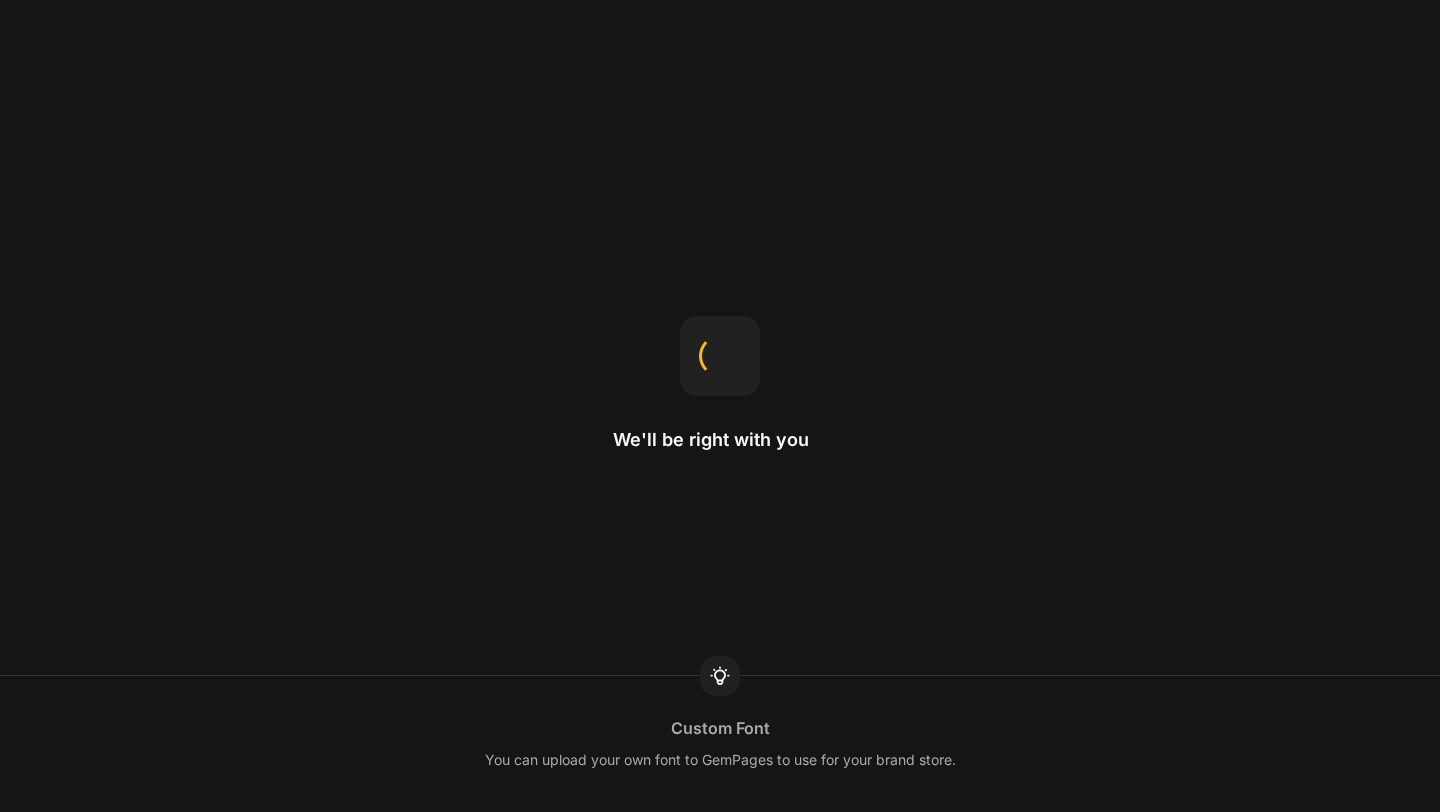 scroll, scrollTop: 0, scrollLeft: 0, axis: both 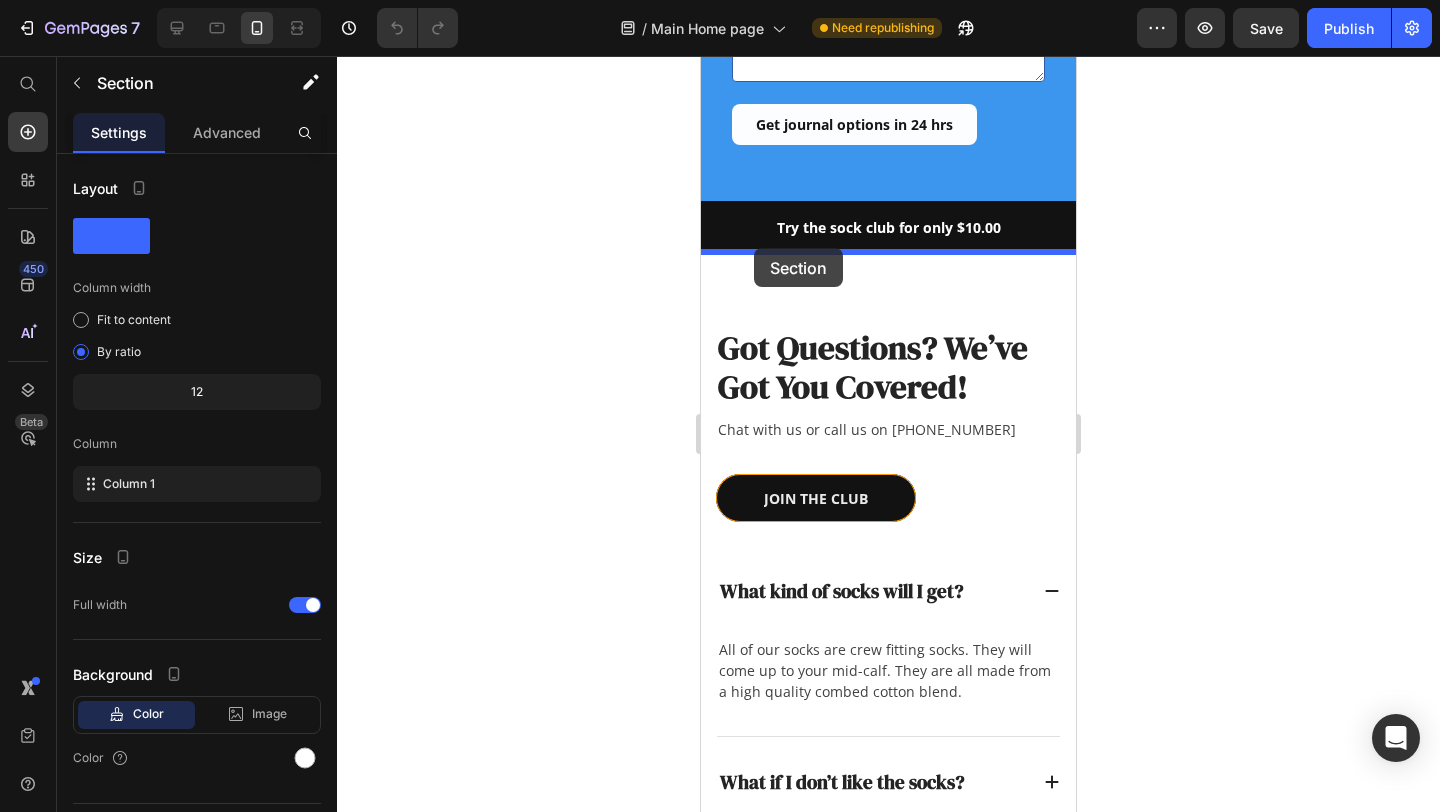 drag, startPoint x: 710, startPoint y: 265, endPoint x: 754, endPoint y: 247, distance: 47.539455 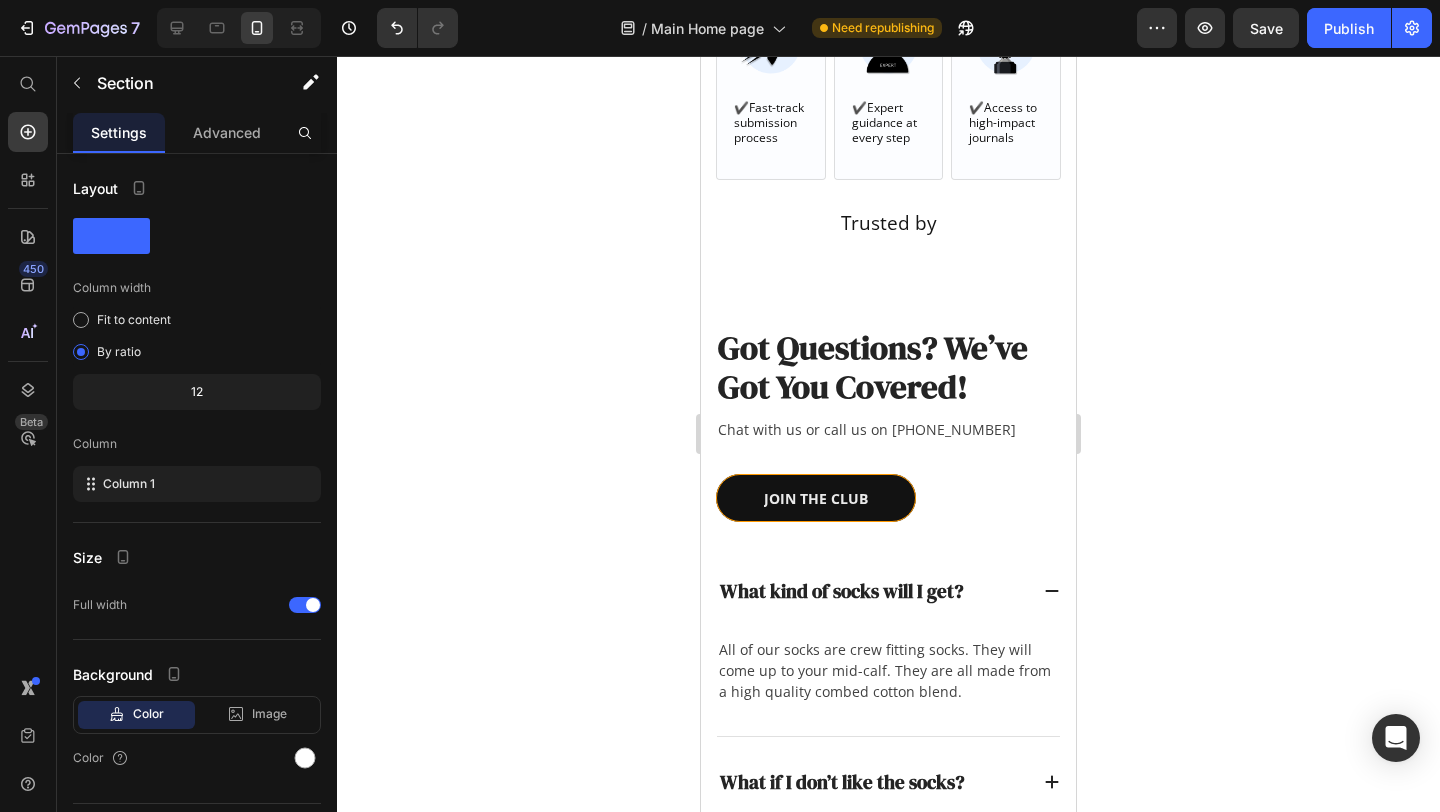 scroll, scrollTop: 2037, scrollLeft: 0, axis: vertical 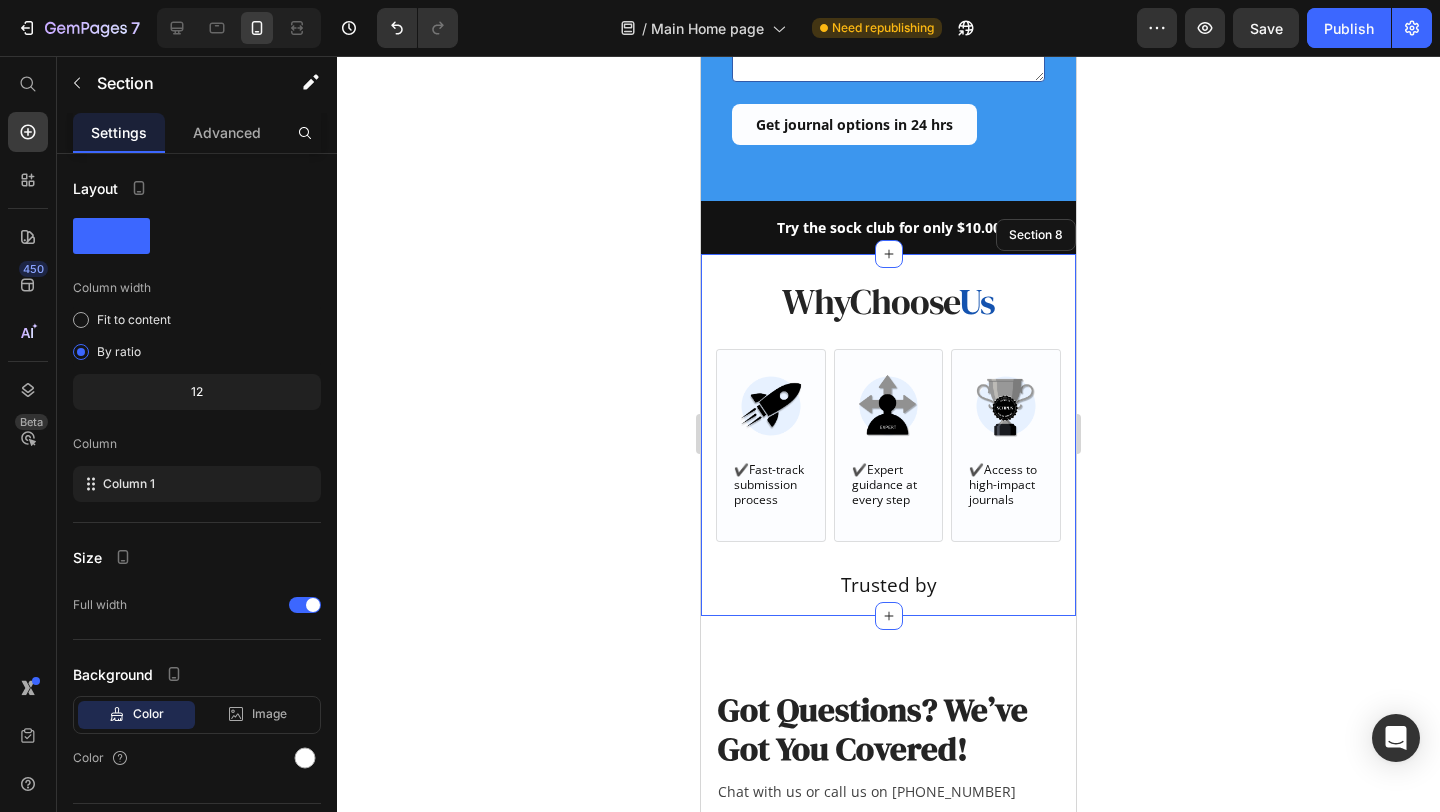 click 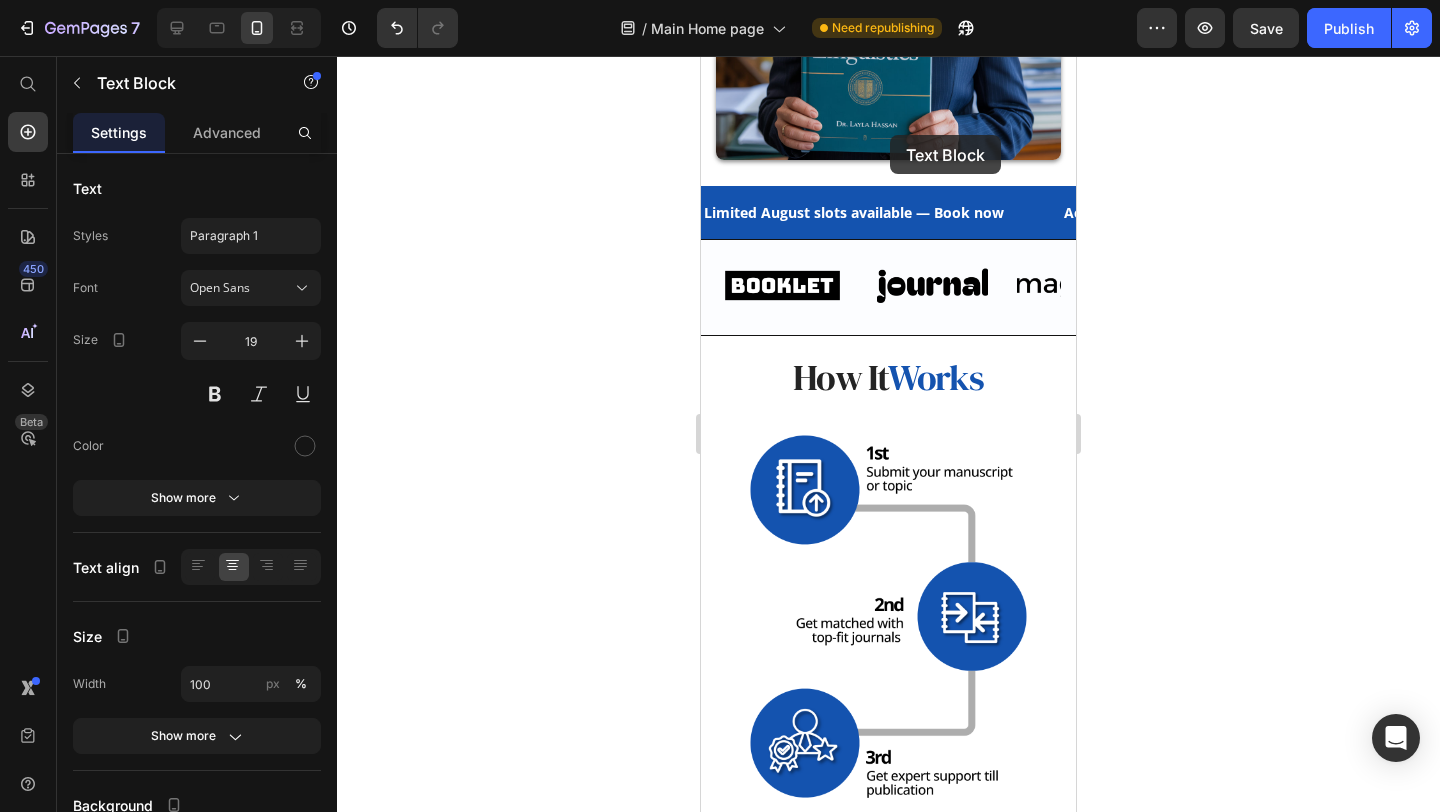 scroll, scrollTop: 665, scrollLeft: 0, axis: vertical 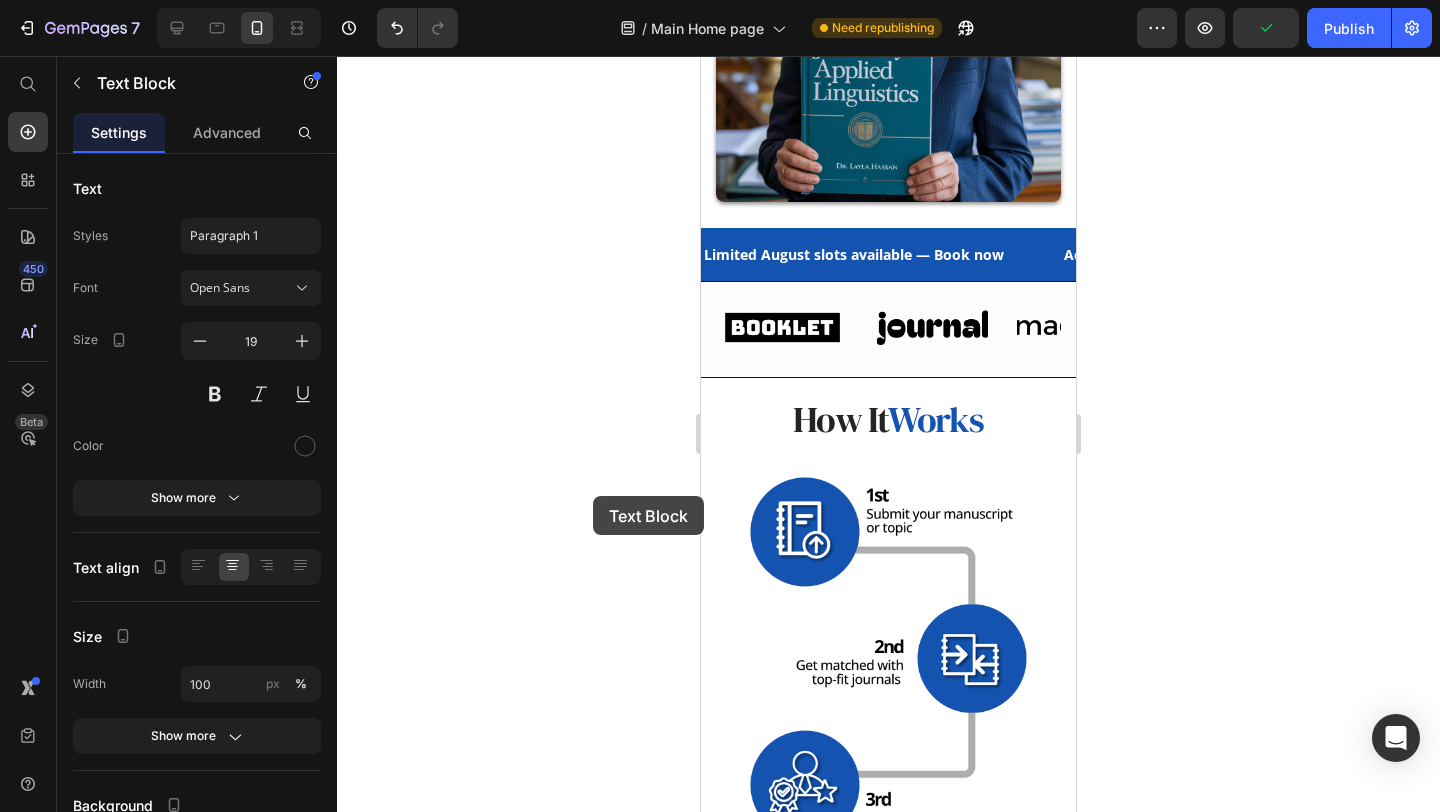 drag, startPoint x: 951, startPoint y: 581, endPoint x: 594, endPoint y: 496, distance: 366.97955 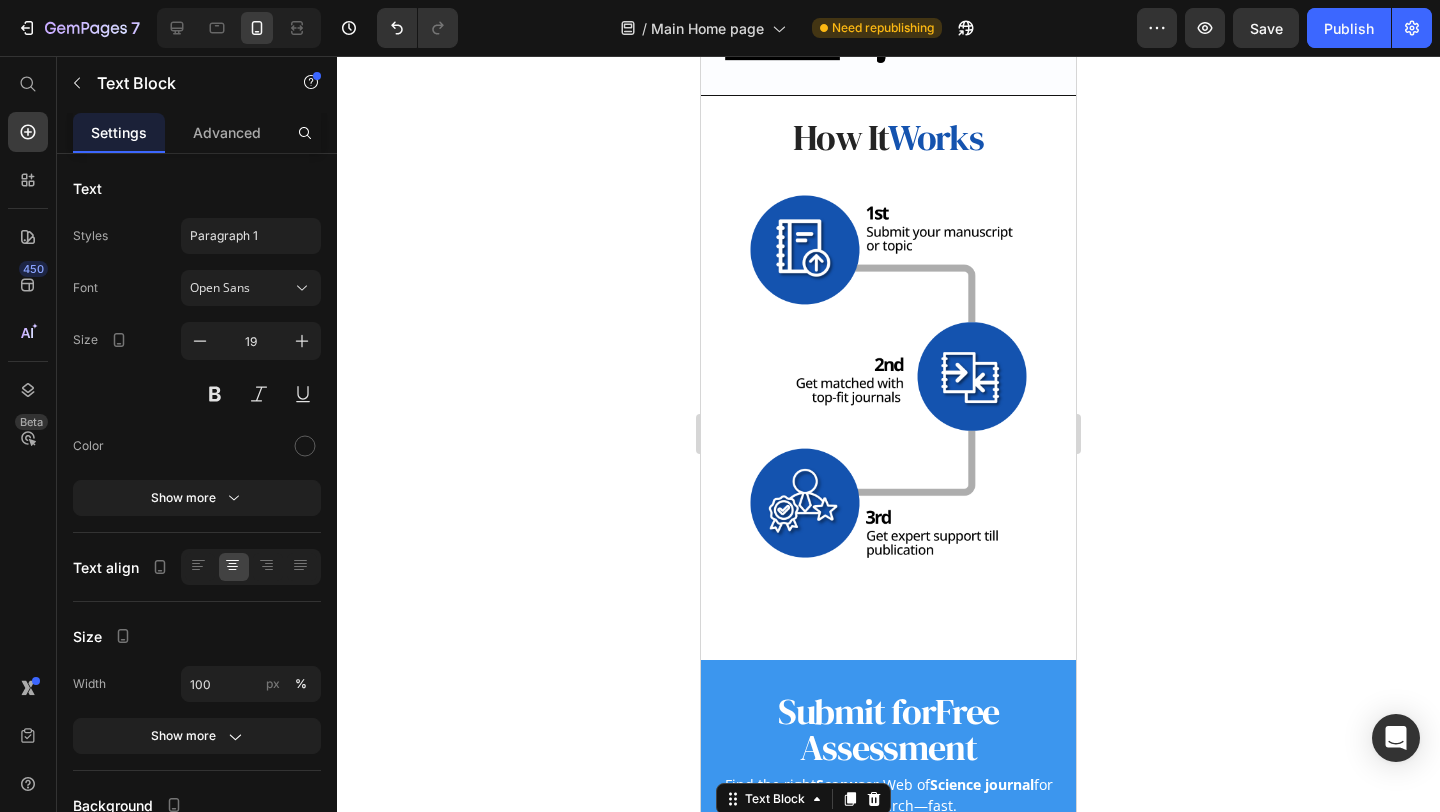 scroll, scrollTop: 1268, scrollLeft: 0, axis: vertical 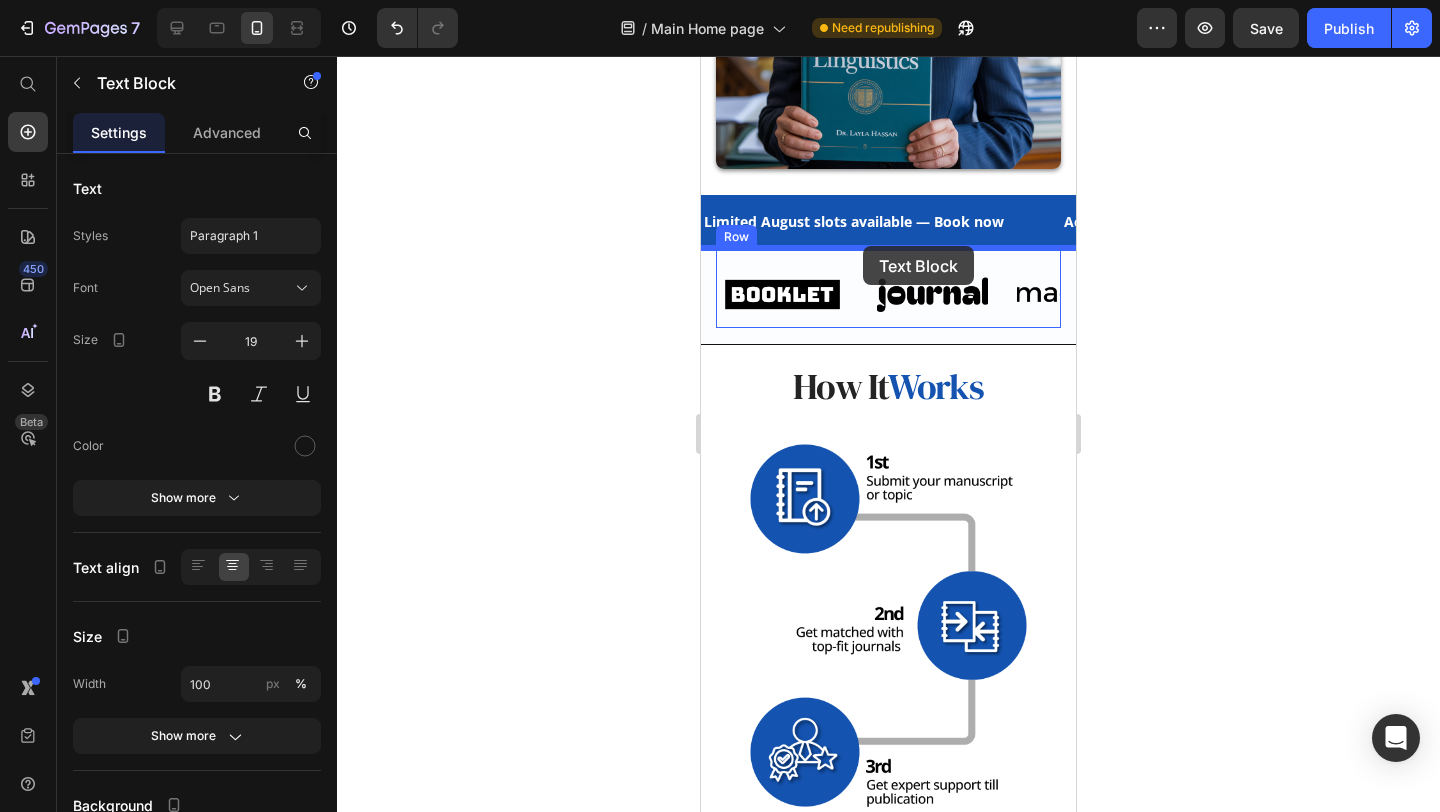 drag, startPoint x: 881, startPoint y: 507, endPoint x: 863, endPoint y: 246, distance: 261.61996 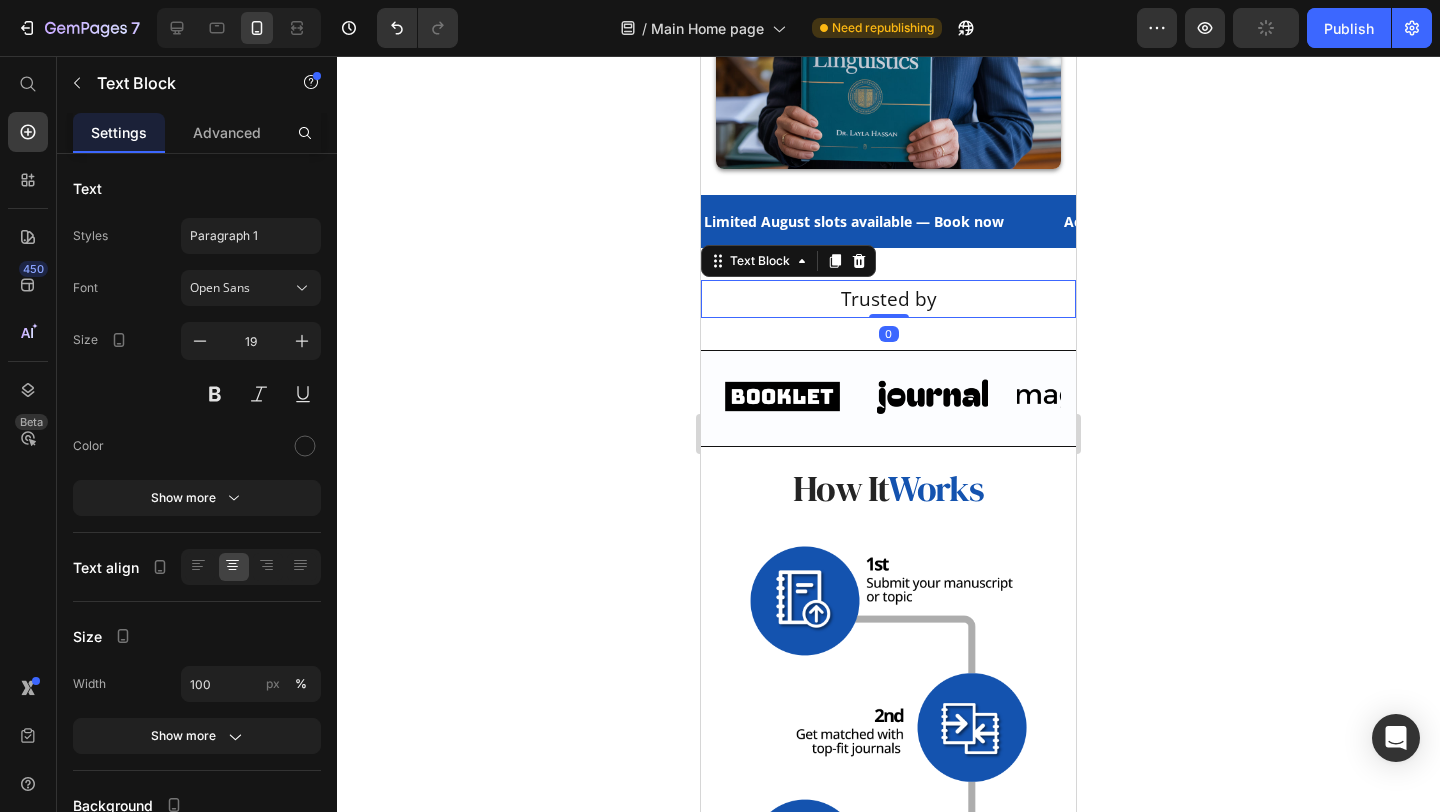 click 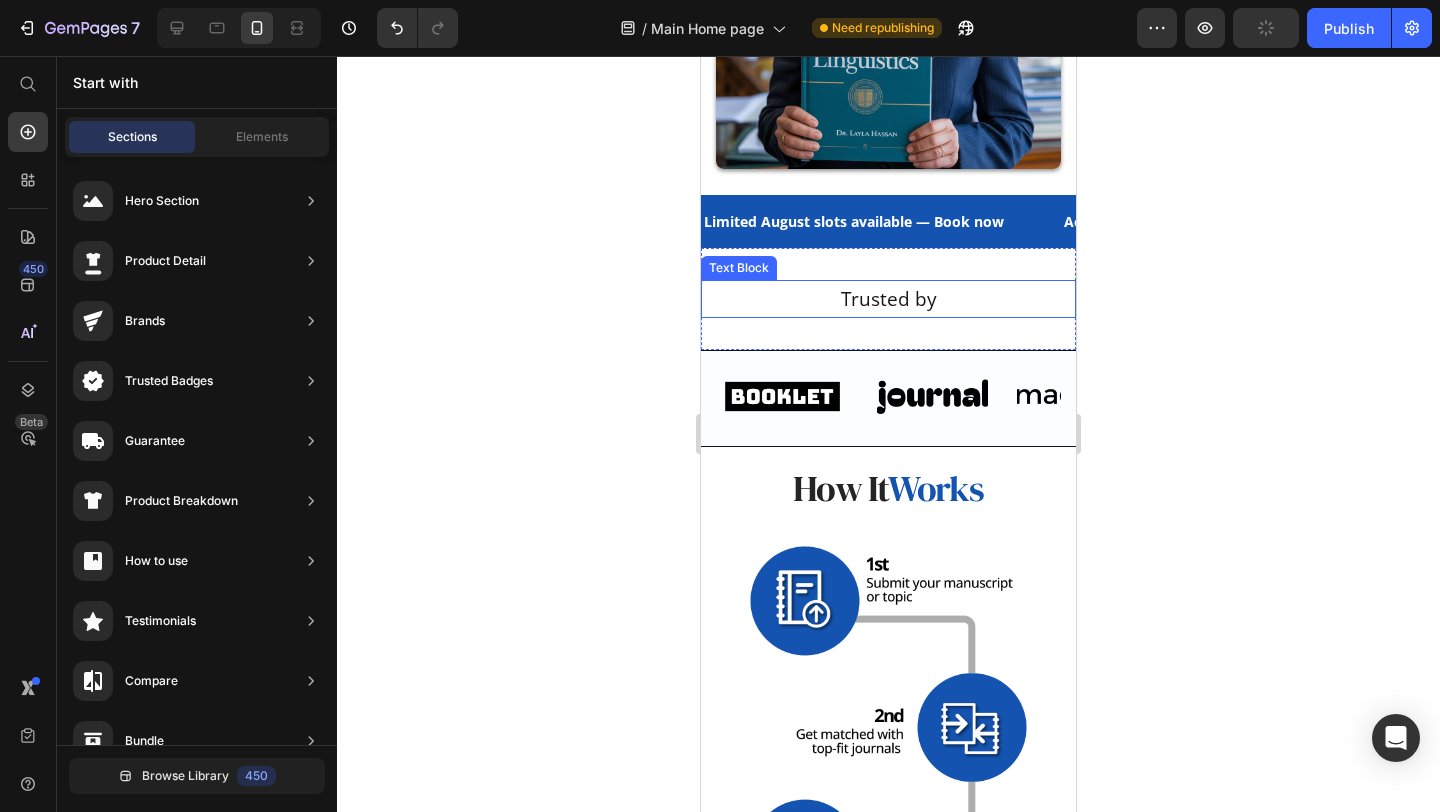 click on "Text Block" at bounding box center (739, 268) 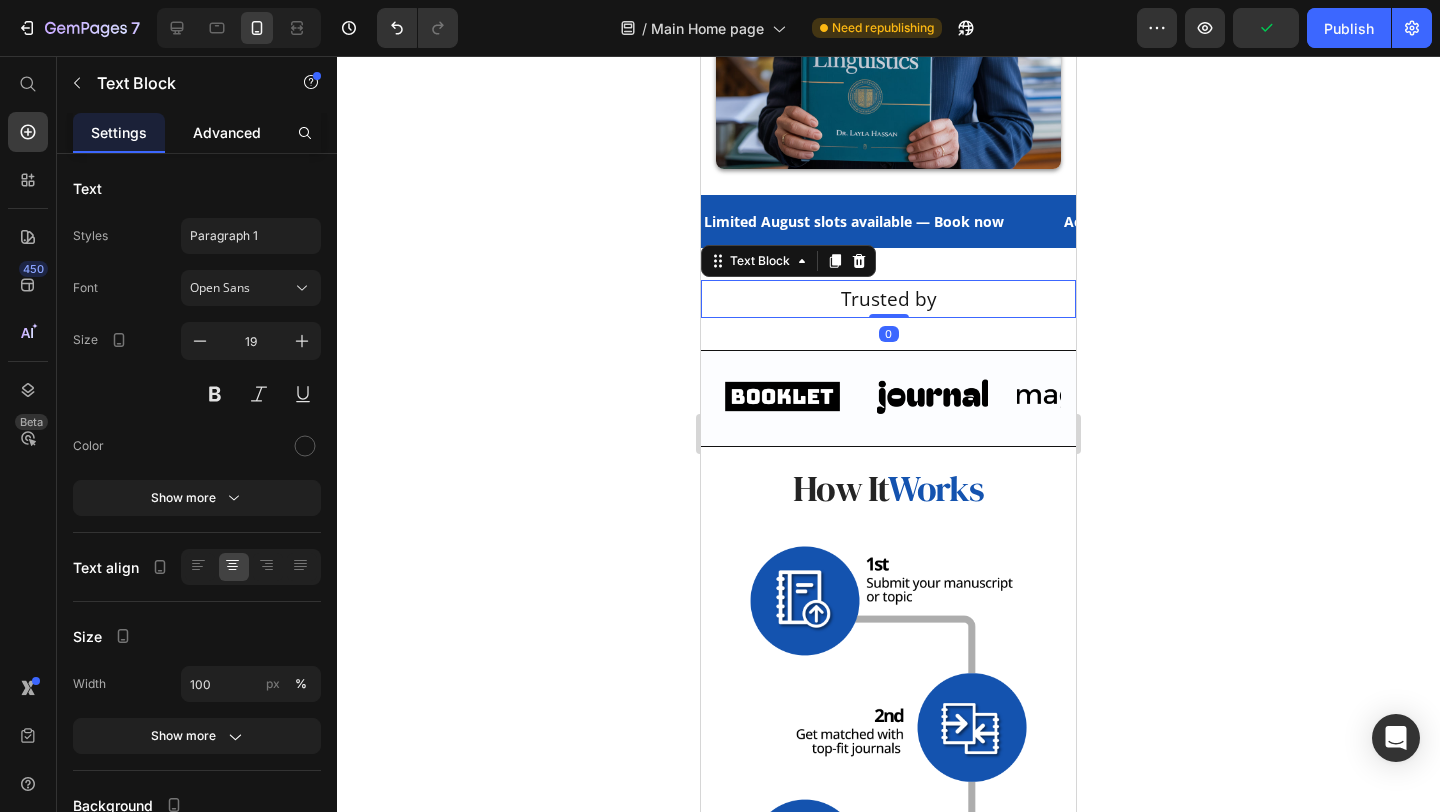 click on "Advanced" at bounding box center [227, 132] 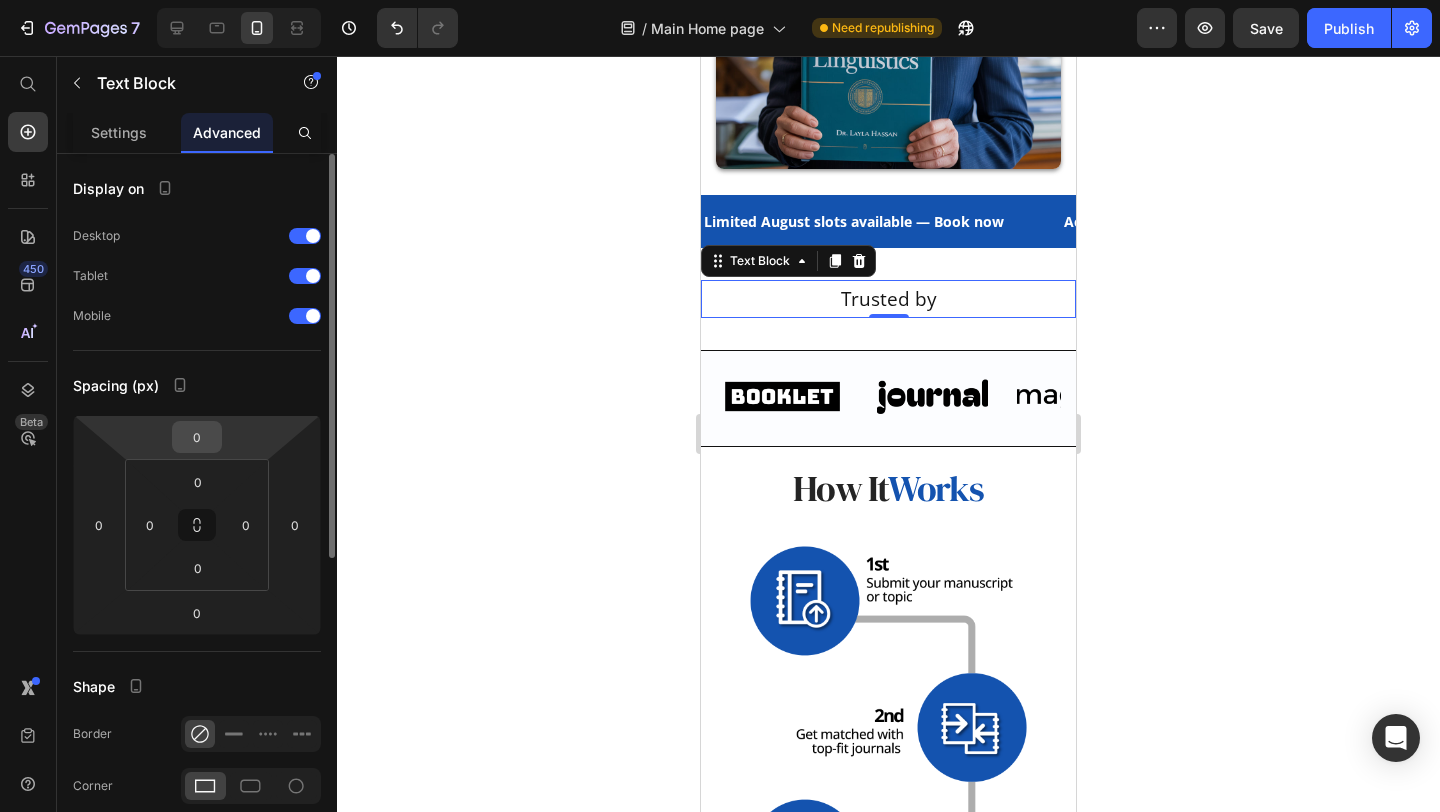 click on "0" at bounding box center [197, 437] 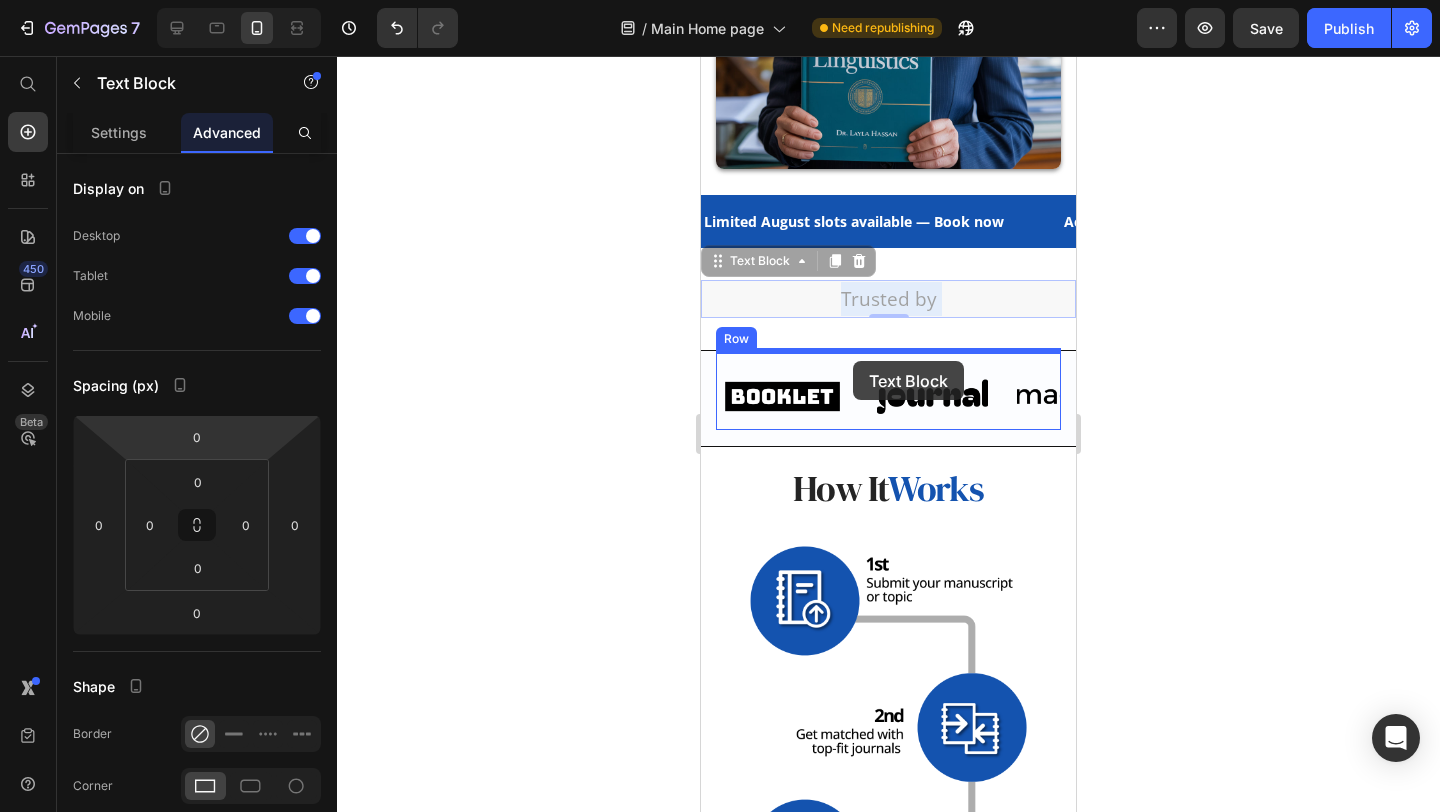 drag, startPoint x: 913, startPoint y: 301, endPoint x: 853, endPoint y: 361, distance: 84.85281 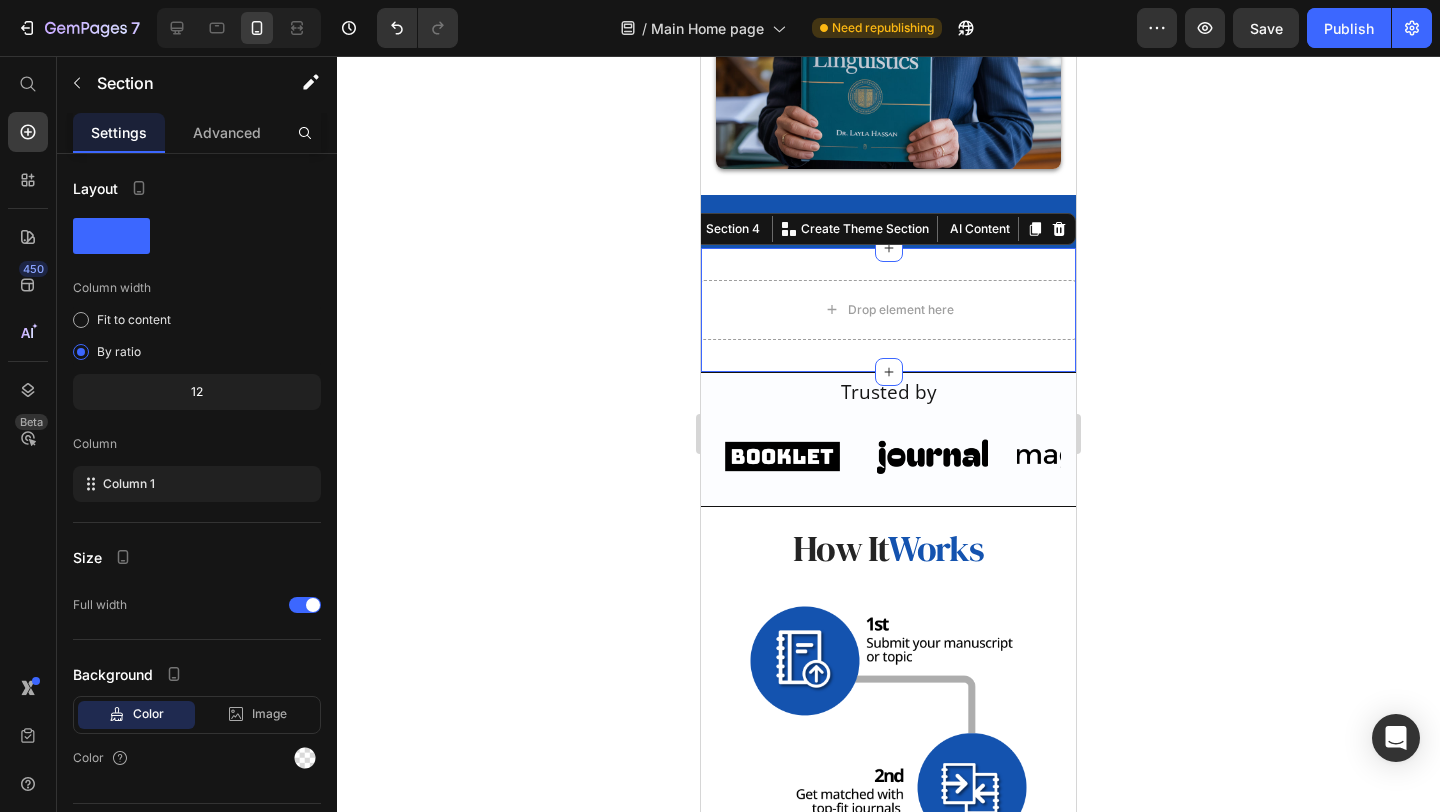 click on "Drop element here Section 4   You can create reusable sections Create Theme Section AI Content Write with GemAI What would you like to describe here? Tone and Voice Persuasive Product Show more Generate" at bounding box center (888, 310) 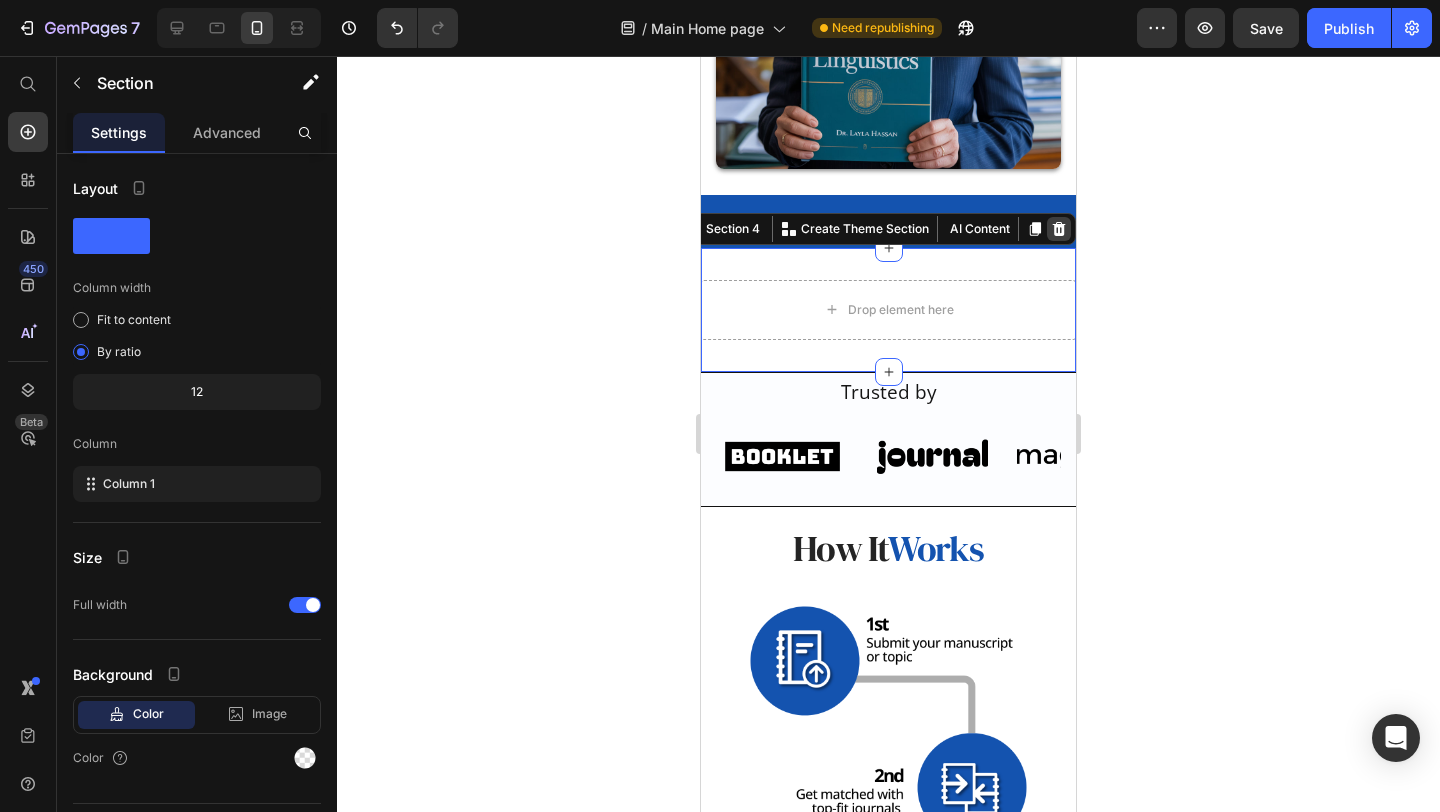click 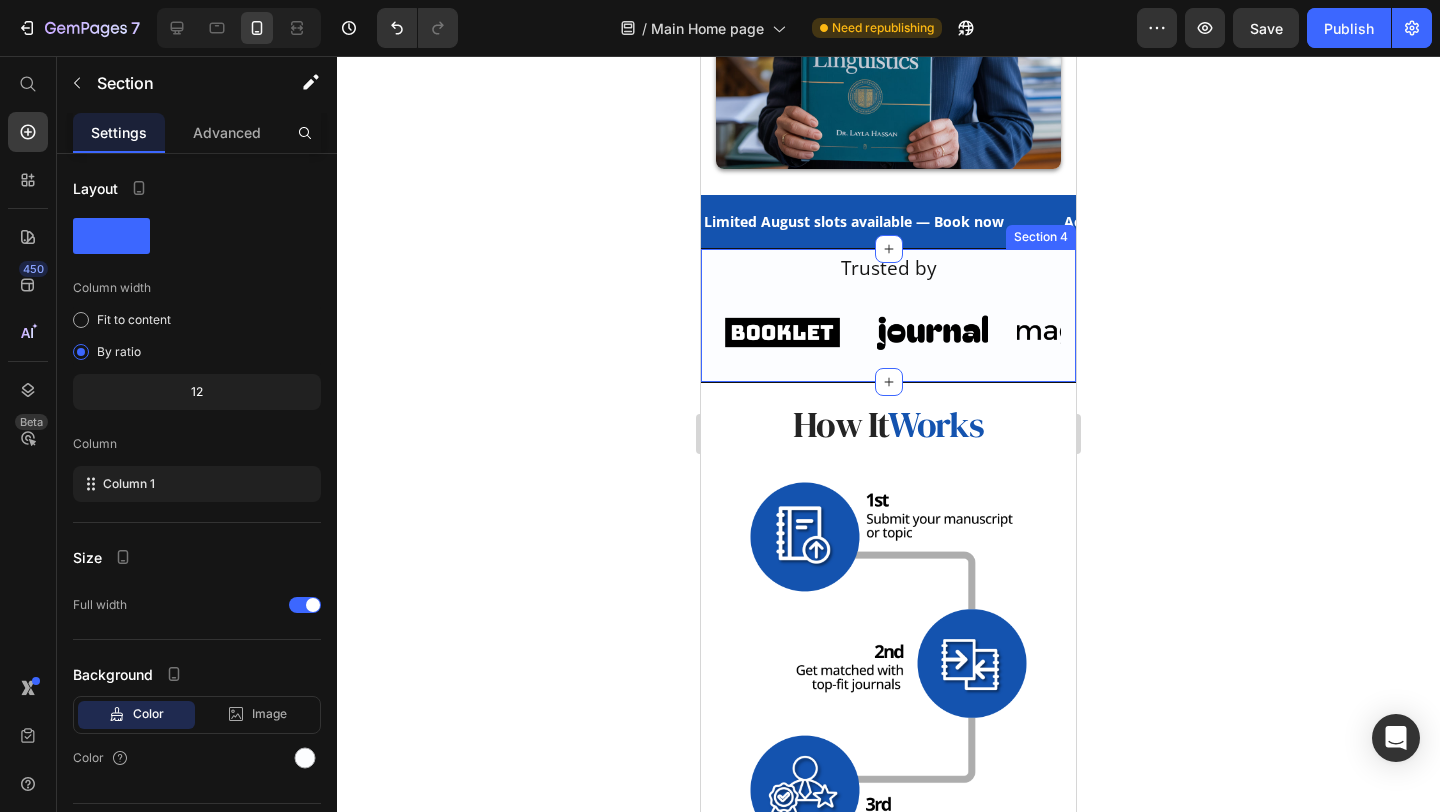 click on "Trusted by Text Block Image Image Image Image Image Image Image Image Image Image Marquee Row Section 4" at bounding box center (888, 315) 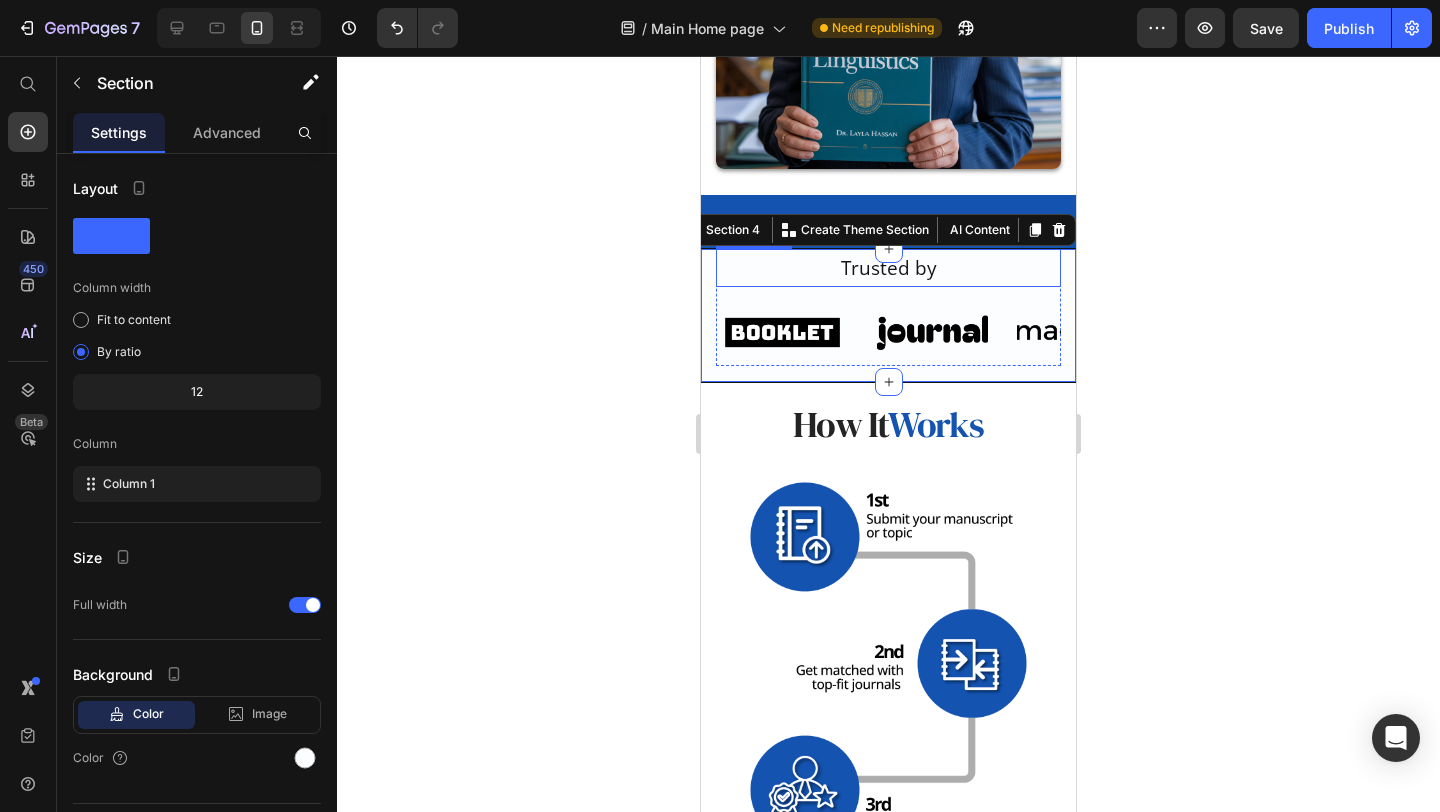 click on "Trusted by" at bounding box center [888, 268] 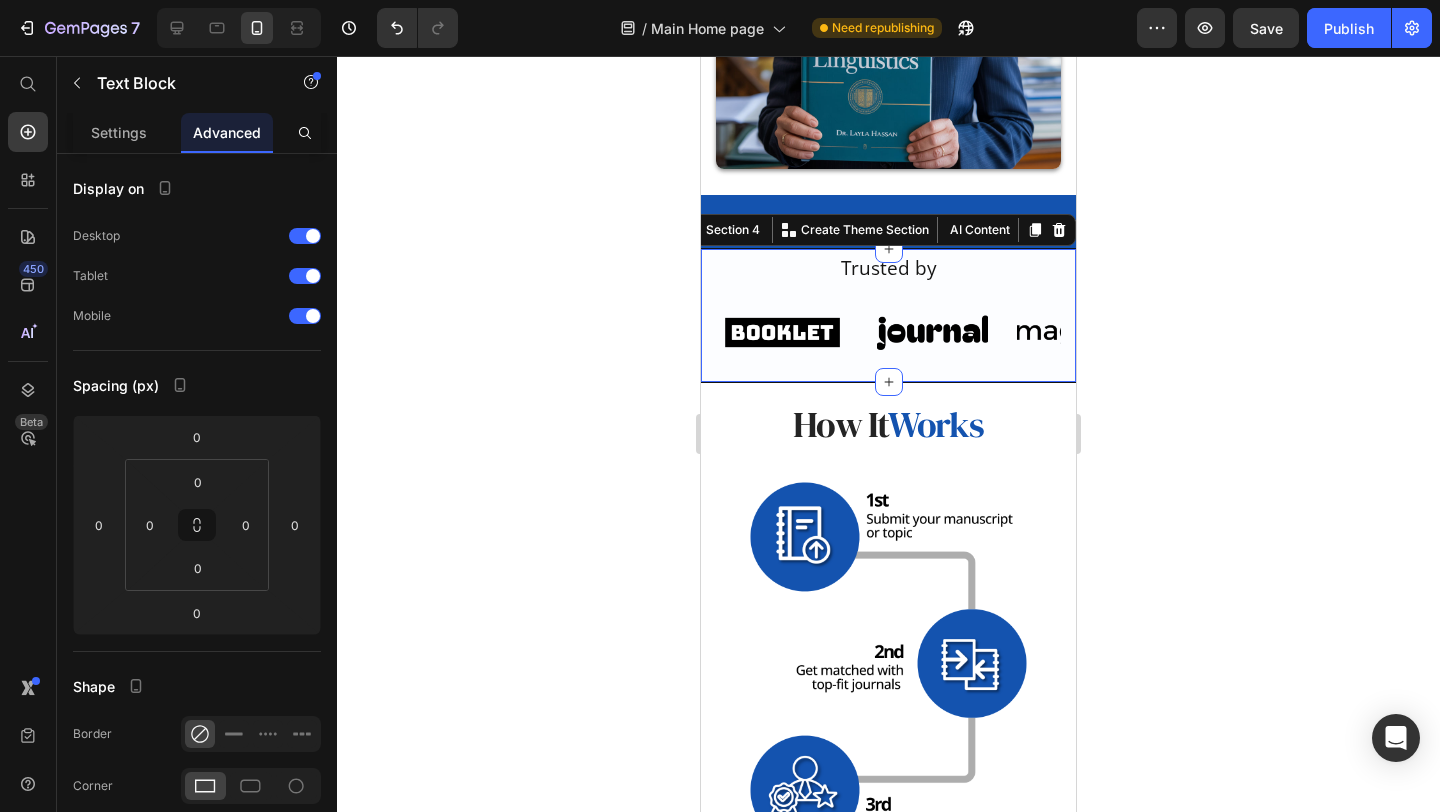 click on "Trusted by Text Block Image Image Image Image Image Image Image Image Image Image Marquee Row Section 4   You can create reusable sections Create Theme Section AI Content Write with GemAI What would you like to describe here? Tone and Voice Persuasive Product Show more Generate" at bounding box center [888, 315] 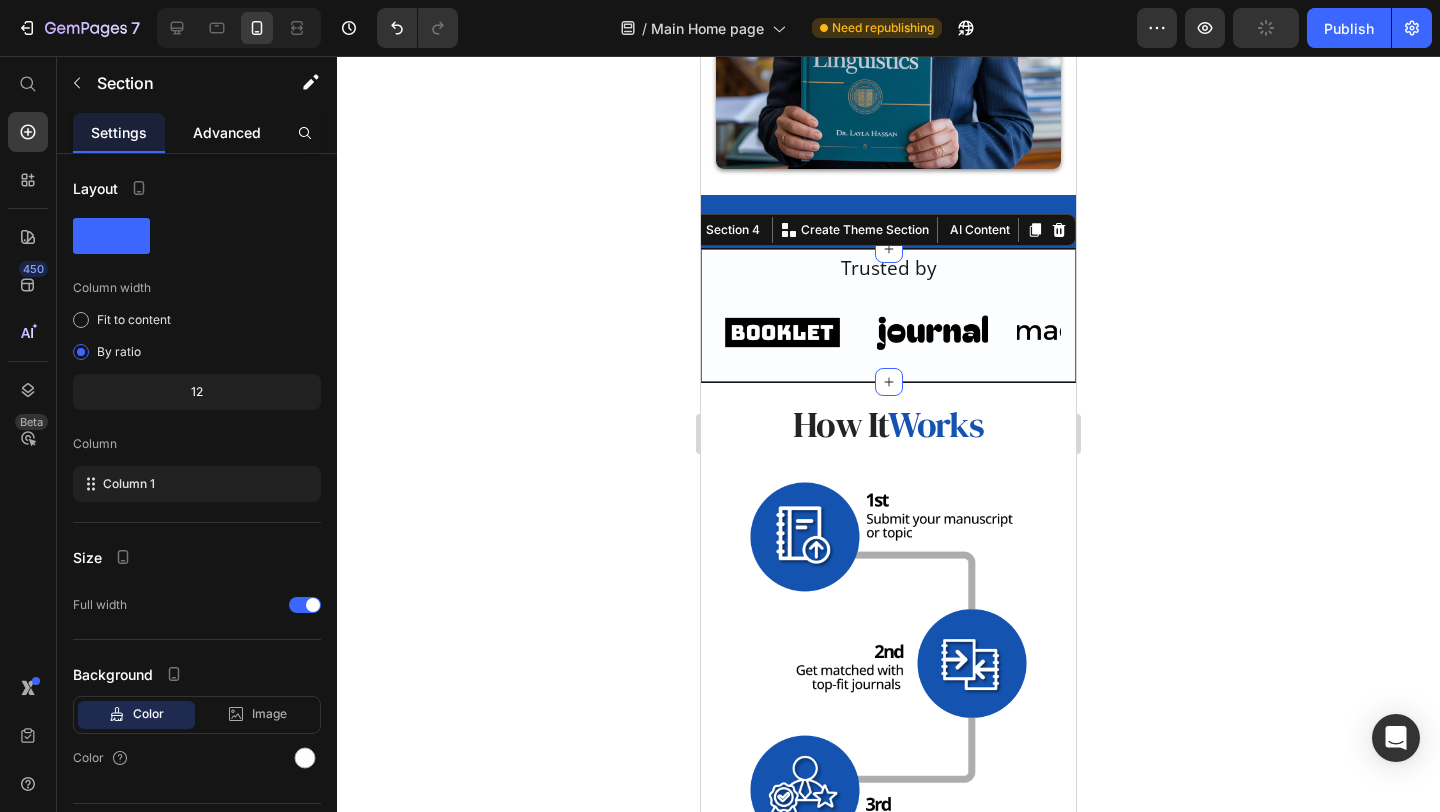 click on "Advanced" 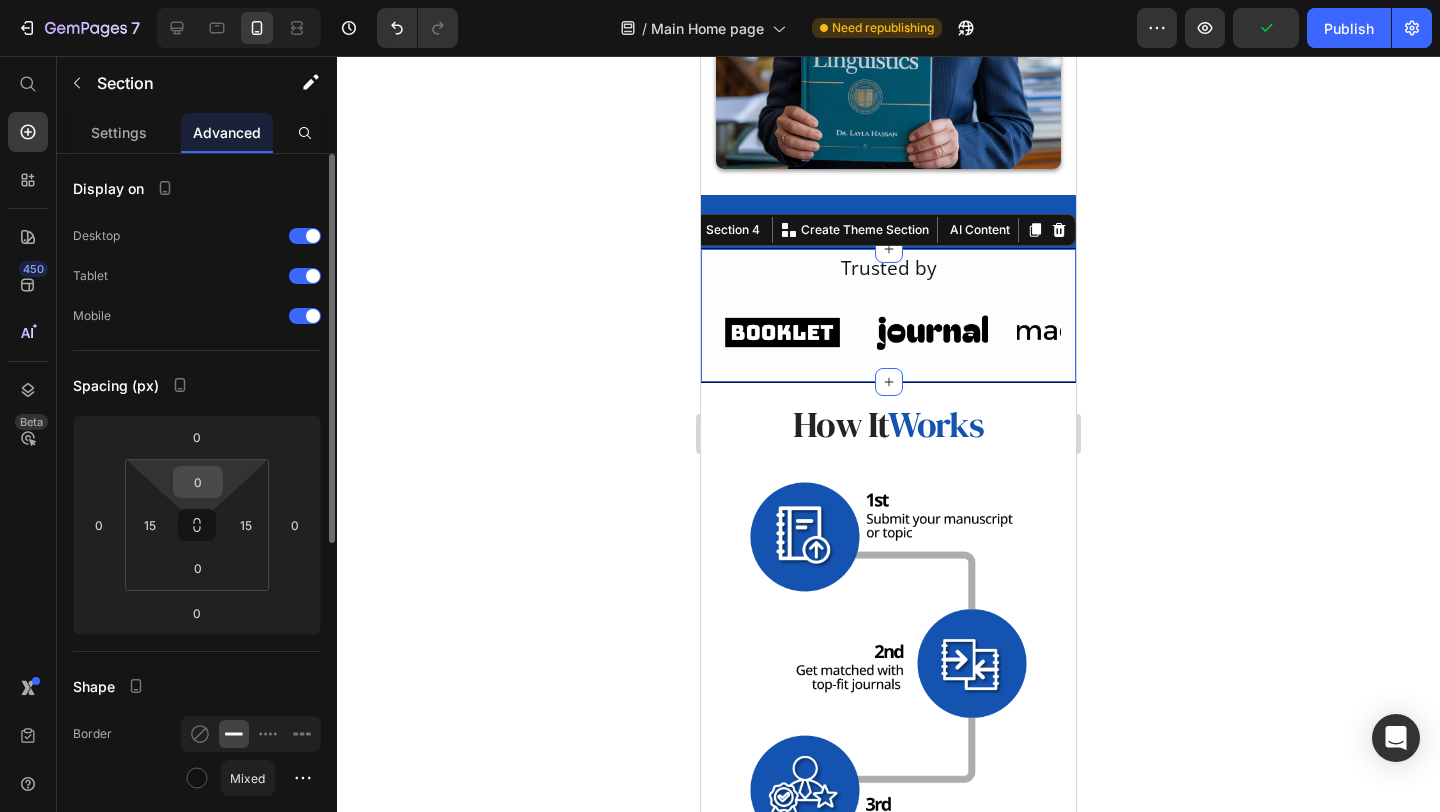 click on "0" at bounding box center [198, 482] 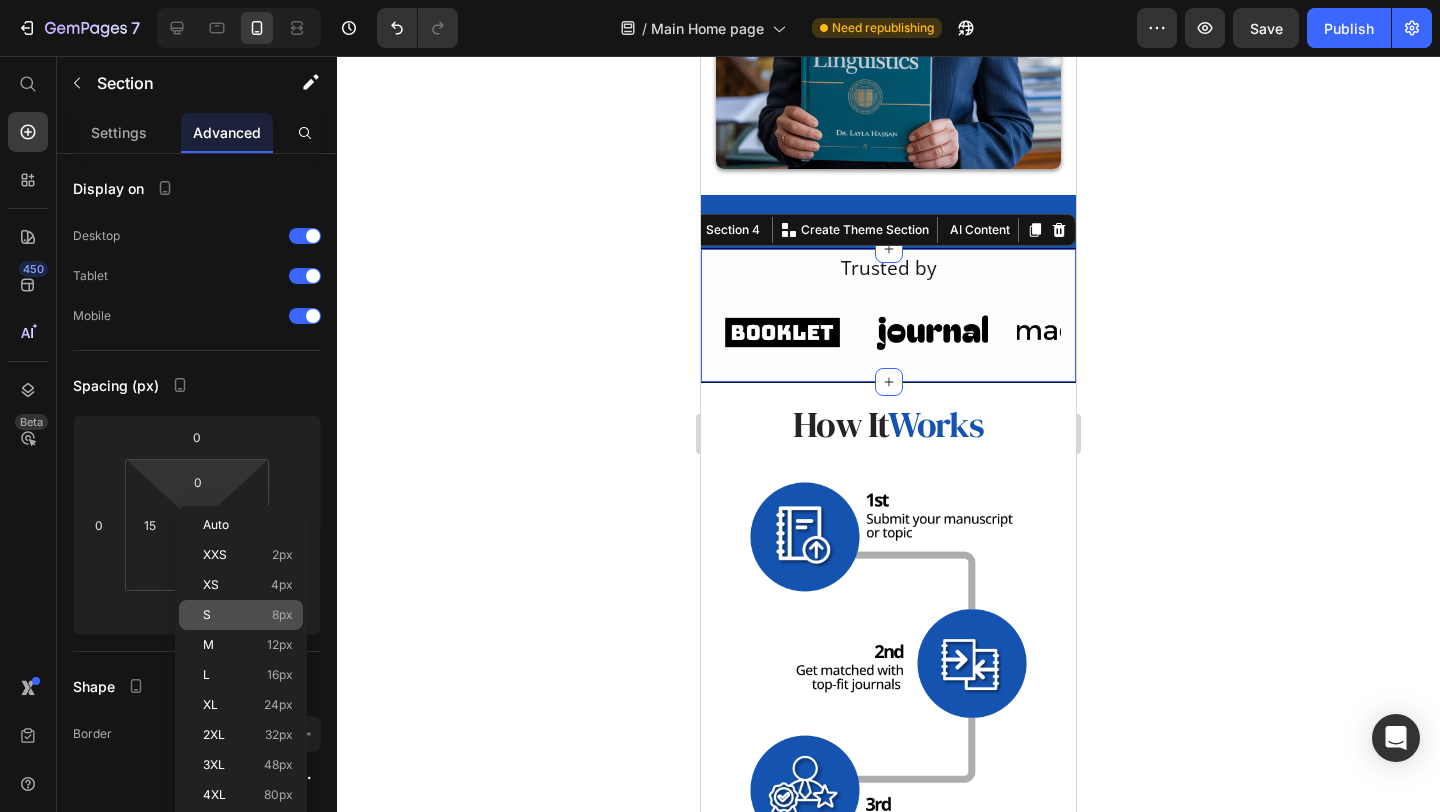 click on "S 8px" 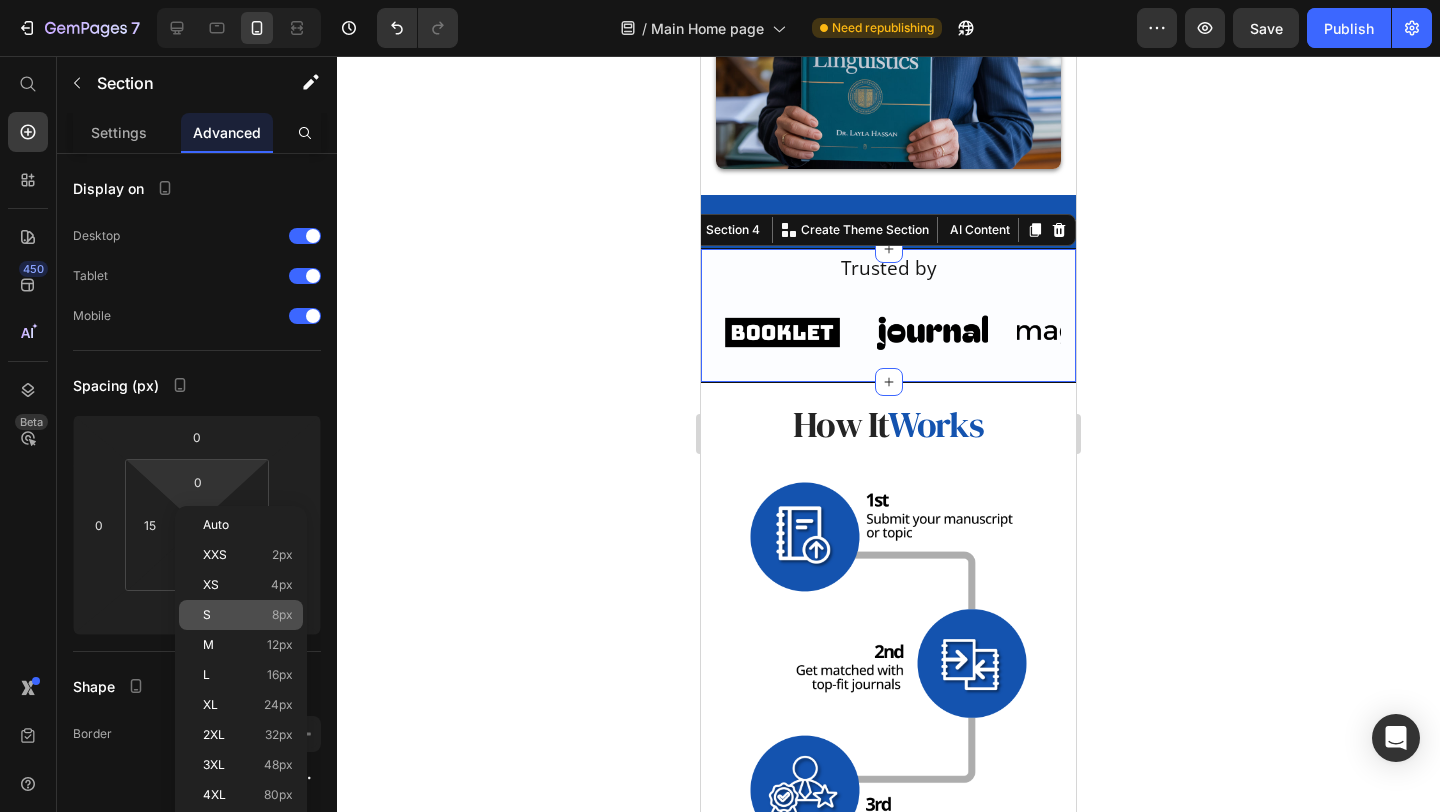 type on "8" 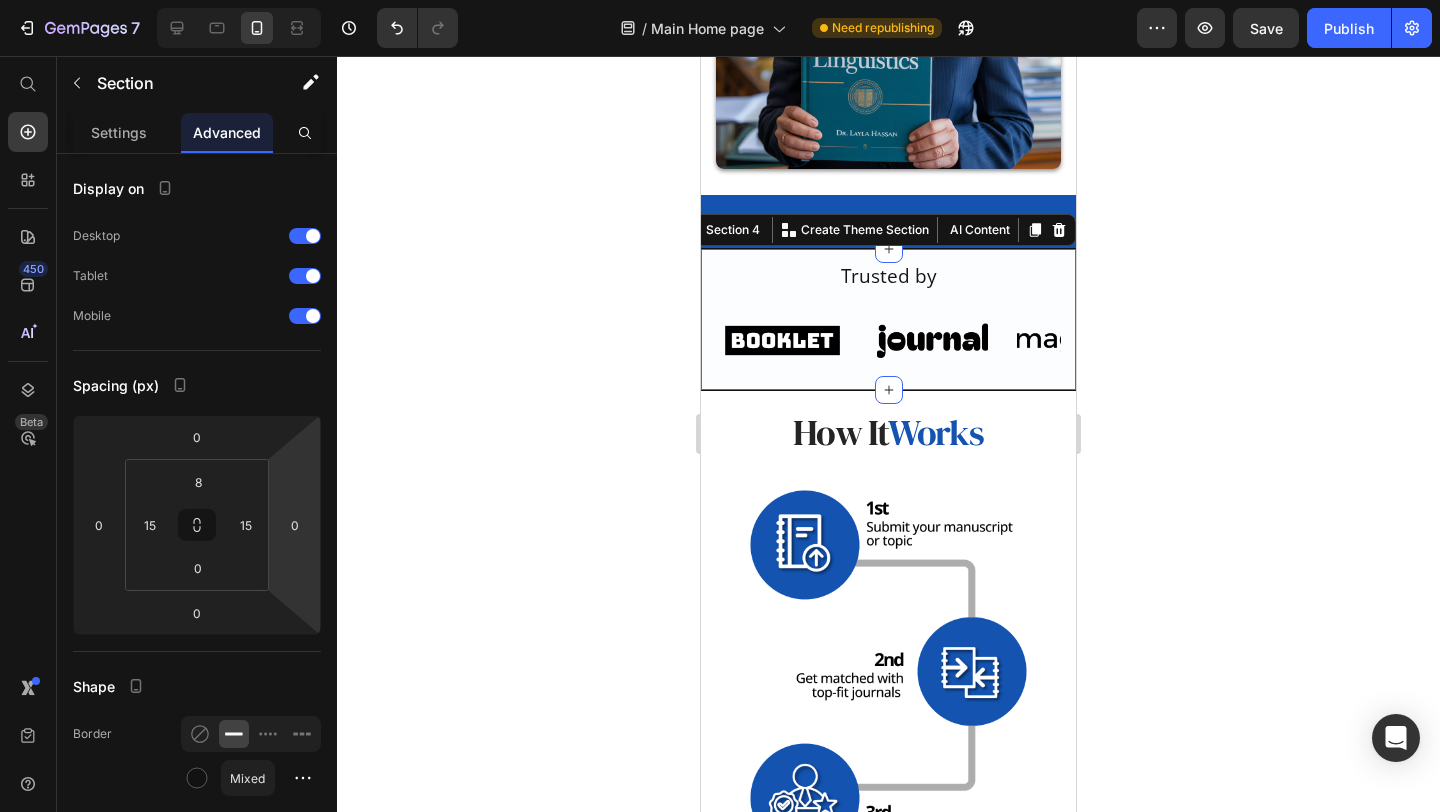 click 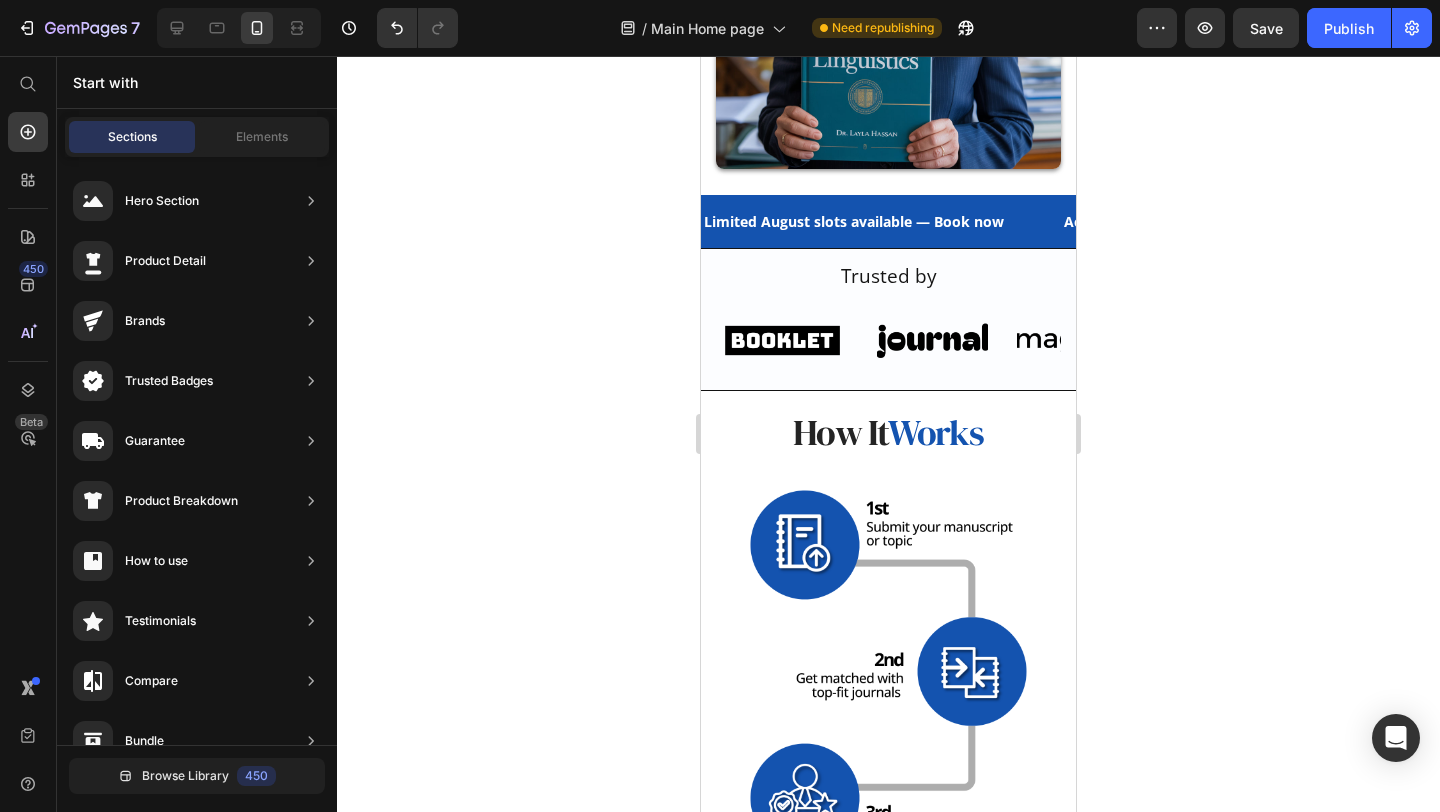 click 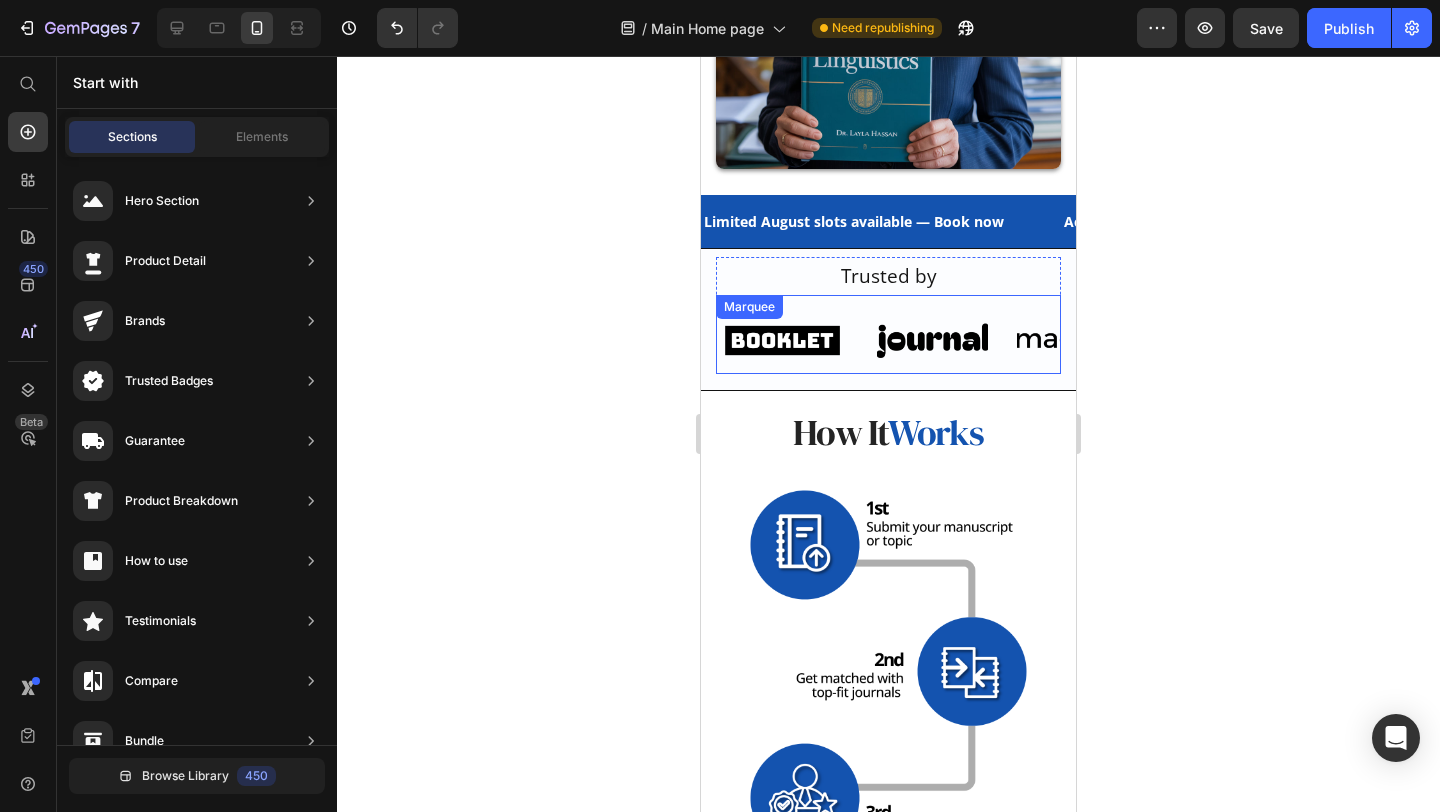 click on "Image" at bounding box center (792, 334) 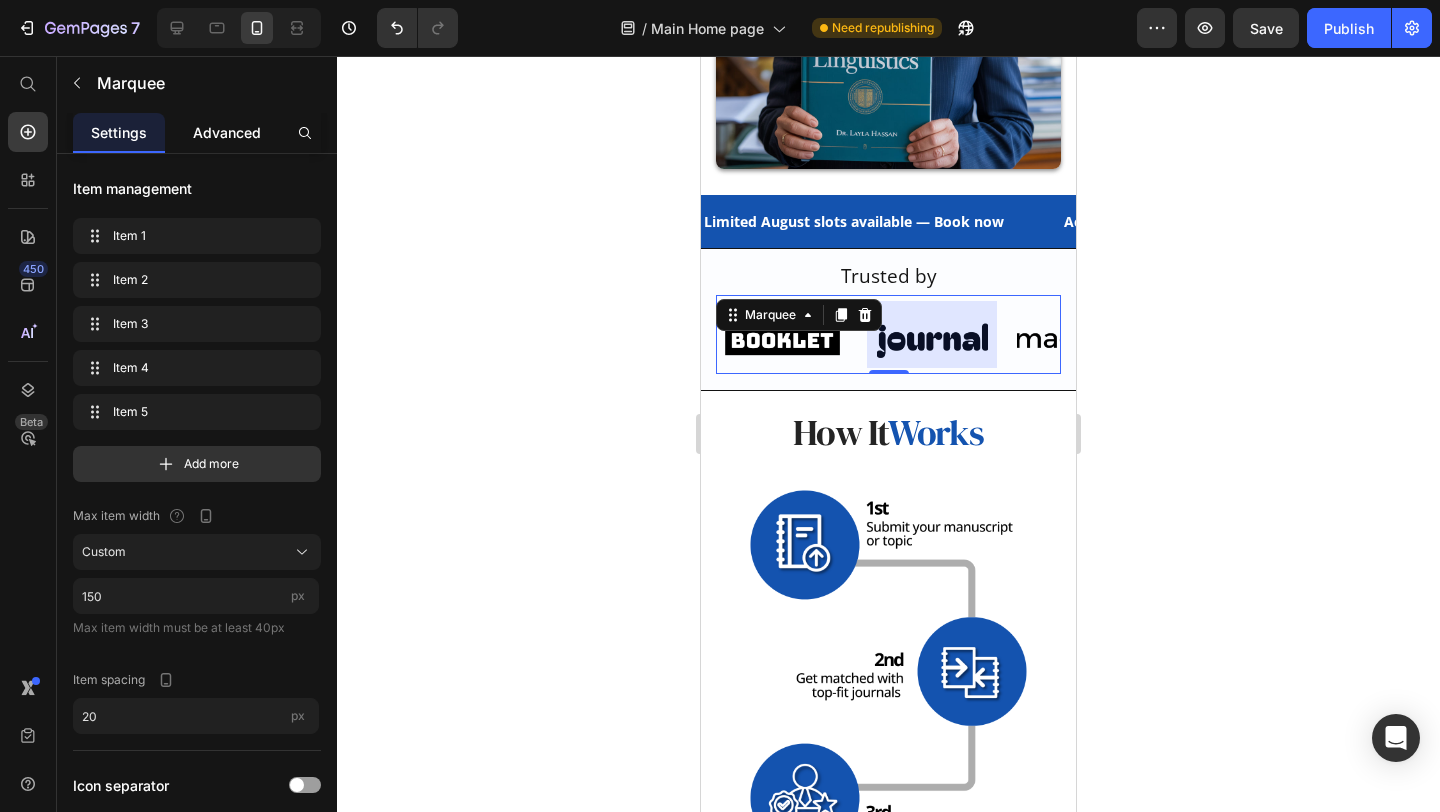 click on "Advanced" at bounding box center [227, 132] 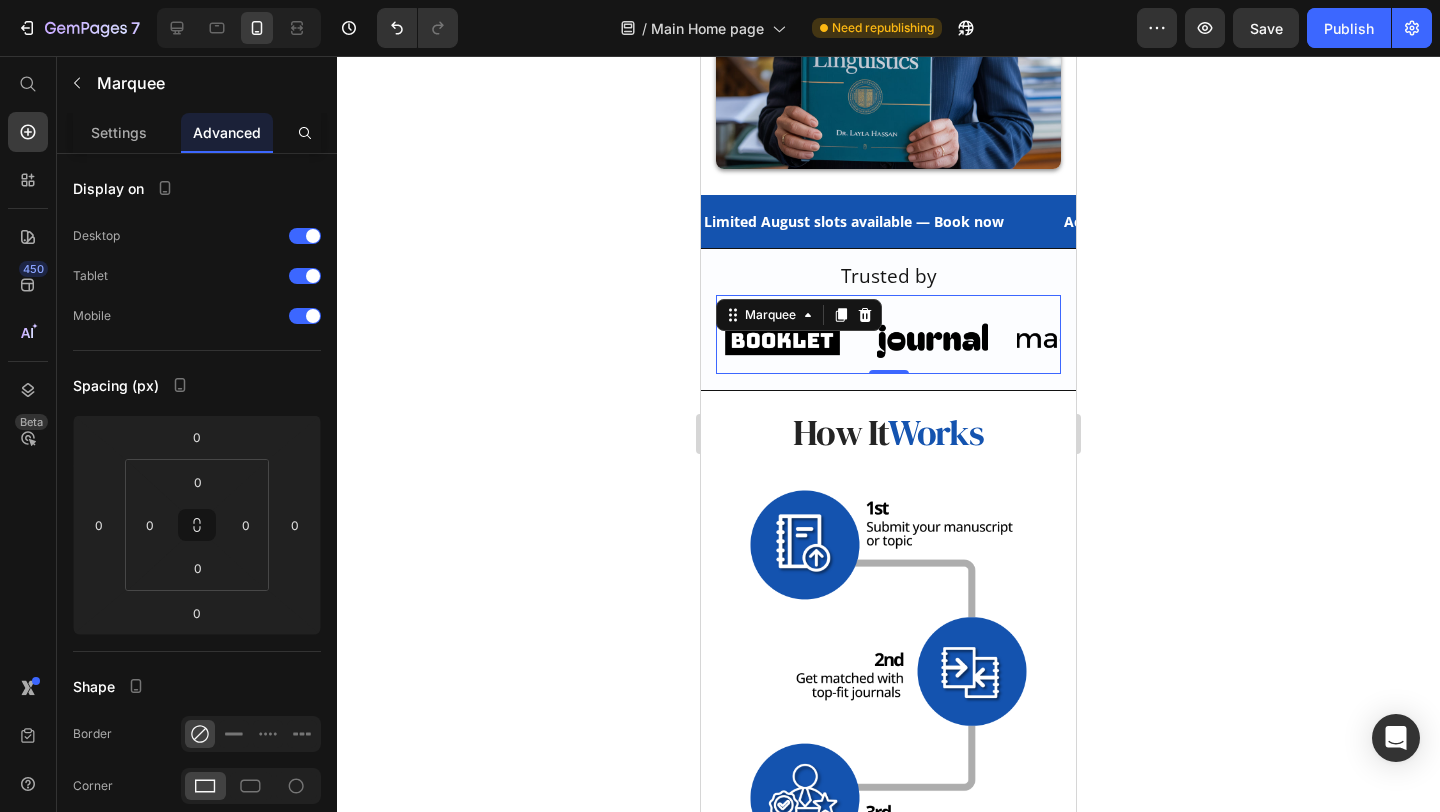 click 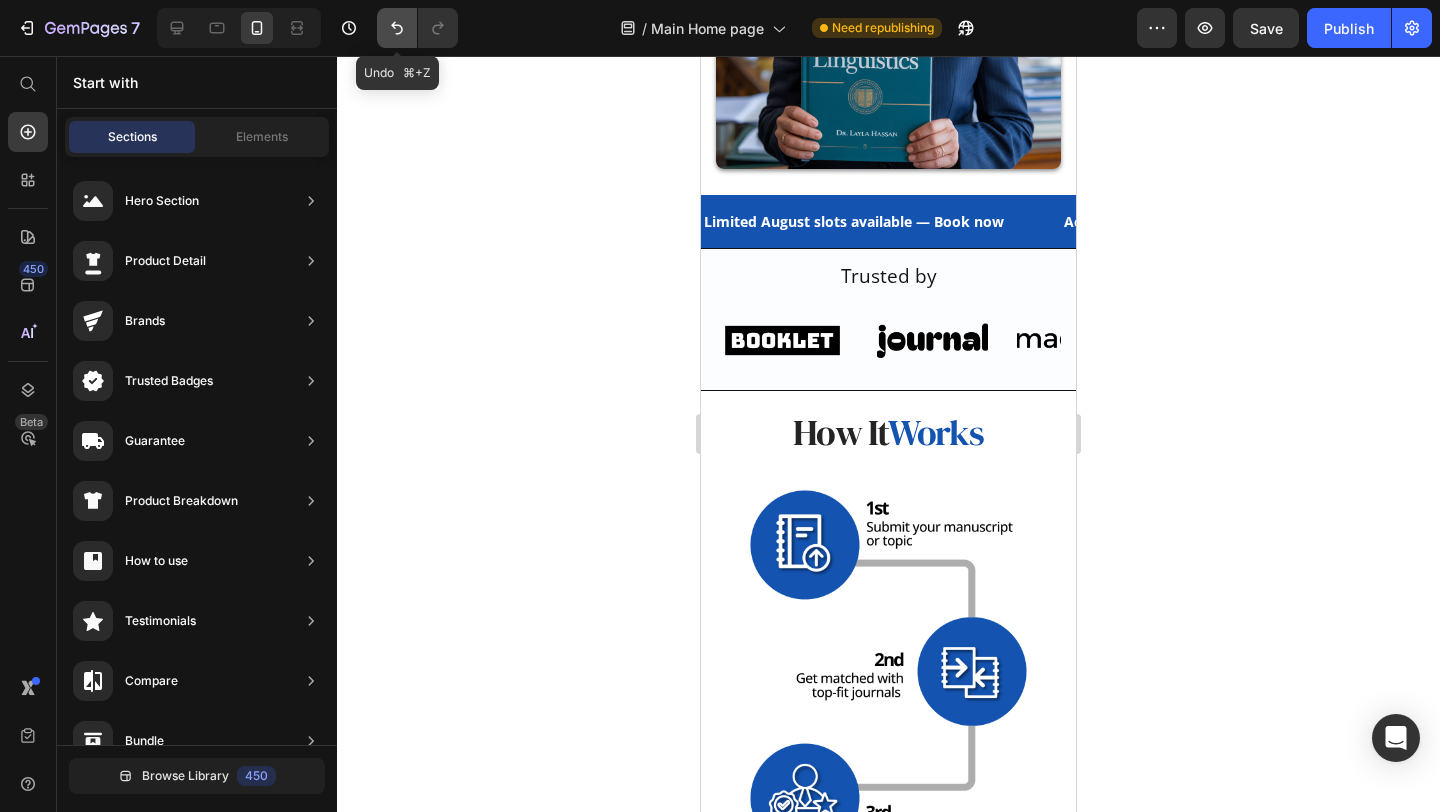 click 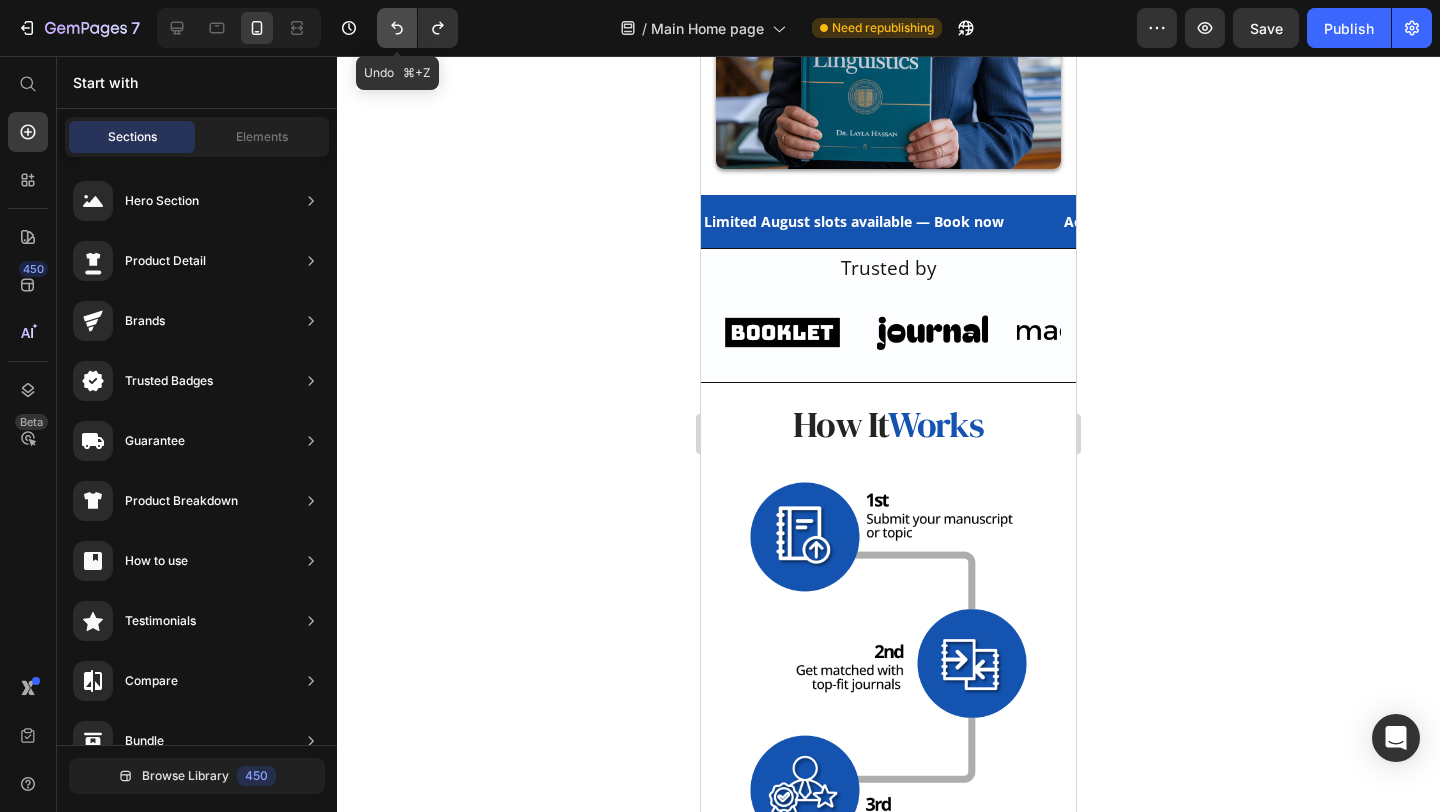 click 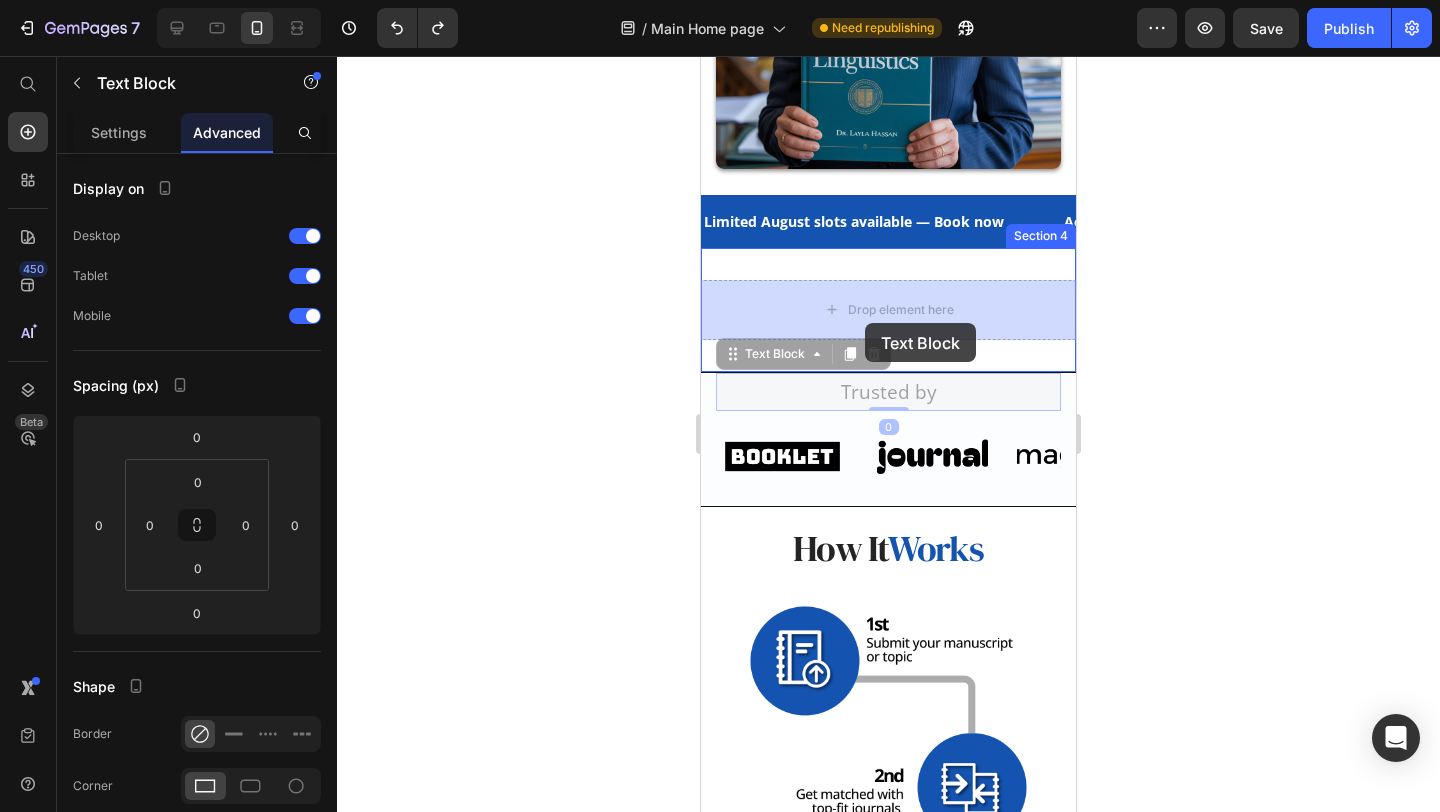drag, startPoint x: 870, startPoint y: 398, endPoint x: 864, endPoint y: 320, distance: 78.23043 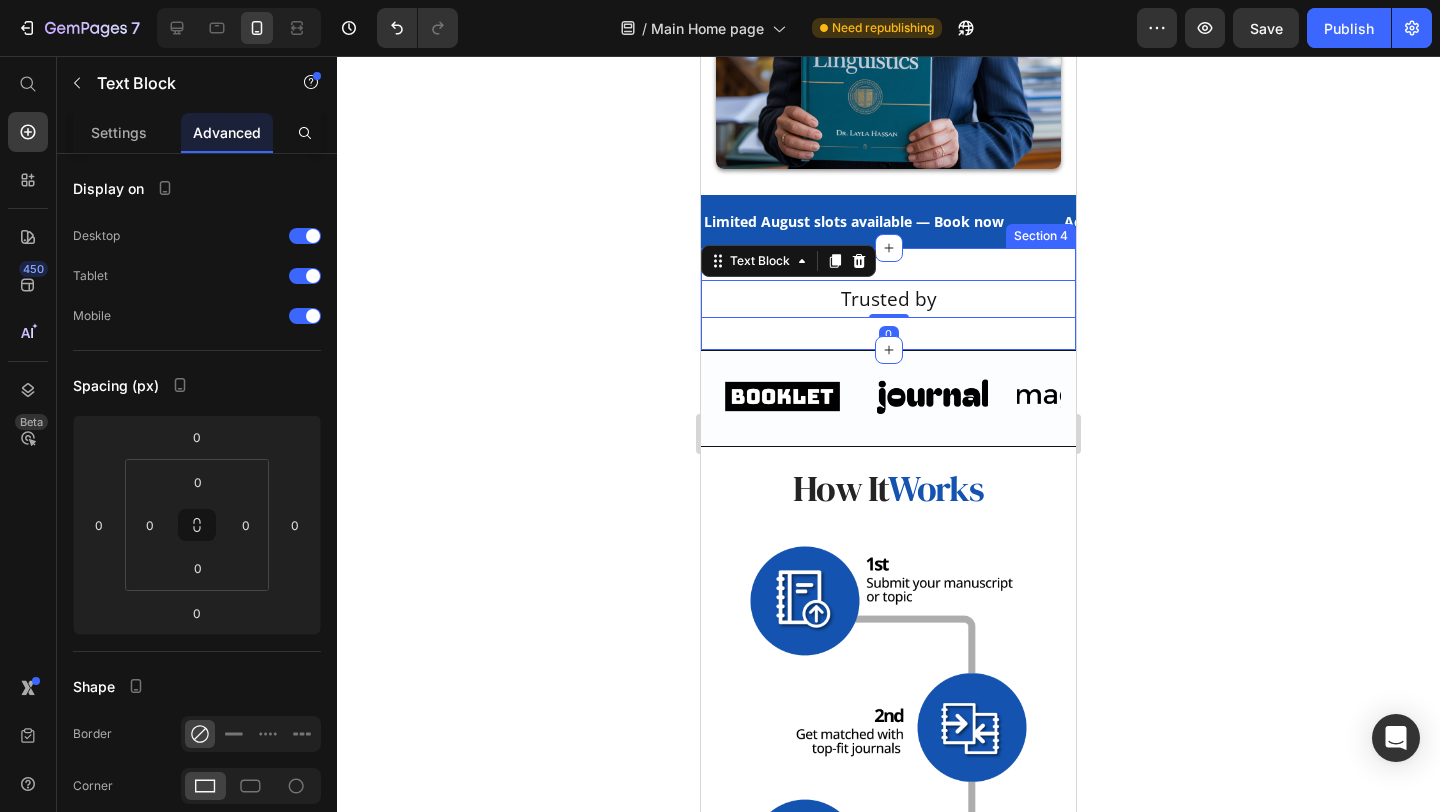 click on "Trusted by Text Block   0 Section 4" at bounding box center [888, 299] 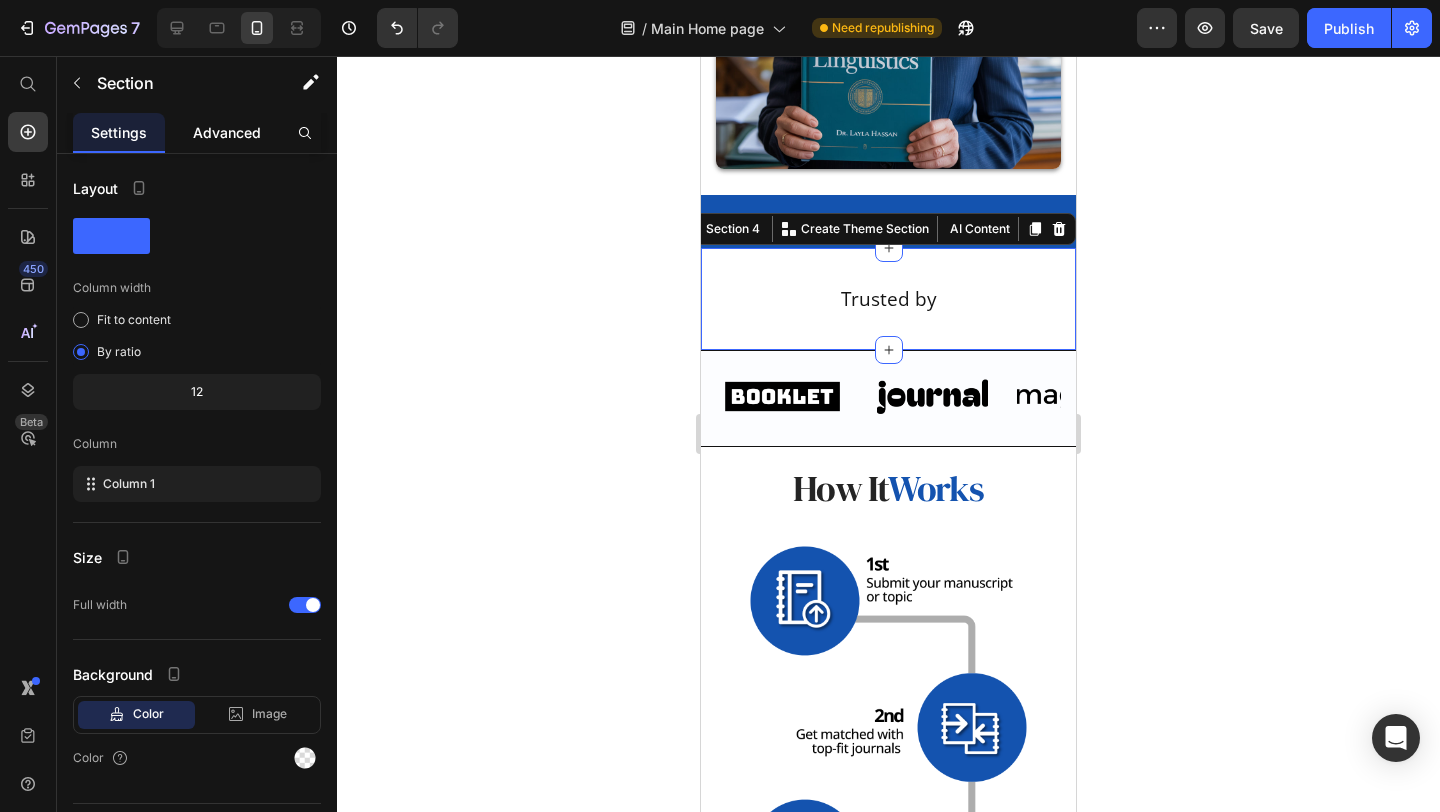 click on "Advanced" at bounding box center [227, 132] 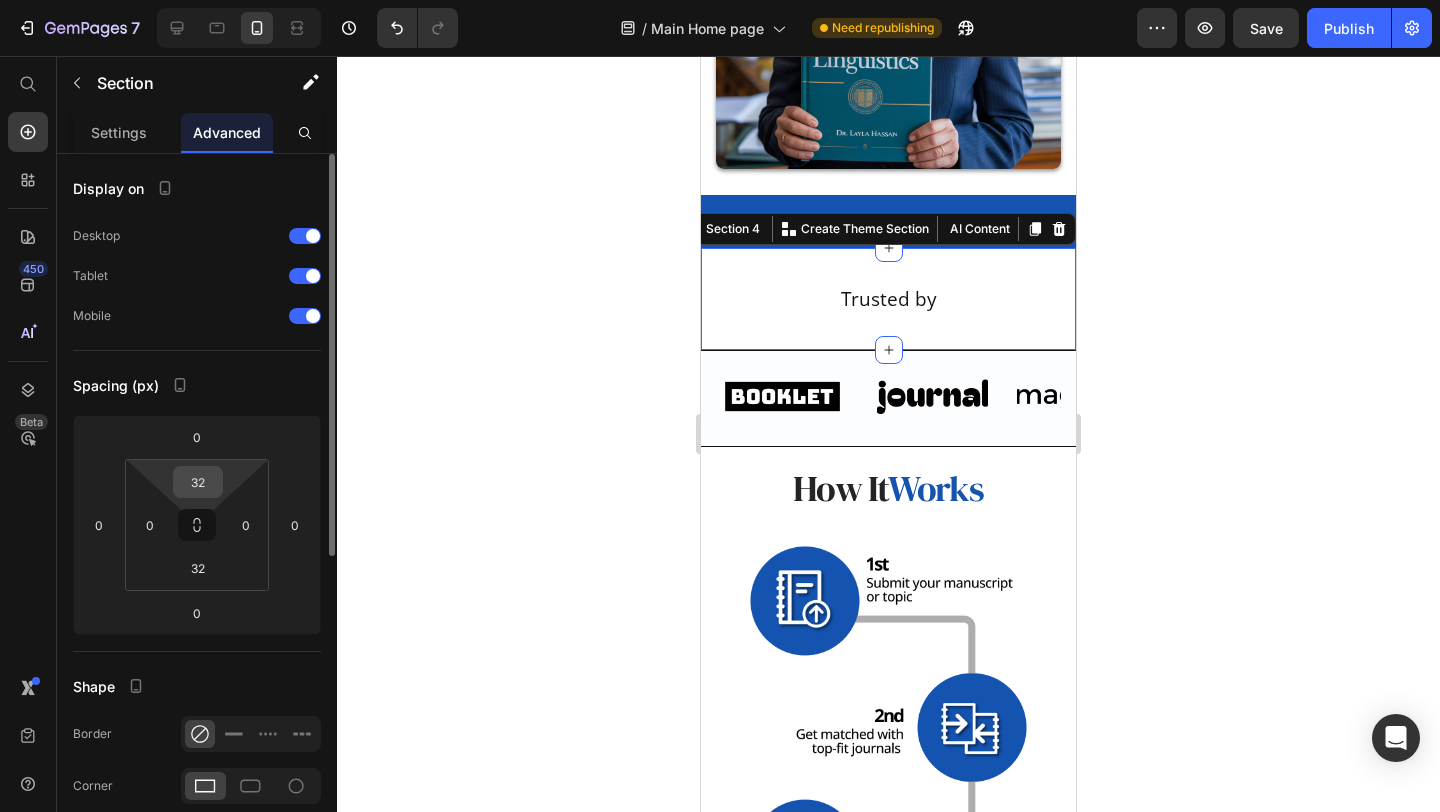 click on "32" at bounding box center (198, 482) 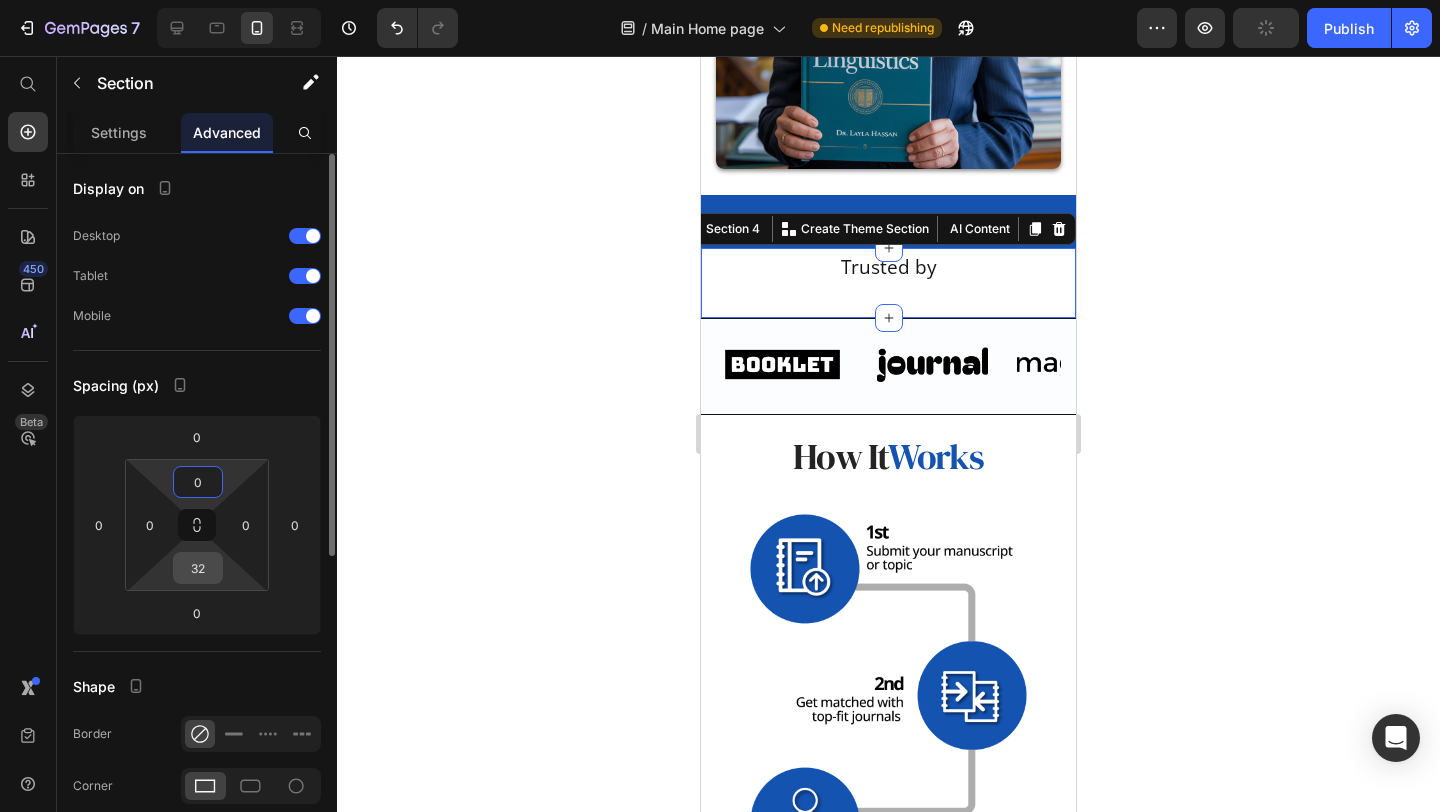 type on "0" 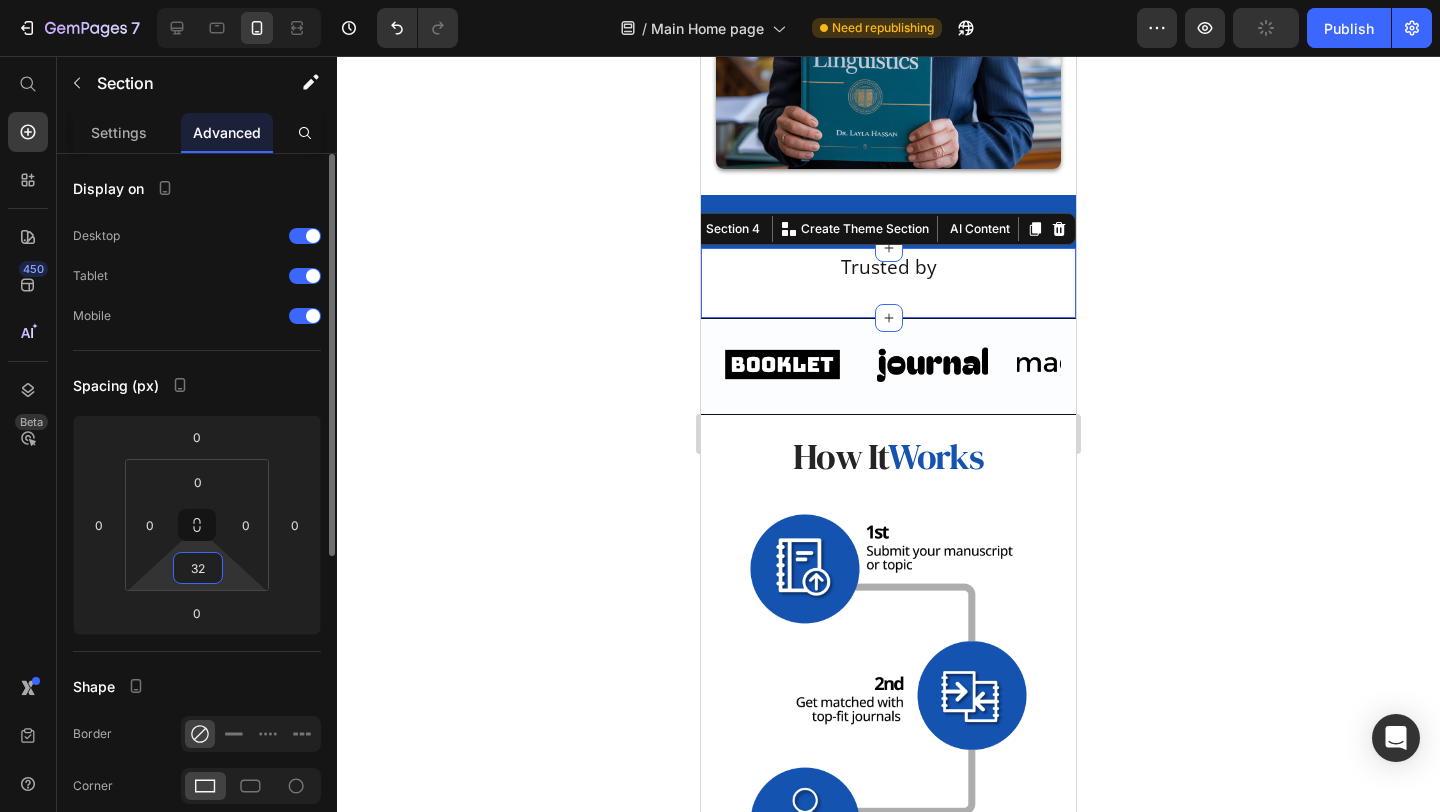 click on "32" at bounding box center [198, 568] 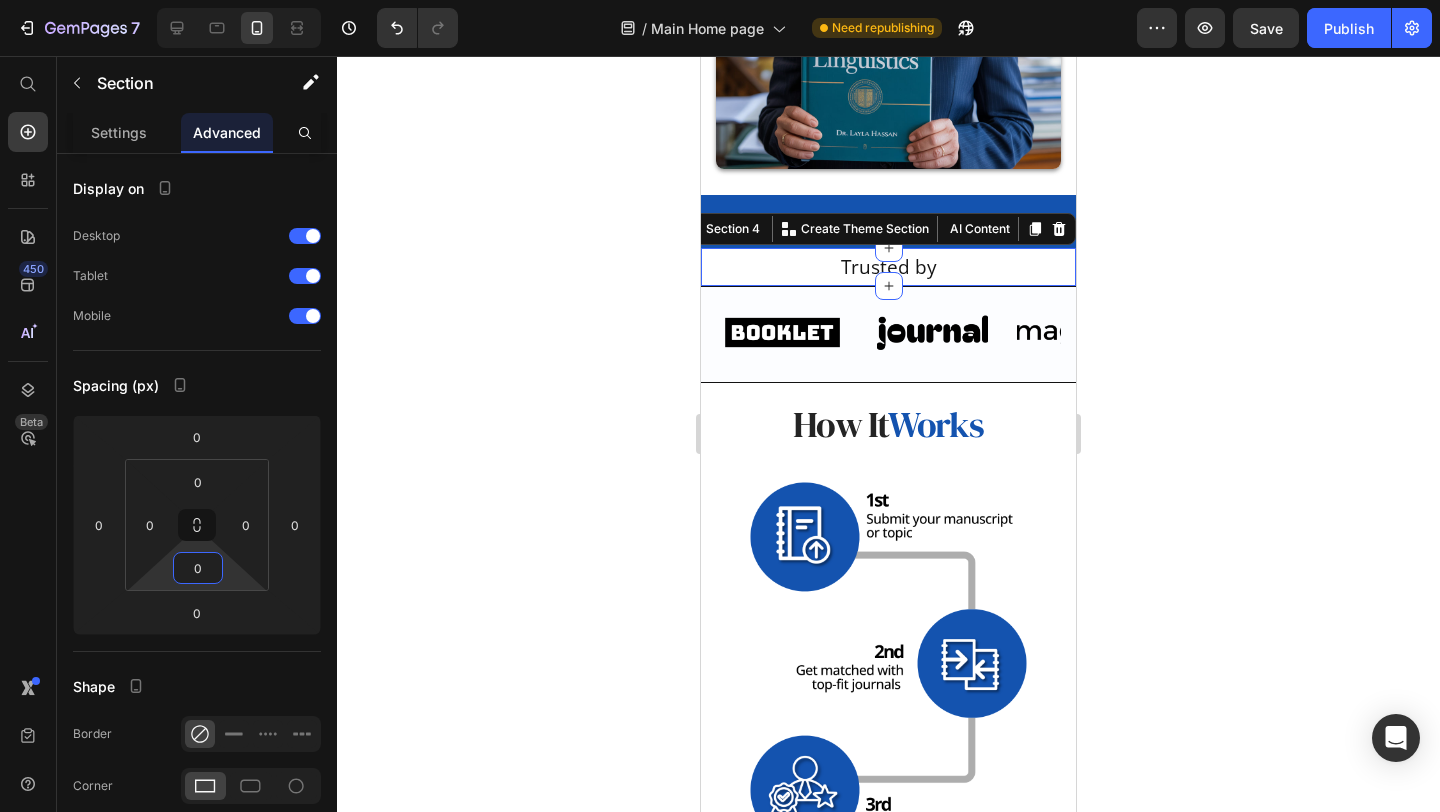 type on "0" 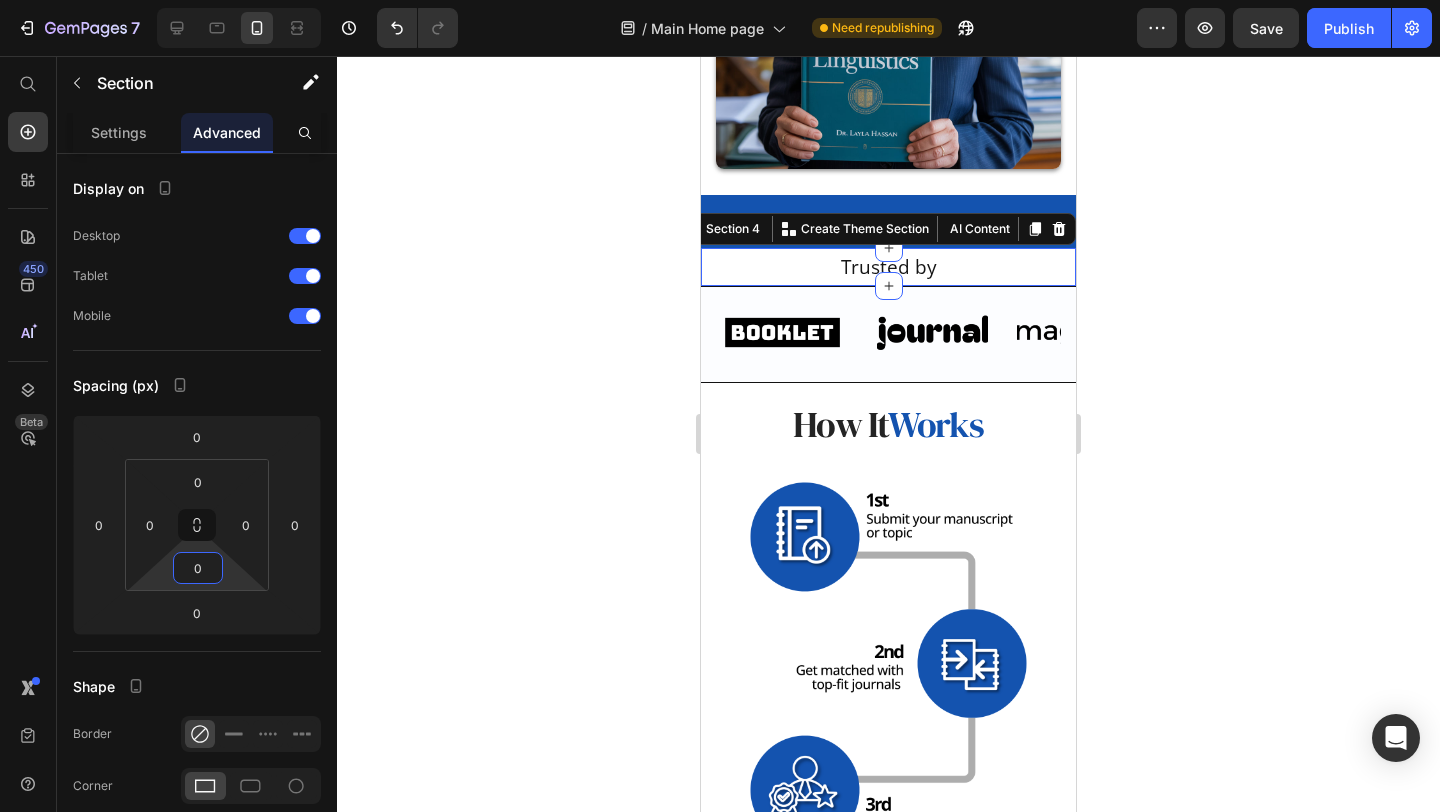 click 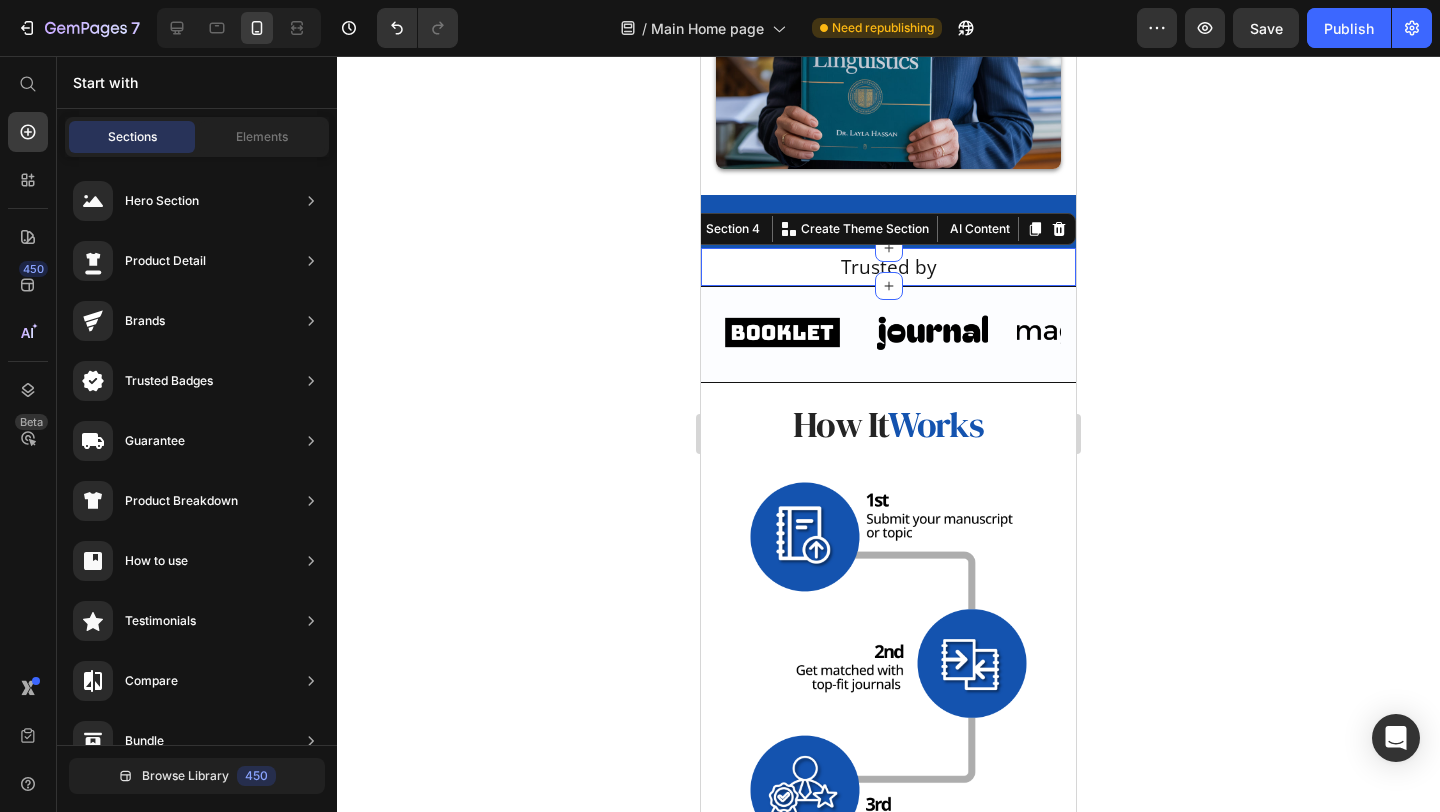 click 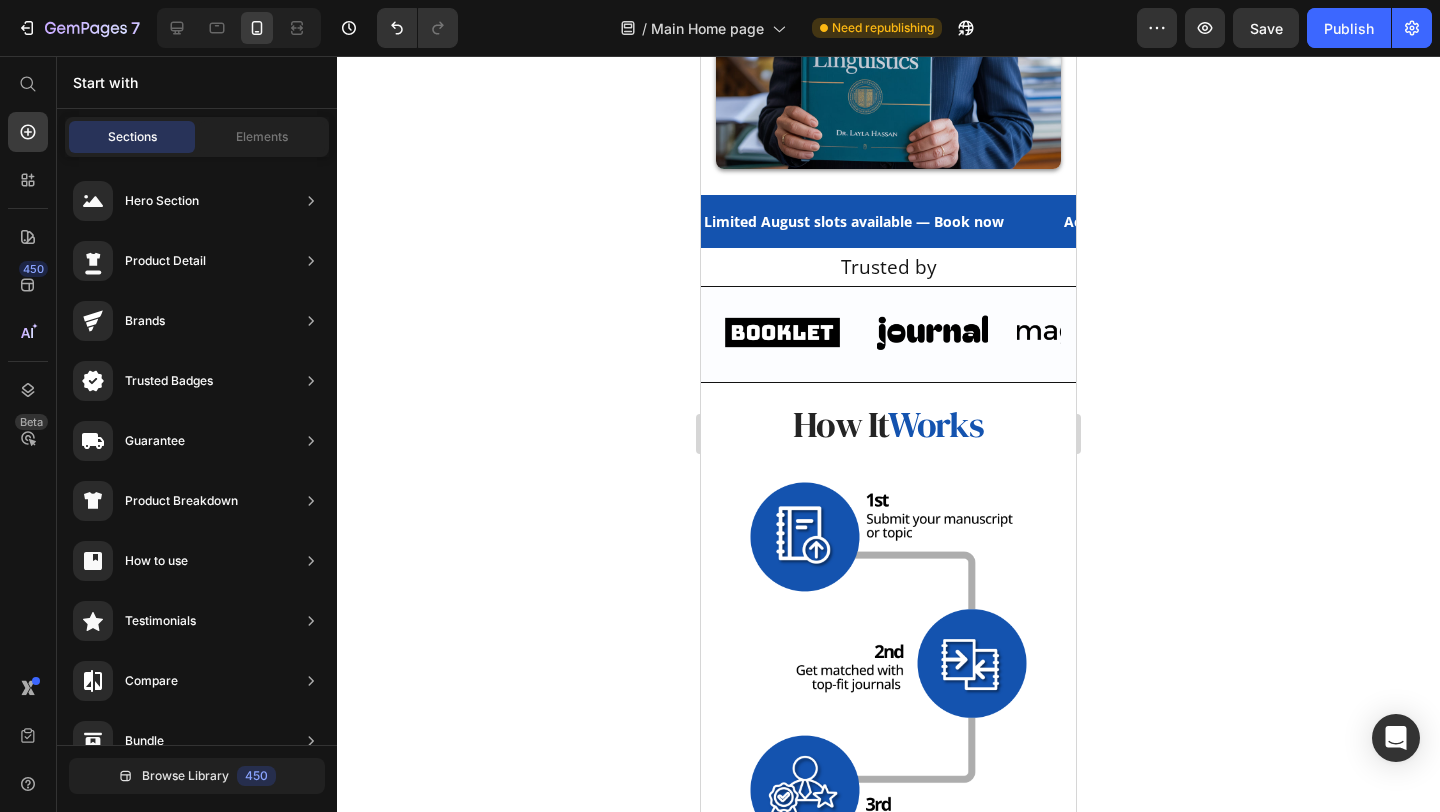 click 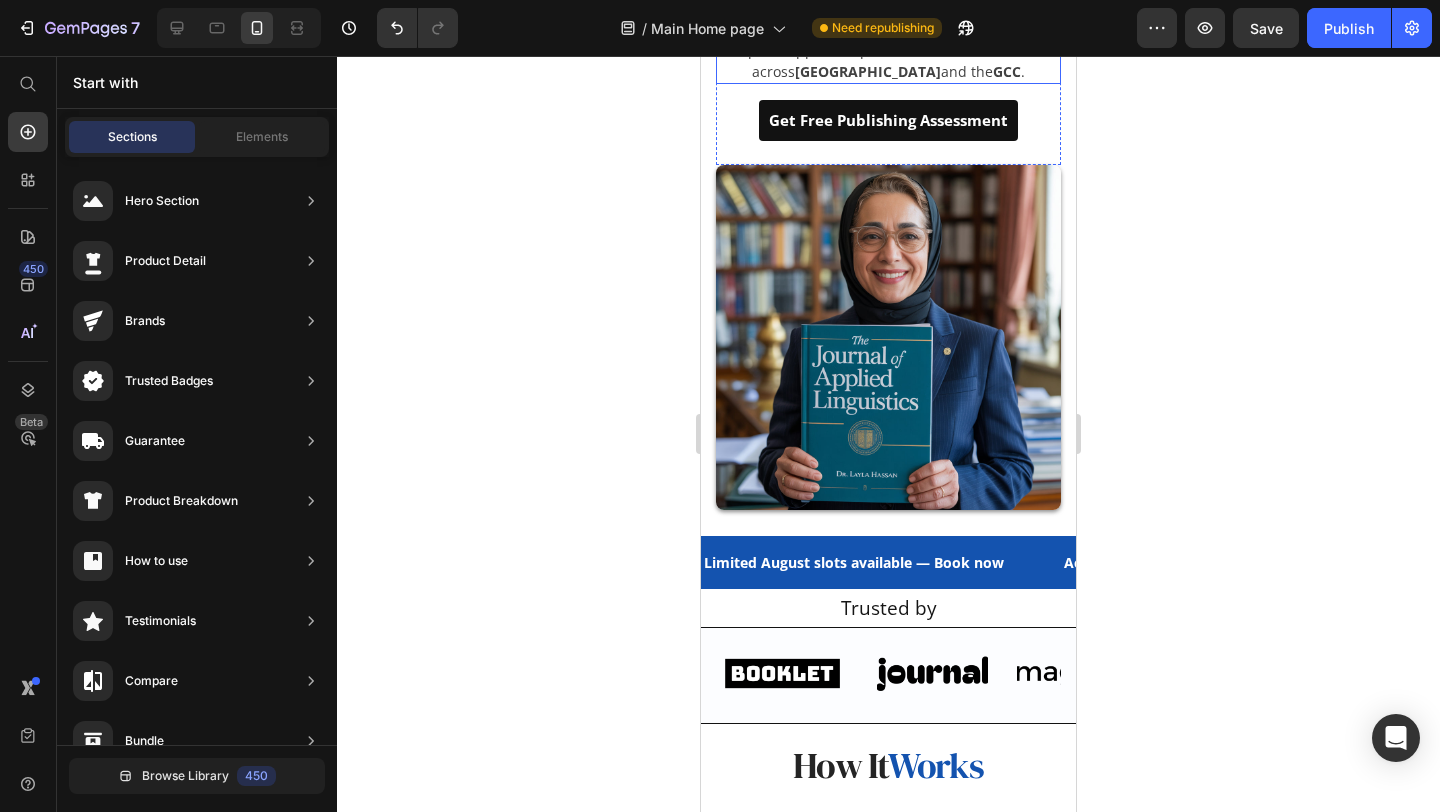 scroll, scrollTop: 337, scrollLeft: 0, axis: vertical 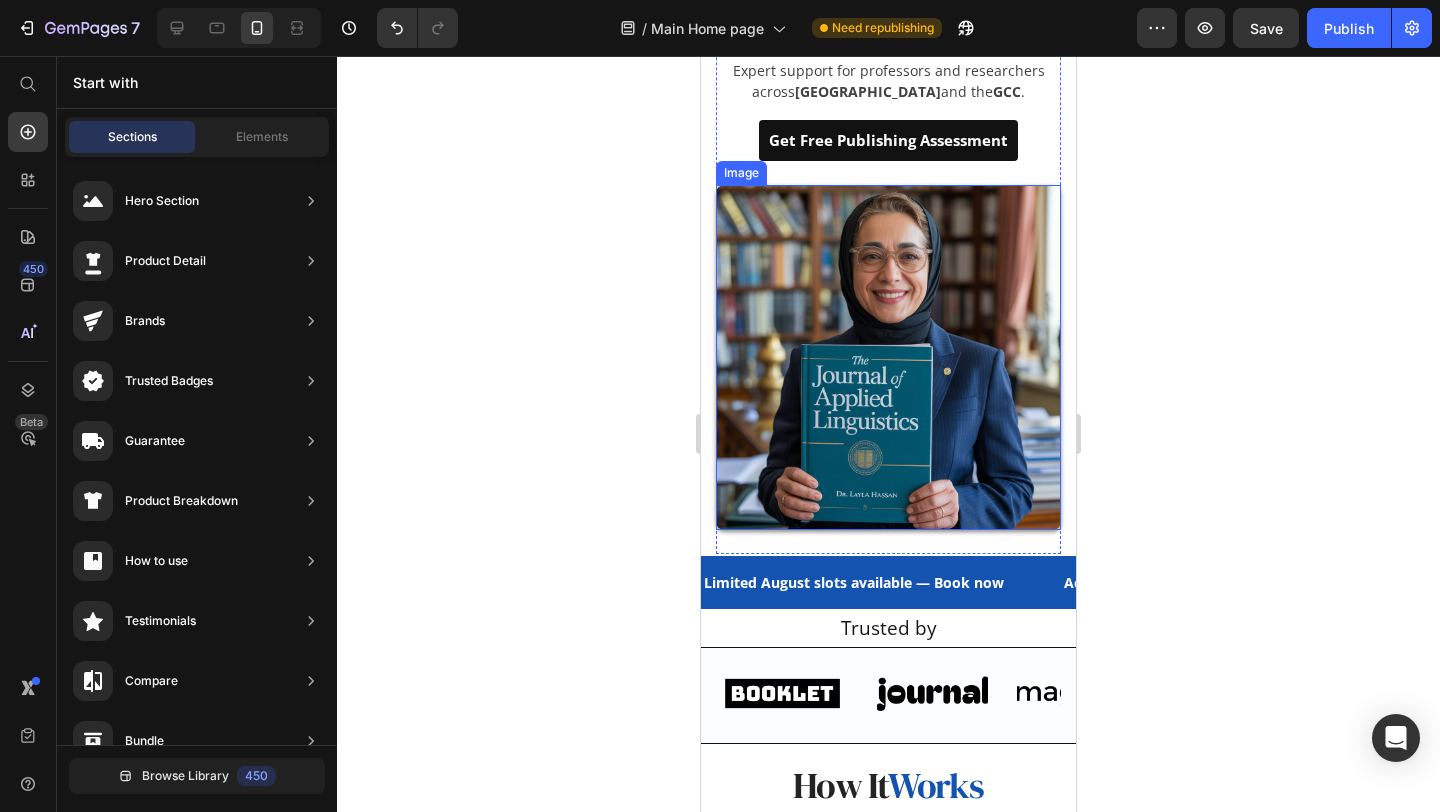 click at bounding box center (888, 357) 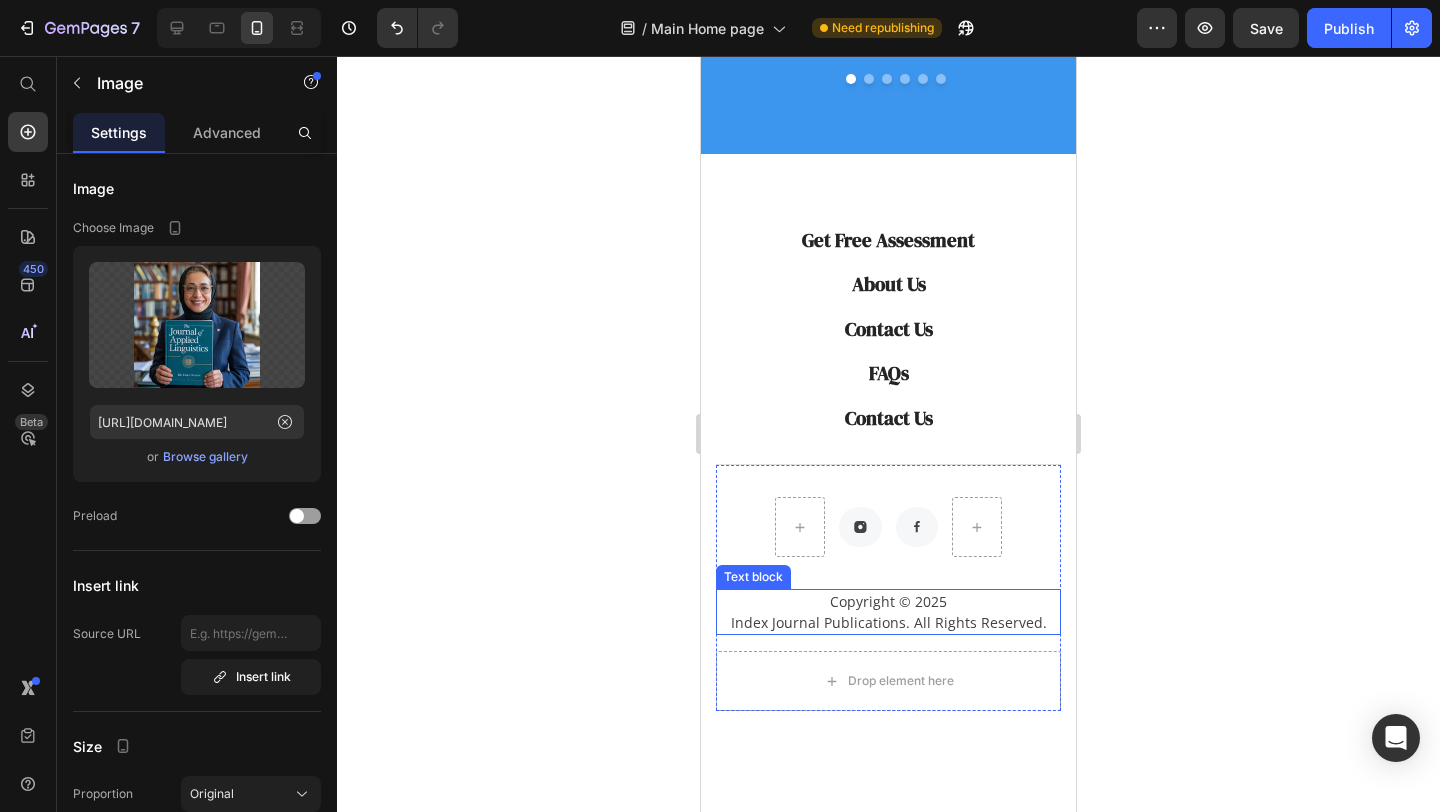 scroll, scrollTop: 4187, scrollLeft: 0, axis: vertical 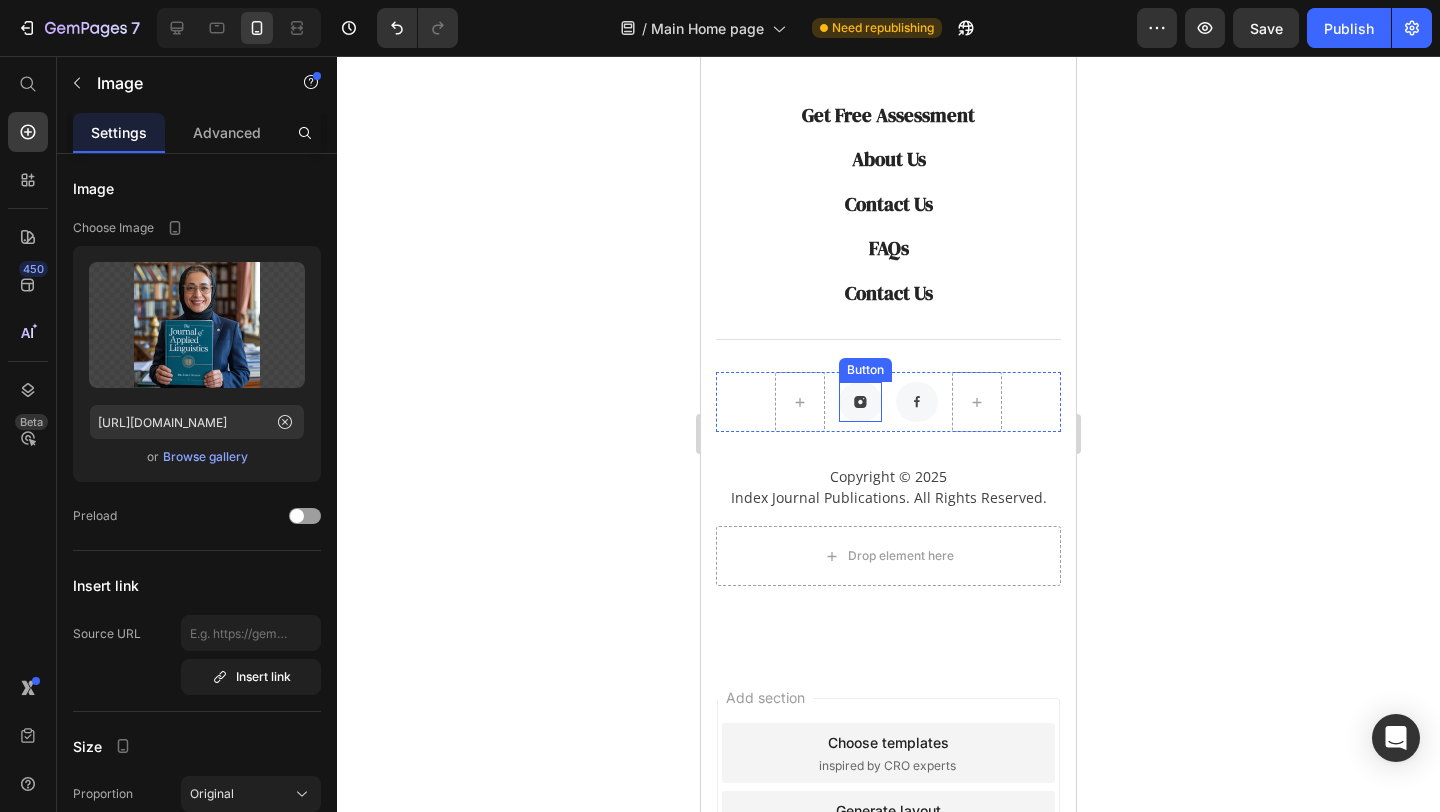 click 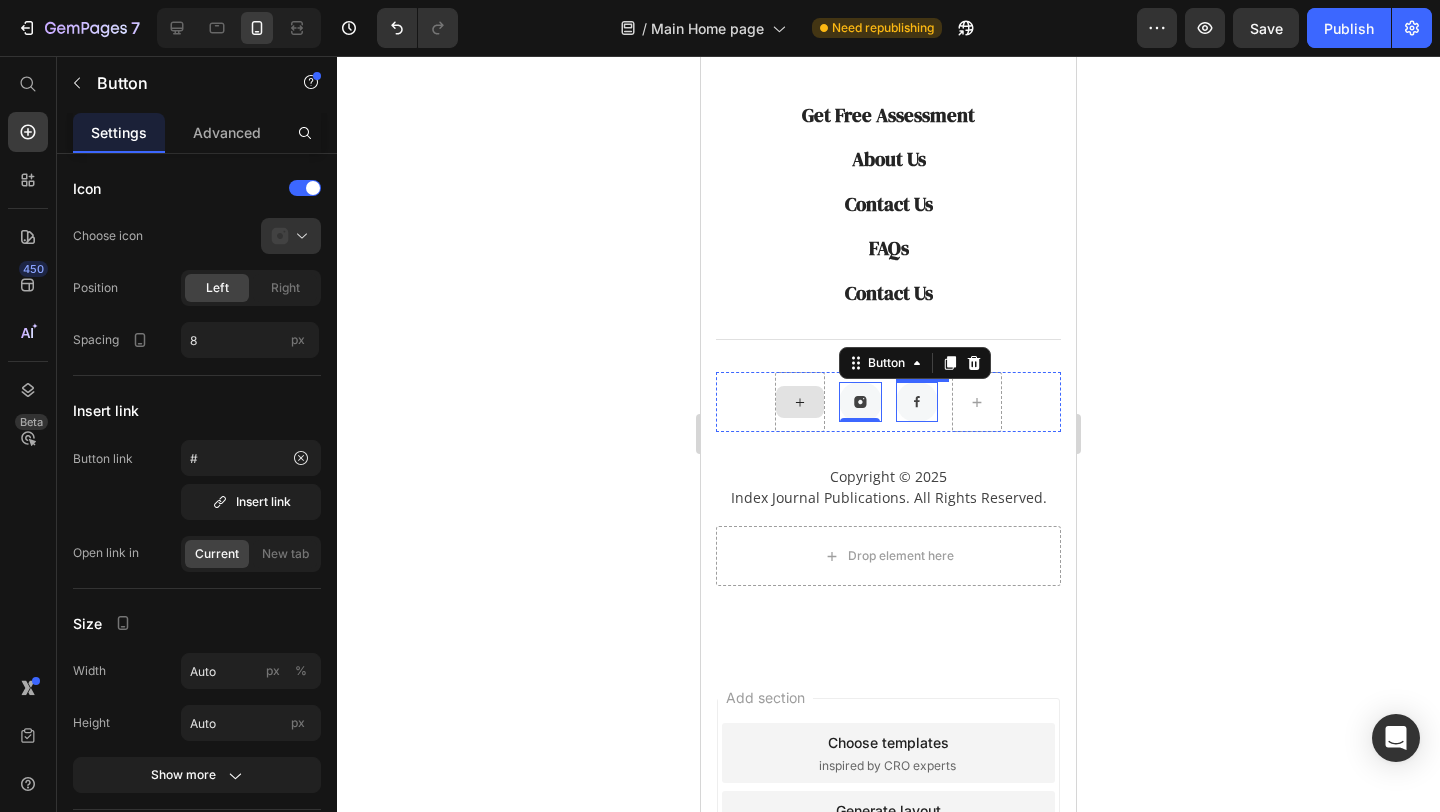 click at bounding box center (917, 402) 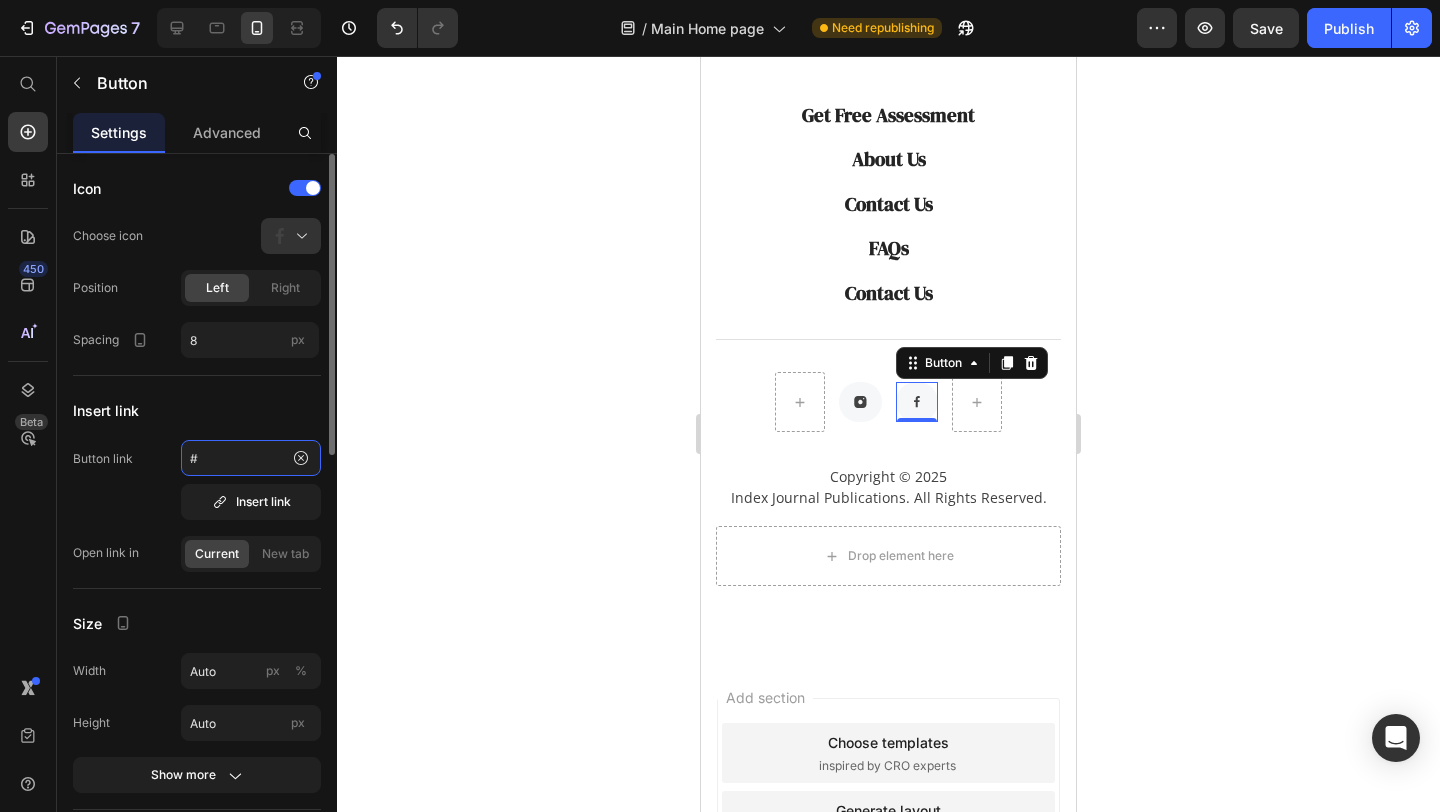 click on "#" 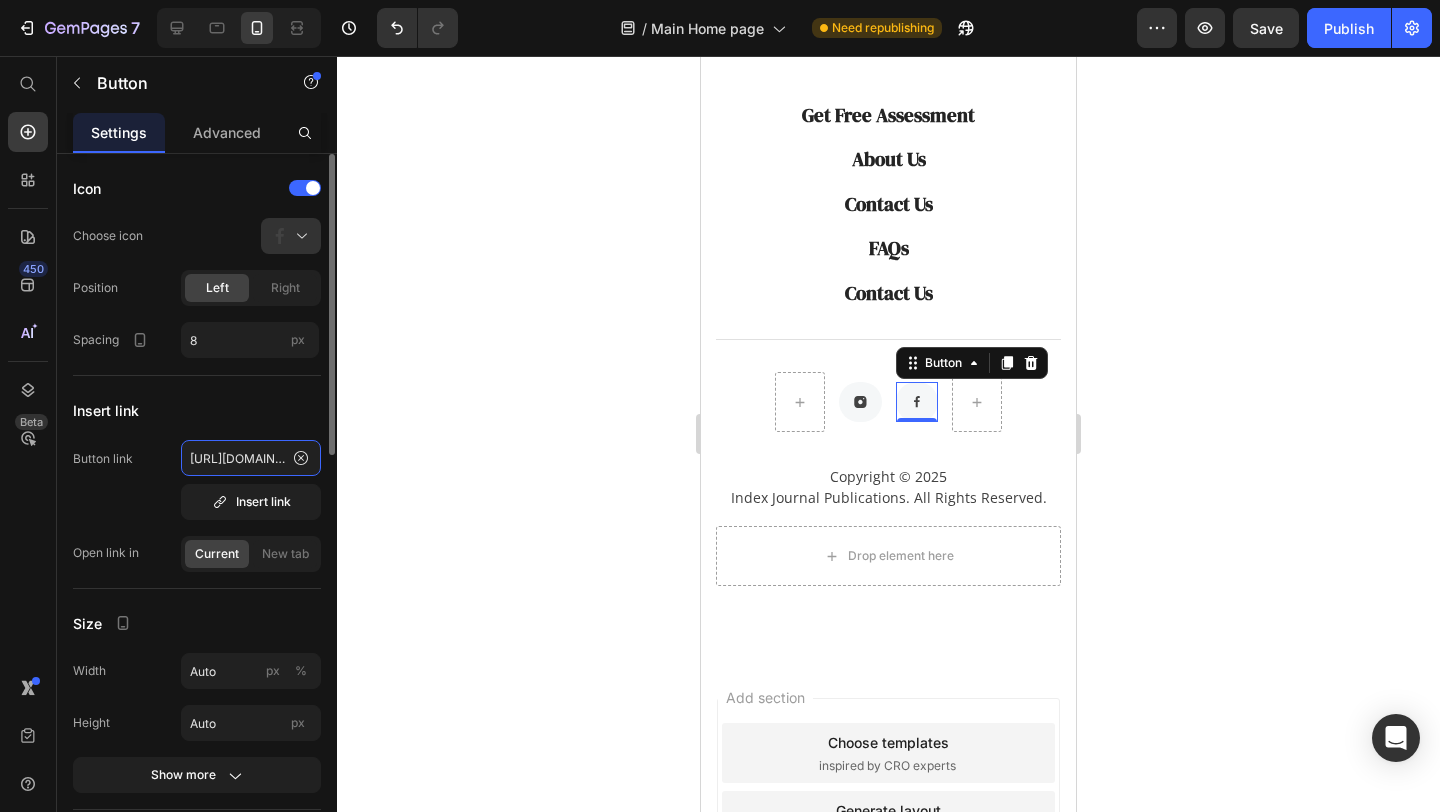 scroll, scrollTop: 0, scrollLeft: 270, axis: horizontal 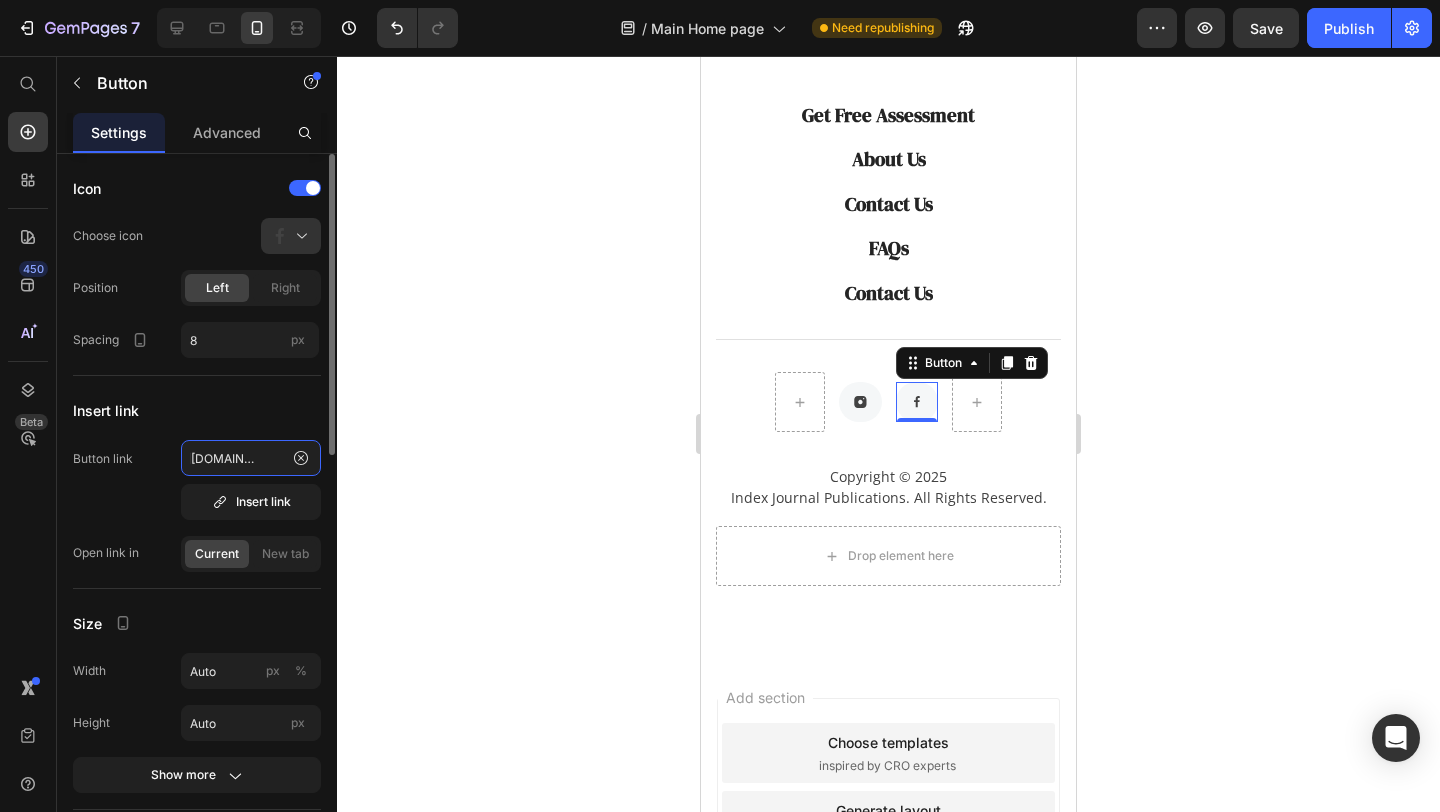 type on "[URL][DOMAIN_NAME]" 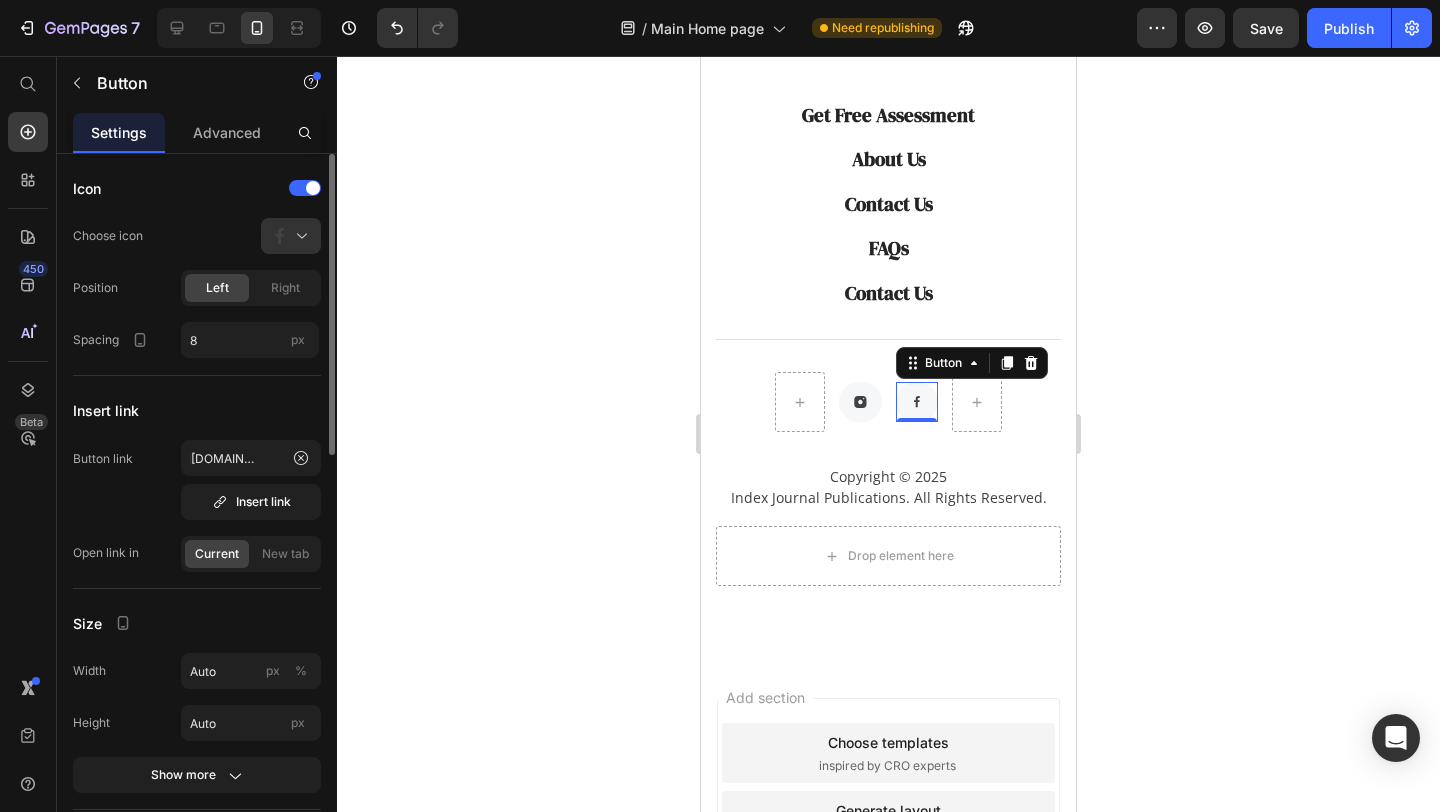scroll, scrollTop: 0, scrollLeft: 0, axis: both 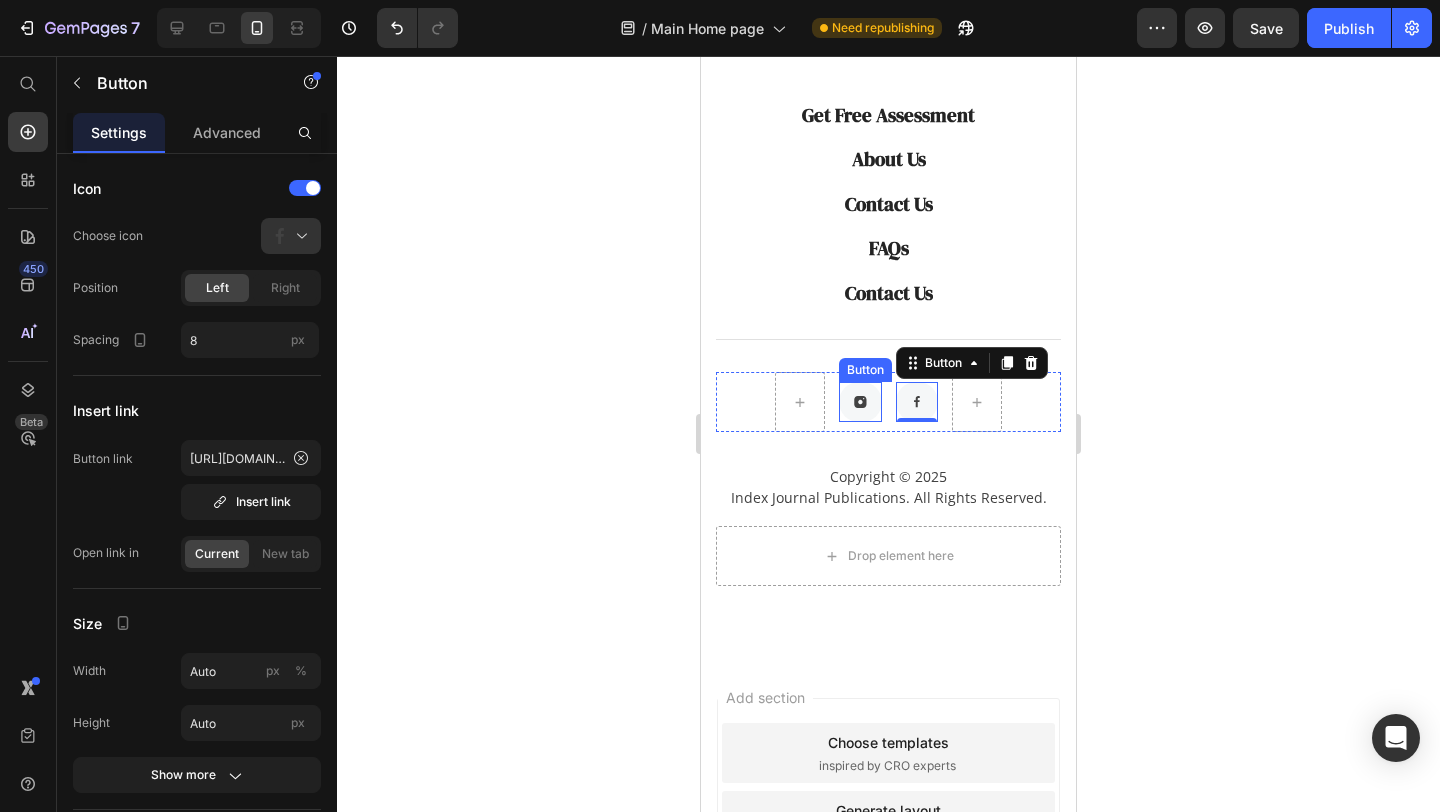 click at bounding box center [860, 402] 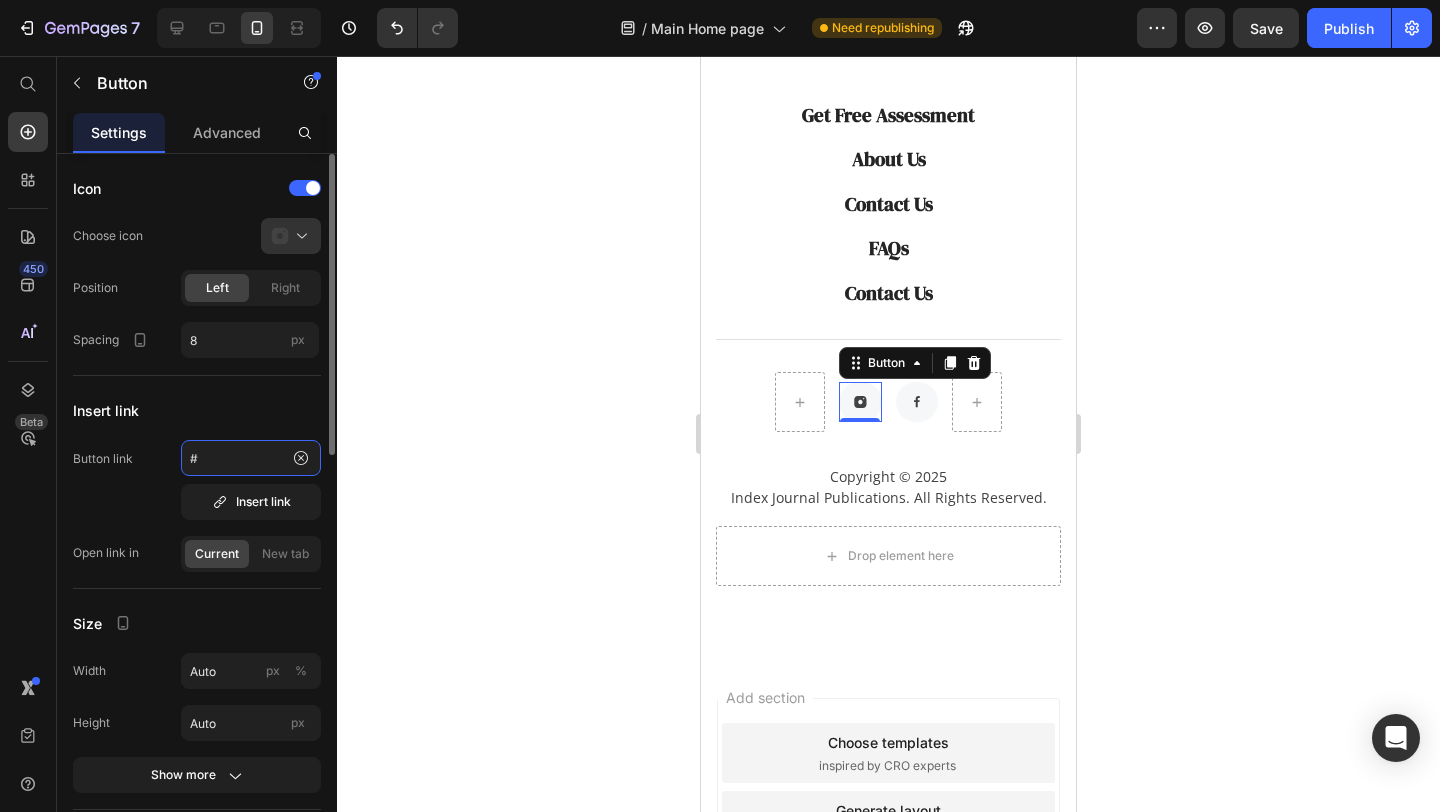 click on "#" 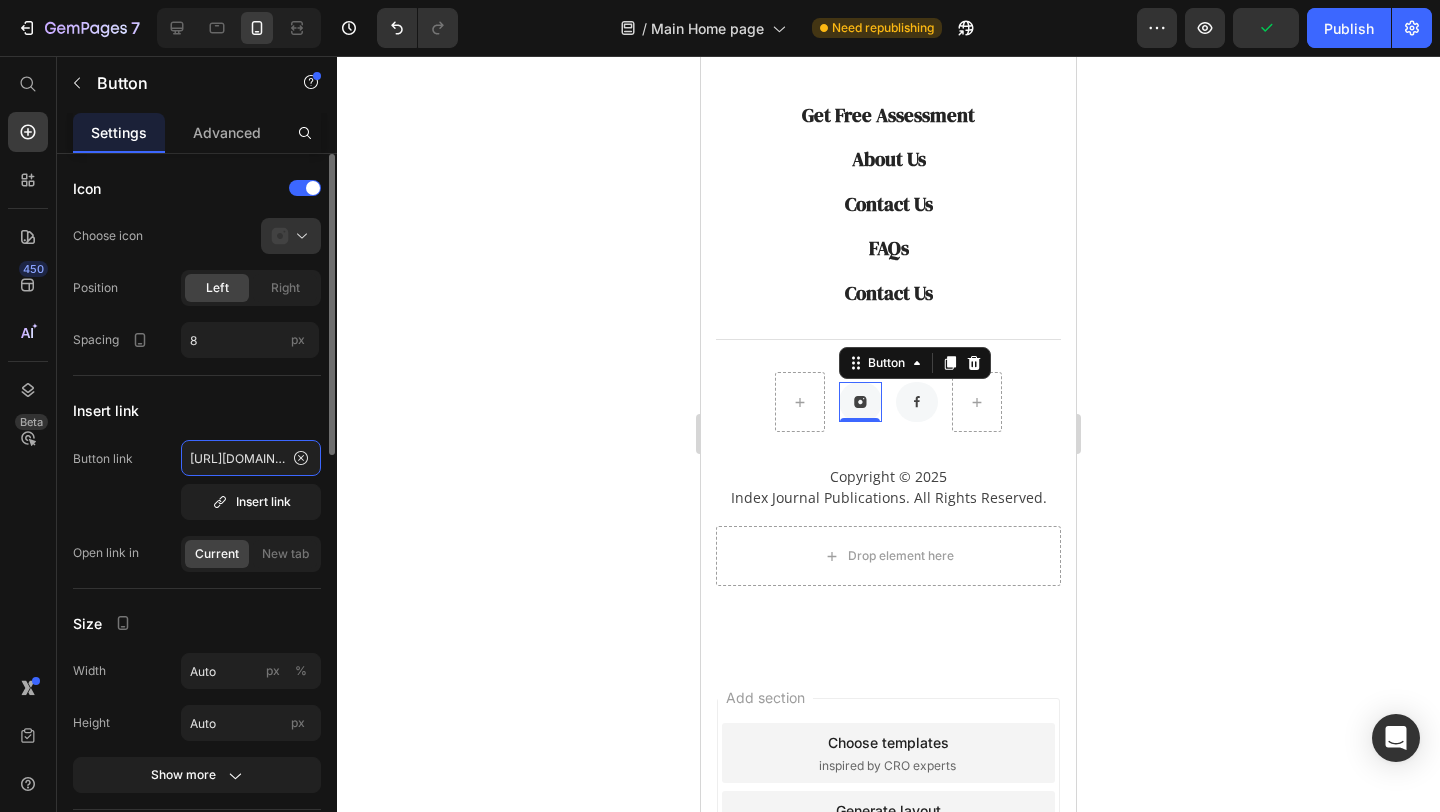 scroll, scrollTop: 0, scrollLeft: 543, axis: horizontal 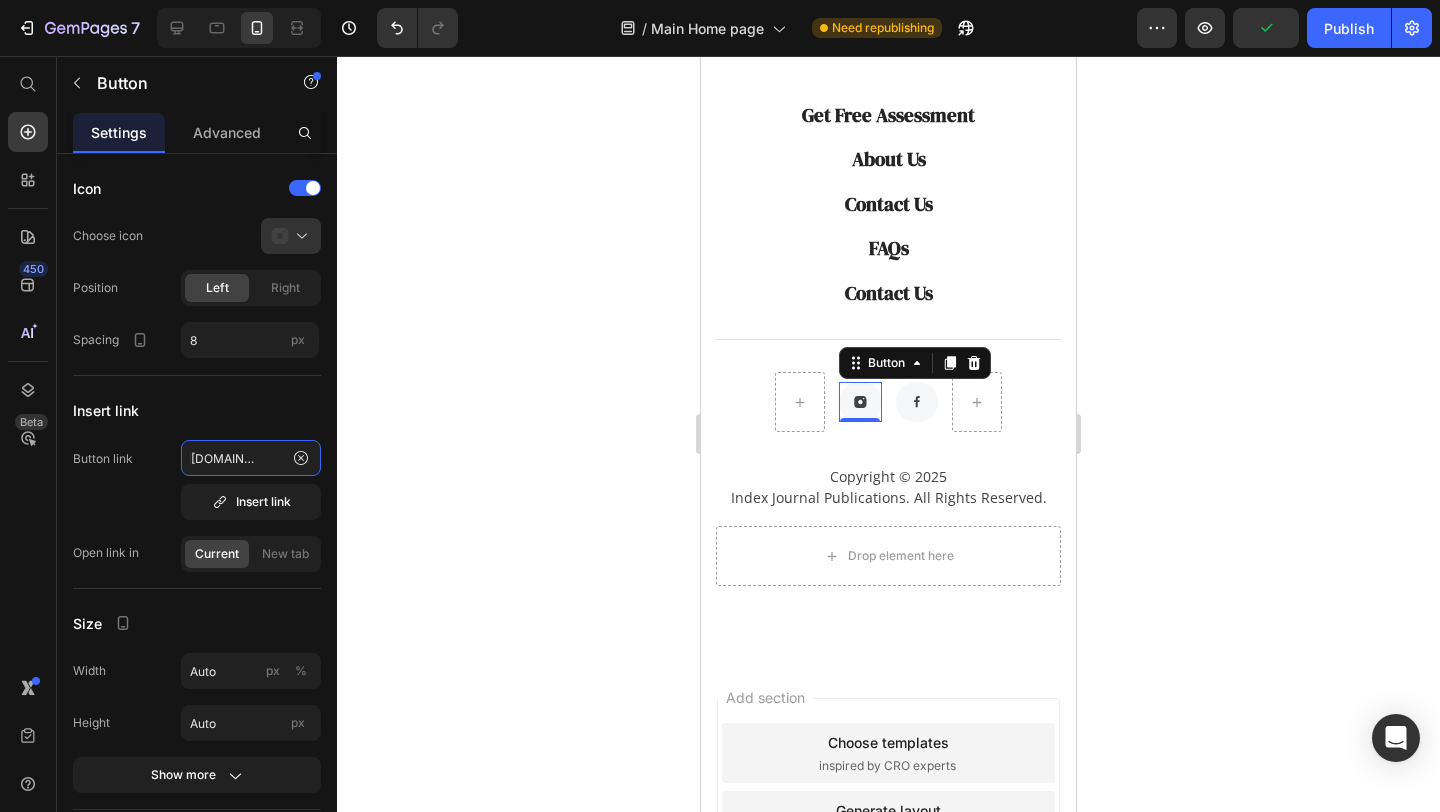 type on "[URL][DOMAIN_NAME]" 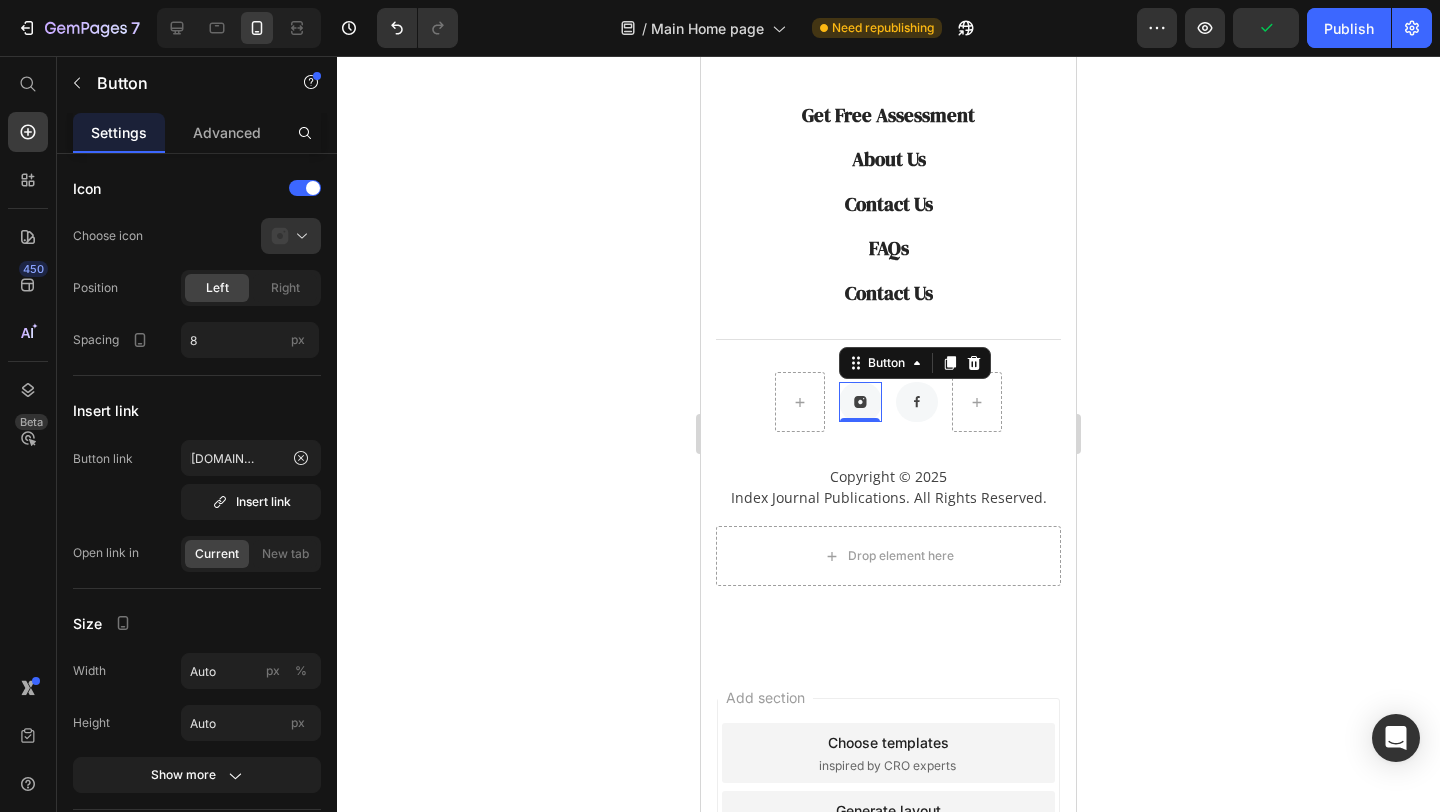 click 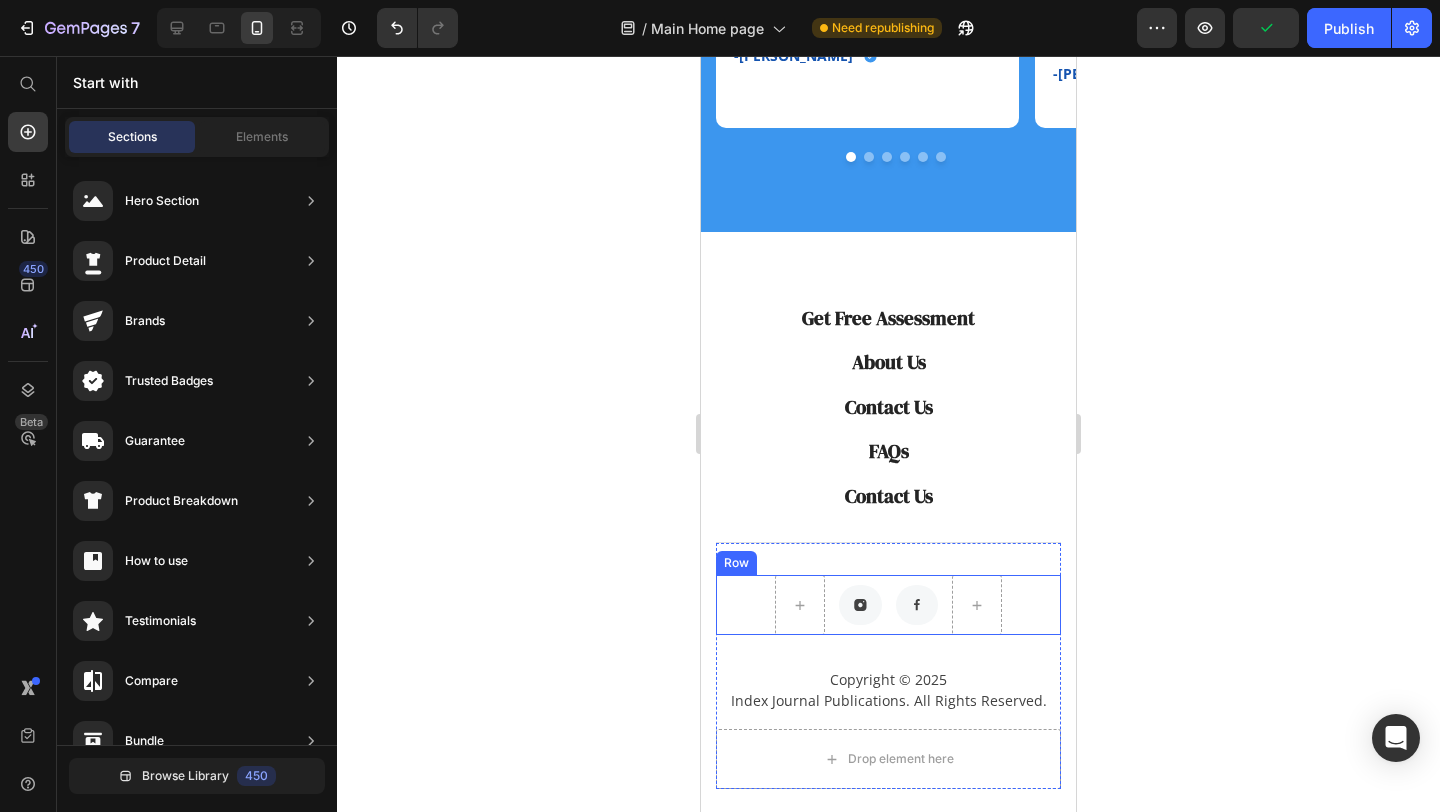 scroll, scrollTop: 3956, scrollLeft: 0, axis: vertical 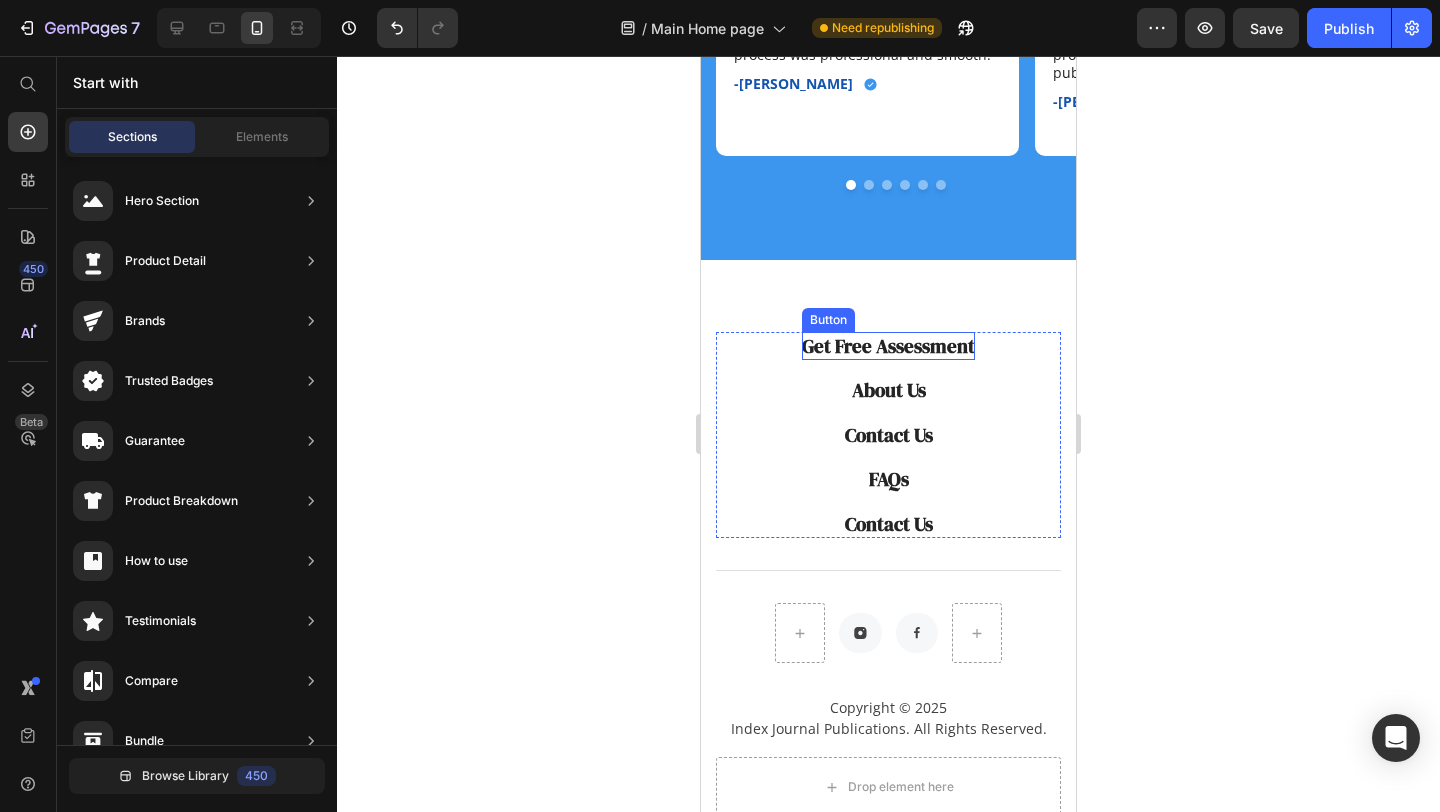 click on "Get Free Assessment" at bounding box center [888, 346] 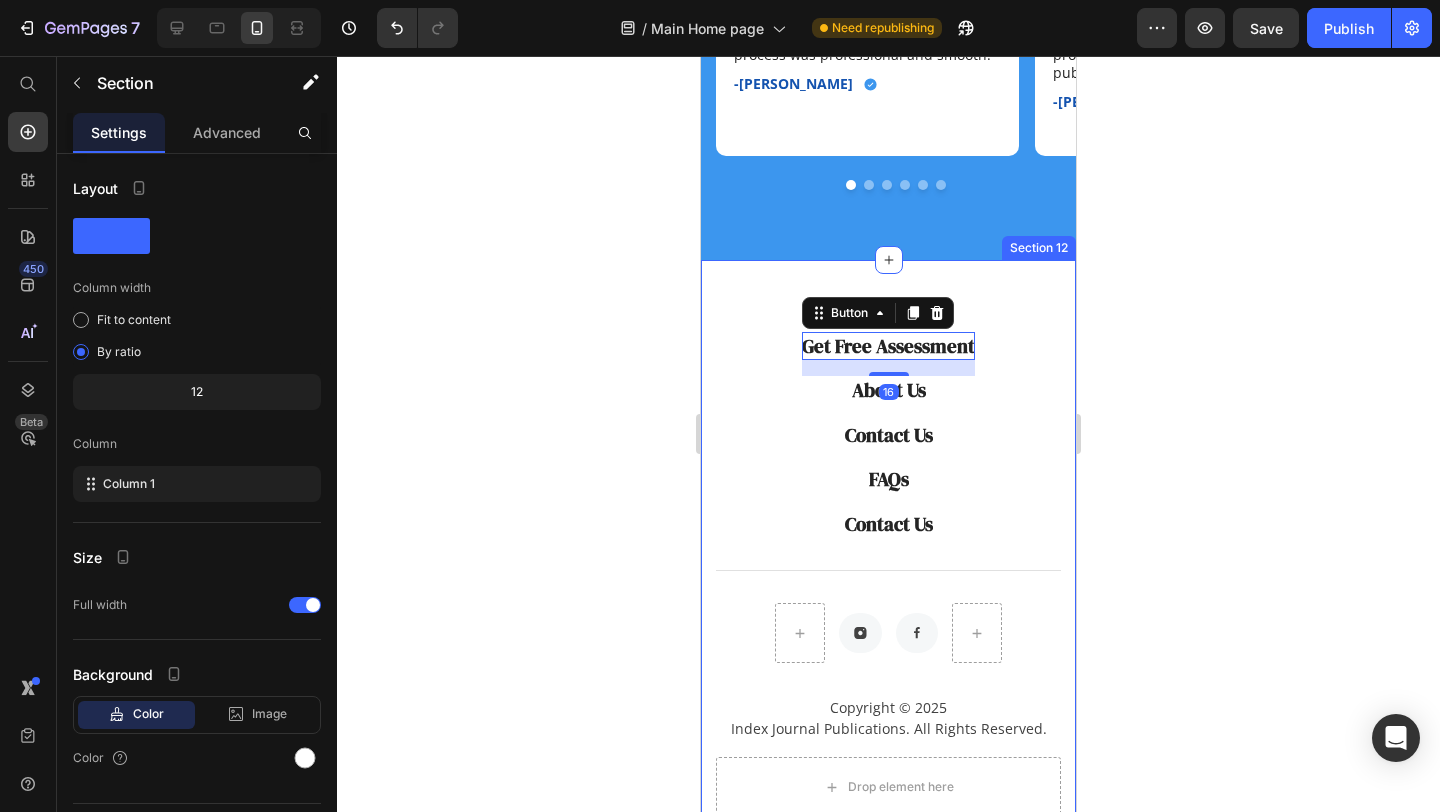 click on "Get Free Assessment Button   16 About Us Button Contact Us Button FAQs Button Contact Us Button Row
Button     Button
Row Copyright © 2025  Index Journal Publications. All Rights Reserved. Text block
Drop element here Row Row Section 12" at bounding box center (888, 575) 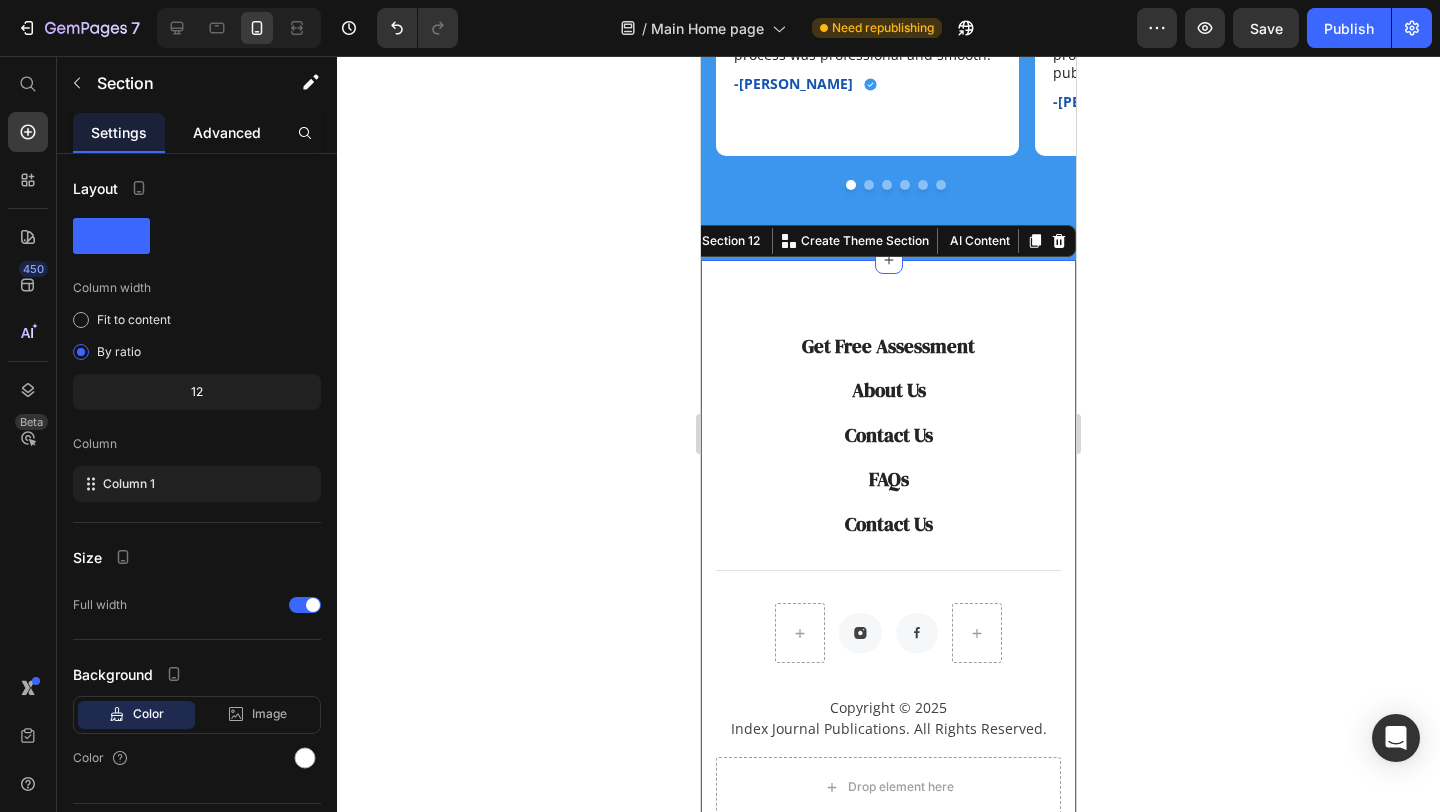 click on "Advanced" at bounding box center [227, 132] 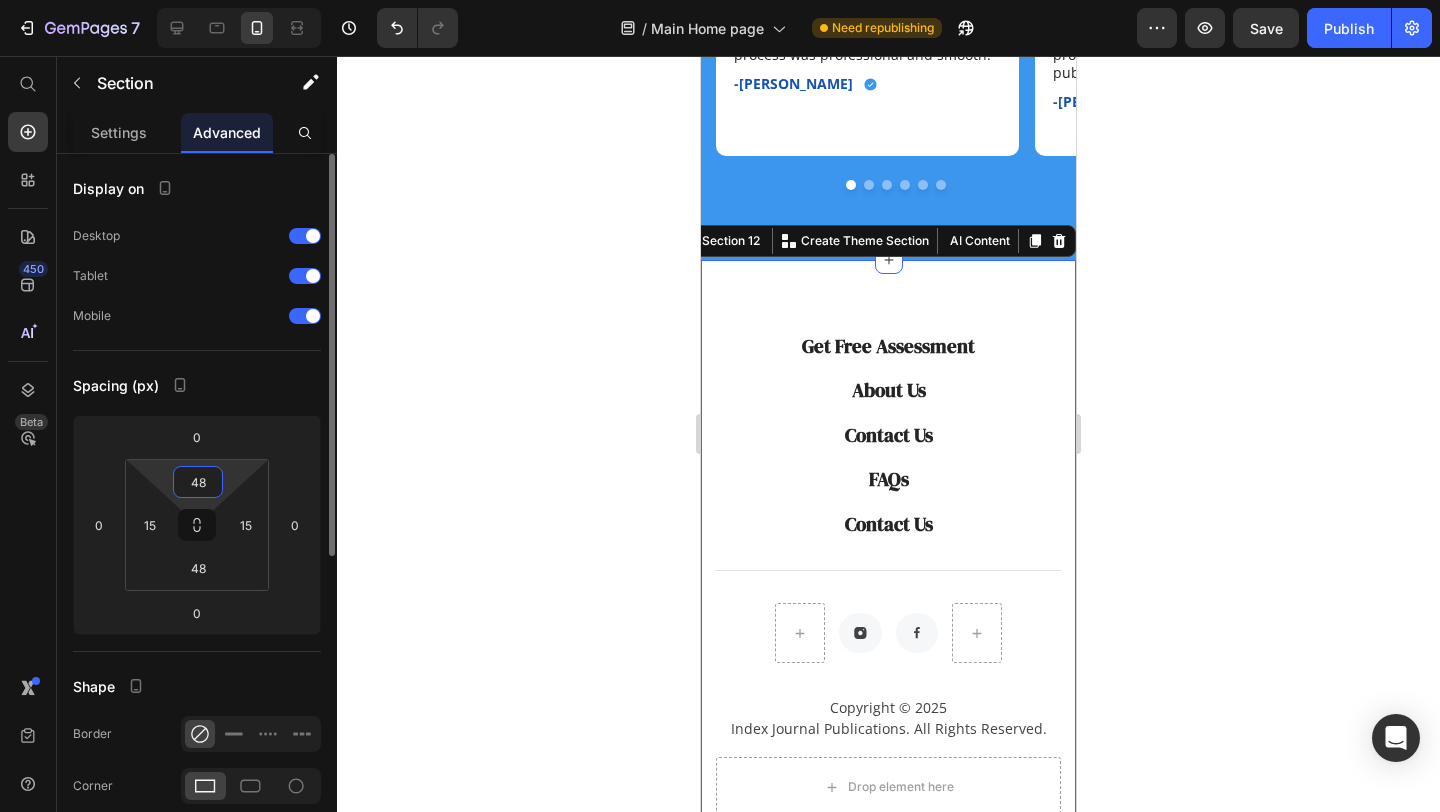 click on "48" at bounding box center [198, 482] 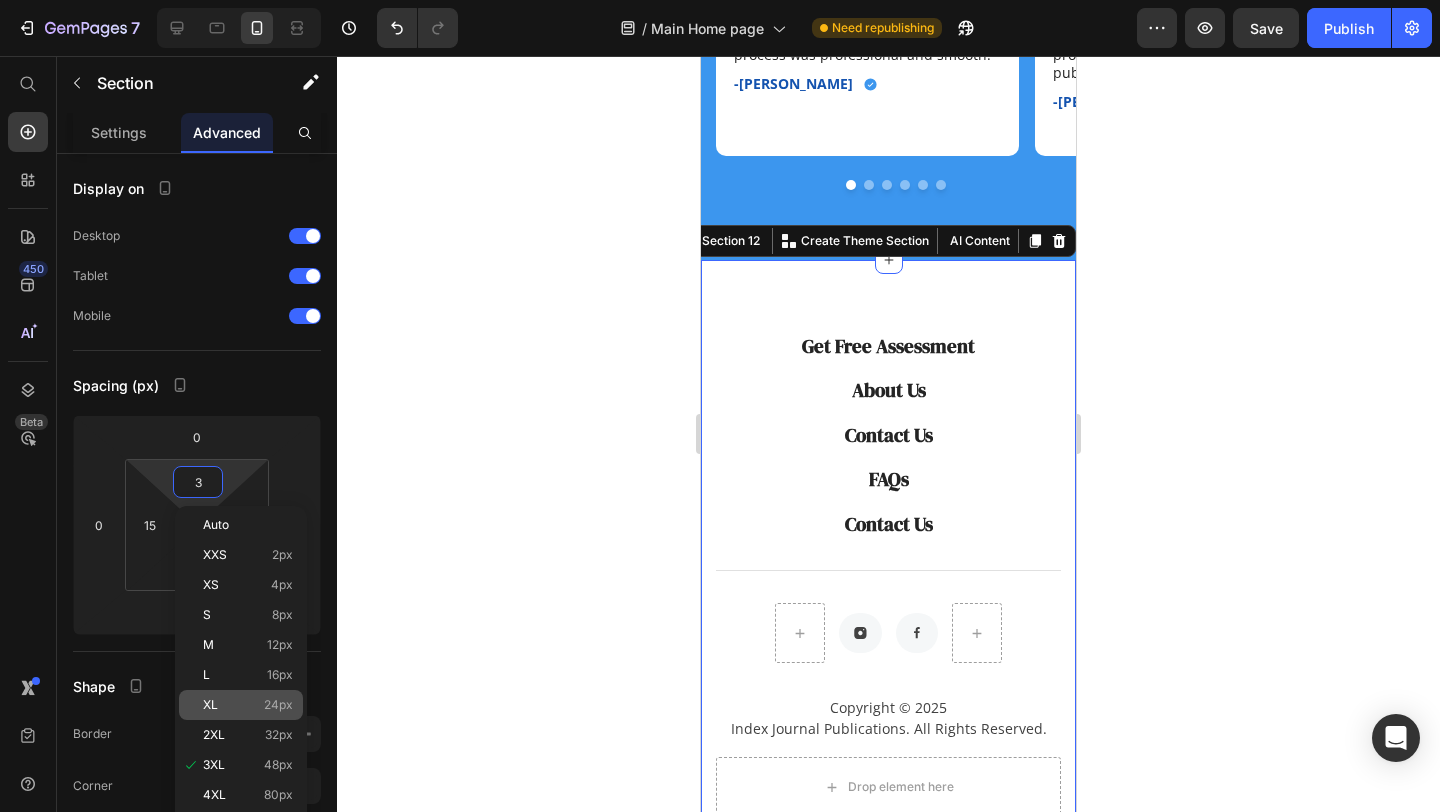 click on "XL 24px" 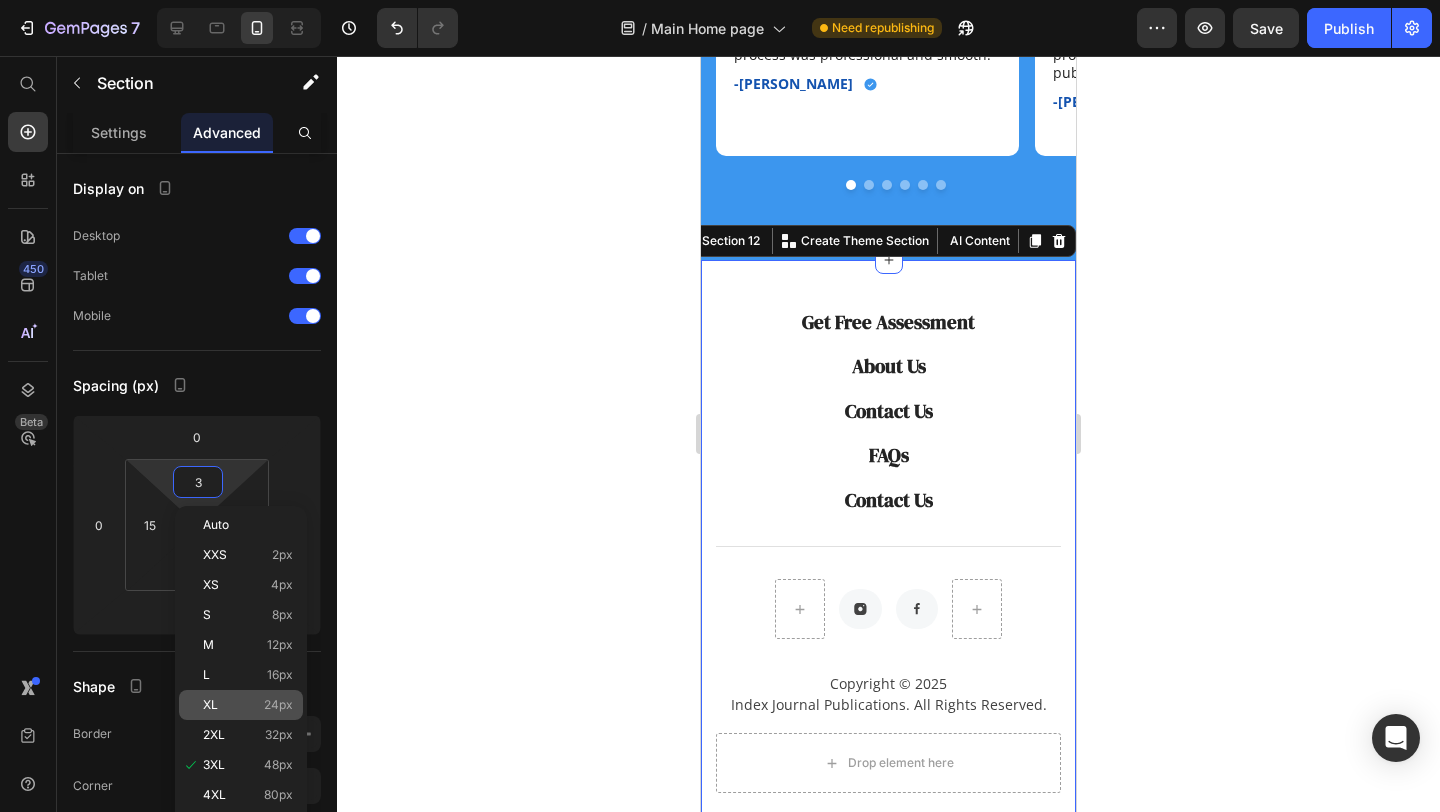 type on "24" 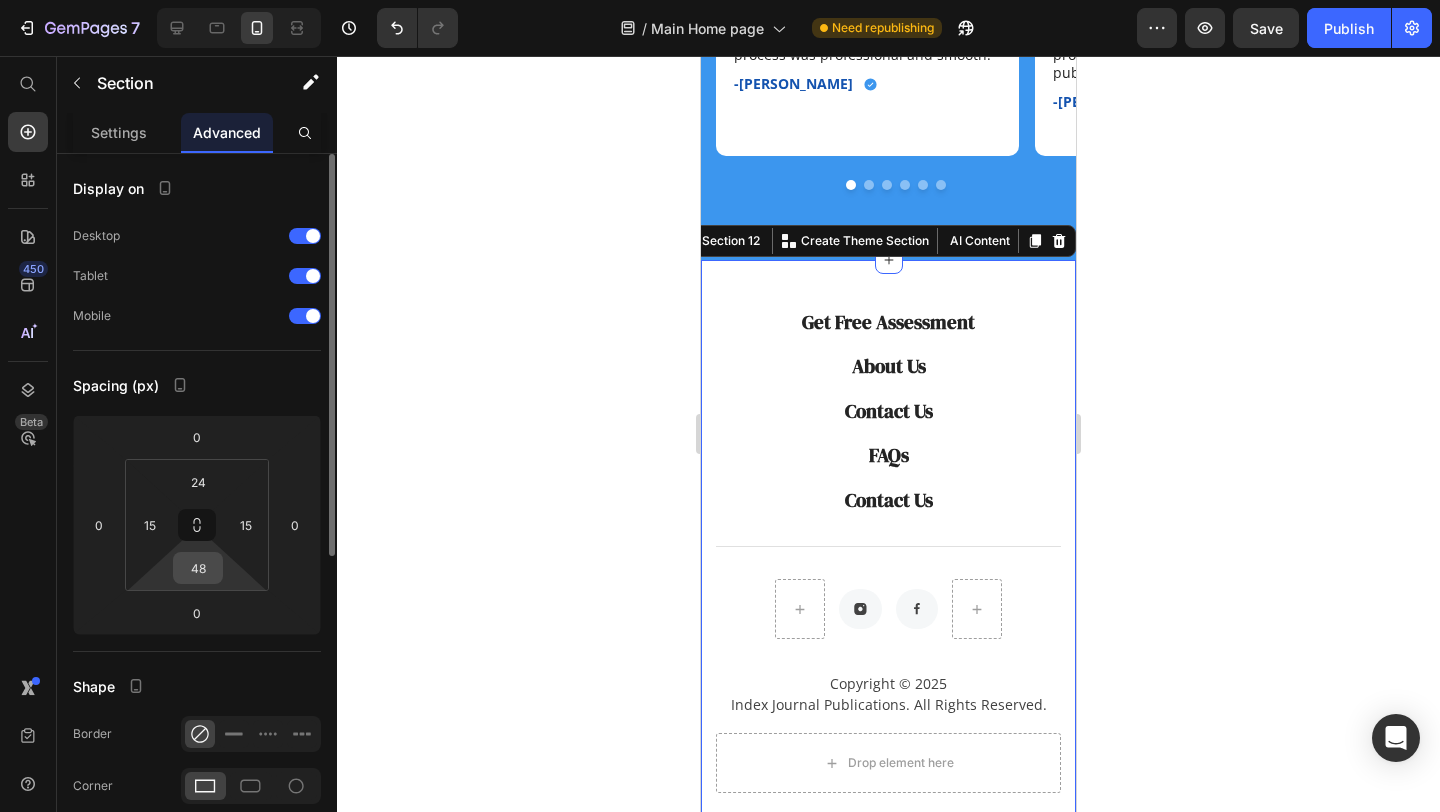 click on "48" at bounding box center (198, 568) 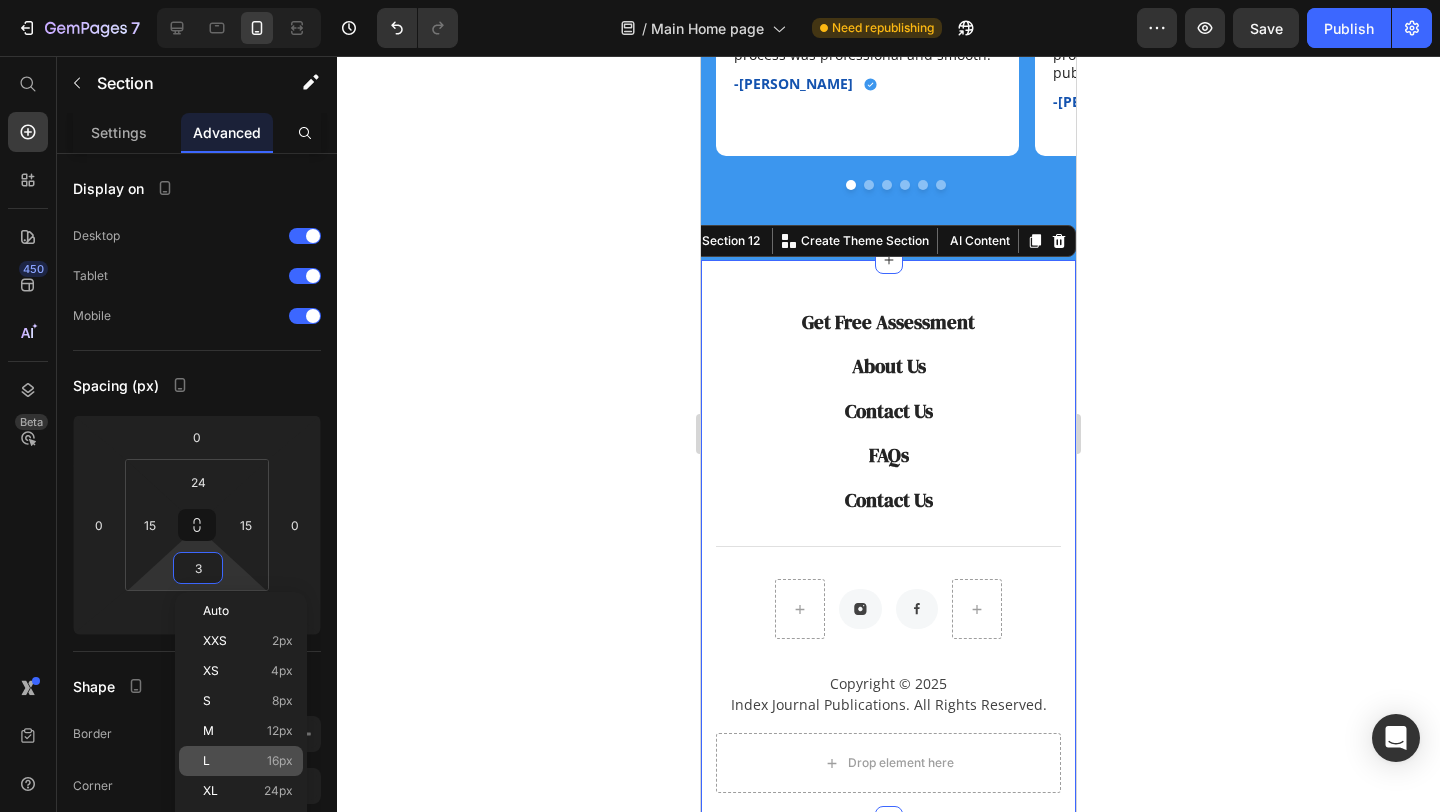 click on "L 16px" 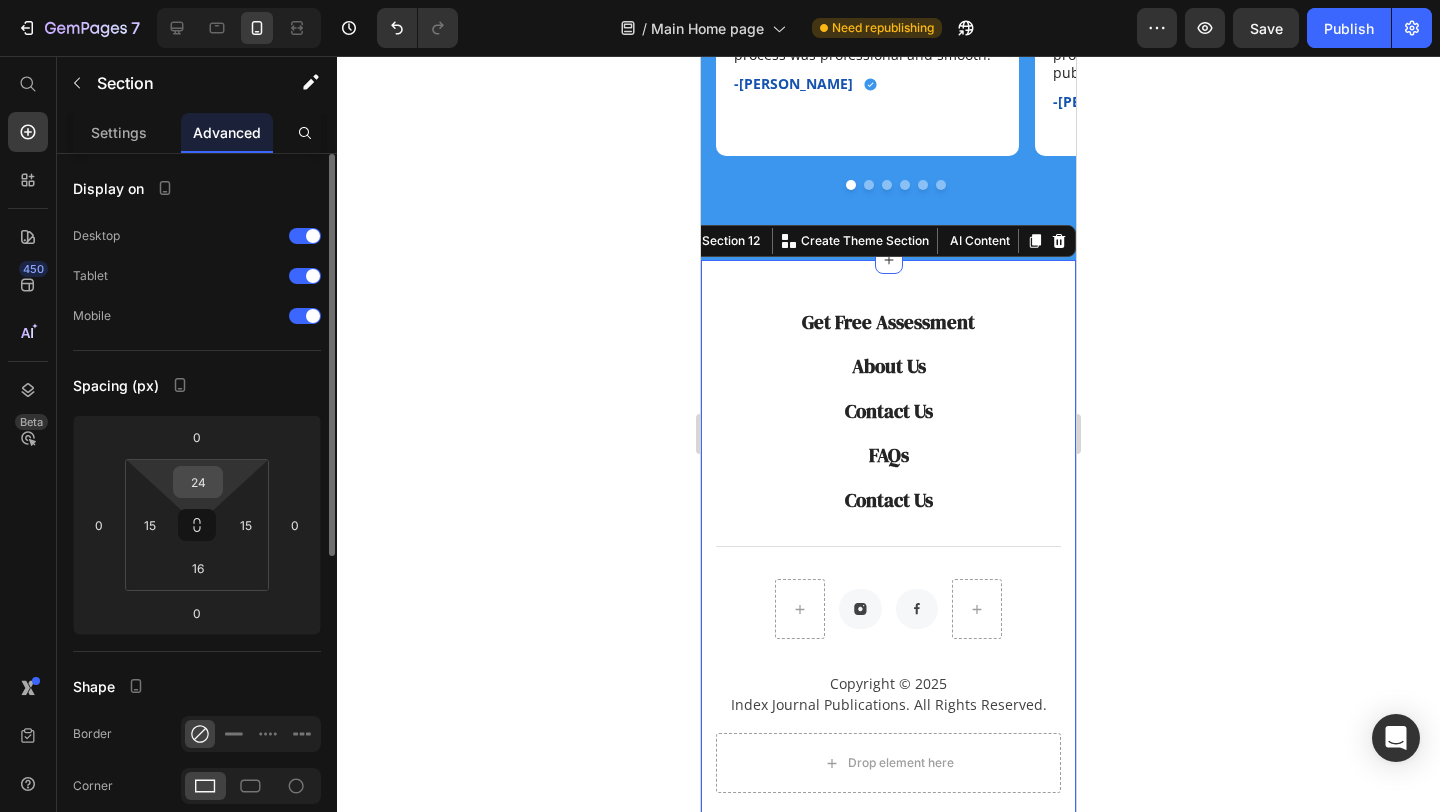 click on "24" at bounding box center [198, 482] 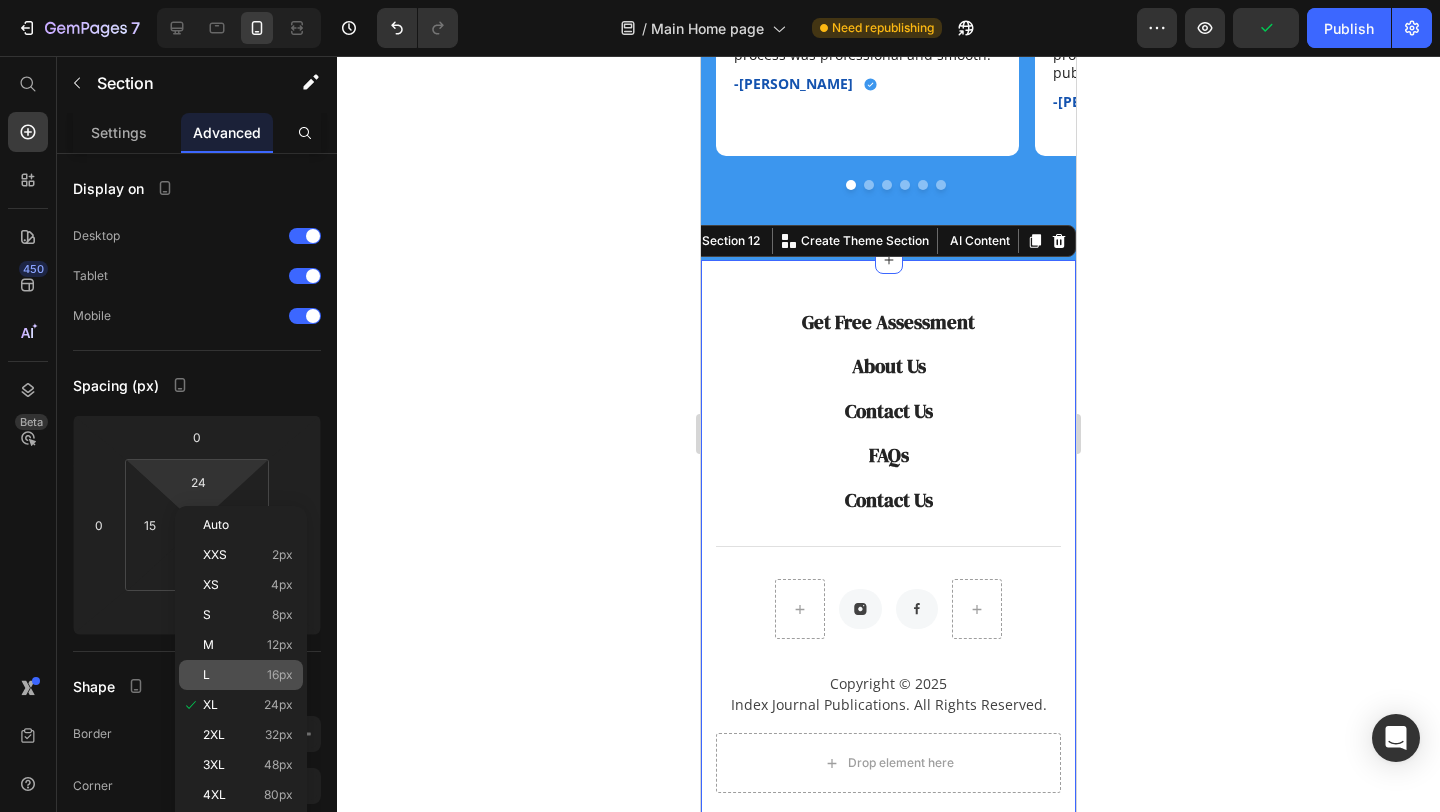 click on "L 16px" 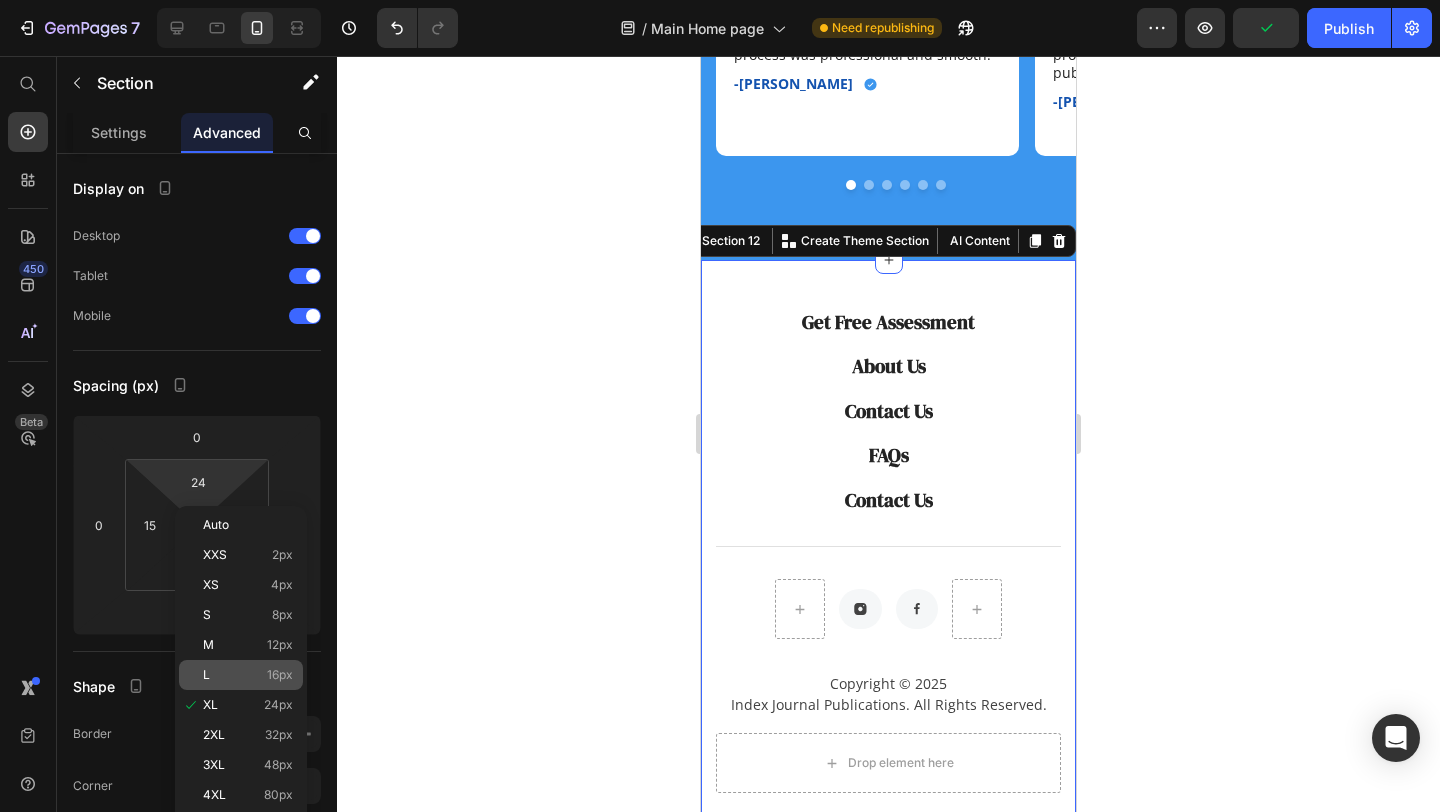 type on "16" 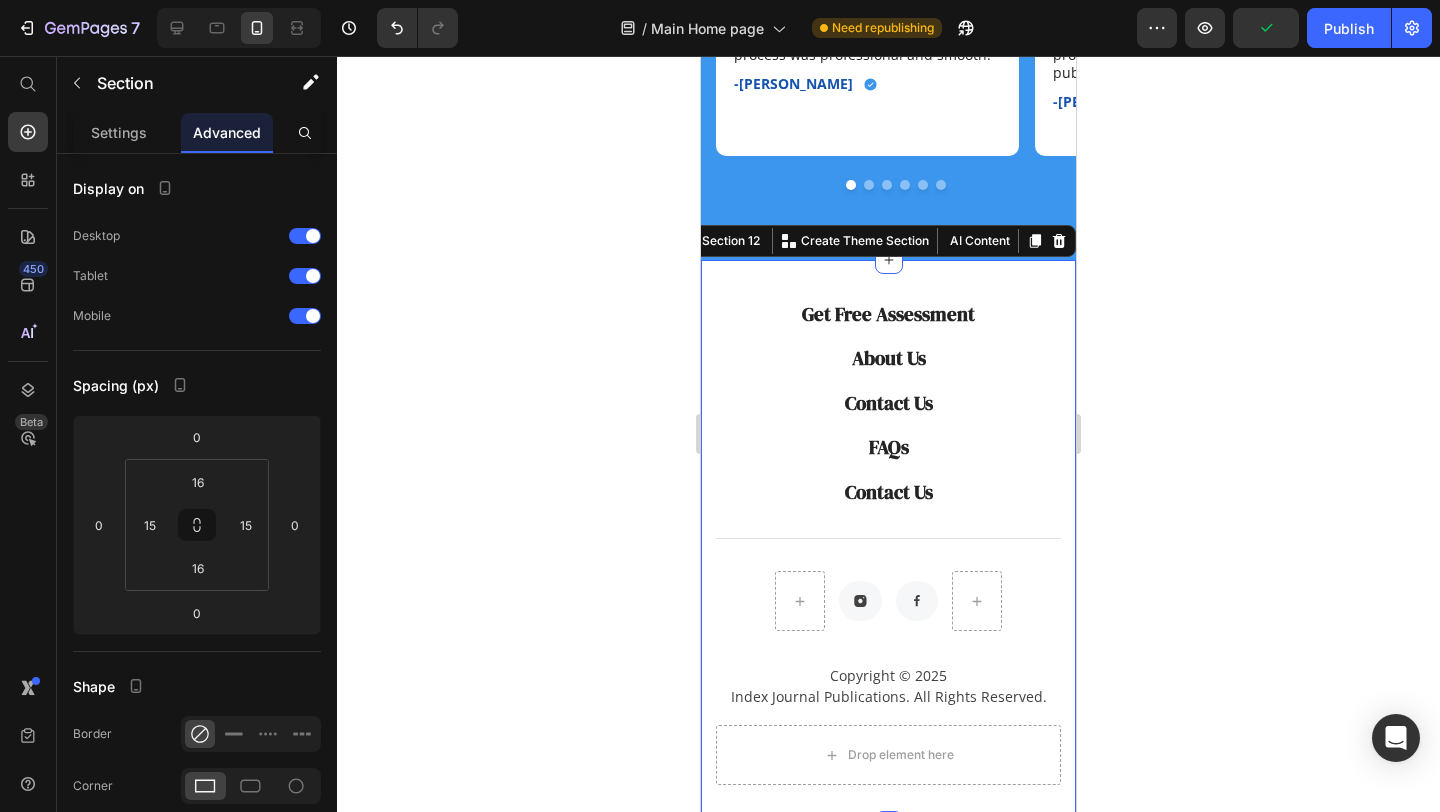 click 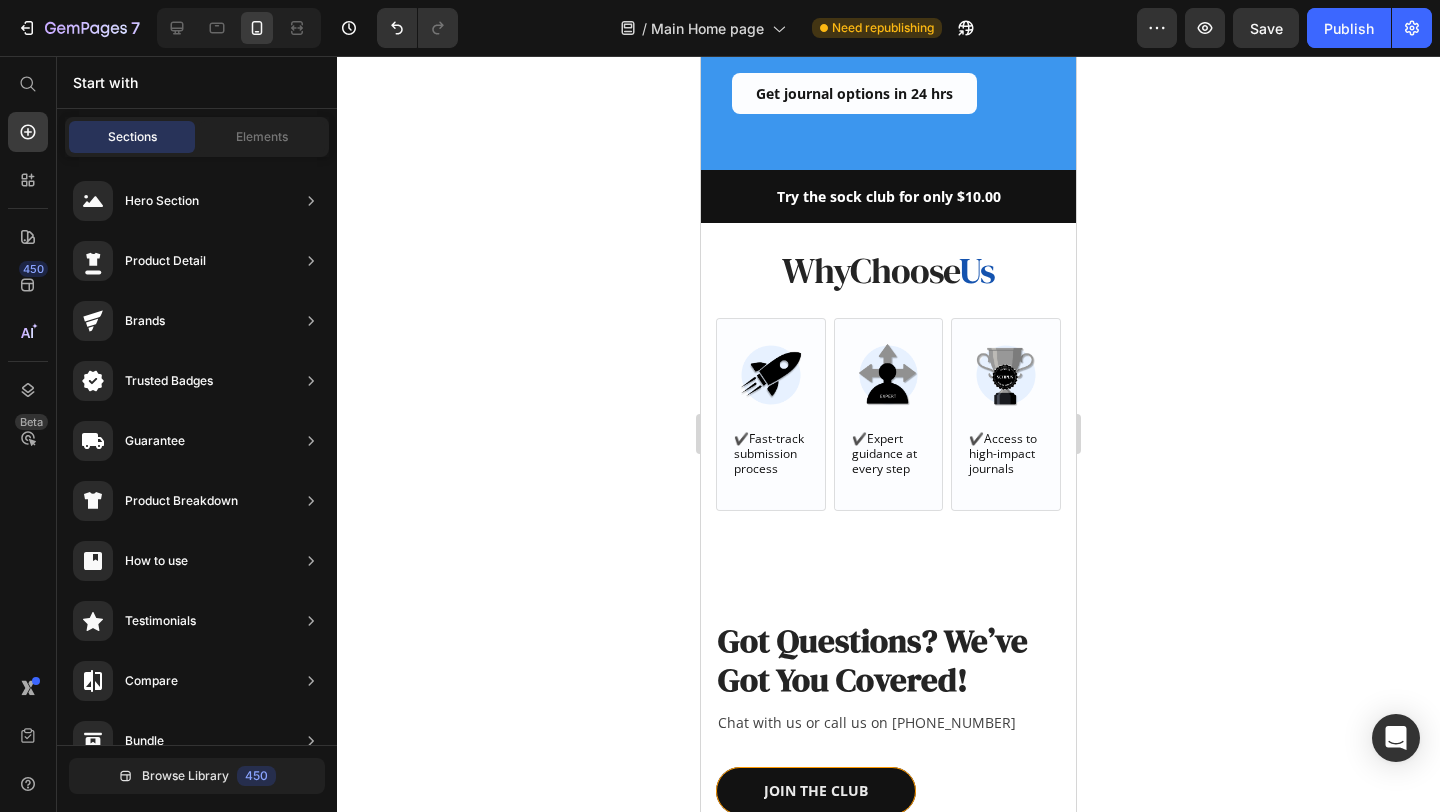 scroll, scrollTop: 2128, scrollLeft: 0, axis: vertical 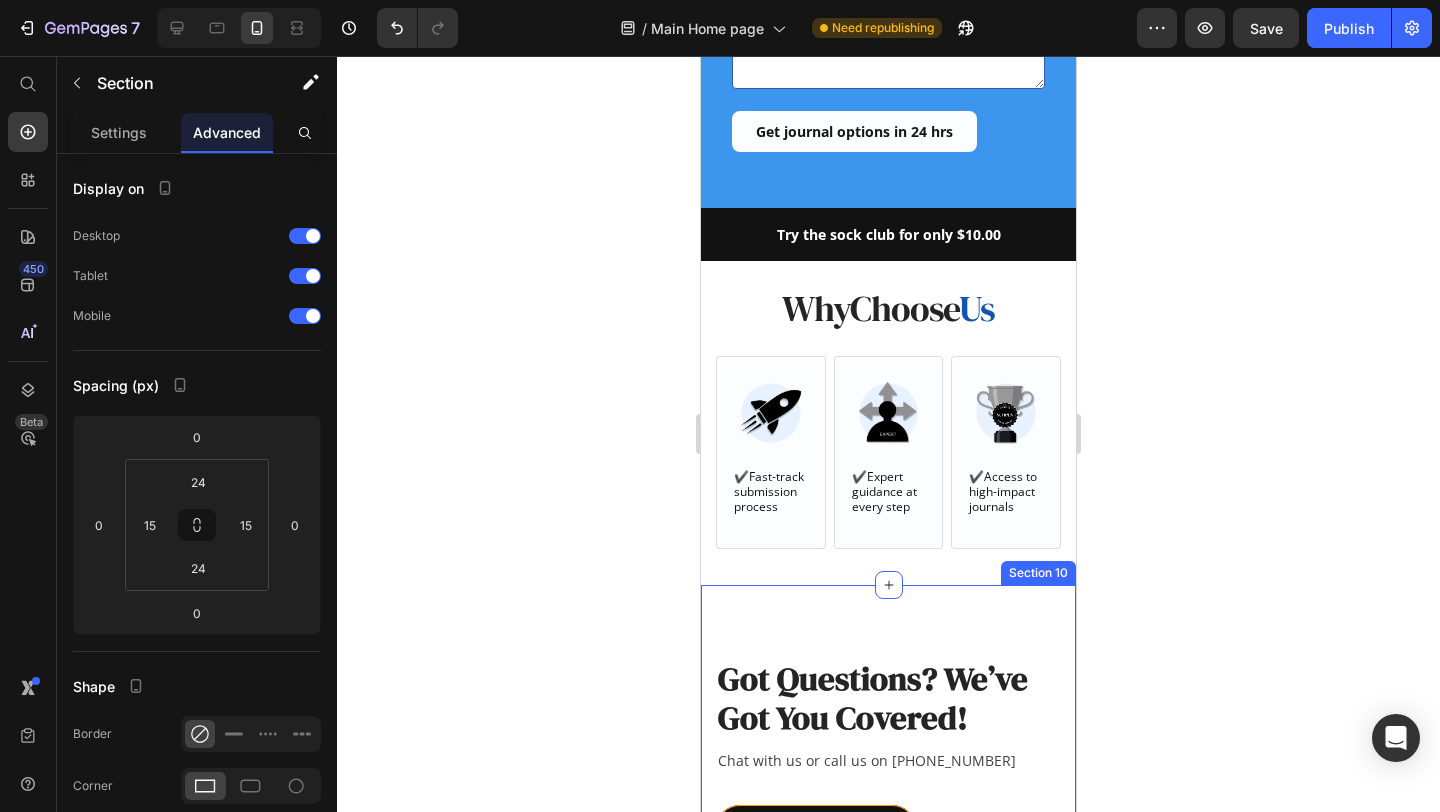 click on "Got Questions? We’ve Got You Covered! Heading Chat with us or call us on [PHONE_NUMBER] Text block JOIN THE CLUB Button Row What kind of socks will I get? All of our socks are crew fitting socks. They will come up to your mid-calf. They are all made from a high quality combed cotton blend. Text block What if I don’t like the socks? Do you ship internationally? How do I cancel or skip my subsription? What payment method do you accept? Accordion Row Section 10" at bounding box center [888, 1058] 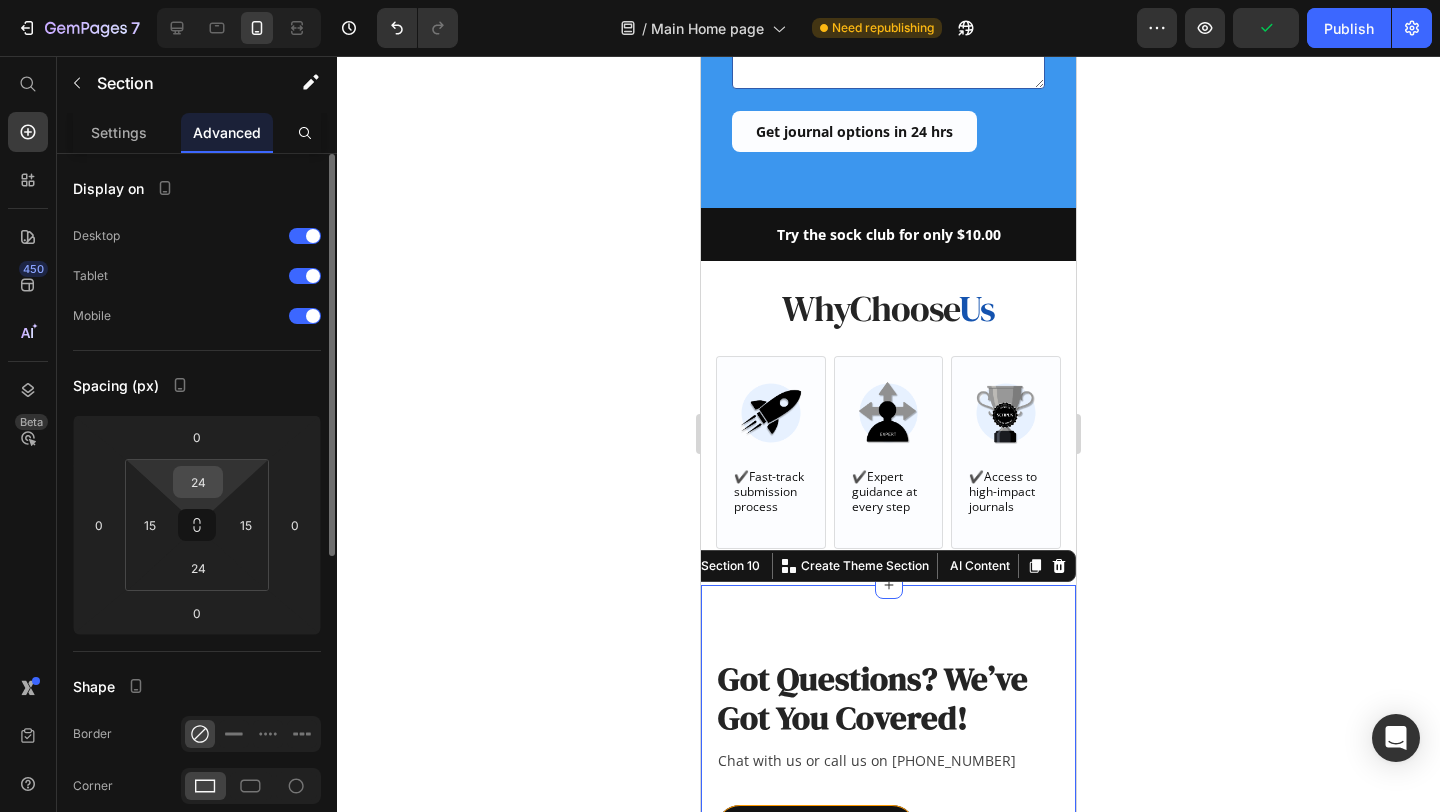 click on "24" at bounding box center [198, 482] 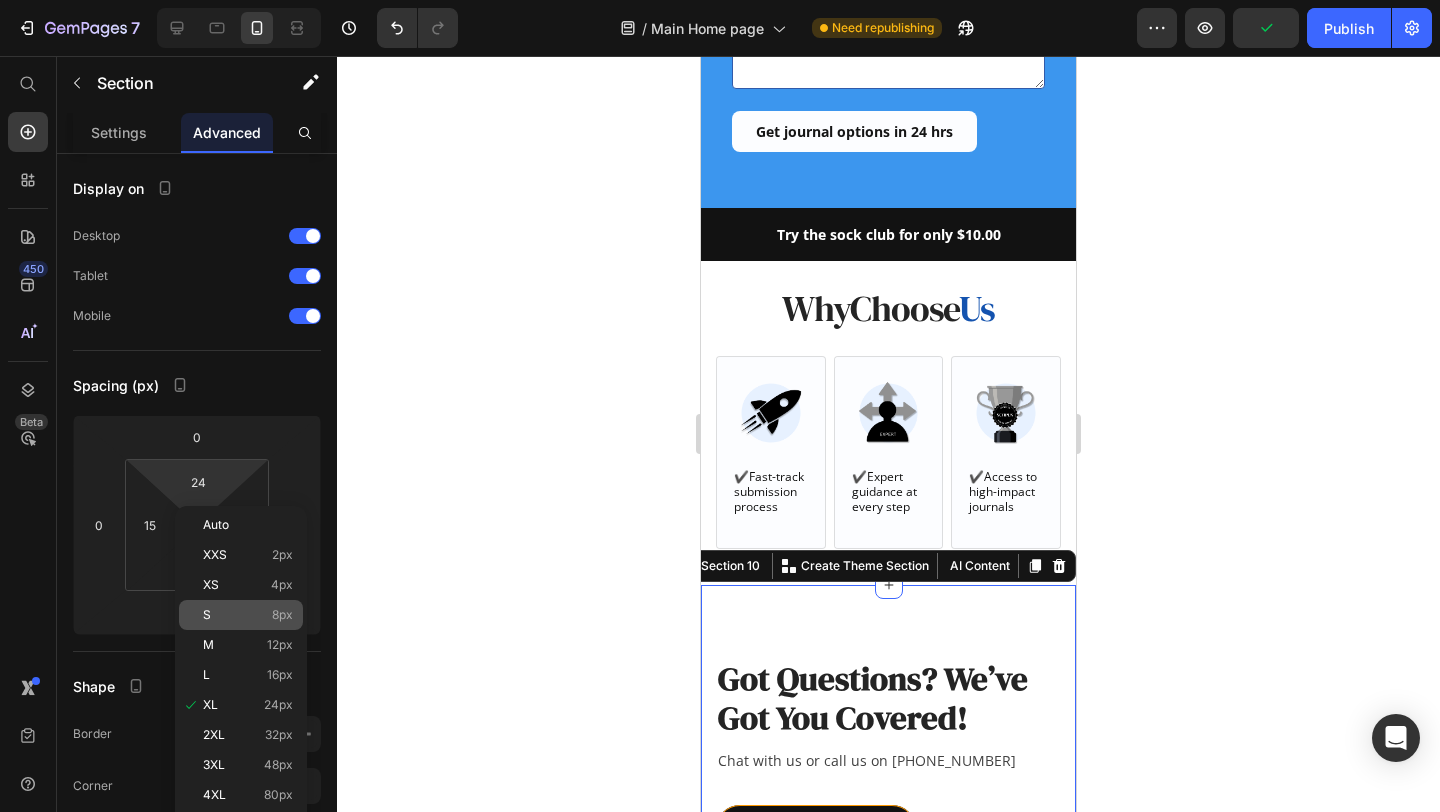 click on "8px" at bounding box center (282, 615) 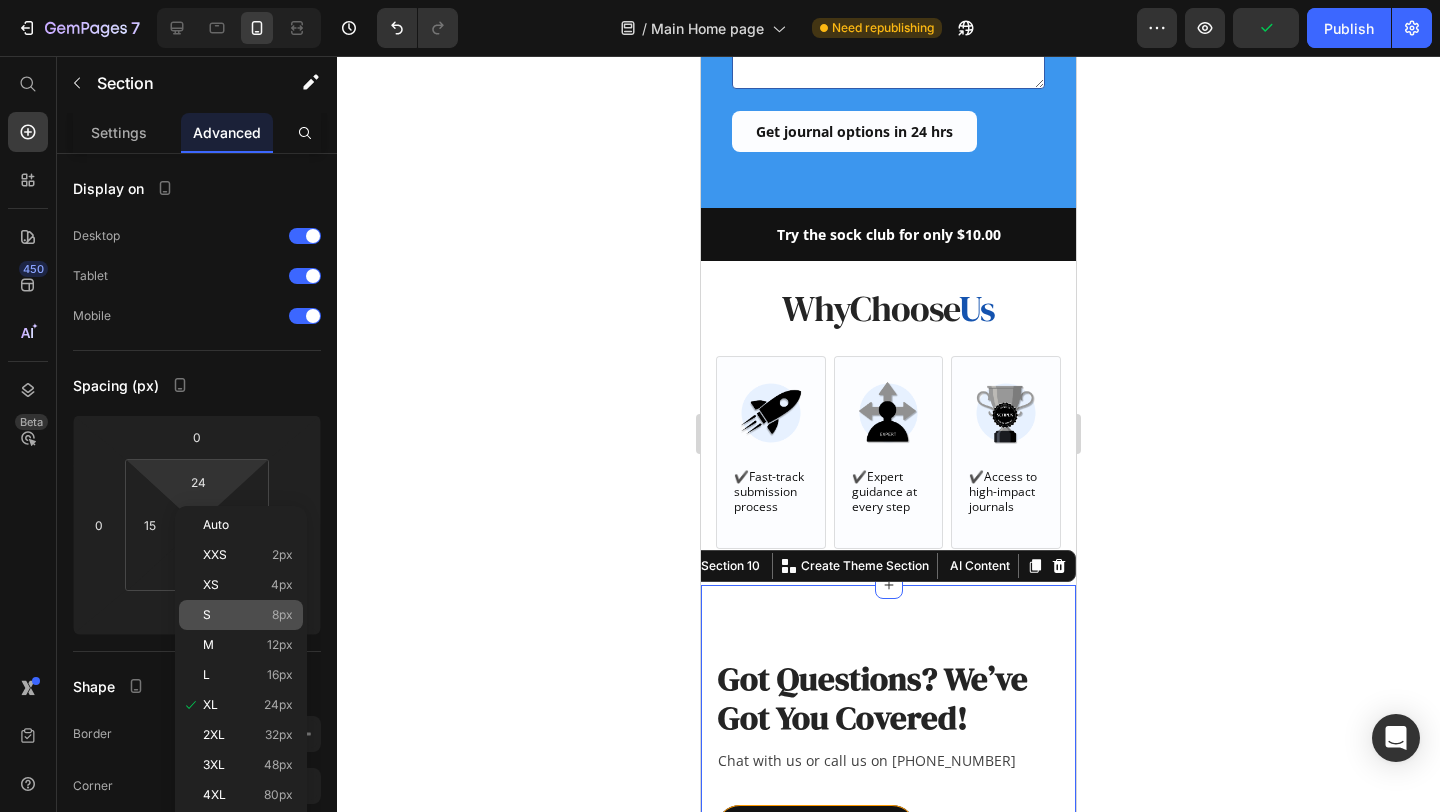 type on "8" 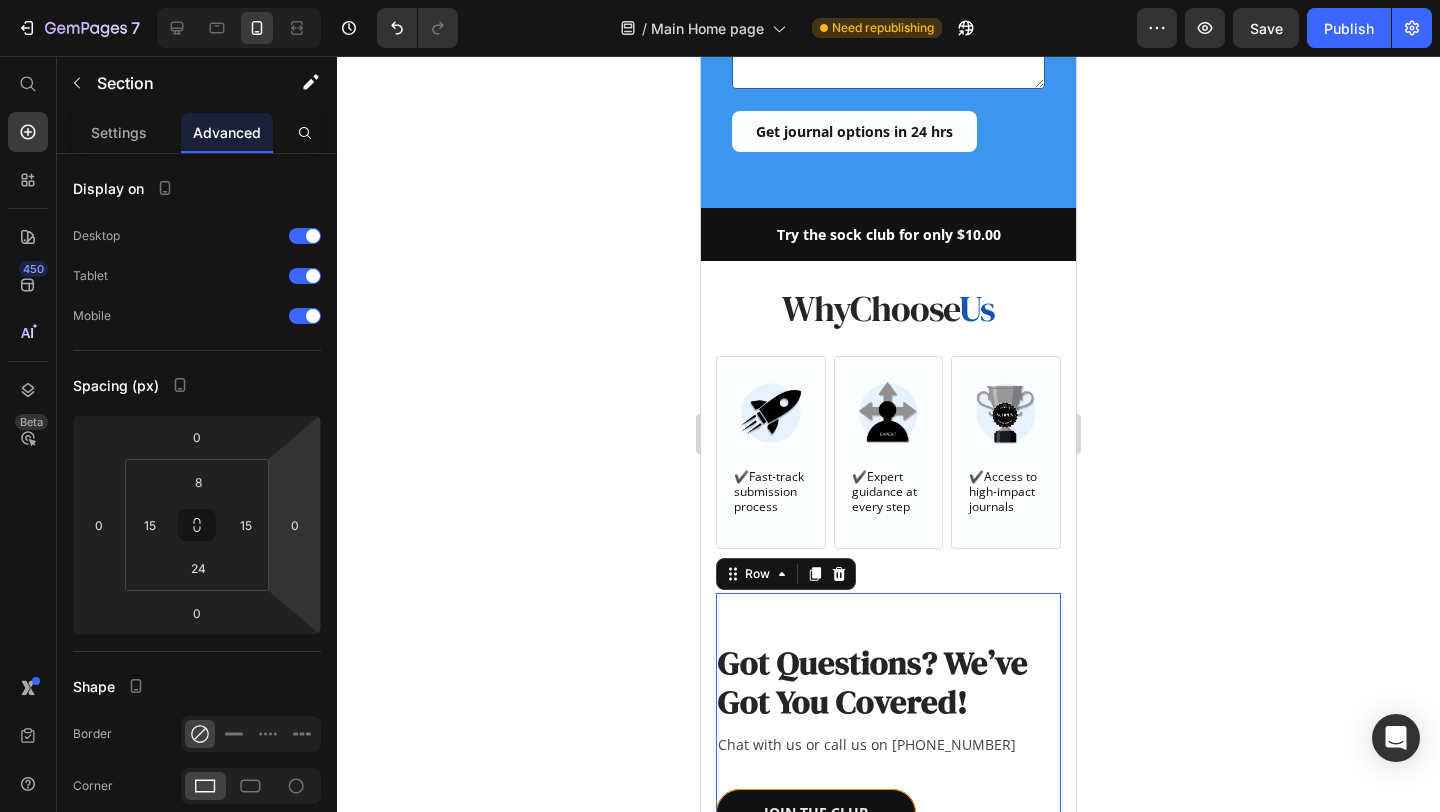 click on "Got Questions? We’ve Got You Covered! Heading Chat with us or call us on [PHONE_NUMBER] Text block JOIN THE CLUB Button Row" at bounding box center (888, 735) 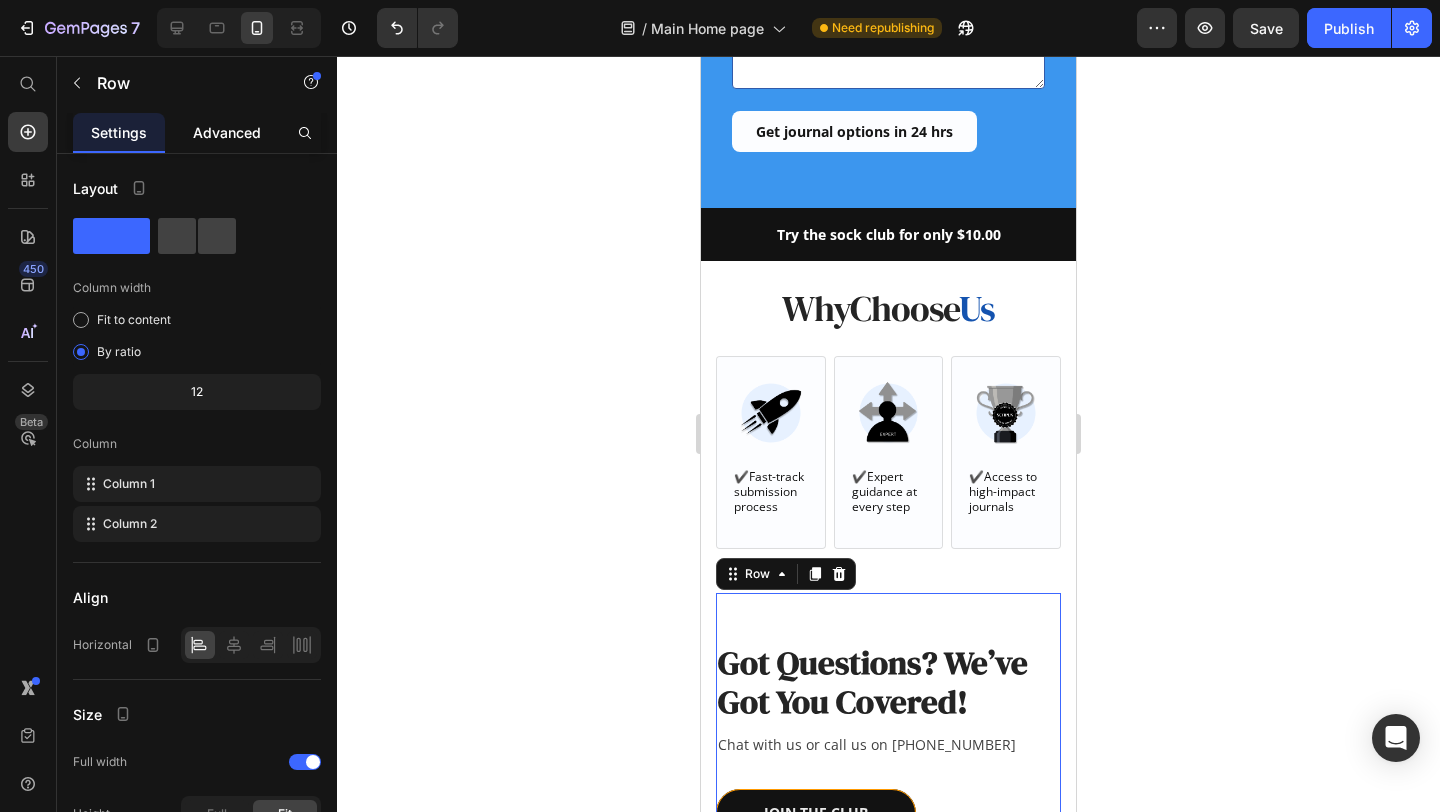 click on "Advanced" at bounding box center (227, 132) 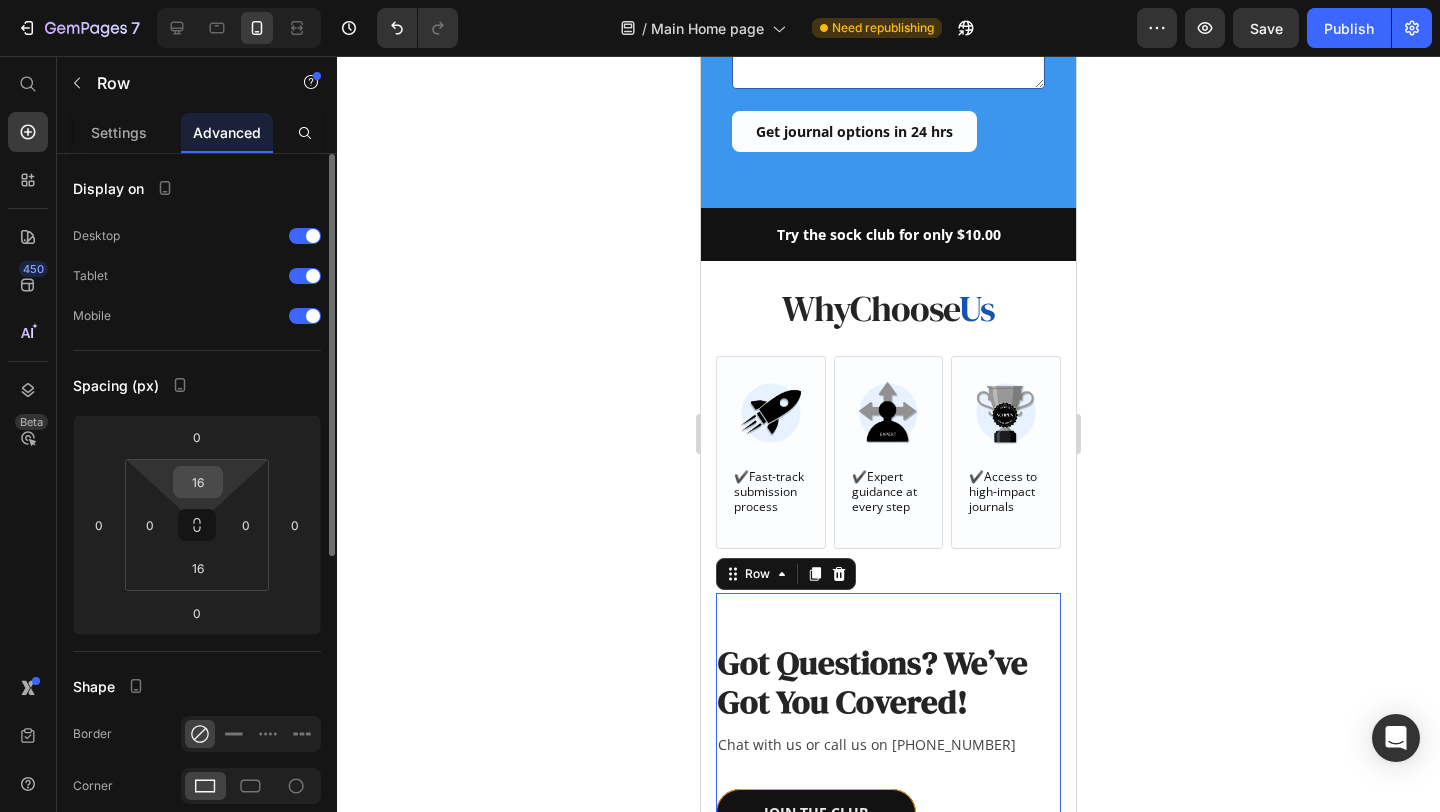 click on "16" at bounding box center [198, 482] 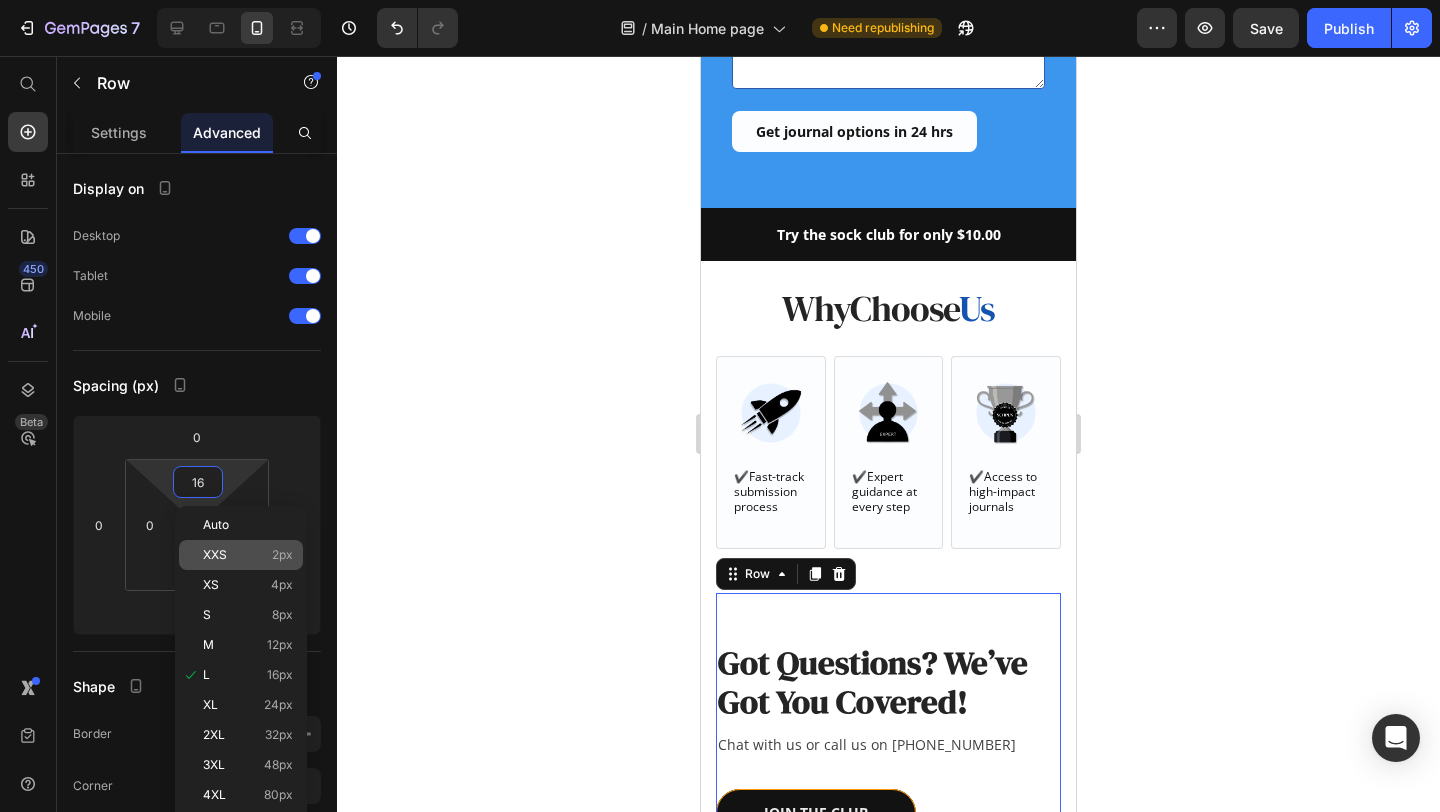 click on "XXS 2px" 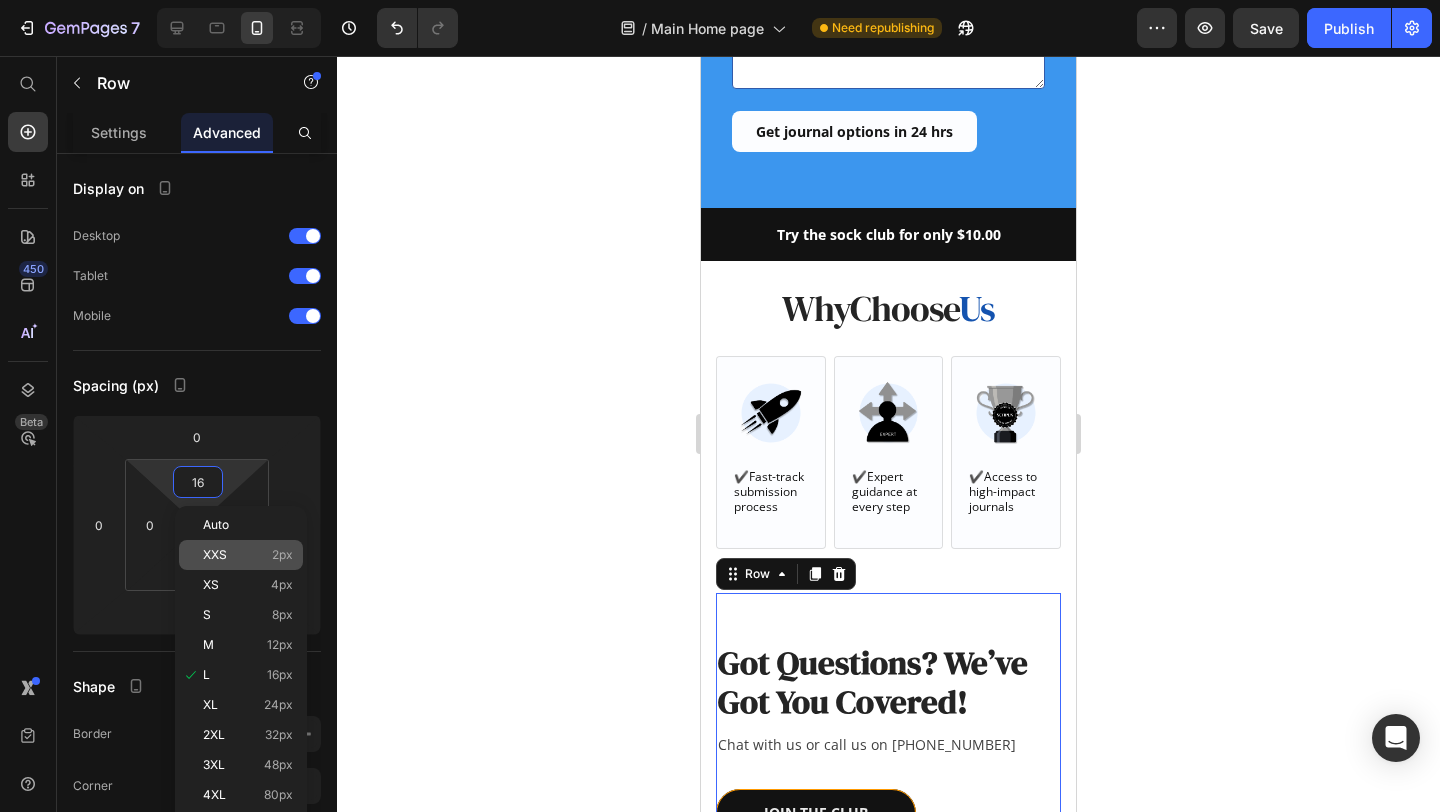 type on "2" 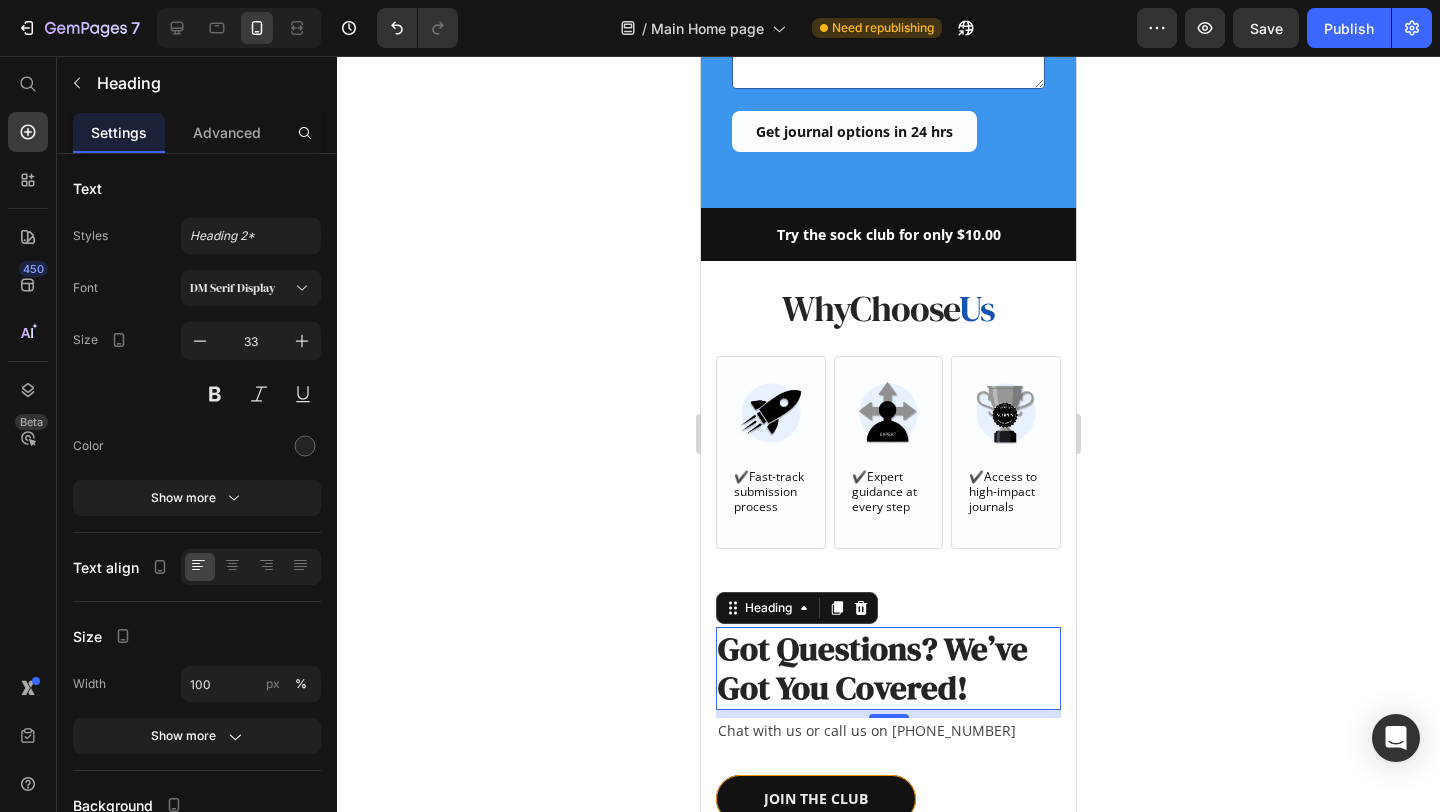 click on "Got Questions? We’ve Got You Covered!" at bounding box center [888, 668] 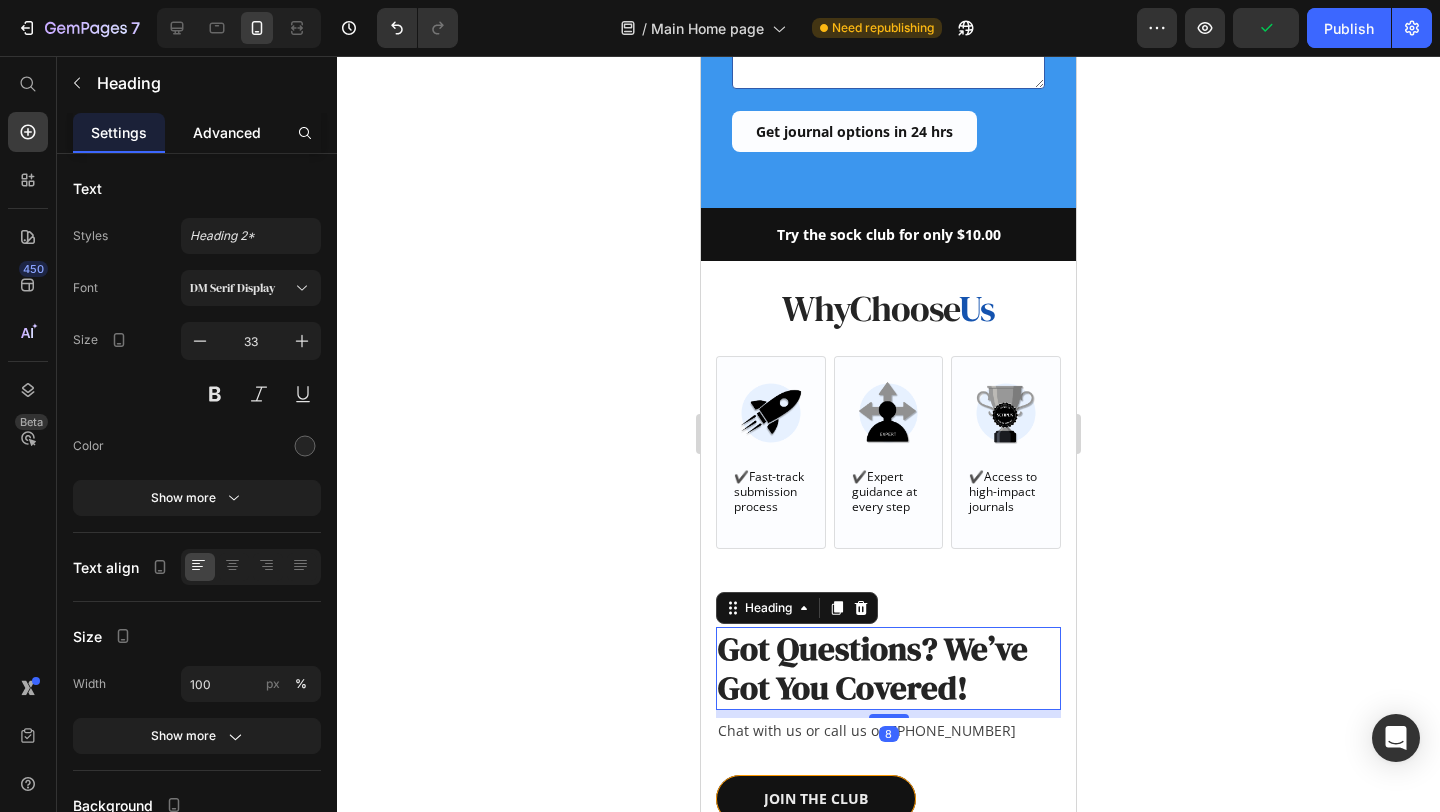 click on "Advanced" at bounding box center [227, 132] 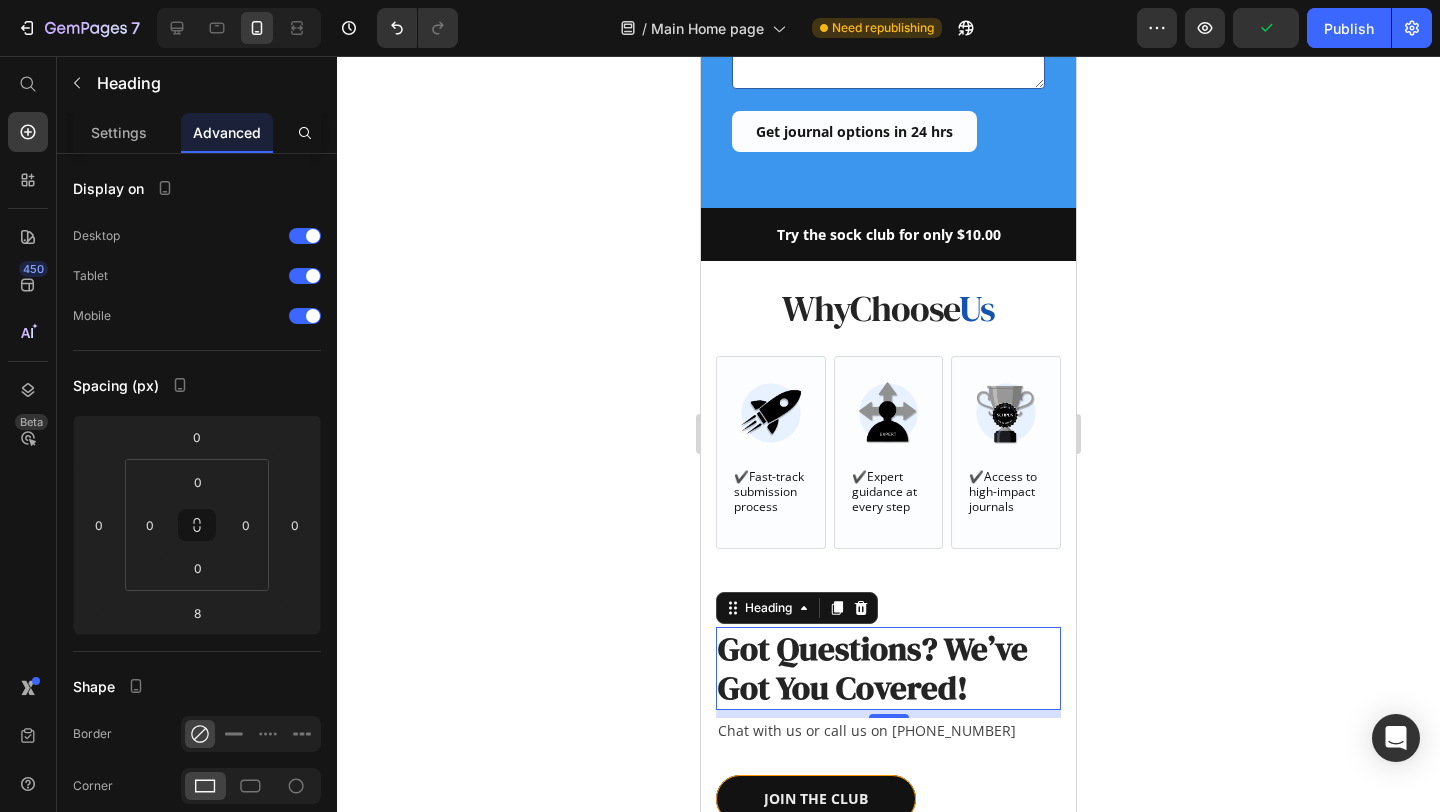click 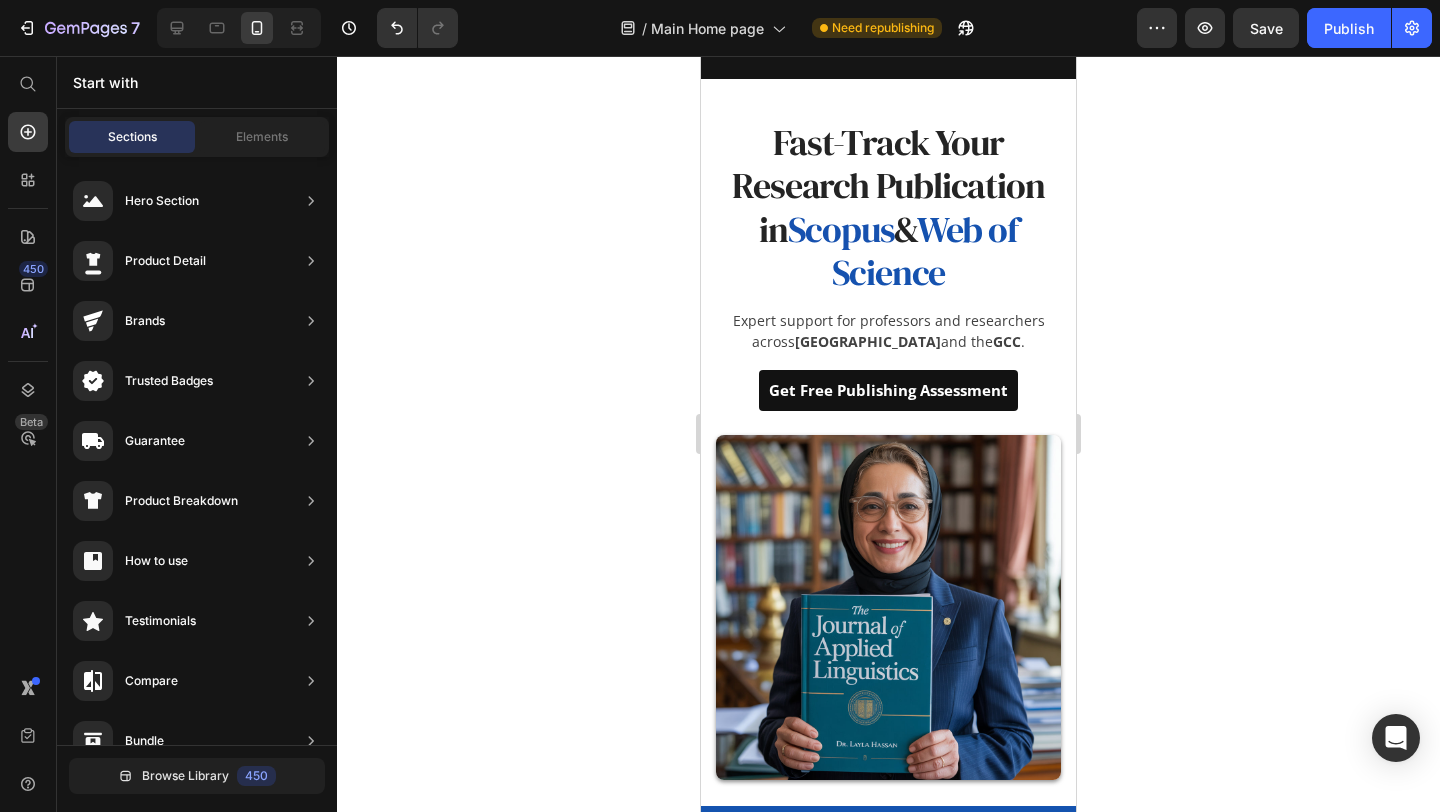 scroll, scrollTop: 0, scrollLeft: 0, axis: both 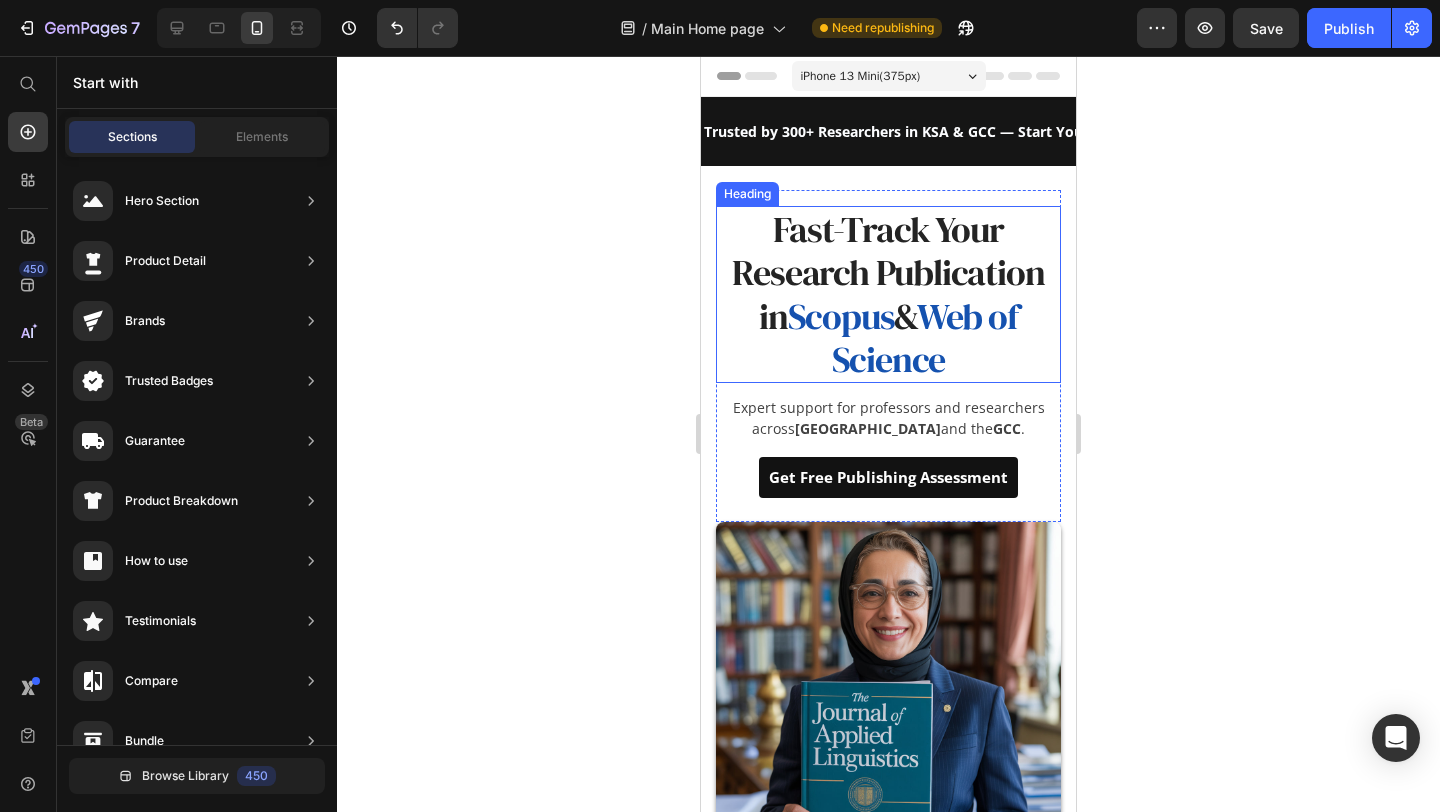 click on "Fast-Track Your Research Publication in  Scopus  &  Web of Science" at bounding box center [888, 294] 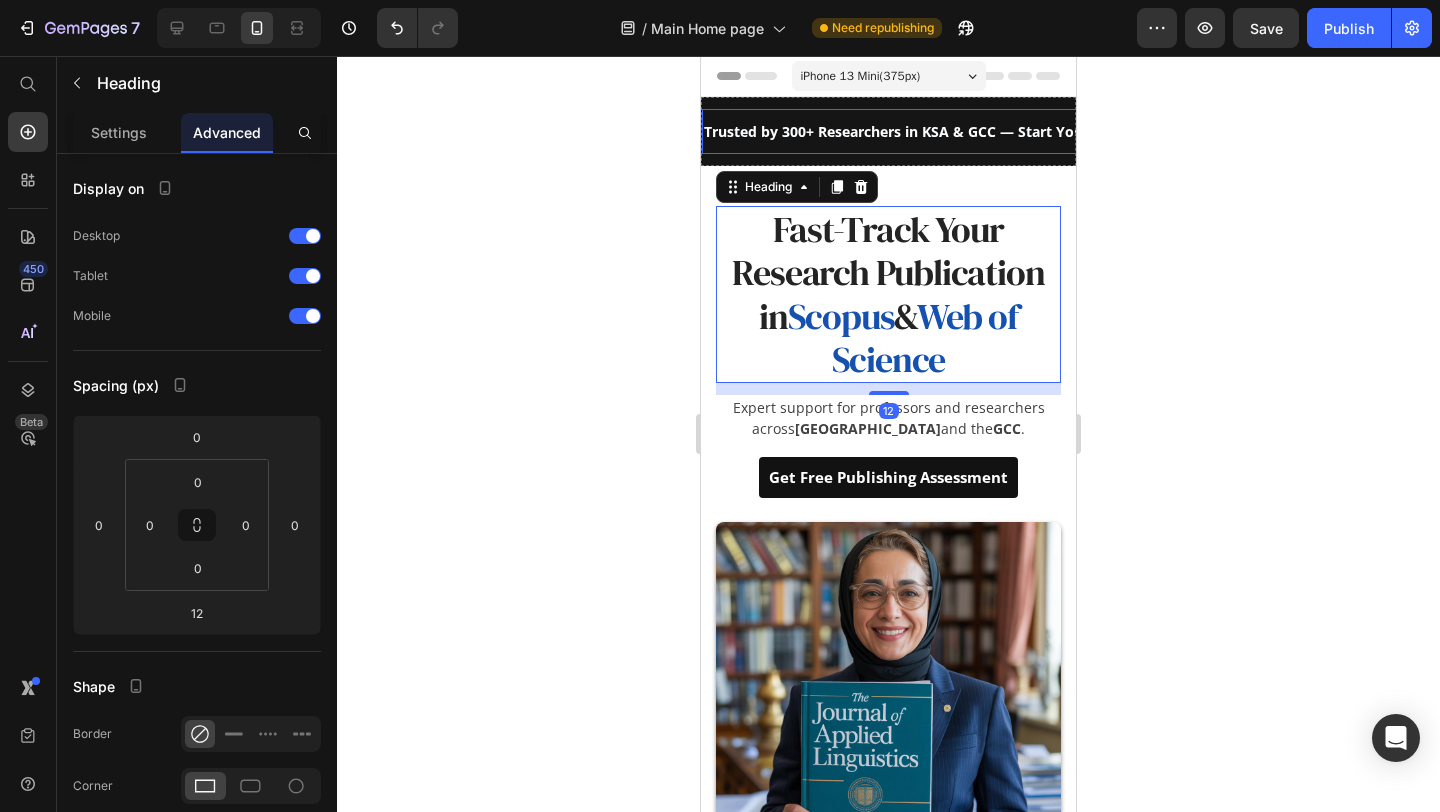 click on "Trusted by 300+ Researchers in KSA & GCC — Start Your Publishing Journey [DATE]" at bounding box center [988, 131] 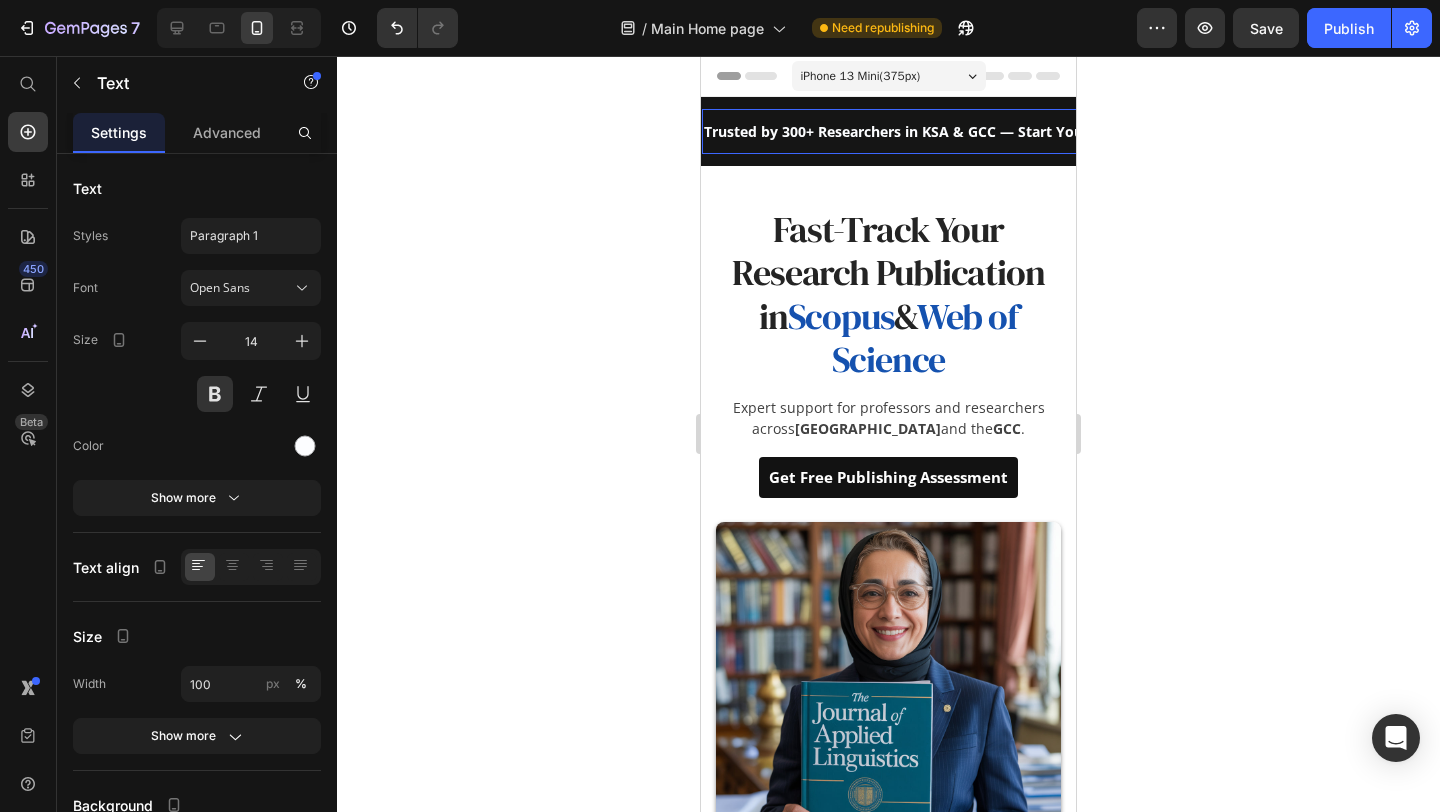 click on "Trusted by 300+ Researchers in KSA & GCC — Start Your Publishing Journey [DATE]" at bounding box center [988, 131] 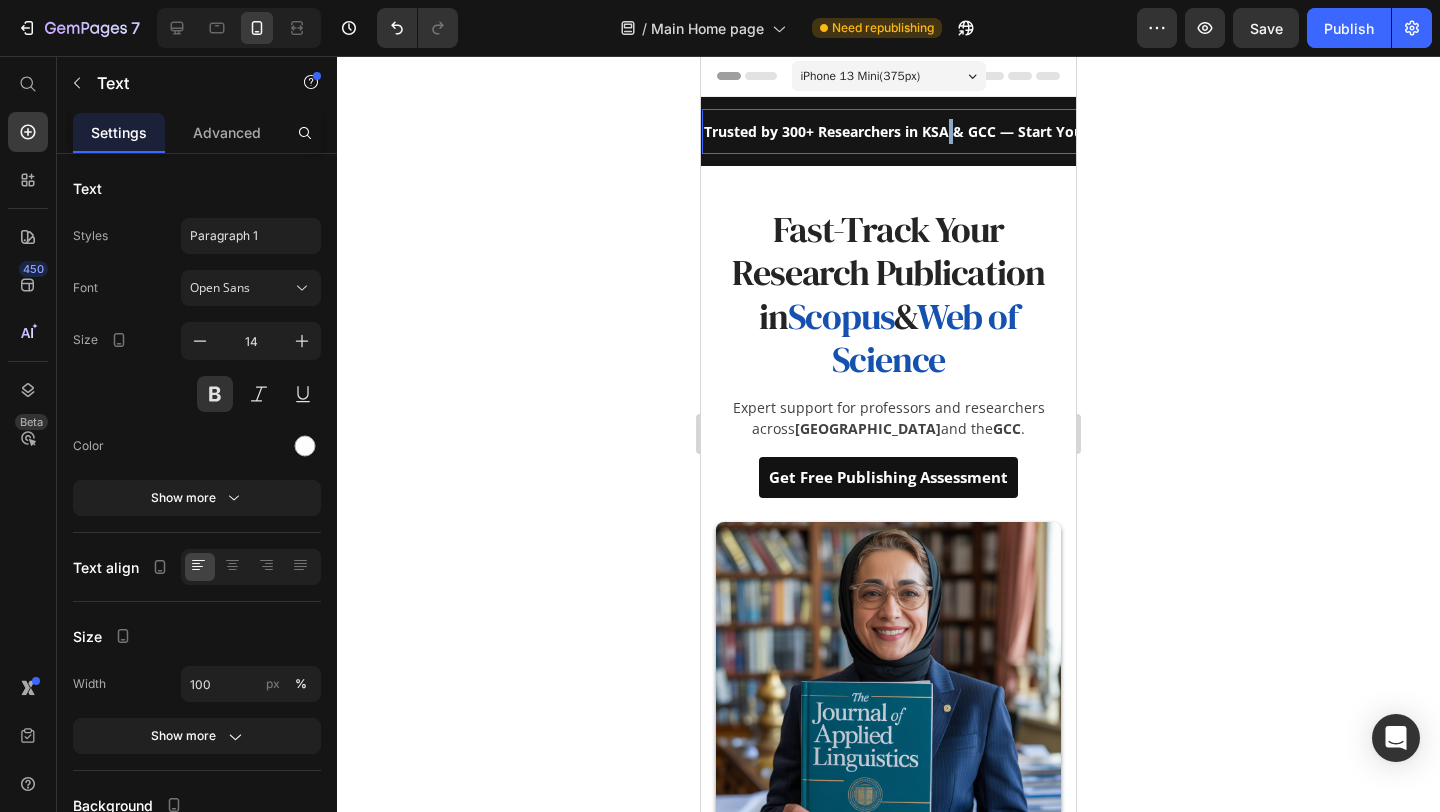 click on "Trusted by 300+ Researchers in KSA & GCC — Start Your Publishing Journey [DATE]" at bounding box center (988, 131) 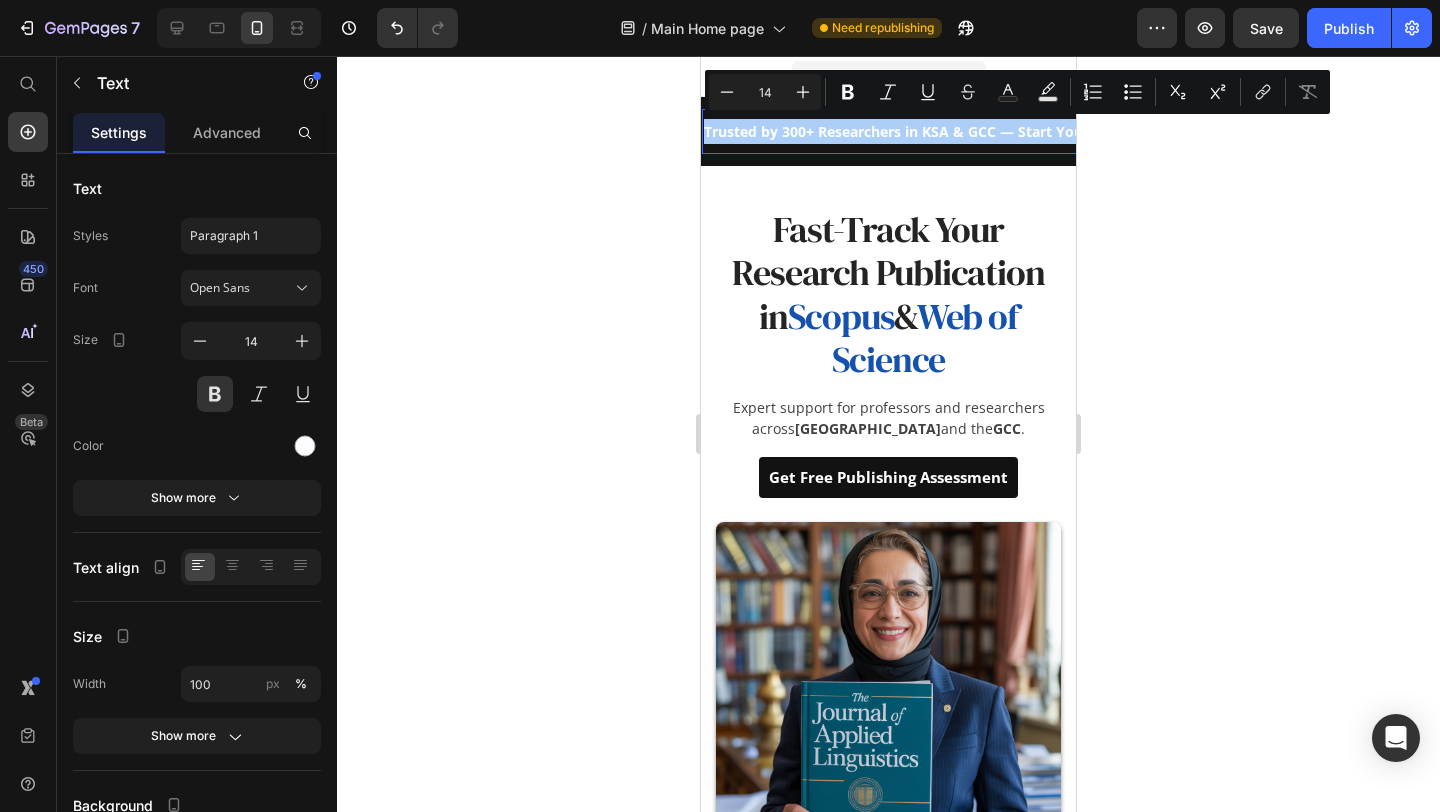 click 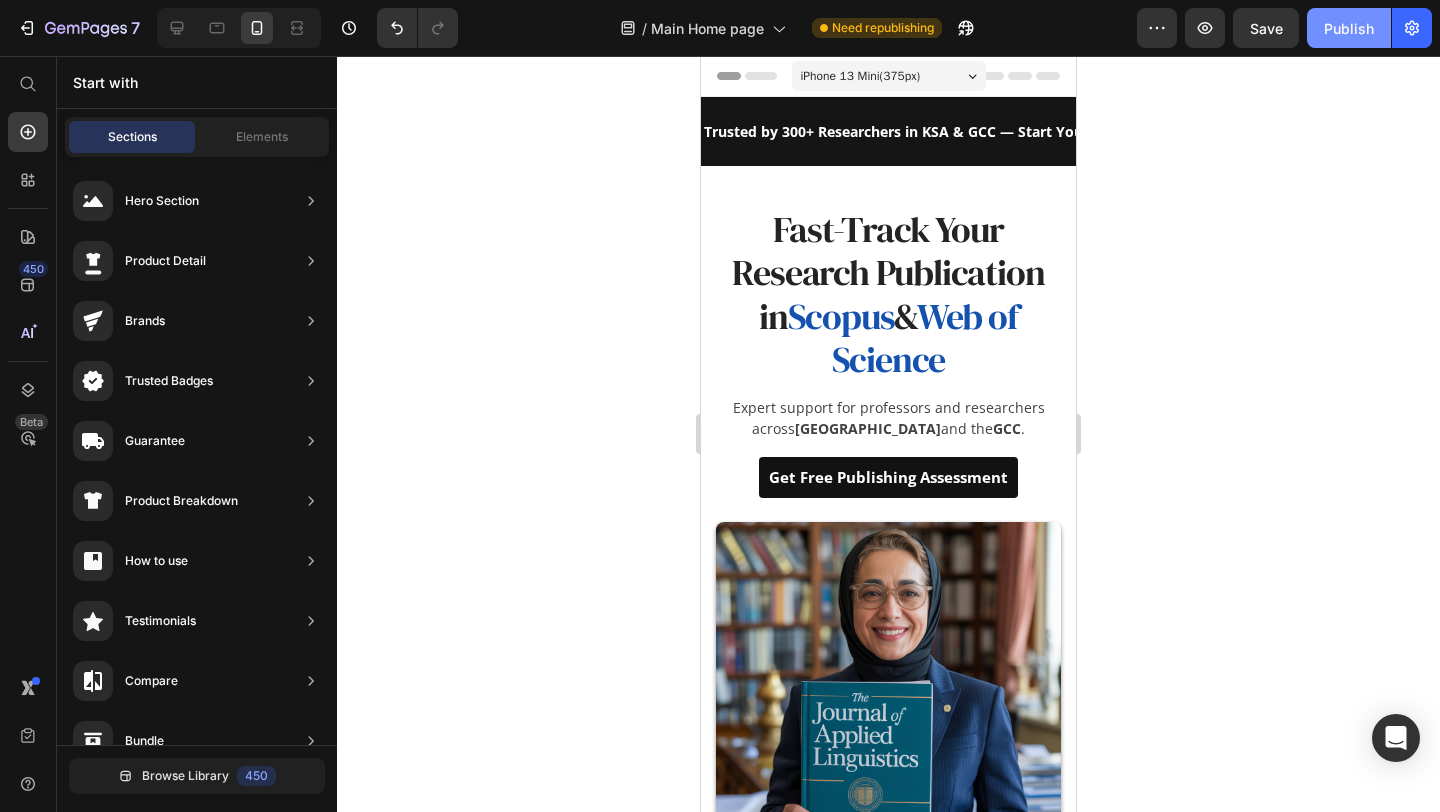 click on "Publish" 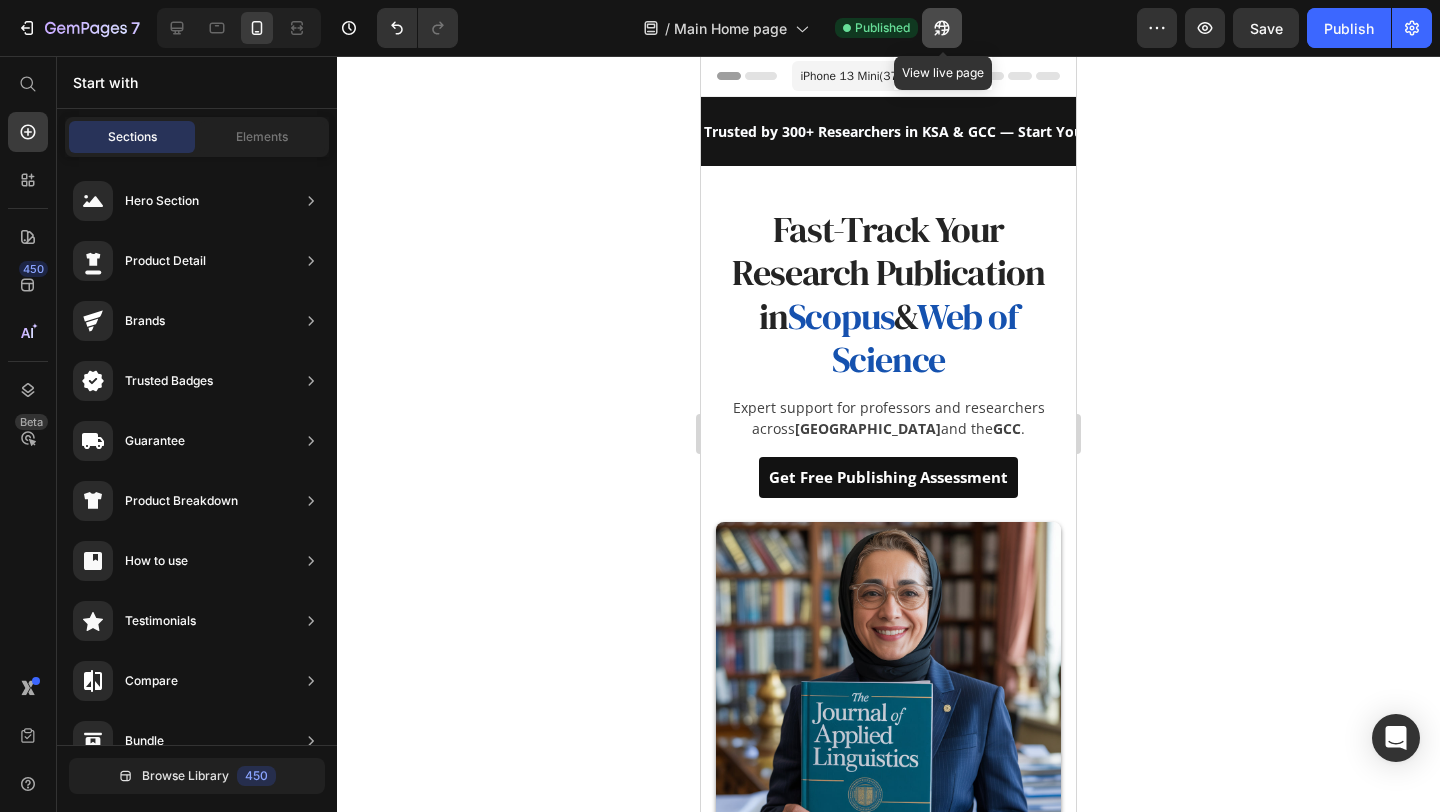 click 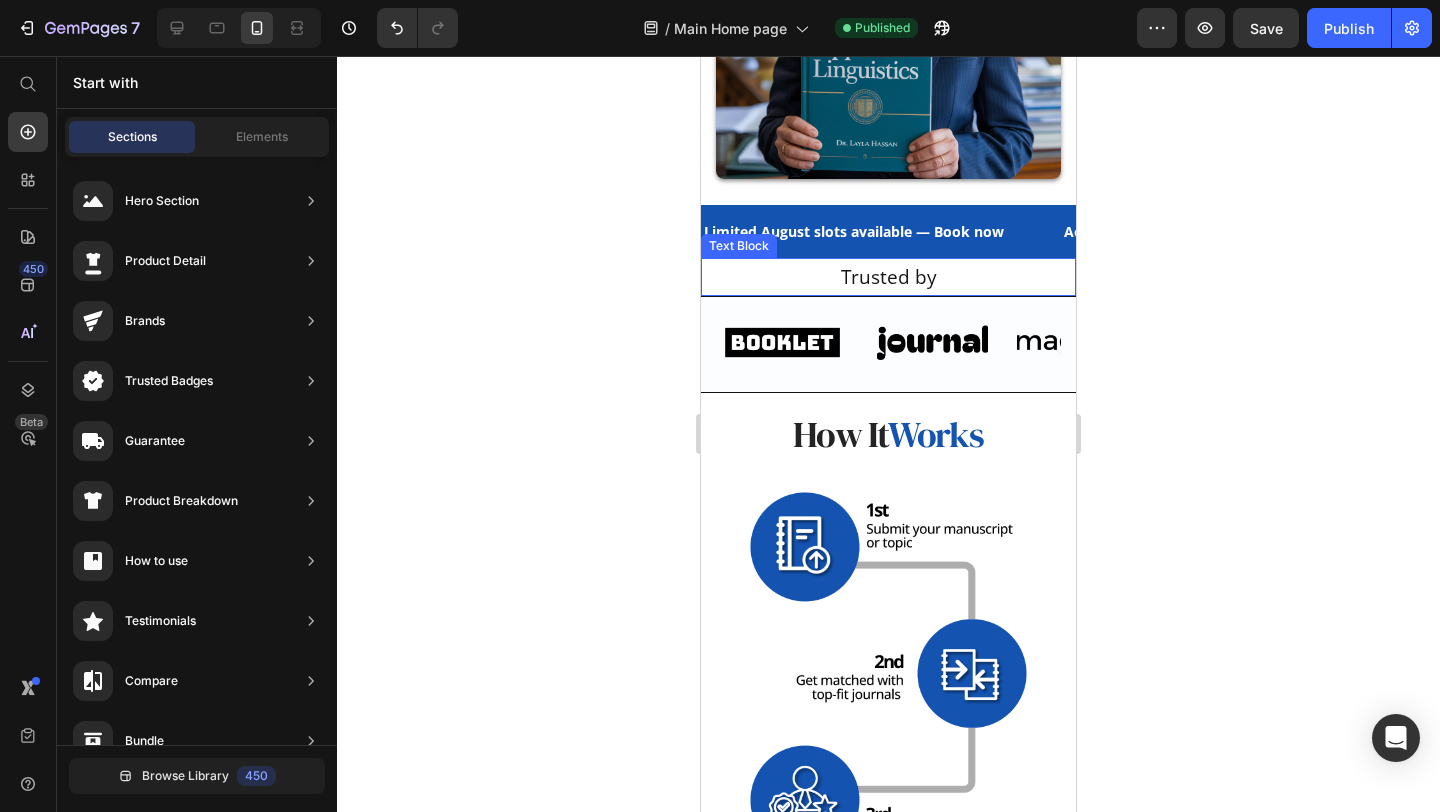 scroll, scrollTop: 0, scrollLeft: 0, axis: both 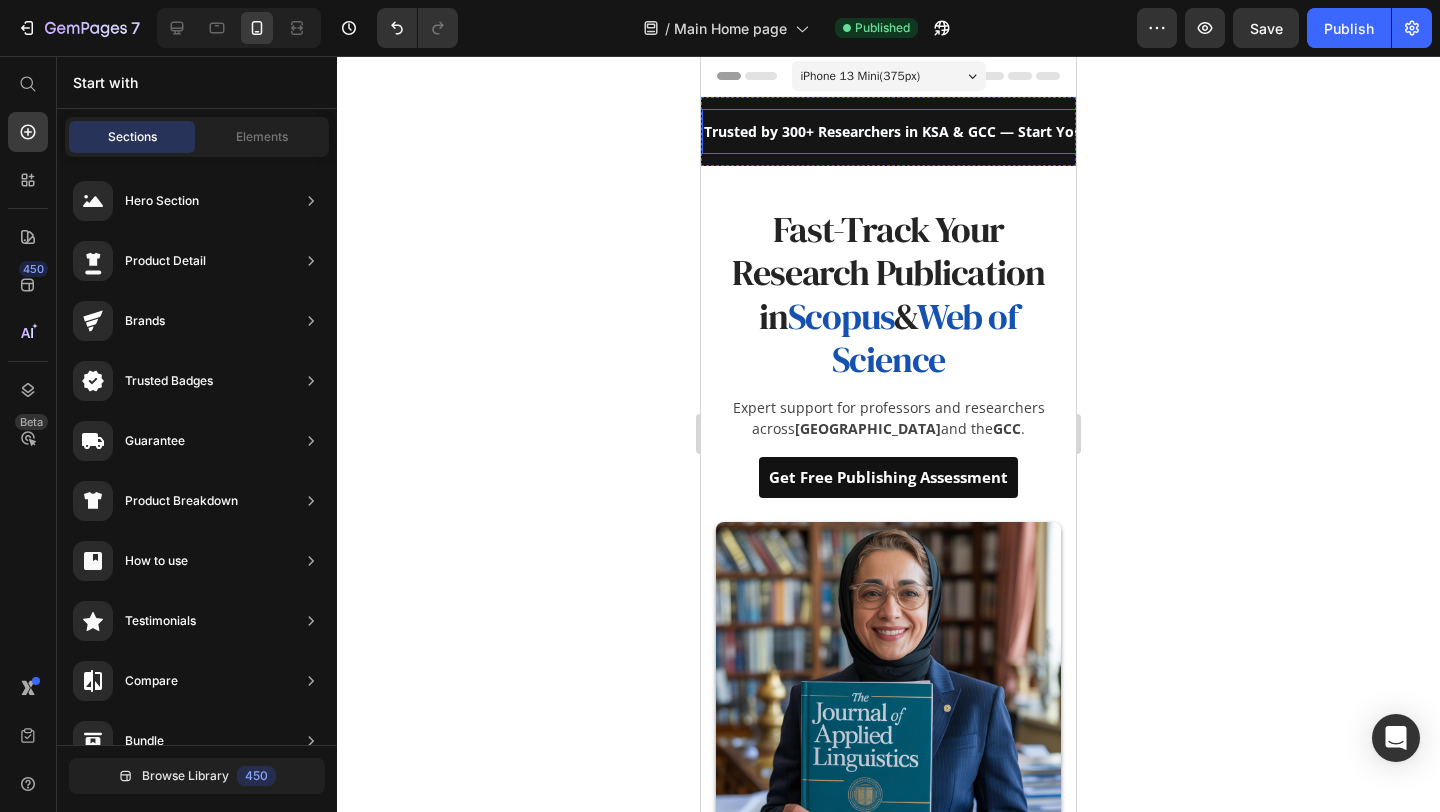 click on "Trusted by 300+ Researchers in KSA & GCC — Start Your Publishing Journey [DATE]" at bounding box center (988, 131) 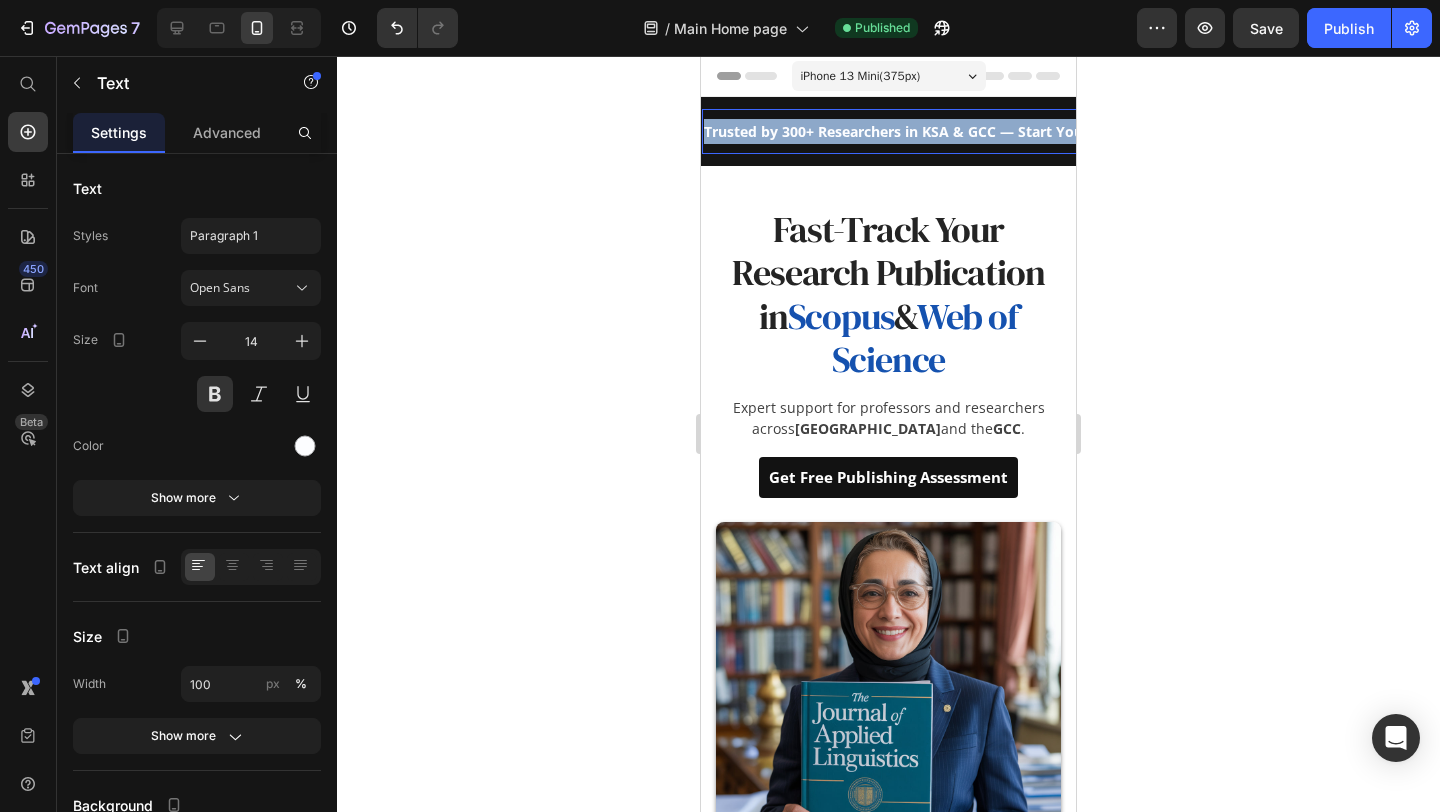 click on "Trusted by 300+ Researchers in KSA & GCC — Start Your Publishing Journey [DATE]" at bounding box center (988, 131) 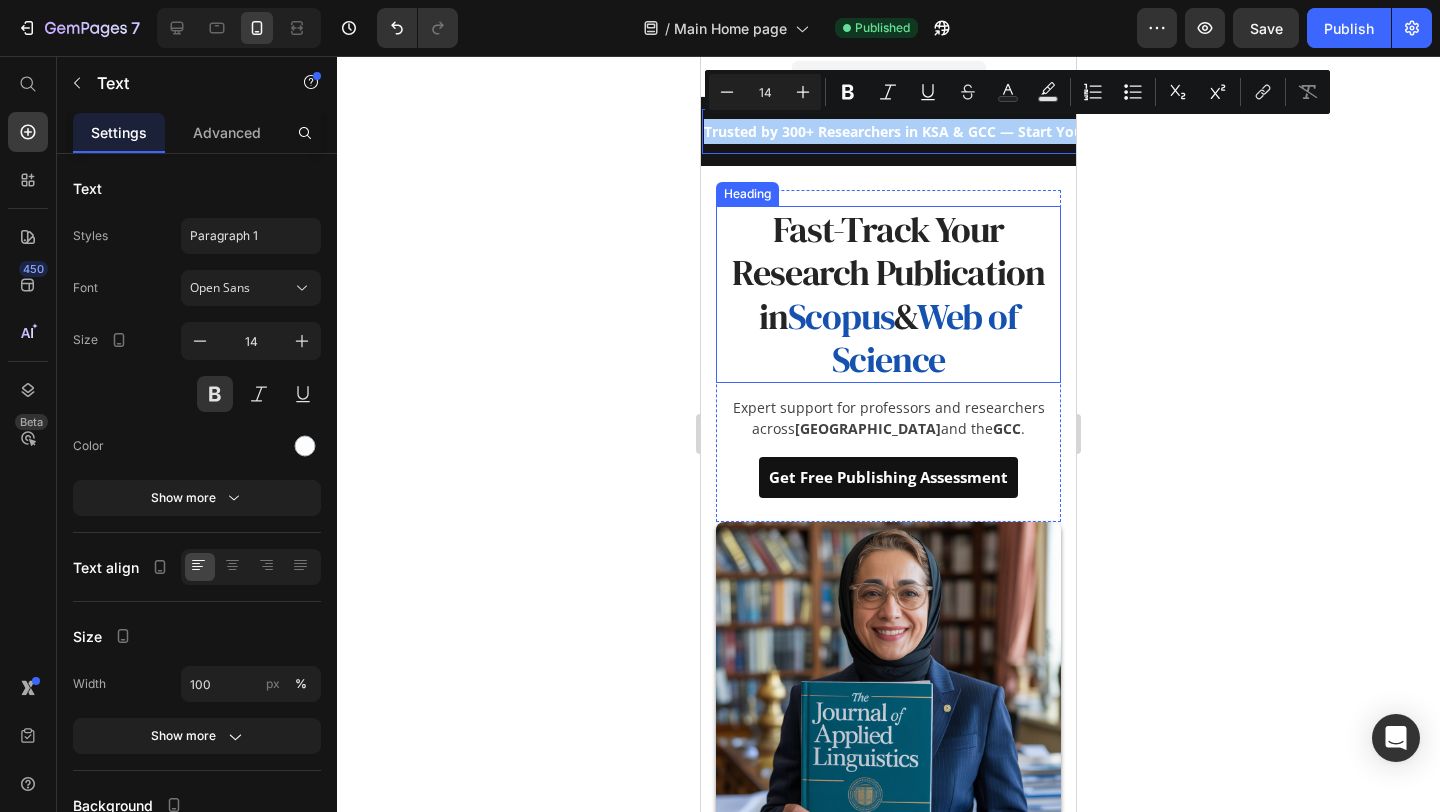 click 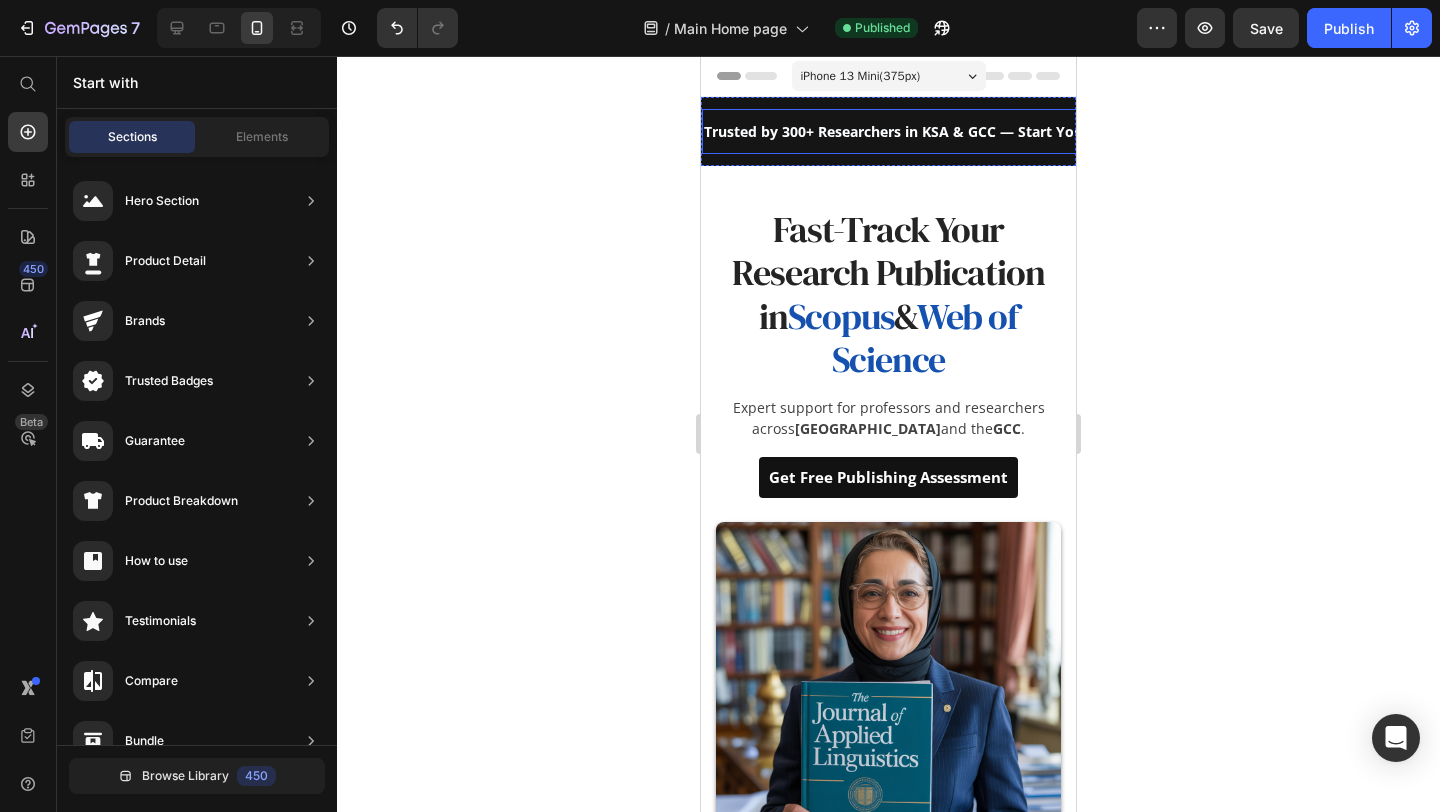 click on "Trusted by 300+ Researchers in KSA & GCC — Start Your Publishing Journey [DATE]" at bounding box center [988, 131] 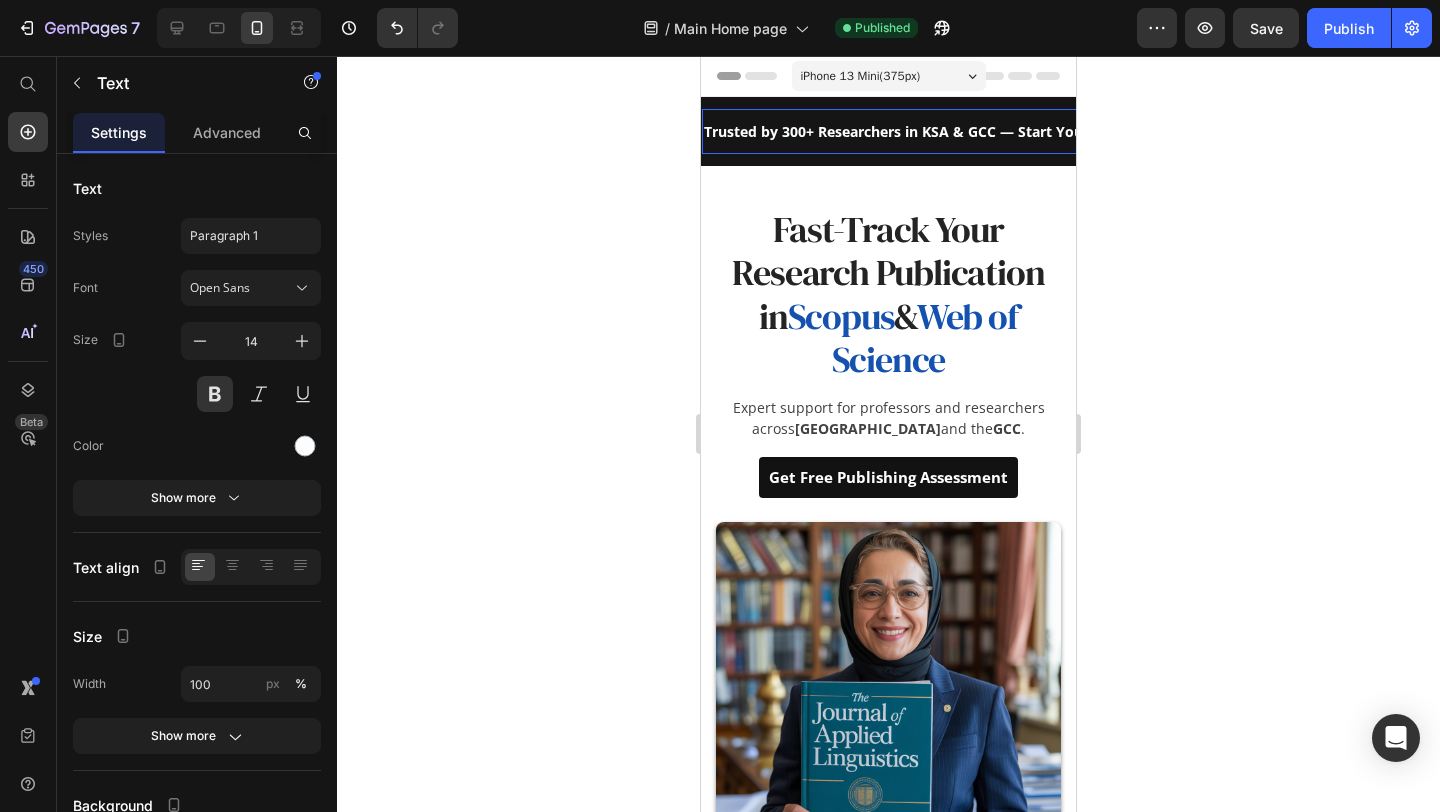 click on "Trusted by 300+ Researchers in KSA & GCC — Start Your Publishing Journey [DATE]" at bounding box center (988, 131) 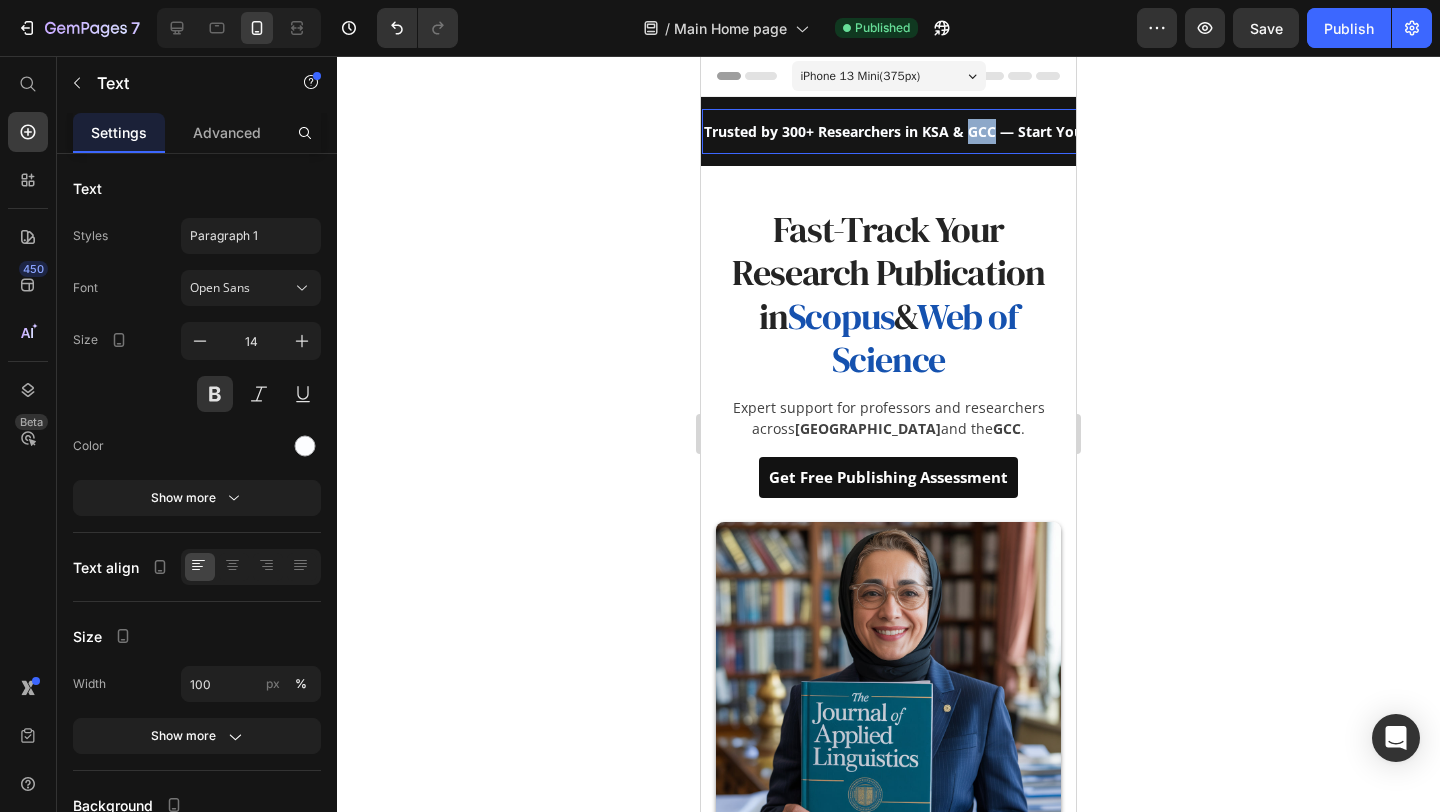 click on "Trusted by 300+ Researchers in KSA & GCC — Start Your Publishing Journey [DATE]" at bounding box center (988, 131) 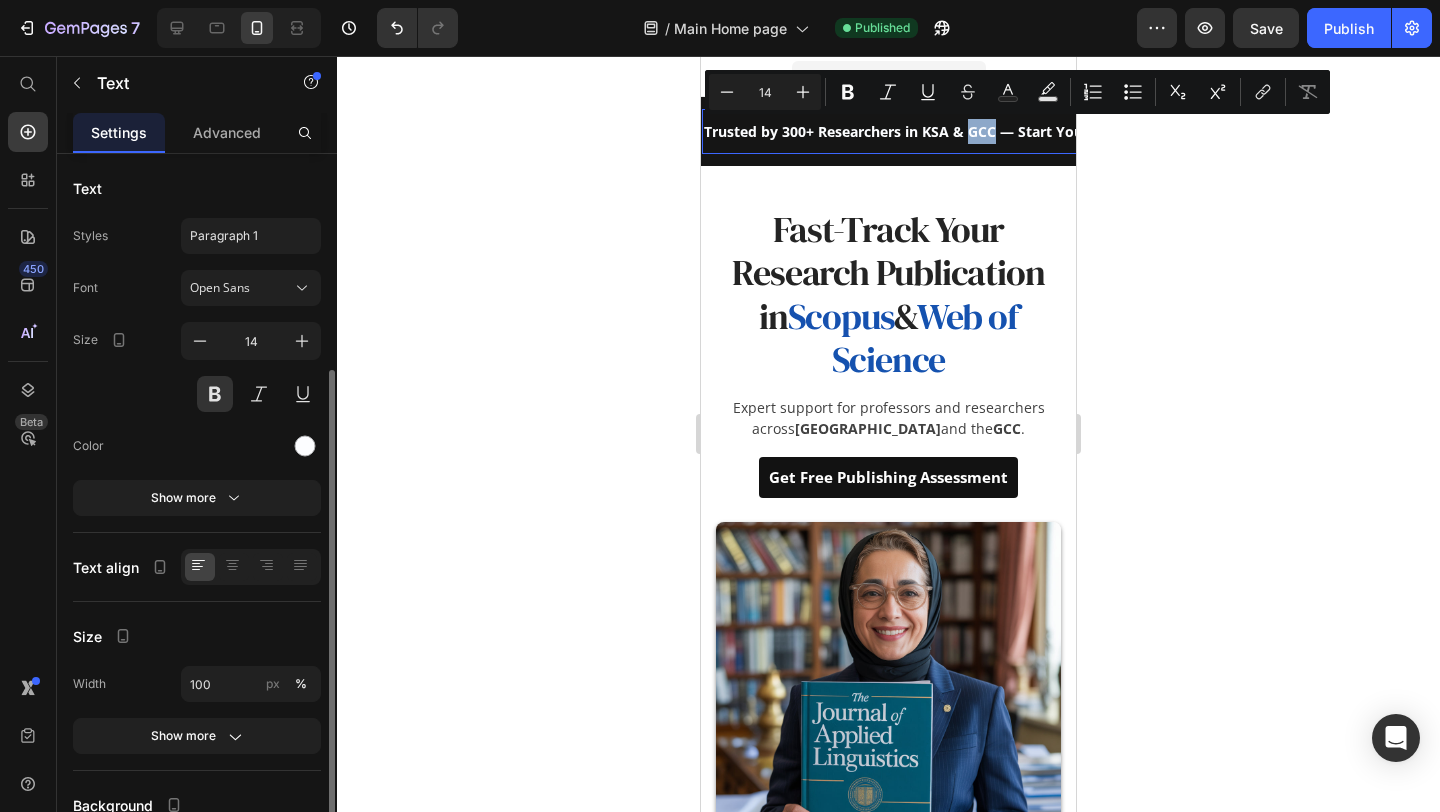 scroll, scrollTop: 180, scrollLeft: 0, axis: vertical 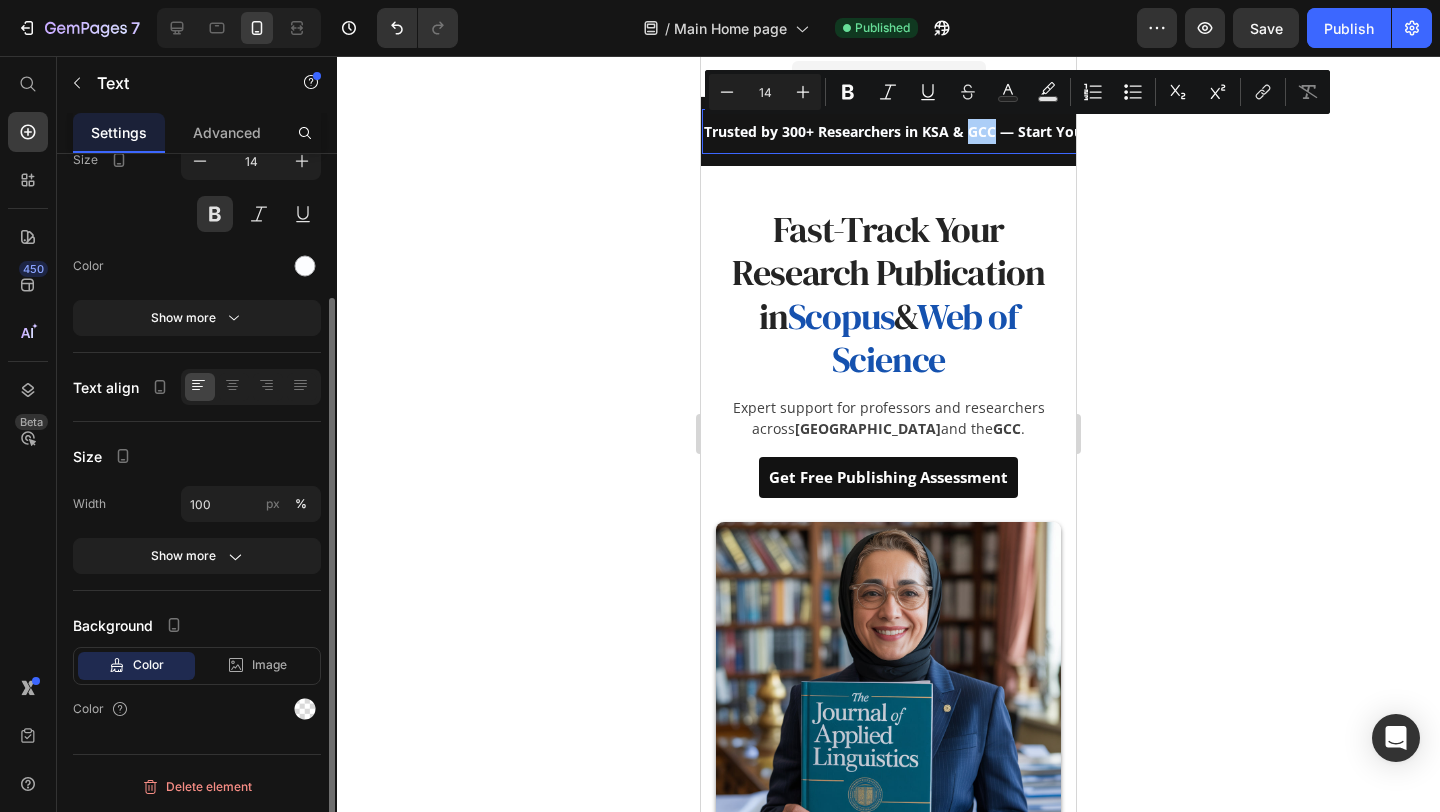 click 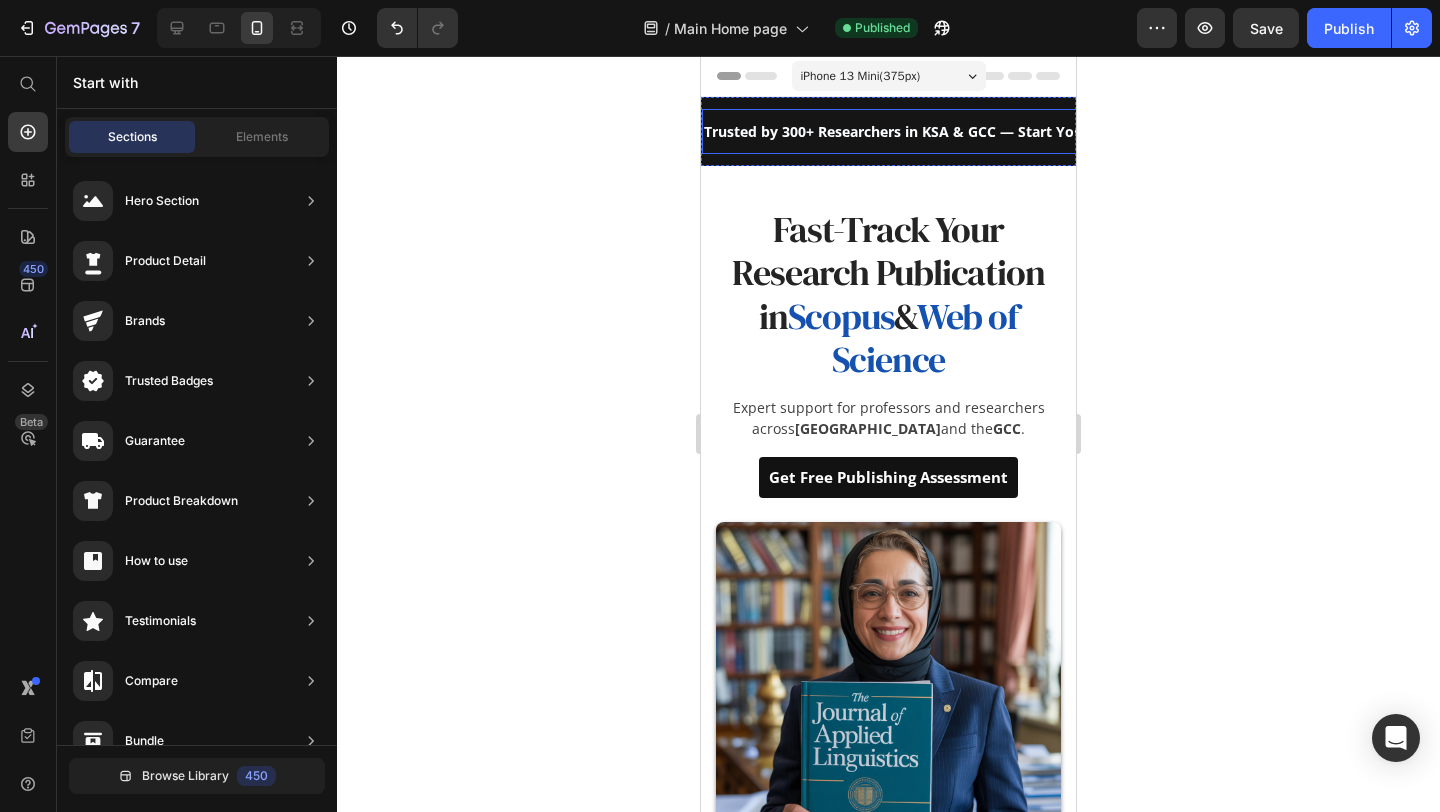 click on "Trusted by 300+ Researchers in KSA & GCC — Start Your Publishing Journey [DATE] Text" at bounding box center [988, 131] 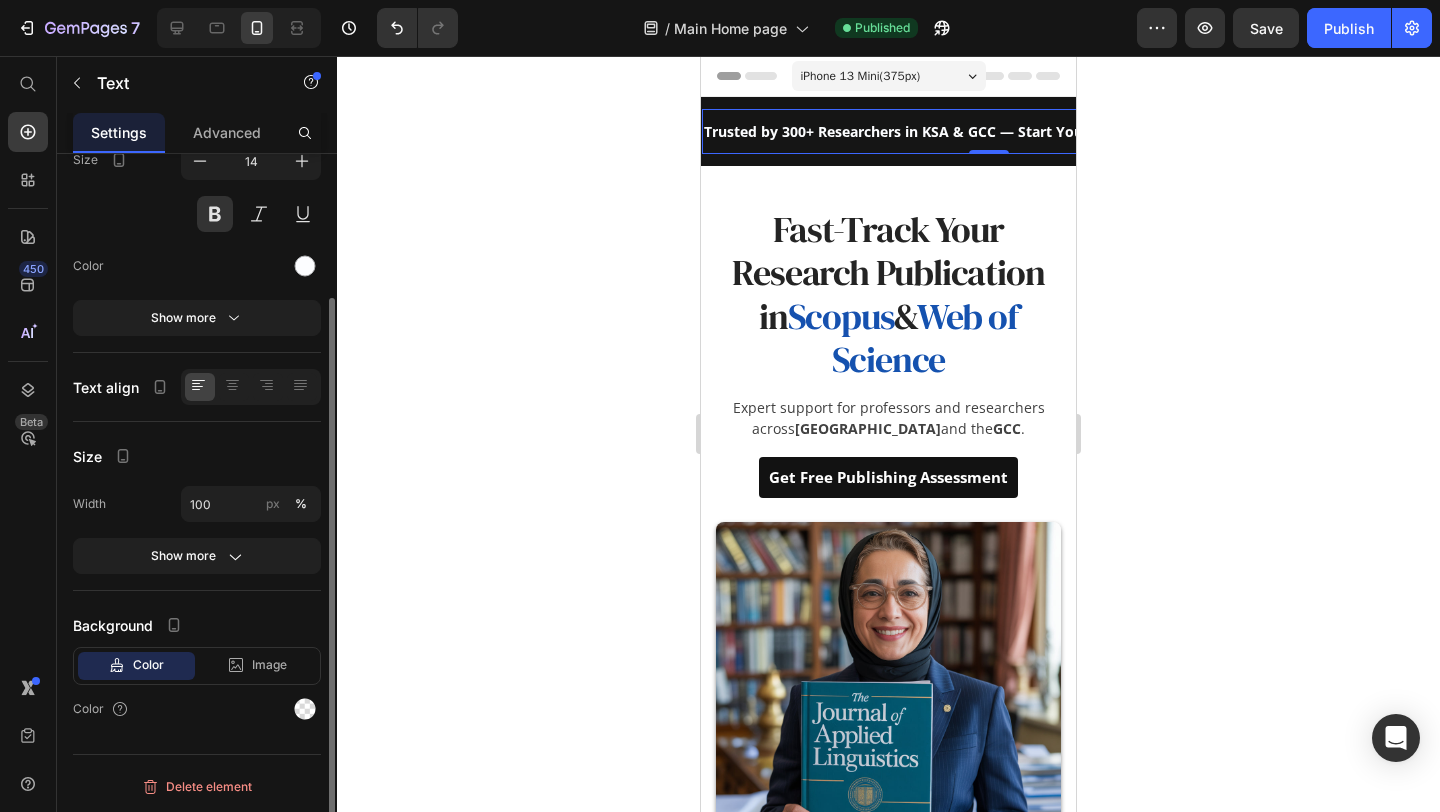scroll, scrollTop: 0, scrollLeft: 0, axis: both 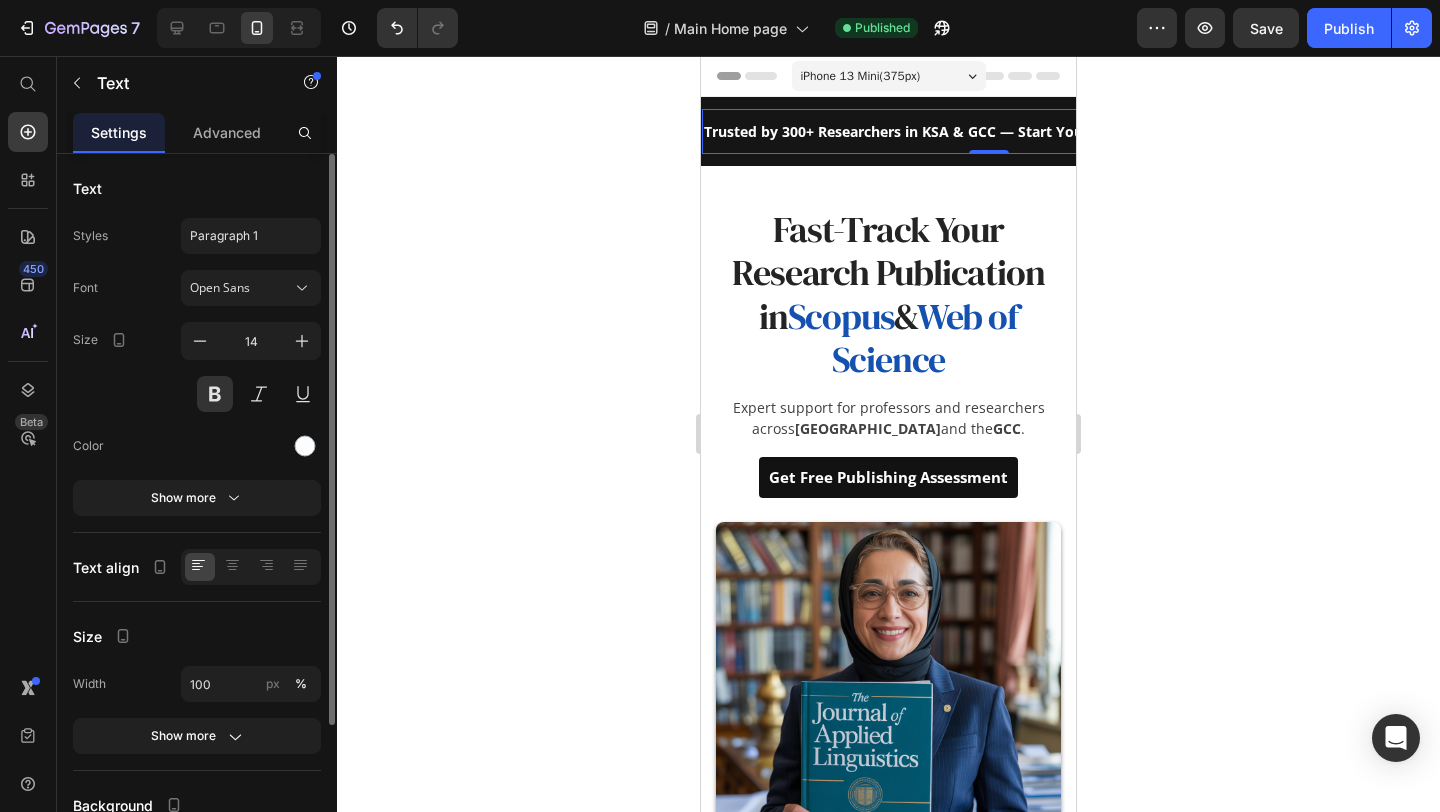 click 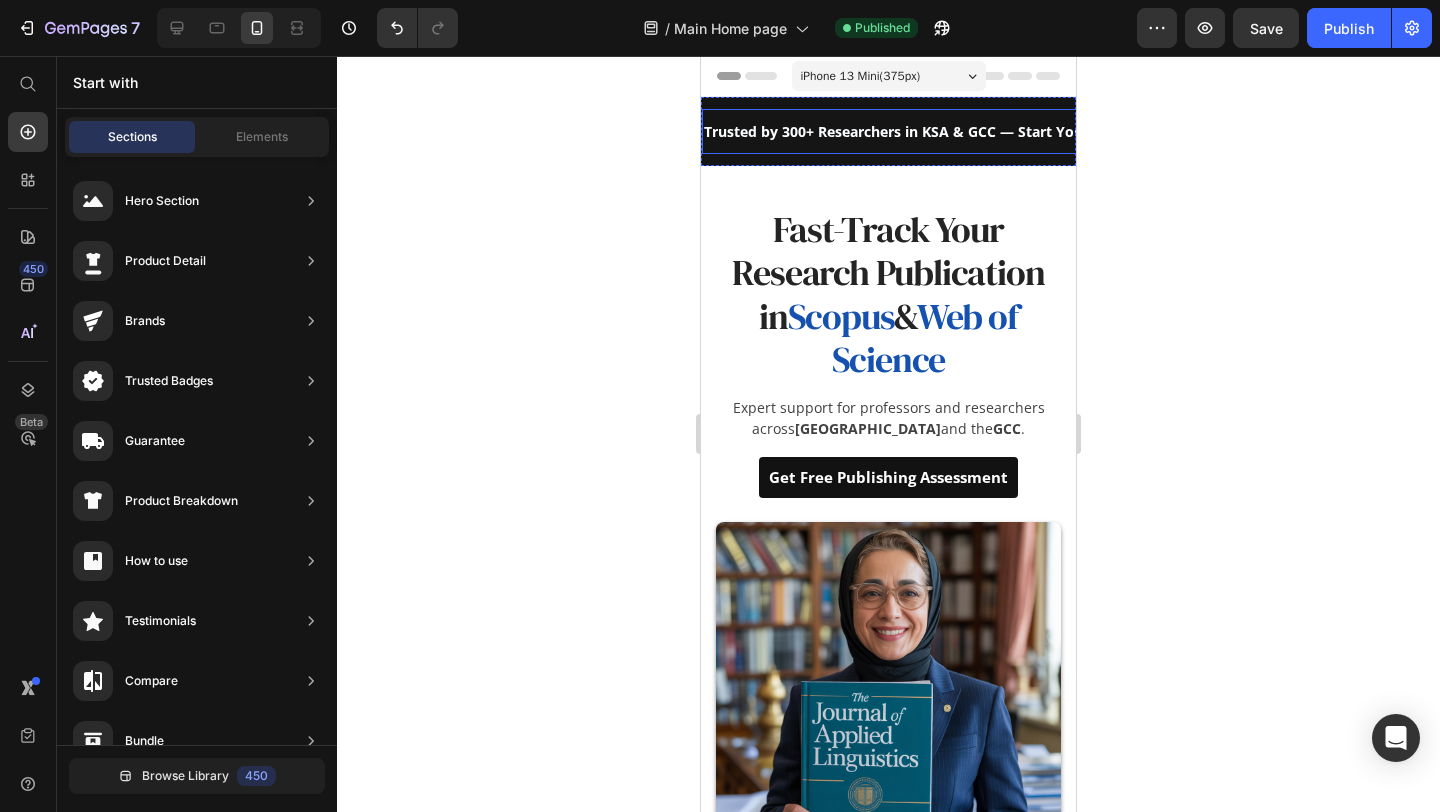 click on "Trusted by 300+ Researchers in KSA & GCC — Start Your Publishing Journey [DATE]" at bounding box center [988, 131] 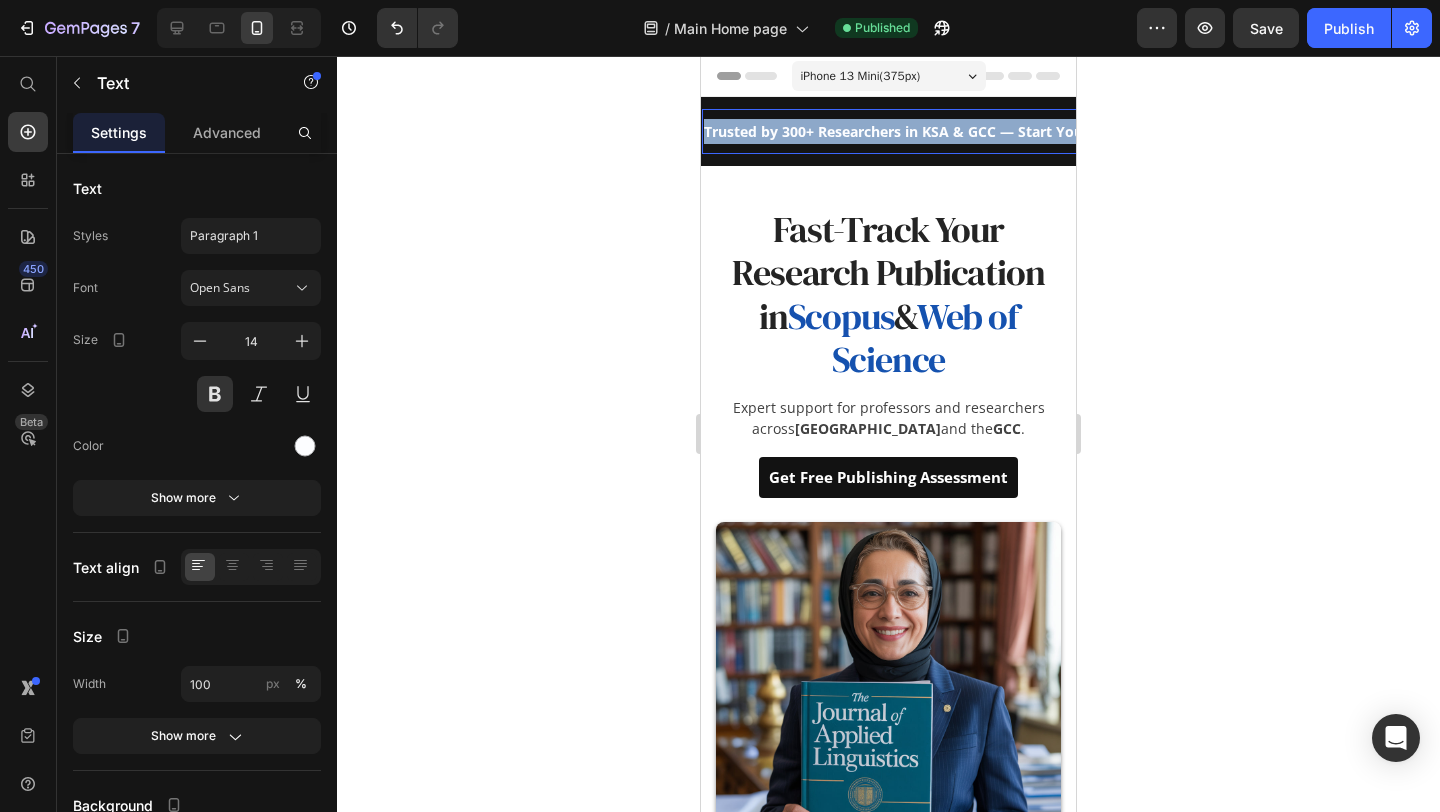 click on "Trusted by 300+ Researchers in KSA & GCC — Start Your Publishing Journey [DATE]" at bounding box center (988, 131) 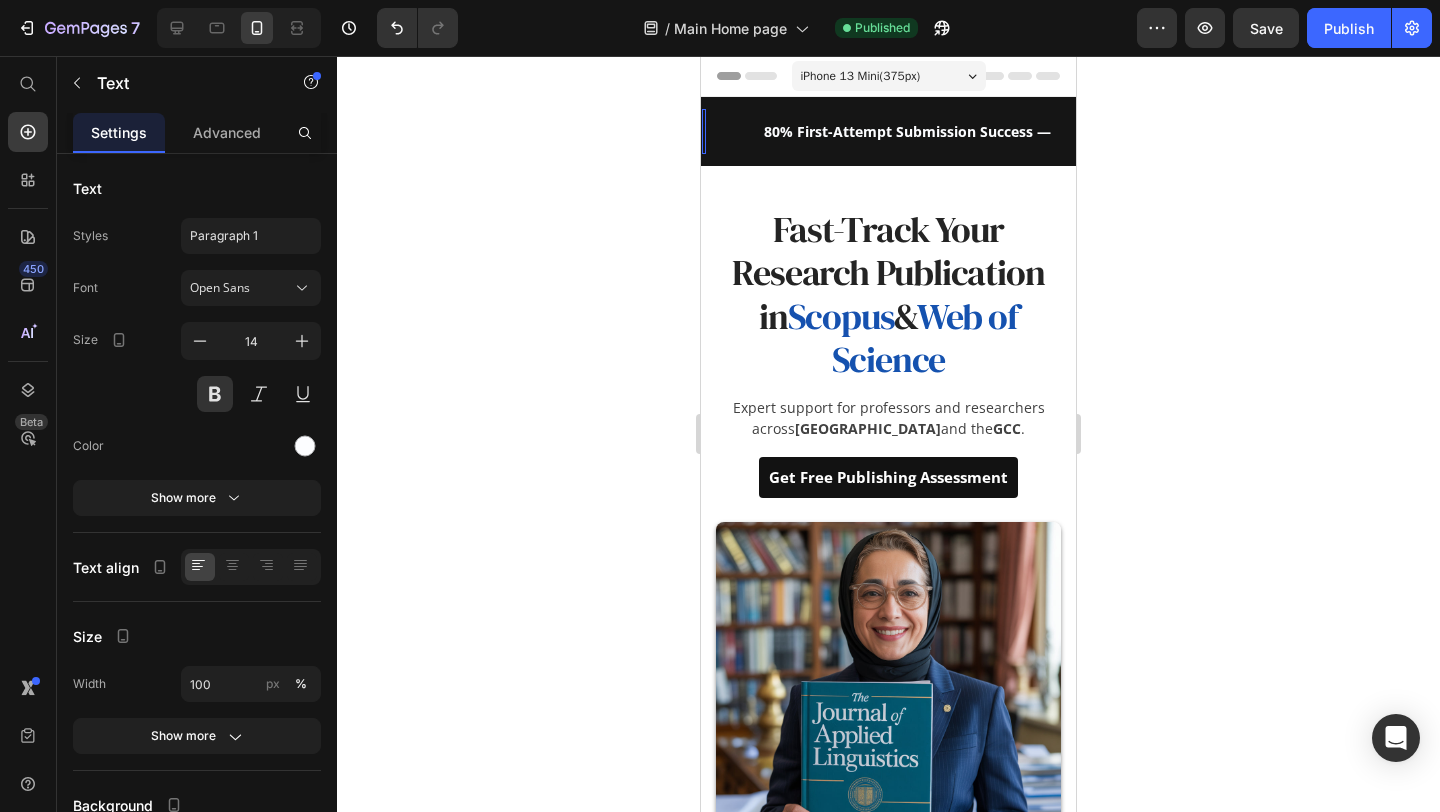 click 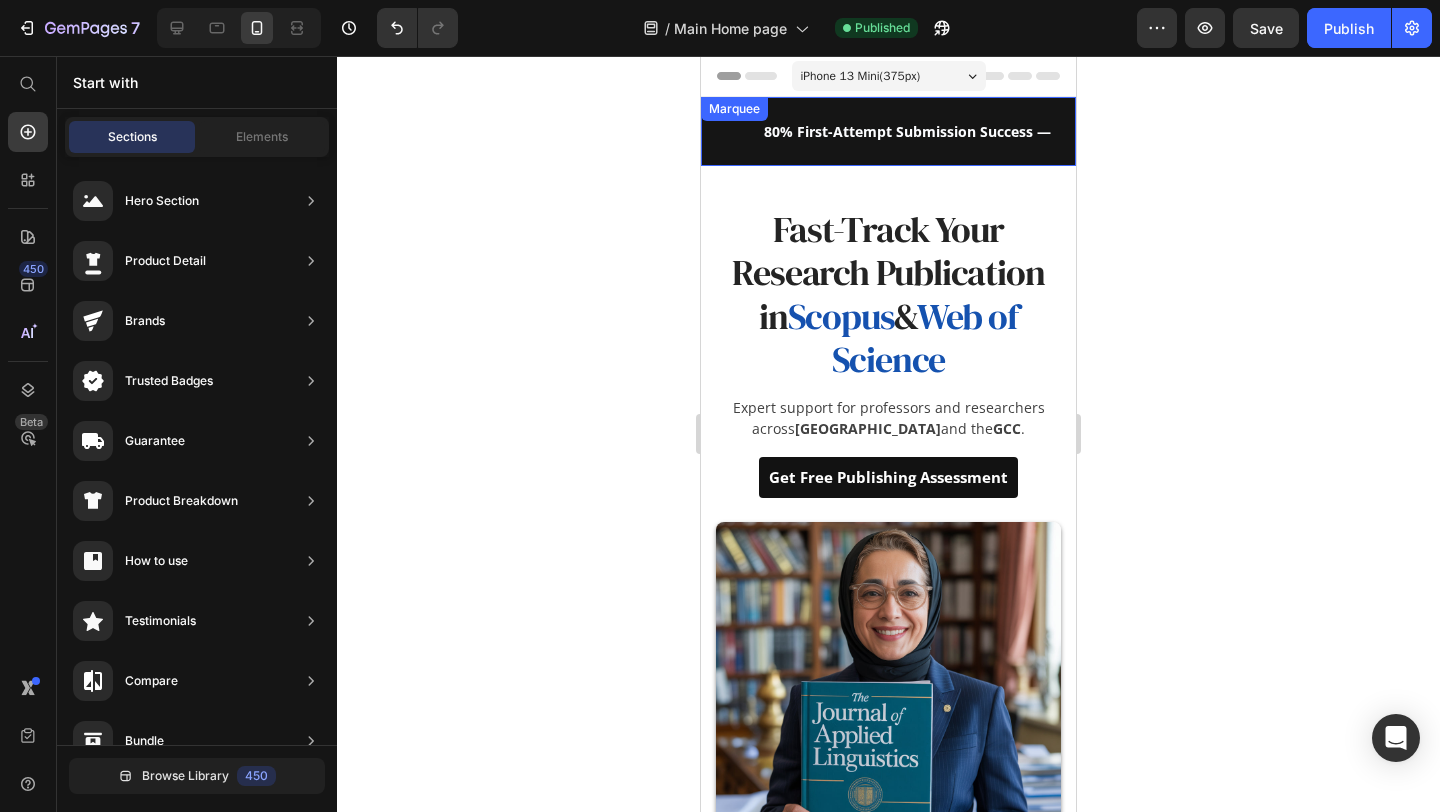 click on "Text" at bounding box center [732, 131] 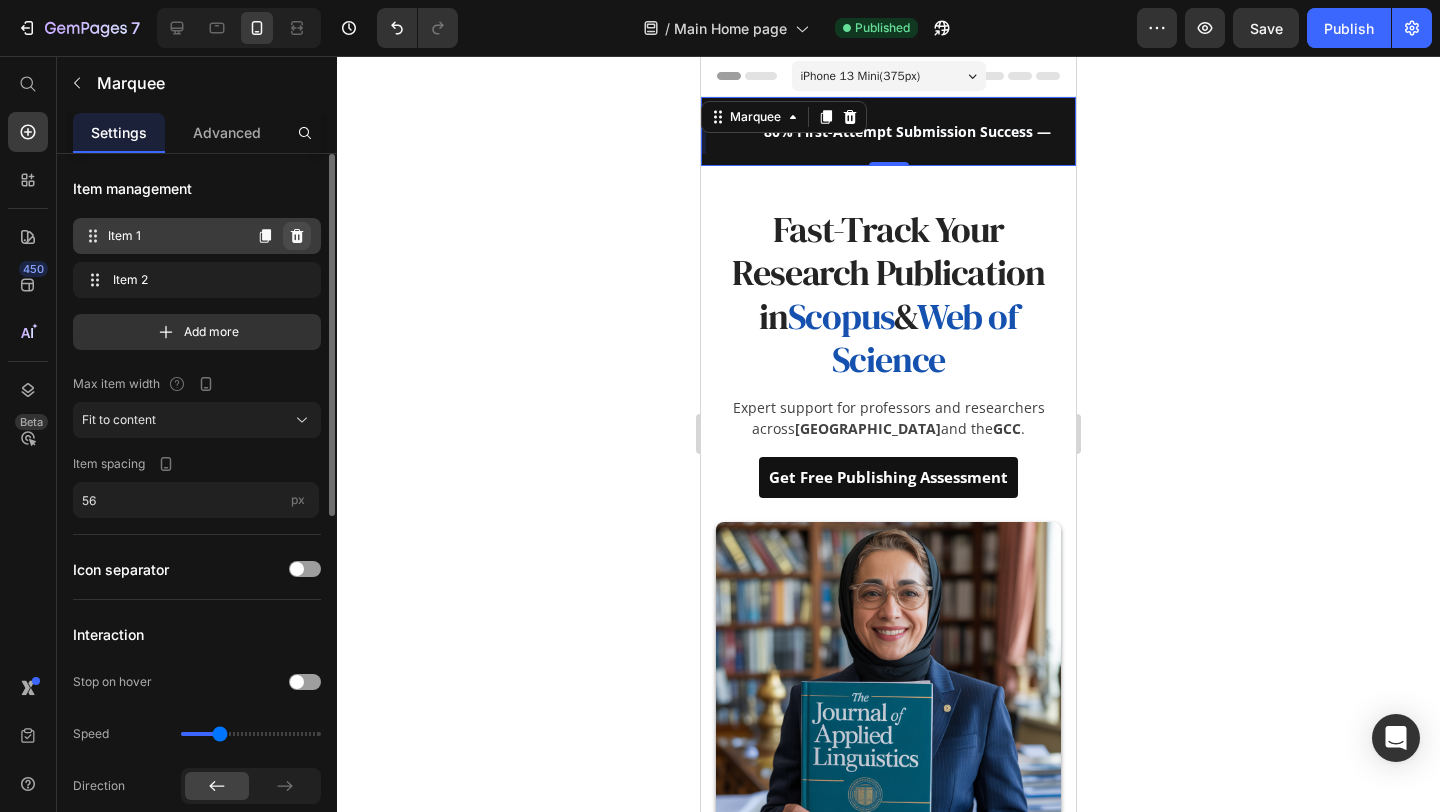 click 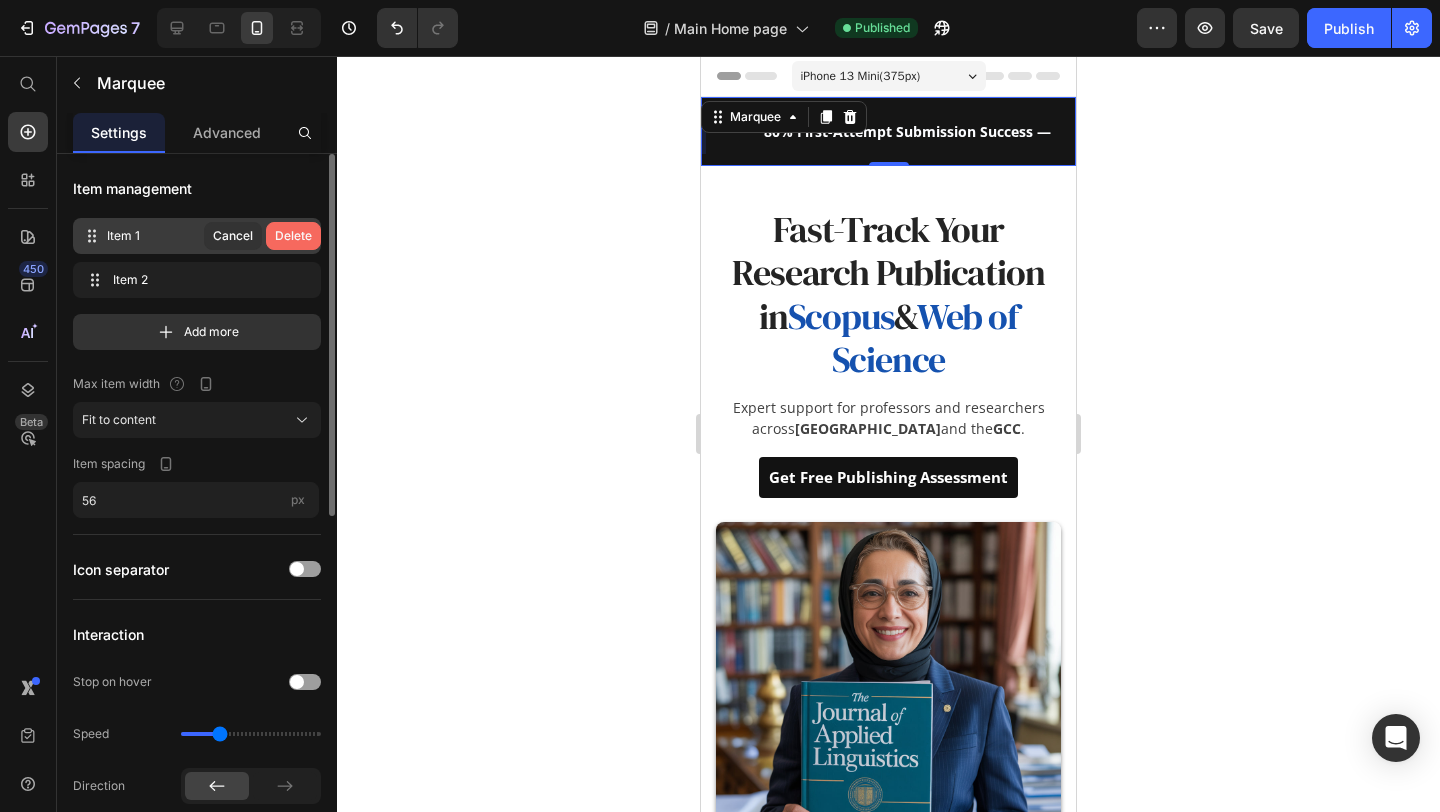 click on "Delete" at bounding box center (293, 236) 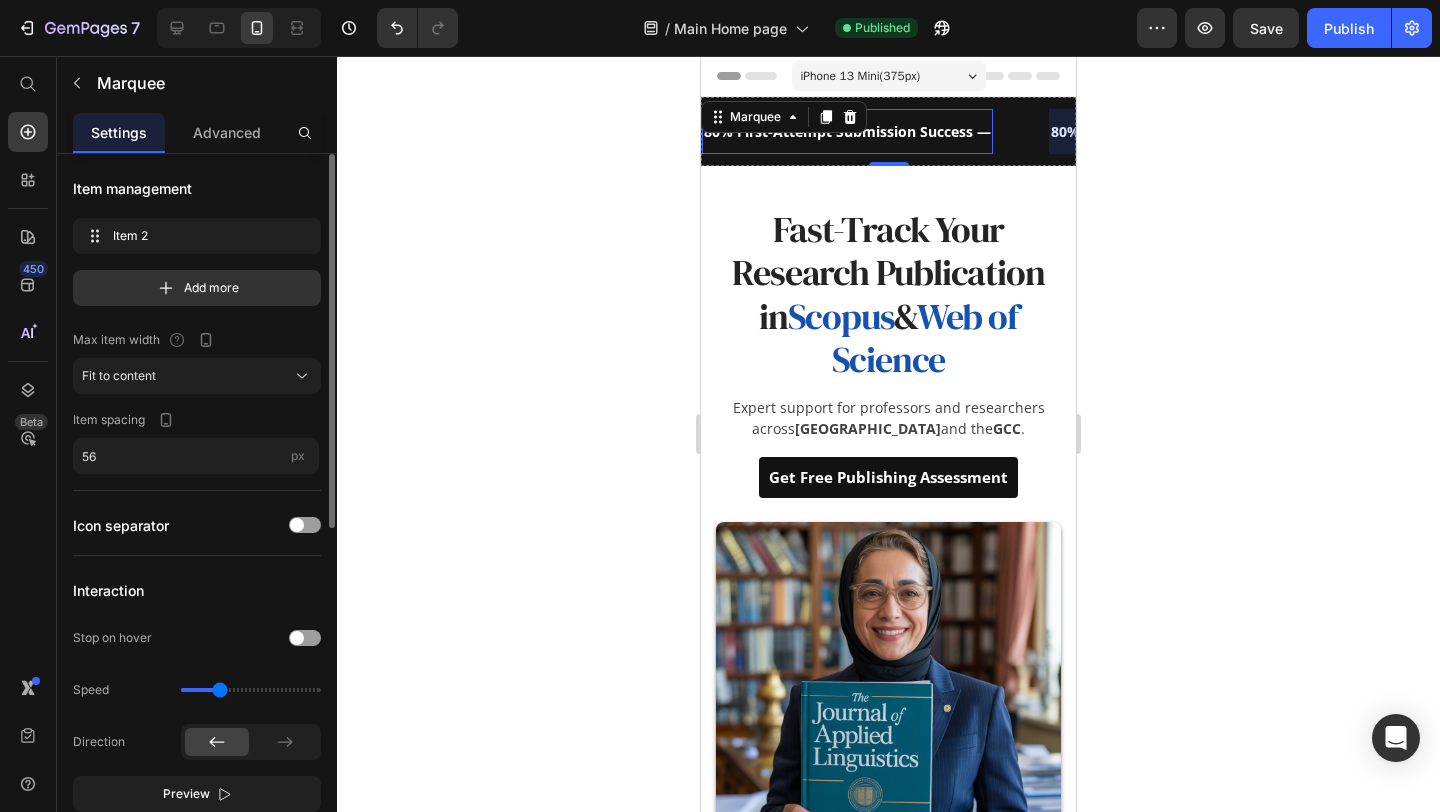 click on "80% First-Attempt Submission Success —" at bounding box center [847, 131] 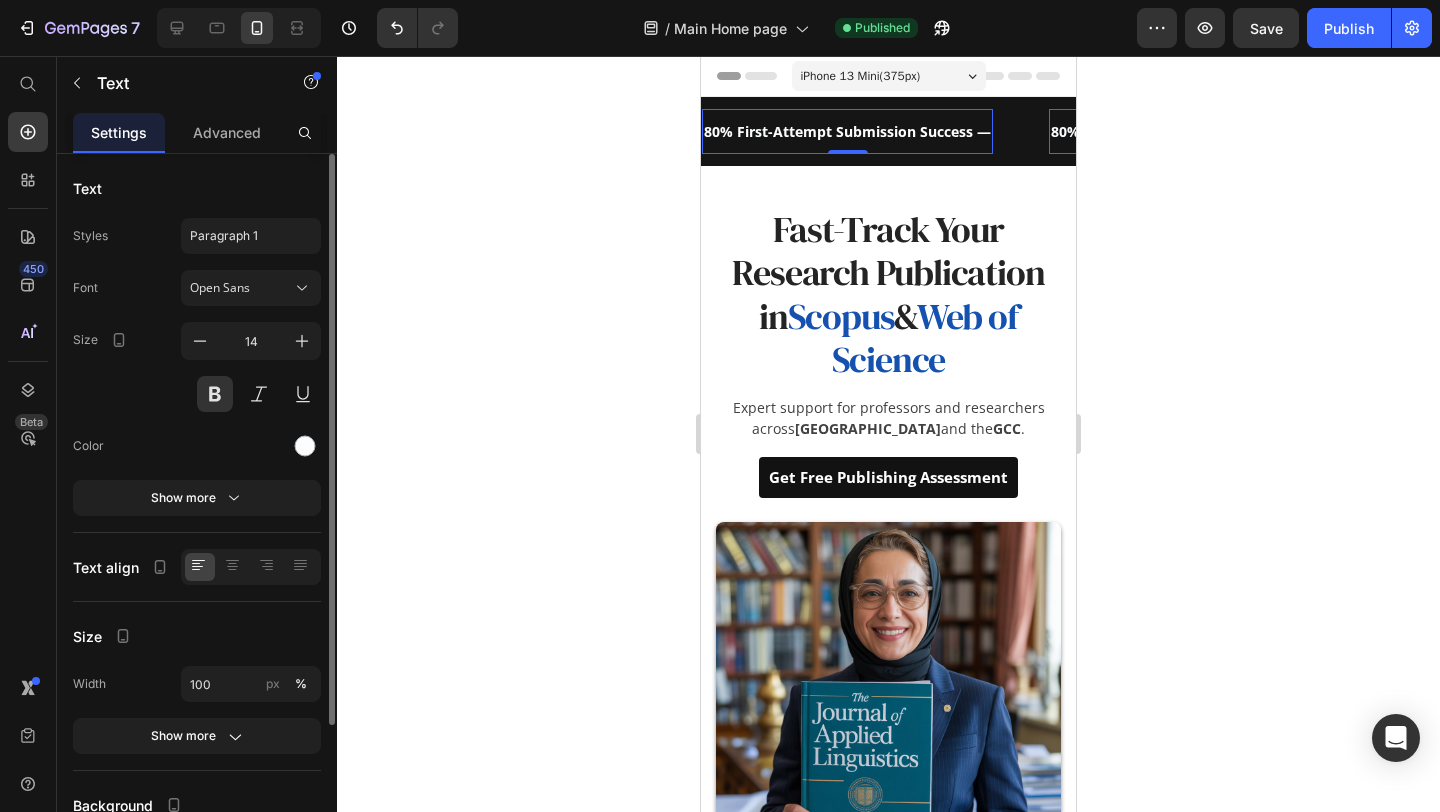 click 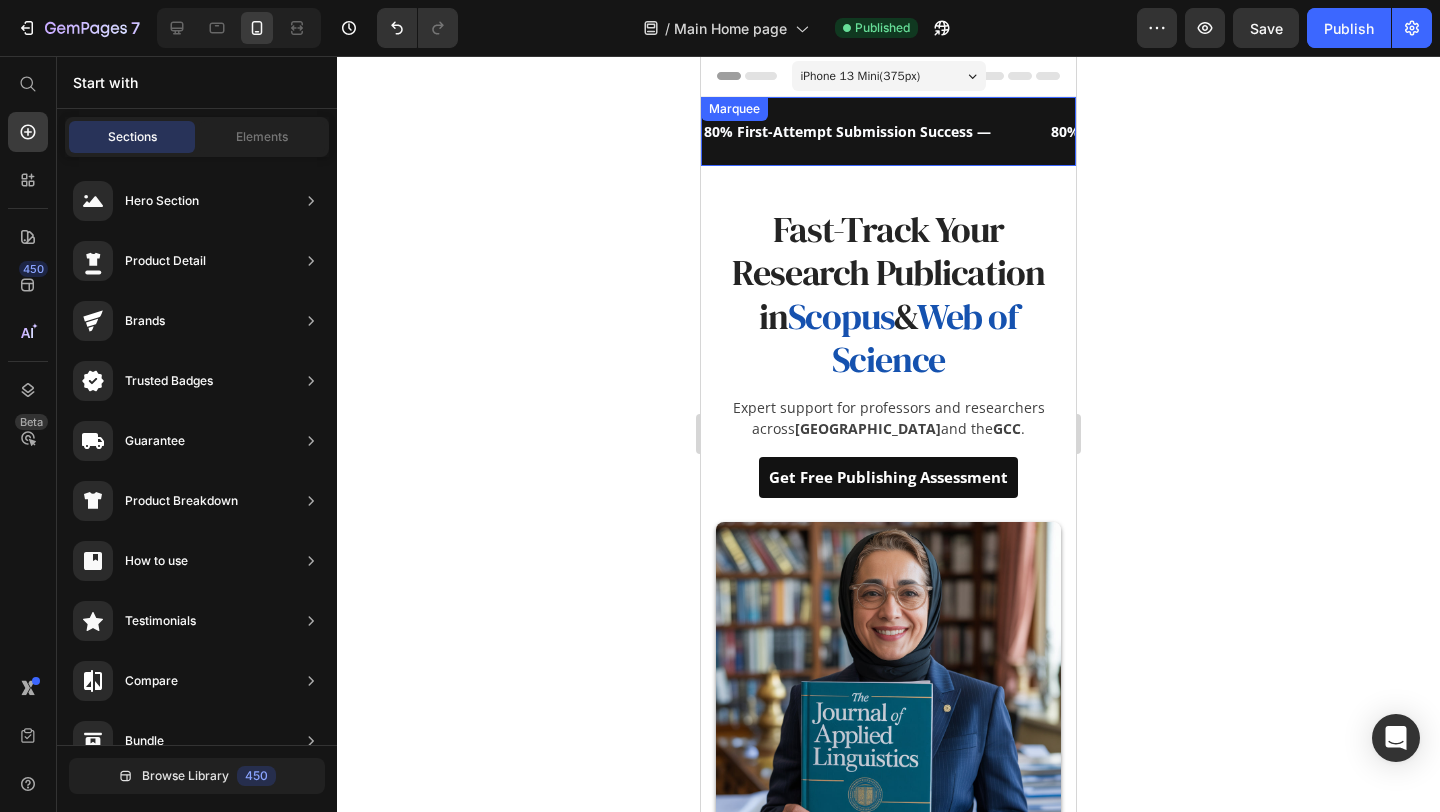 click on "80% First-Attempt Submission Success —  Text" at bounding box center [875, 131] 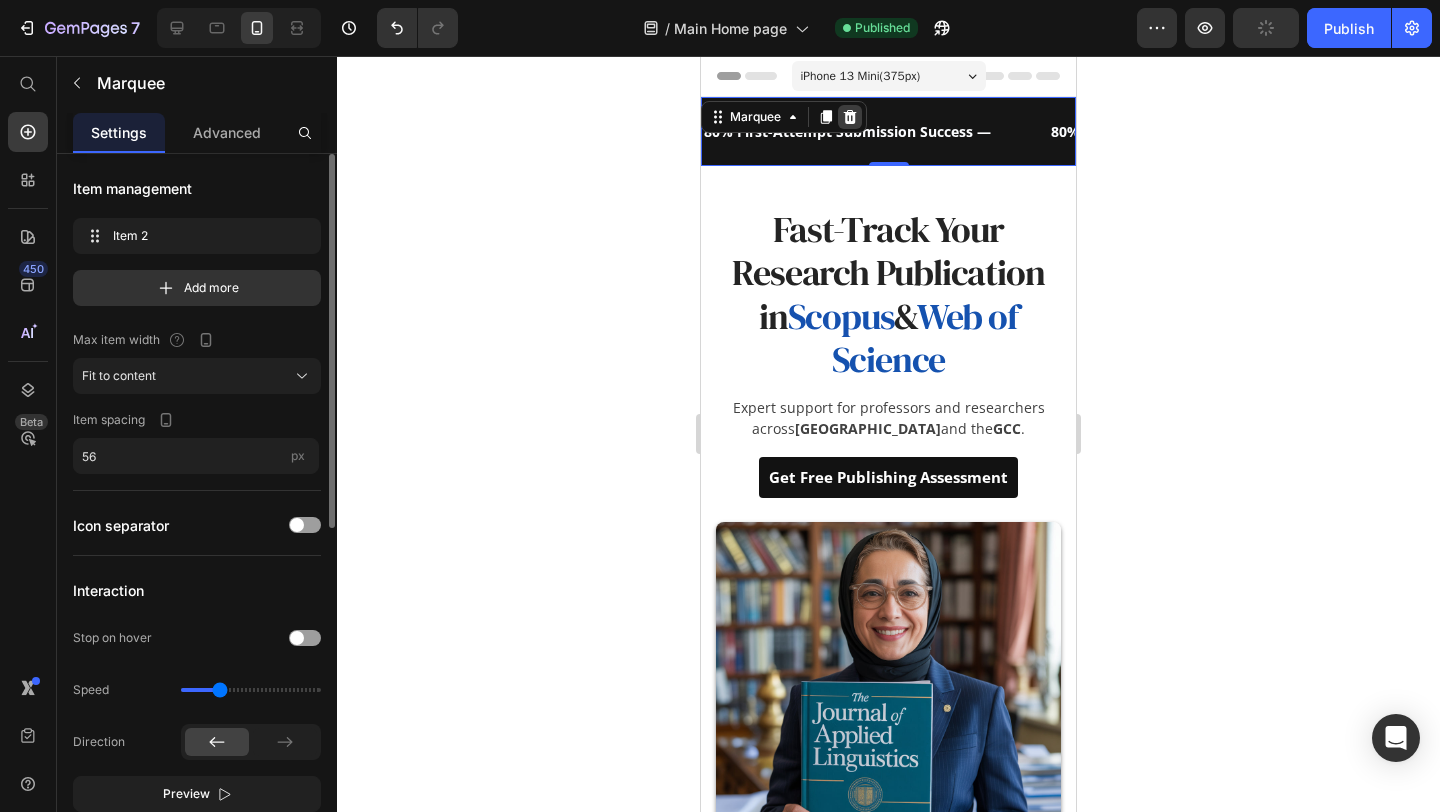 click 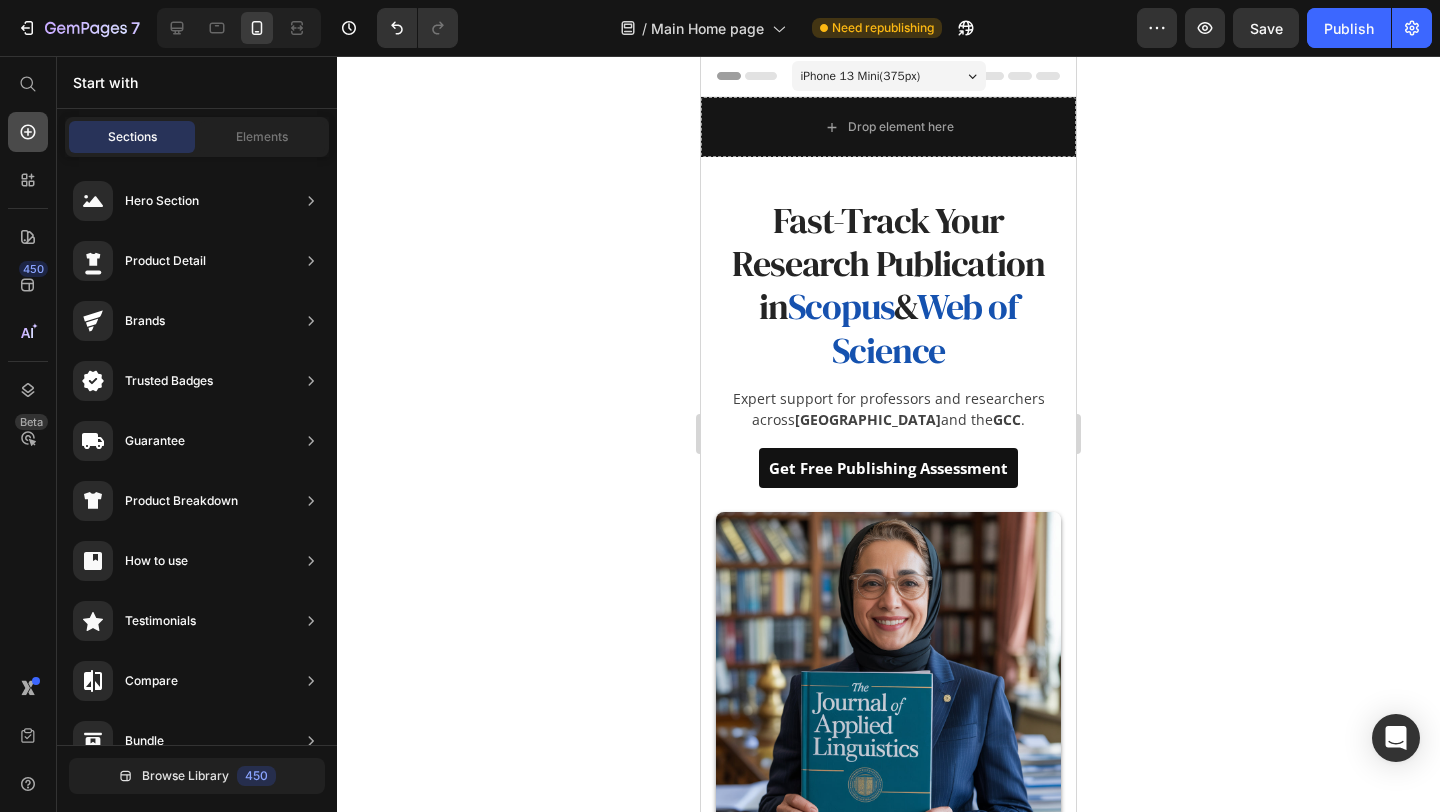 click 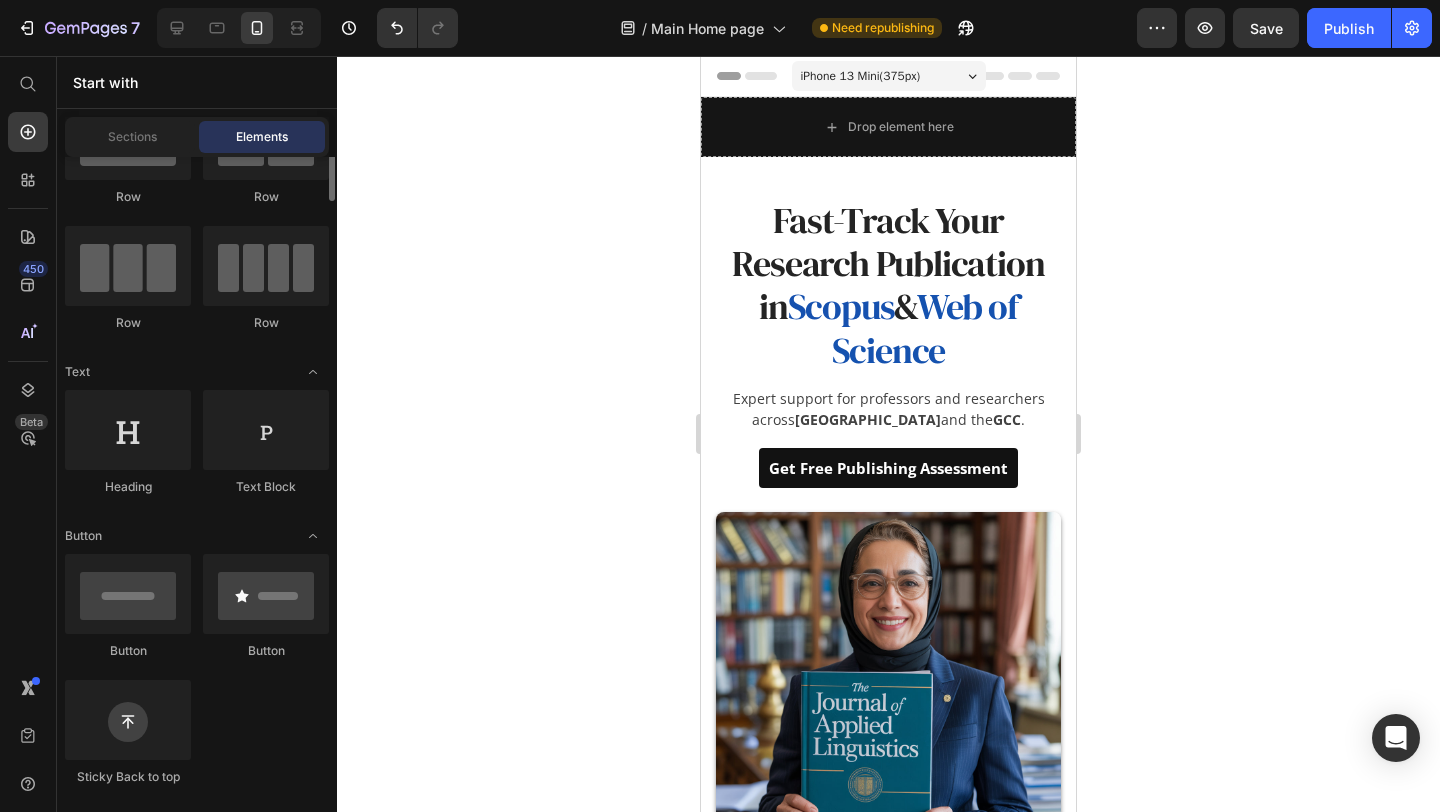 scroll, scrollTop: 0, scrollLeft: 0, axis: both 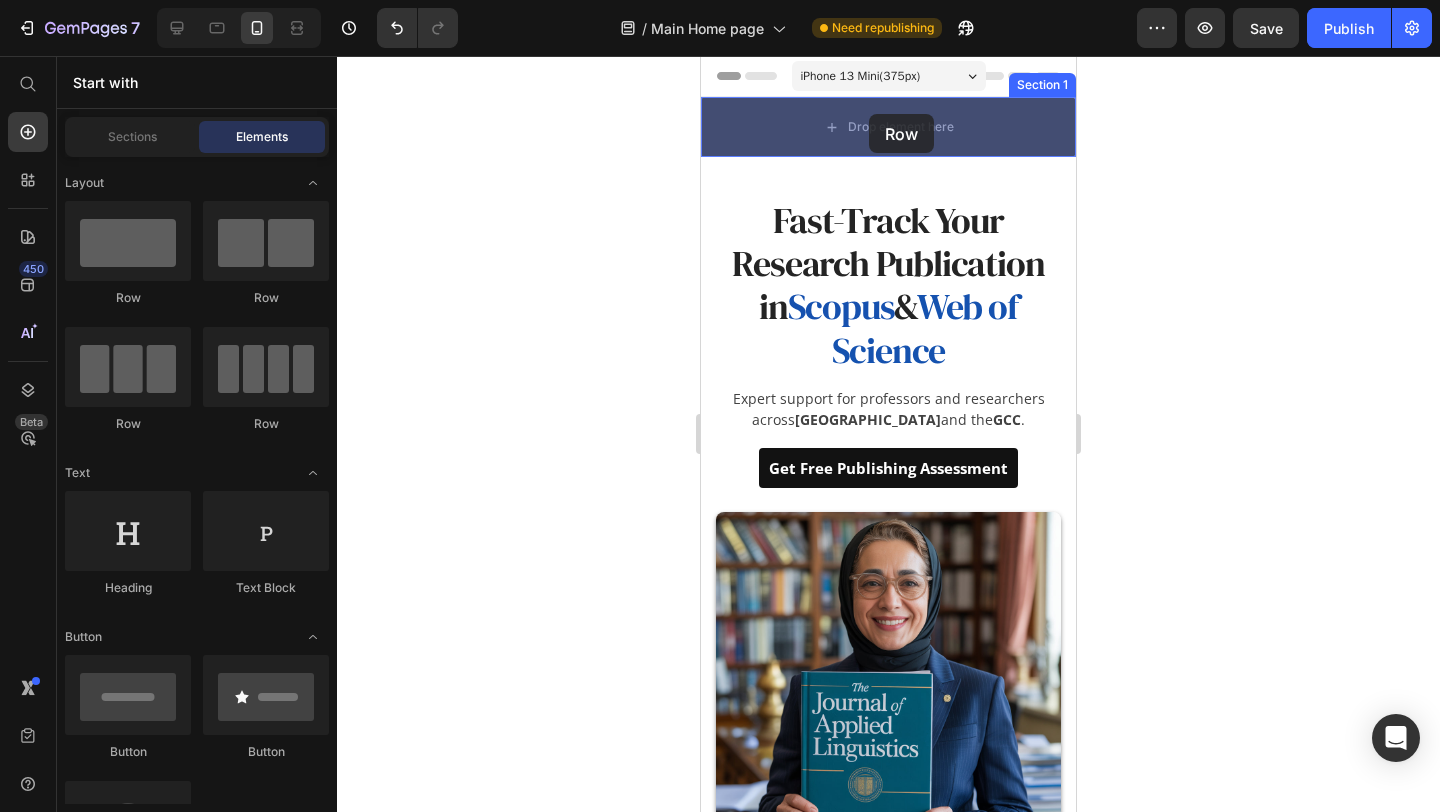 drag, startPoint x: 989, startPoint y: 331, endPoint x: 869, endPoint y: 114, distance: 247.96976 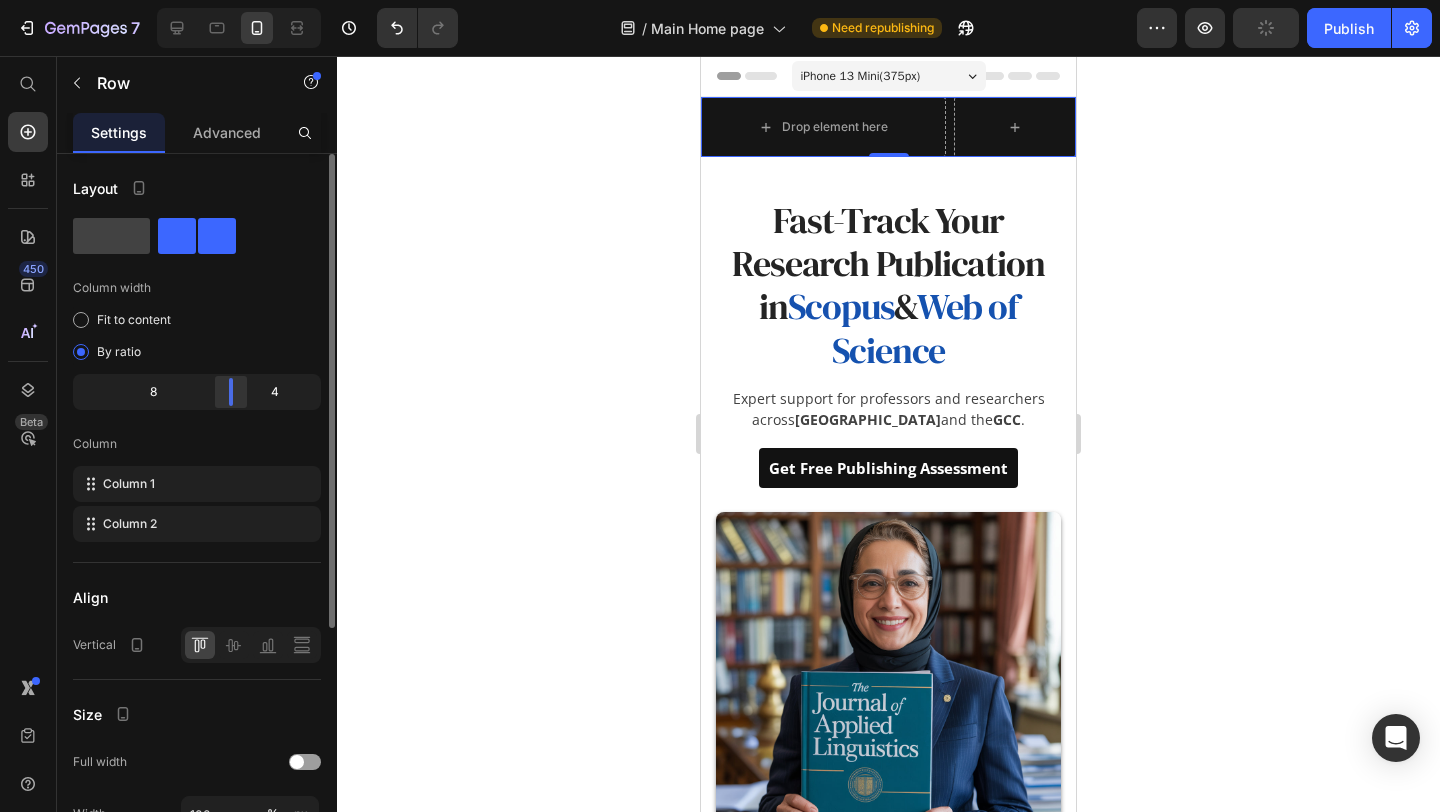drag, startPoint x: 197, startPoint y: 387, endPoint x: 242, endPoint y: 395, distance: 45.705578 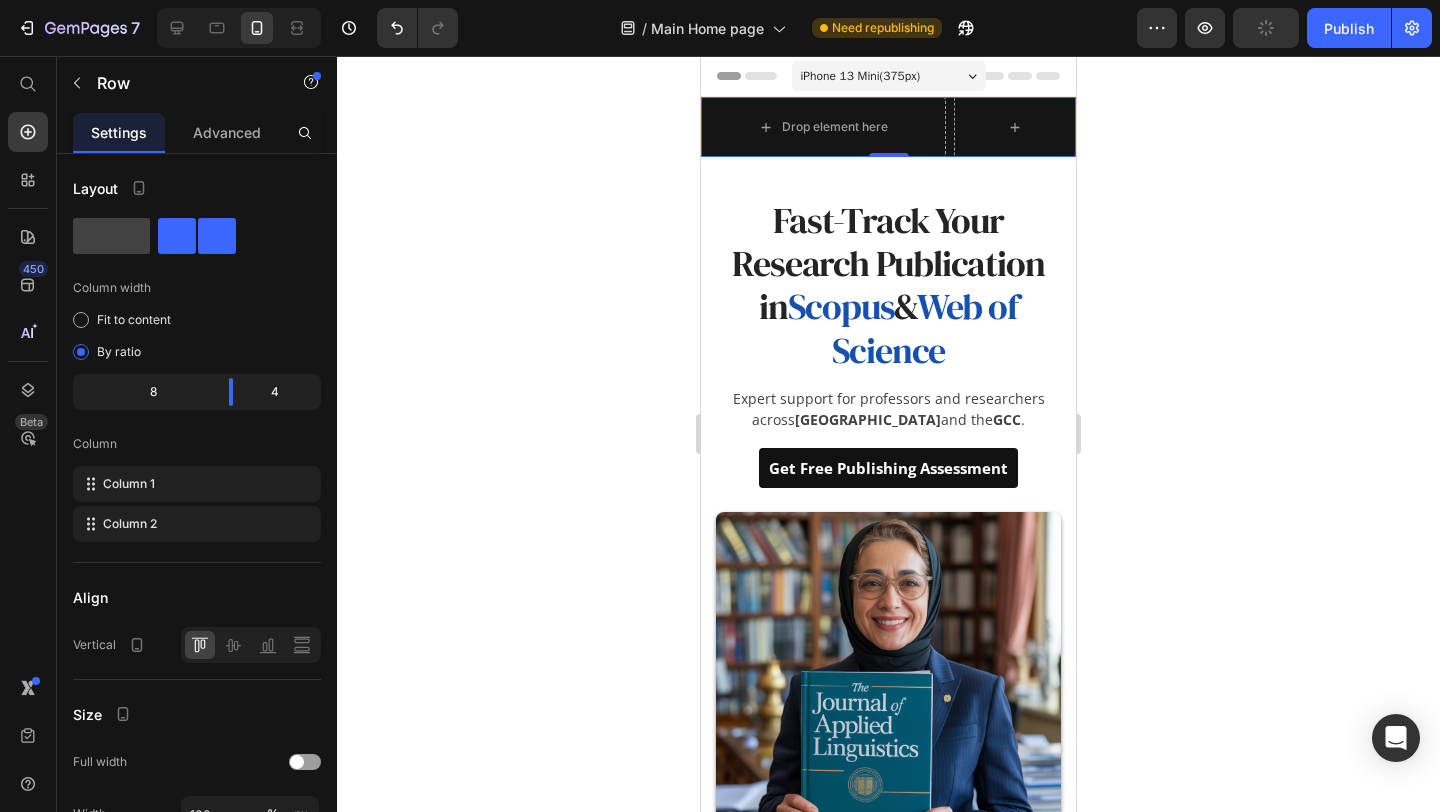 click 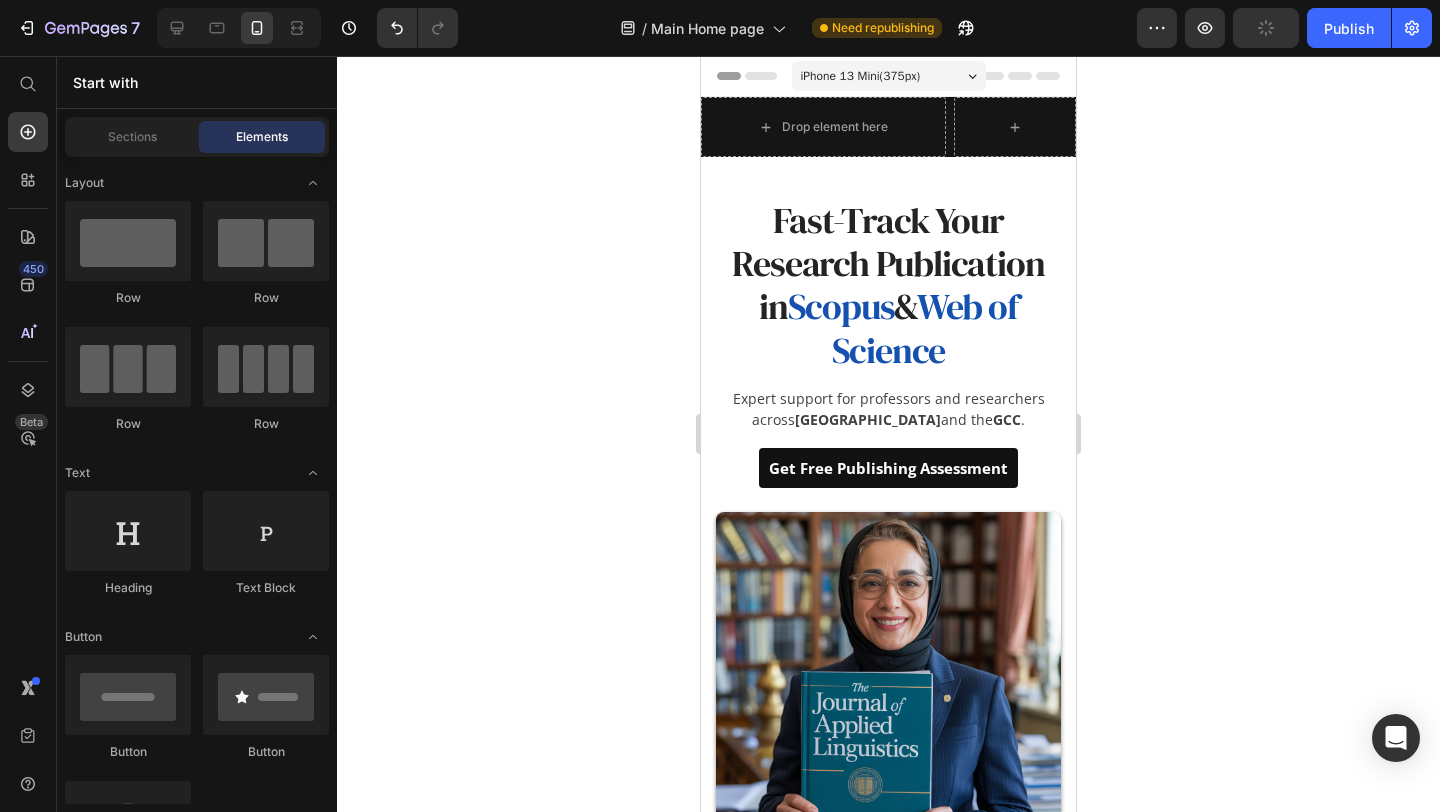 click 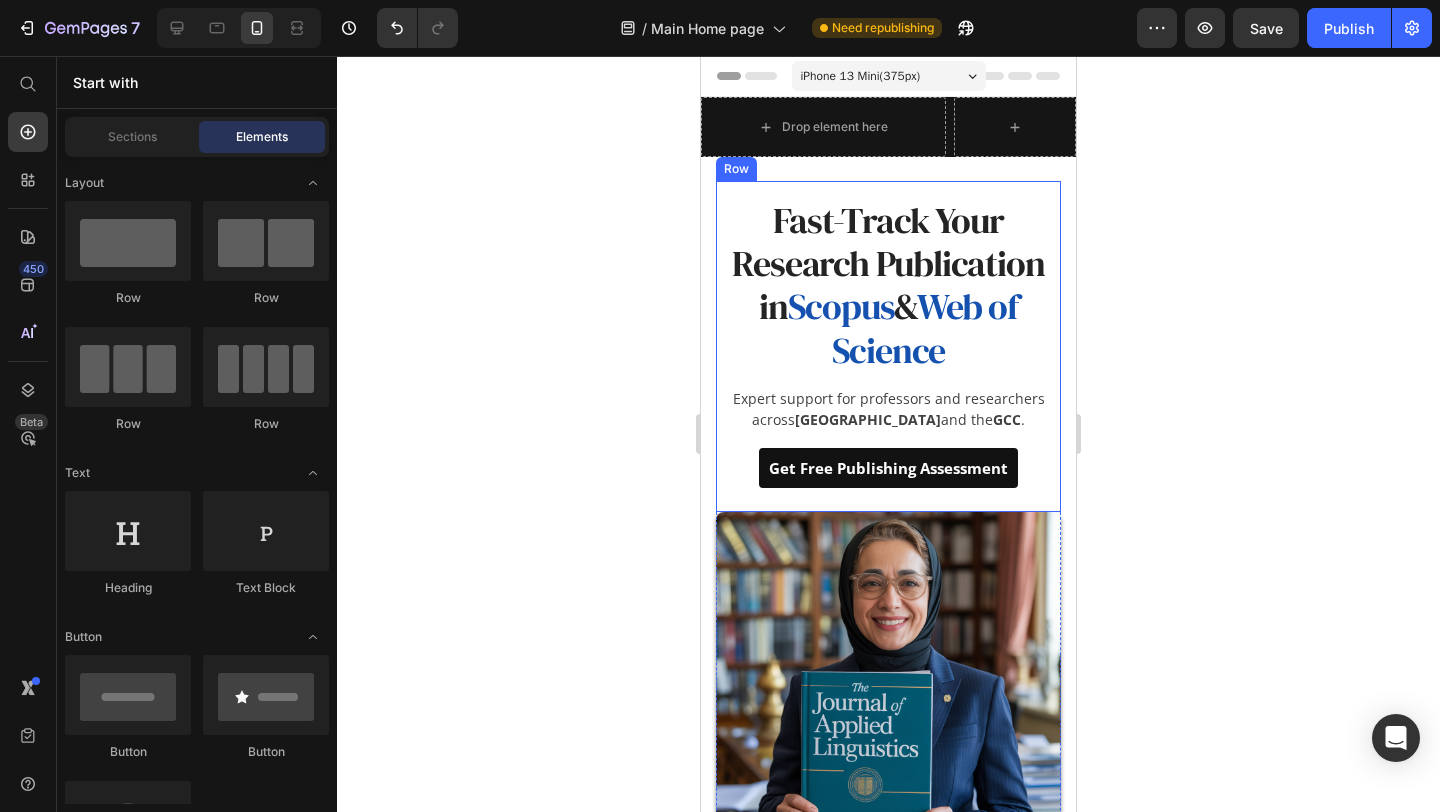 click on "Fast-Track Your Research Publication in  Scopus  &  Web of Science" at bounding box center (888, 285) 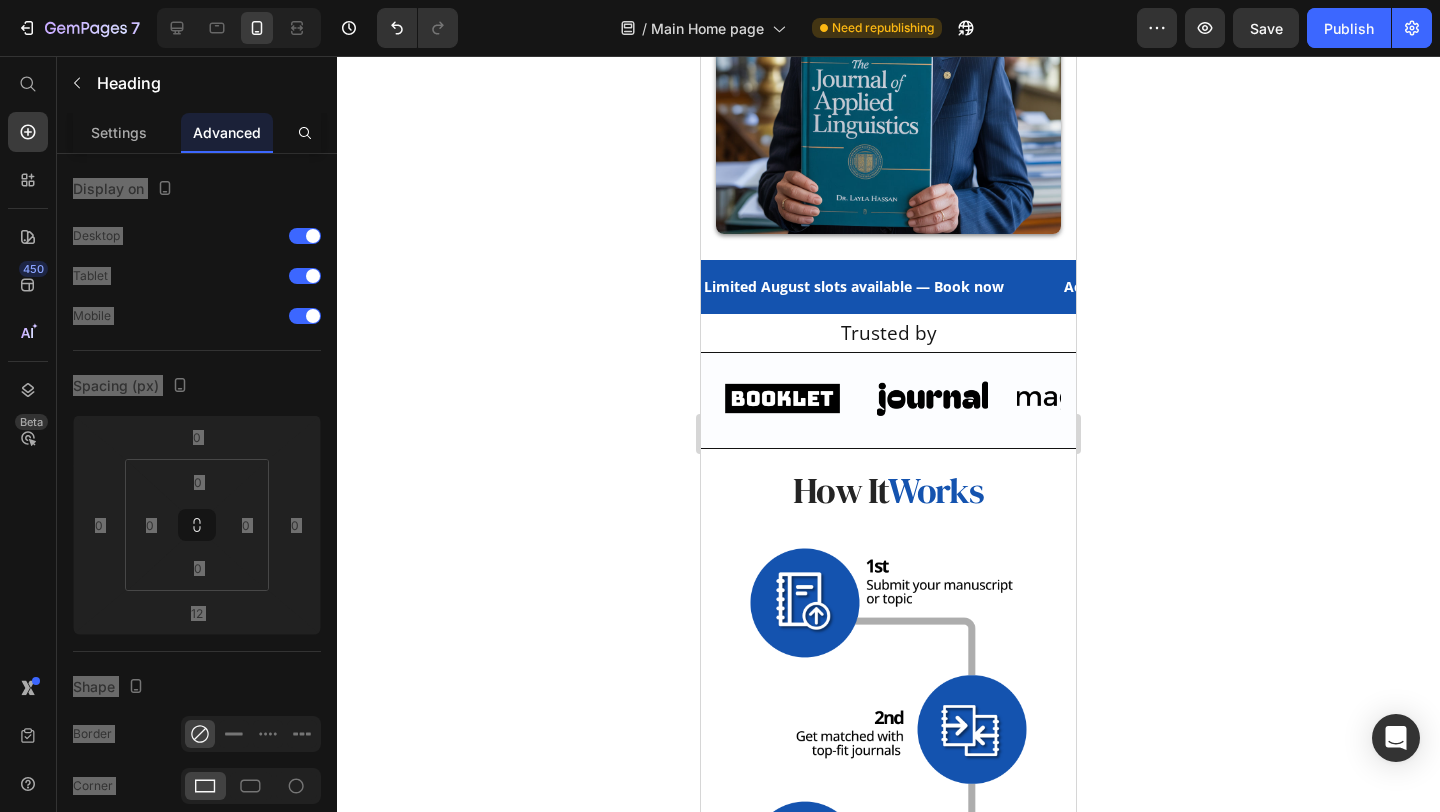scroll, scrollTop: 618, scrollLeft: 0, axis: vertical 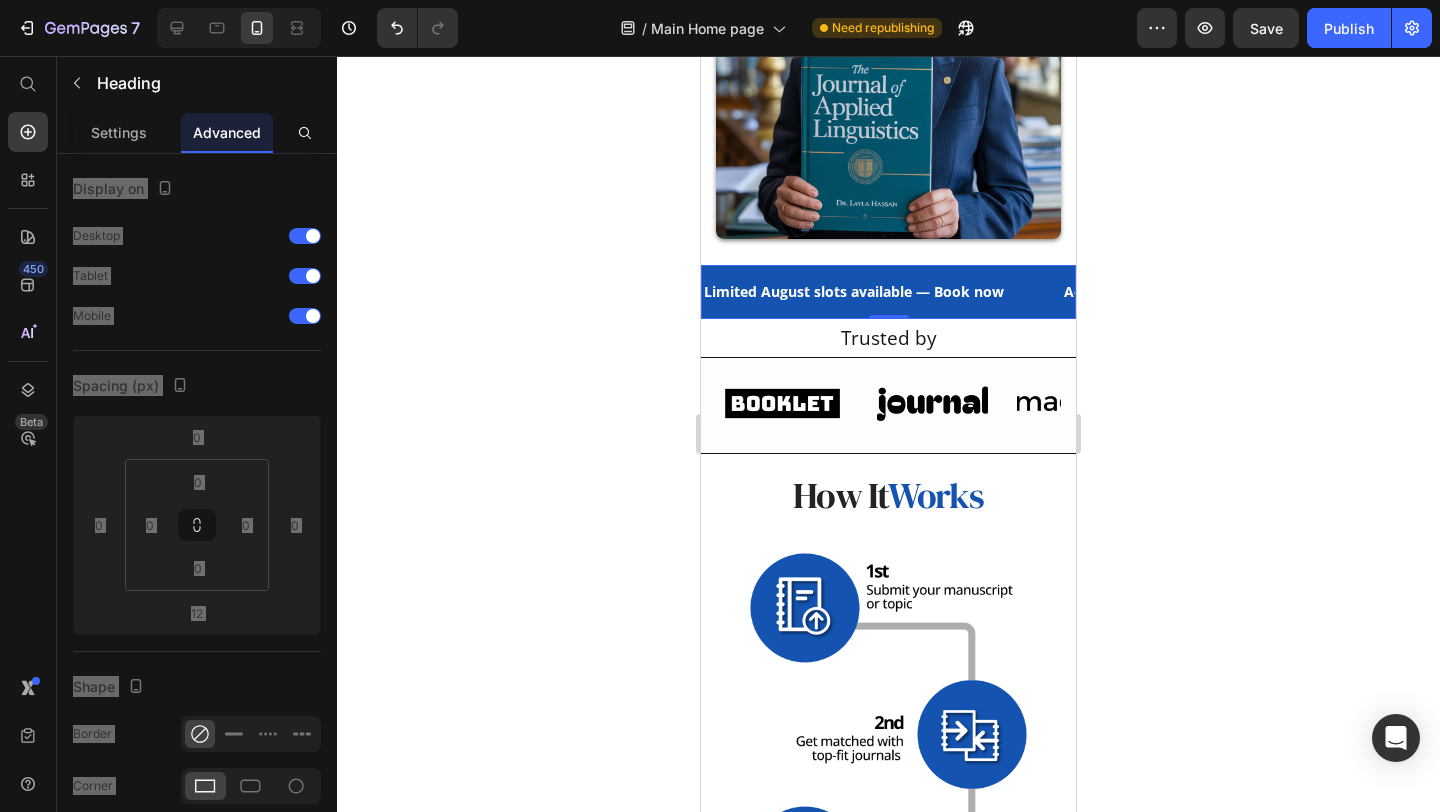 click on "Limited August slots available — Book now Text" at bounding box center (882, 291) 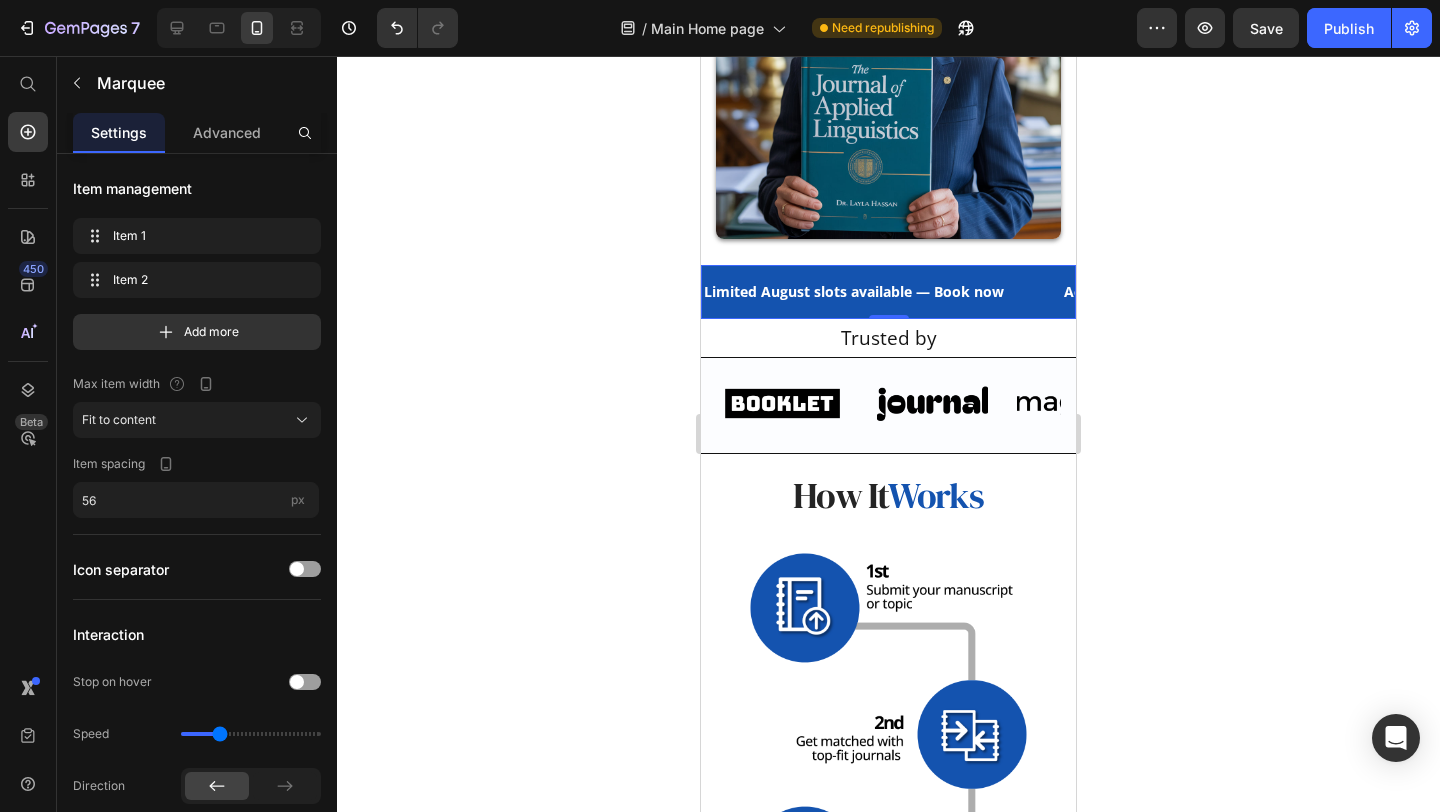 click 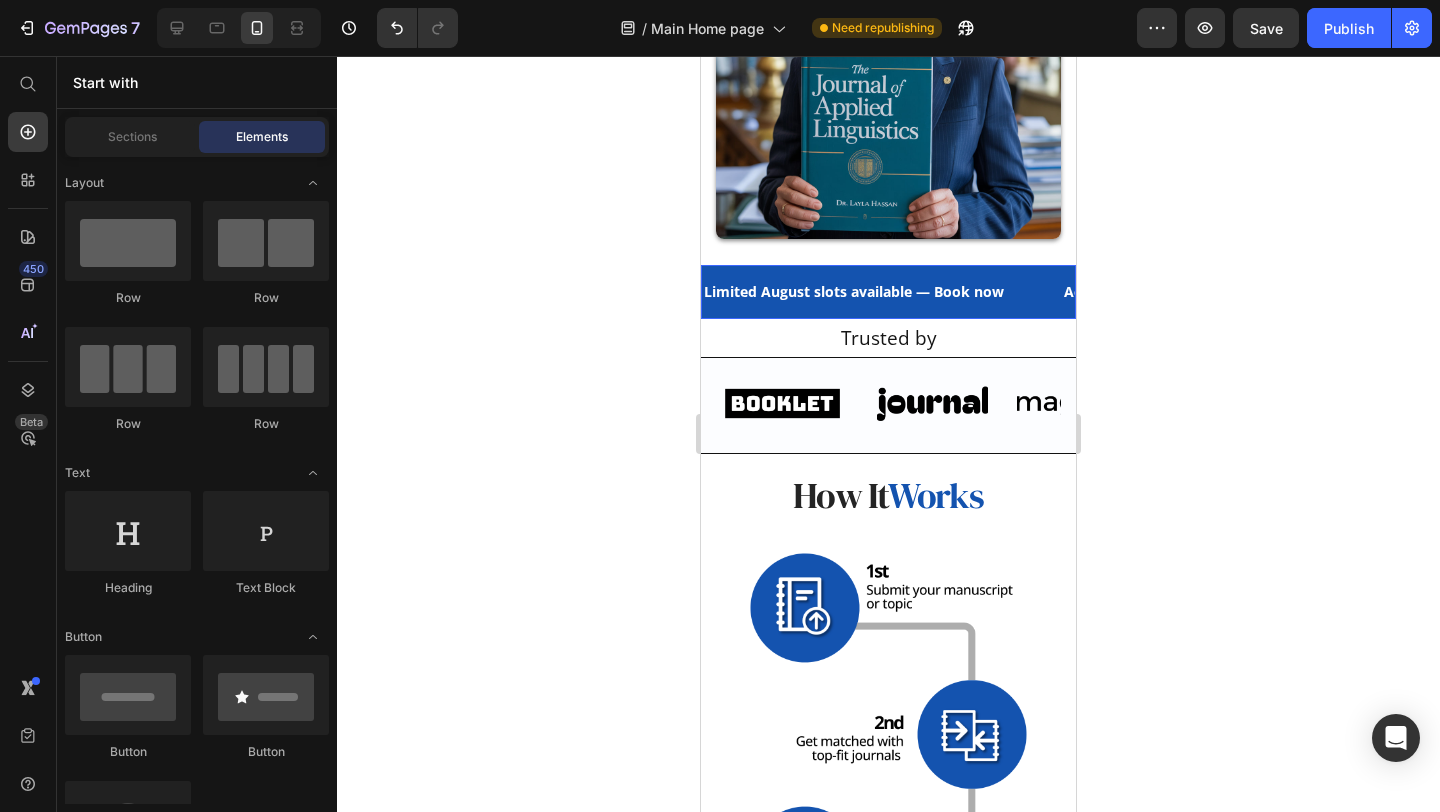 click on "Limited August slots available — Book now Text" at bounding box center [882, 291] 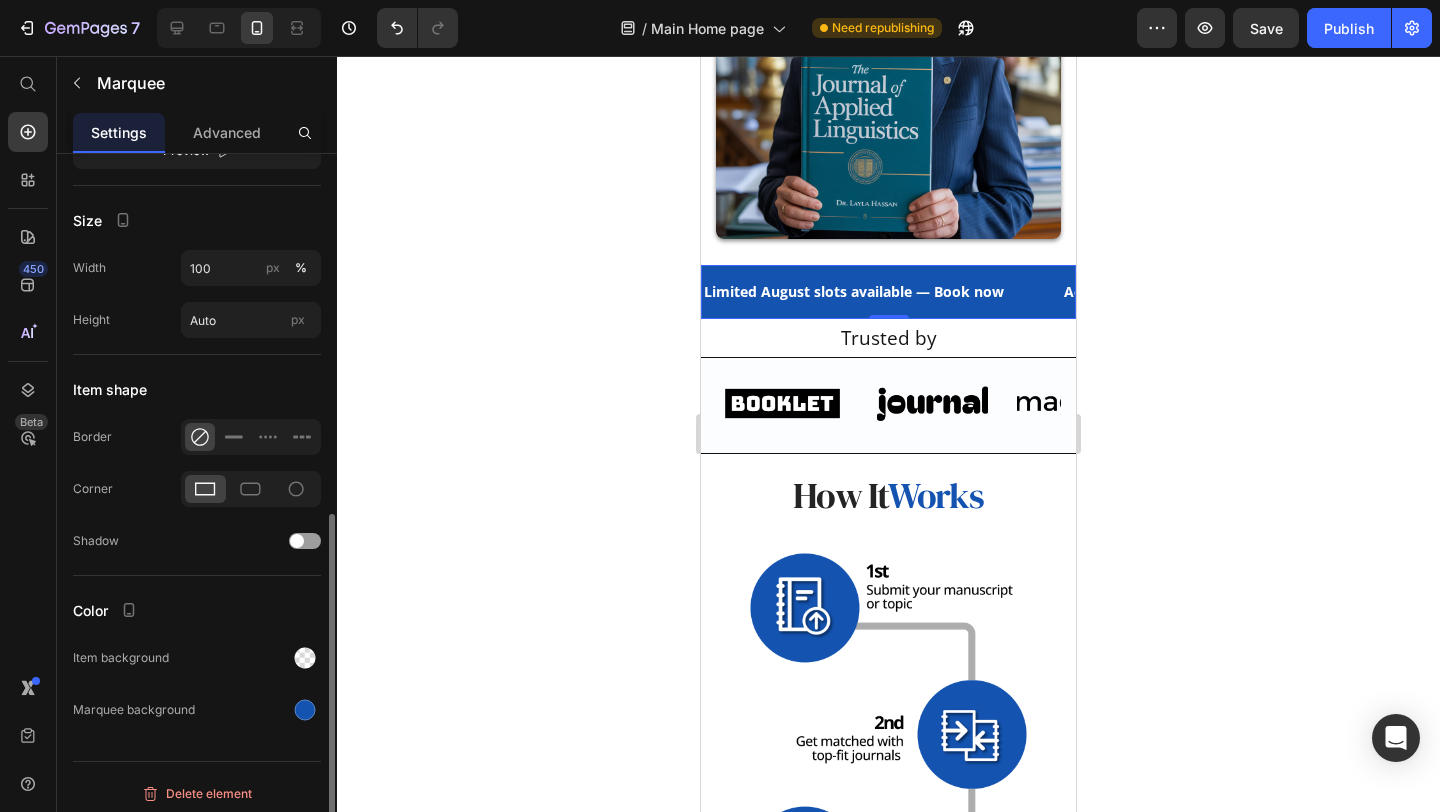 scroll, scrollTop: 694, scrollLeft: 0, axis: vertical 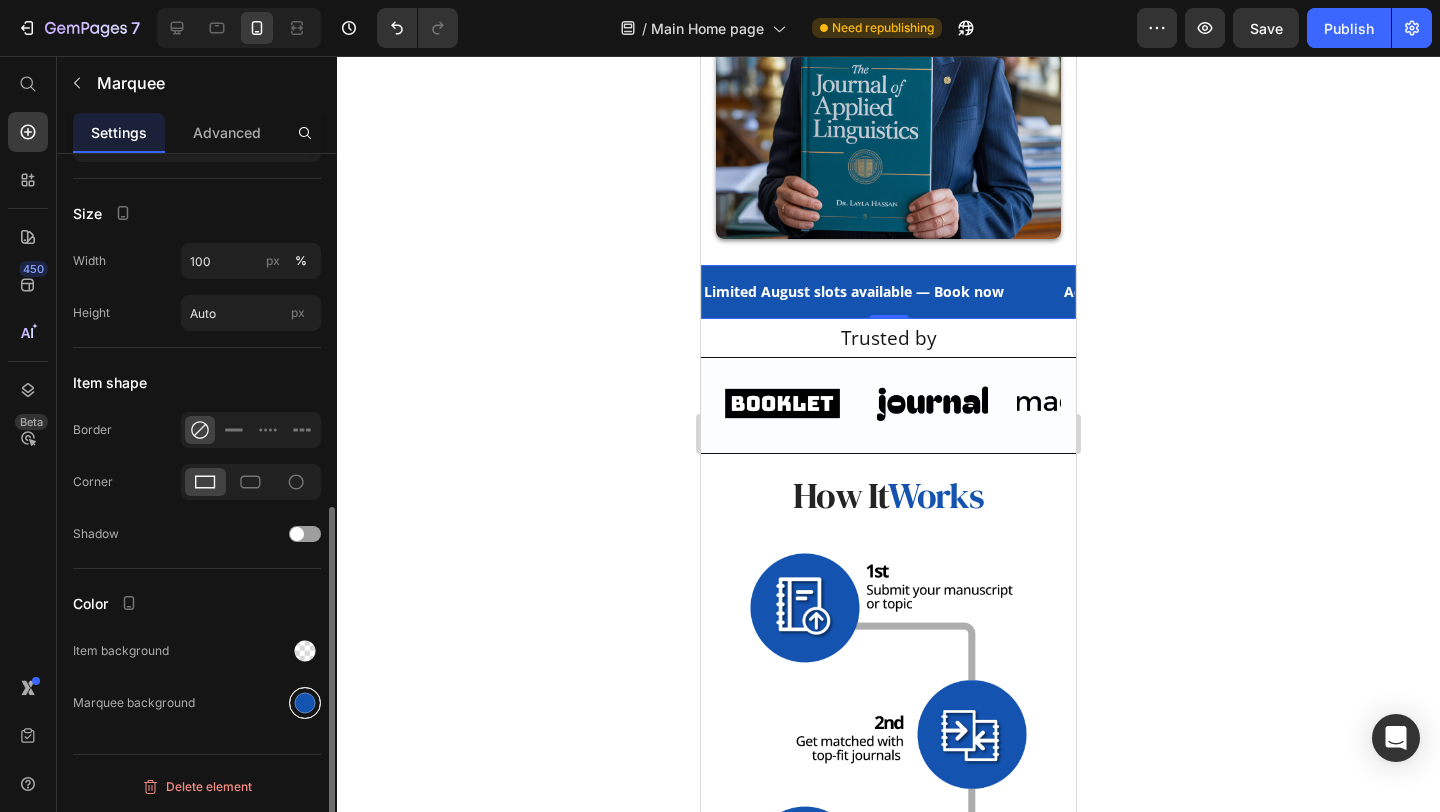 click at bounding box center [305, 703] 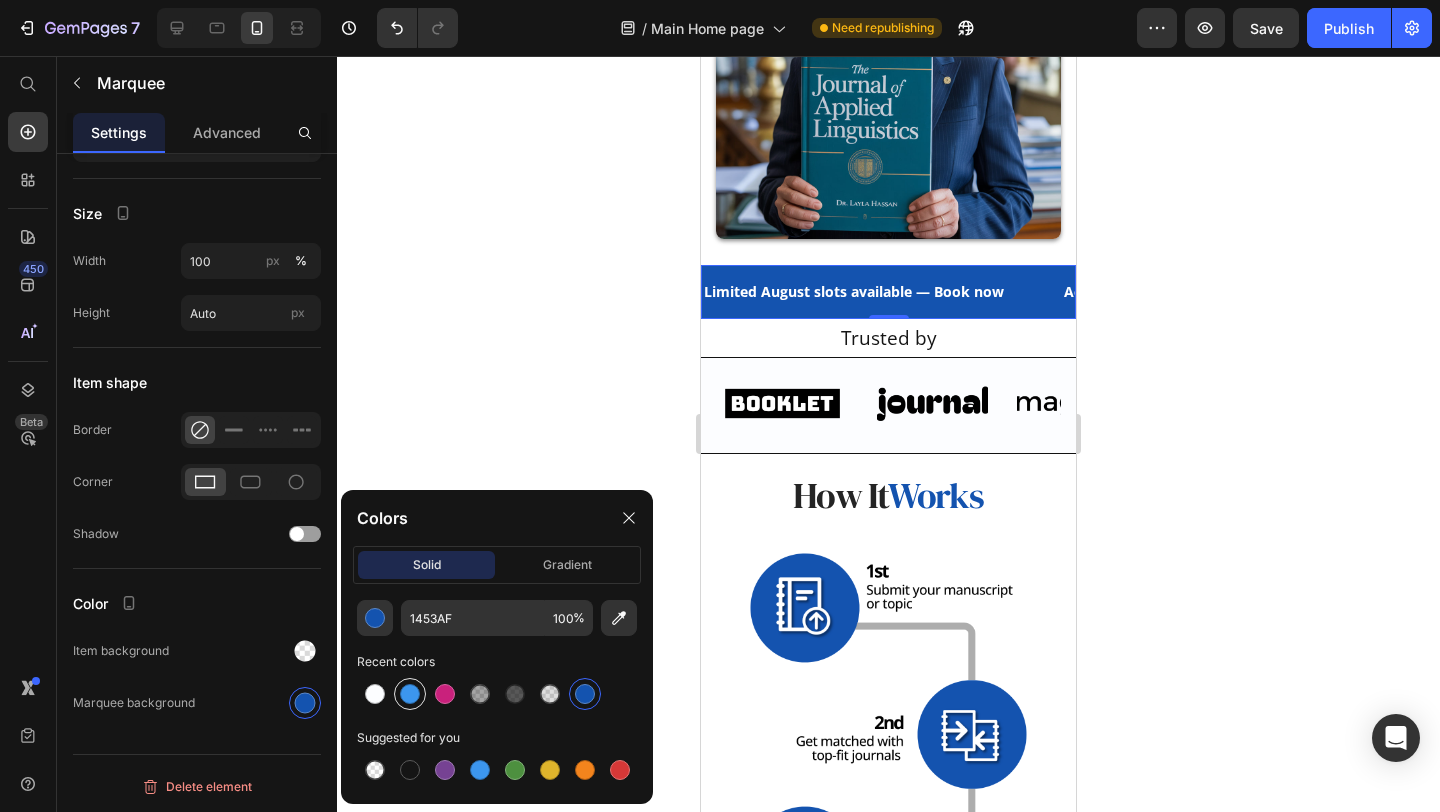click at bounding box center (410, 694) 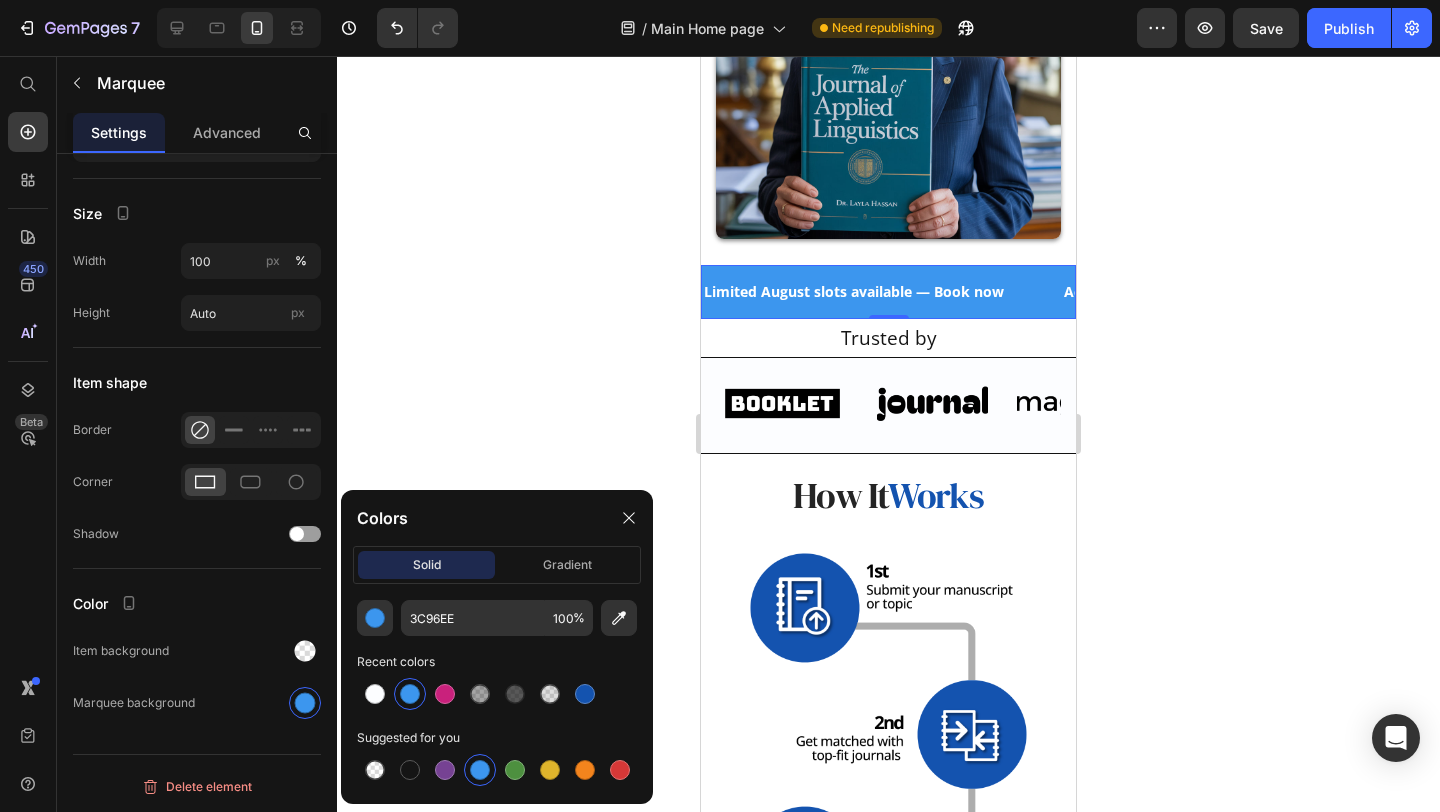 click 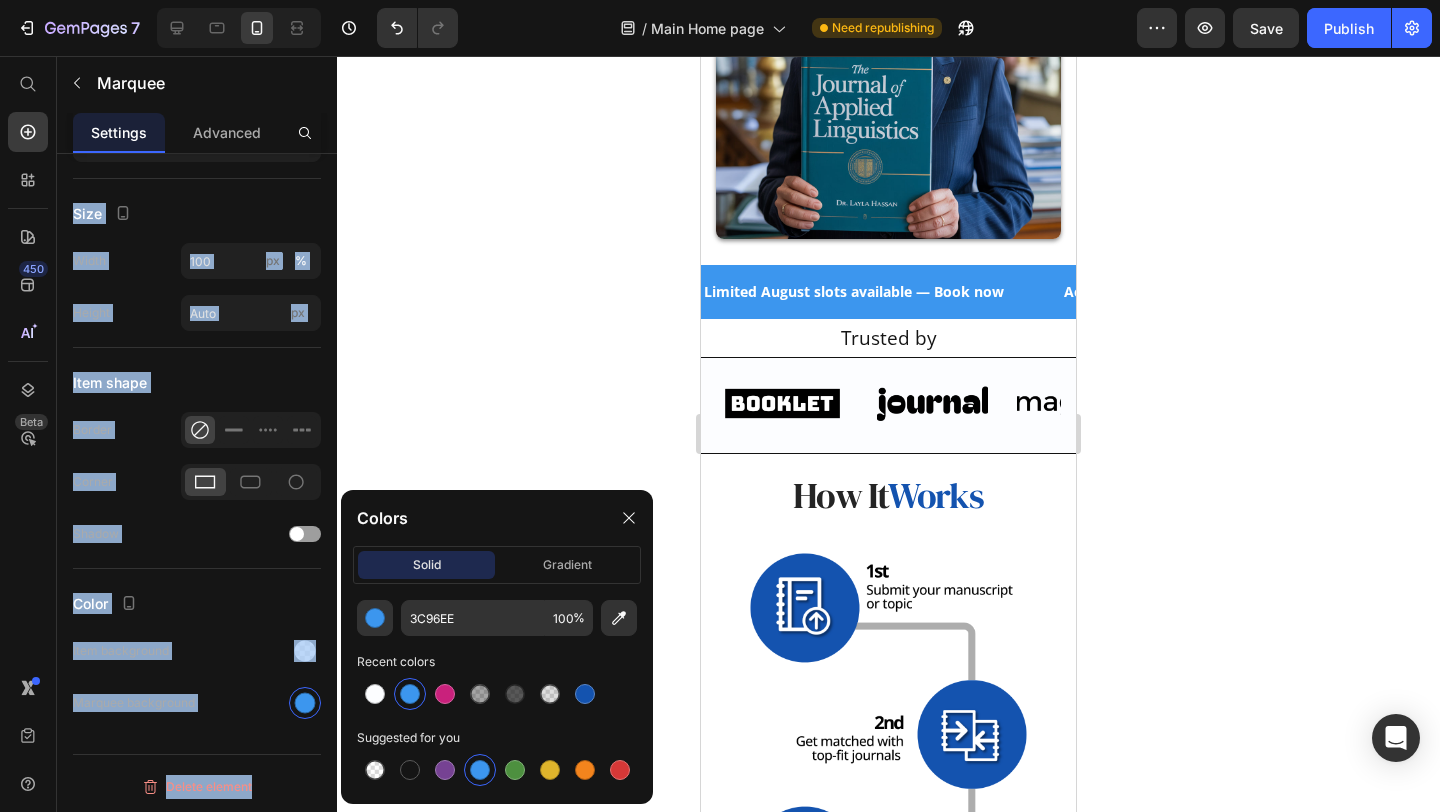 click 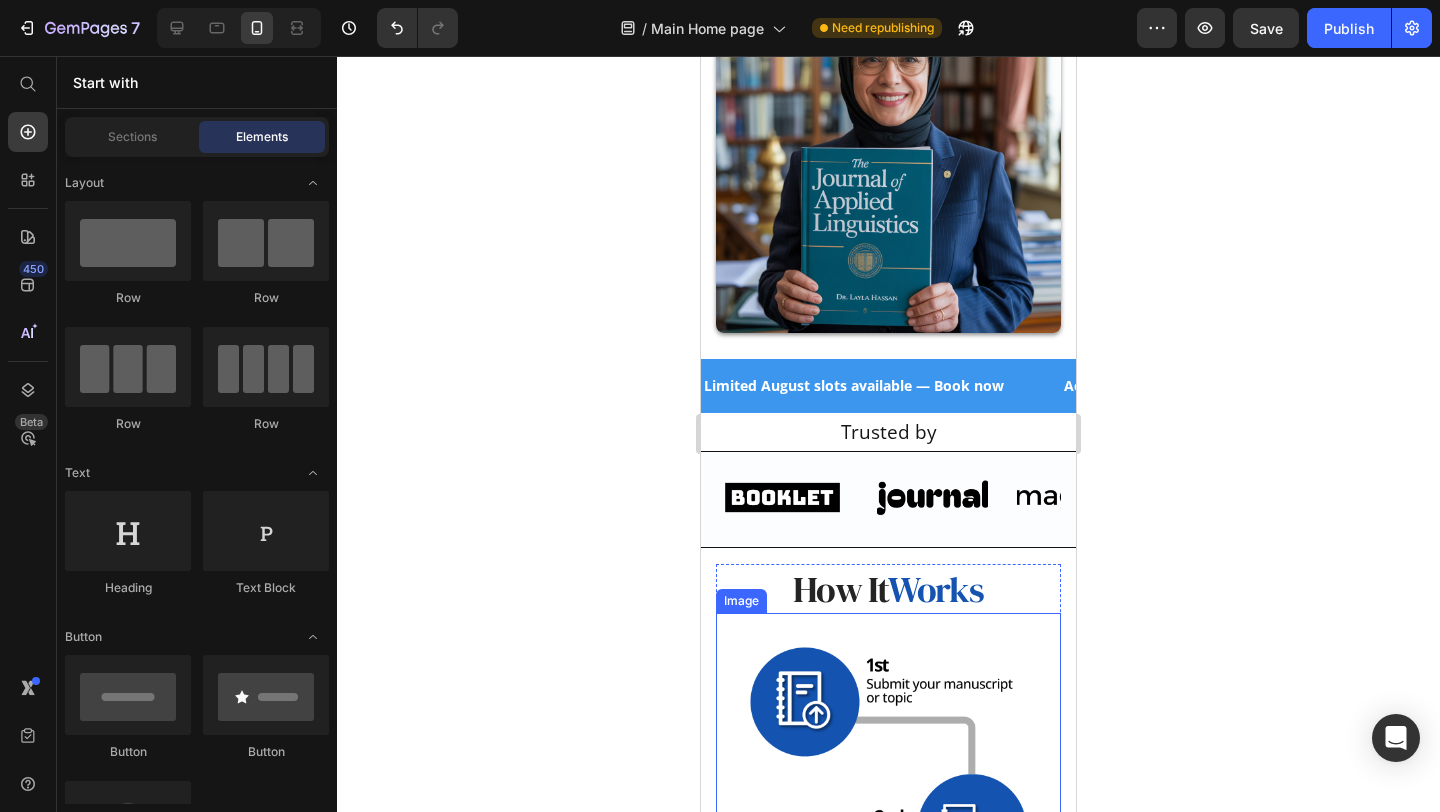 scroll, scrollTop: 0, scrollLeft: 0, axis: both 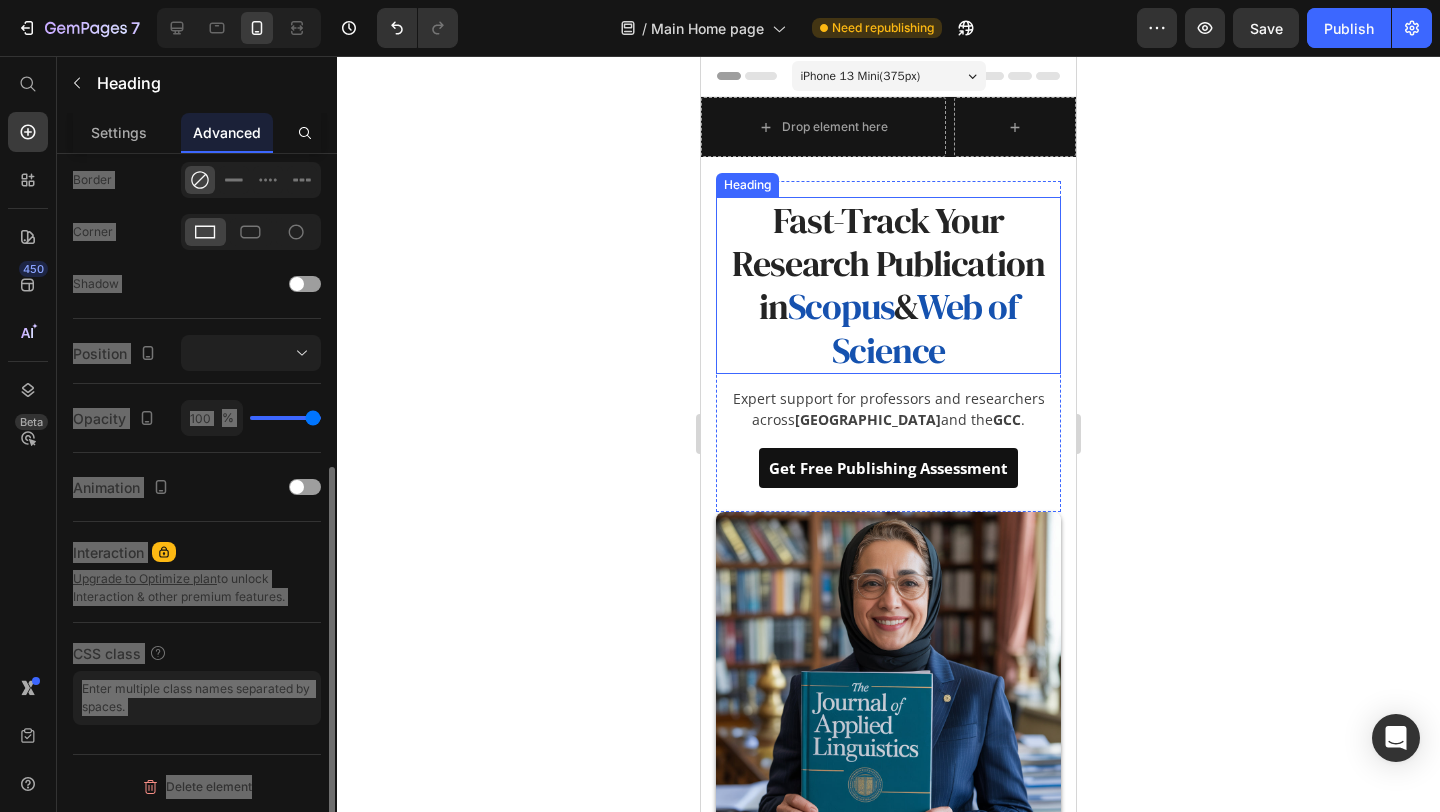 click on "Scopus" at bounding box center (841, 306) 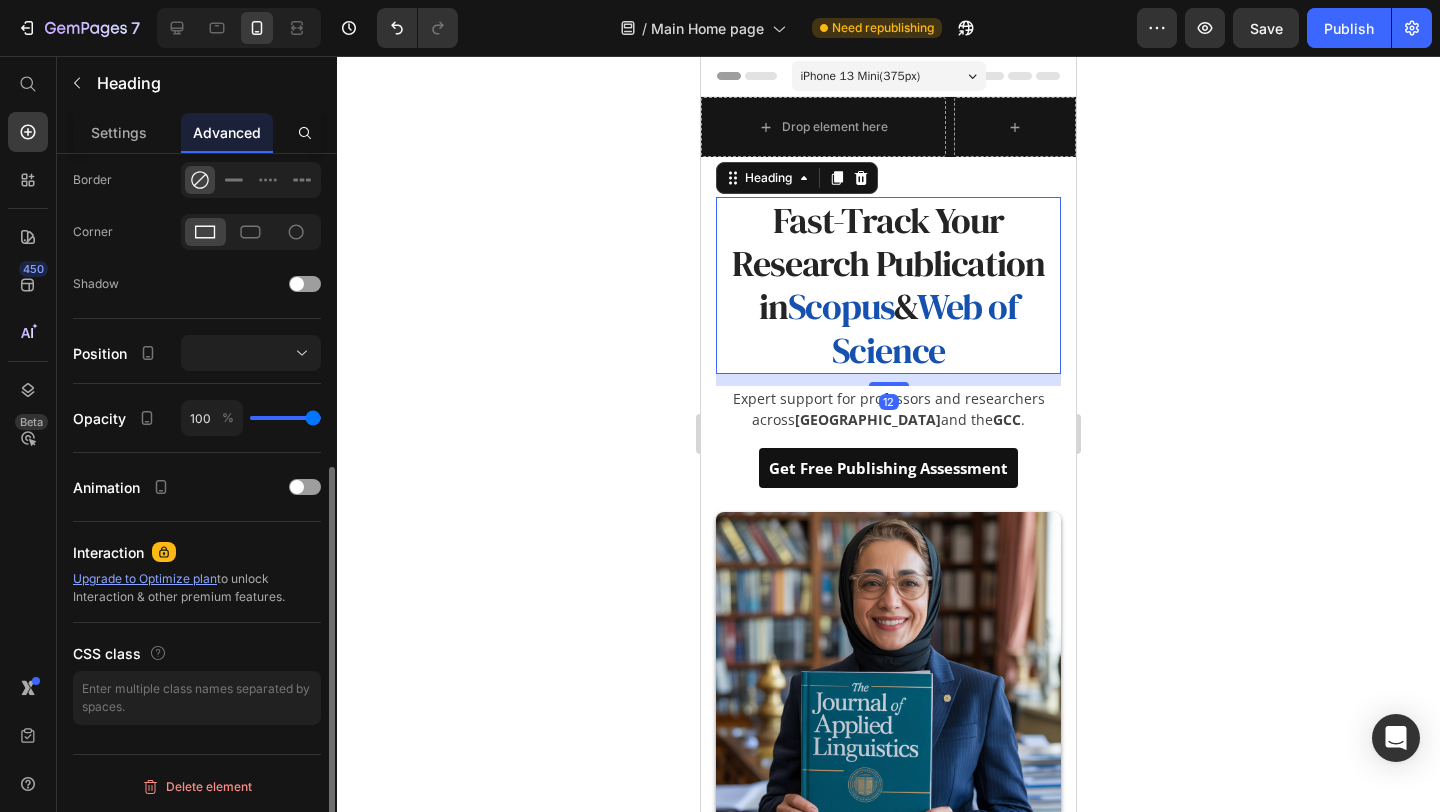 scroll, scrollTop: 0, scrollLeft: 0, axis: both 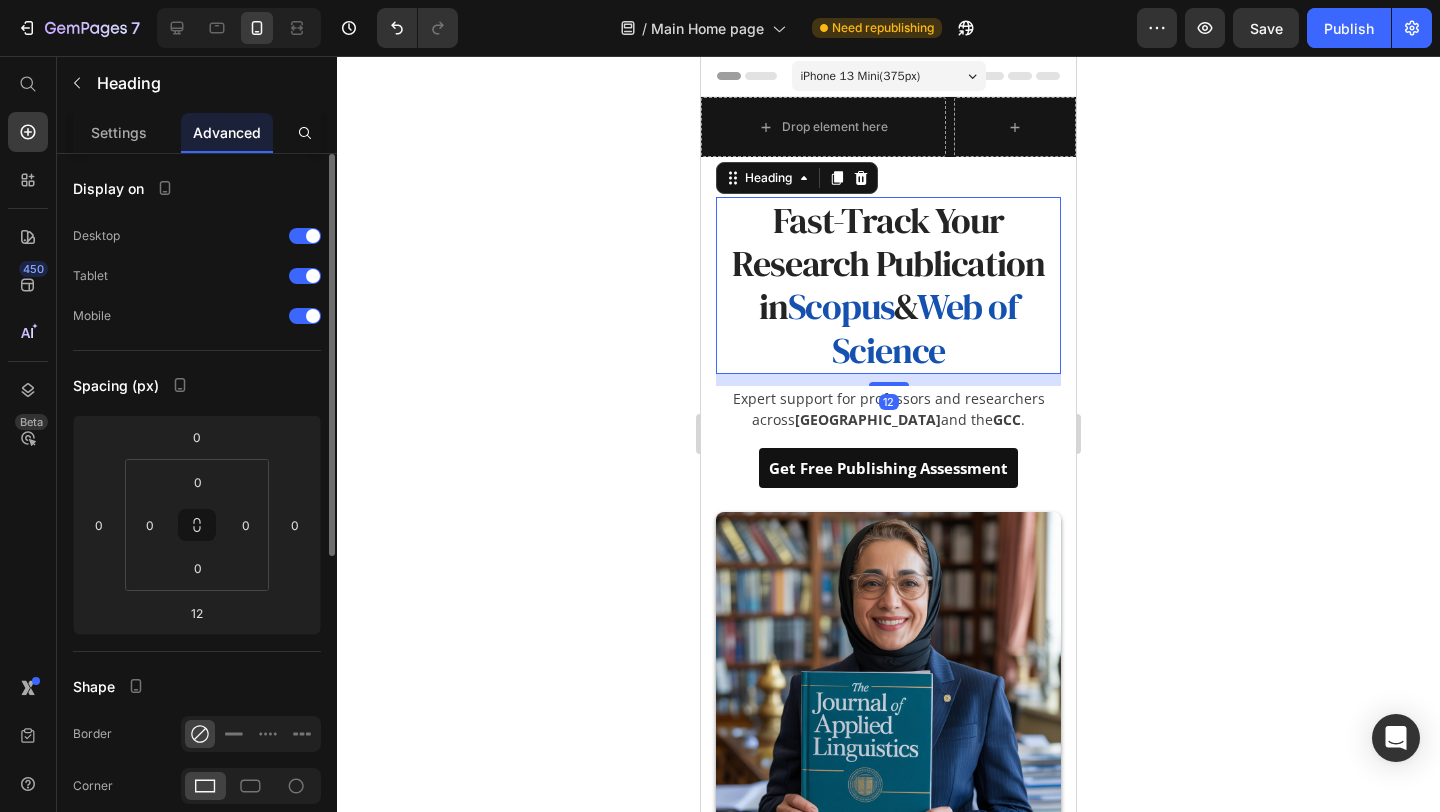 click on "Fast-Track Your Research Publication in  Scopus  &  Web of Science" at bounding box center (888, 285) 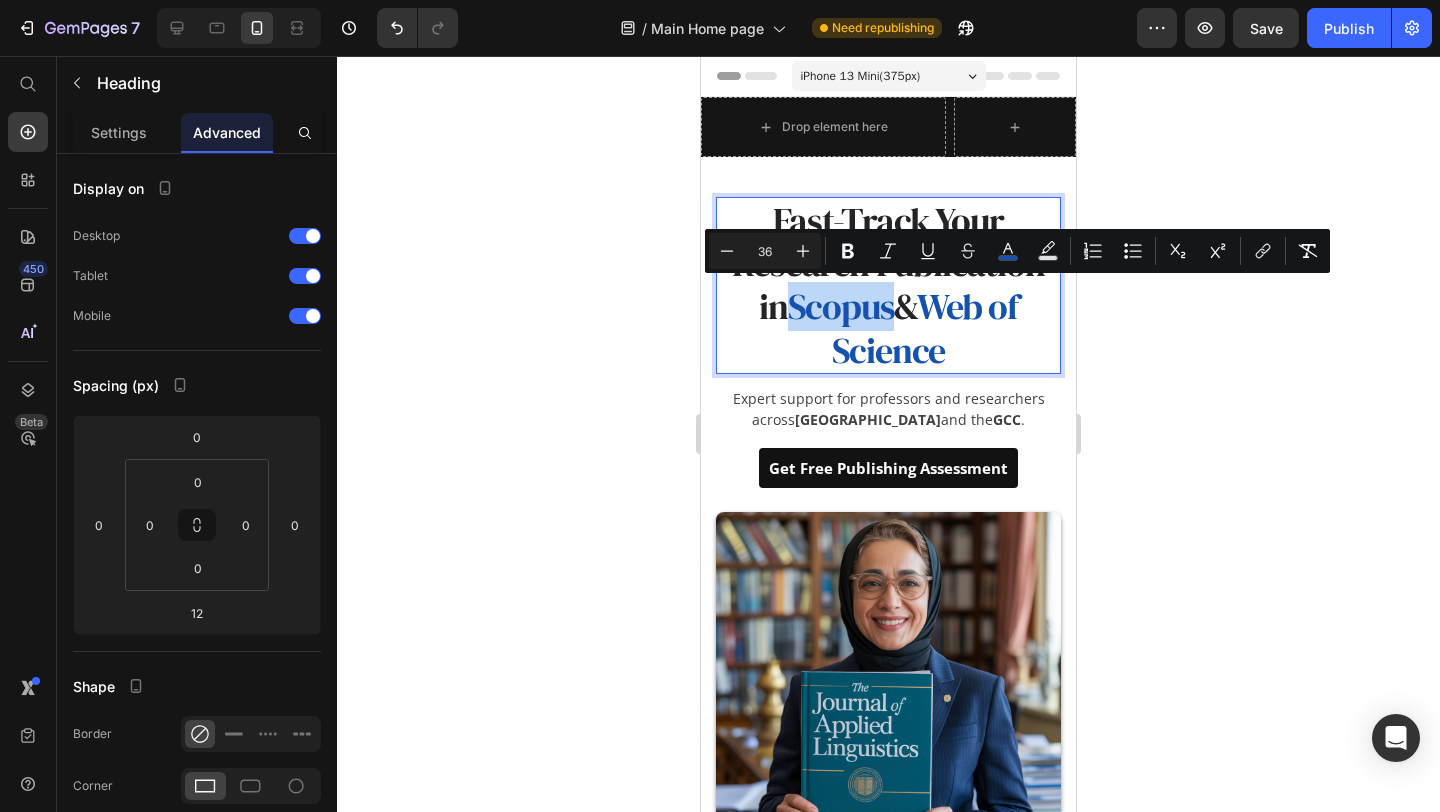 drag, startPoint x: 787, startPoint y: 307, endPoint x: 890, endPoint y: 302, distance: 103.121284 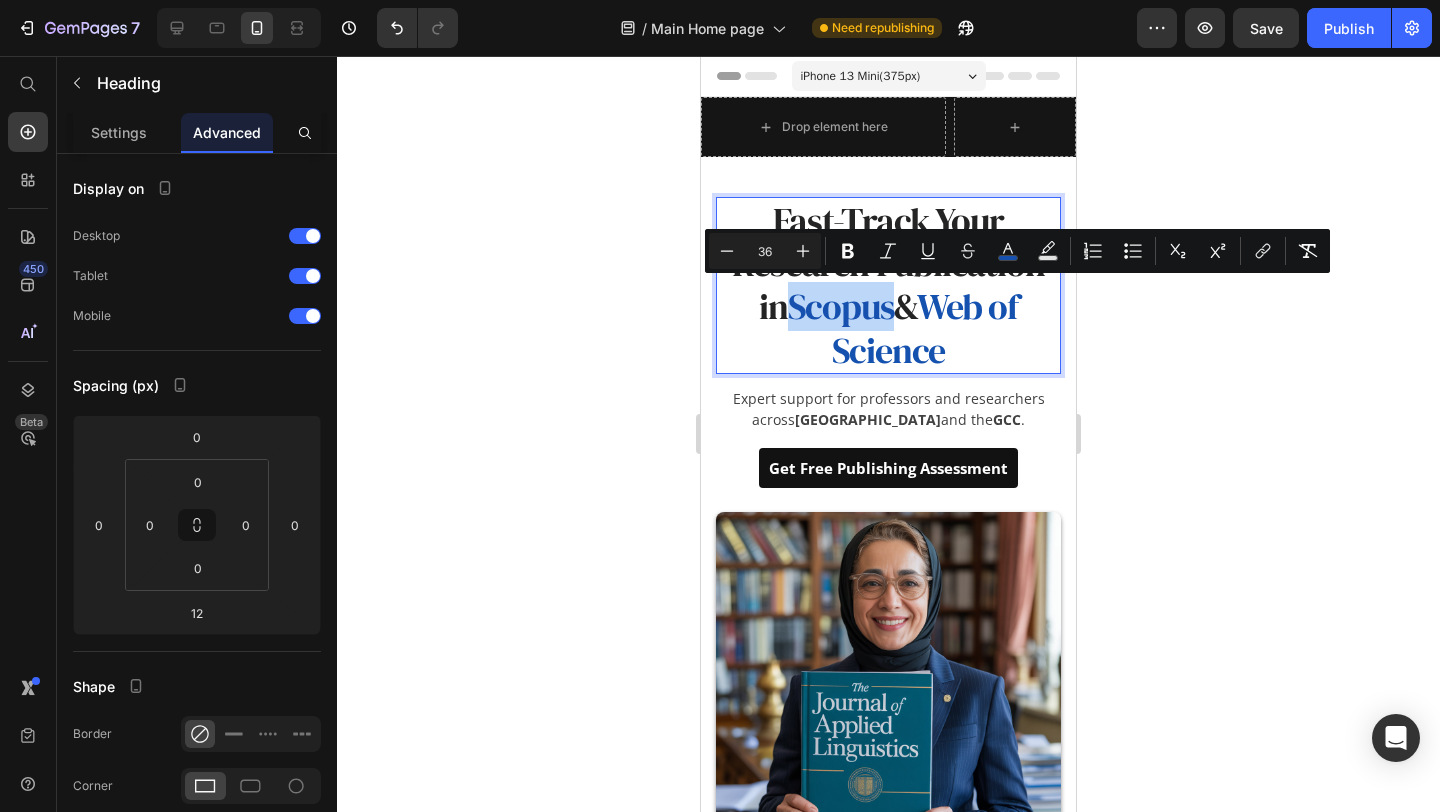click on "Fast-Track Your Research Publication in  Scopus  &  Web of Science" at bounding box center (888, 285) 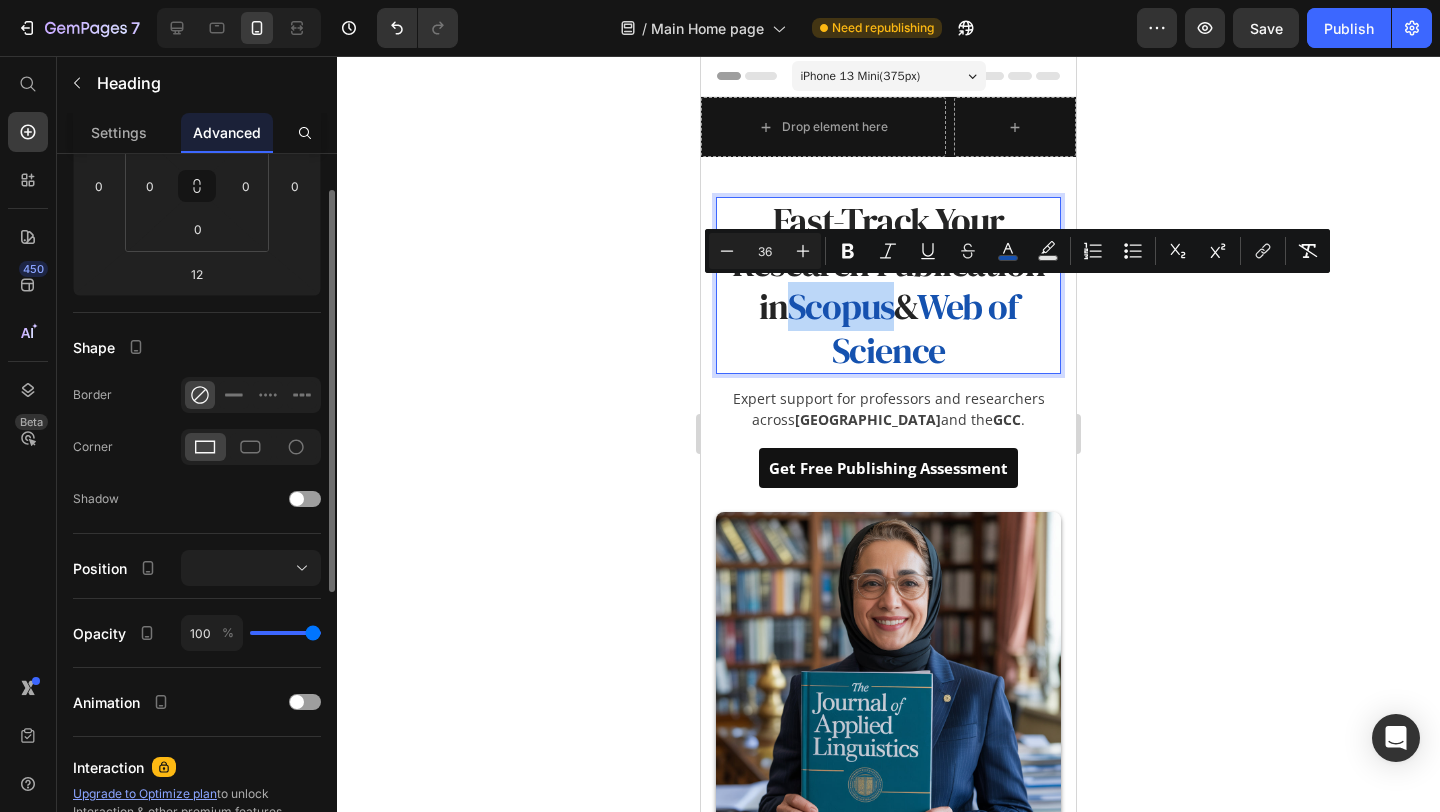 scroll, scrollTop: 497, scrollLeft: 0, axis: vertical 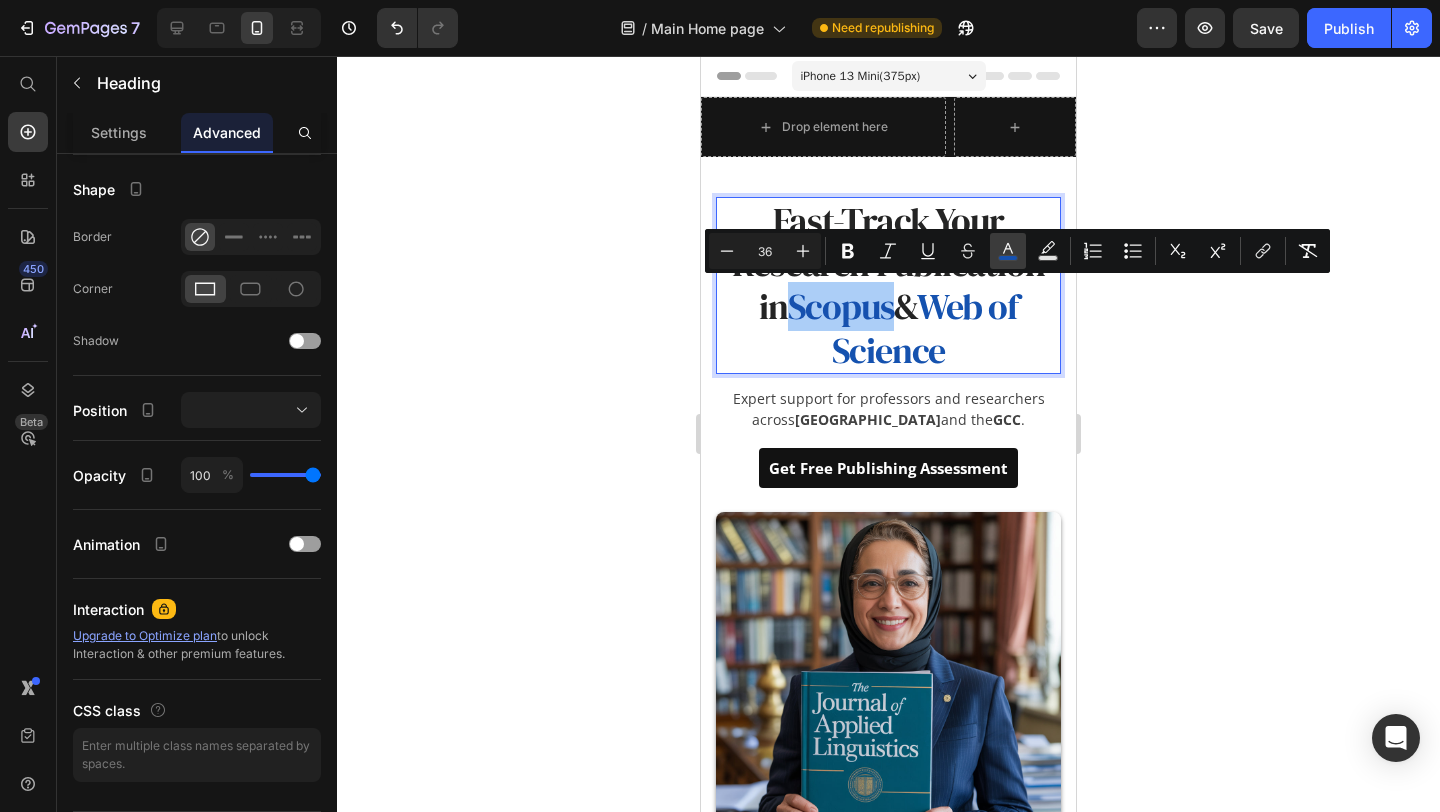 click 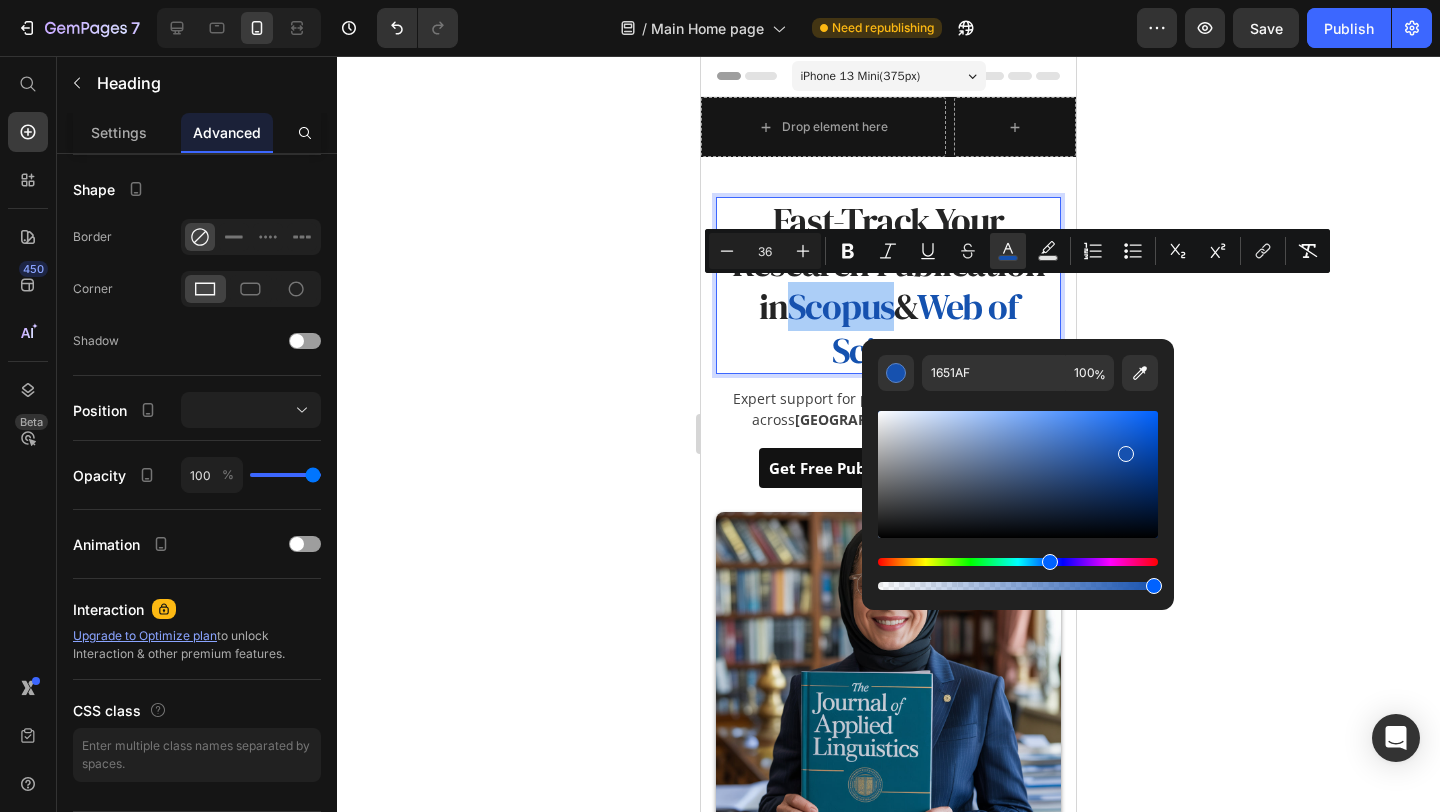 click 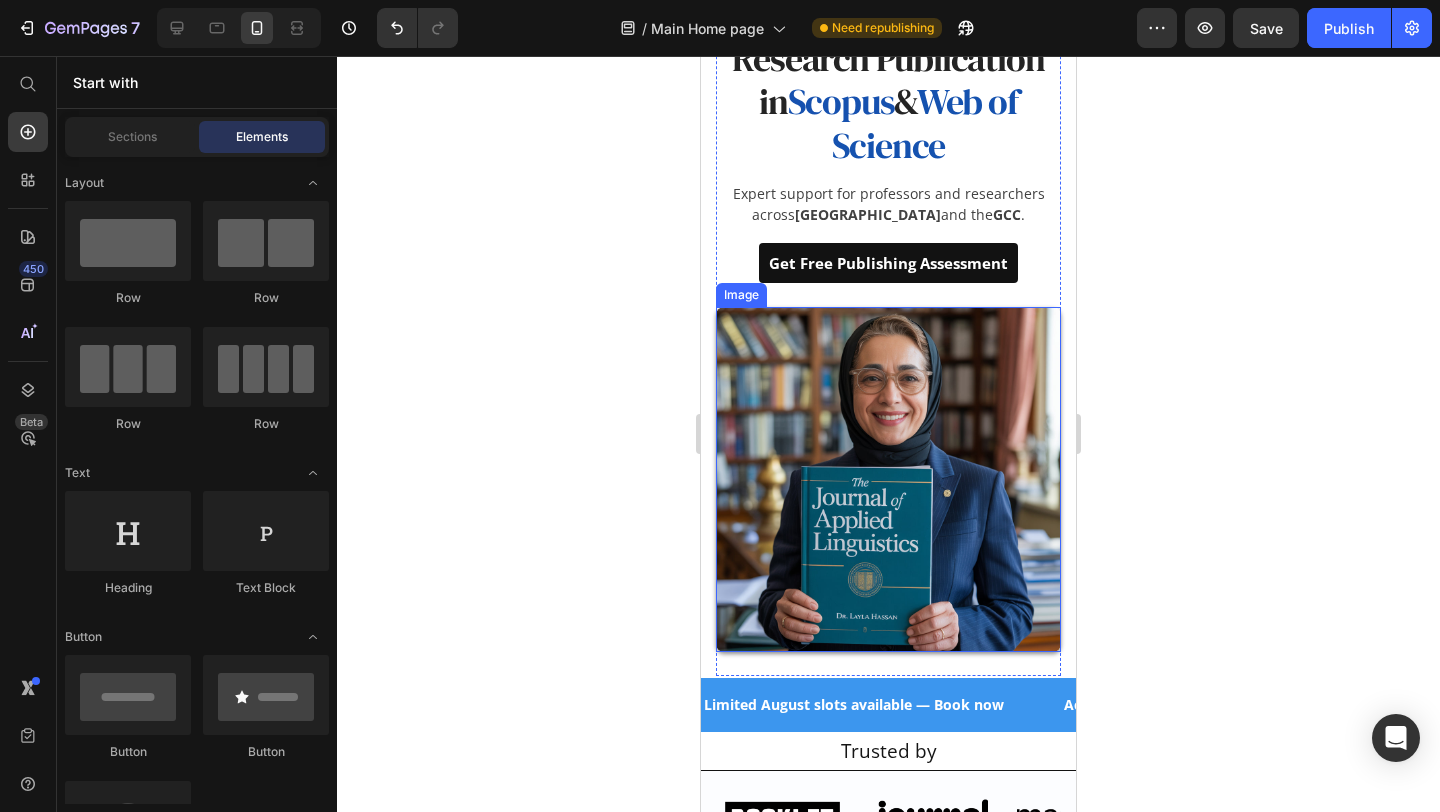 scroll, scrollTop: 195, scrollLeft: 0, axis: vertical 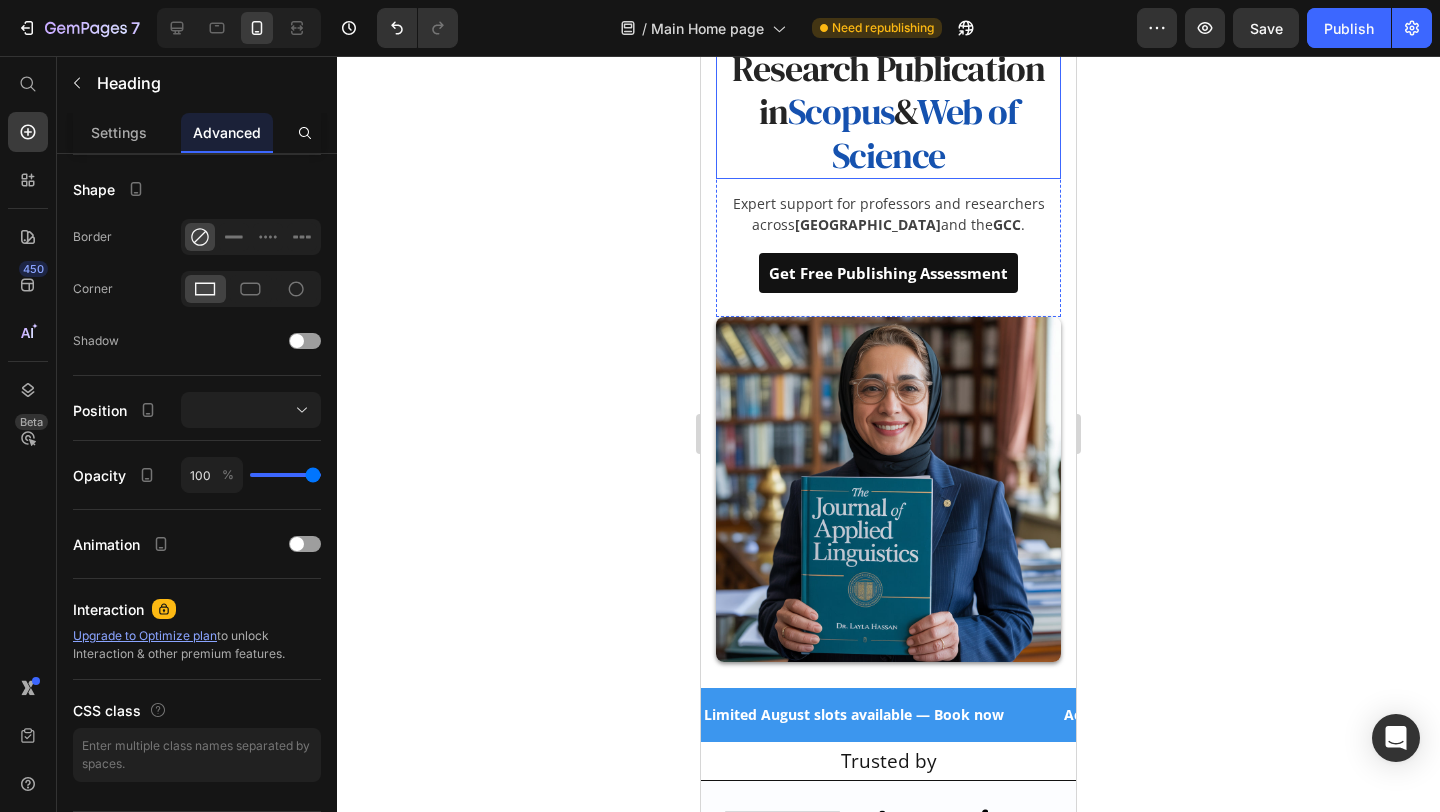 click on "Scopus" at bounding box center (841, 111) 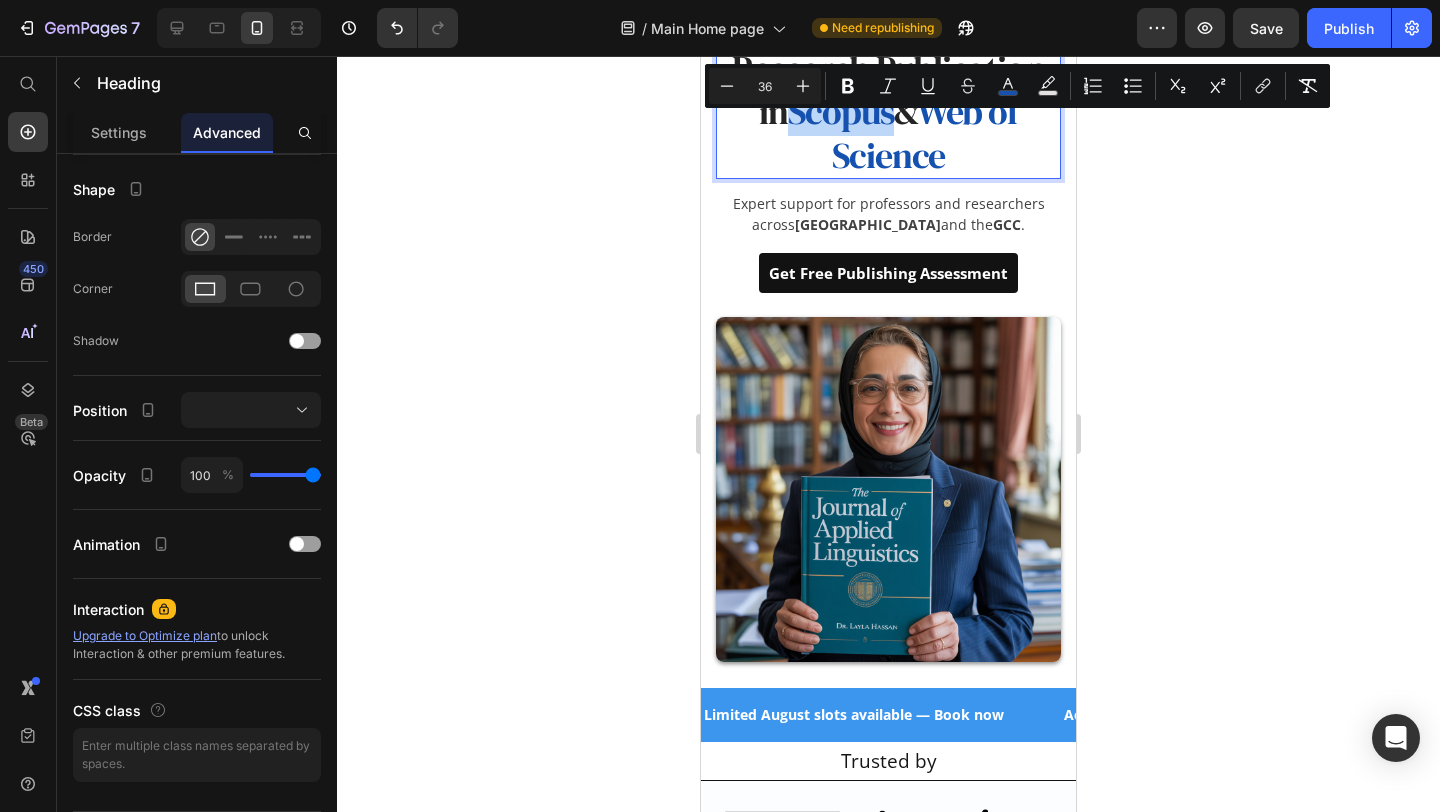 drag, startPoint x: 788, startPoint y: 110, endPoint x: 848, endPoint y: 111, distance: 60.00833 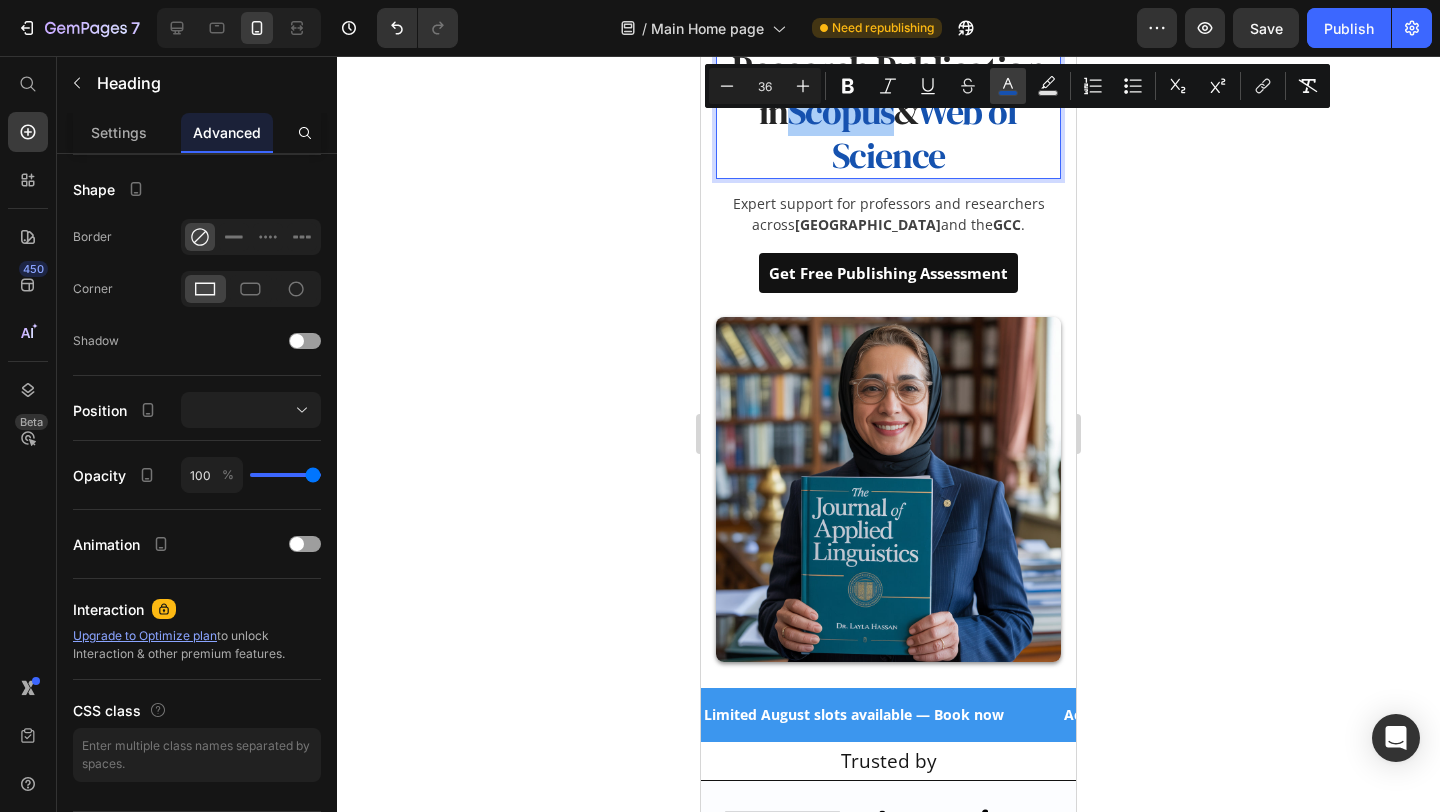 click 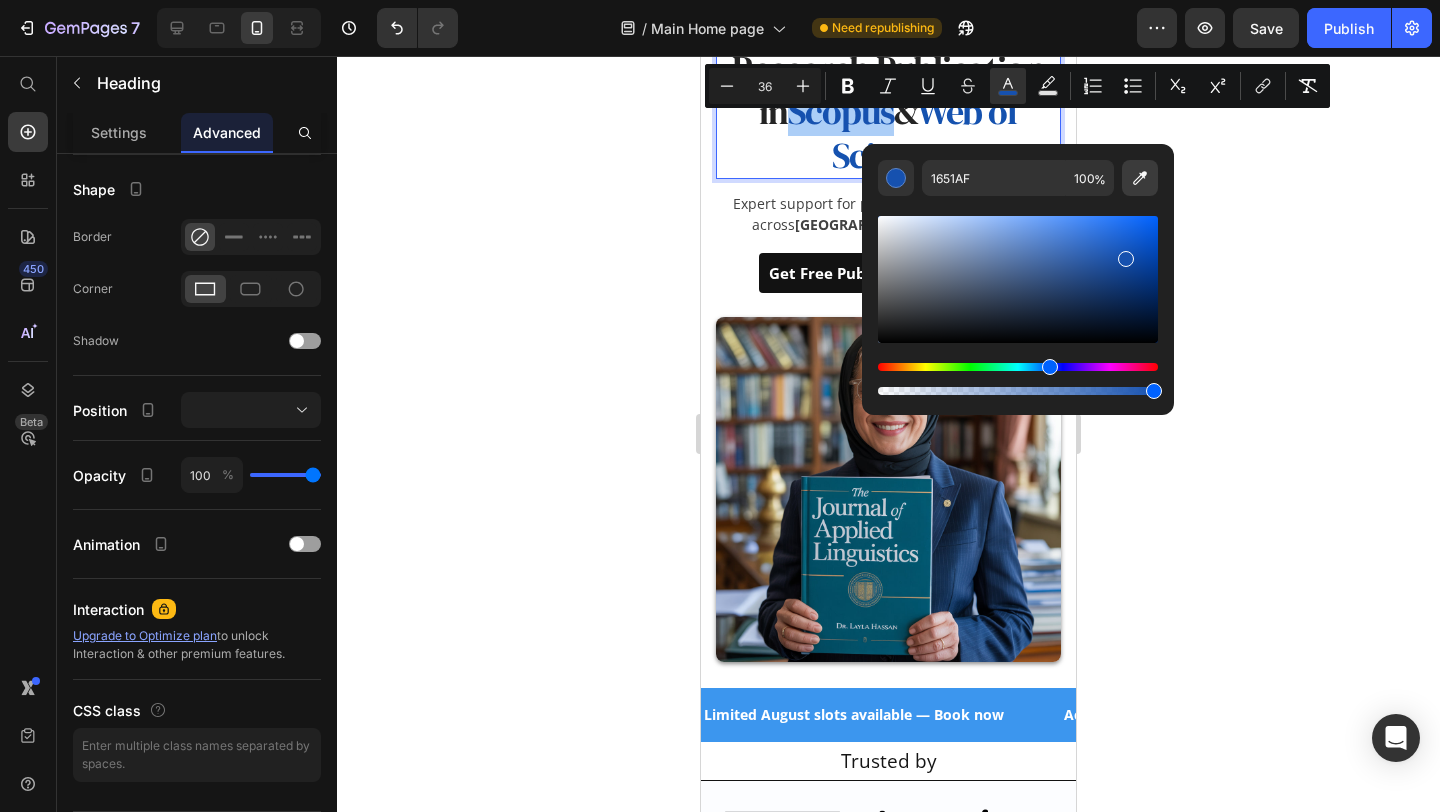 click at bounding box center [1140, 178] 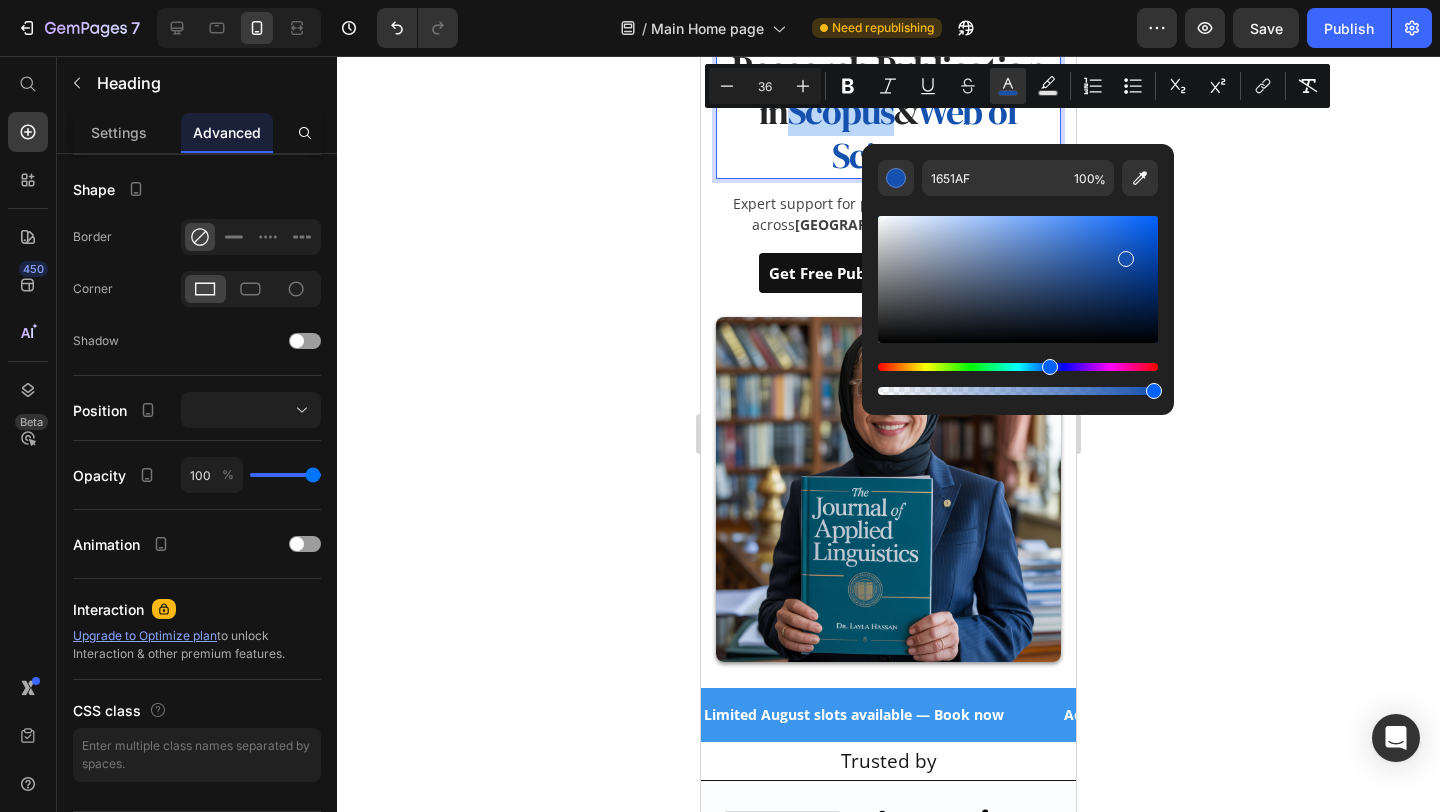 type on "3C96EE" 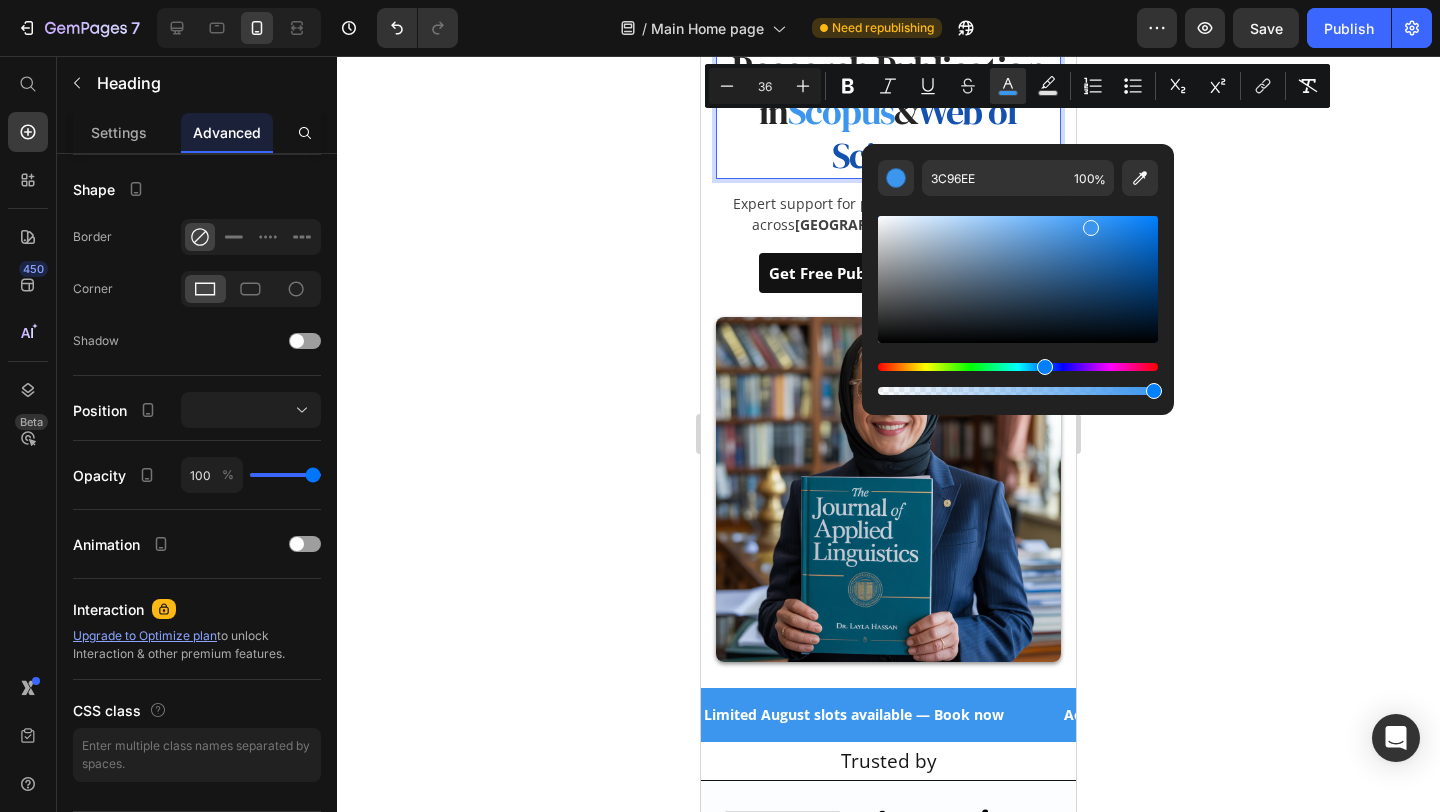 click 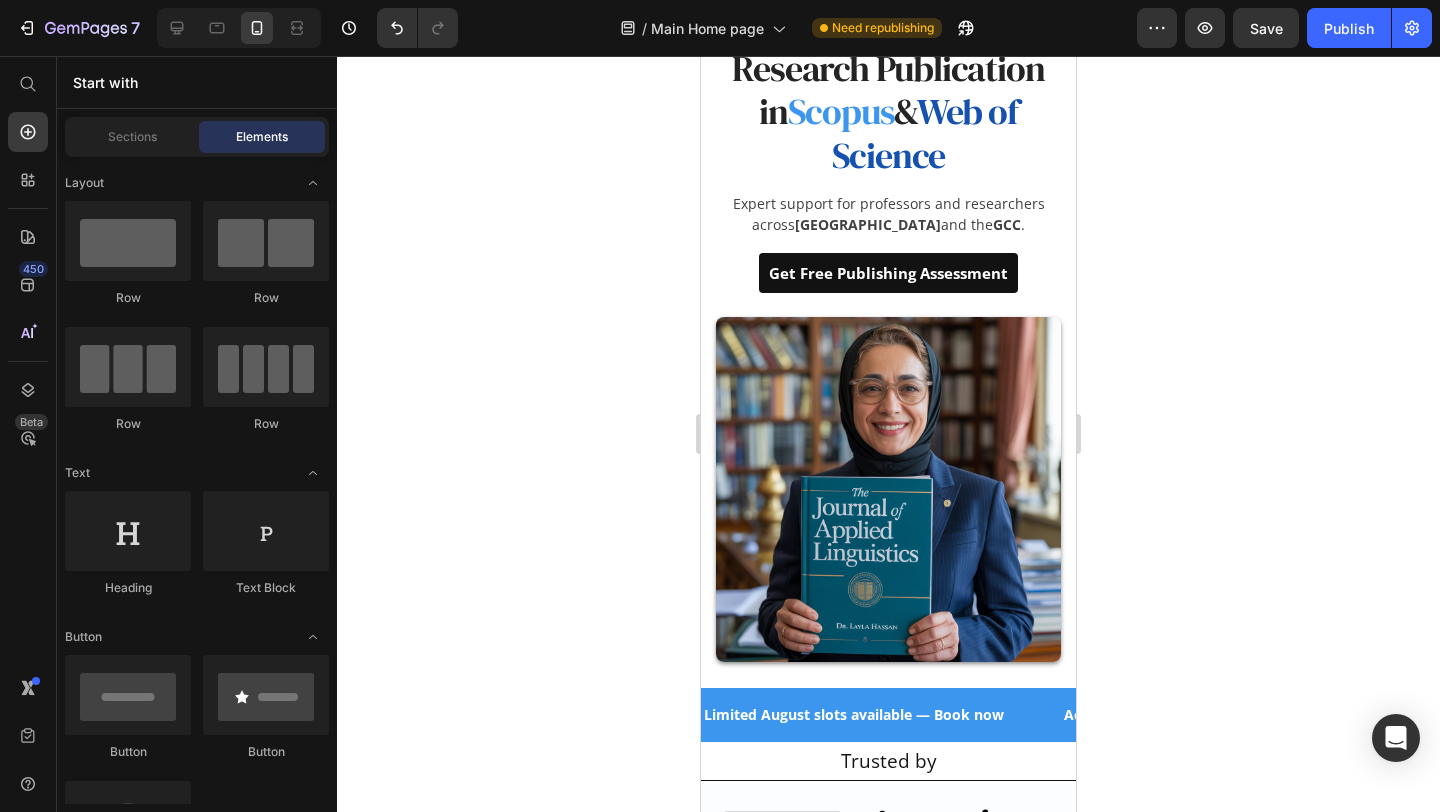 click 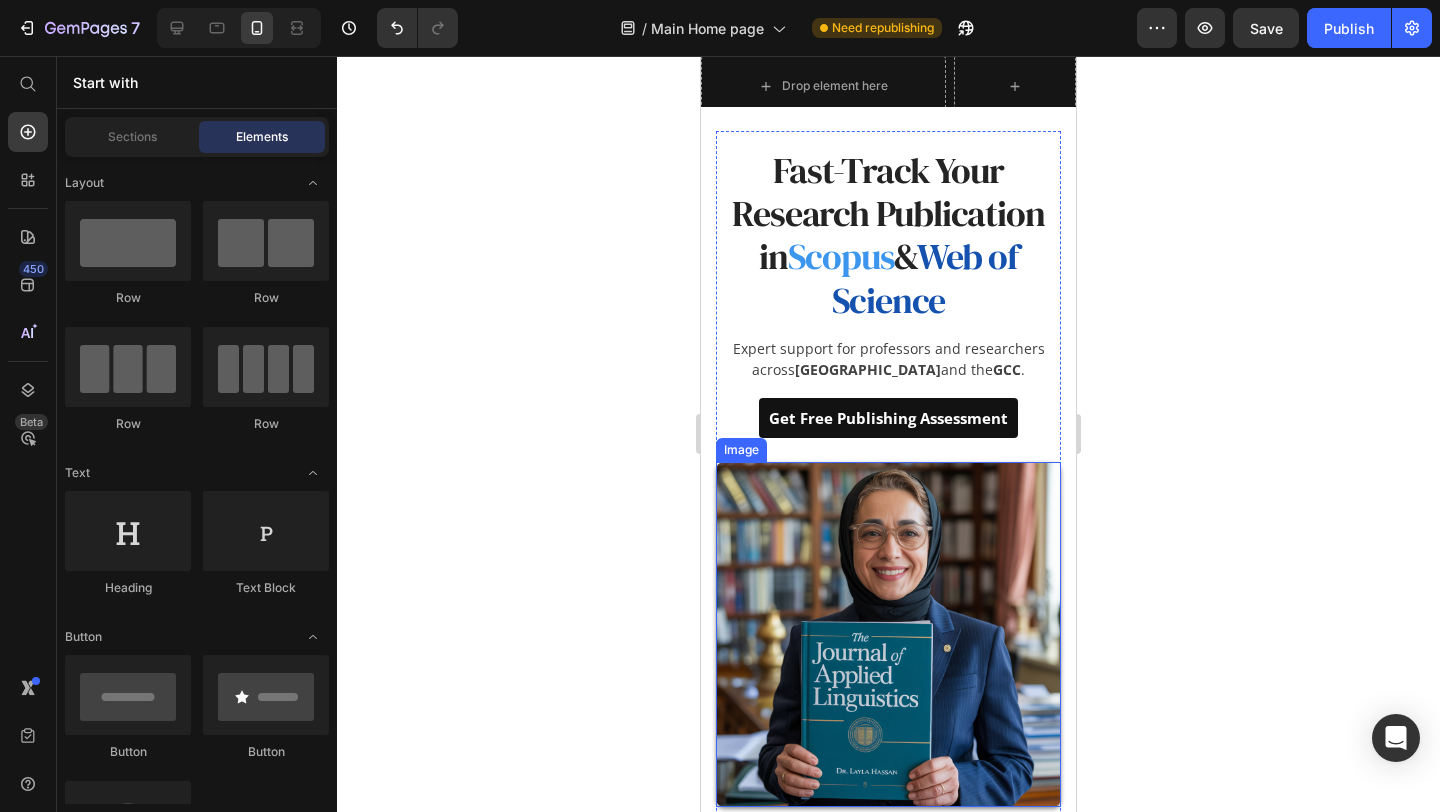 scroll, scrollTop: 48, scrollLeft: 0, axis: vertical 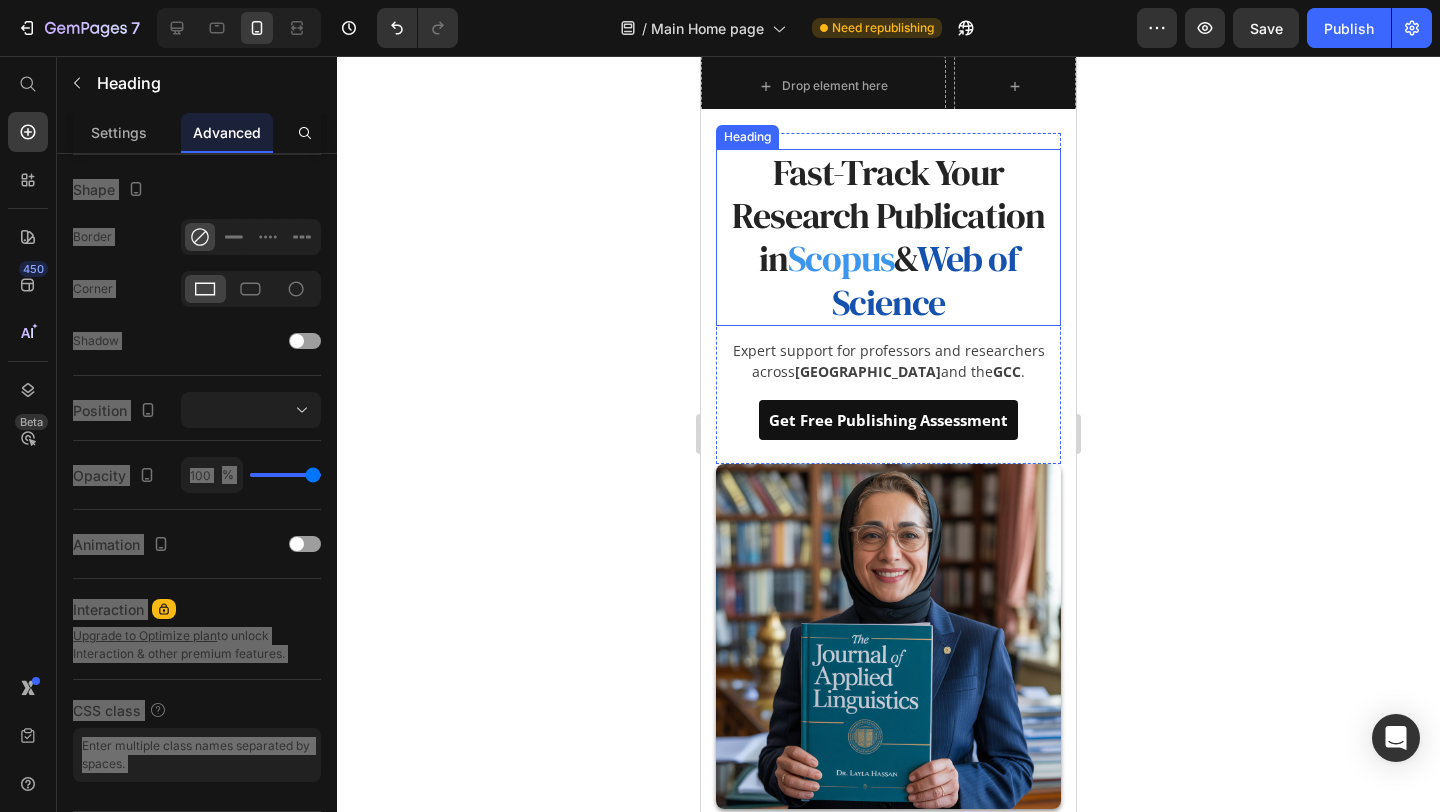 click on "Web of Science" at bounding box center (925, 280) 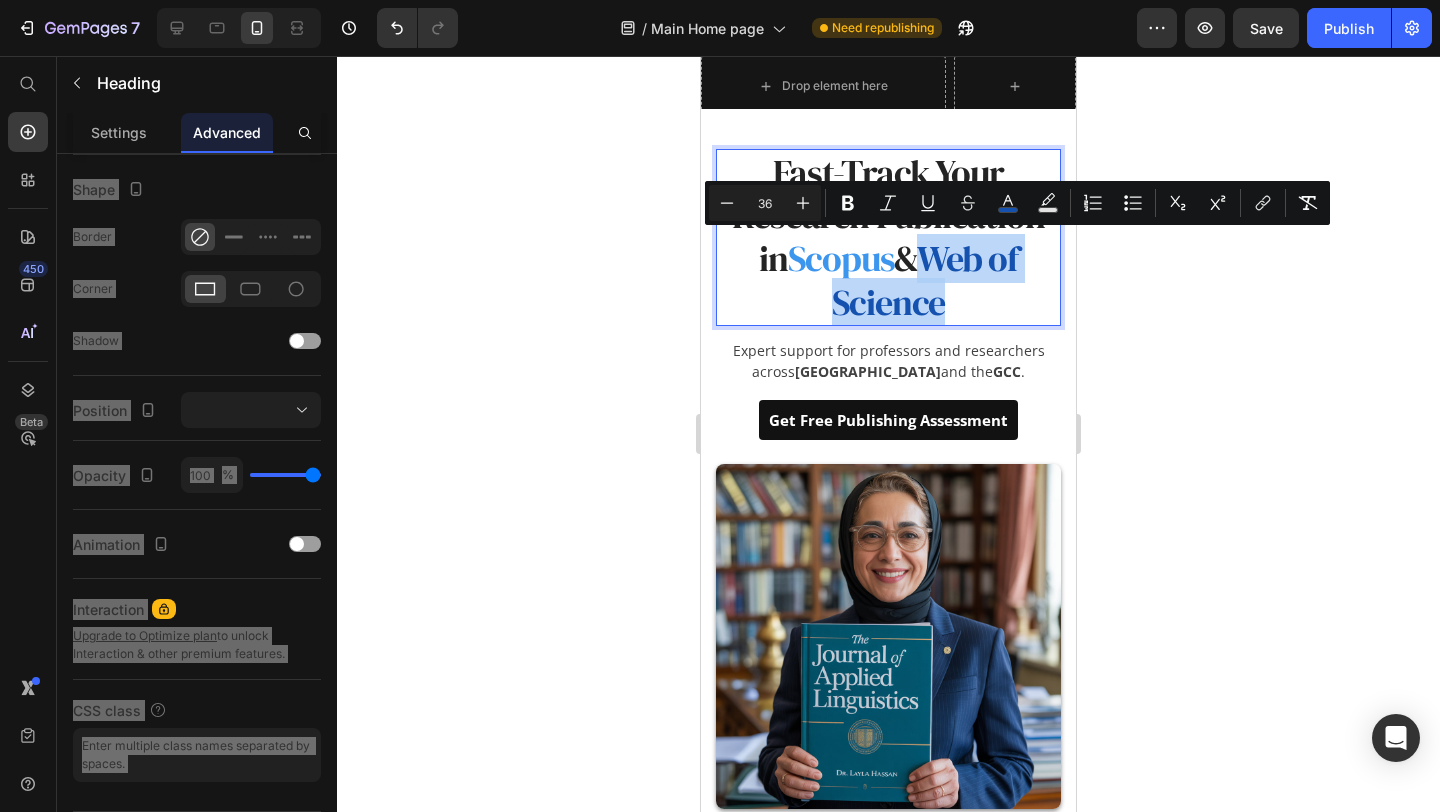 drag, startPoint x: 929, startPoint y: 258, endPoint x: 1002, endPoint y: 311, distance: 90.21086 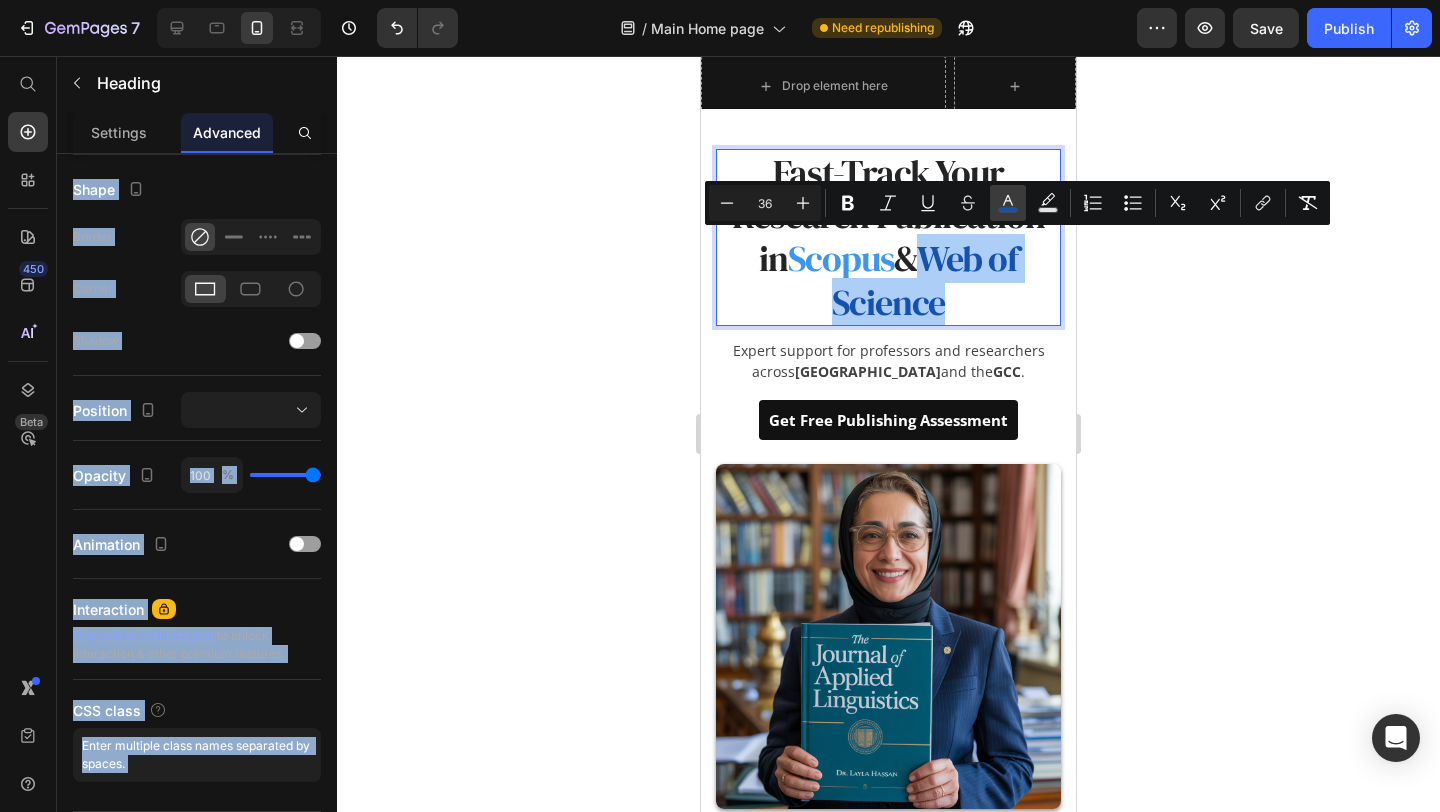 click 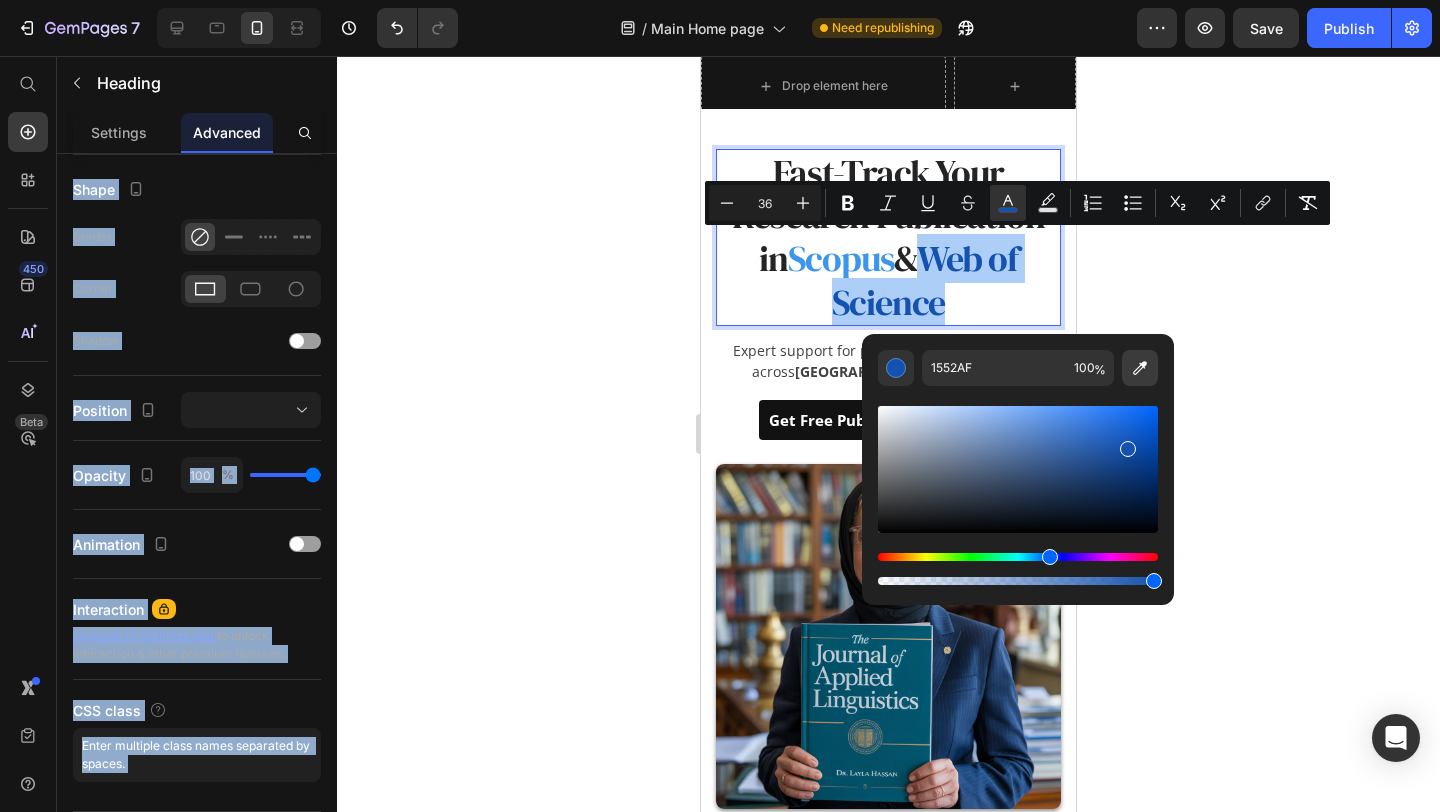 click at bounding box center (1140, 368) 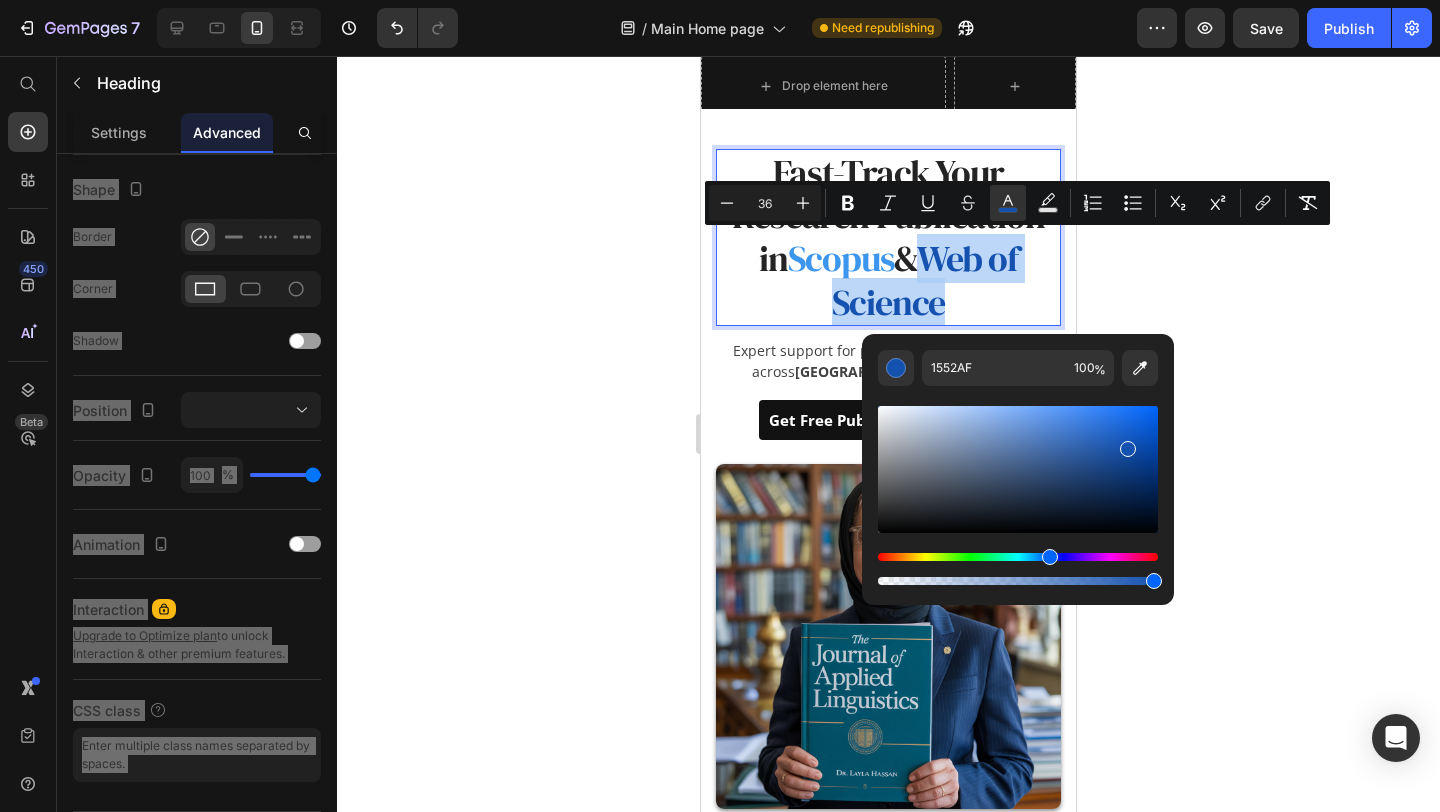 type on "3C96EF" 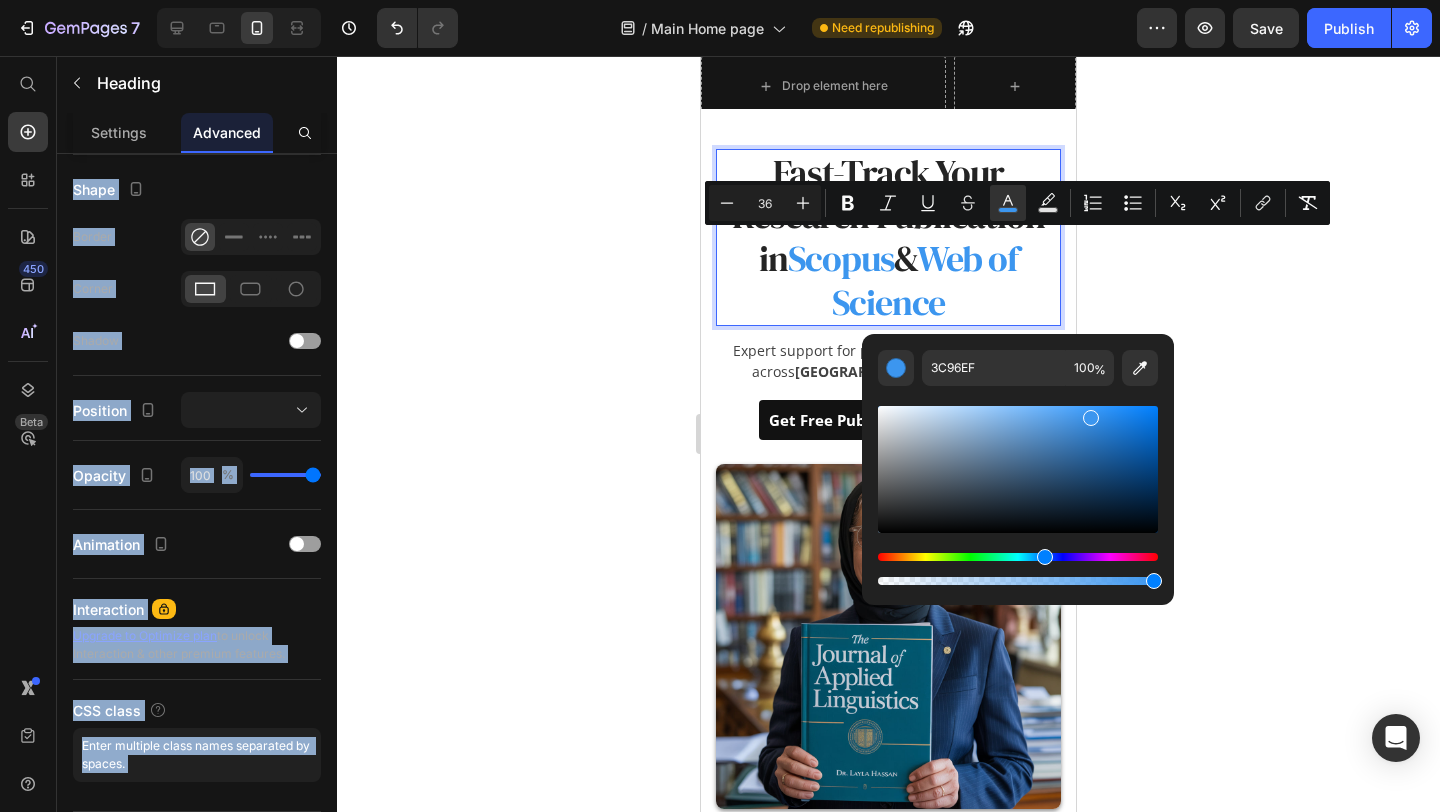 click 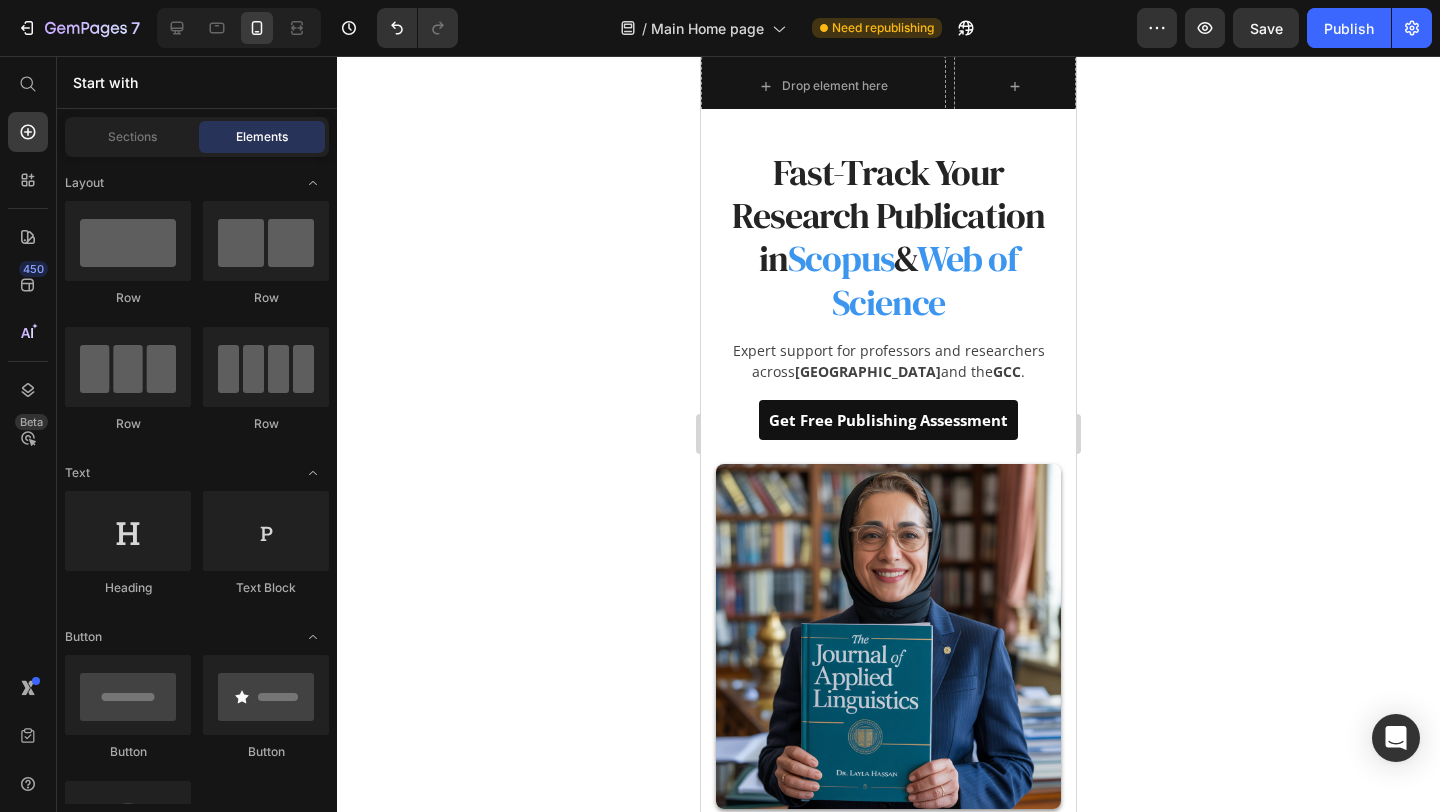 click 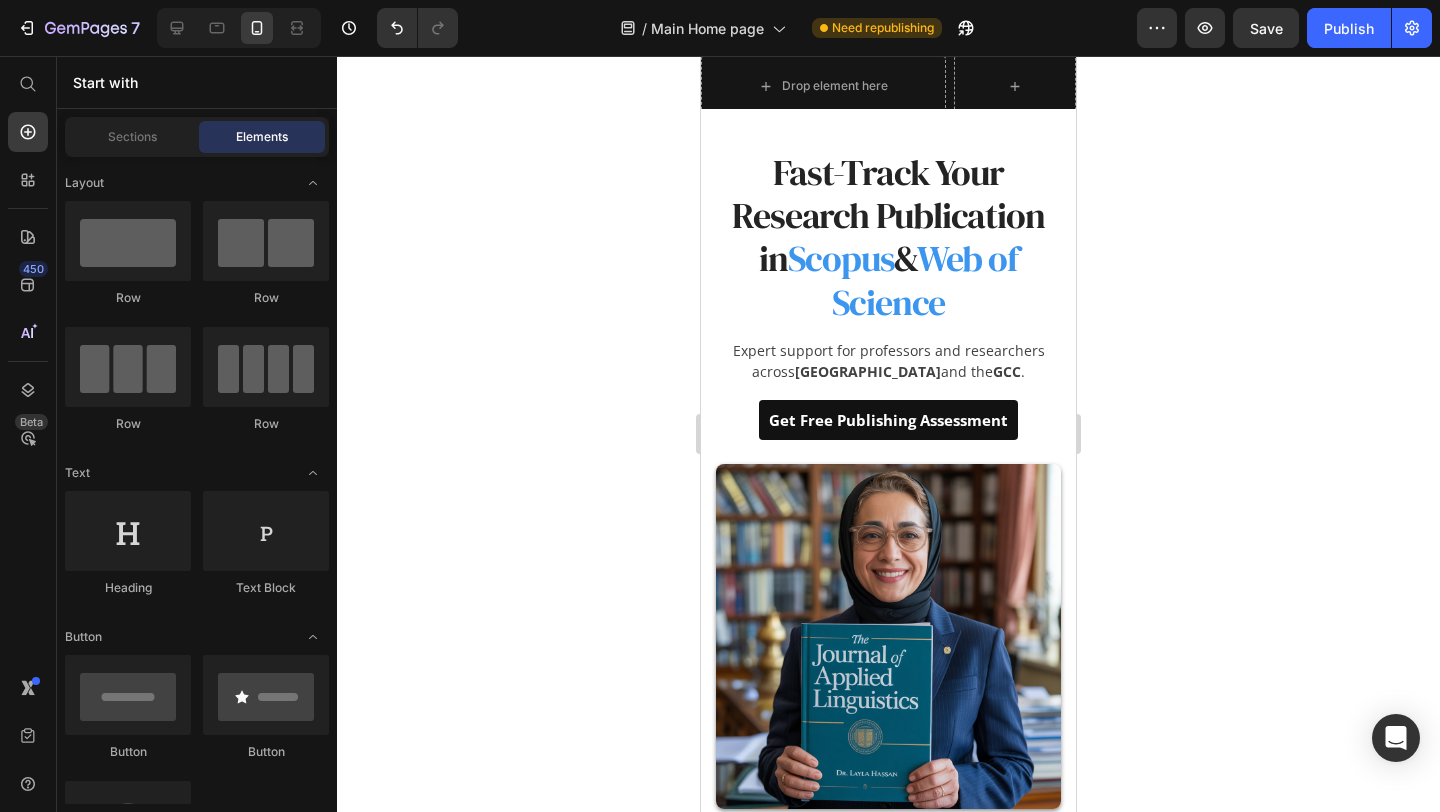scroll, scrollTop: 65, scrollLeft: 0, axis: vertical 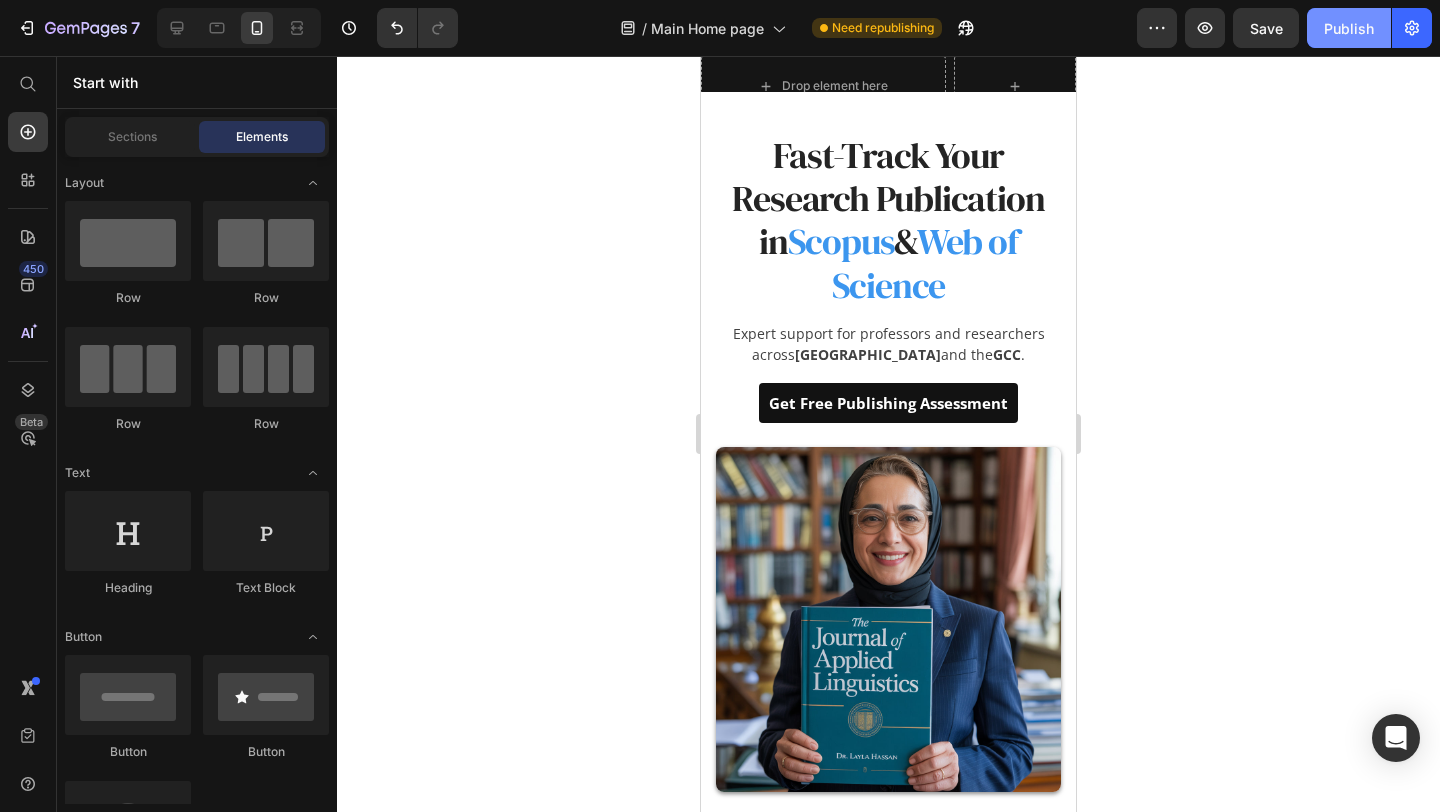 click on "Publish" at bounding box center [1349, 28] 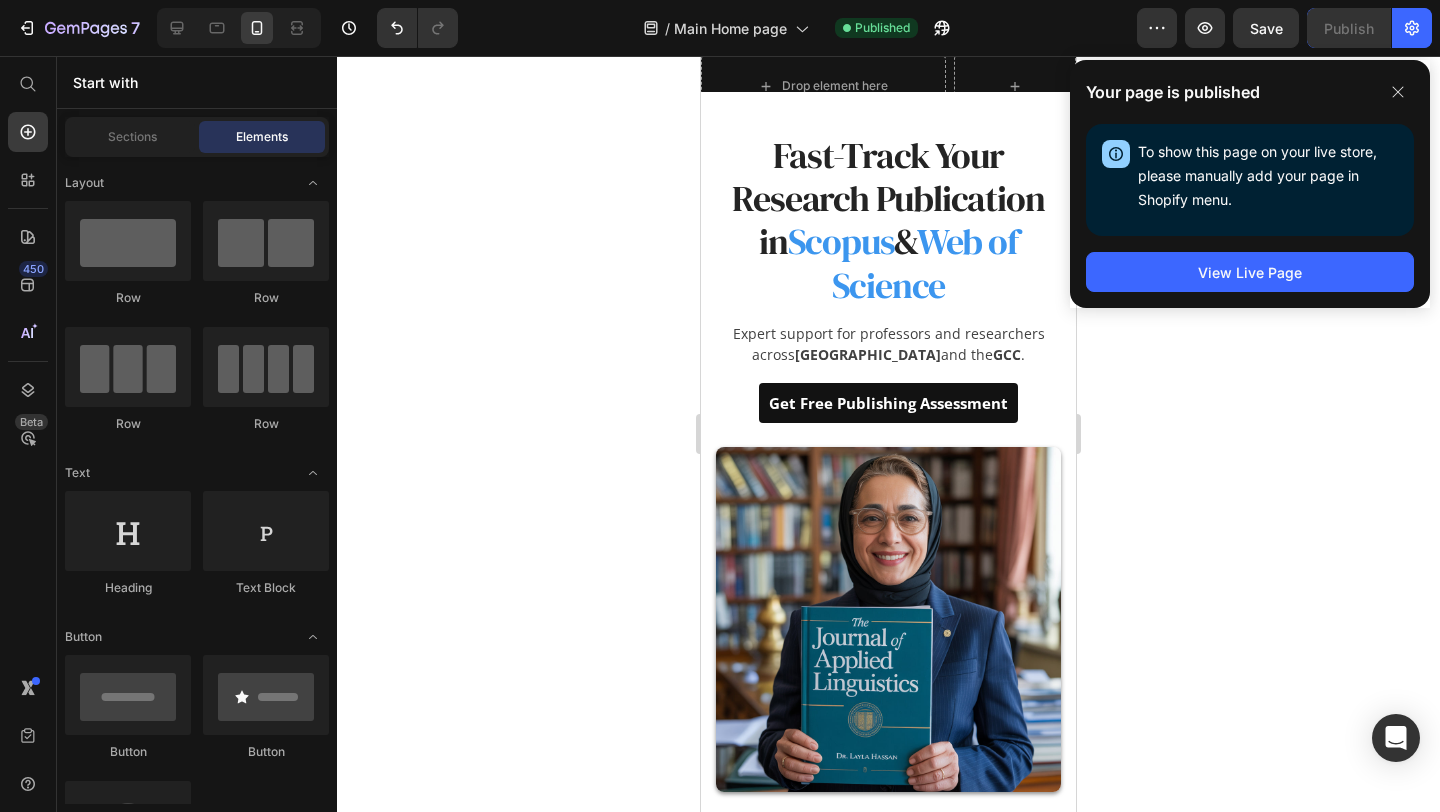 click 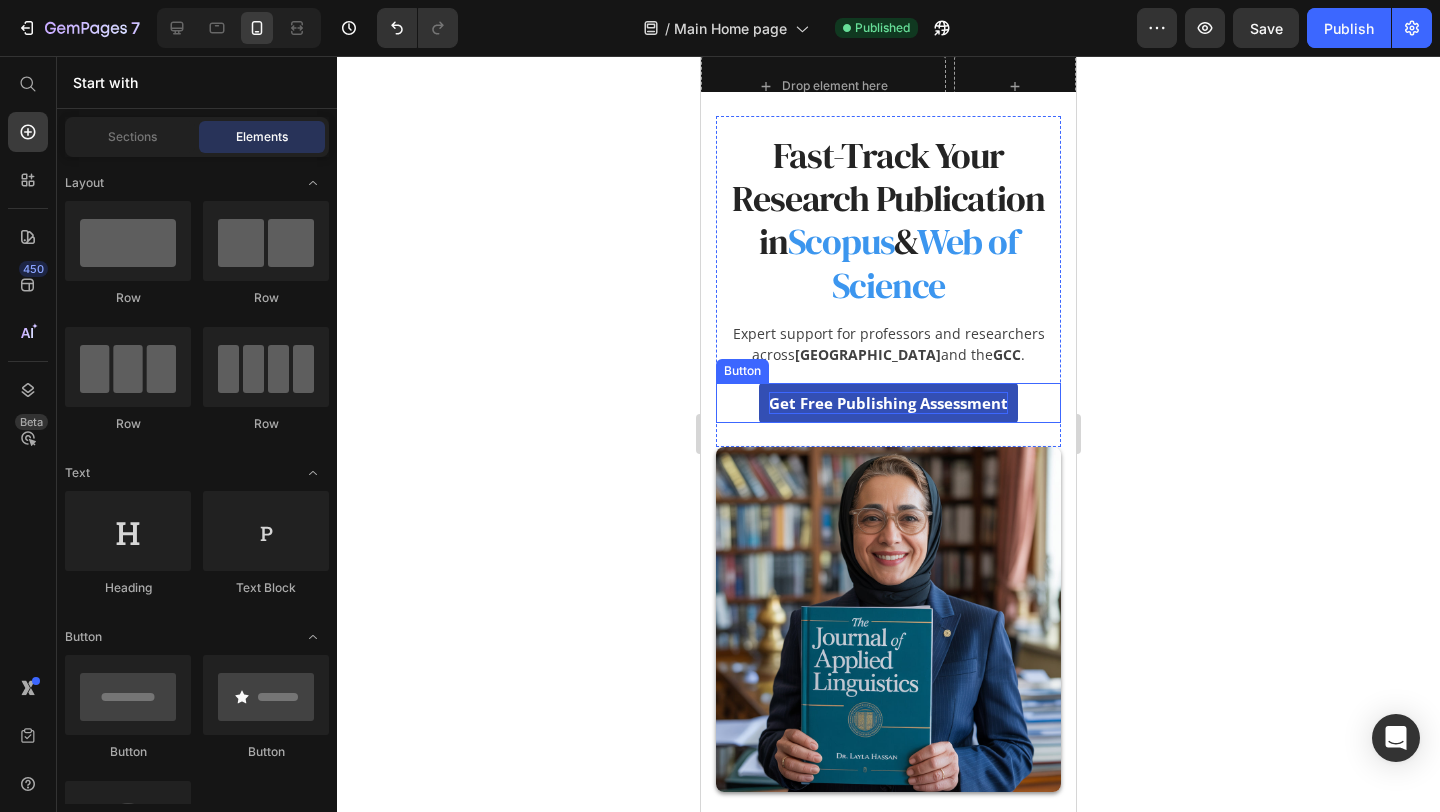 scroll, scrollTop: 0, scrollLeft: 0, axis: both 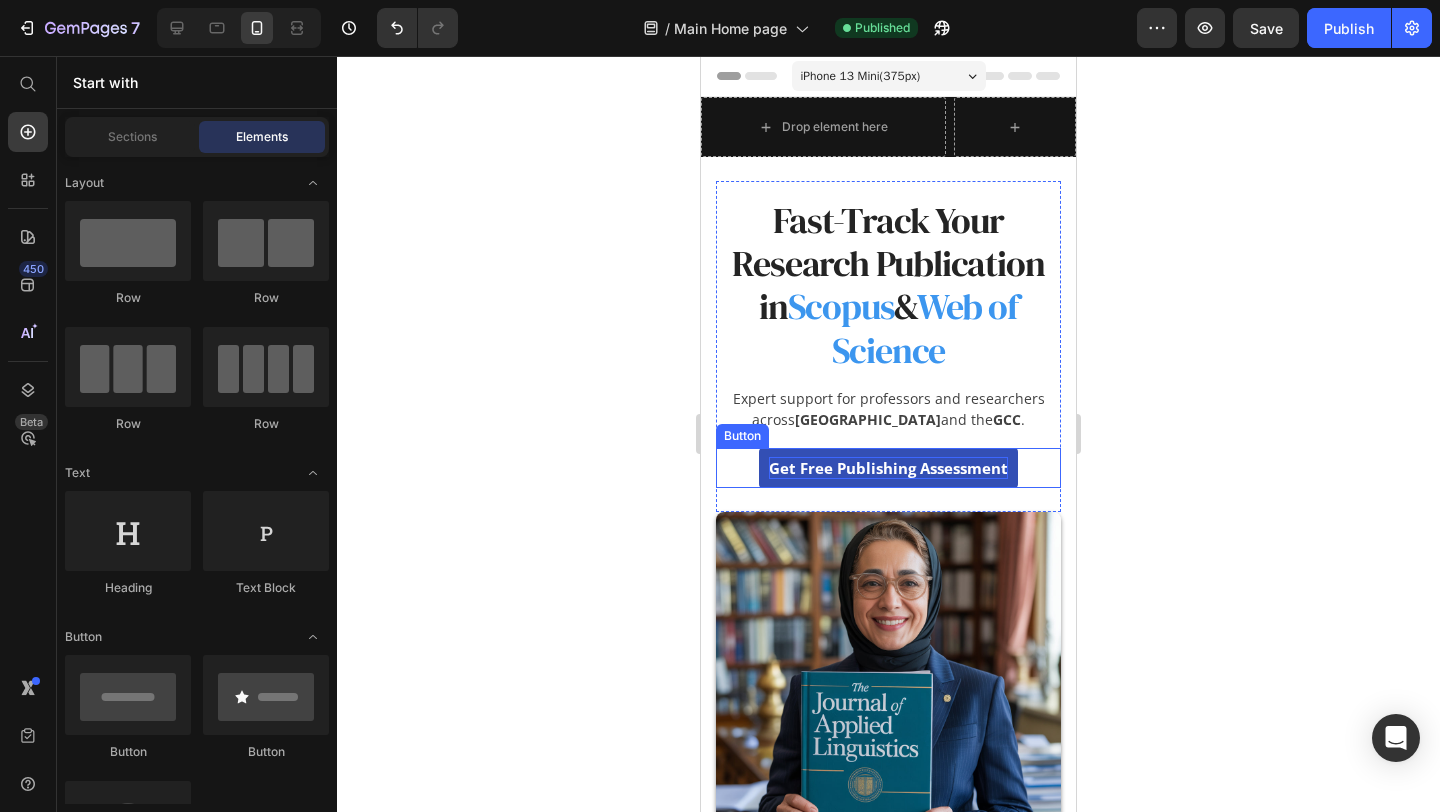 click on "Get Free Publishing Assessment" at bounding box center (888, 468) 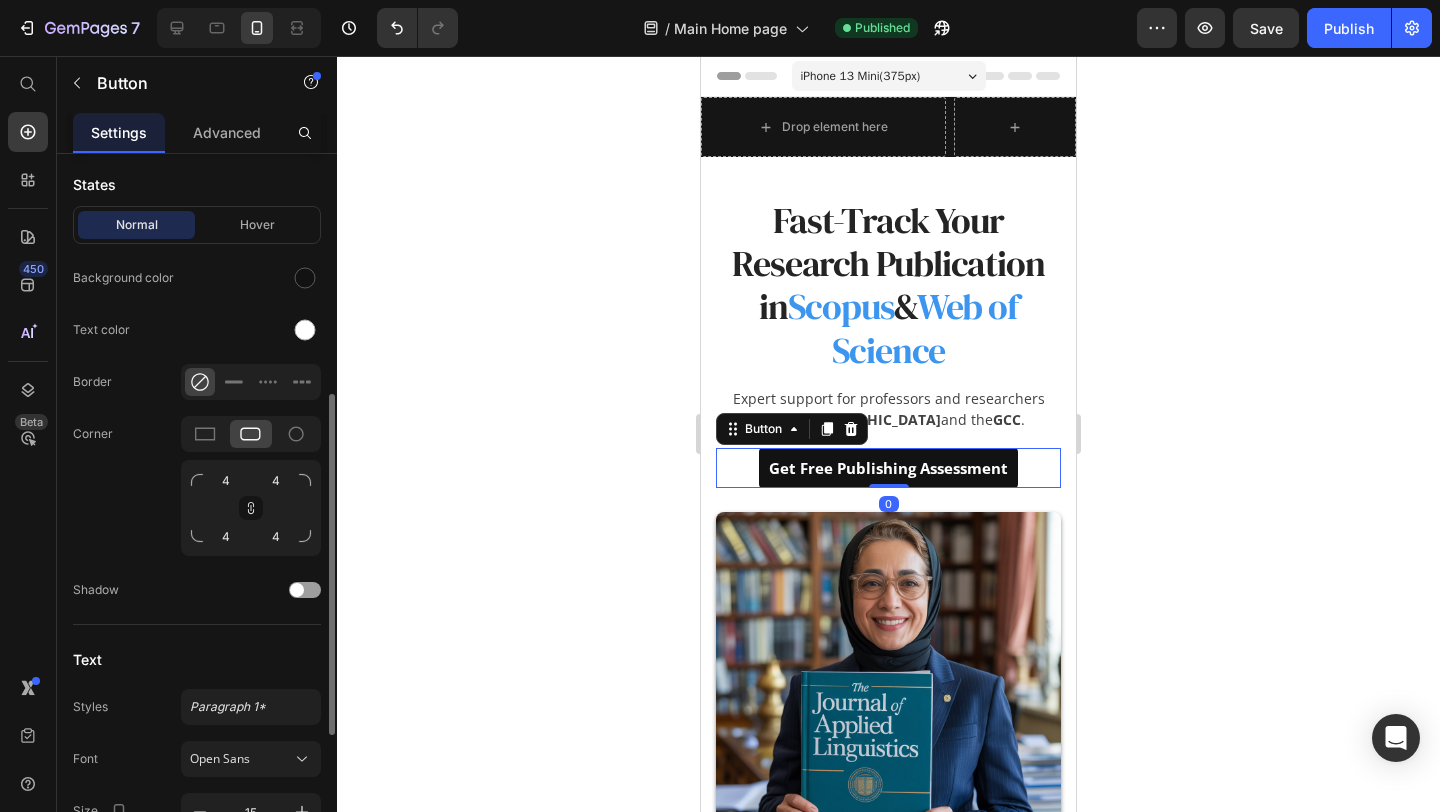 scroll, scrollTop: 491, scrollLeft: 0, axis: vertical 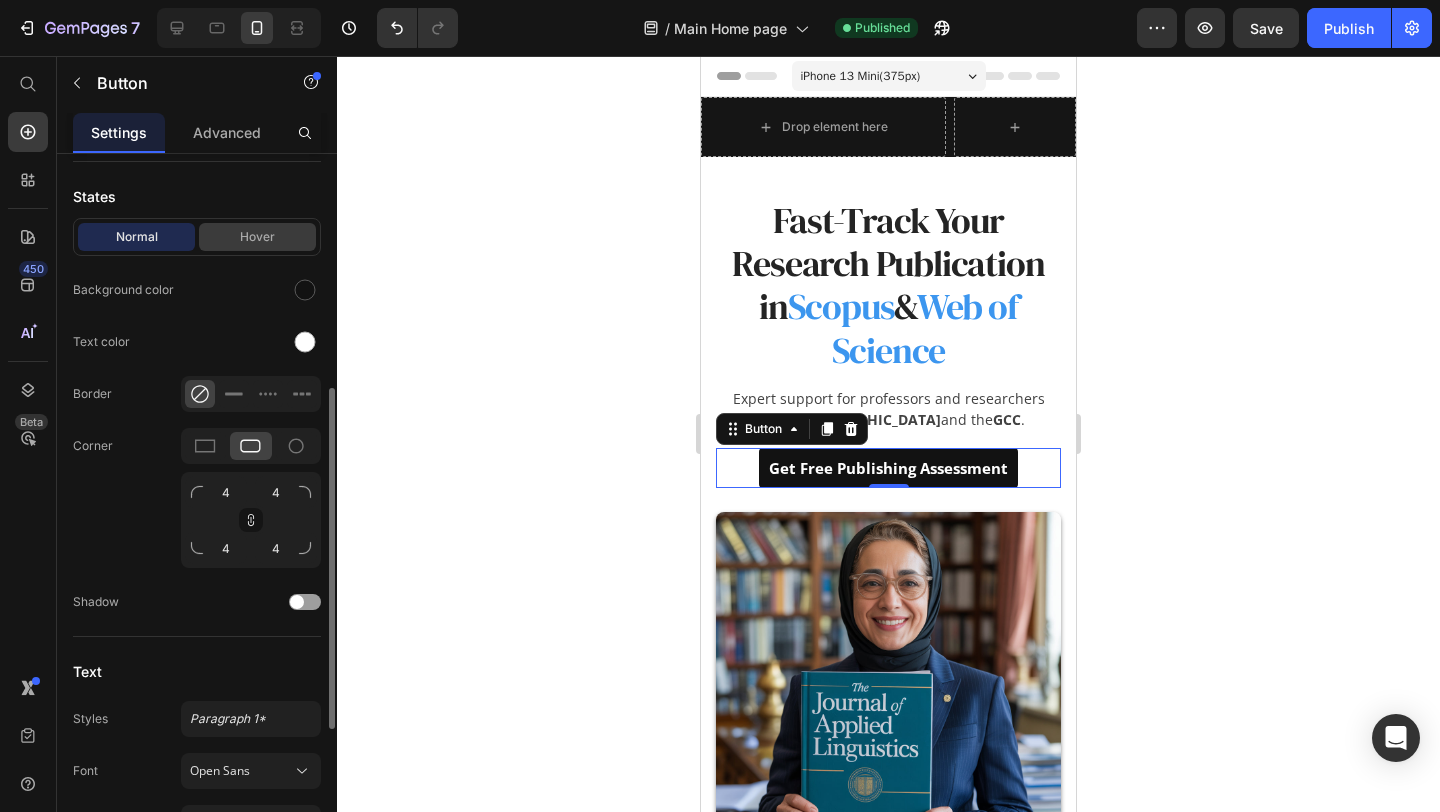 click on "Hover" at bounding box center (257, 237) 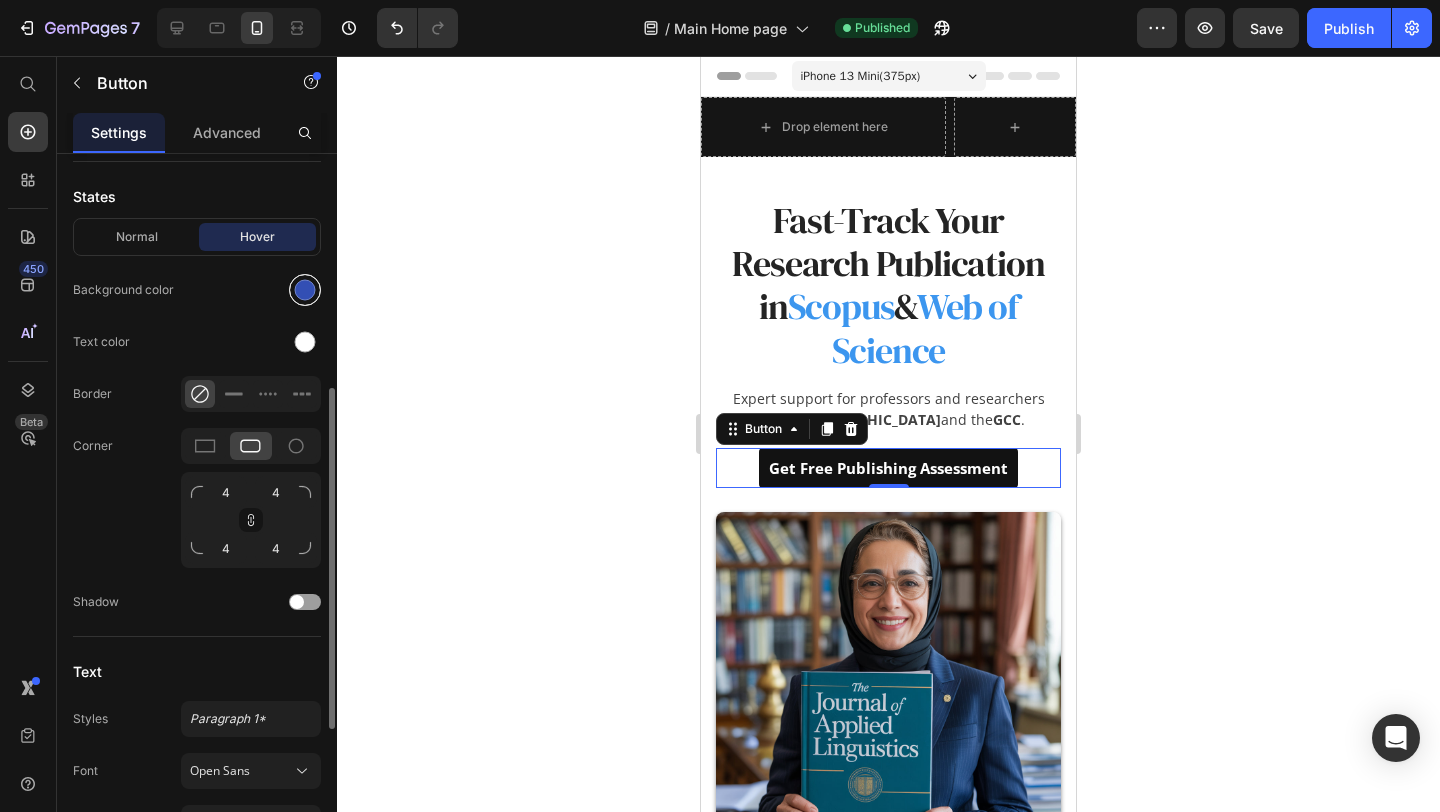 click at bounding box center [305, 290] 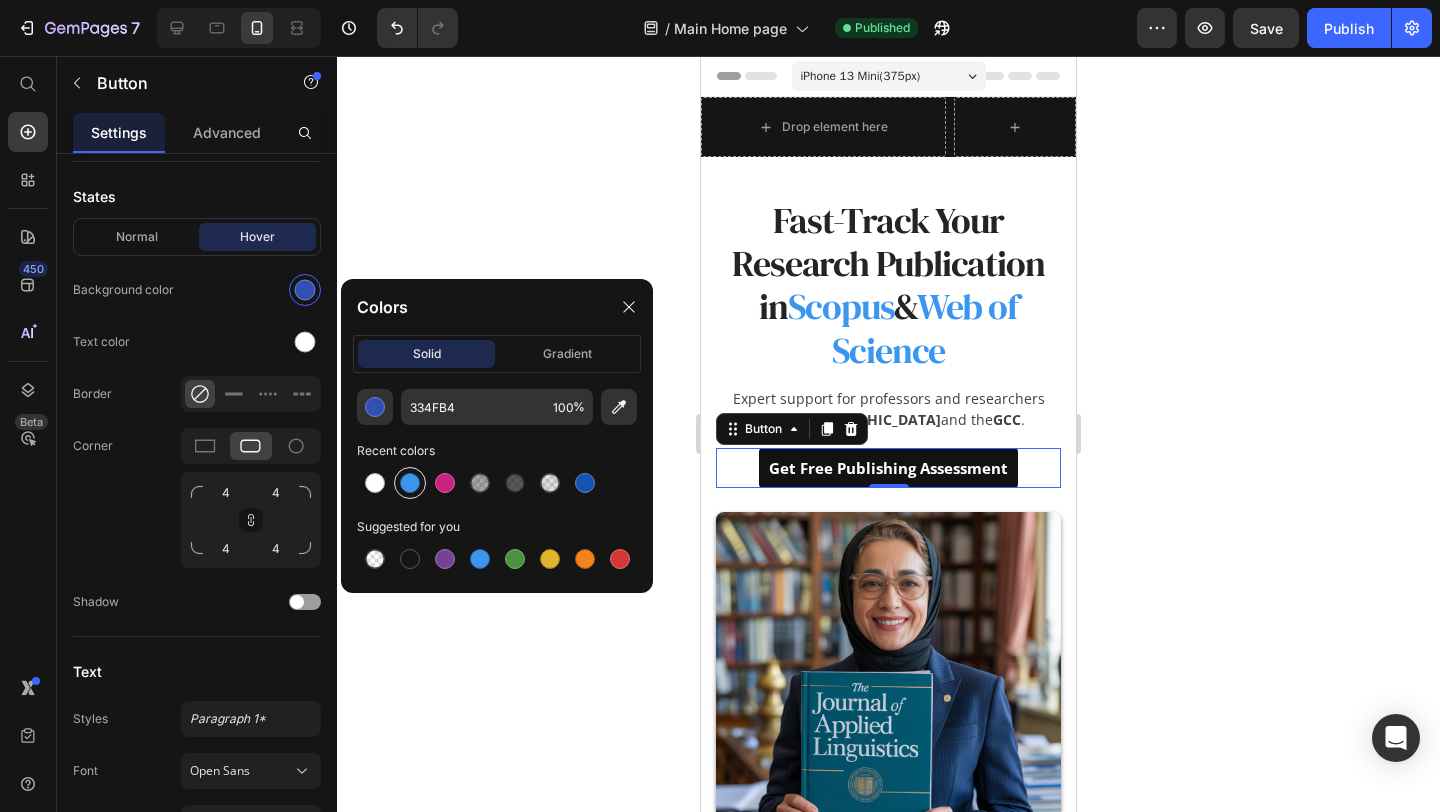 click at bounding box center [410, 483] 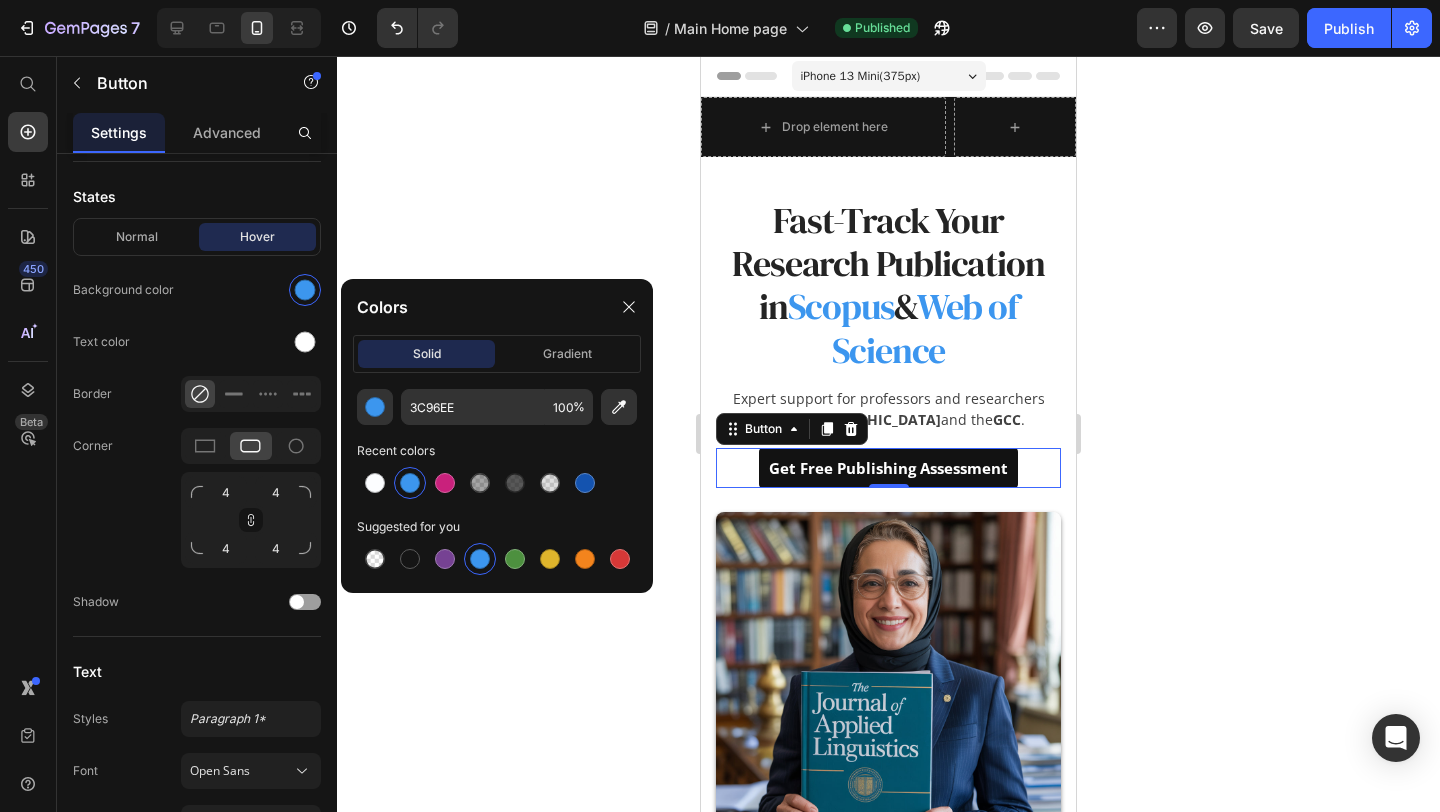 click 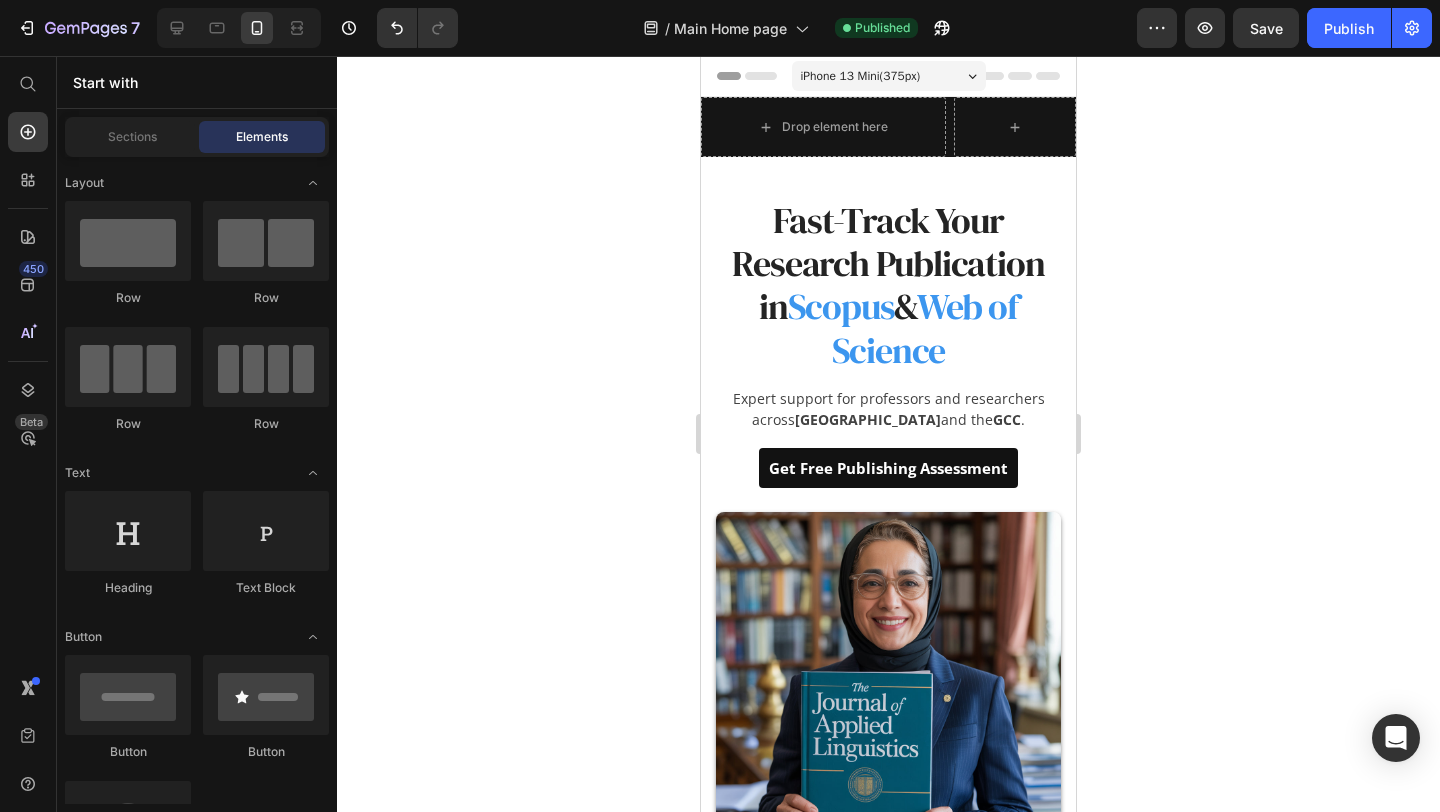 click 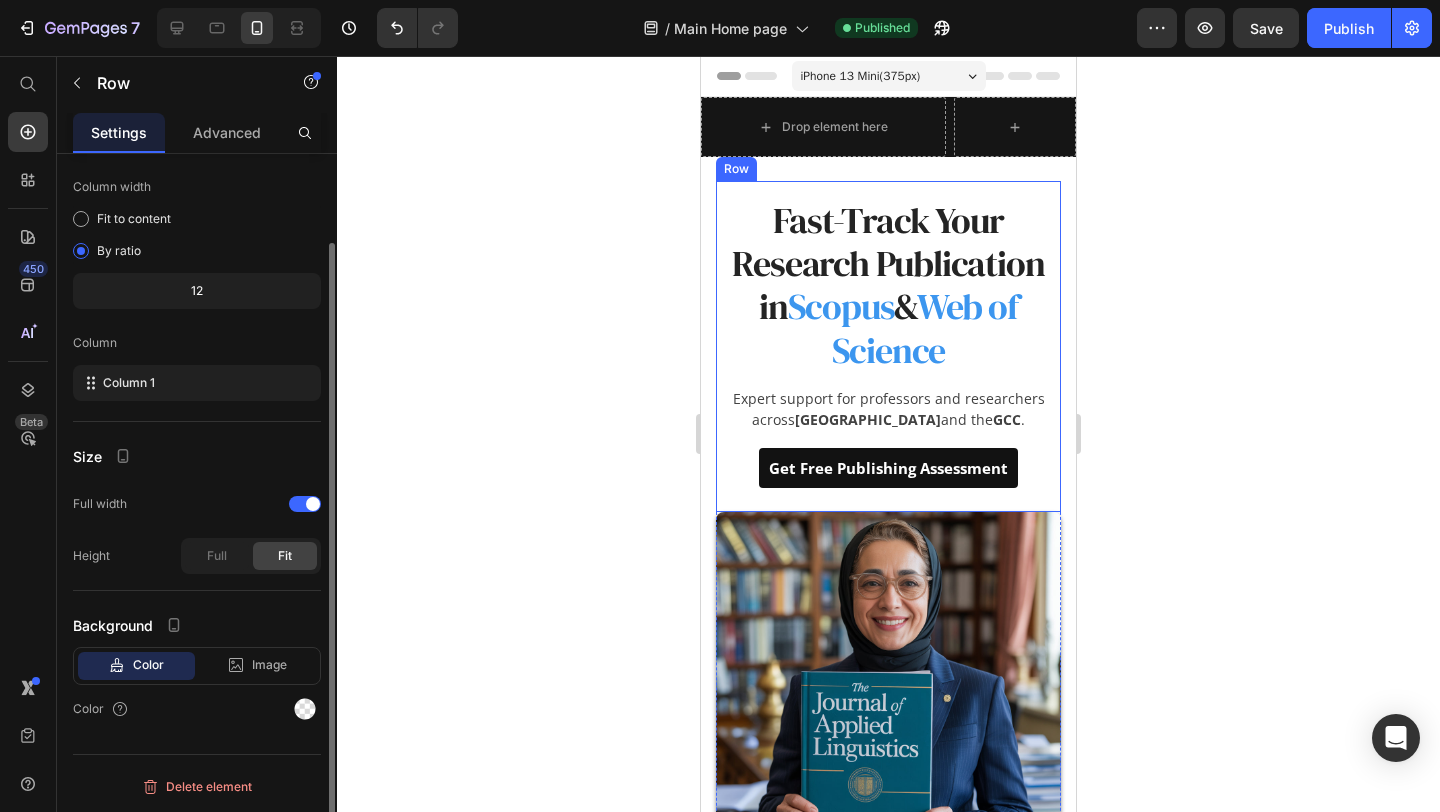 scroll, scrollTop: 0, scrollLeft: 0, axis: both 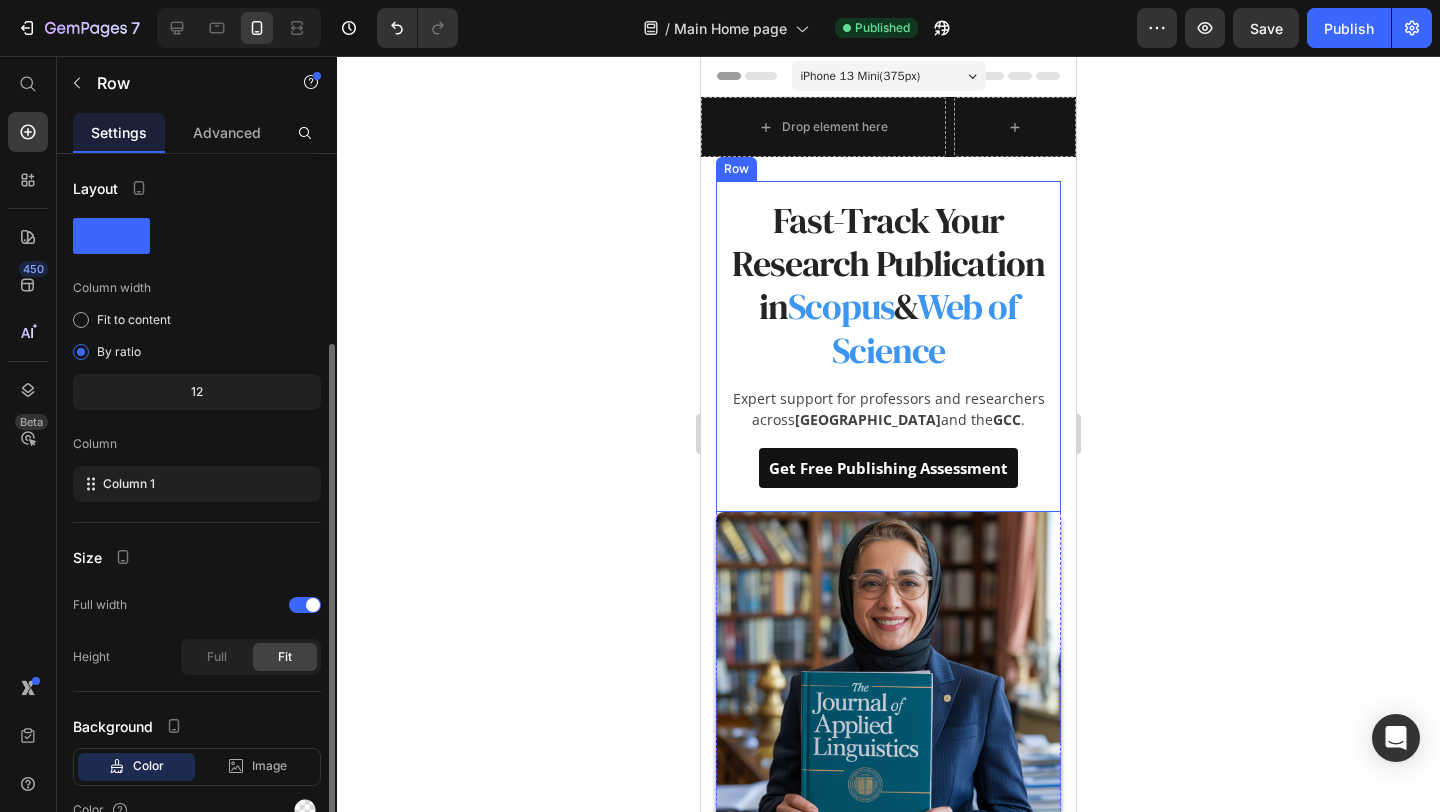 click on "Fast-Track Your Research Publication in  Scopus  &  Web of Science Heading Expert support for professors and researchers across  [GEOGRAPHIC_DATA]  and the  GCC . Text block Get Free Publishing Assessment Button Row" at bounding box center (888, 346) 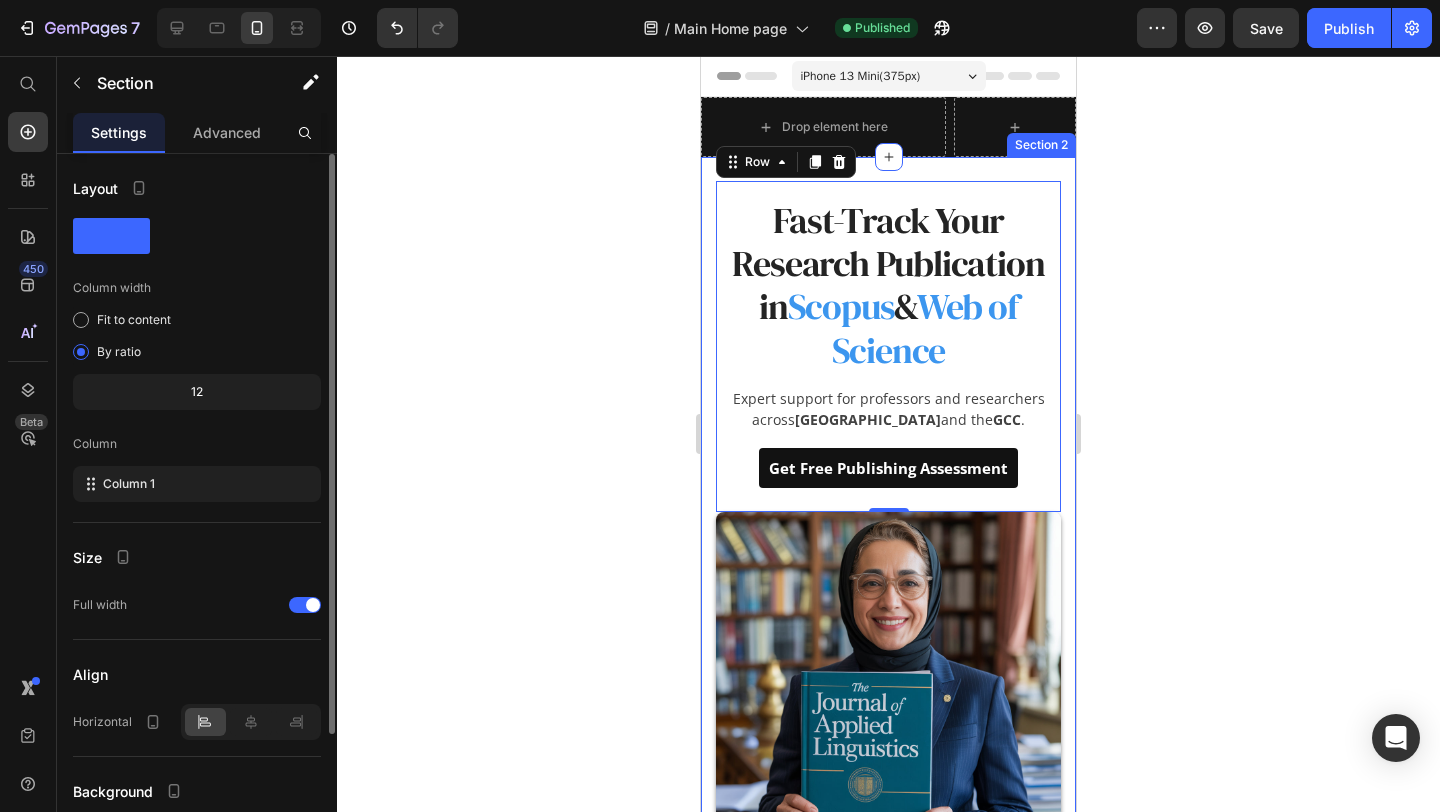 click on "Fast-Track Your Research Publication in  Scopus  &  Web of Science Heading Expert support for professors and researchers across  [GEOGRAPHIC_DATA]  and the  GCC . Text block Get Free Publishing Assessment Button Row   0 Image Row Section 2" at bounding box center (888, 520) 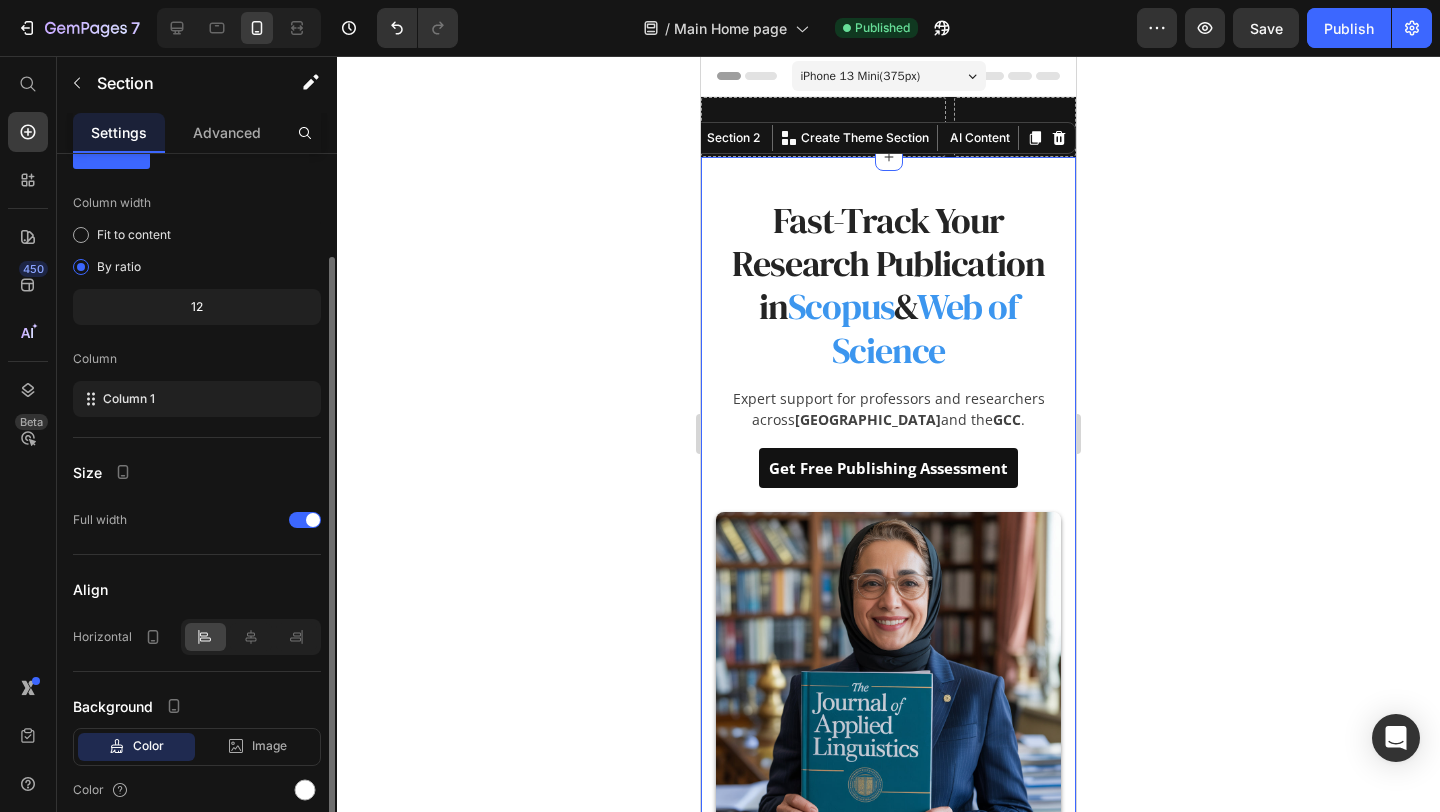 scroll, scrollTop: 166, scrollLeft: 0, axis: vertical 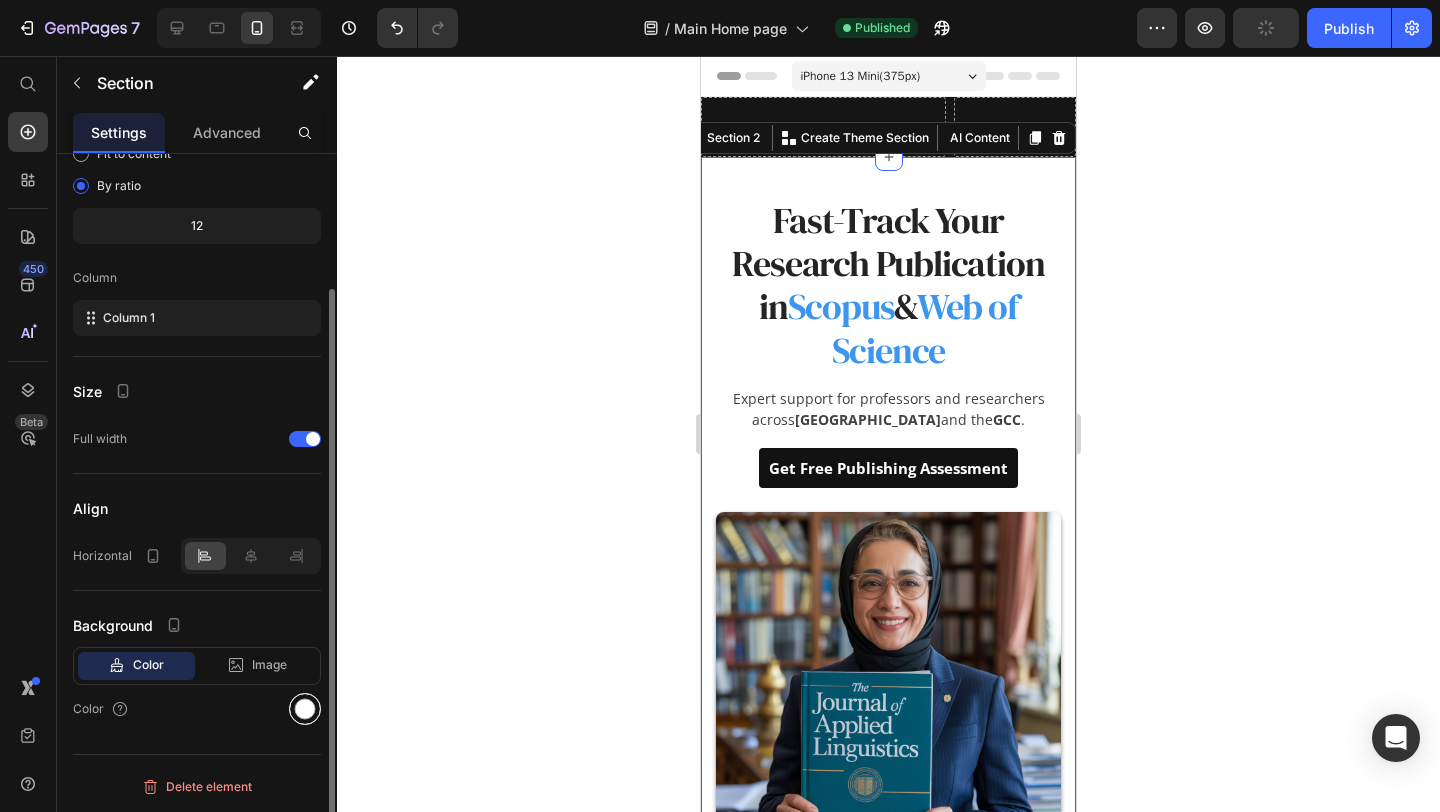 click at bounding box center (305, 709) 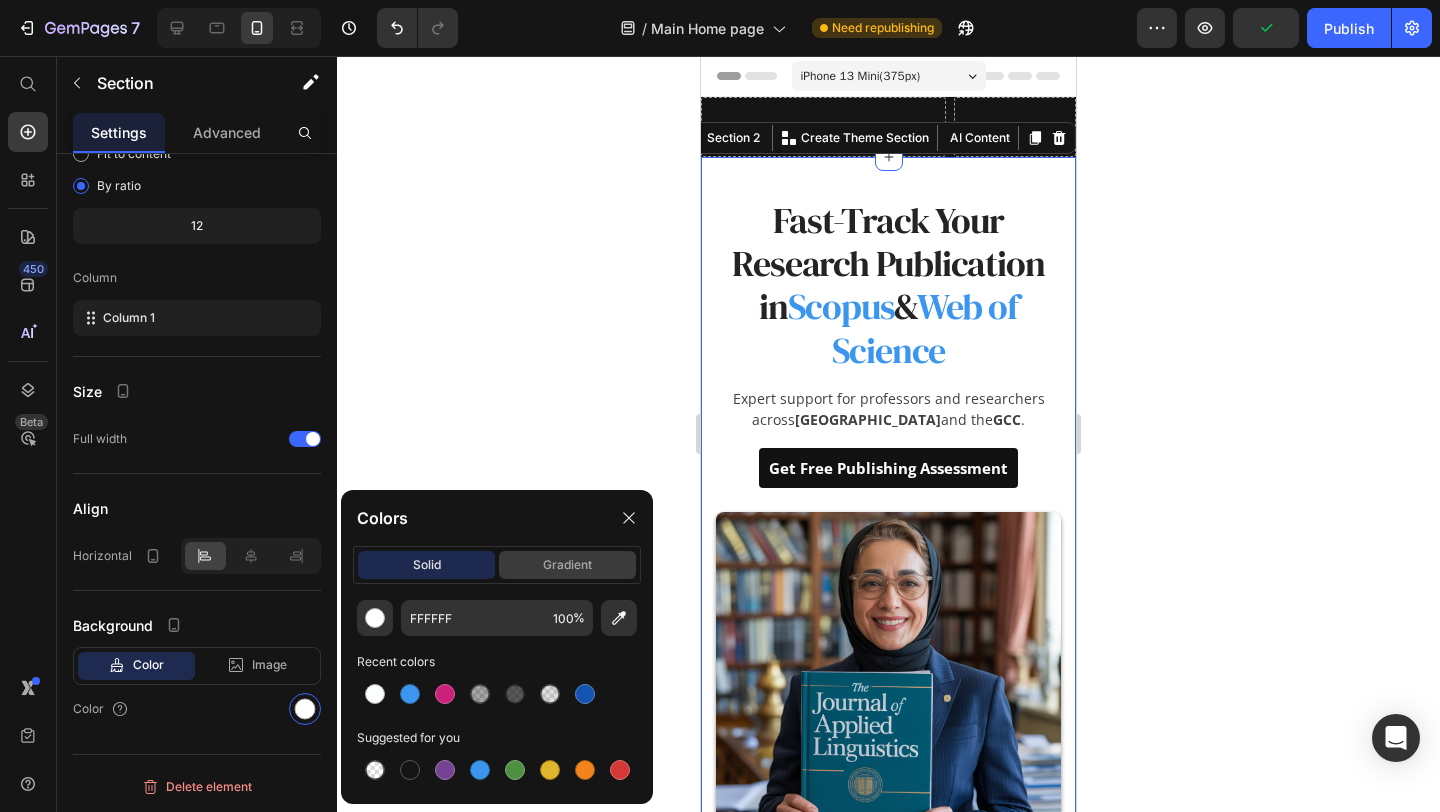 click on "gradient" 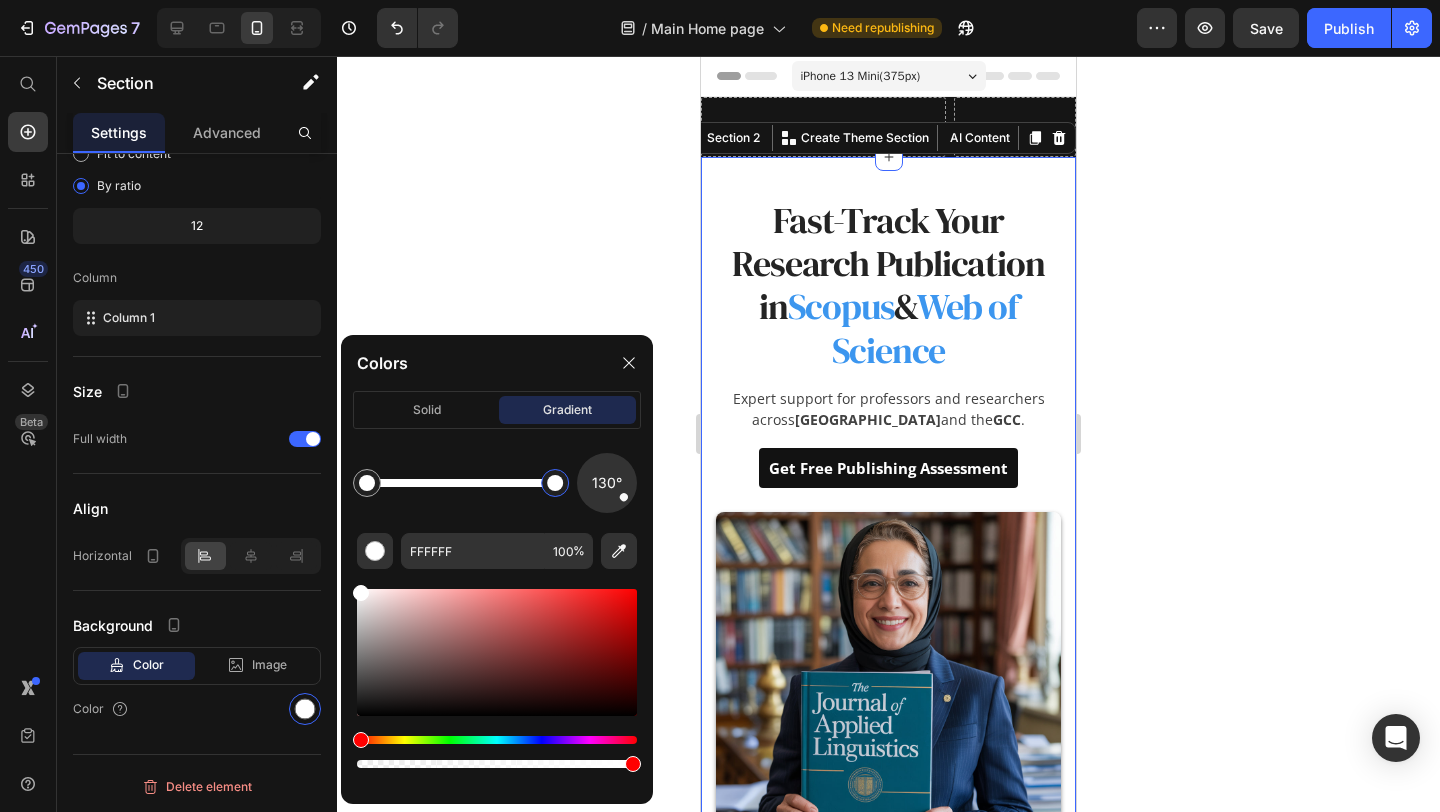 click at bounding box center (555, 483) 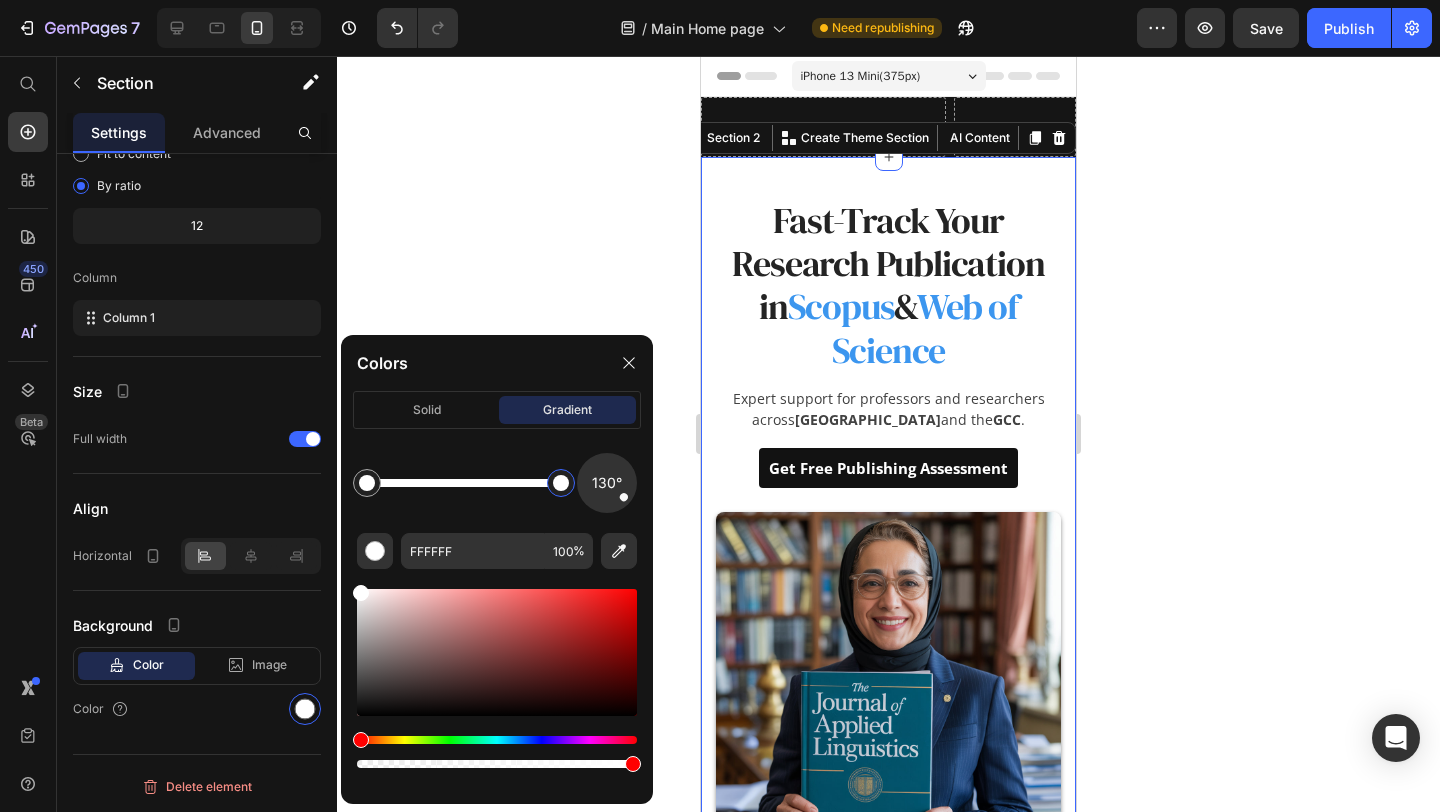 drag, startPoint x: 562, startPoint y: 485, endPoint x: 591, endPoint y: 485, distance: 29 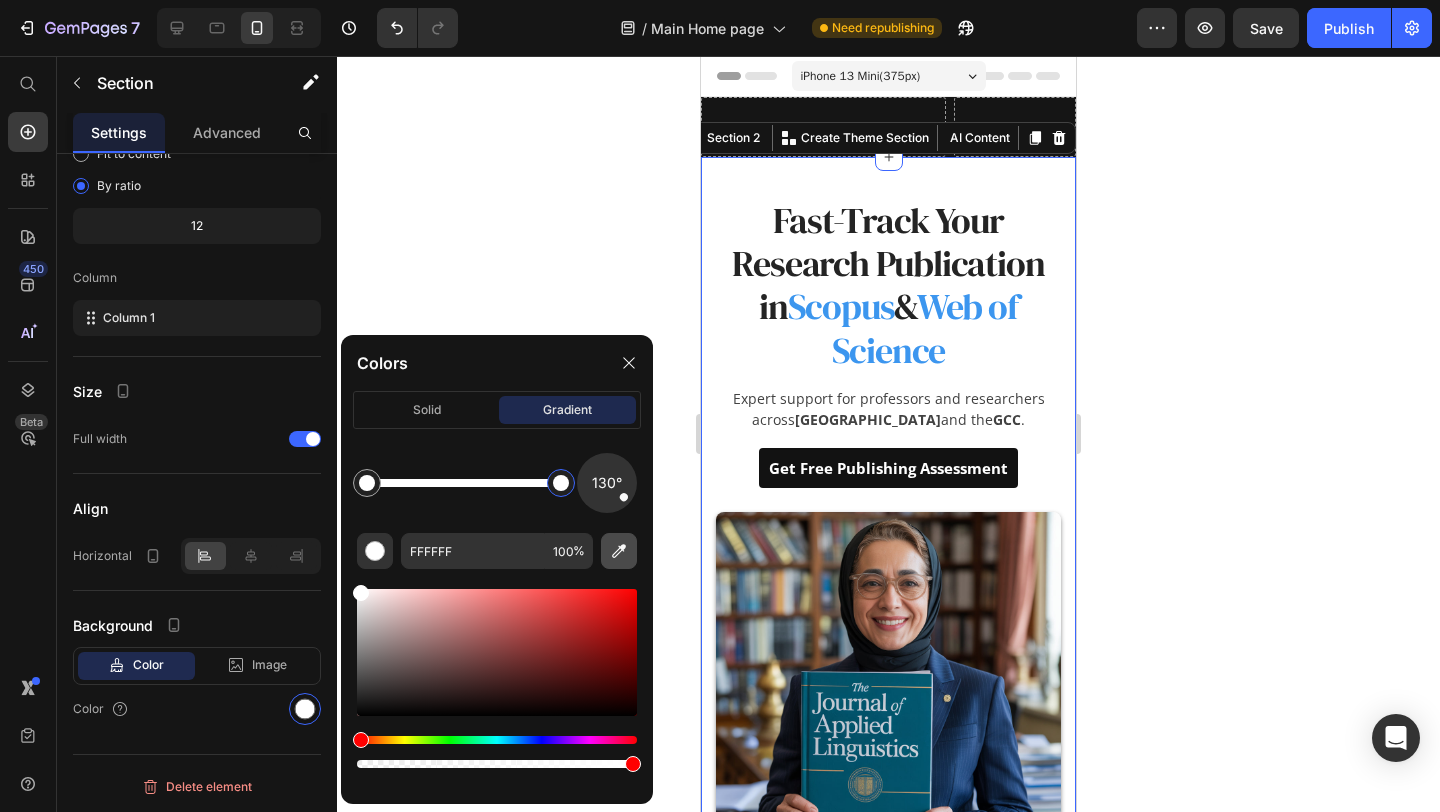 click at bounding box center [619, 551] 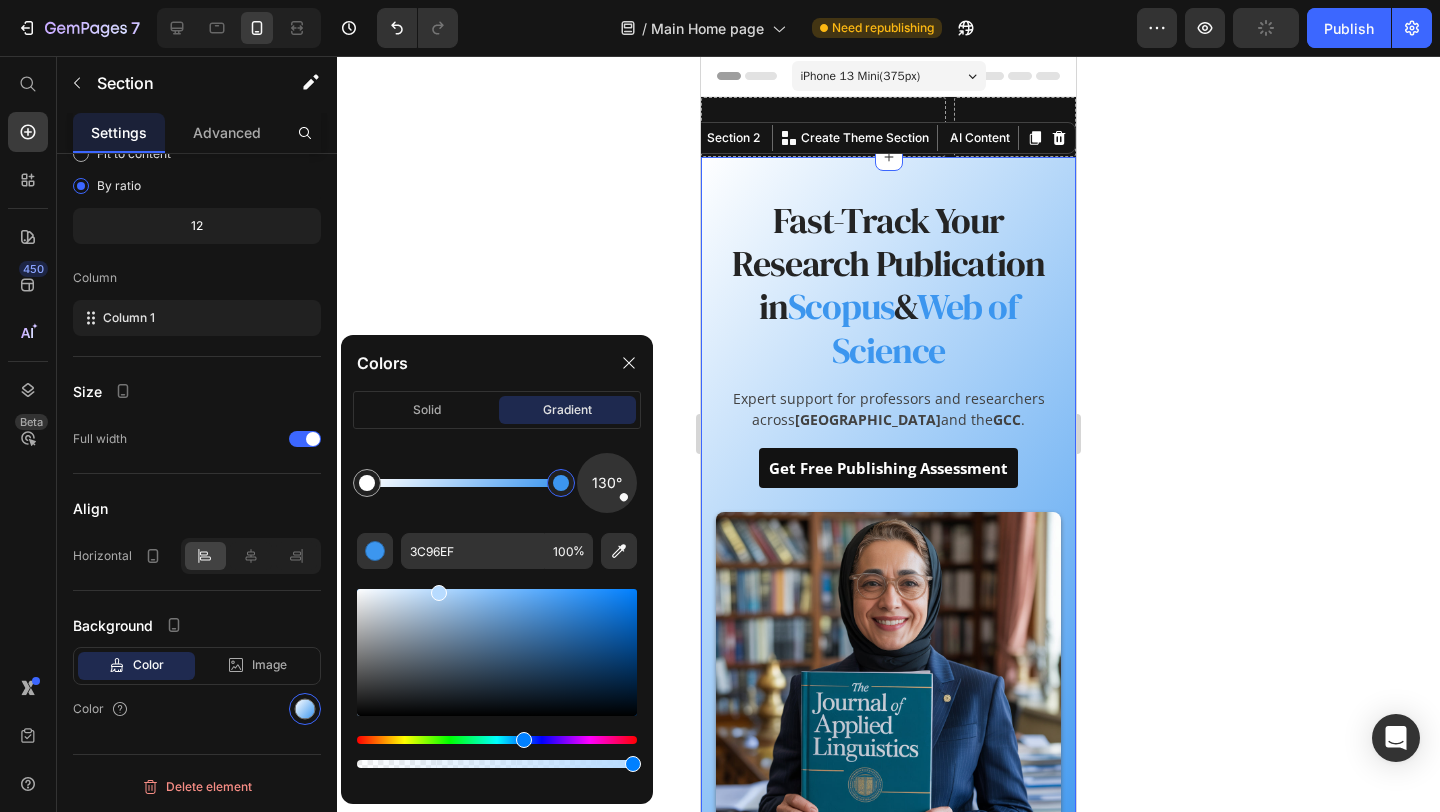 drag, startPoint x: 467, startPoint y: 614, endPoint x: 434, endPoint y: 570, distance: 55 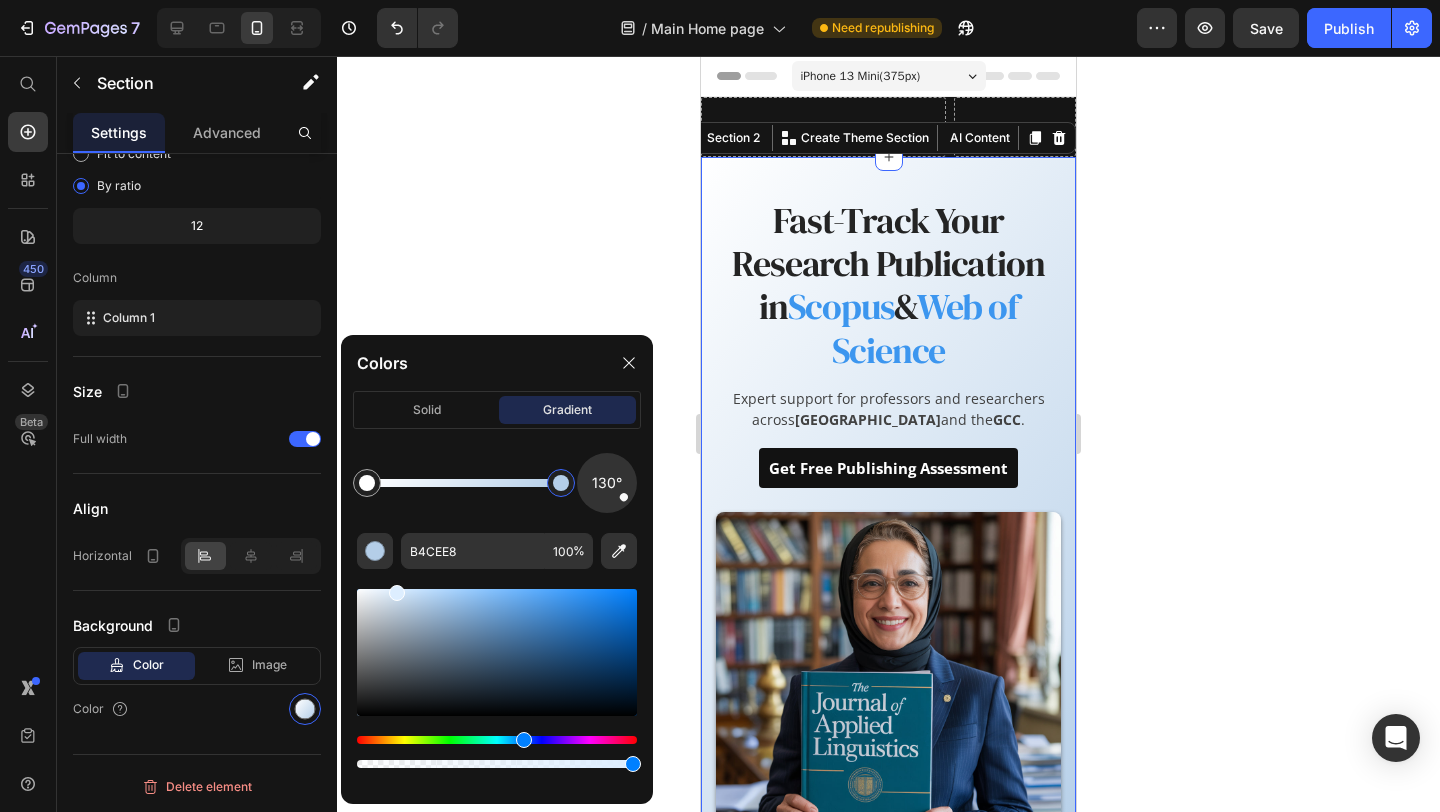 drag, startPoint x: 421, startPoint y: 600, endPoint x: 396, endPoint y: 570, distance: 39.051247 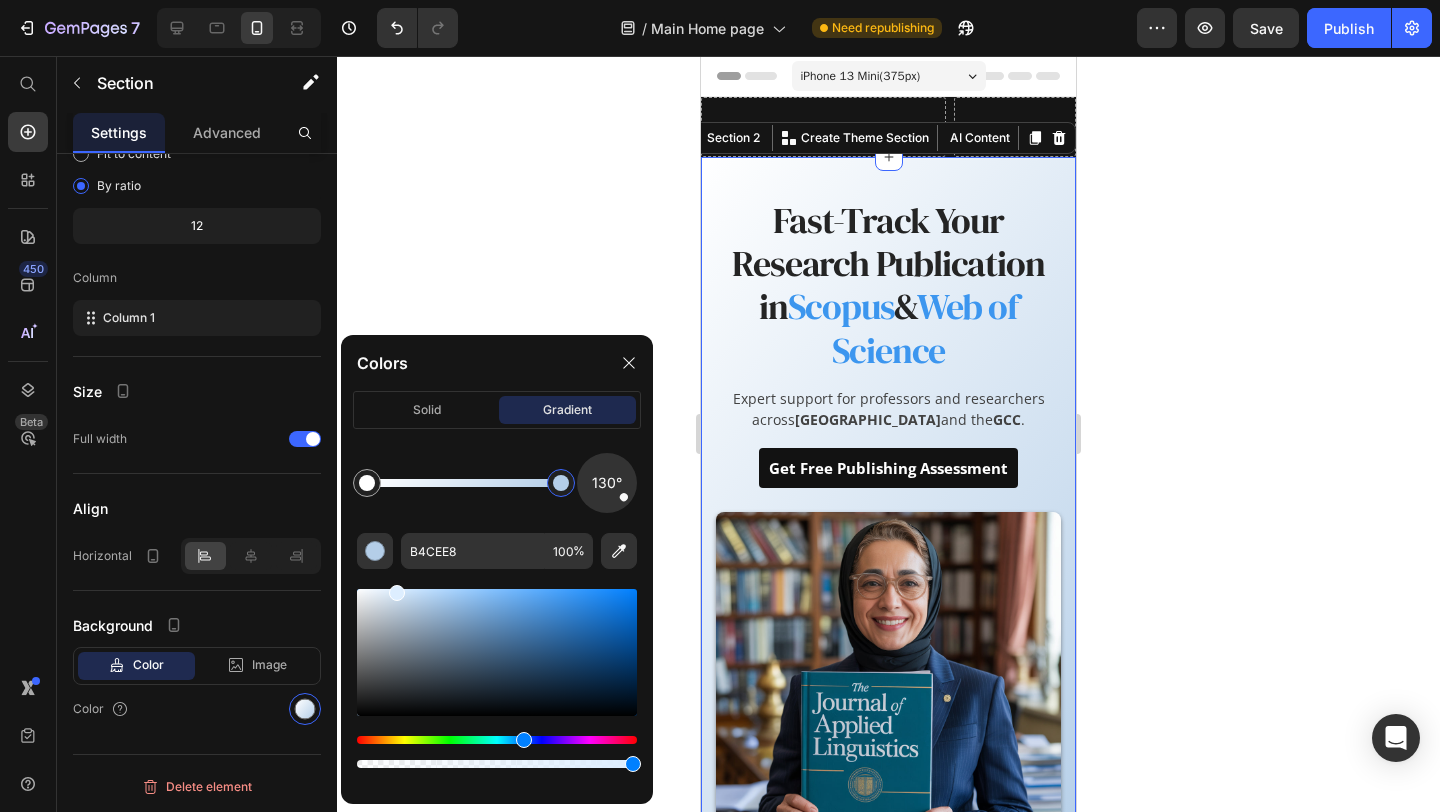 type on "DDEEFF" 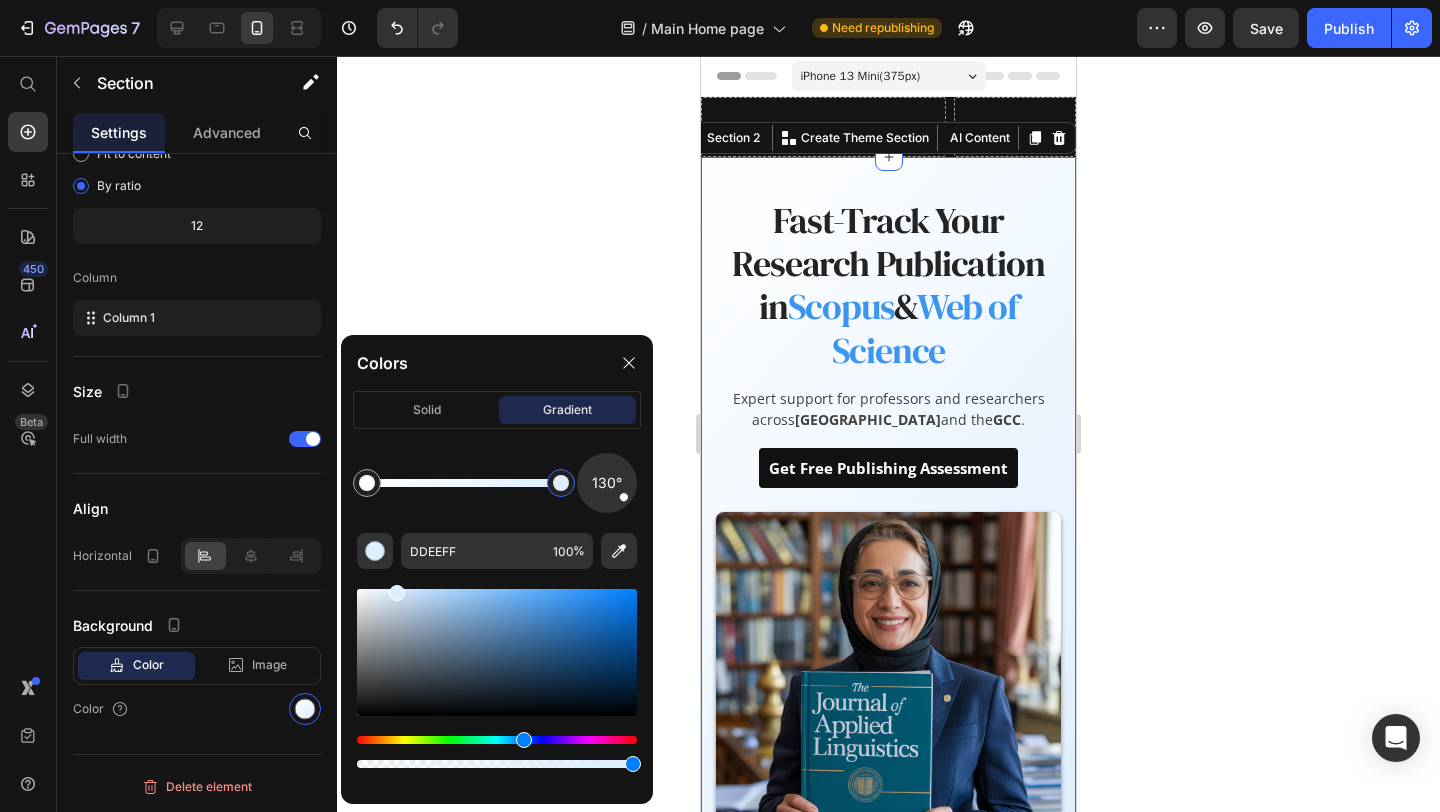 click 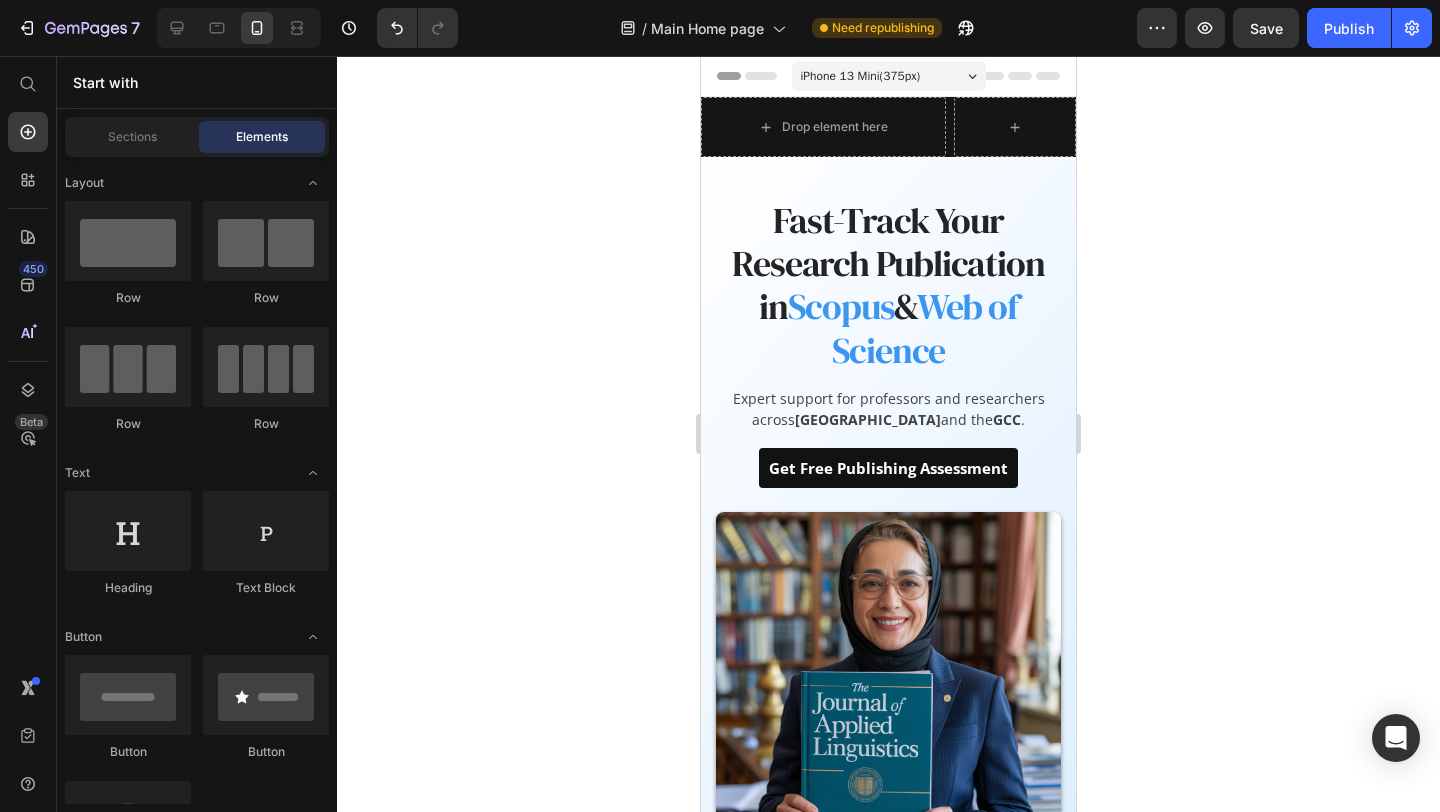 click 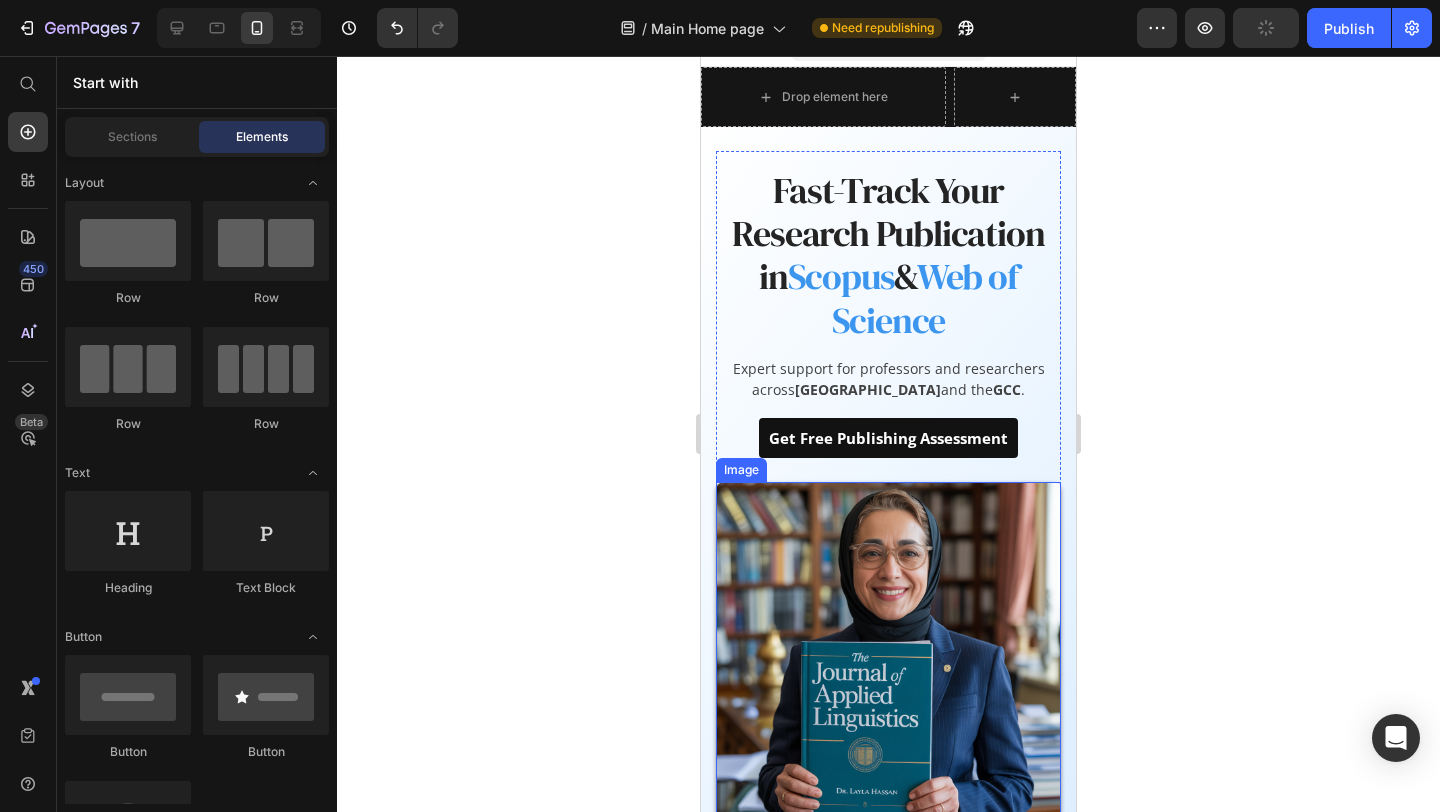 scroll, scrollTop: 24, scrollLeft: 0, axis: vertical 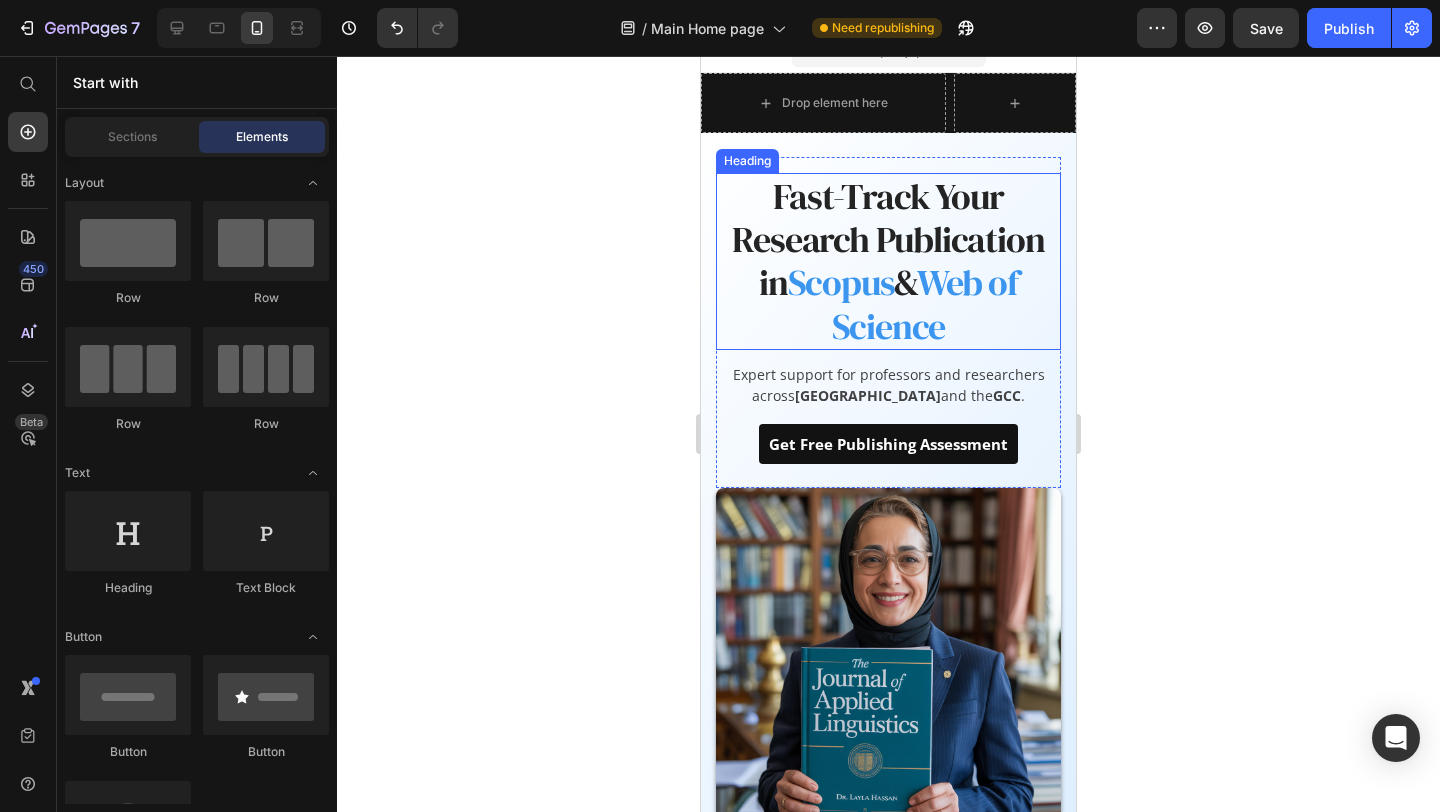 click on "Fast-Track Your Research Publication in  Scopus  &  Web of Science" at bounding box center (888, 261) 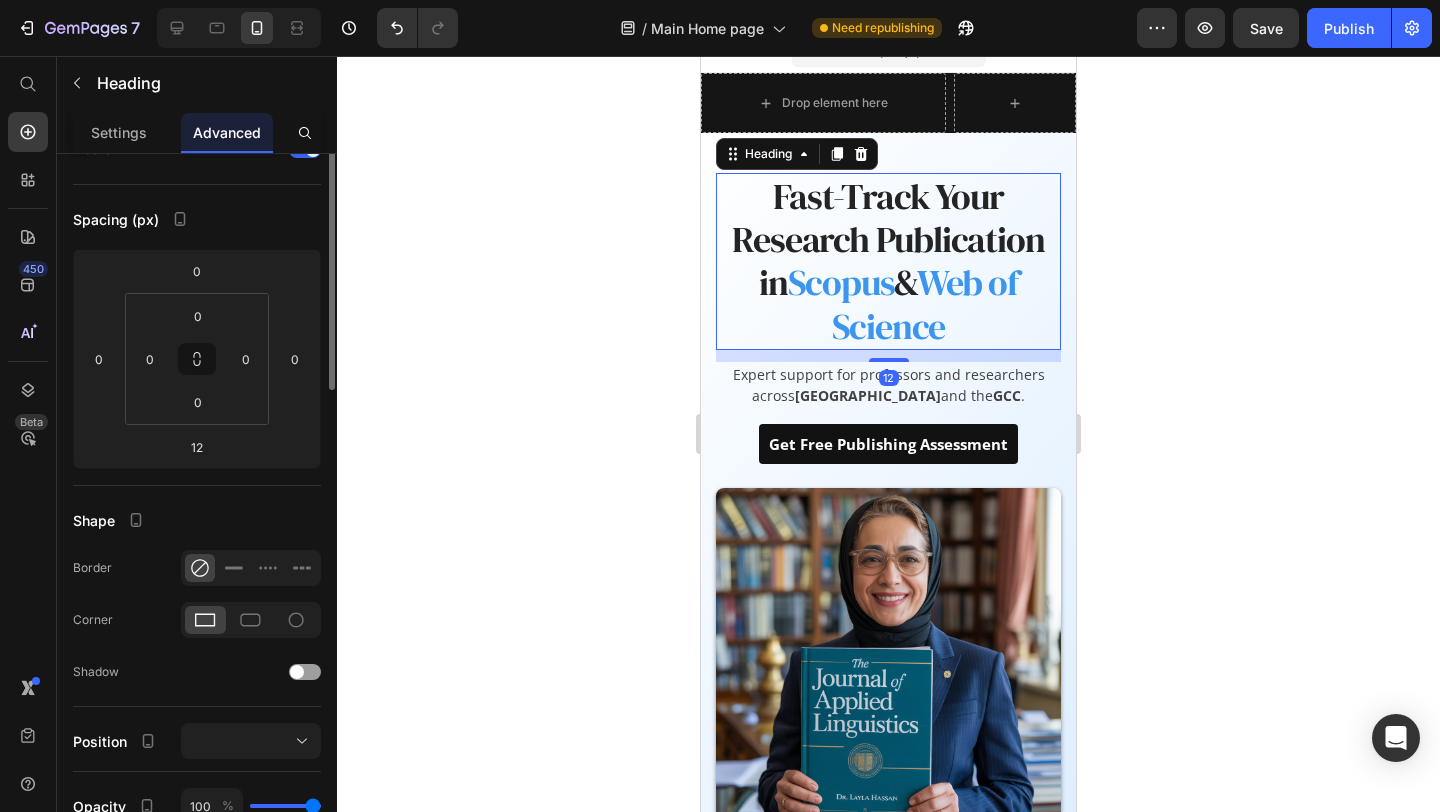 scroll, scrollTop: 0, scrollLeft: 0, axis: both 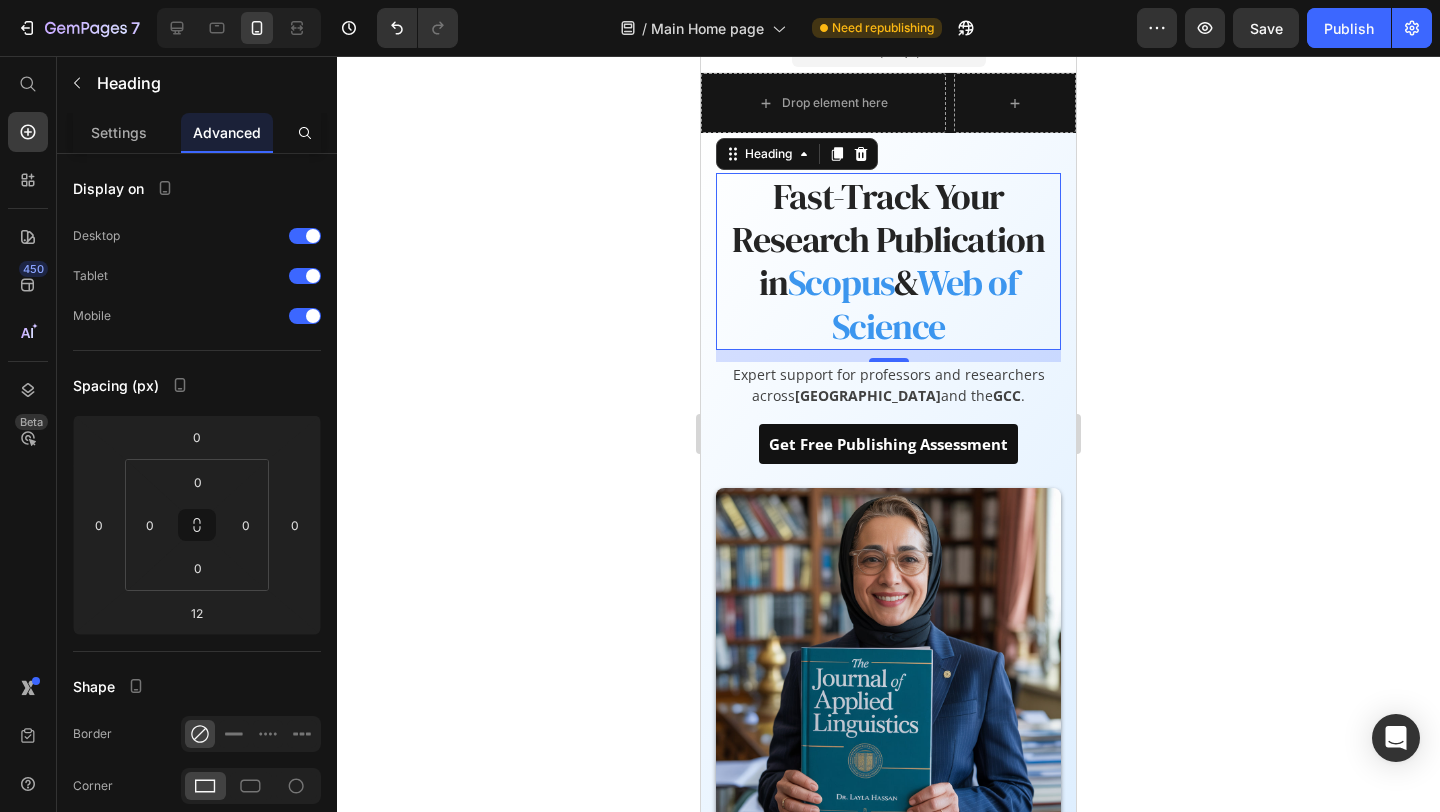 click 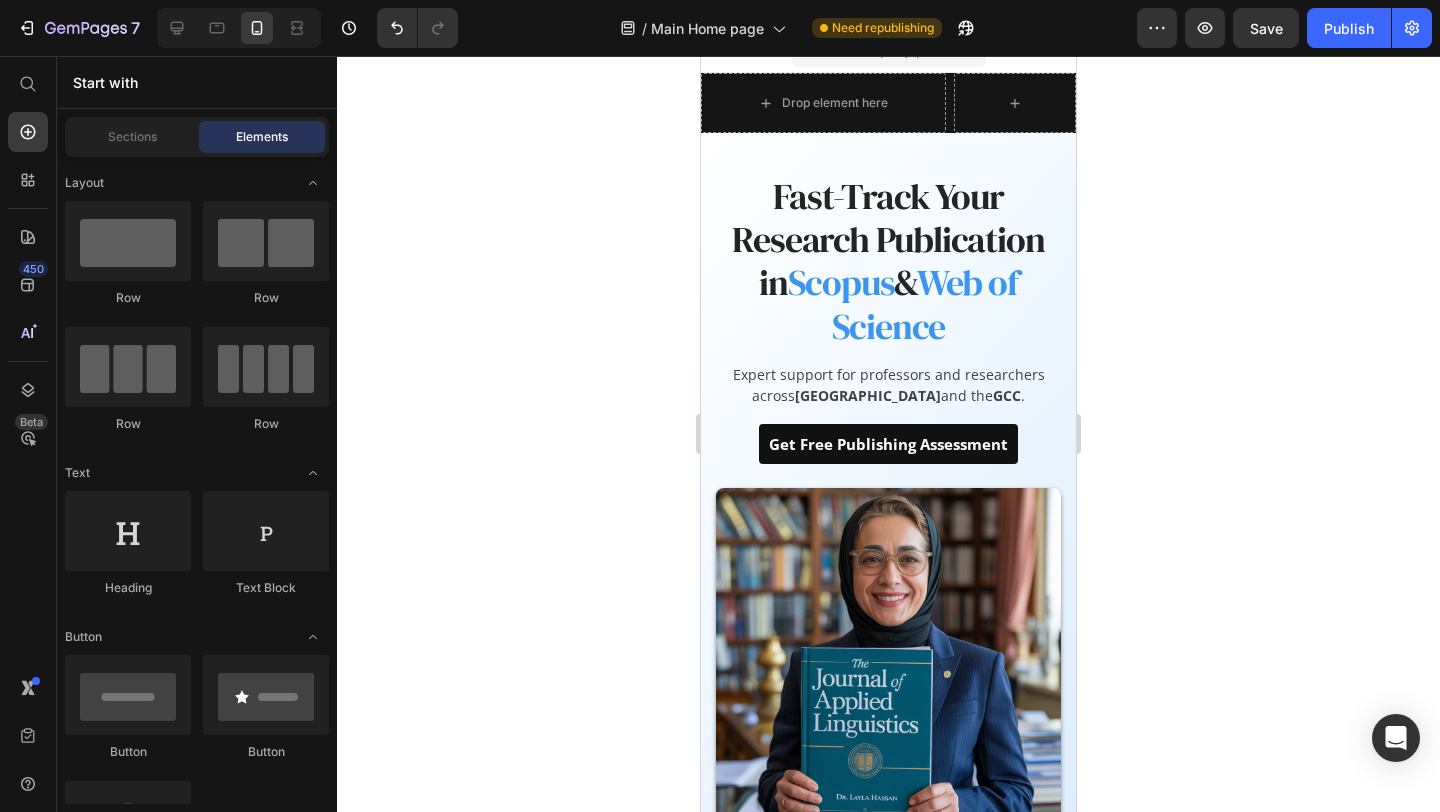 click 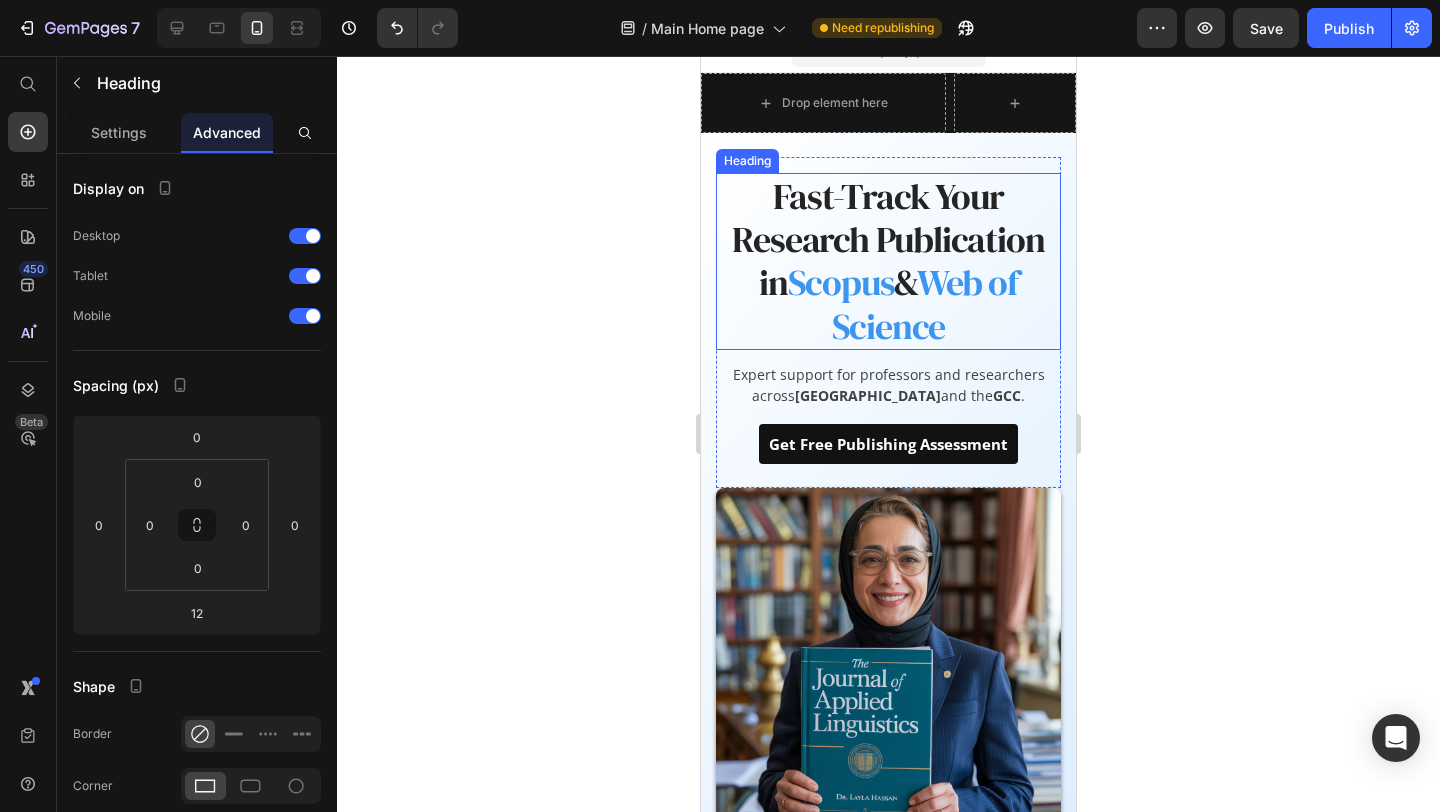 click on "Fast-Track Your Research Publication in  Scopus  &  Web of Science" at bounding box center (888, 261) 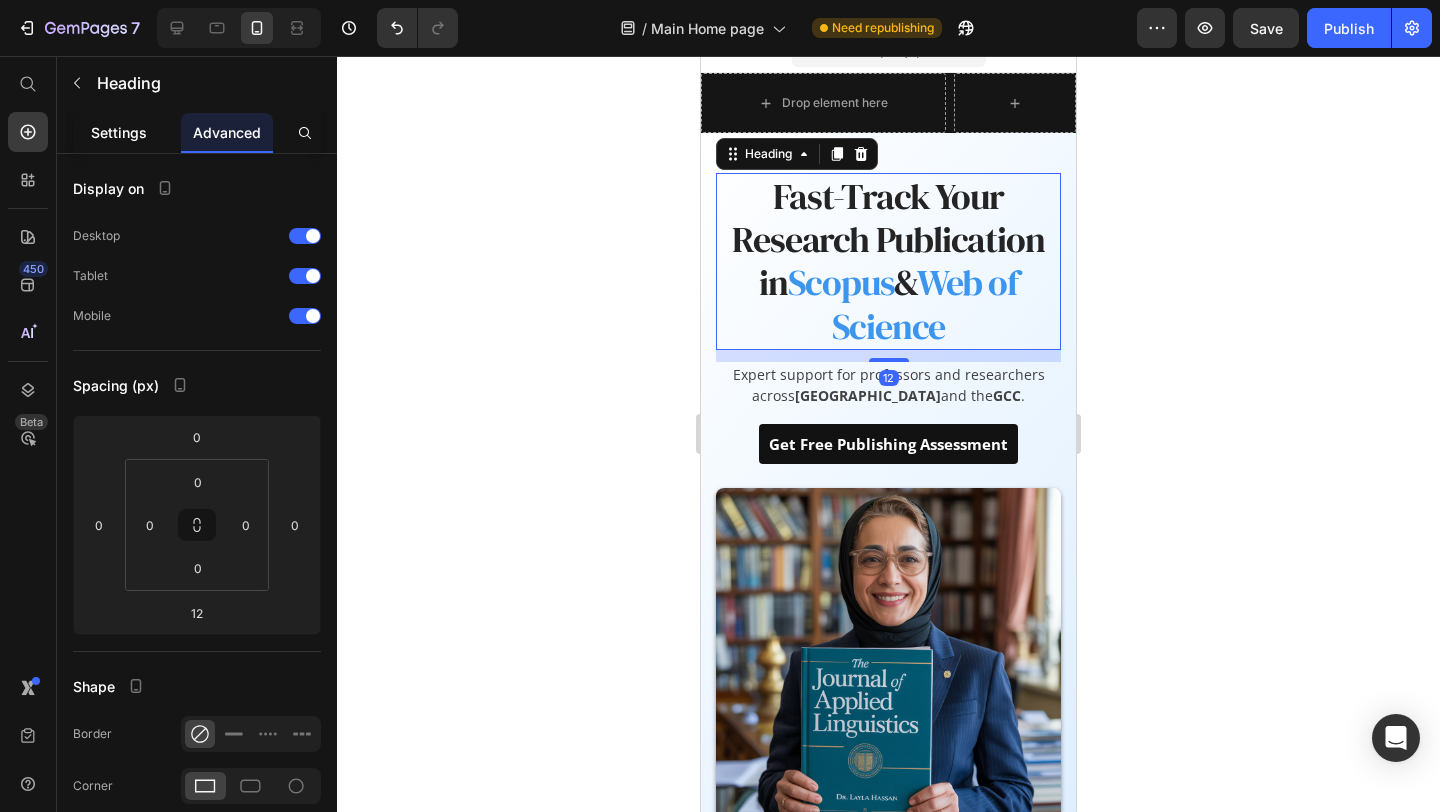 click on "Settings" 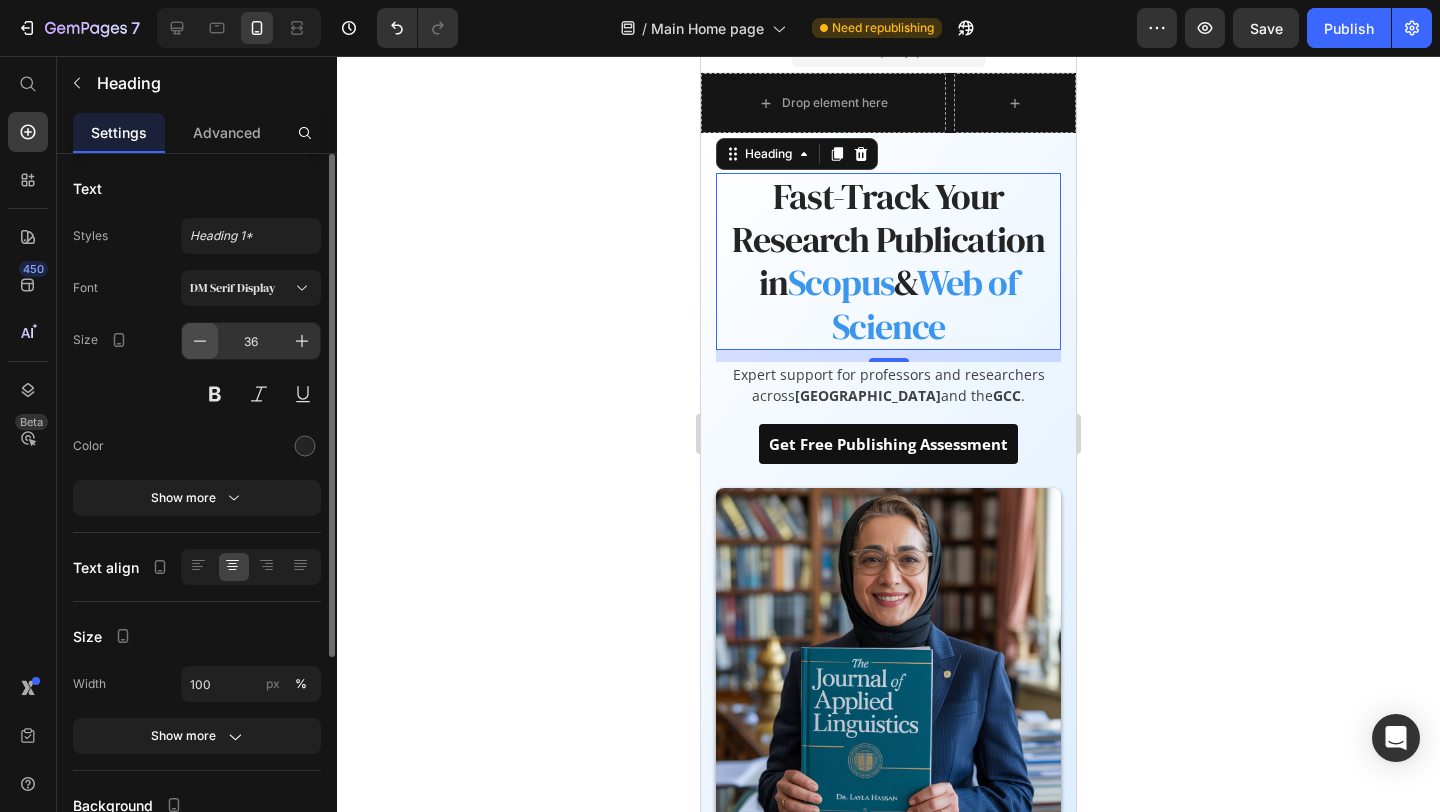 click 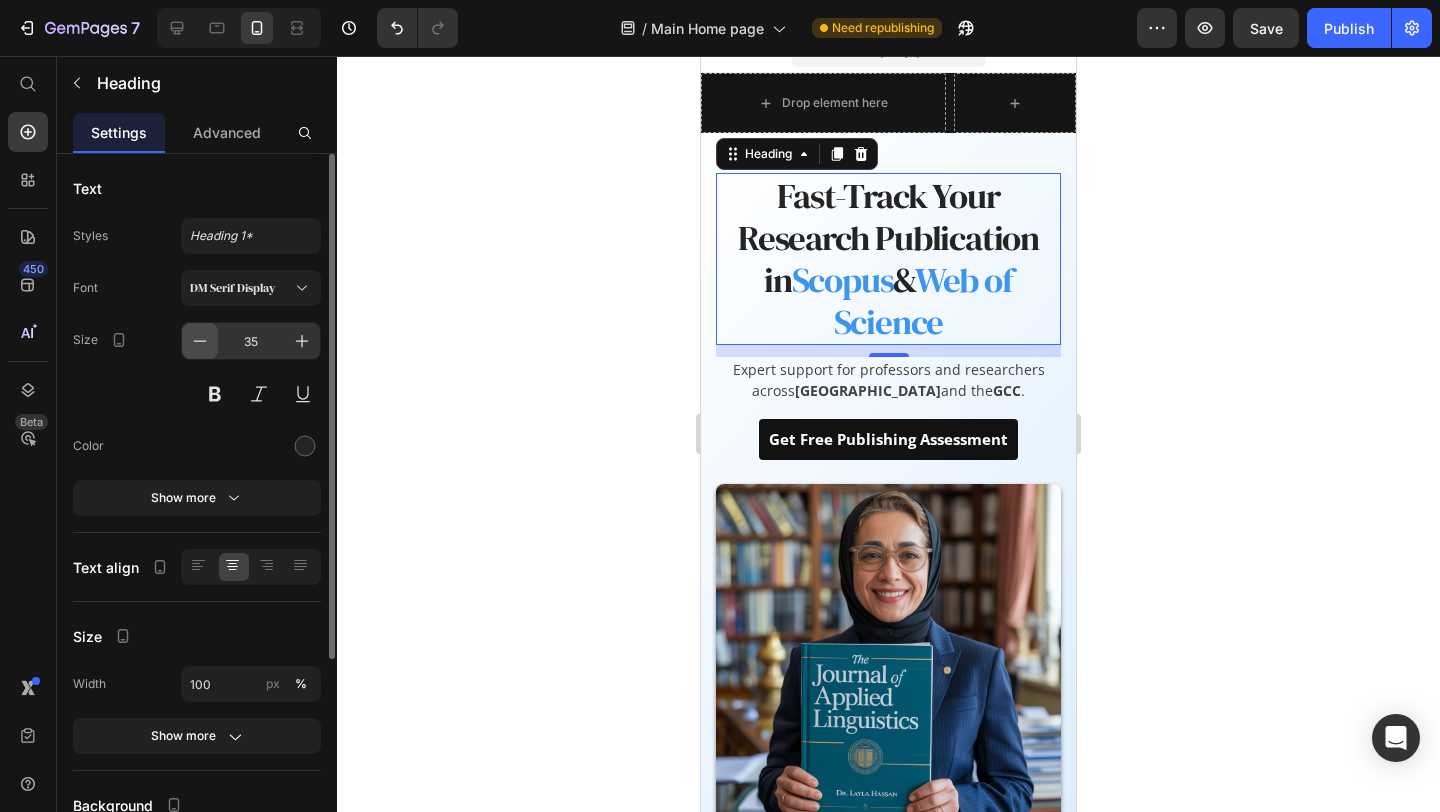 click 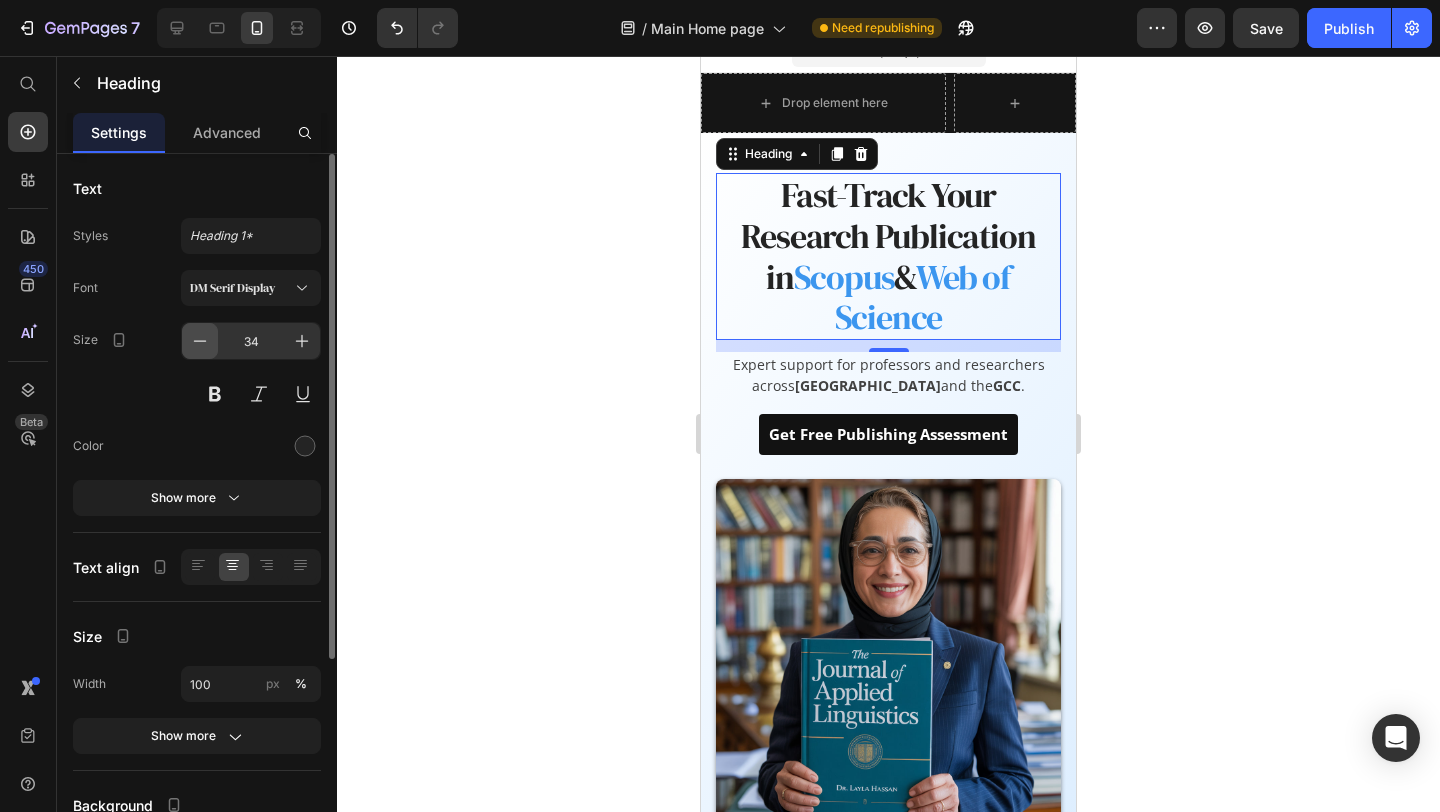 click 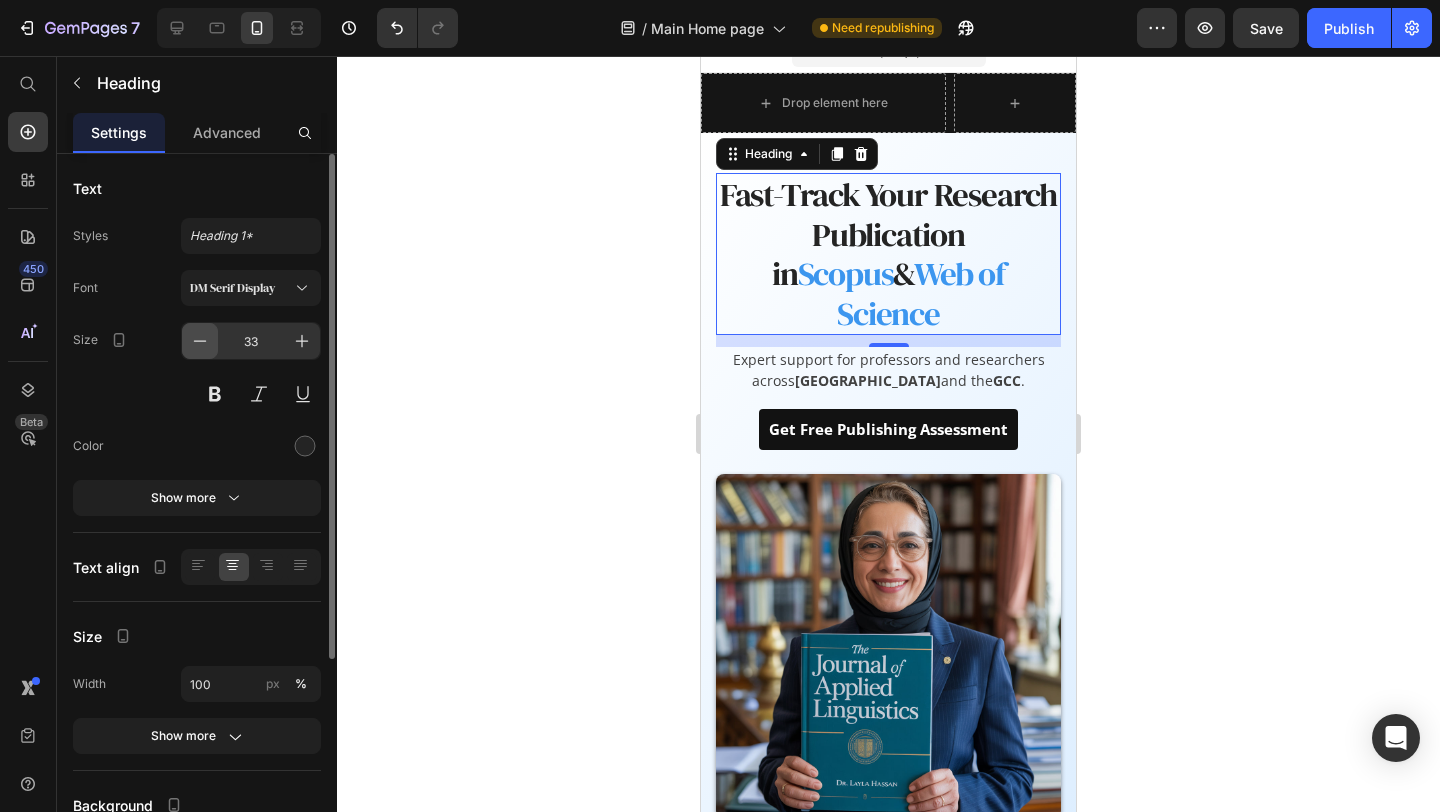click 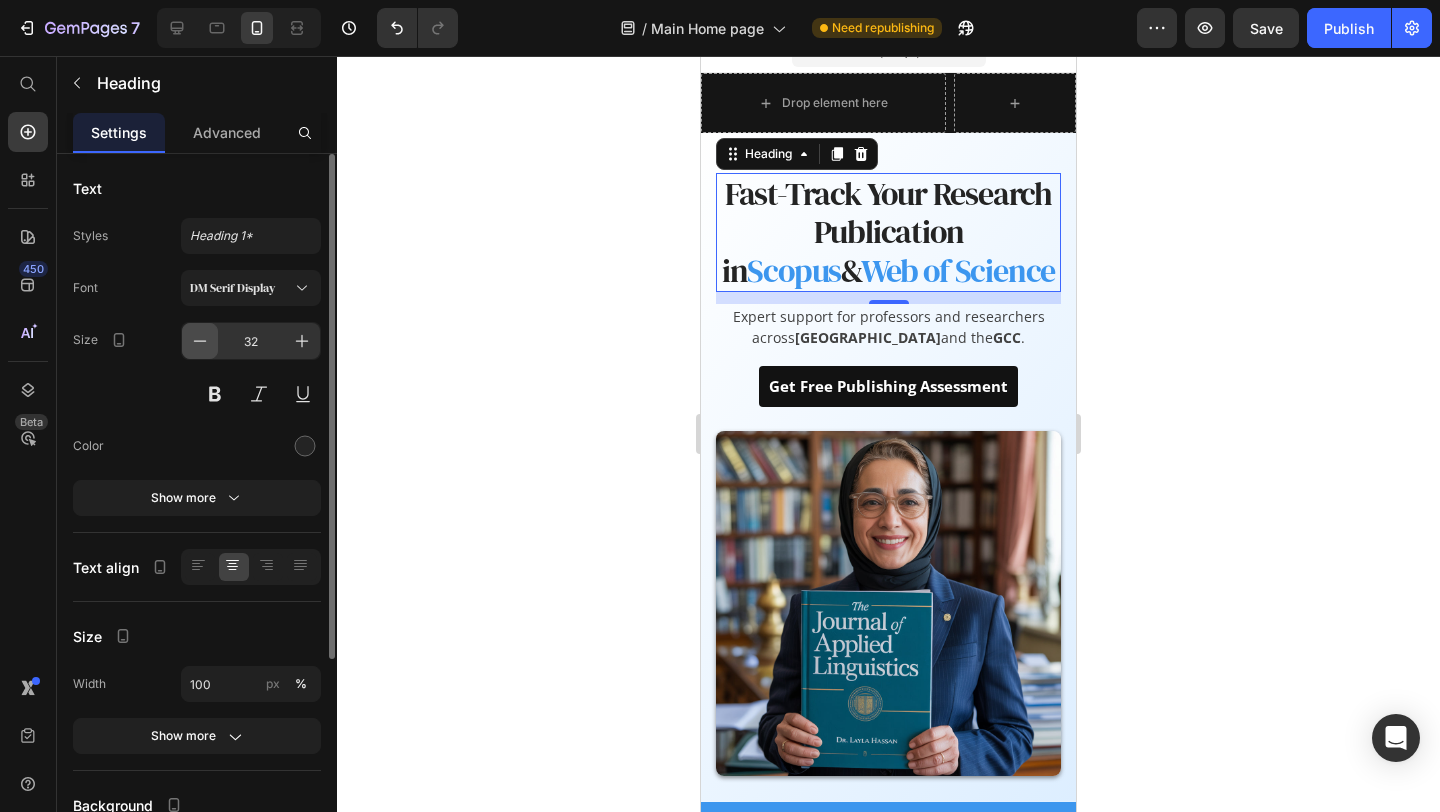 click 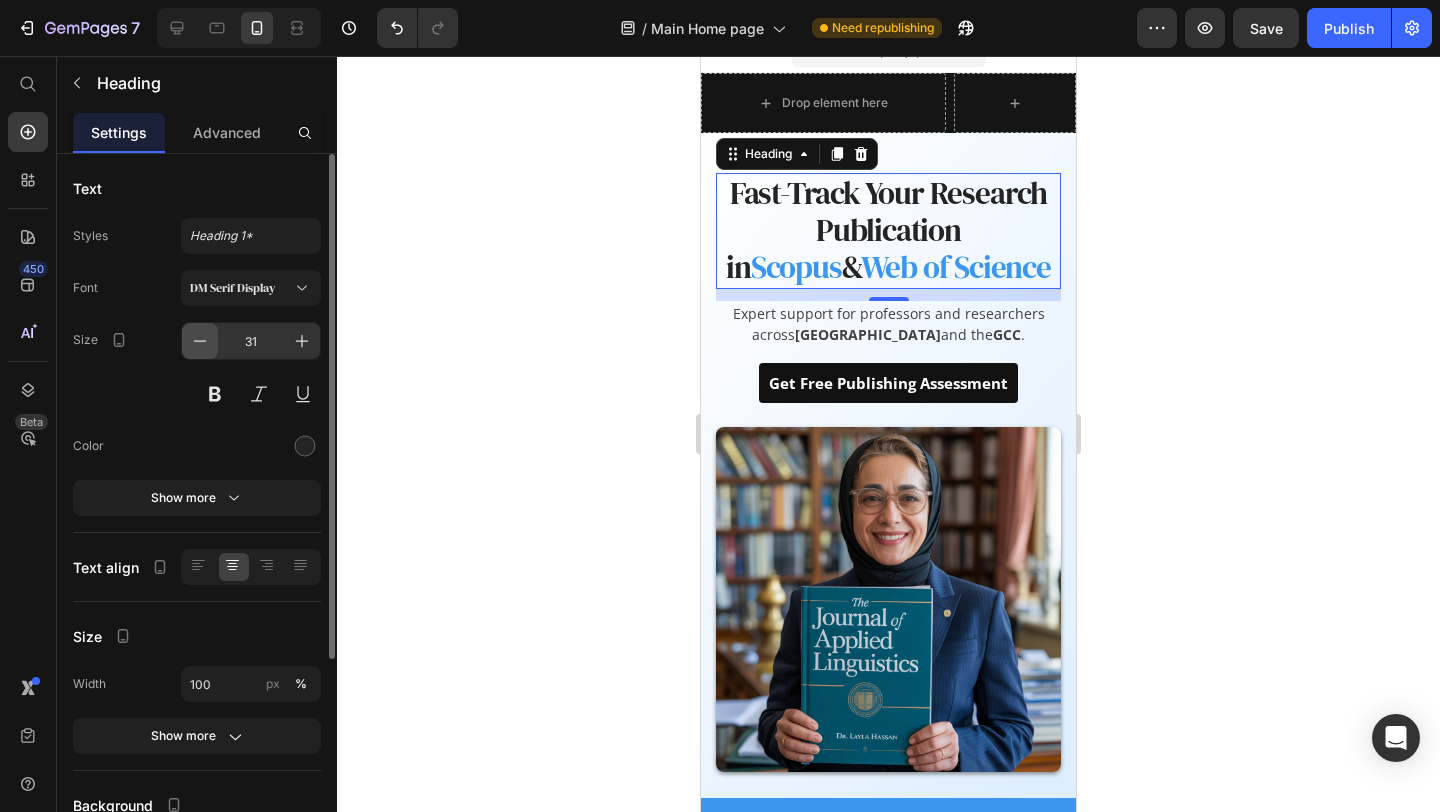 click 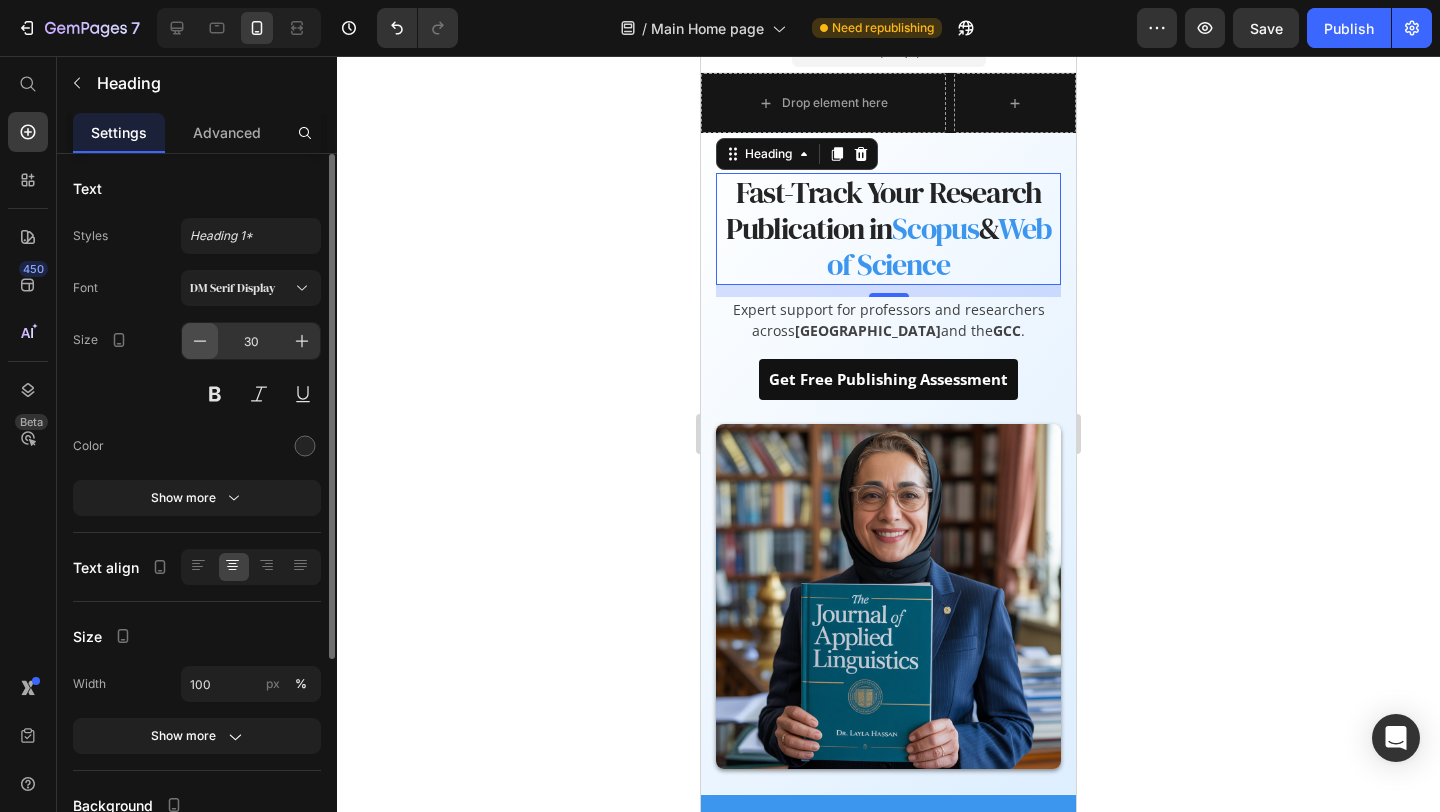 click 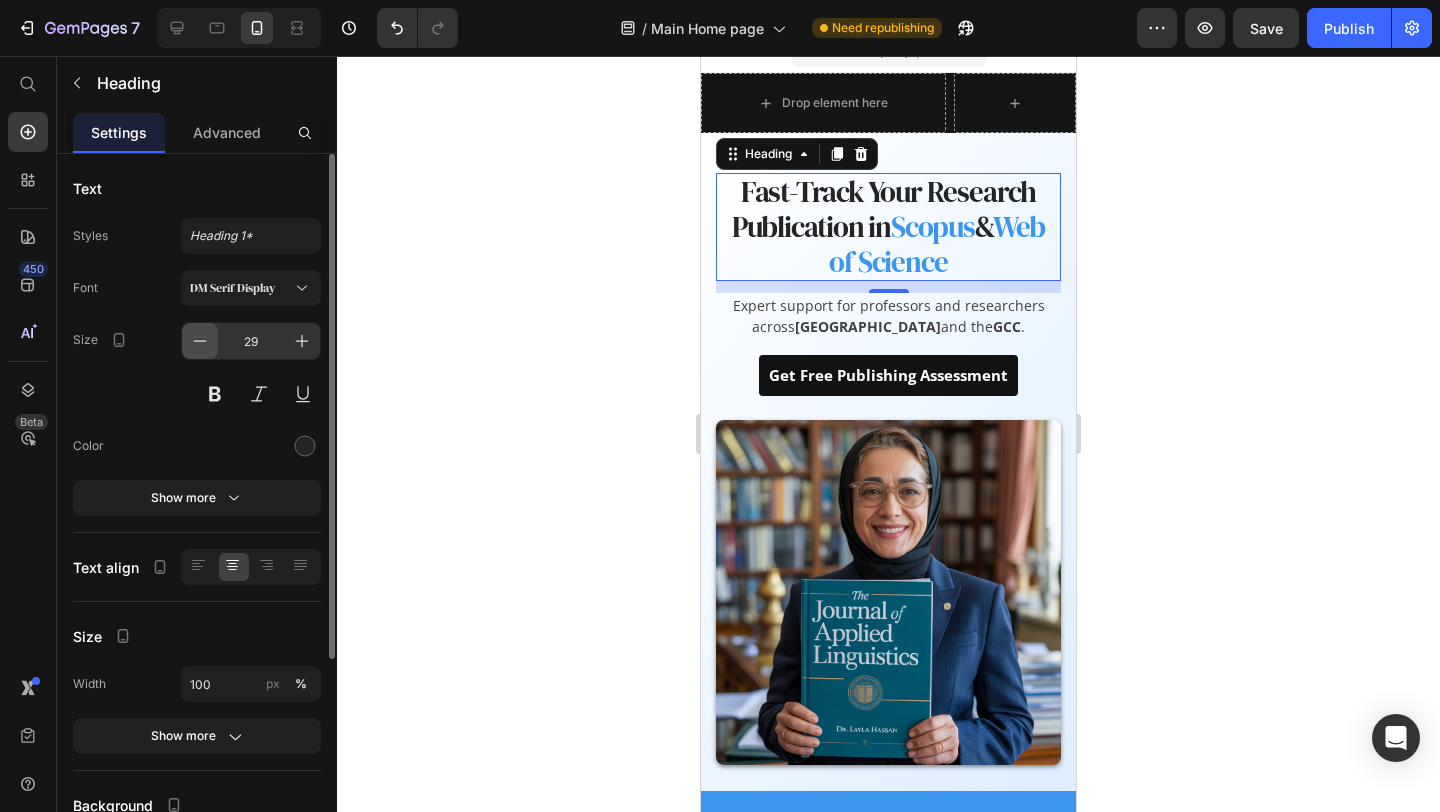 click 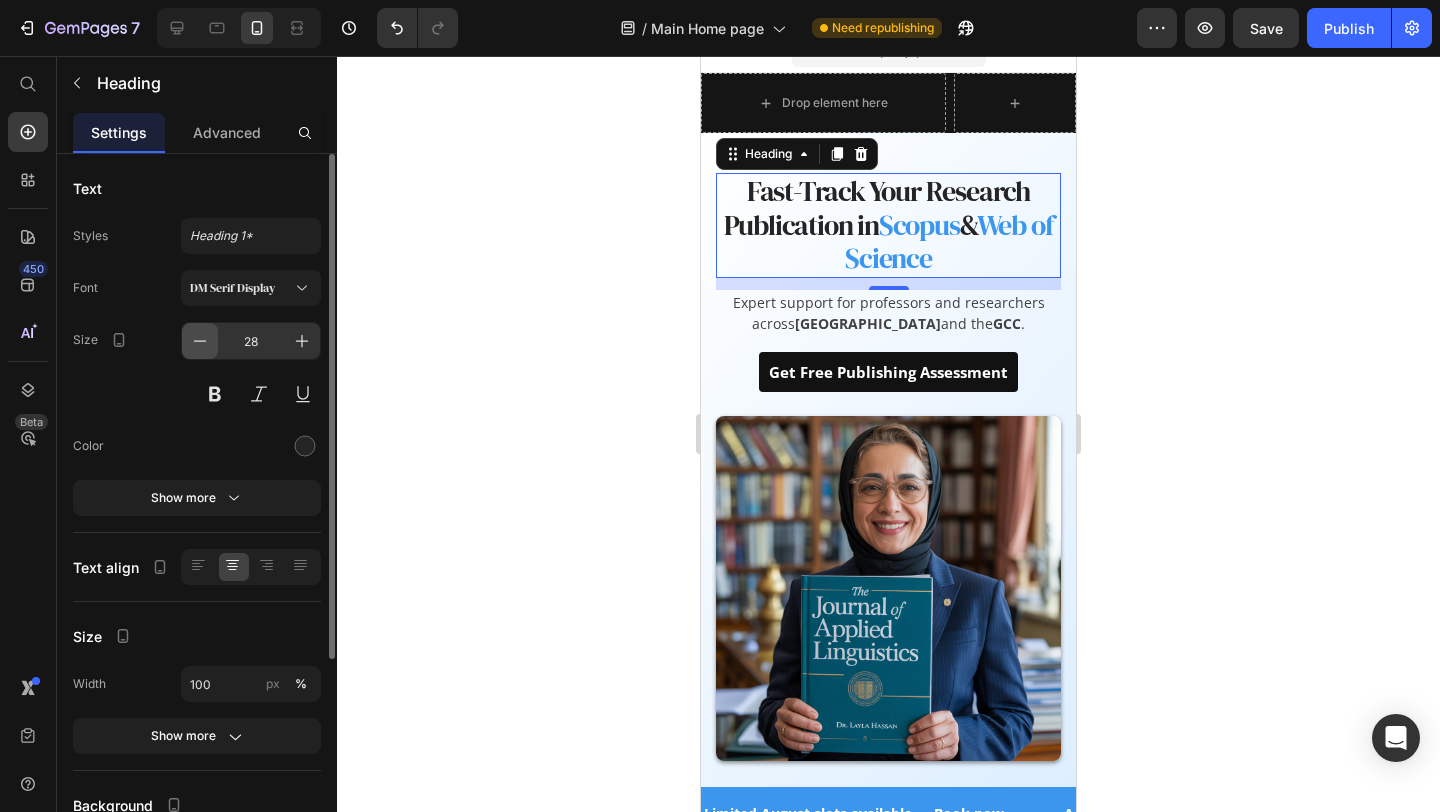 click 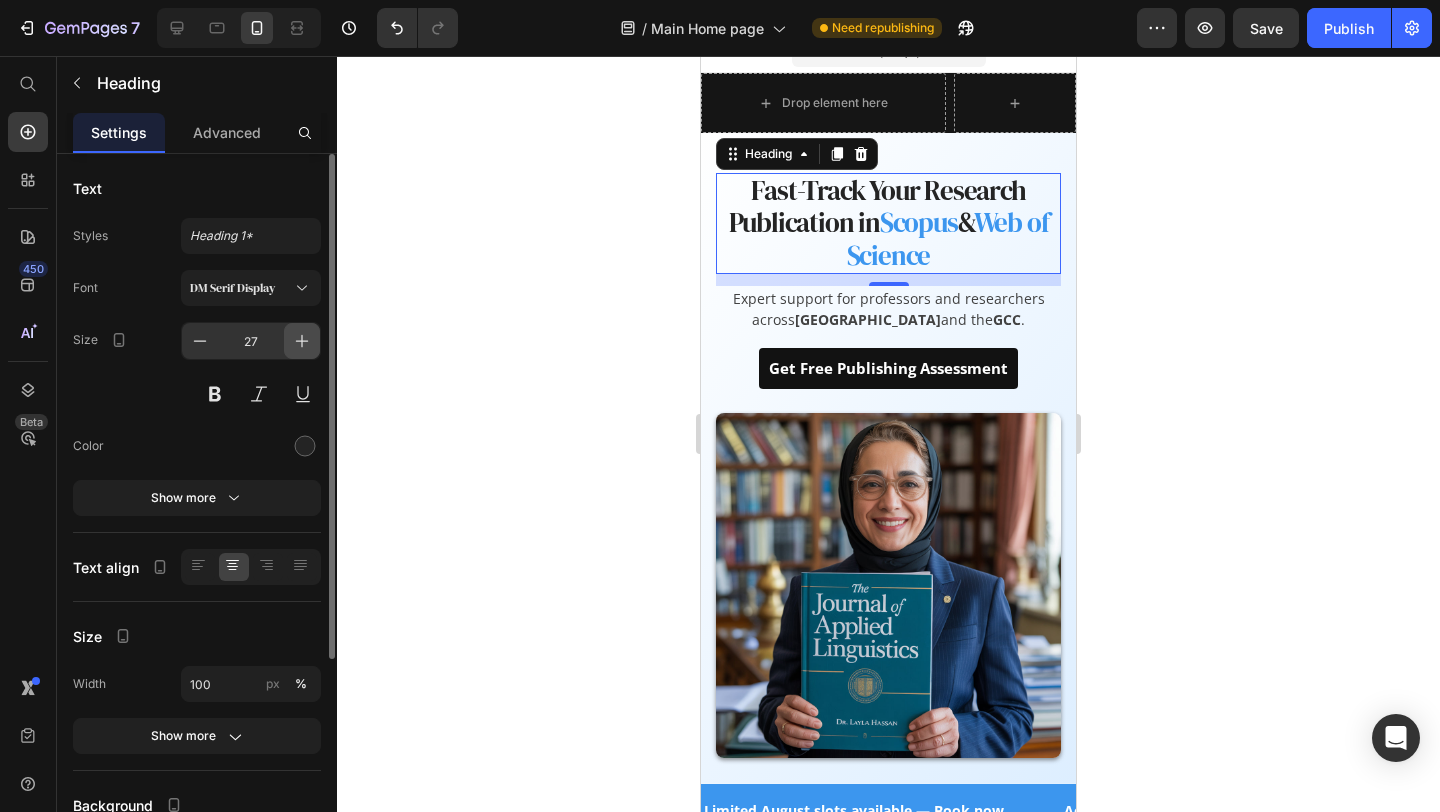 click at bounding box center (302, 341) 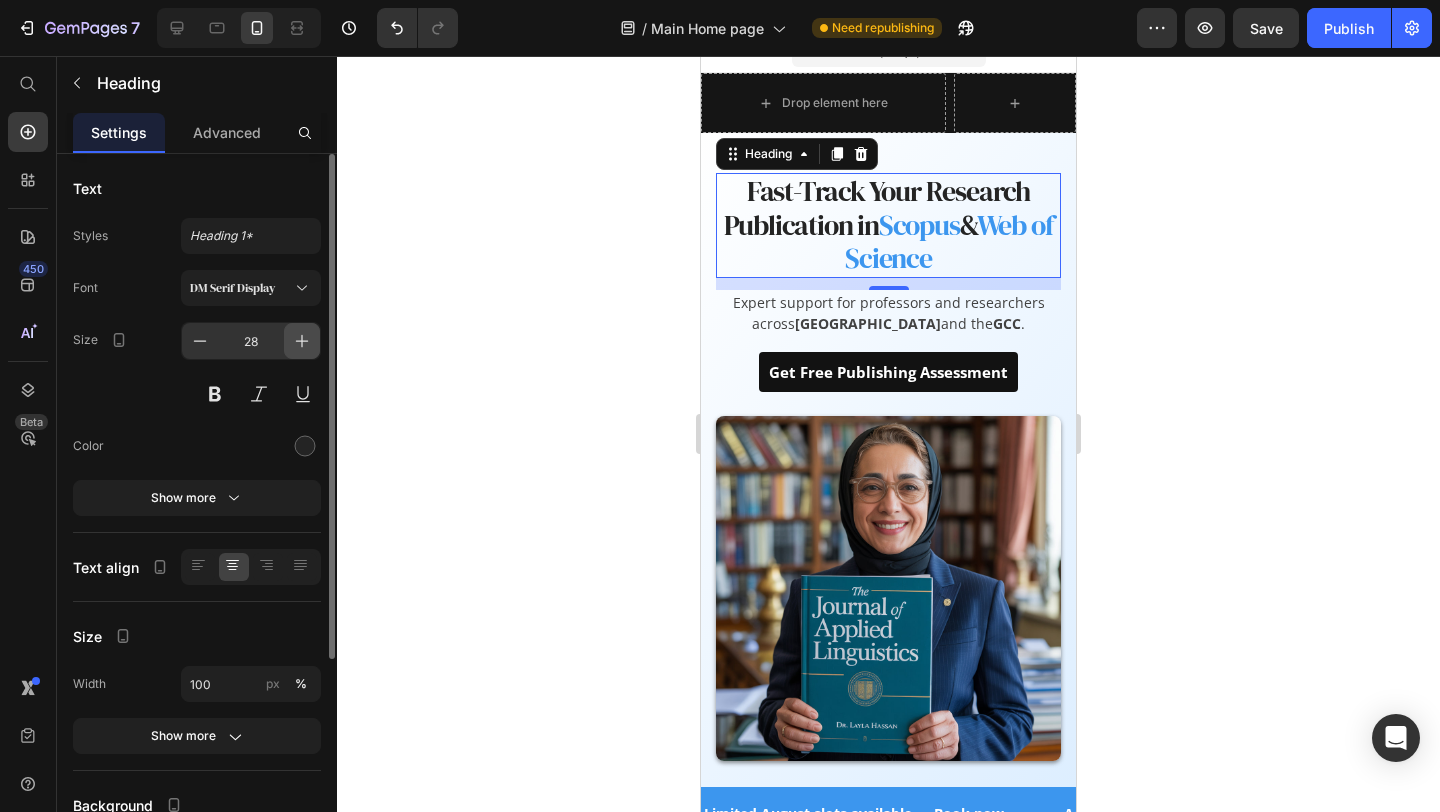 click 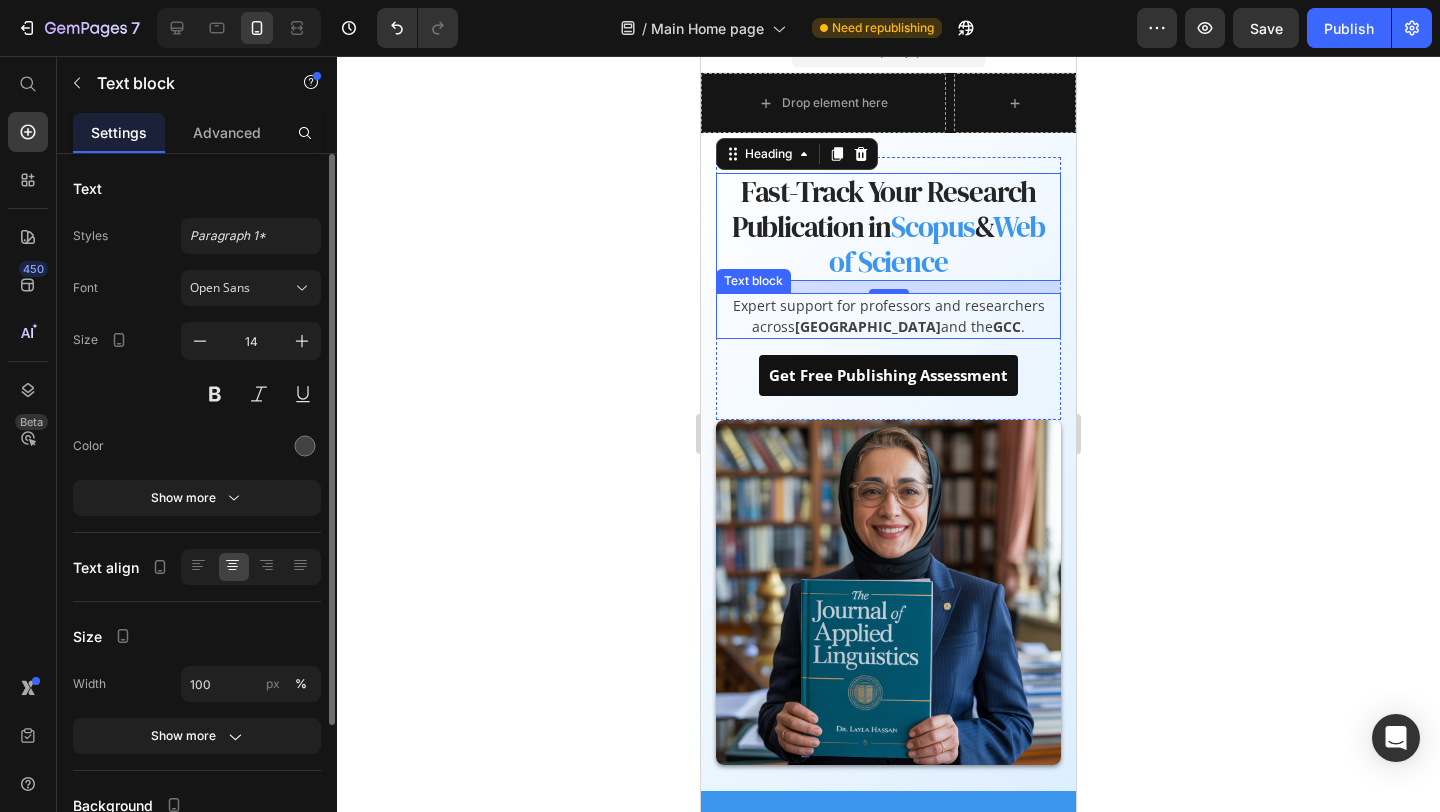 click on "Expert support for professors and researchers across  [GEOGRAPHIC_DATA]  and the  GCC ." at bounding box center (888, 316) 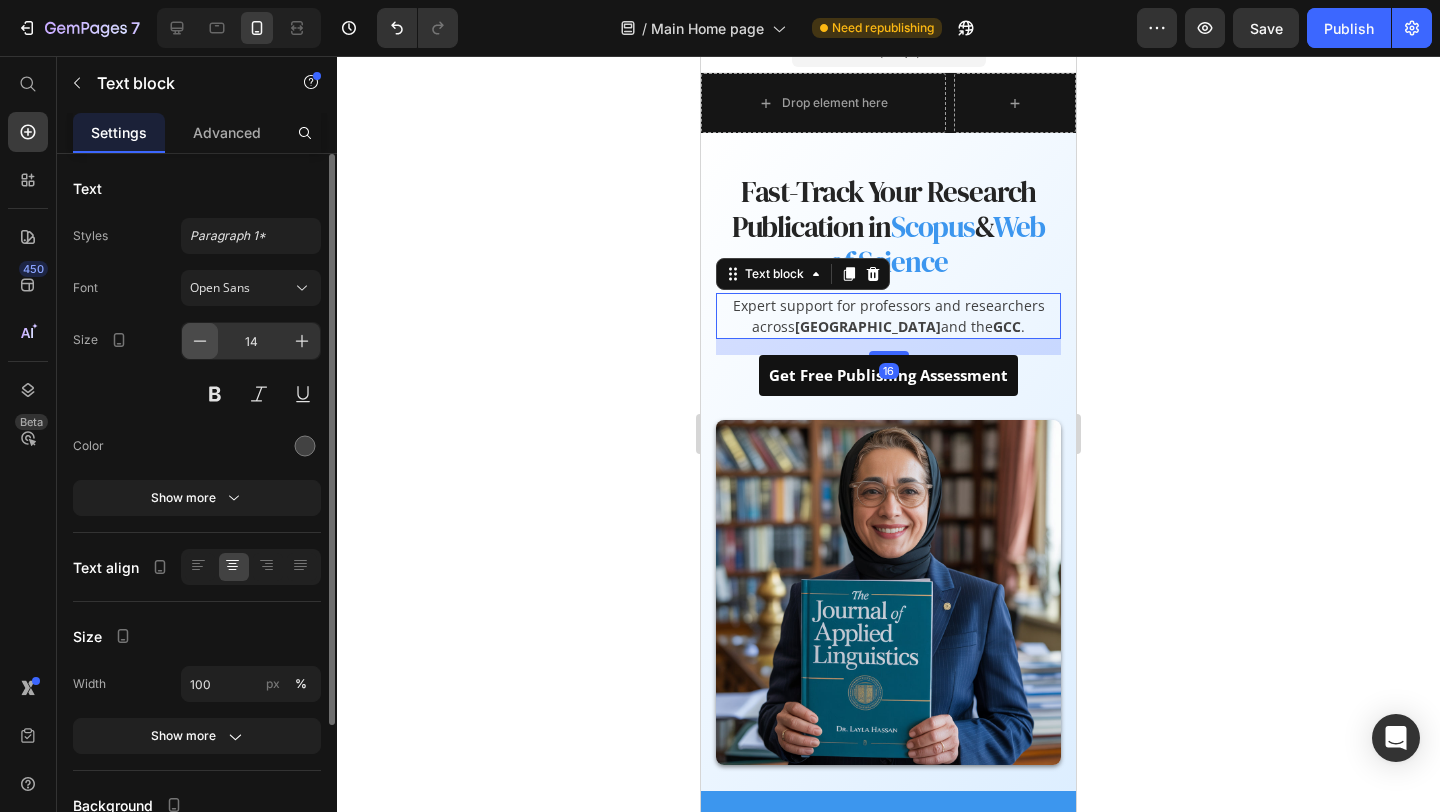 click 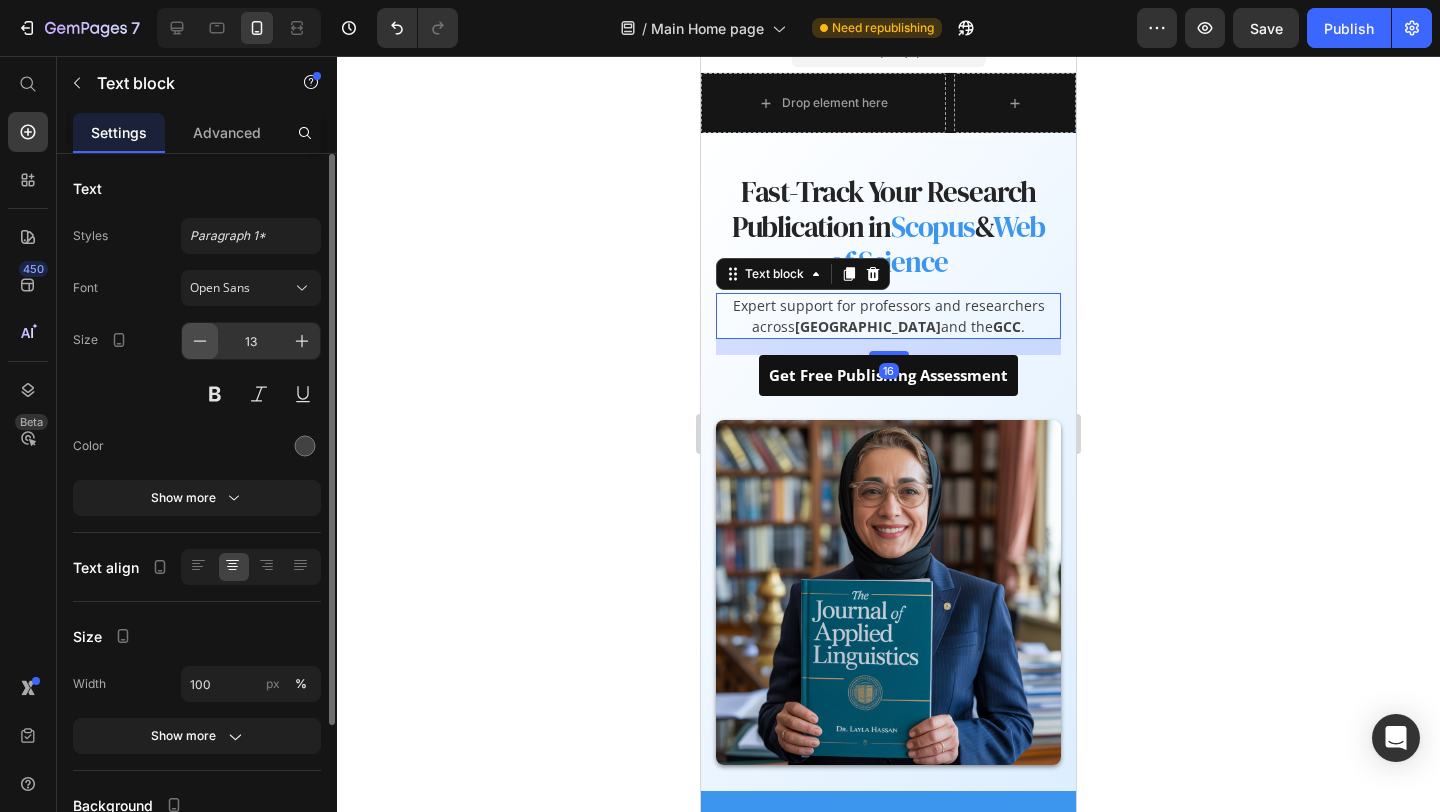click 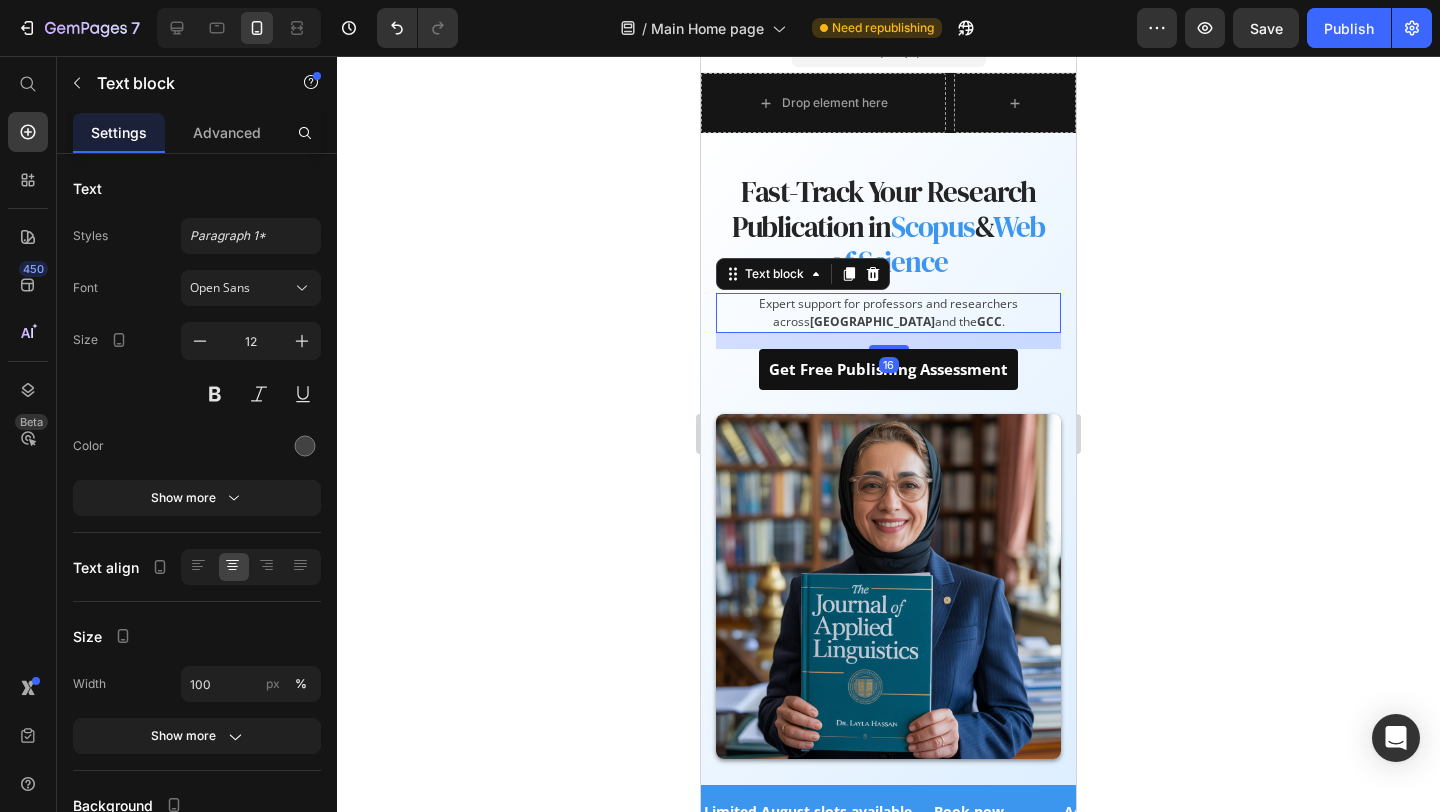 click 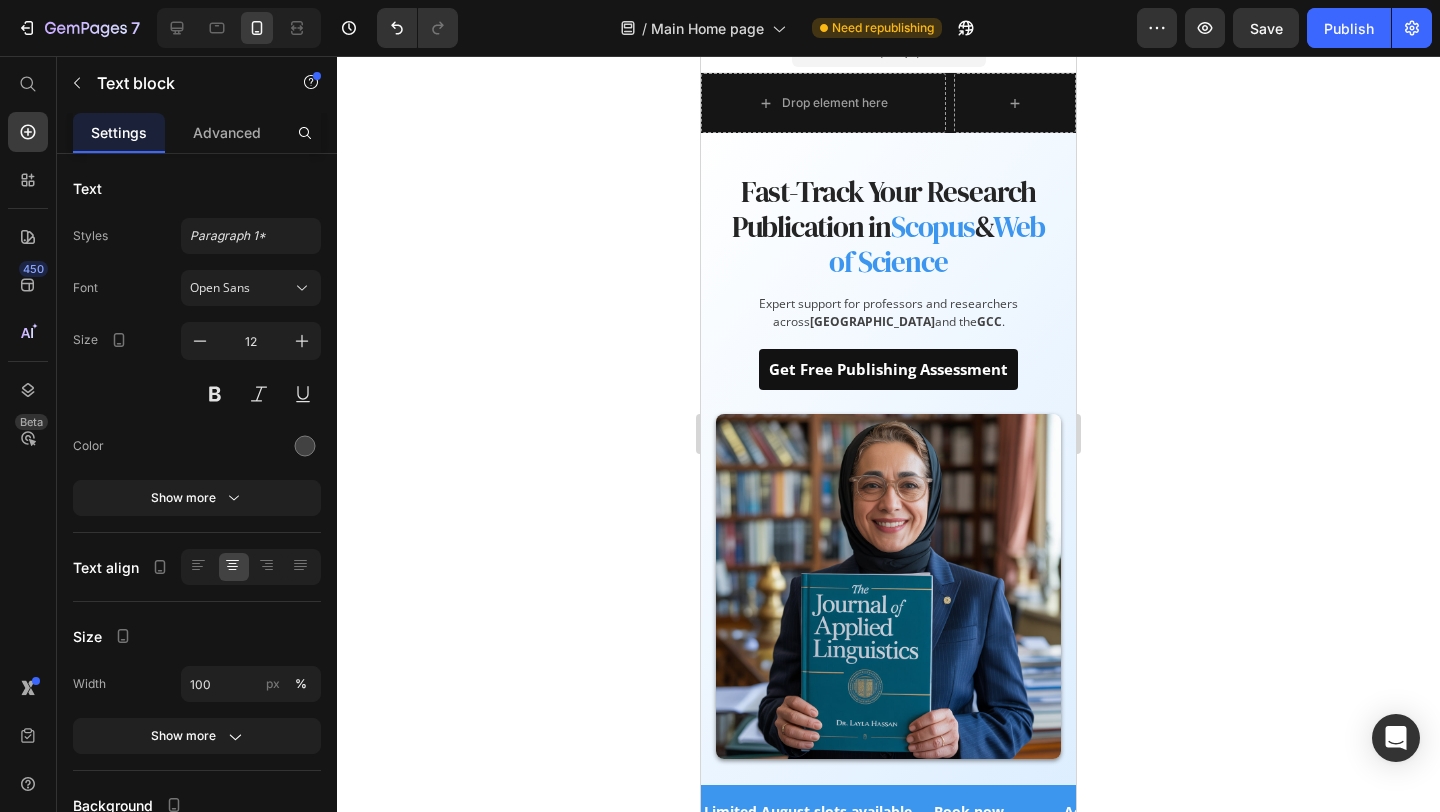 click 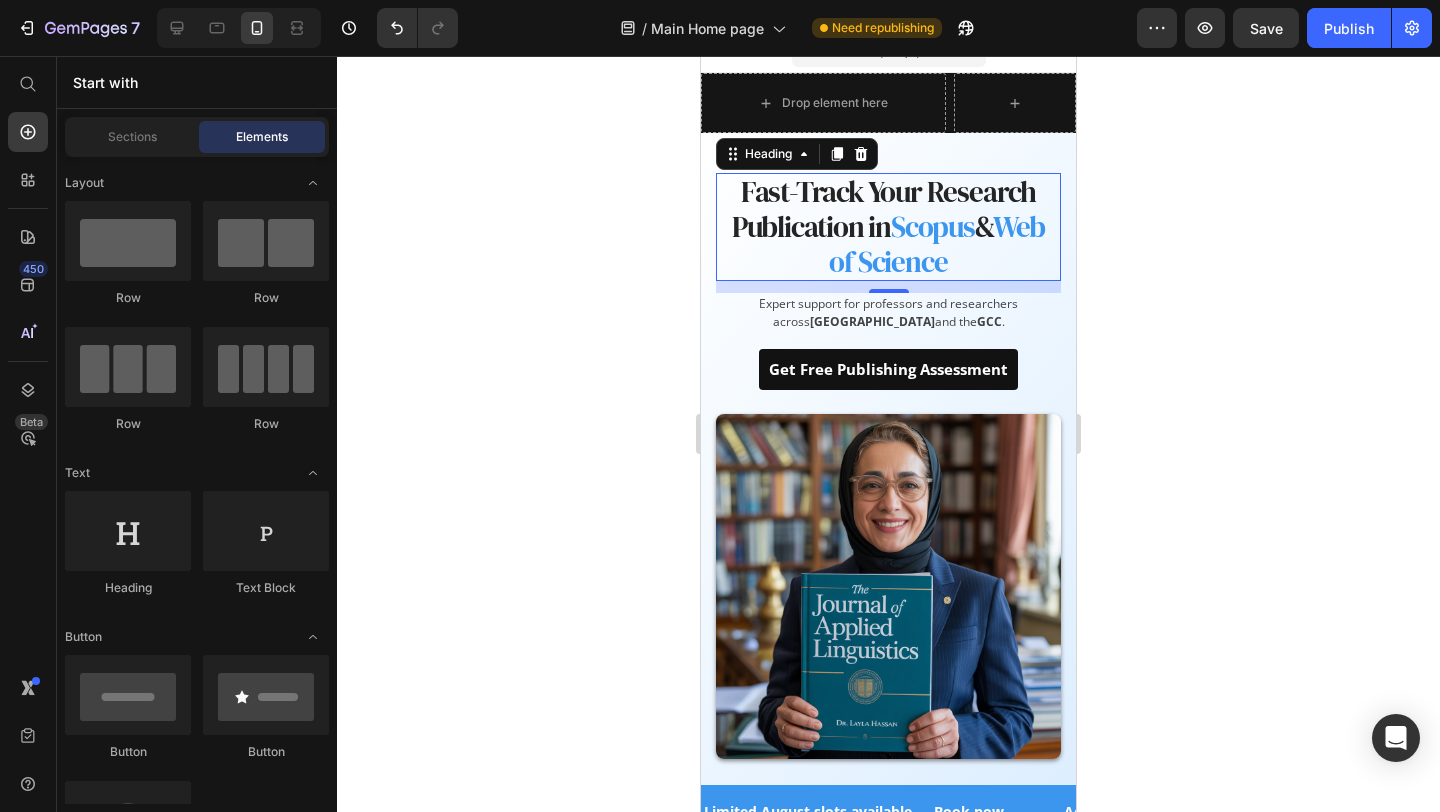 click on "Scopus" at bounding box center (933, 227) 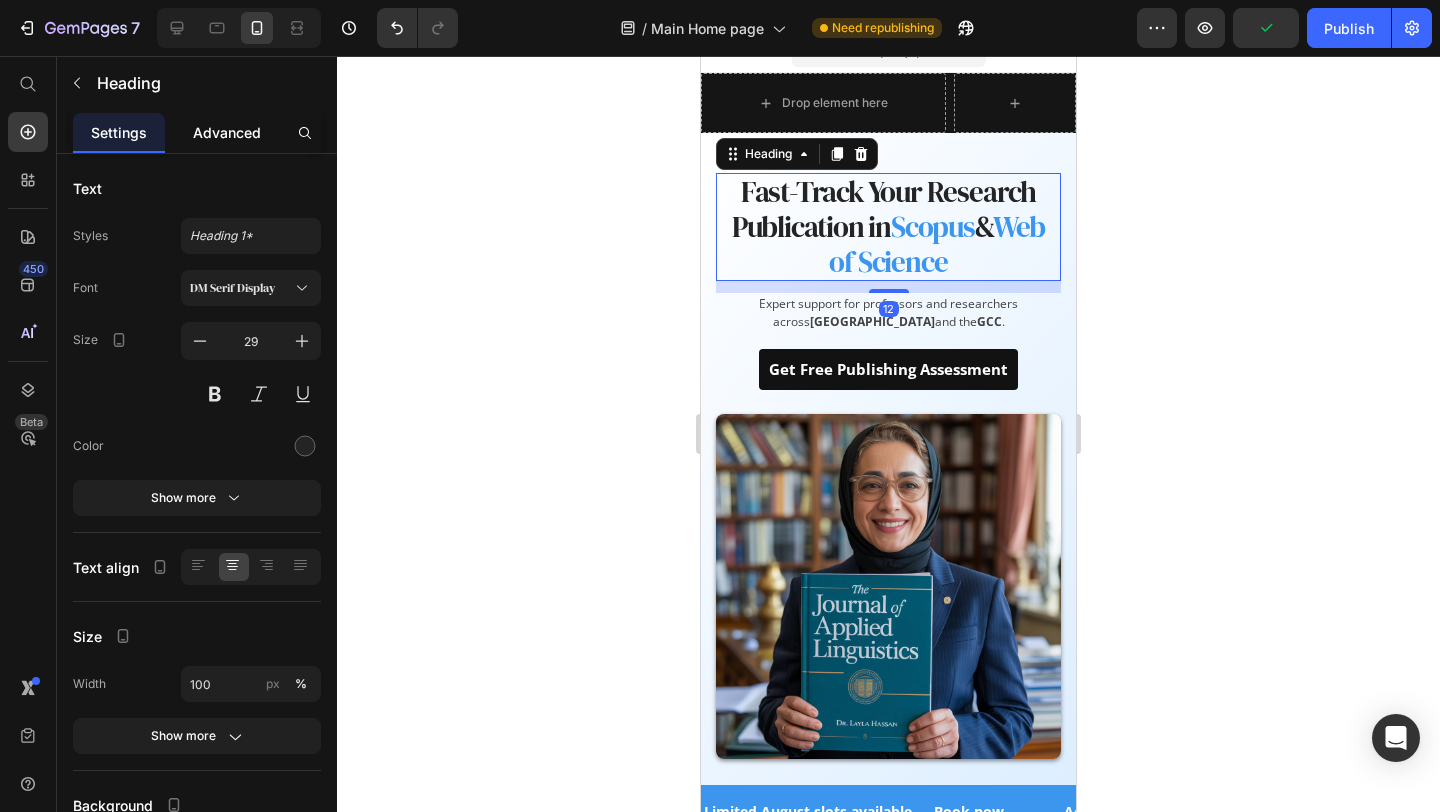 click on "Advanced" at bounding box center (227, 132) 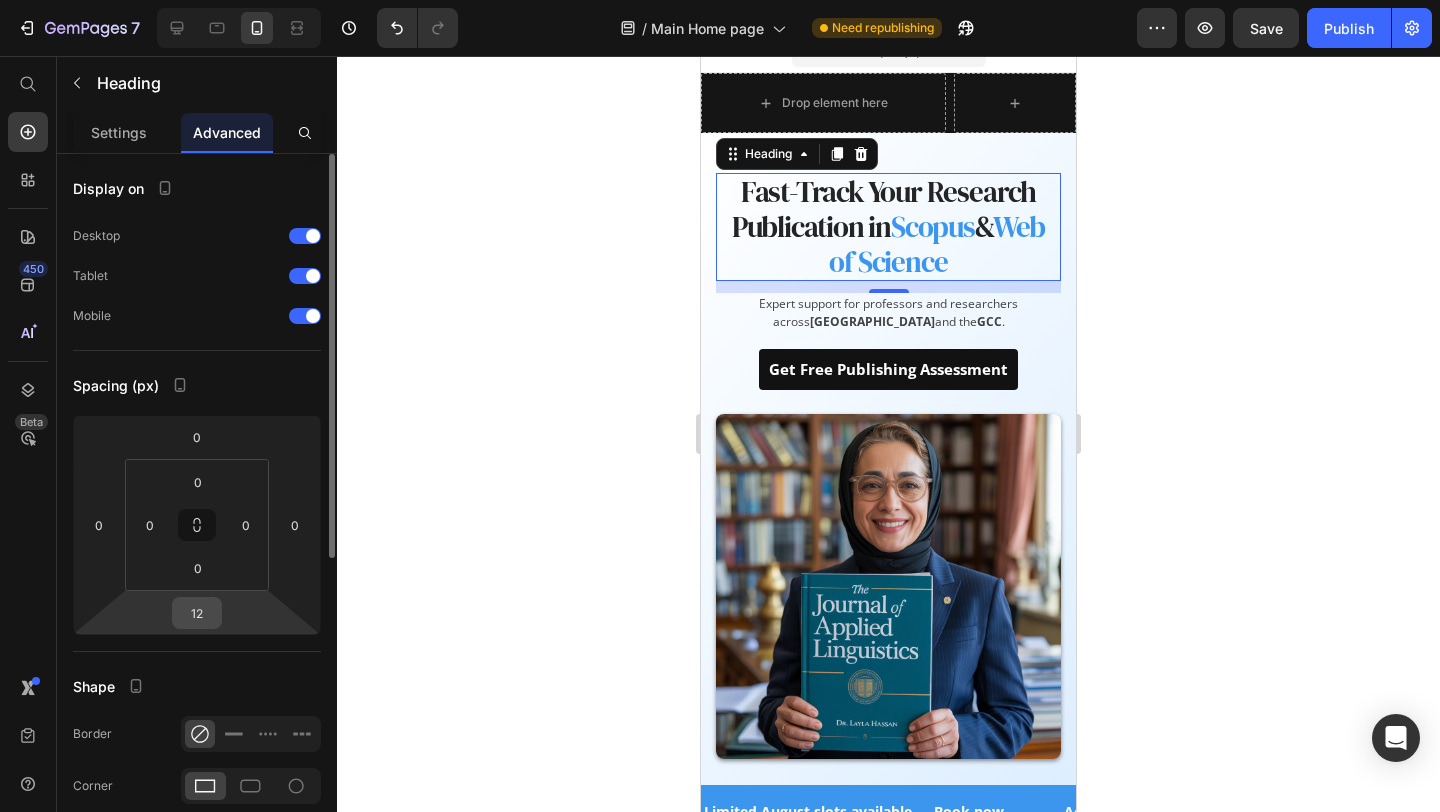 click on "12" at bounding box center [197, 613] 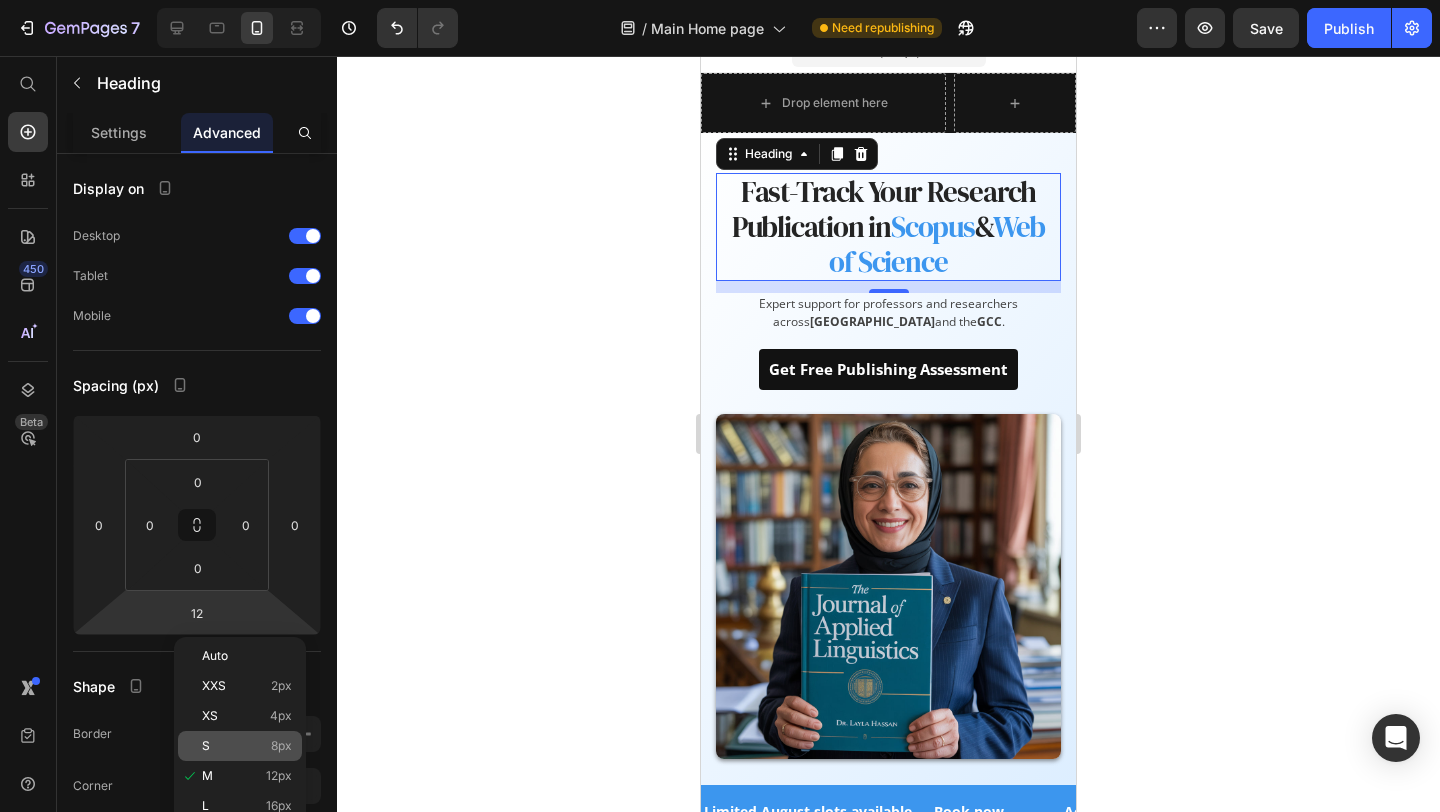 click on "S 8px" at bounding box center (247, 746) 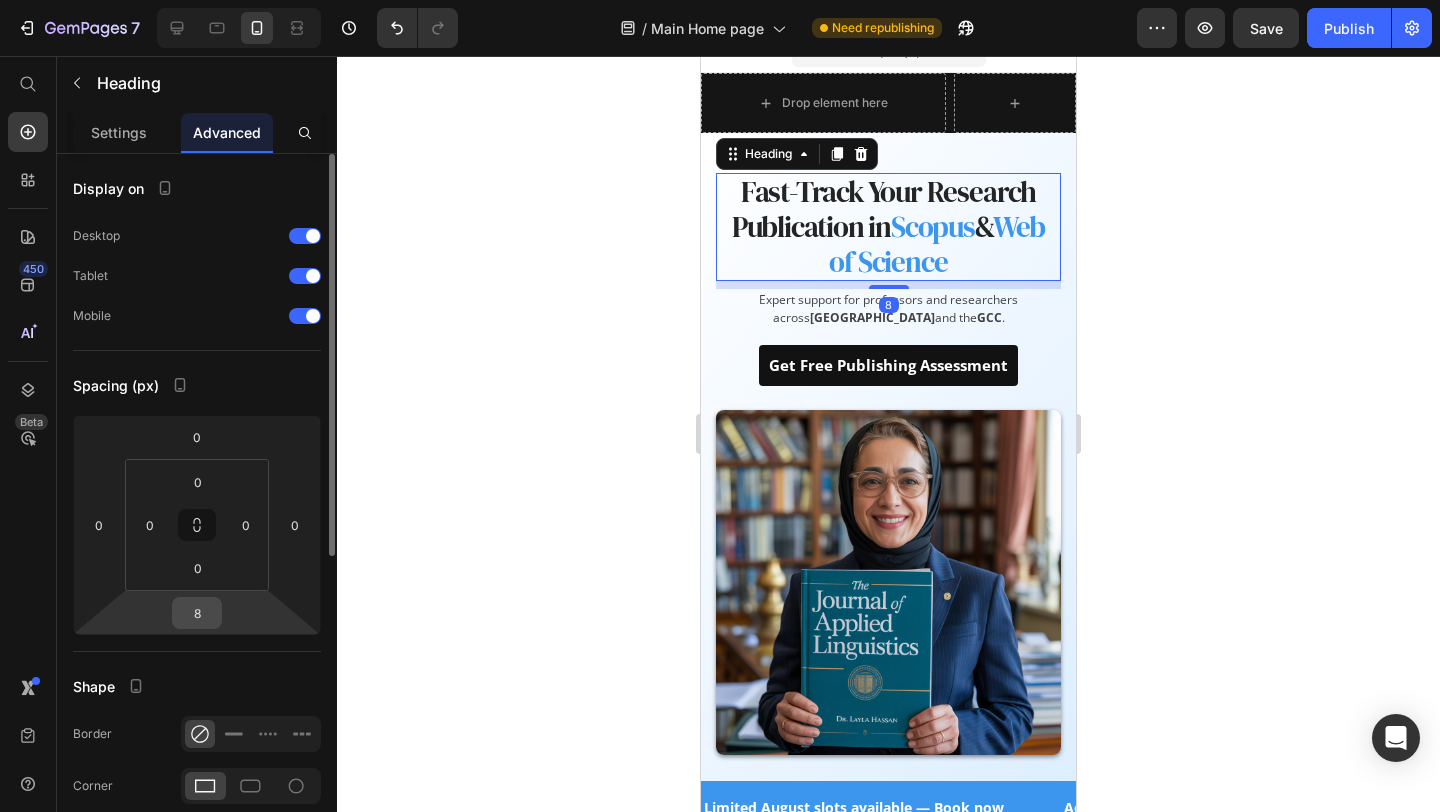 click on "8" at bounding box center [197, 613] 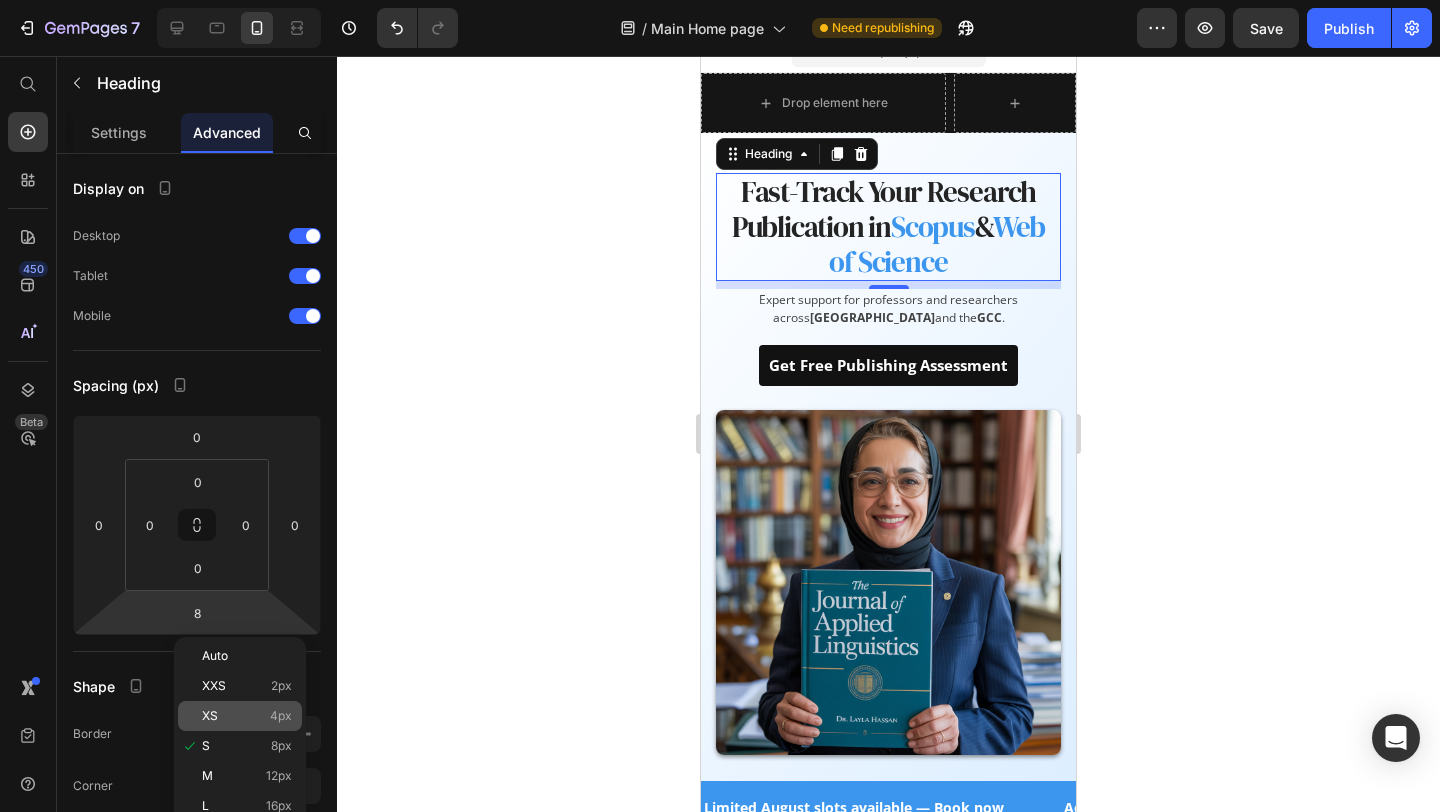 click on "4px" at bounding box center [281, 716] 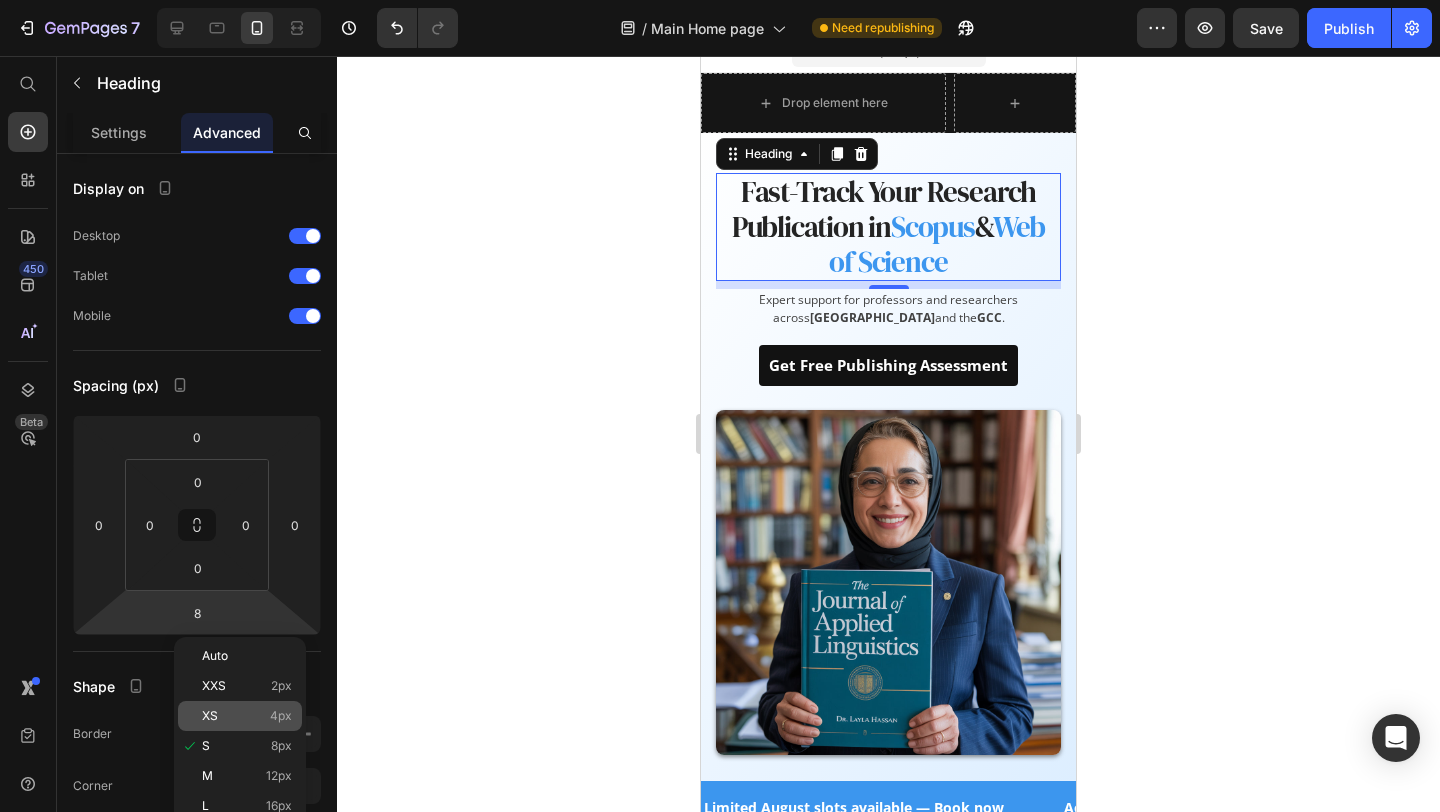 type on "4" 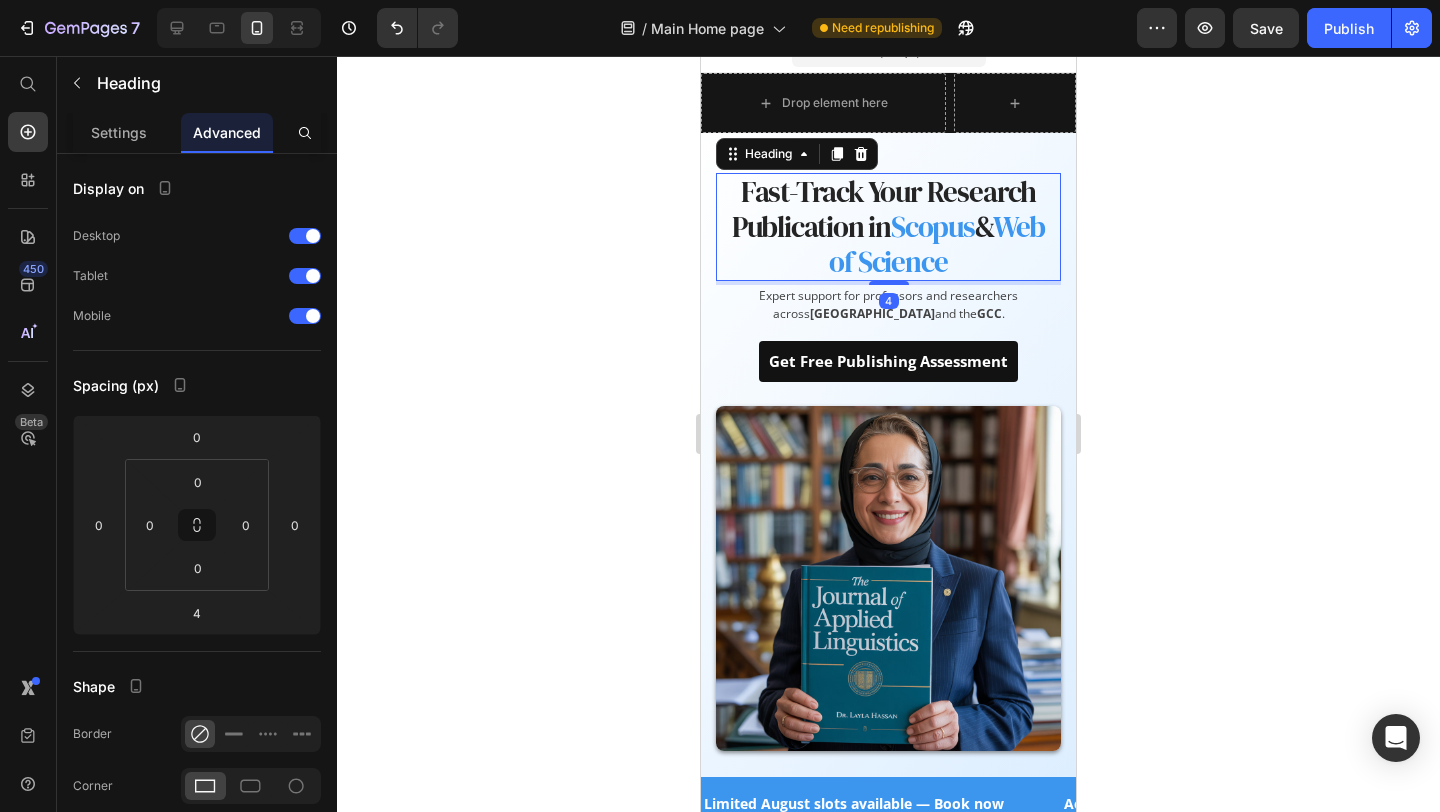 click 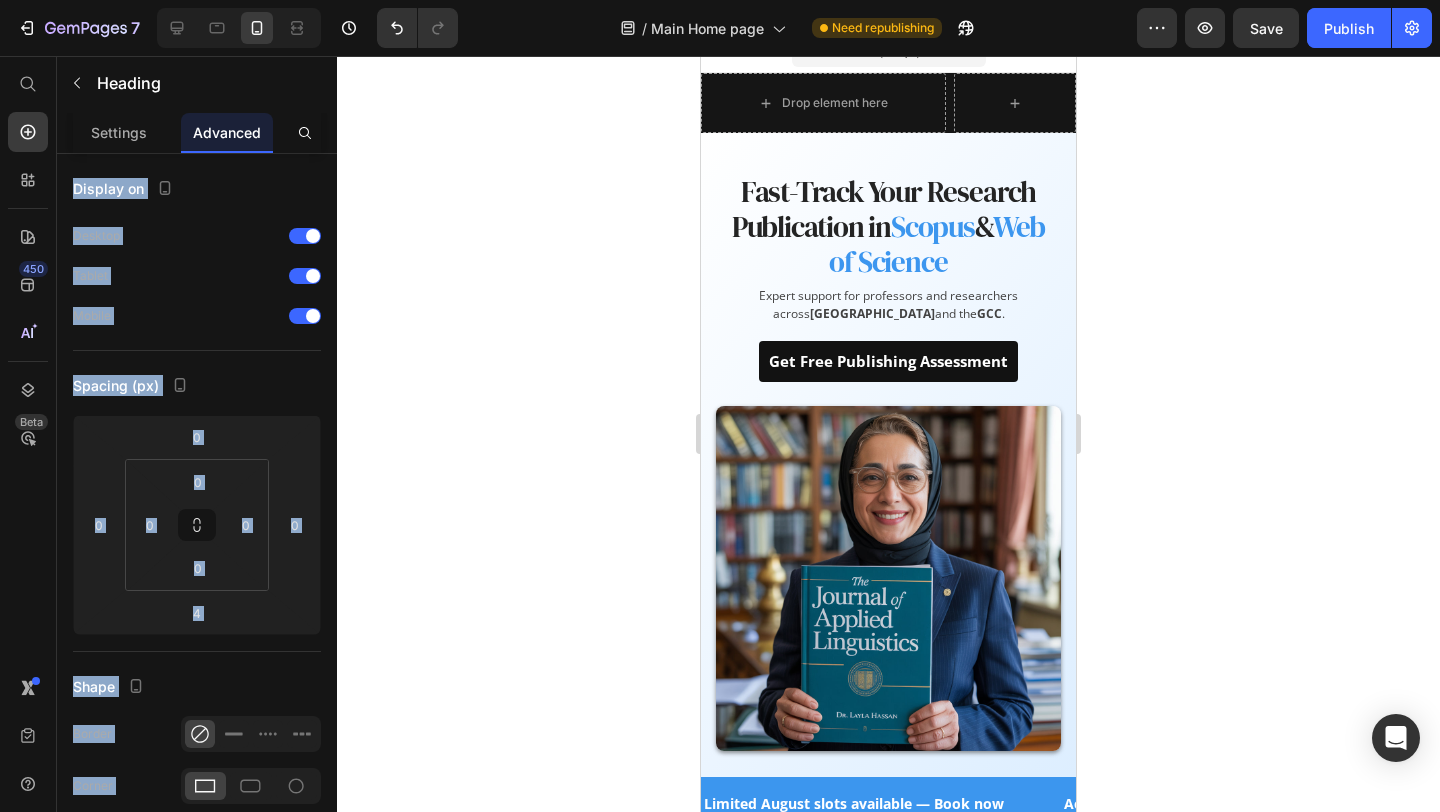 click 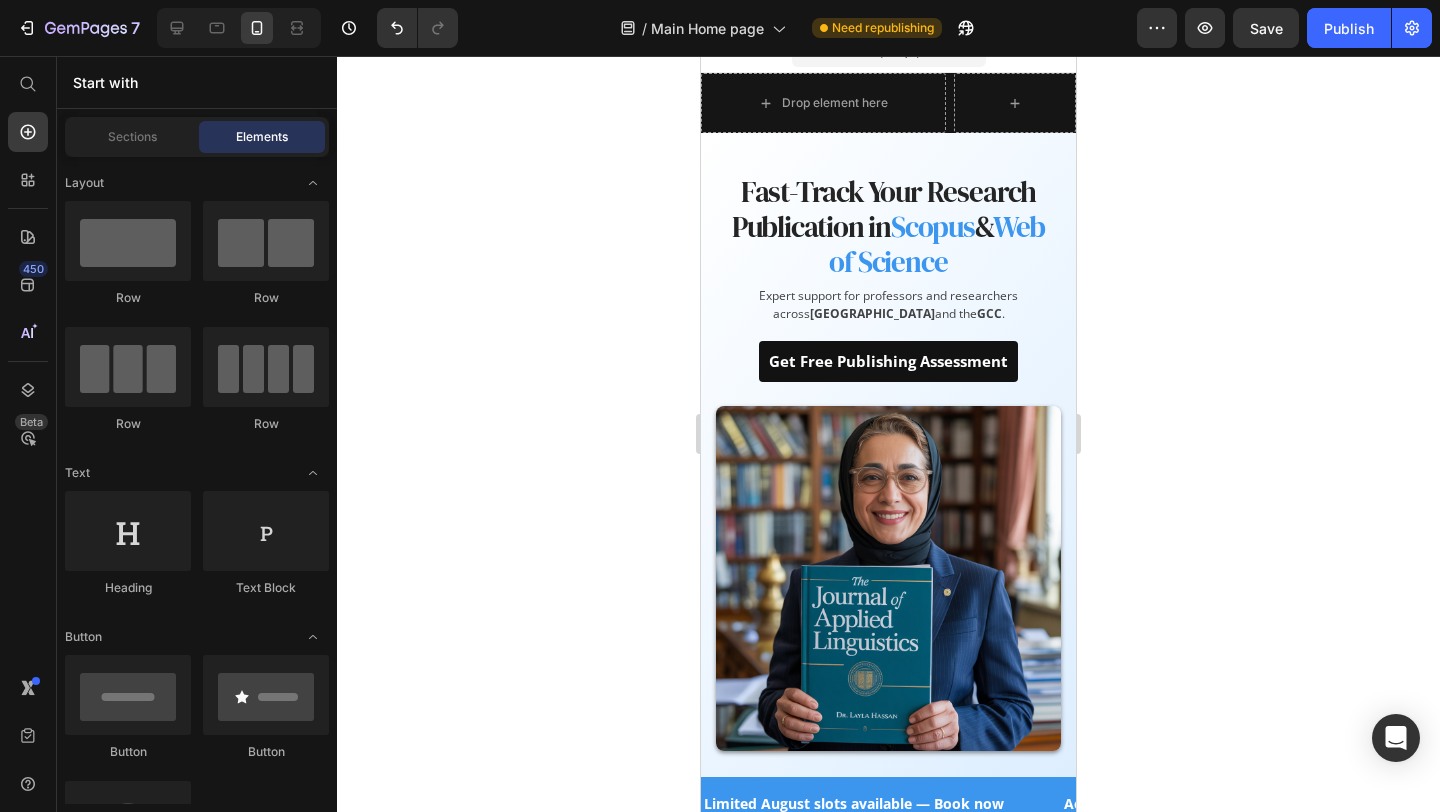 click 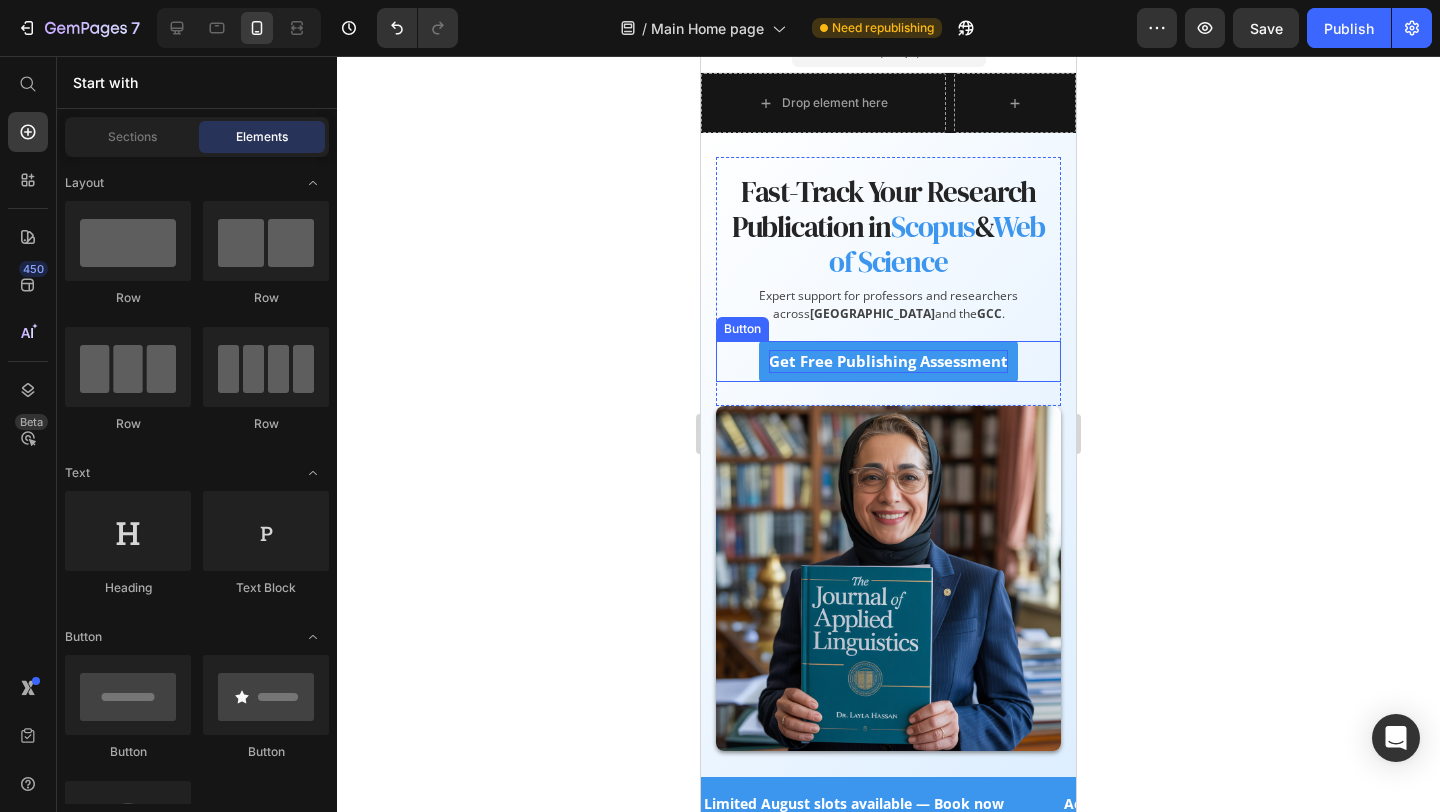 click on "Get Free Publishing Assessment" at bounding box center [888, 361] 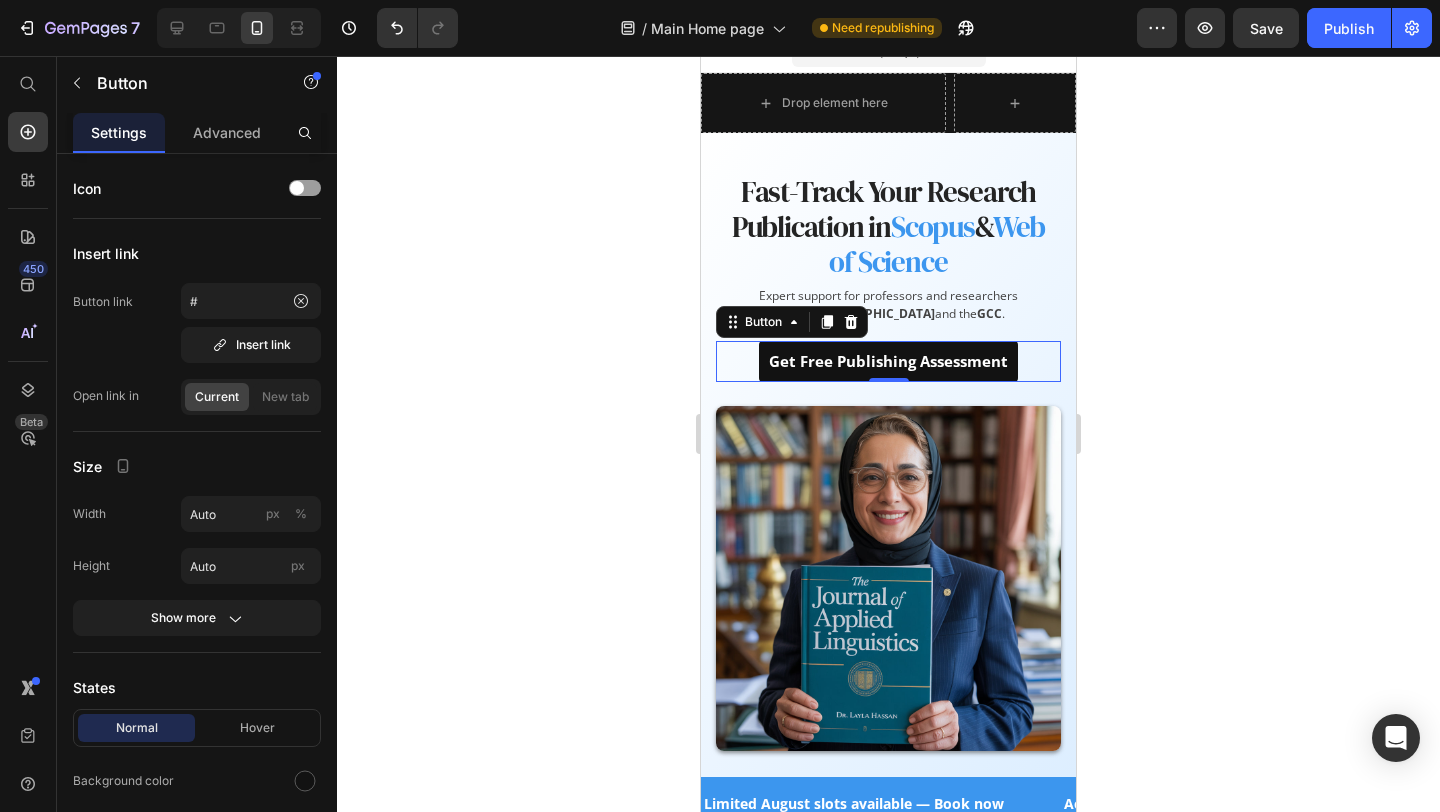 click 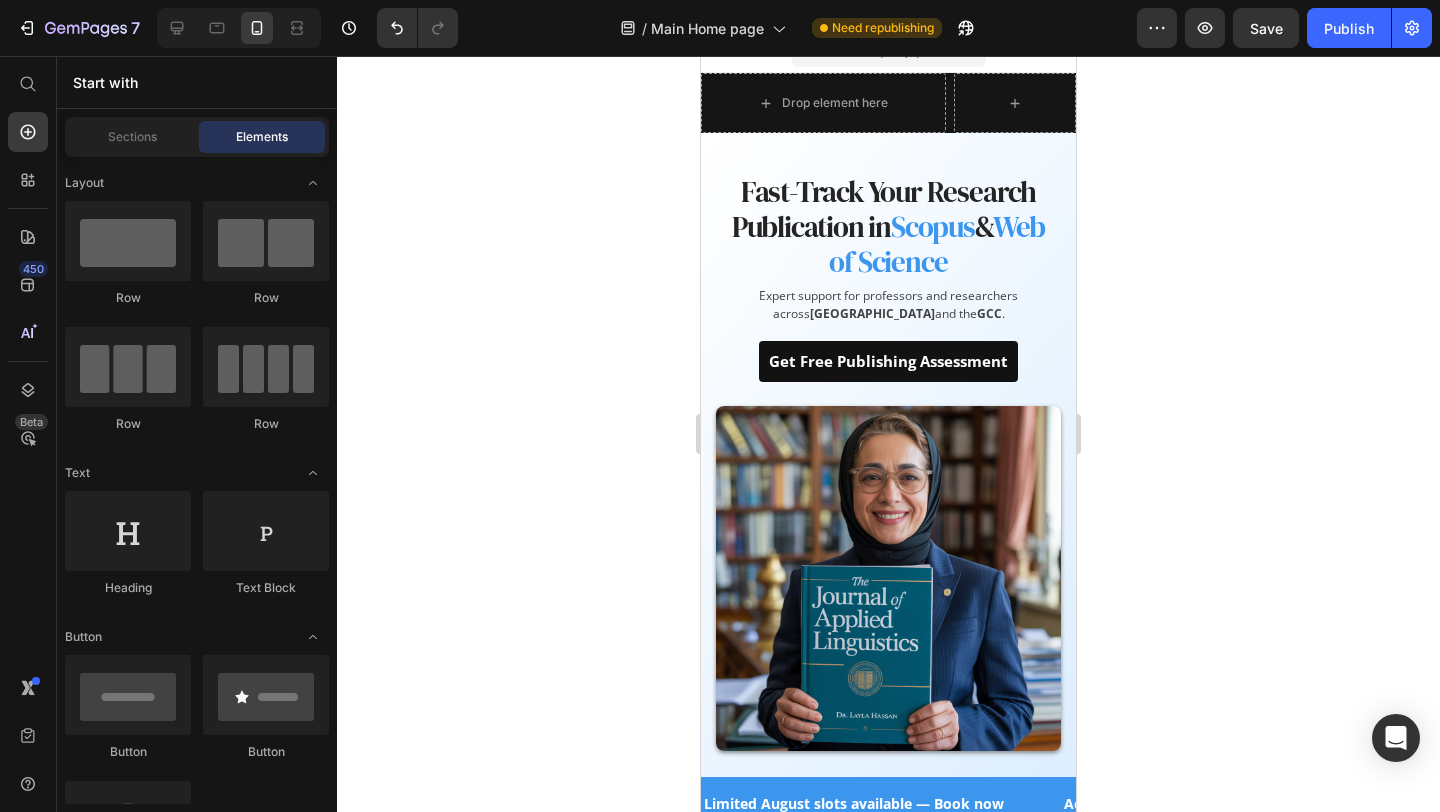 click 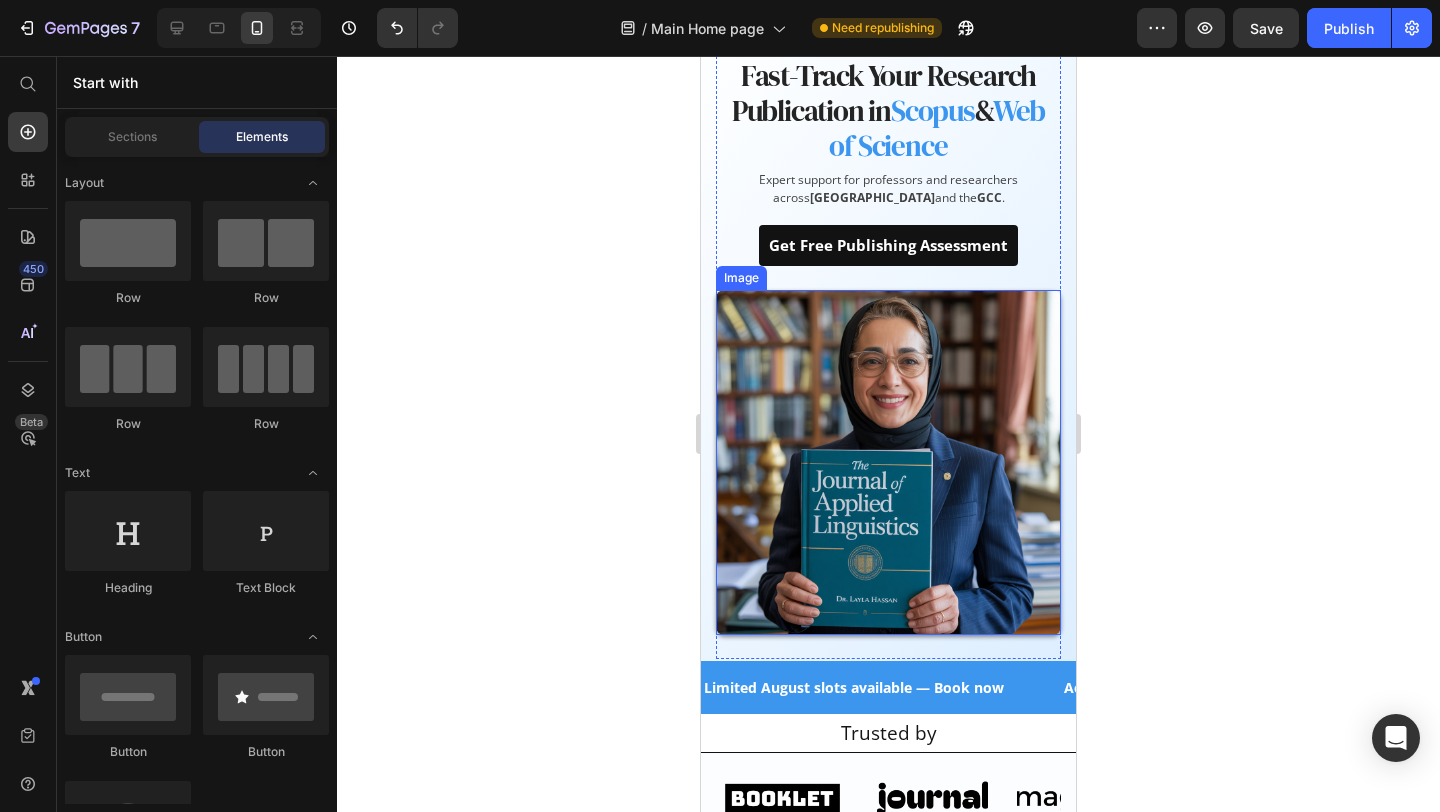 scroll, scrollTop: 0, scrollLeft: 0, axis: both 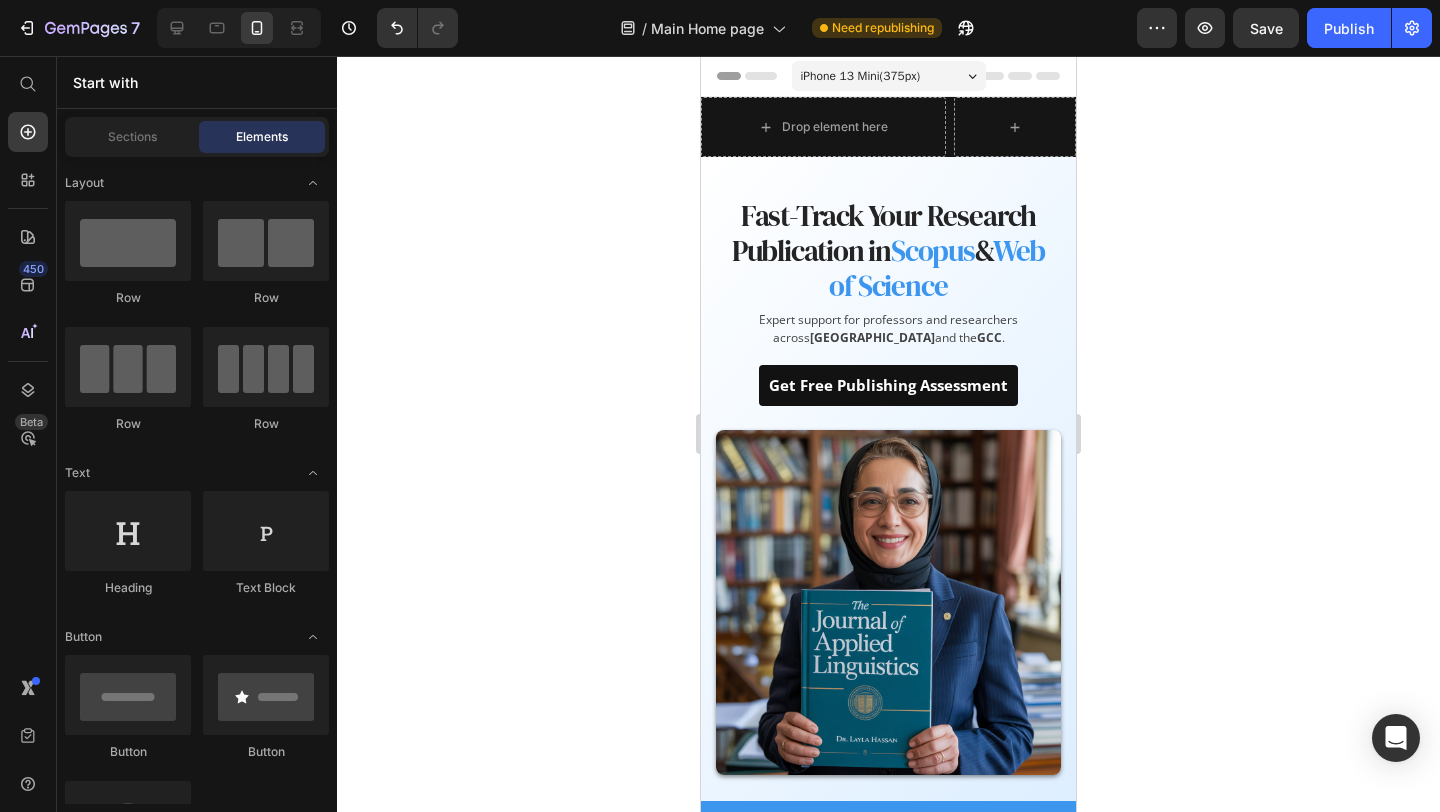 click 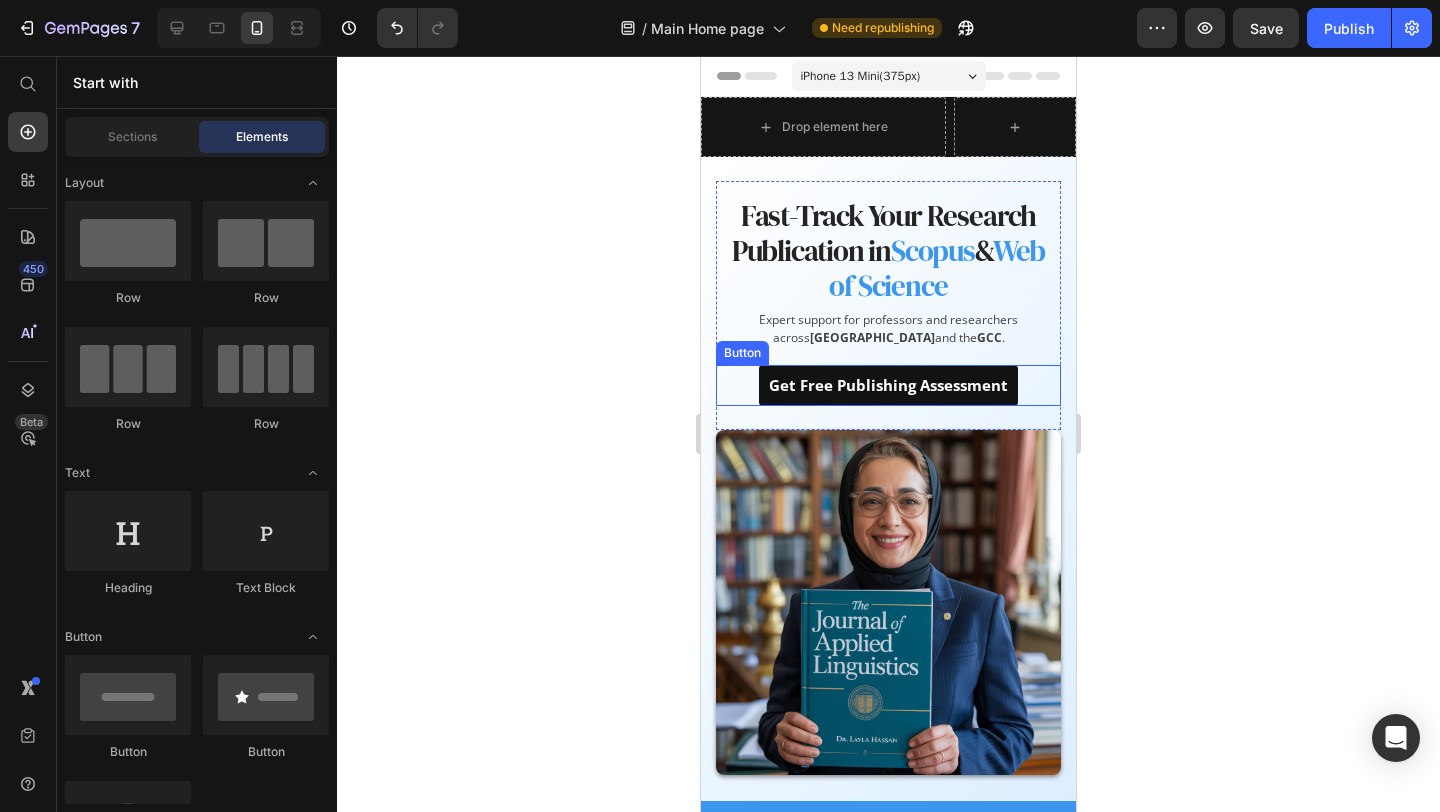 click on "Get Free Publishing Assessment Button" at bounding box center (888, 385) 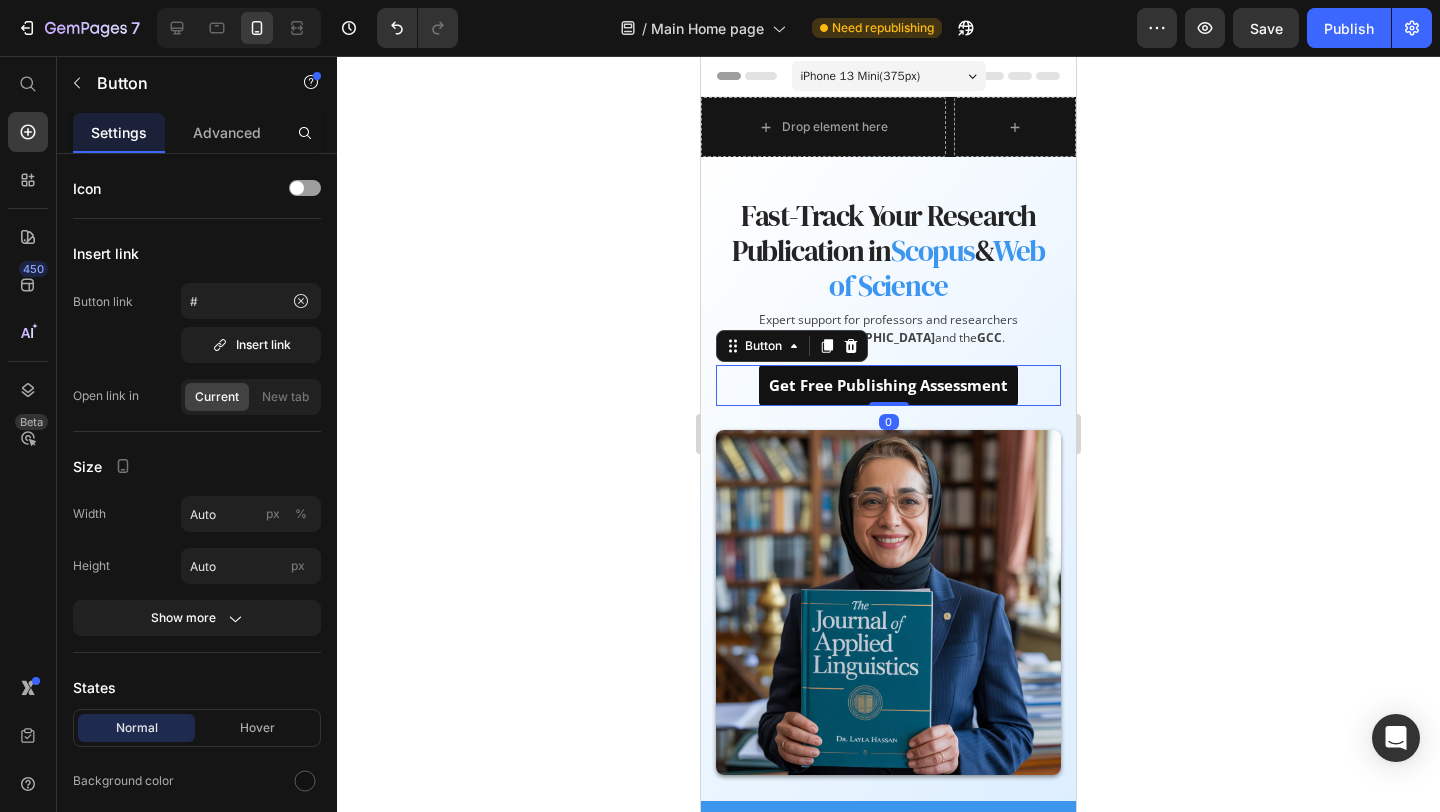 click on "Get Free Publishing Assessment Button   0" at bounding box center (888, 385) 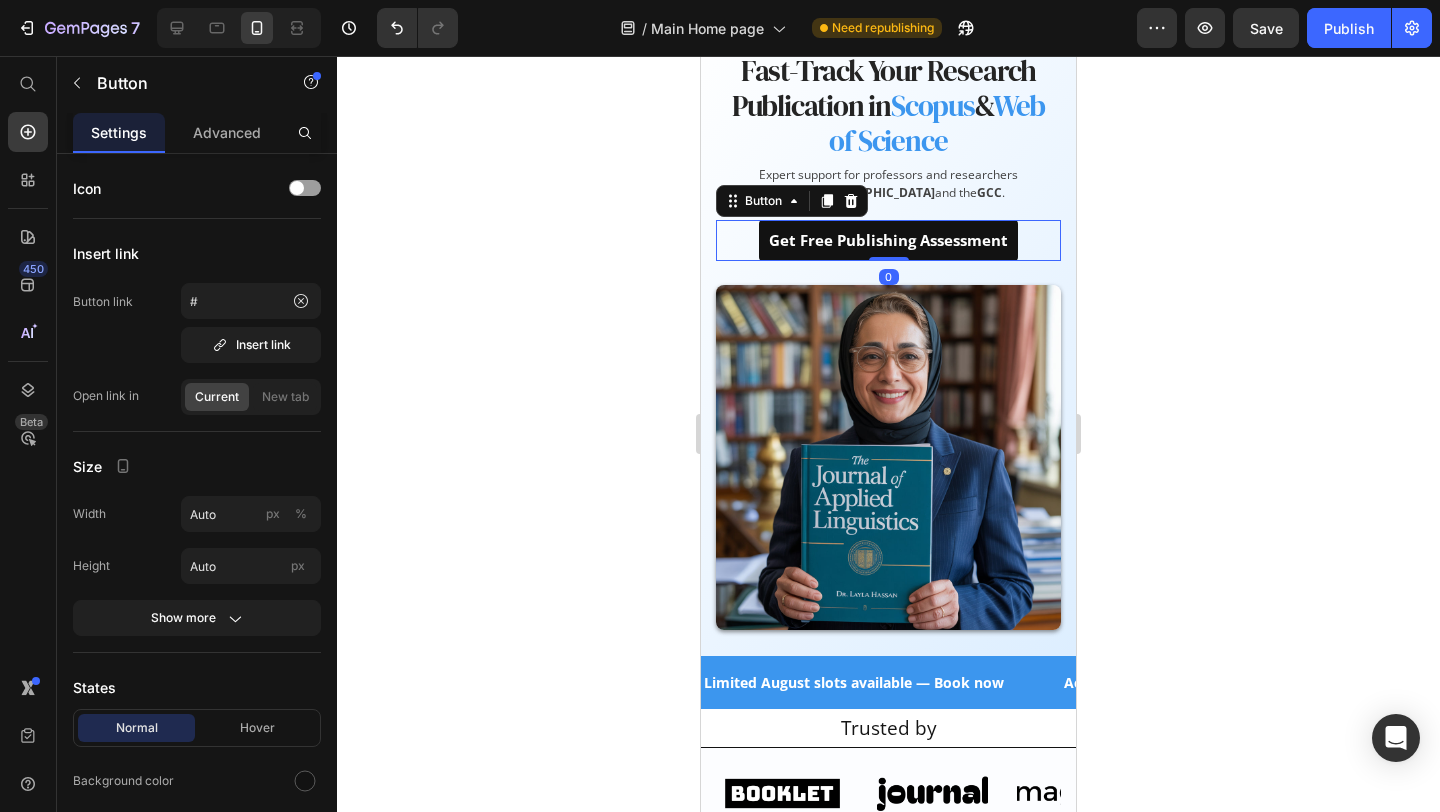 scroll, scrollTop: 157, scrollLeft: 0, axis: vertical 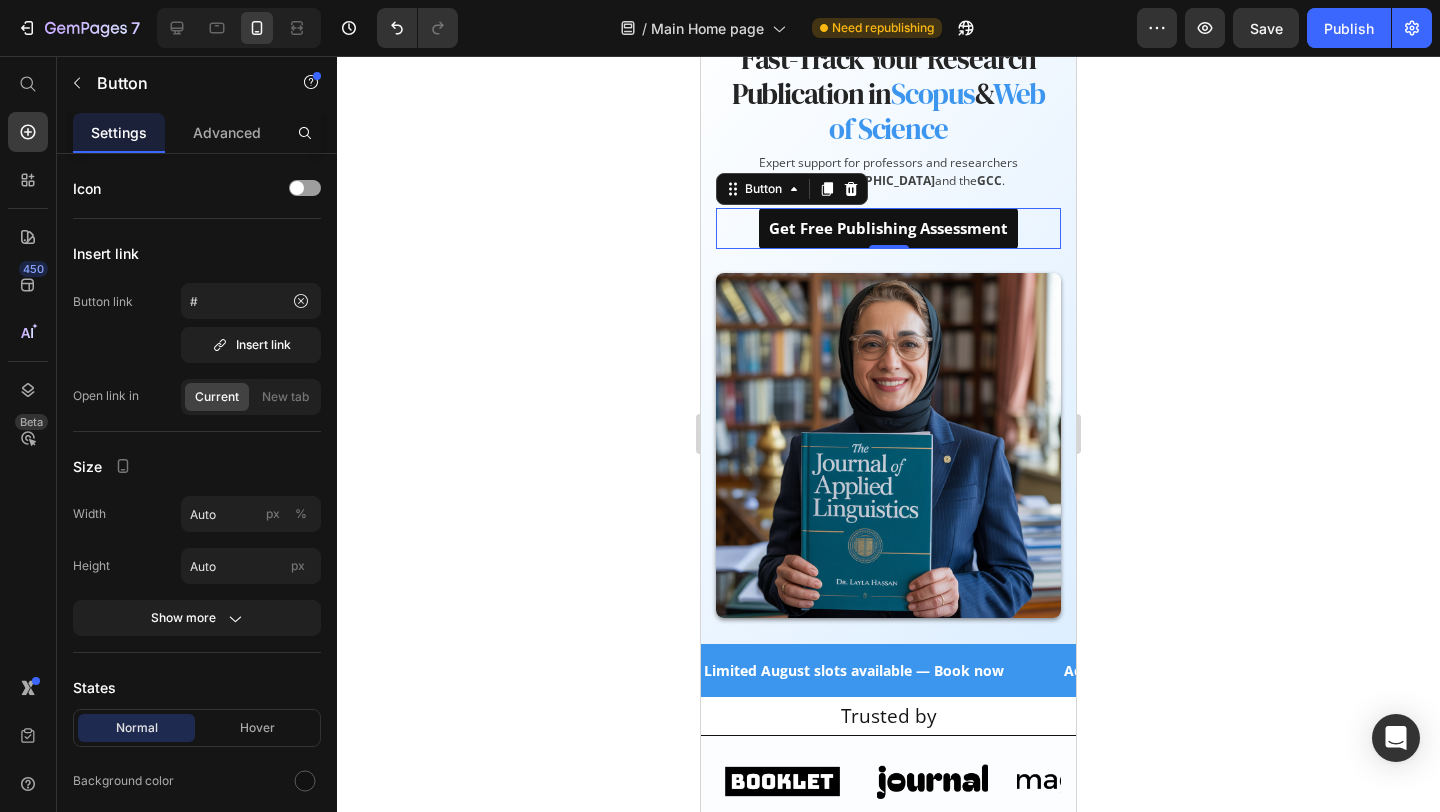 click 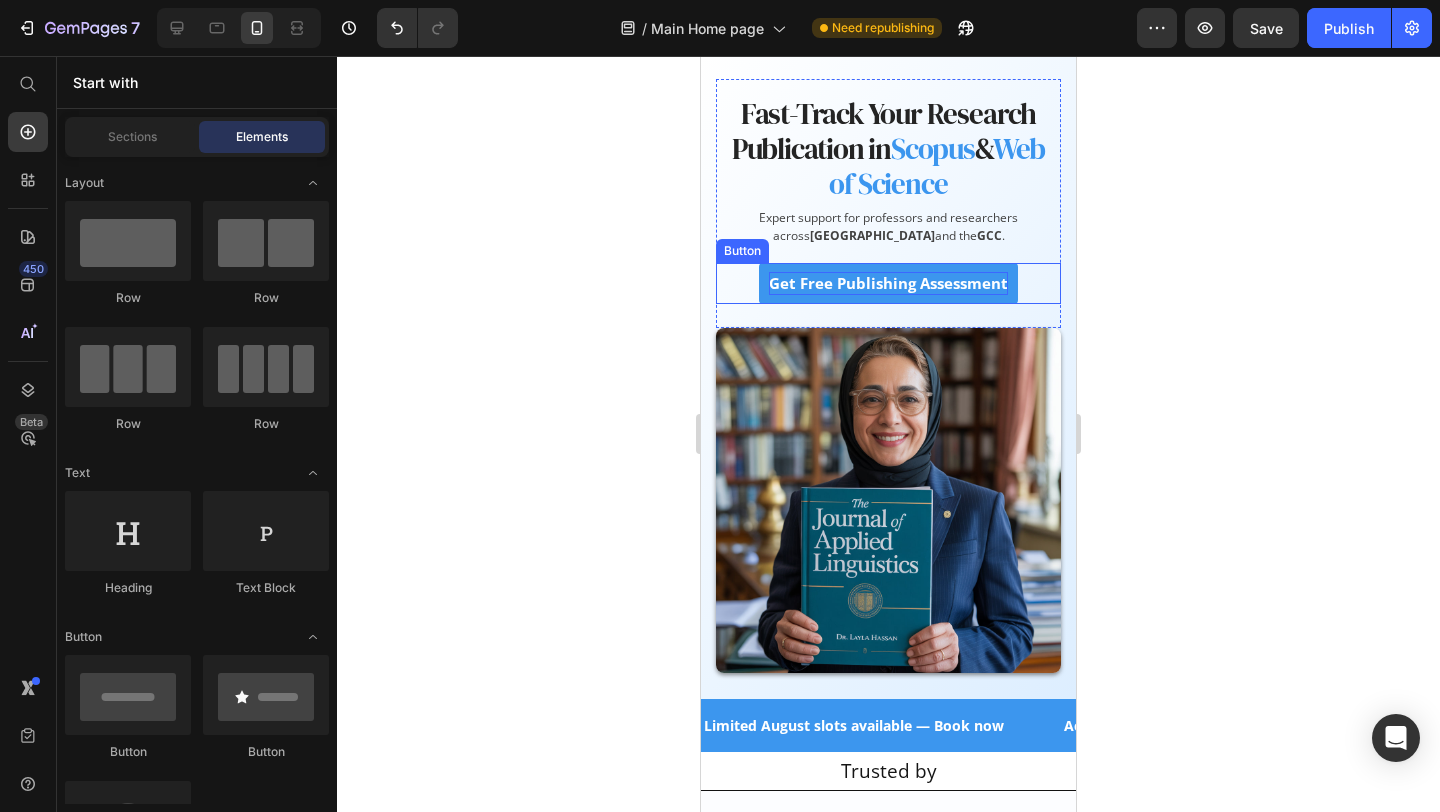 scroll, scrollTop: 0, scrollLeft: 0, axis: both 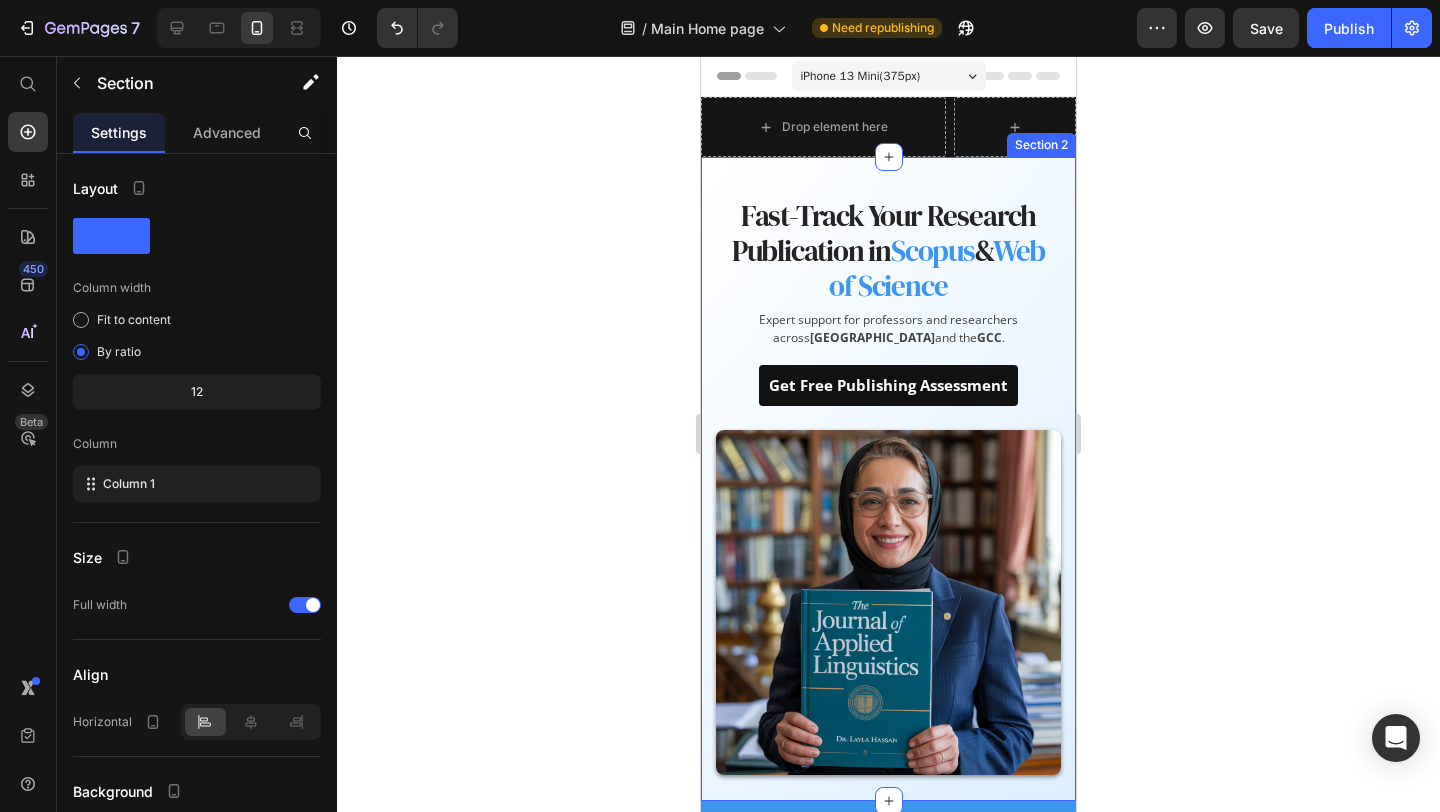 click on "Fast-Track Your Research Publication in  Scopus  &  Web of Science Heading Expert support for professors and researchers across  [GEOGRAPHIC_DATA]  and the  GCC . Text block Get Free Publishing Assessment Button Row Image Row Section 2" at bounding box center (888, 479) 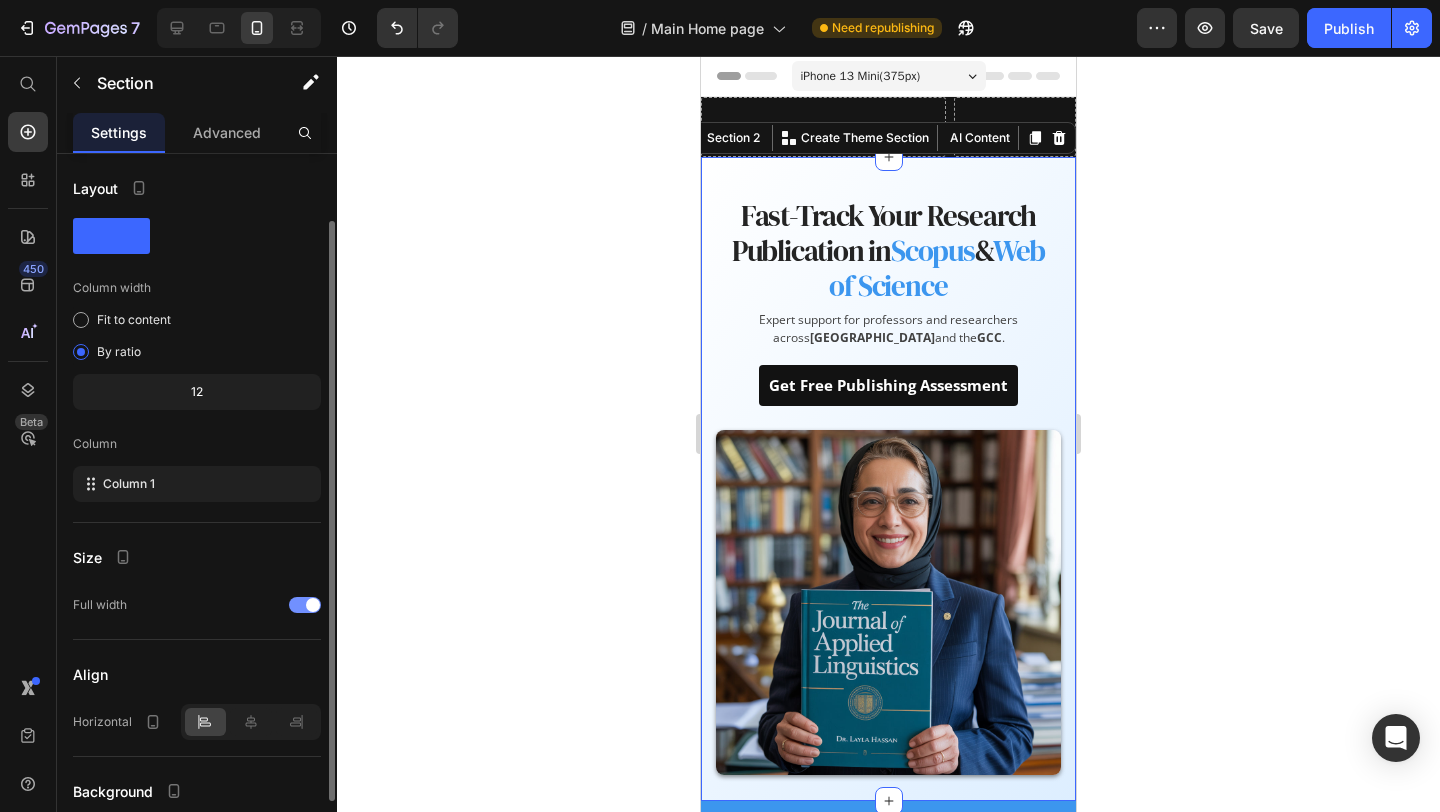 scroll, scrollTop: 166, scrollLeft: 0, axis: vertical 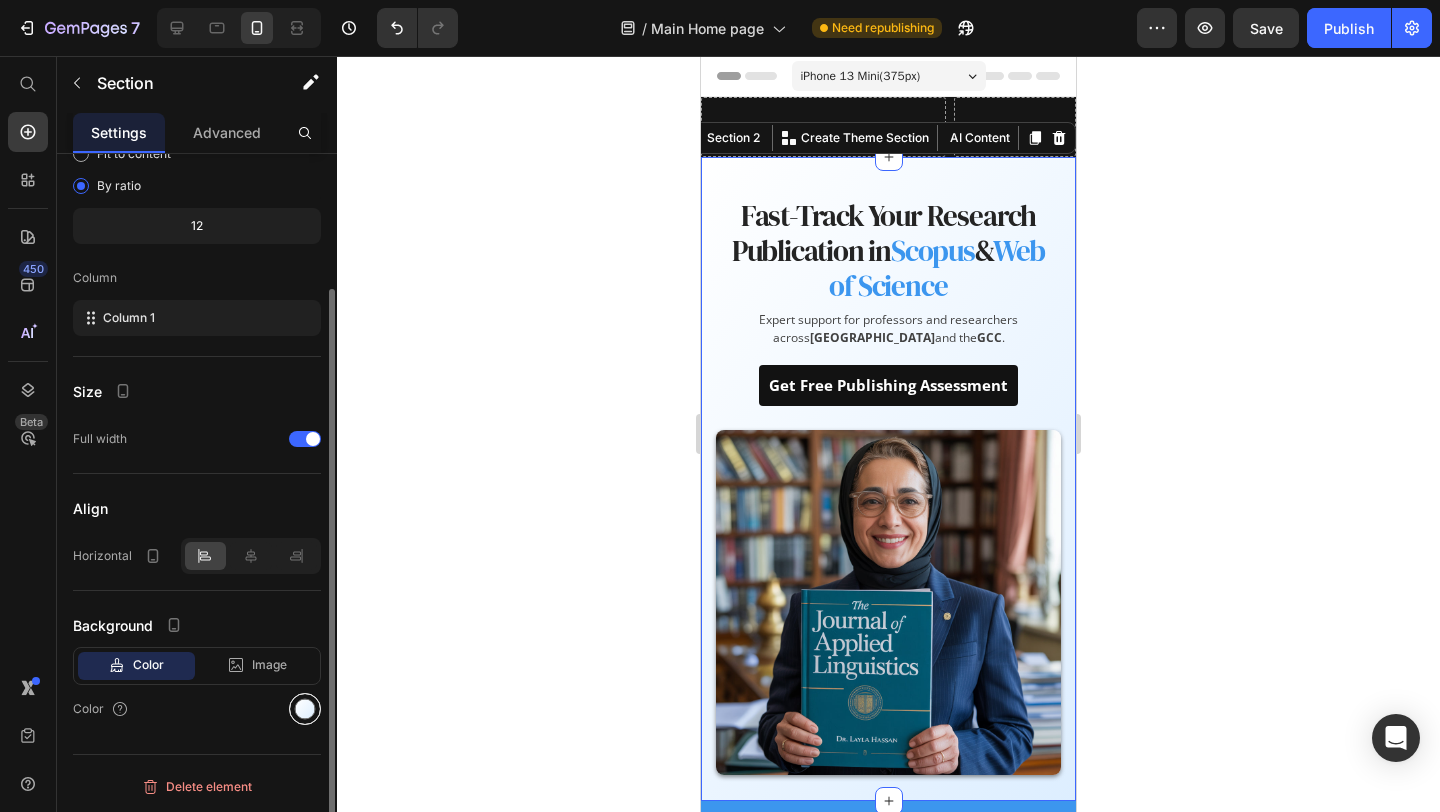 click at bounding box center [305, 709] 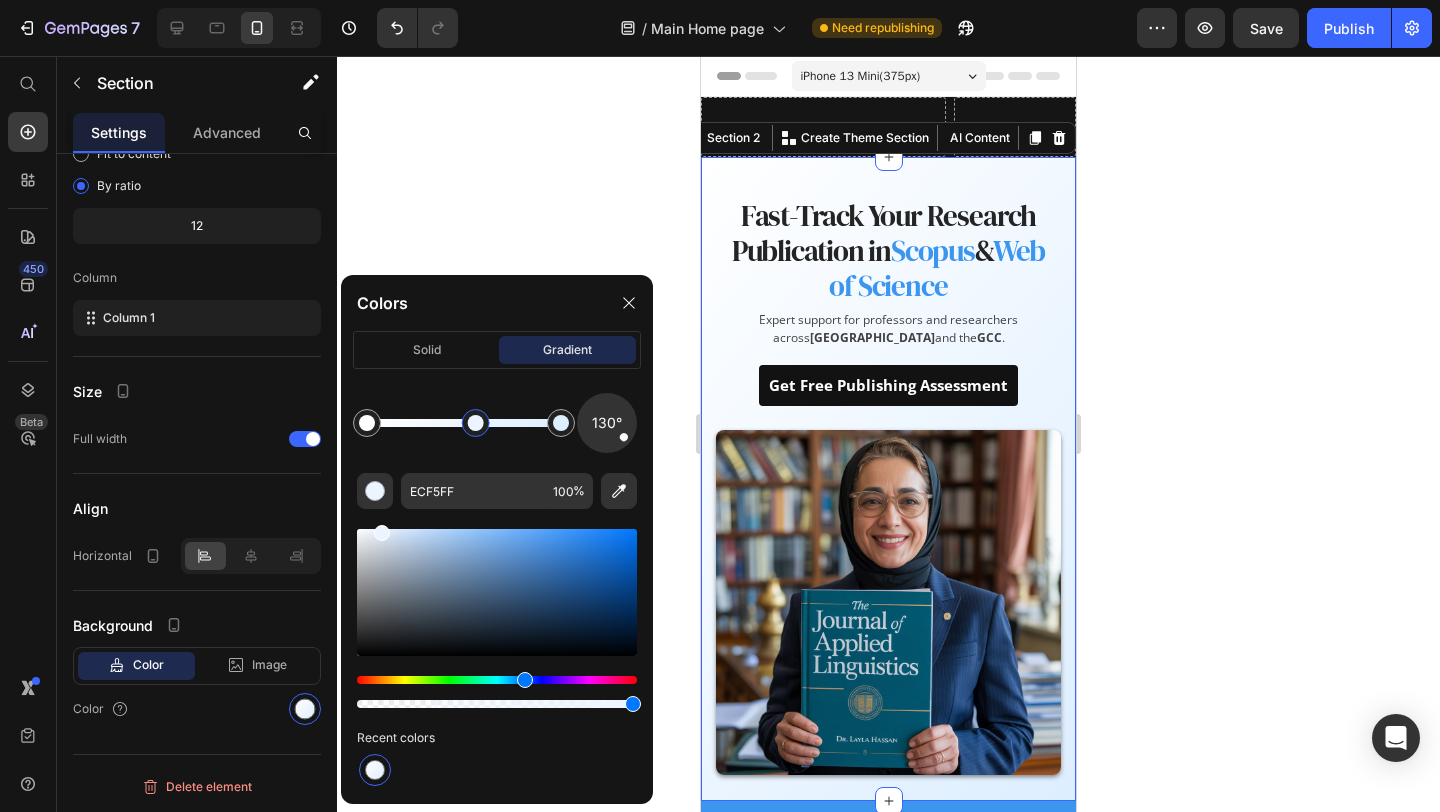 click 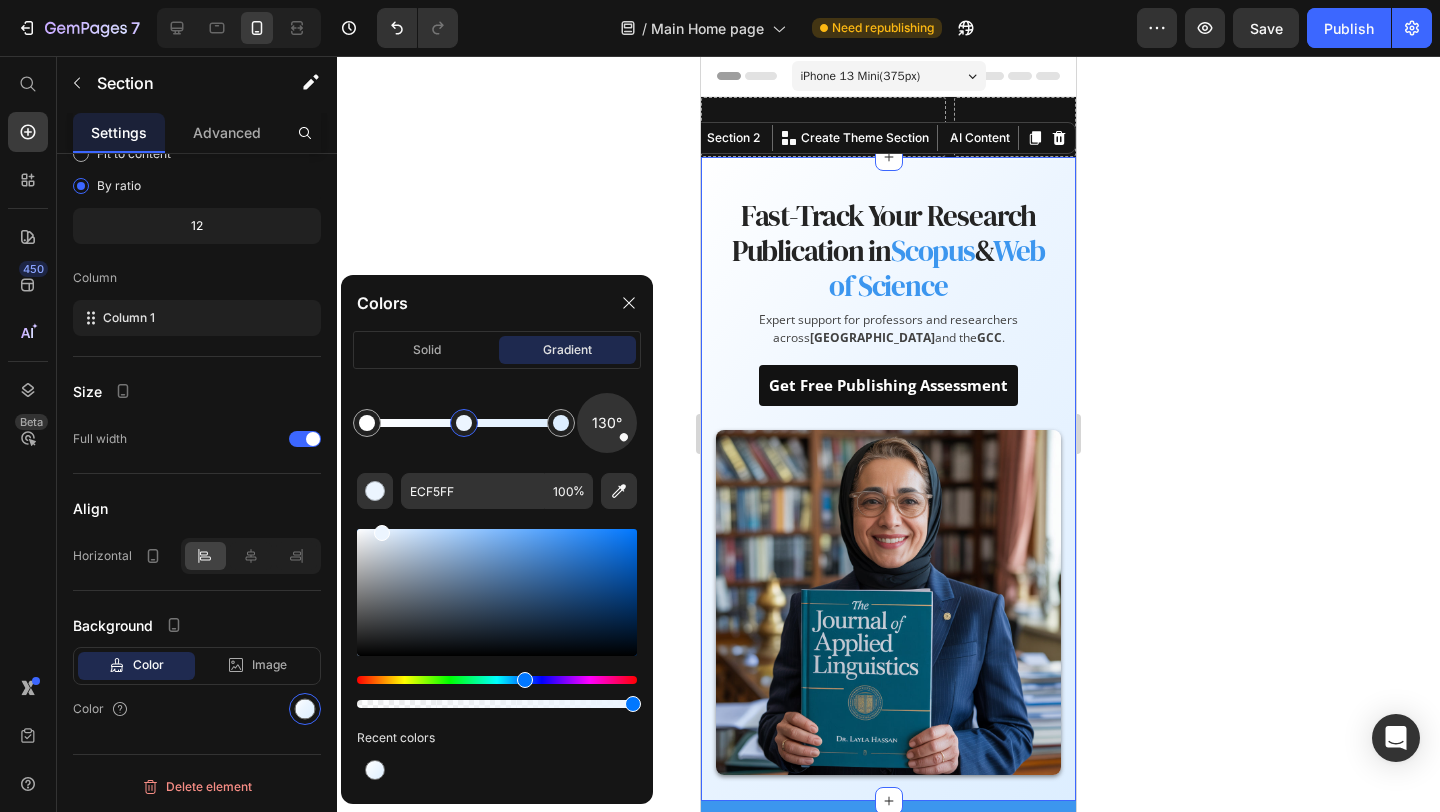 drag, startPoint x: 475, startPoint y: 425, endPoint x: 465, endPoint y: 426, distance: 10.049875 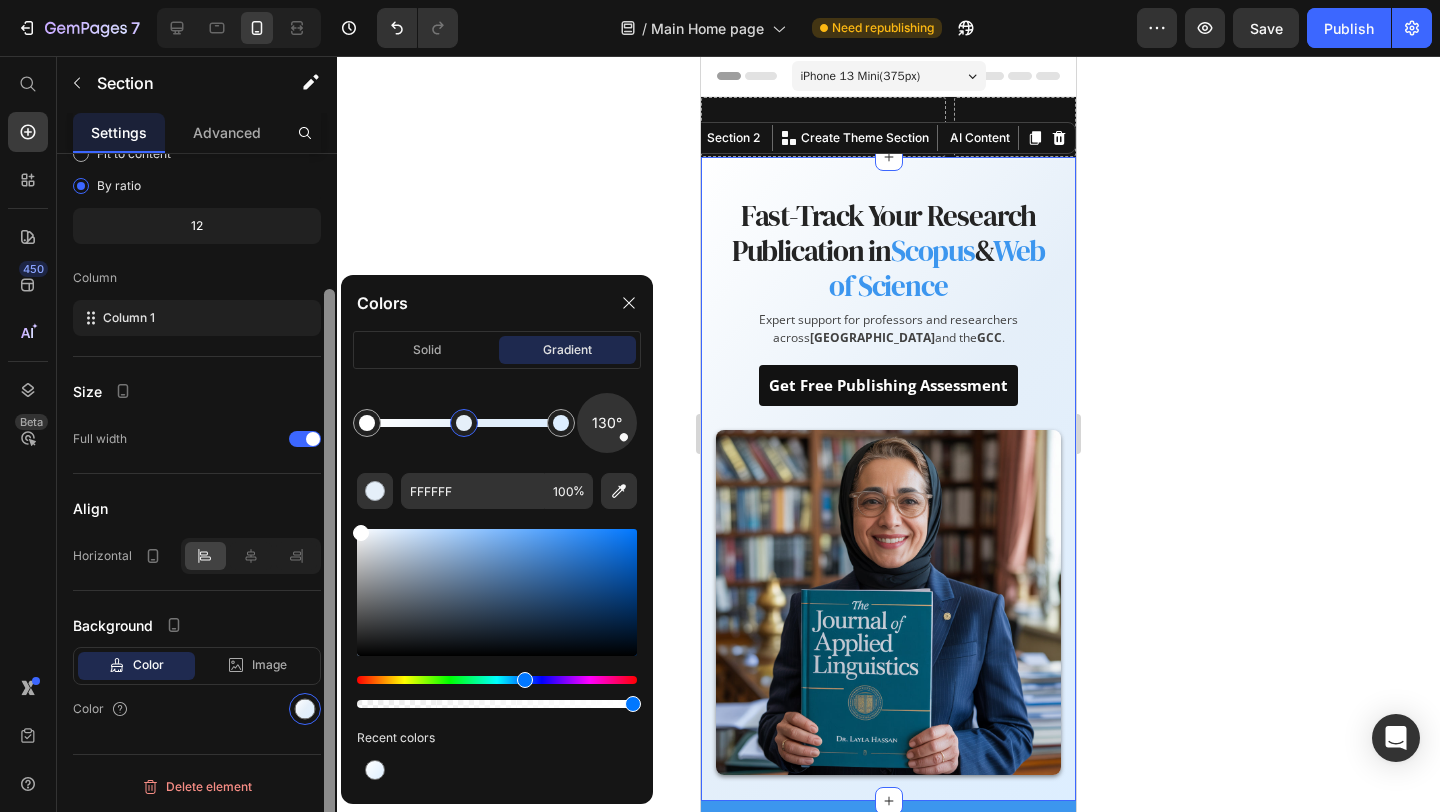drag, startPoint x: 382, startPoint y: 531, endPoint x: 336, endPoint y: 526, distance: 46.270943 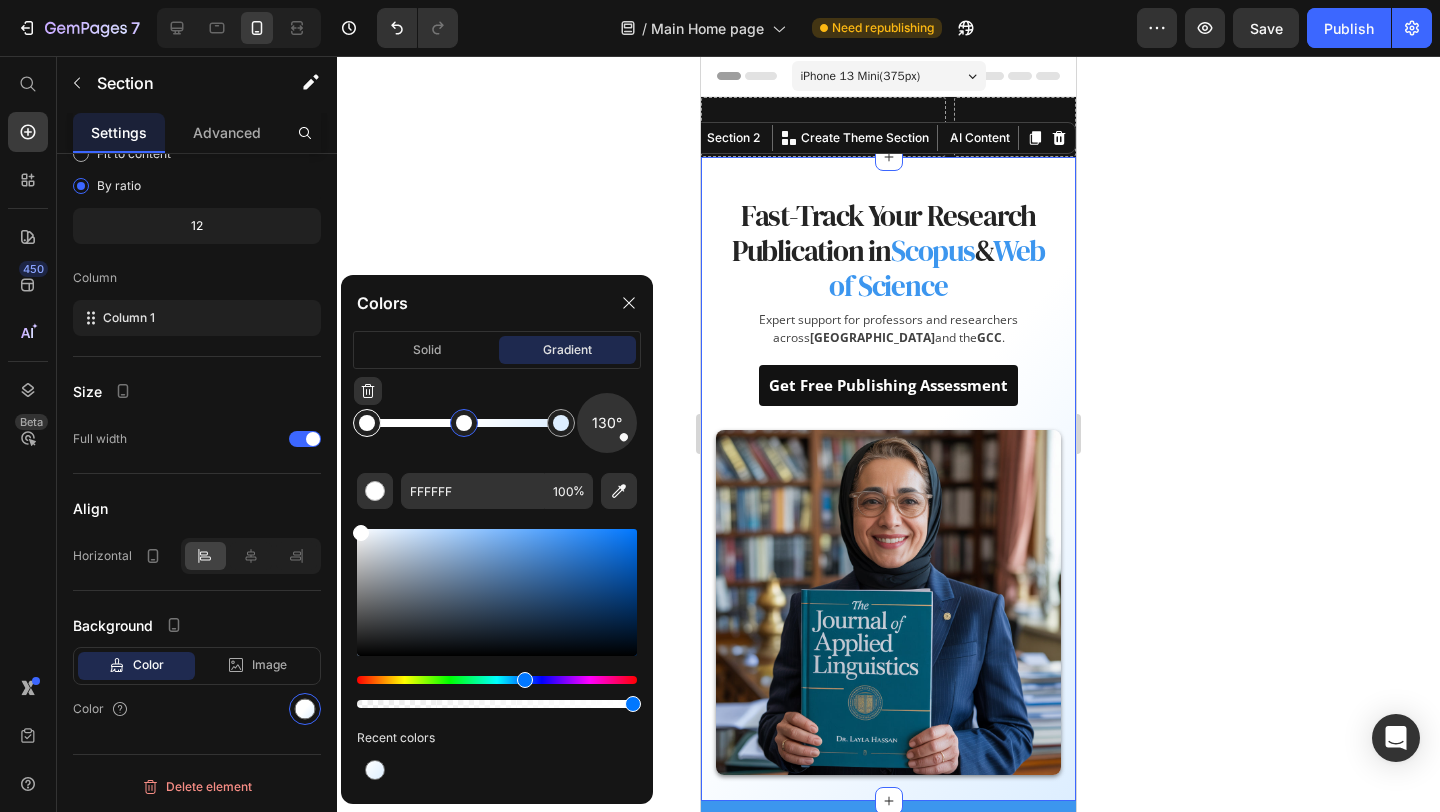 click at bounding box center [367, 423] 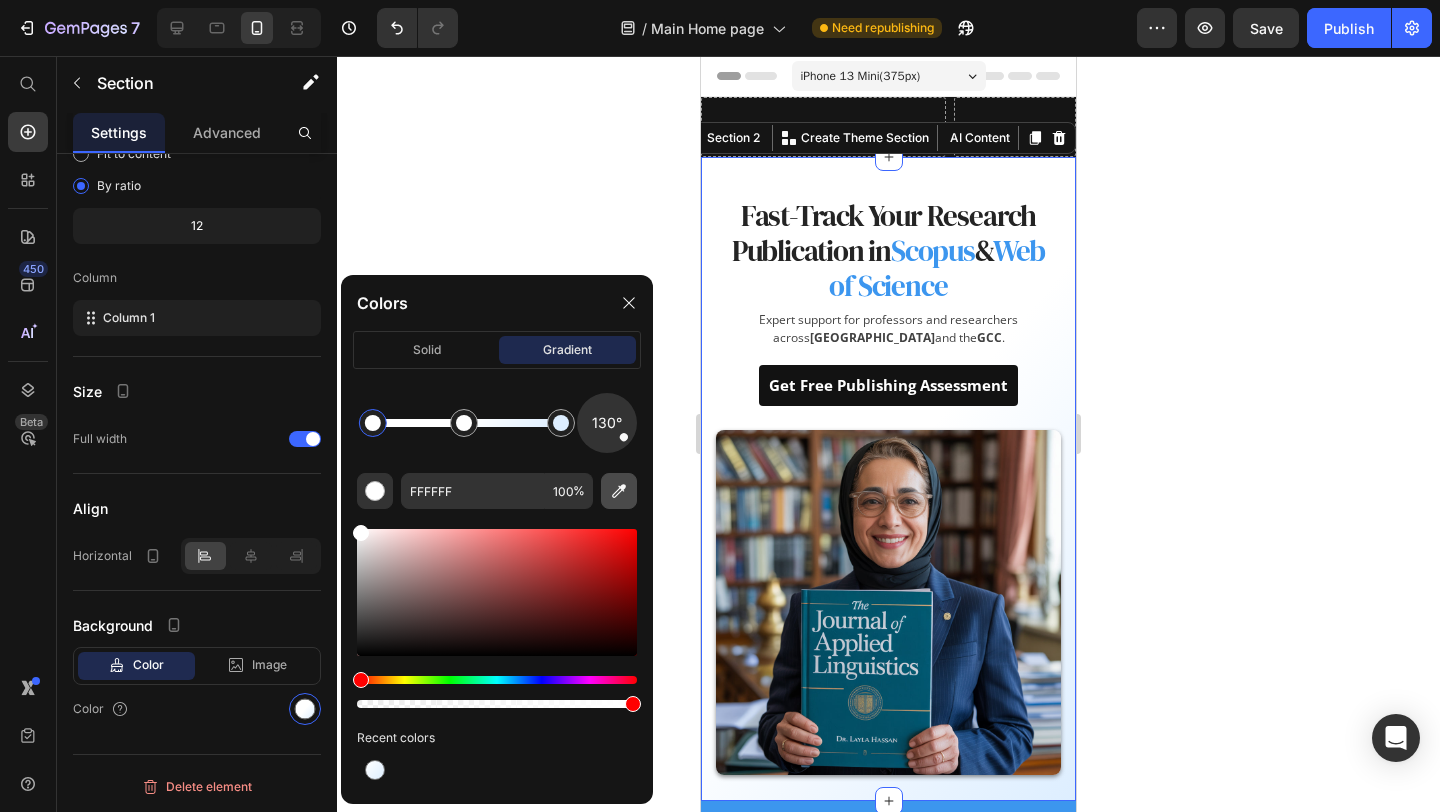 click at bounding box center [619, 491] 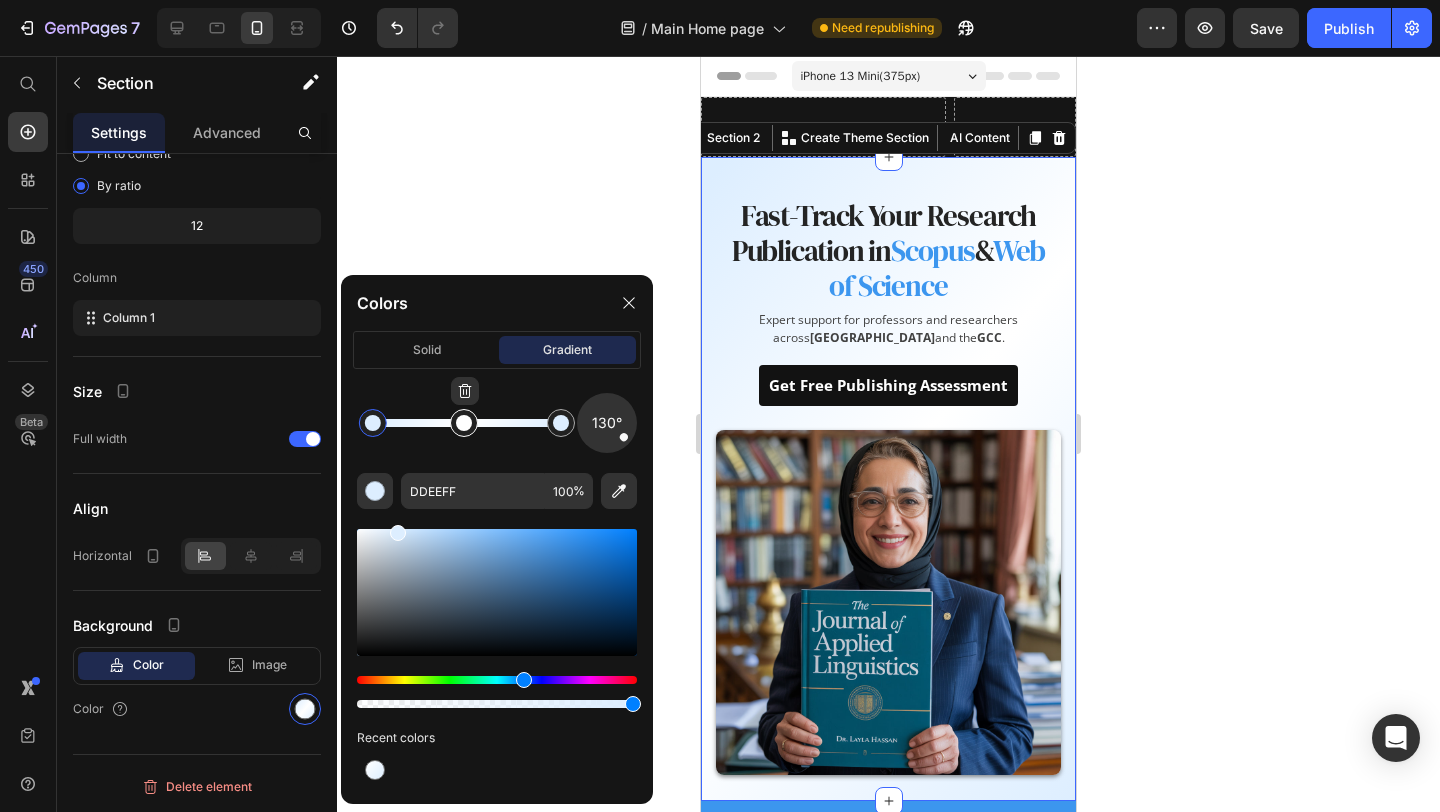 type on "FFFFFF" 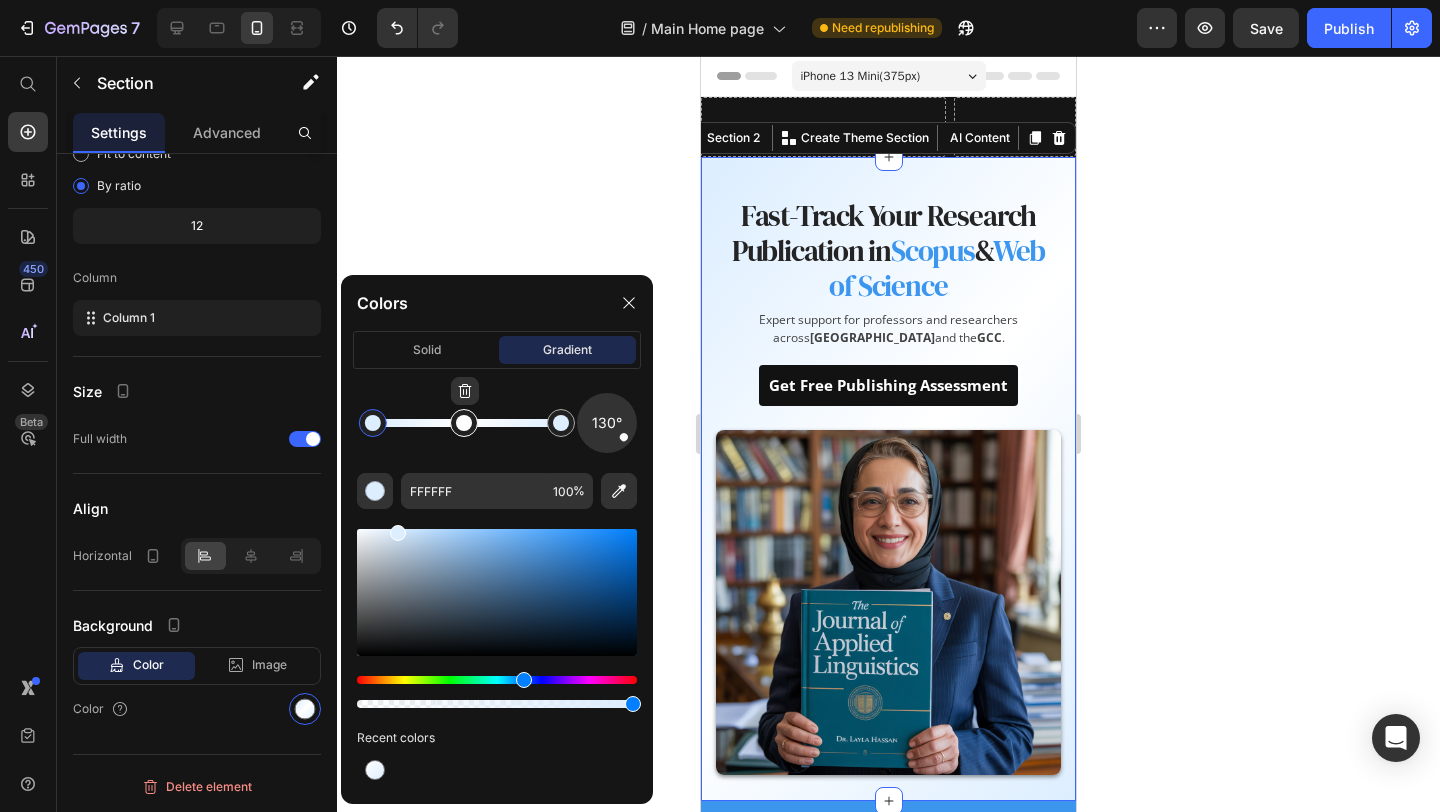 click at bounding box center (464, 423) 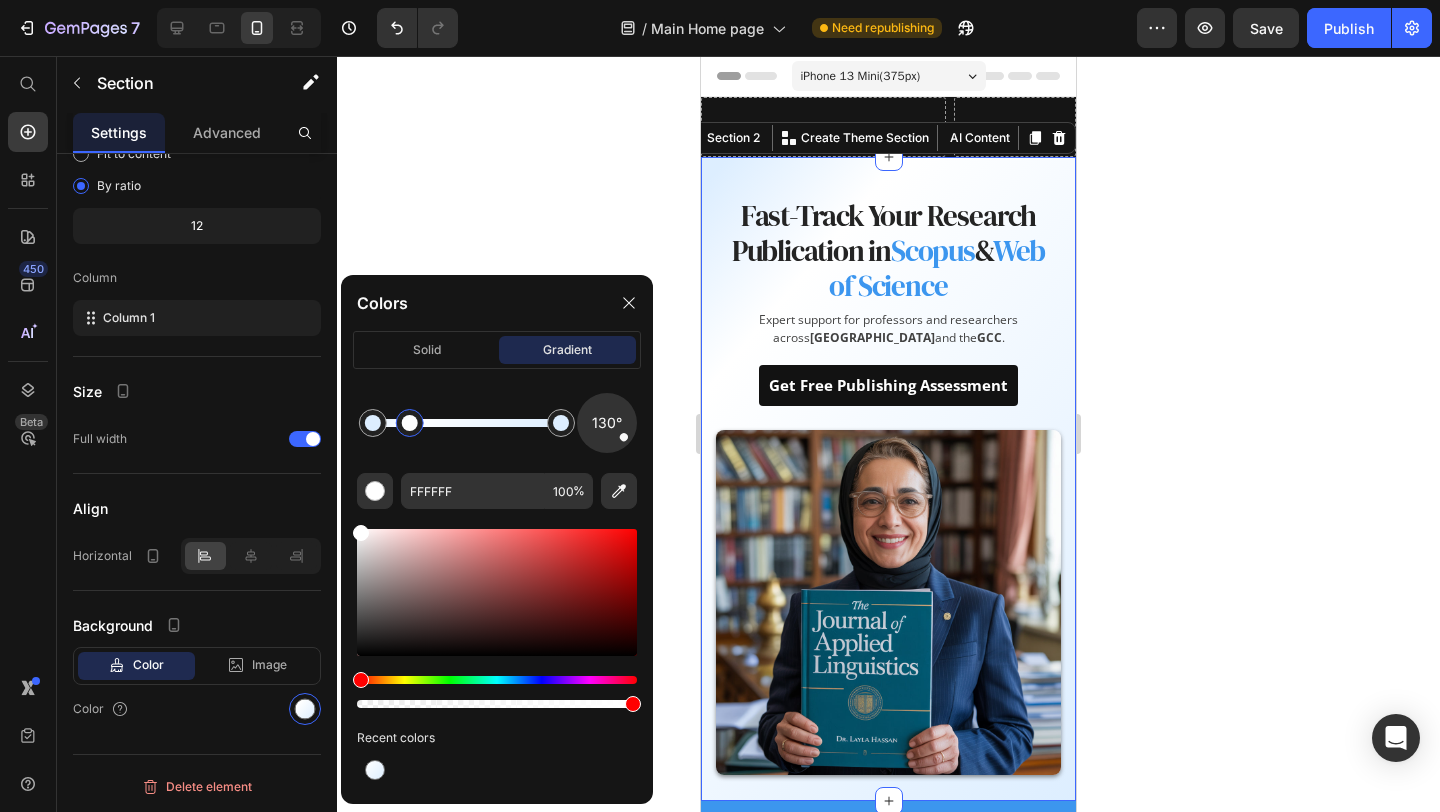 drag, startPoint x: 462, startPoint y: 429, endPoint x: 409, endPoint y: 435, distance: 53.338543 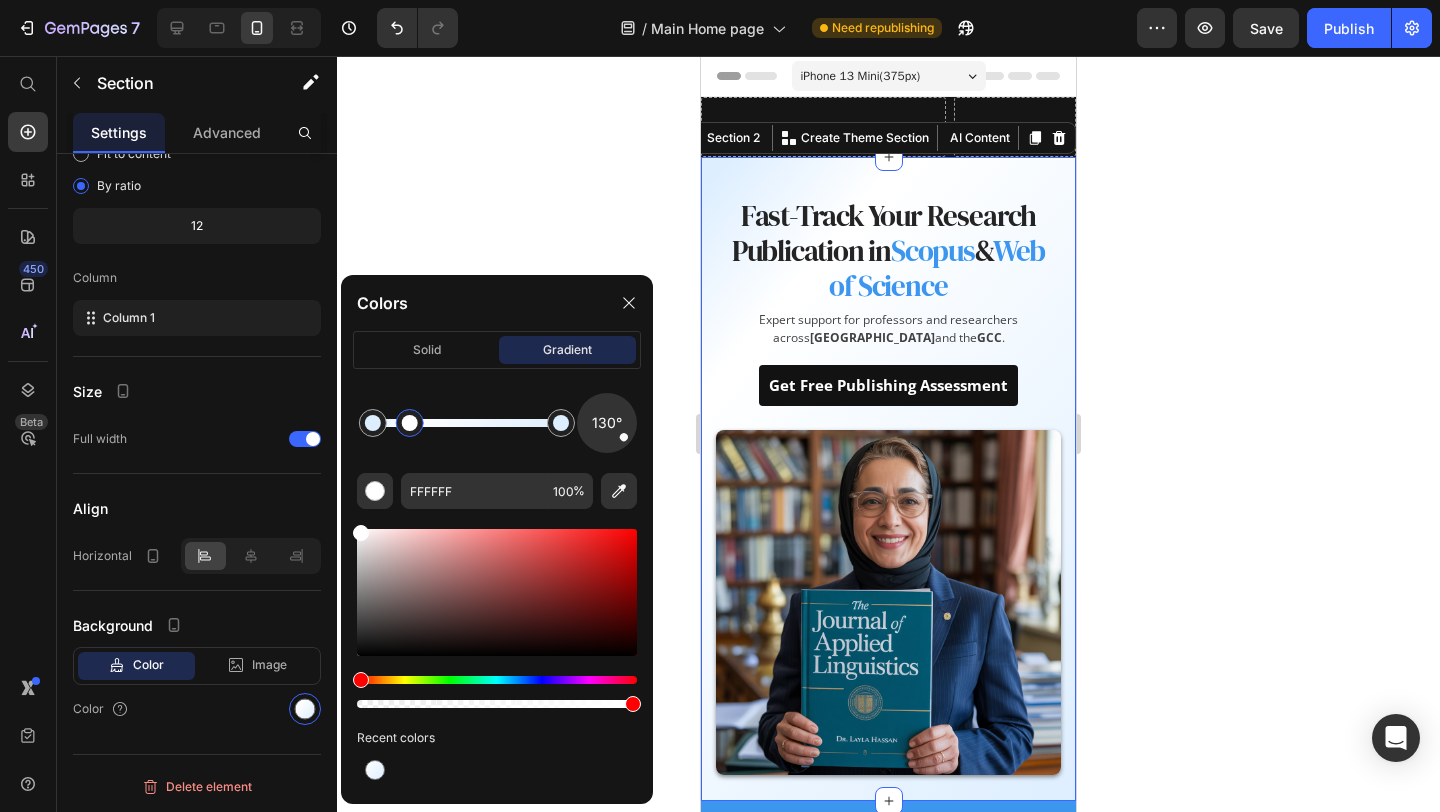click 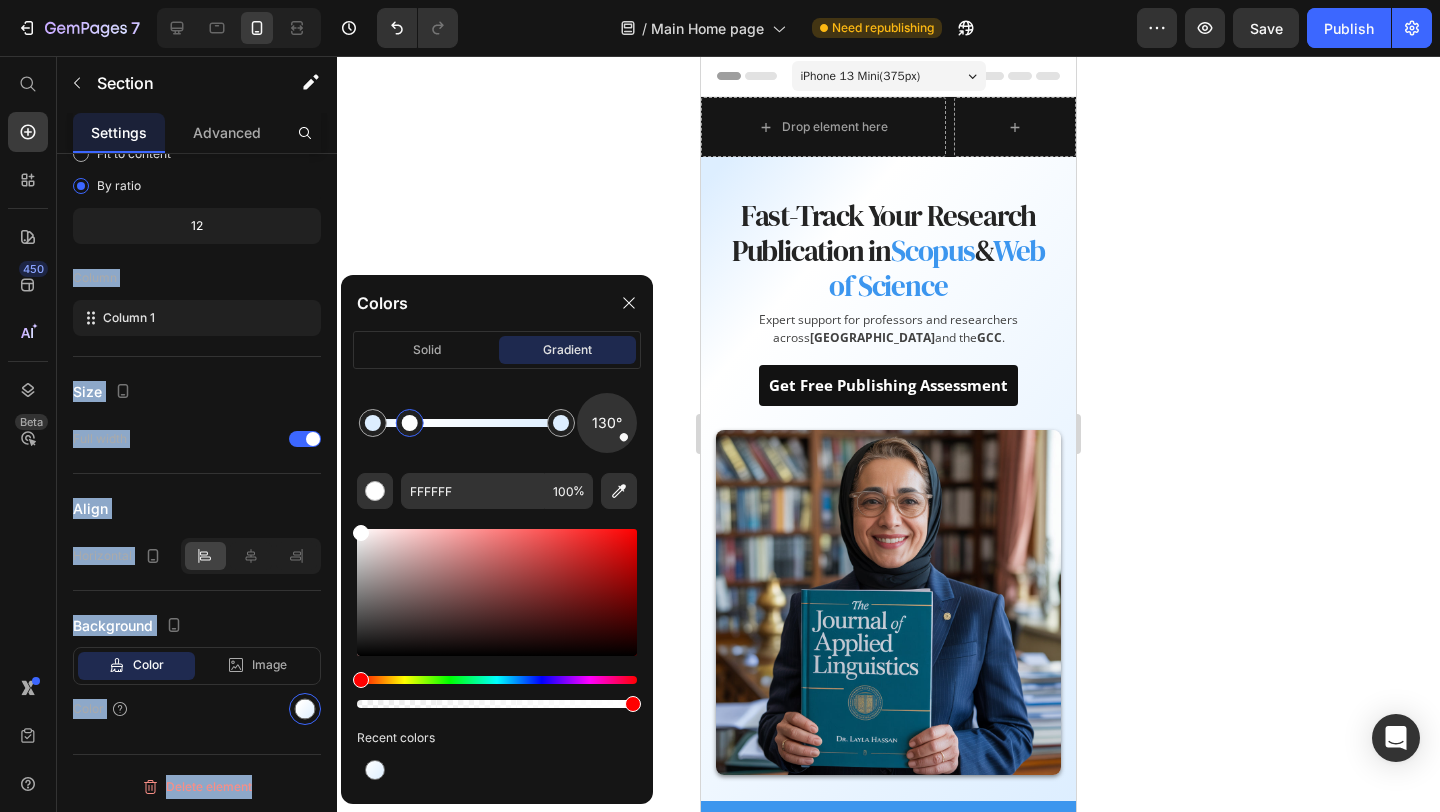 click 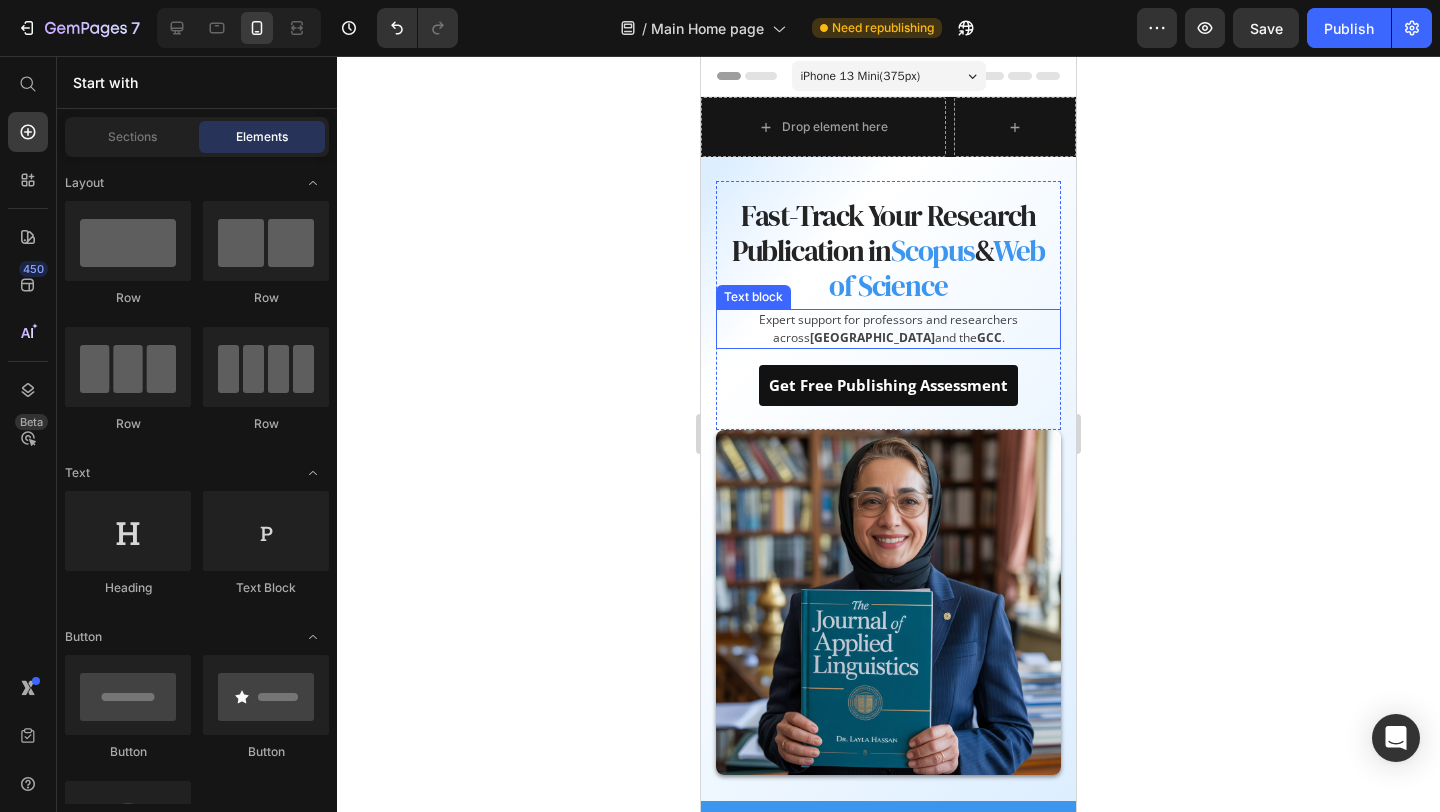 scroll, scrollTop: 34, scrollLeft: 0, axis: vertical 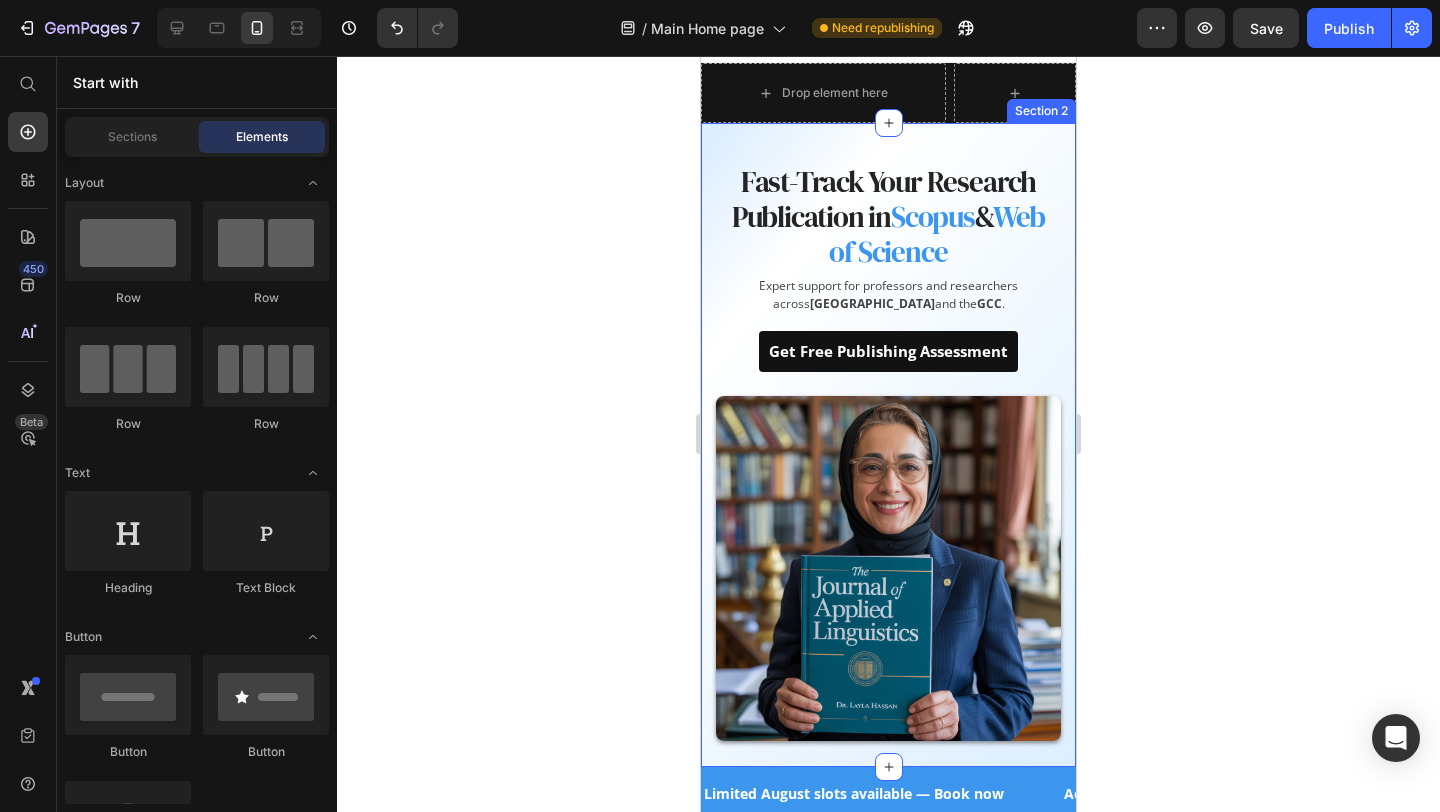click on "Fast-Track Your Research Publication in  Scopus  &  Web of Science Heading Expert support for professors and researchers across  [GEOGRAPHIC_DATA]  and the  GCC . Text block Get Free Publishing Assessment Button Row Image Row Section 2" at bounding box center [888, 445] 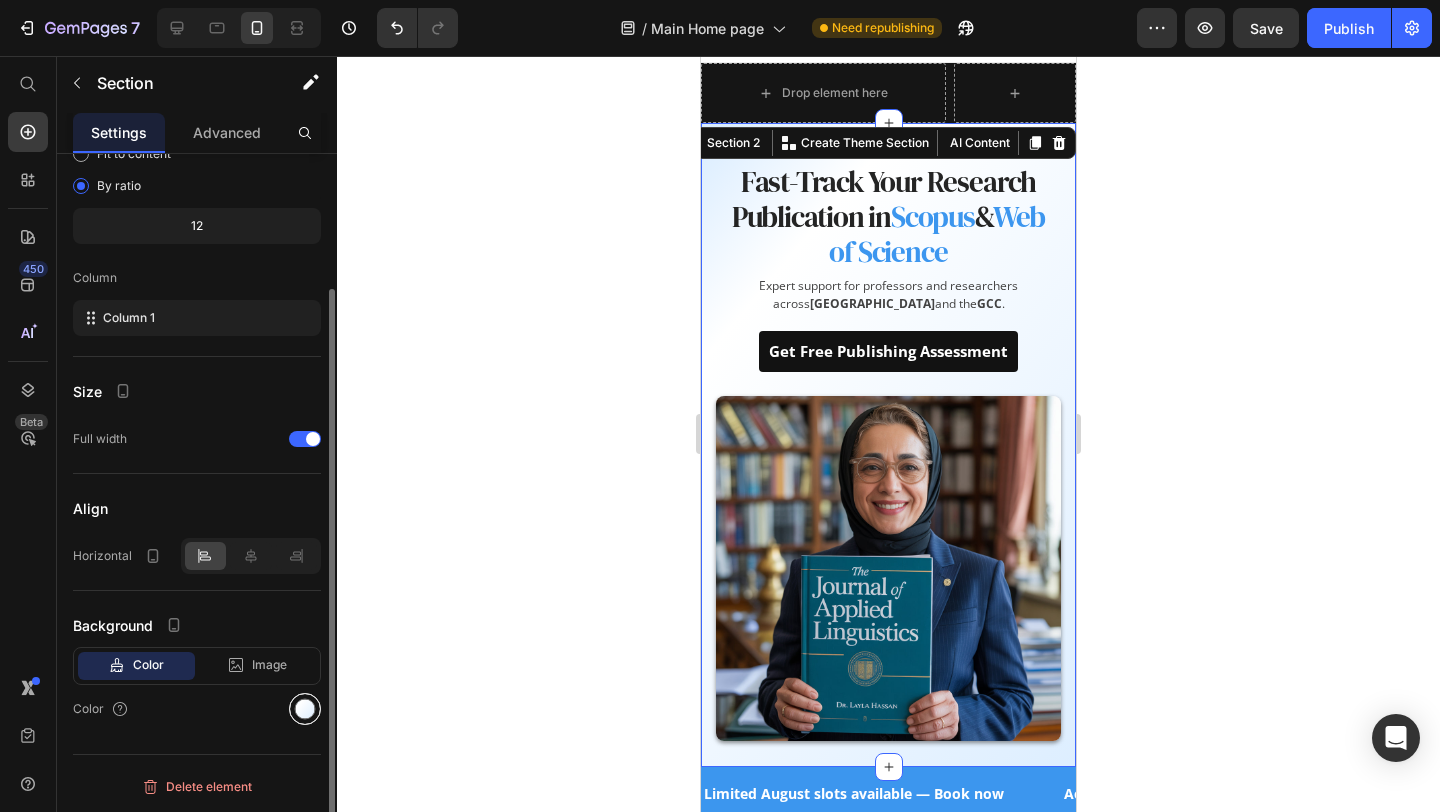 click at bounding box center (305, 709) 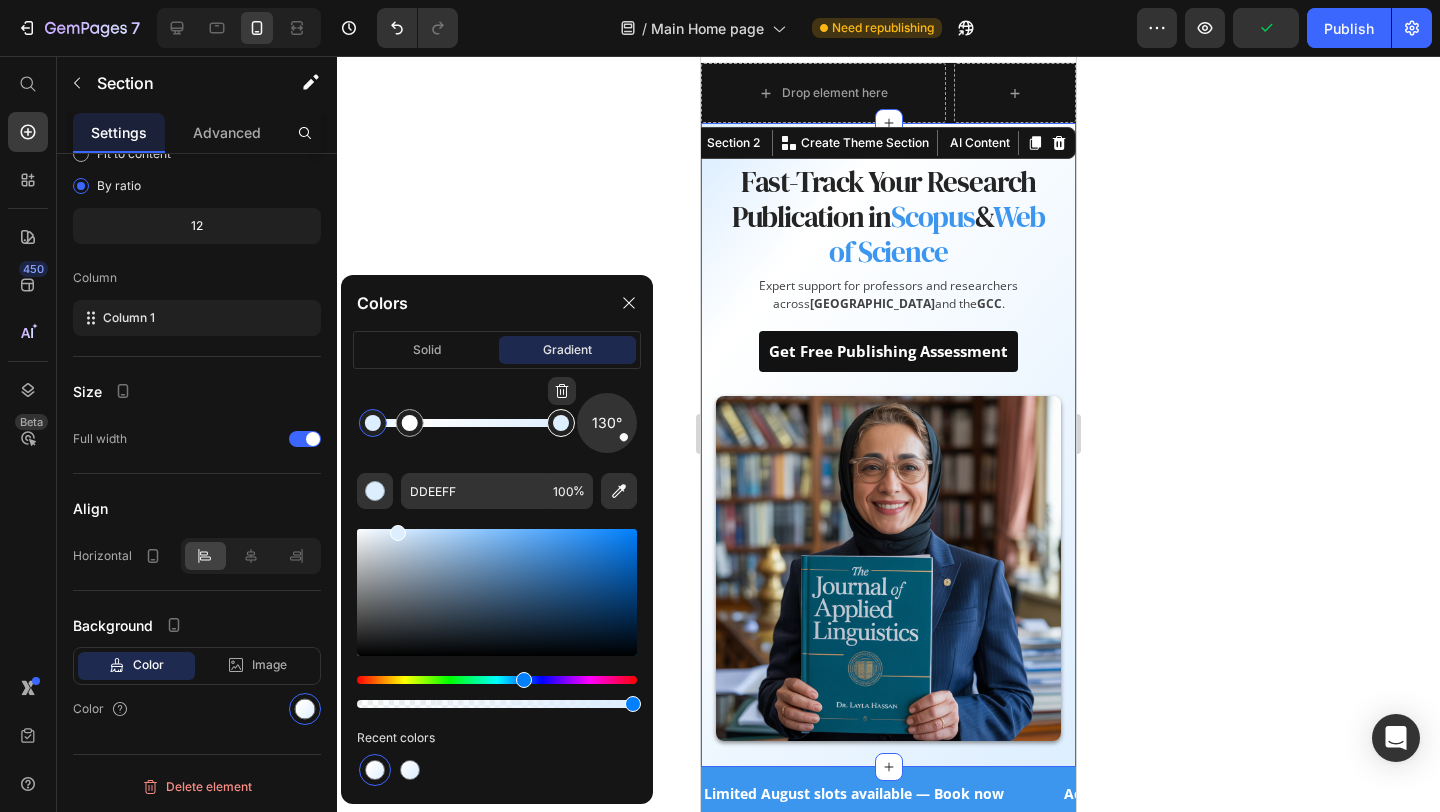 click at bounding box center (561, 423) 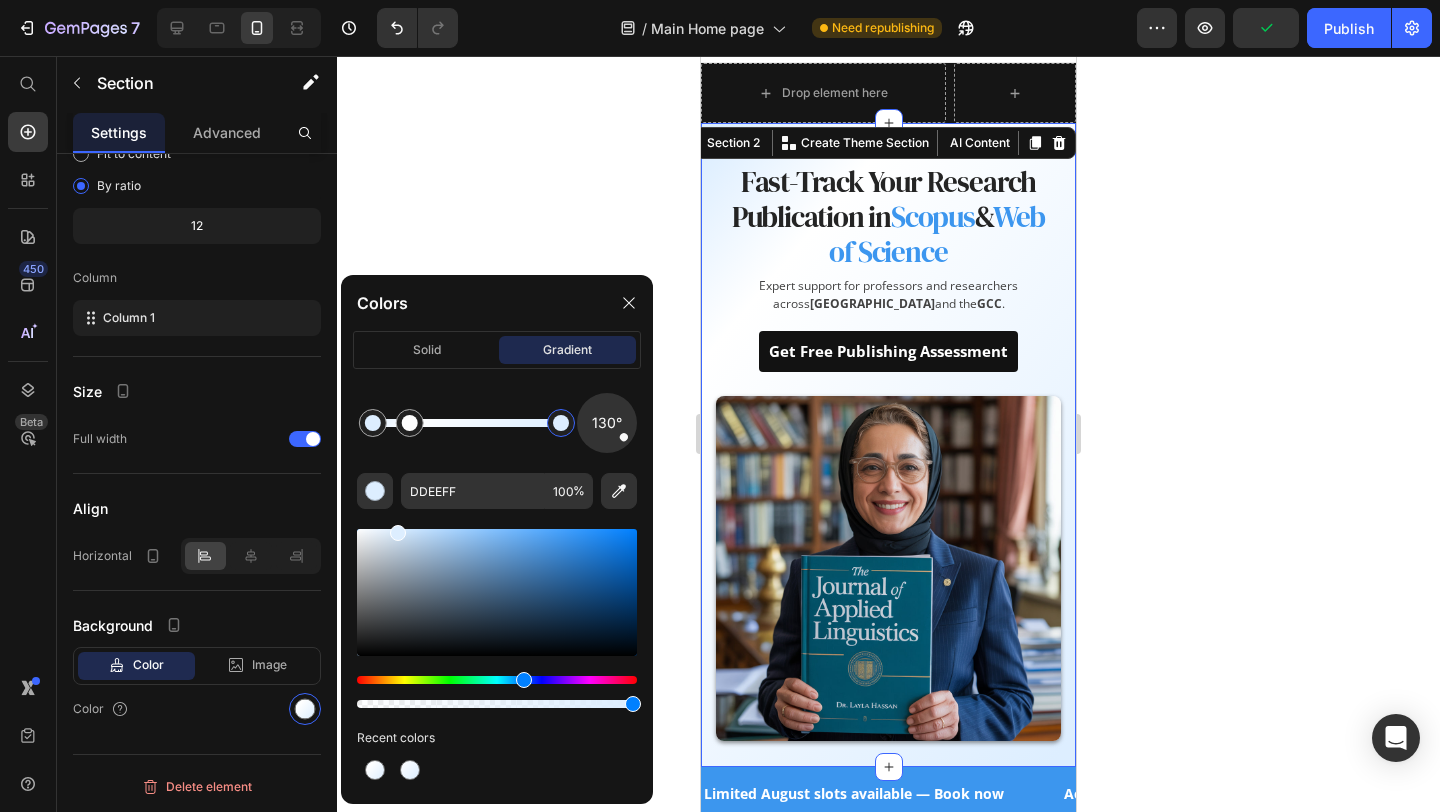 drag, startPoint x: 557, startPoint y: 425, endPoint x: 602, endPoint y: 429, distance: 45.17743 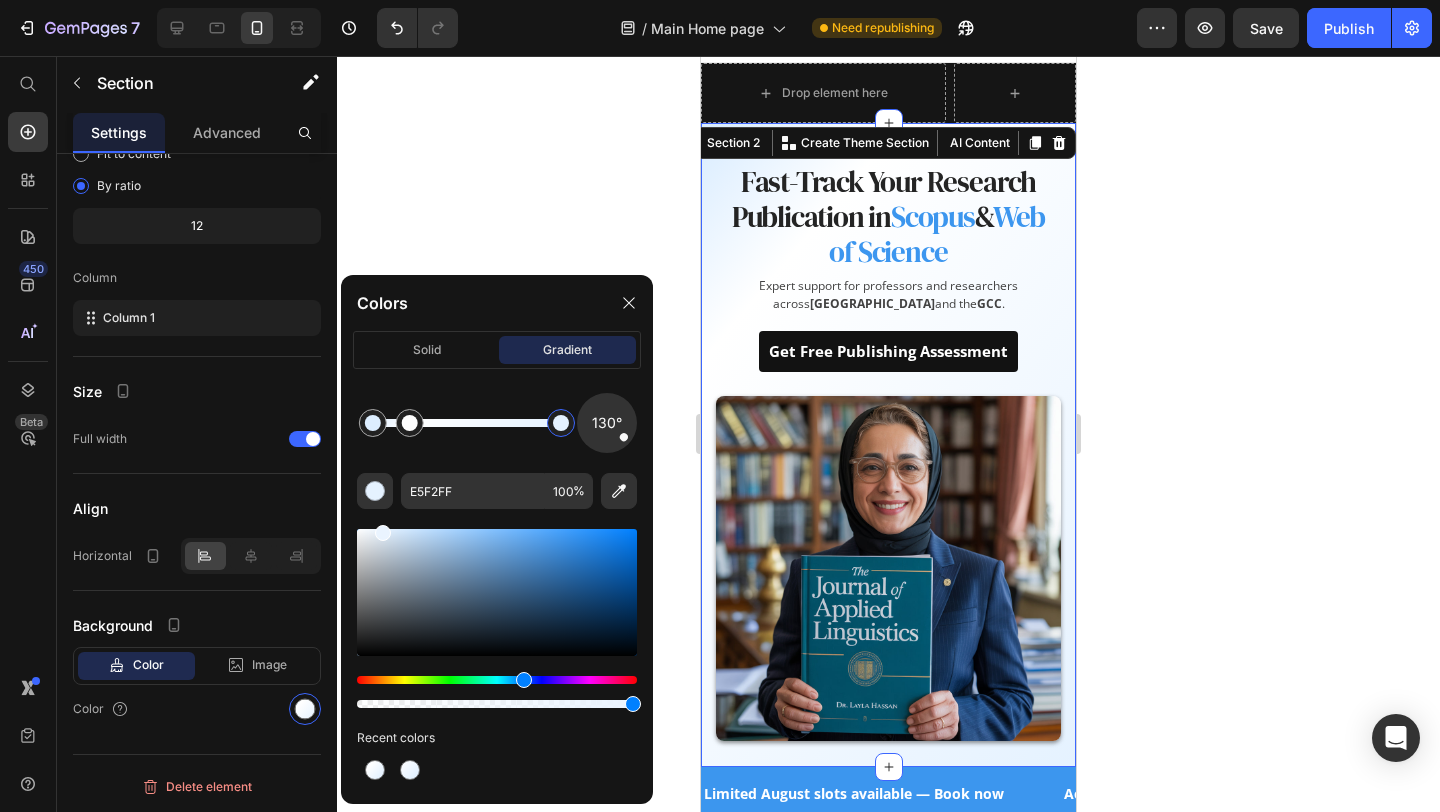 drag, startPoint x: 392, startPoint y: 529, endPoint x: 382, endPoint y: 525, distance: 10.770329 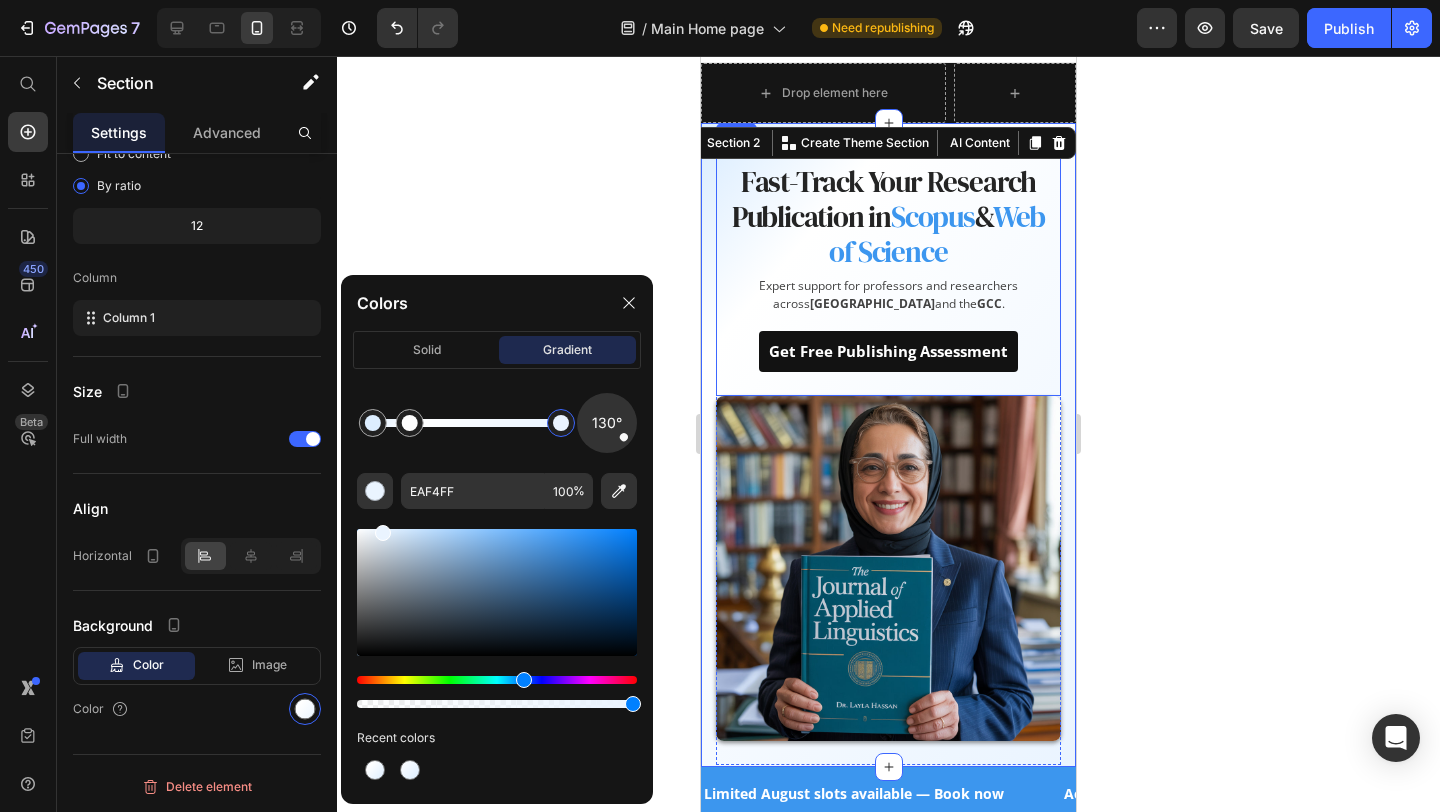 click 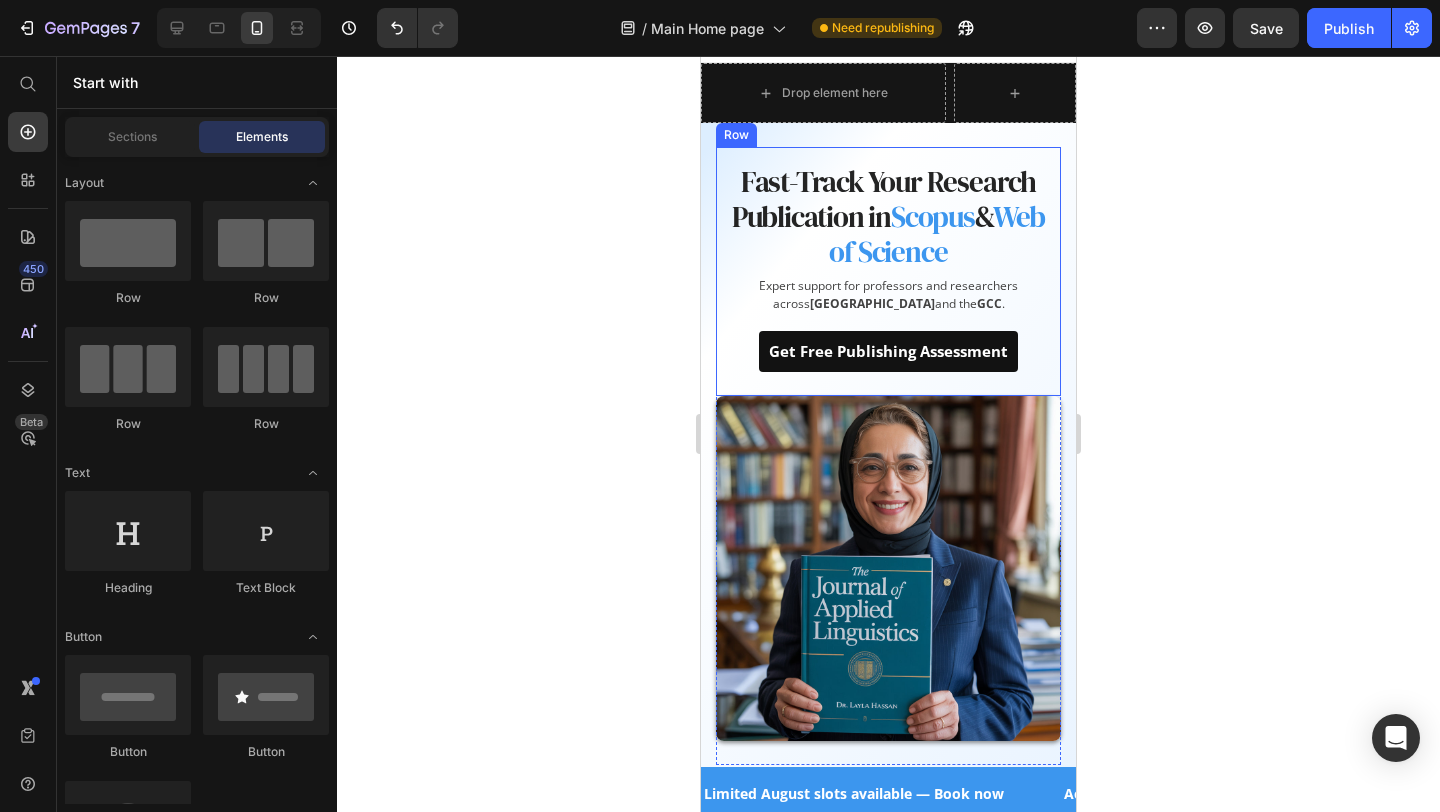 click 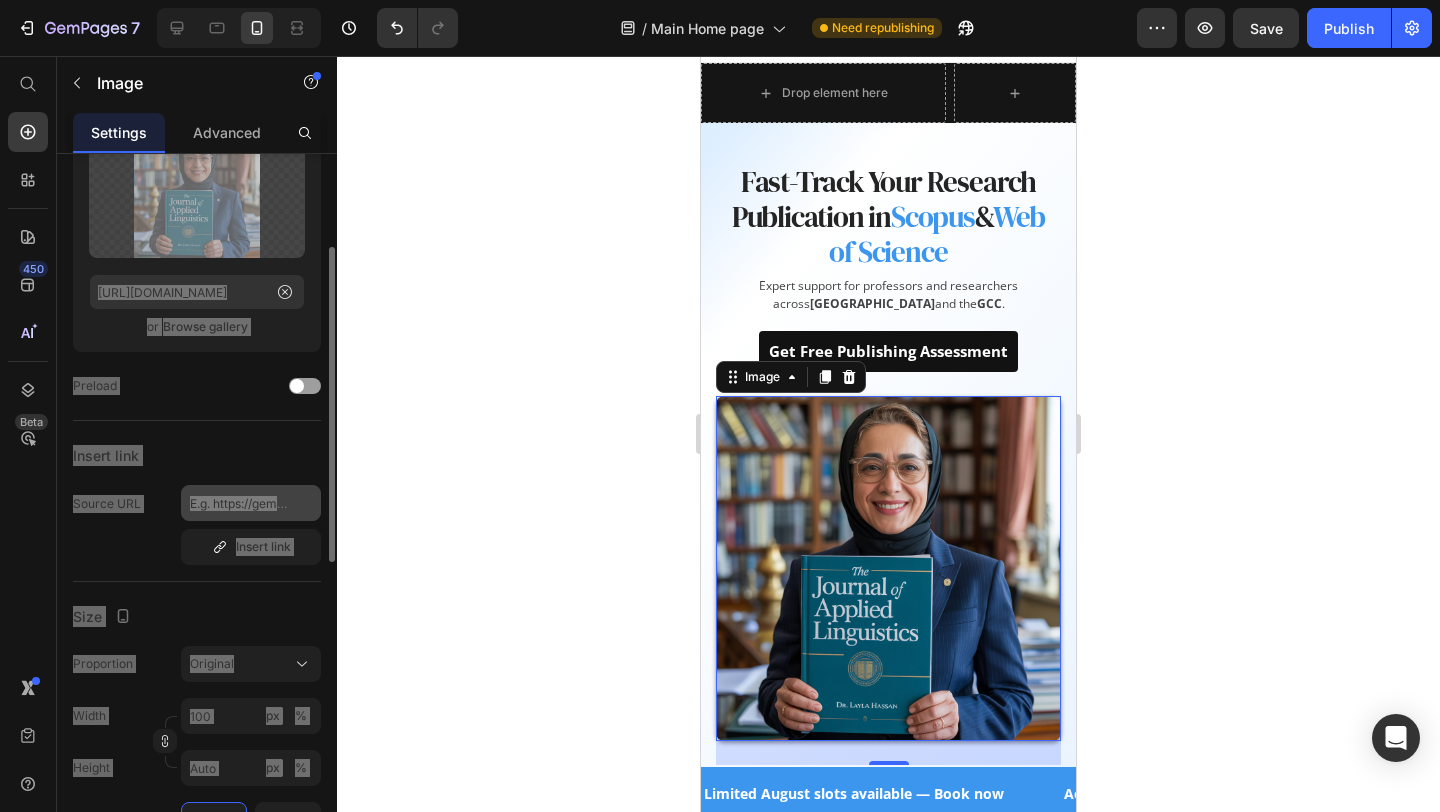 scroll, scrollTop: 195, scrollLeft: 0, axis: vertical 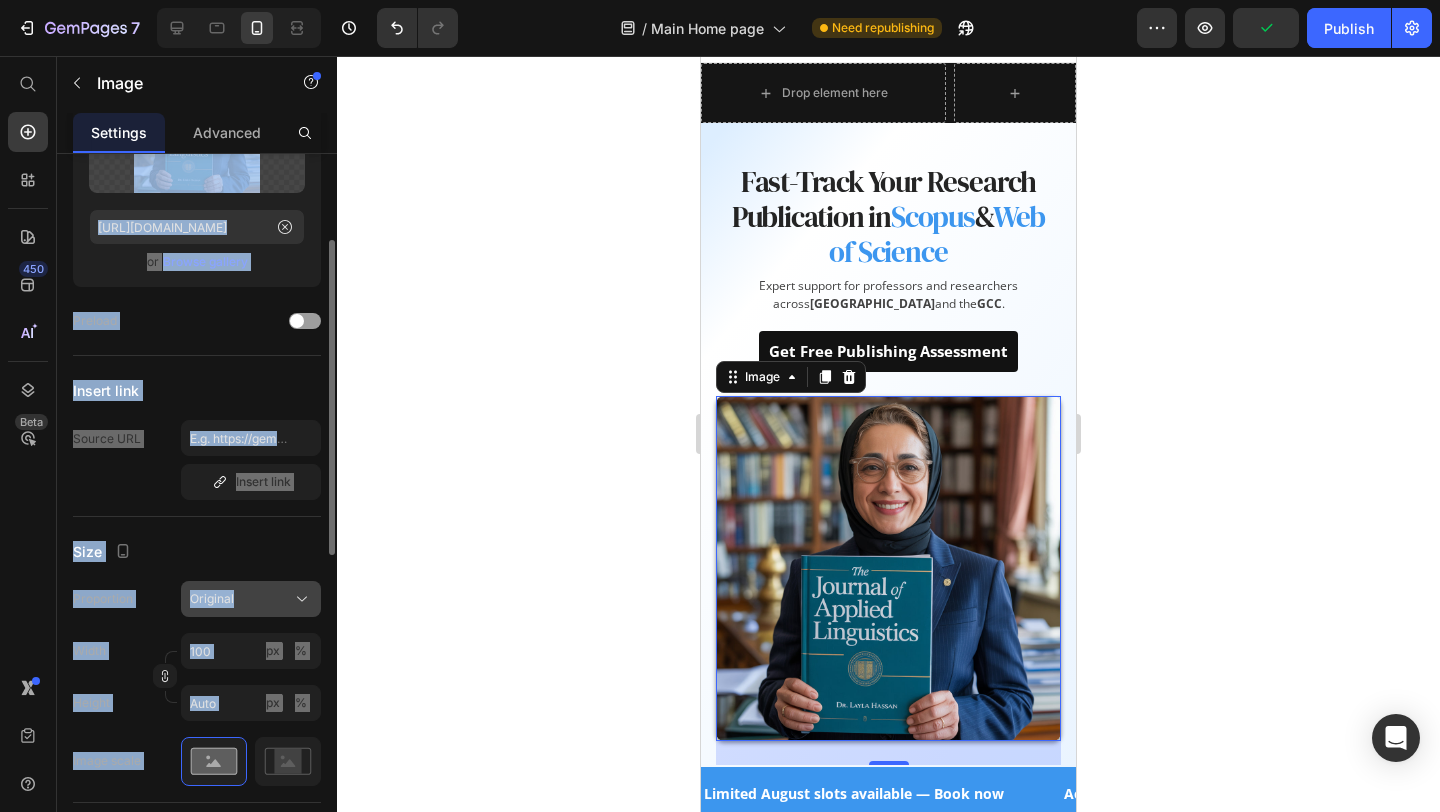 click on "Original" at bounding box center (212, 599) 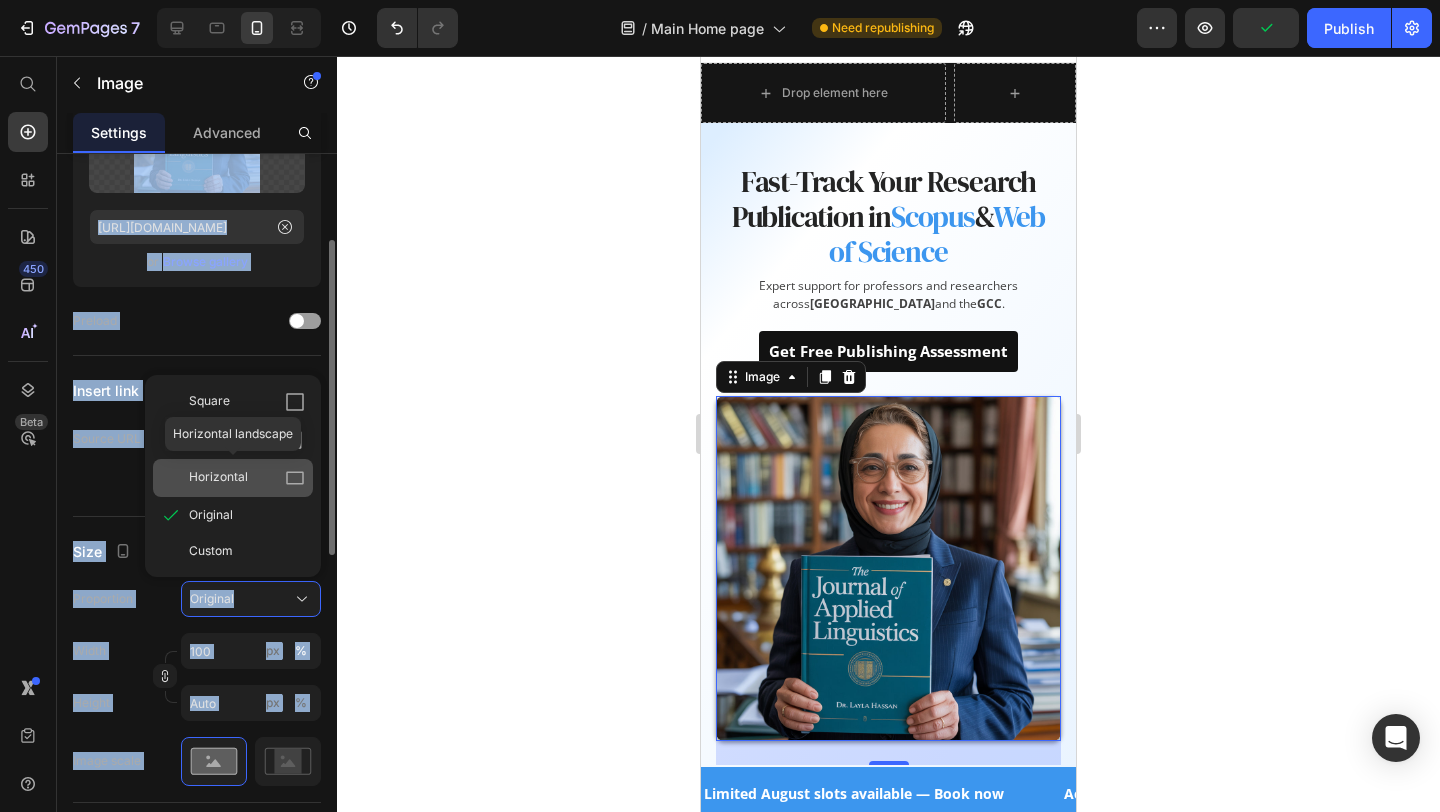 click on "Horizontal" at bounding box center [218, 478] 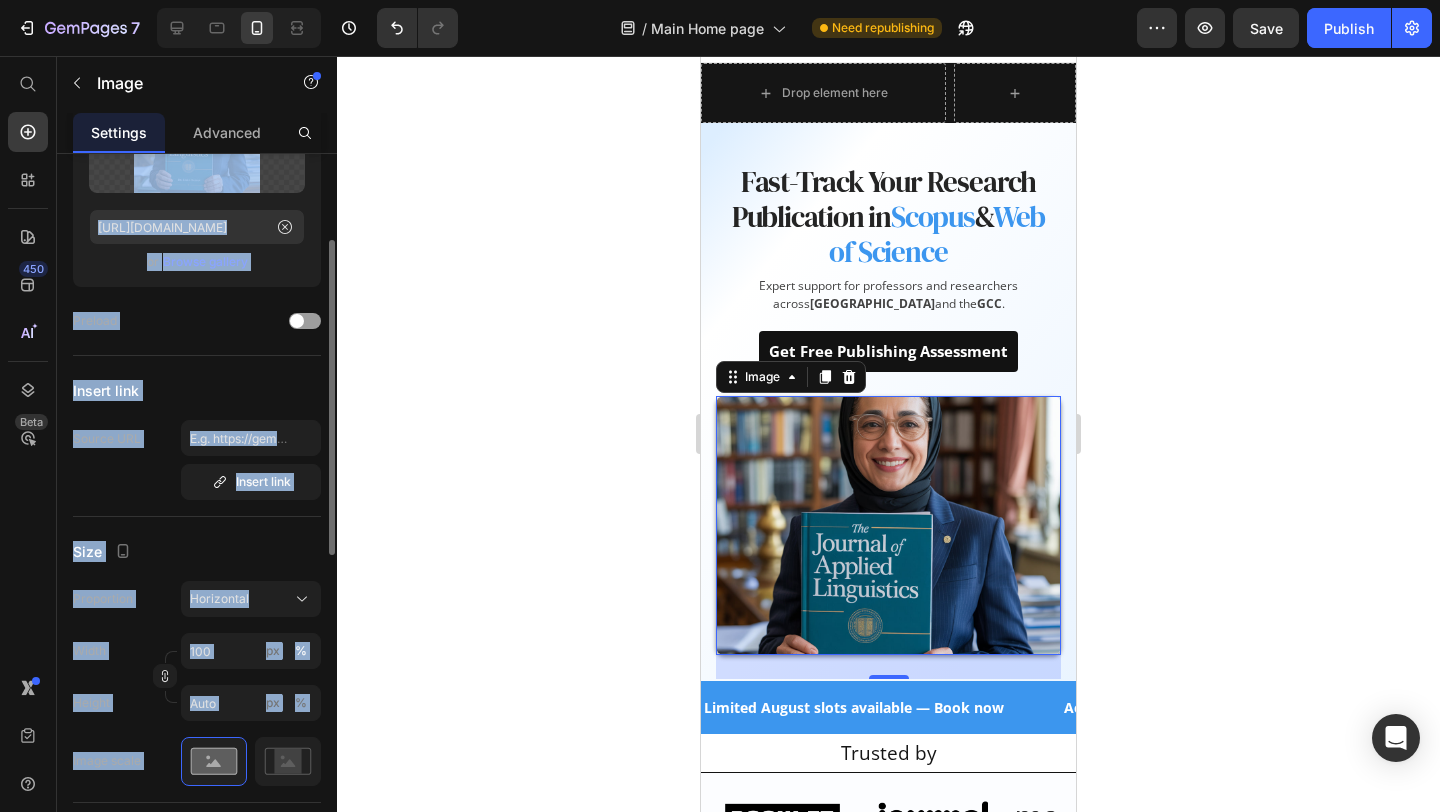 click 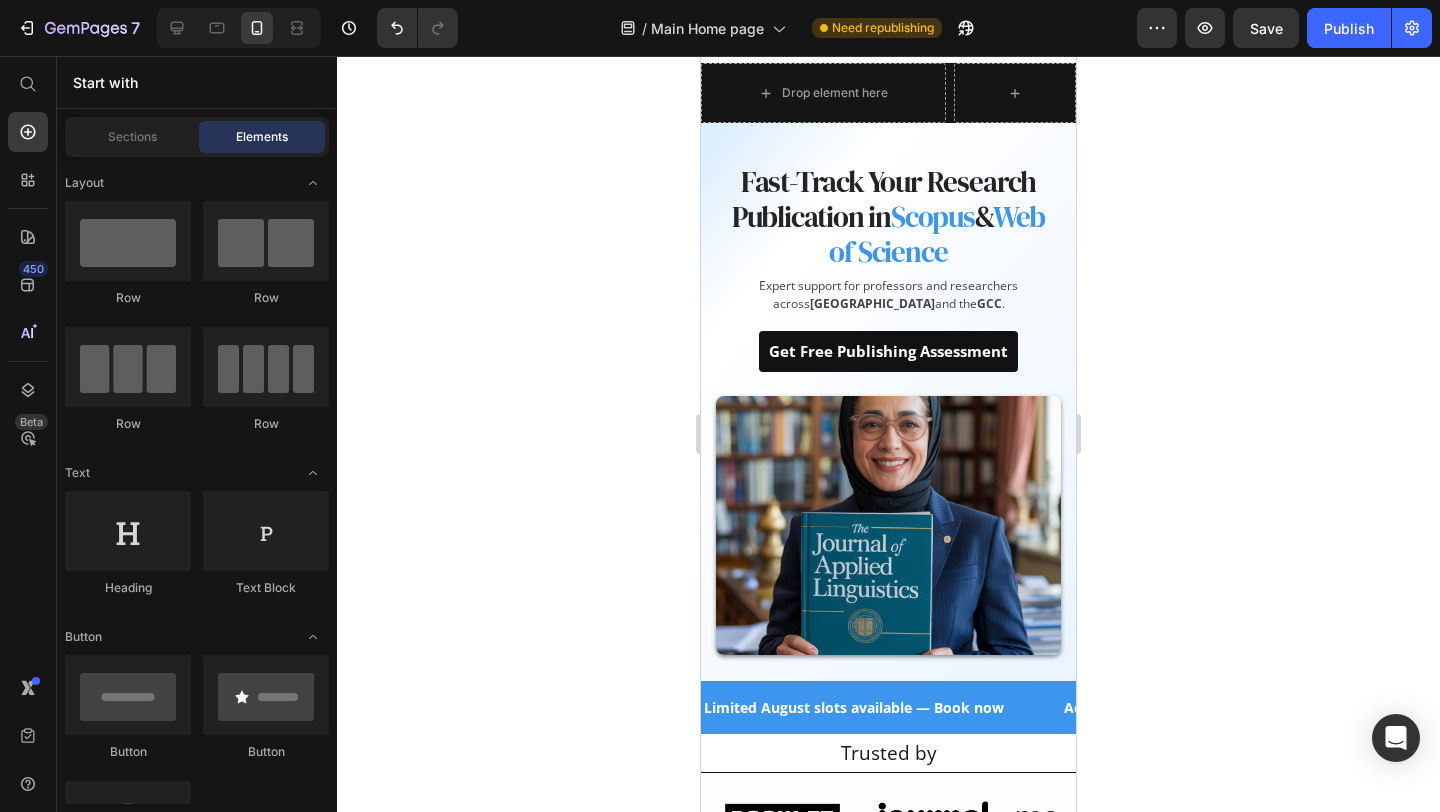 click 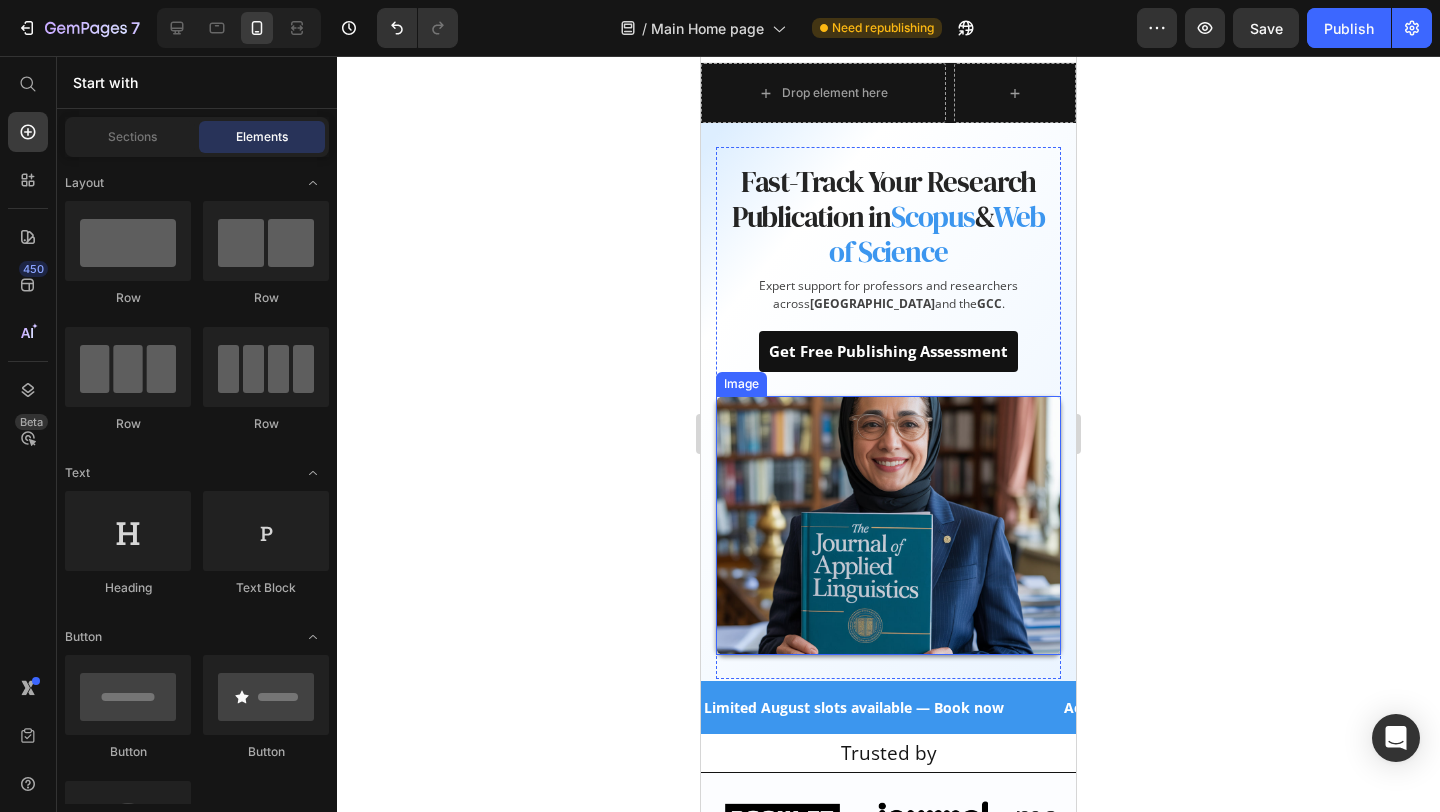click at bounding box center (888, 525) 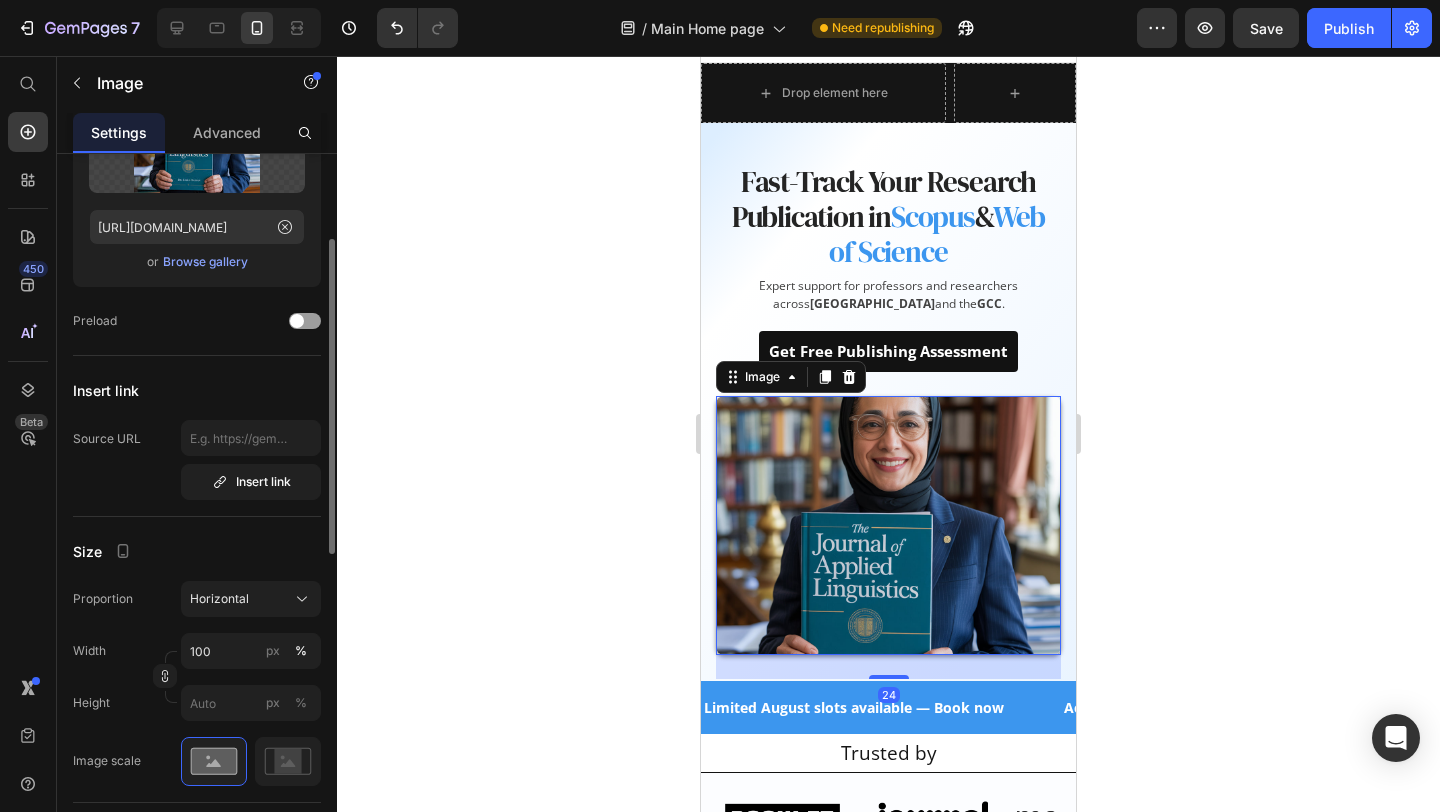 click at bounding box center [888, 525] 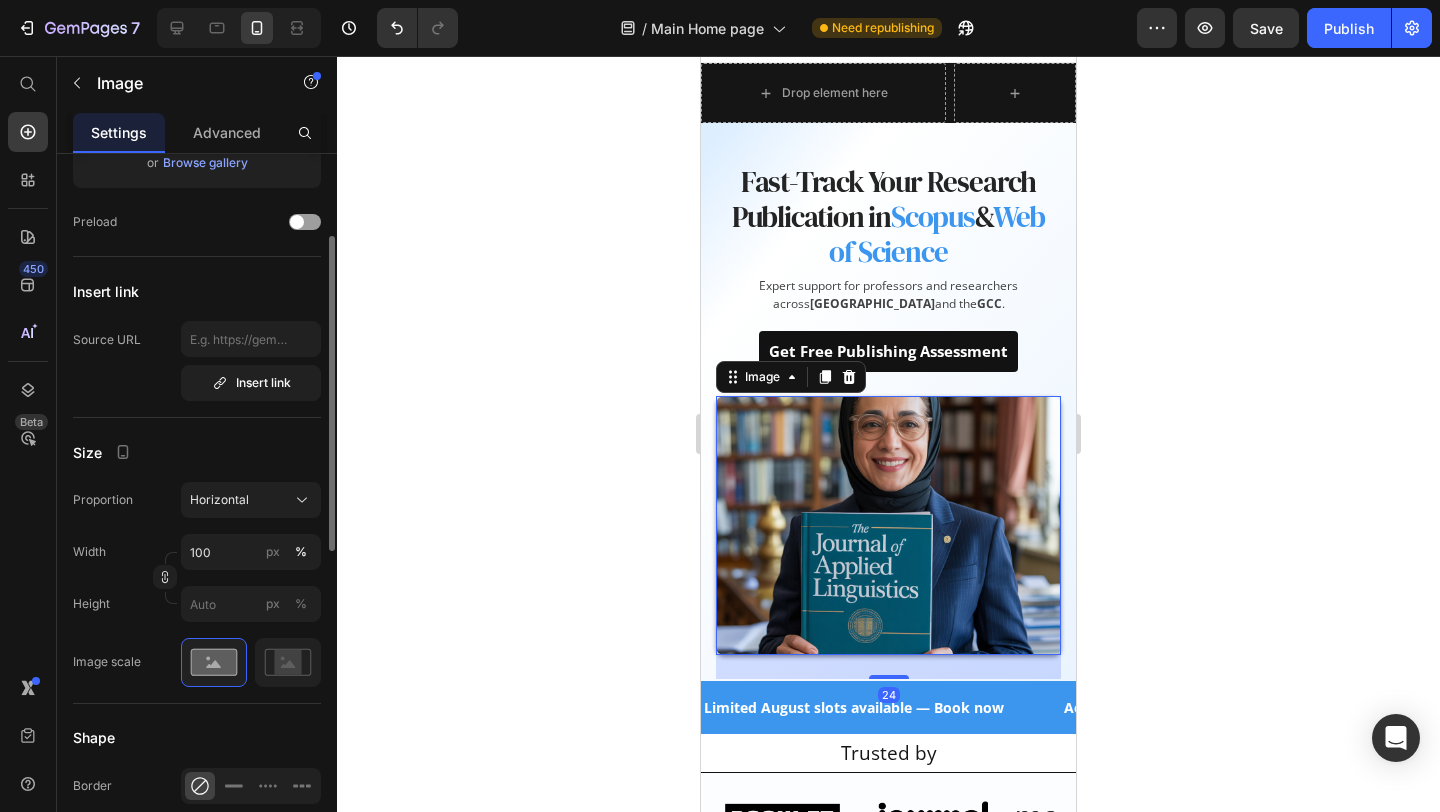 scroll, scrollTop: 297, scrollLeft: 0, axis: vertical 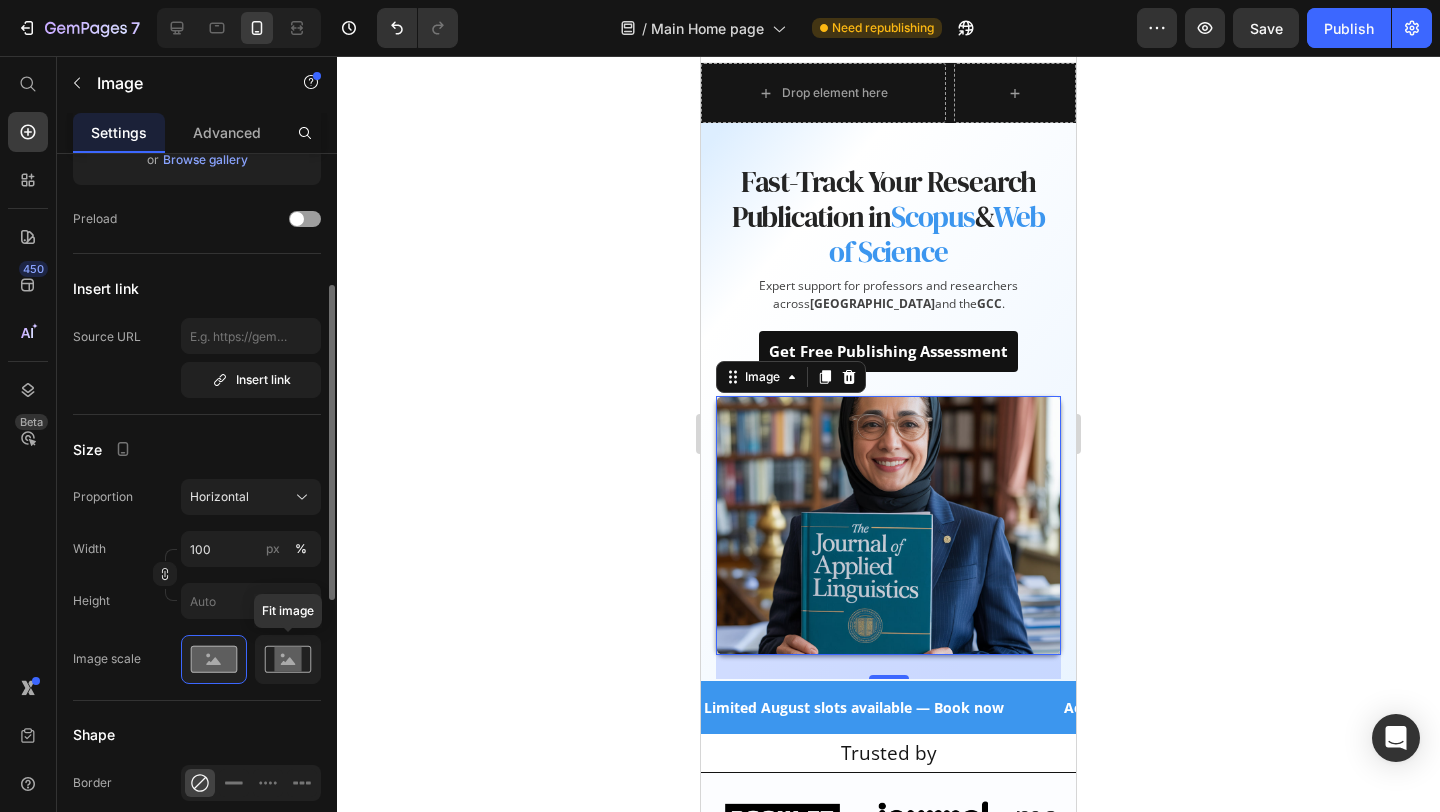 click 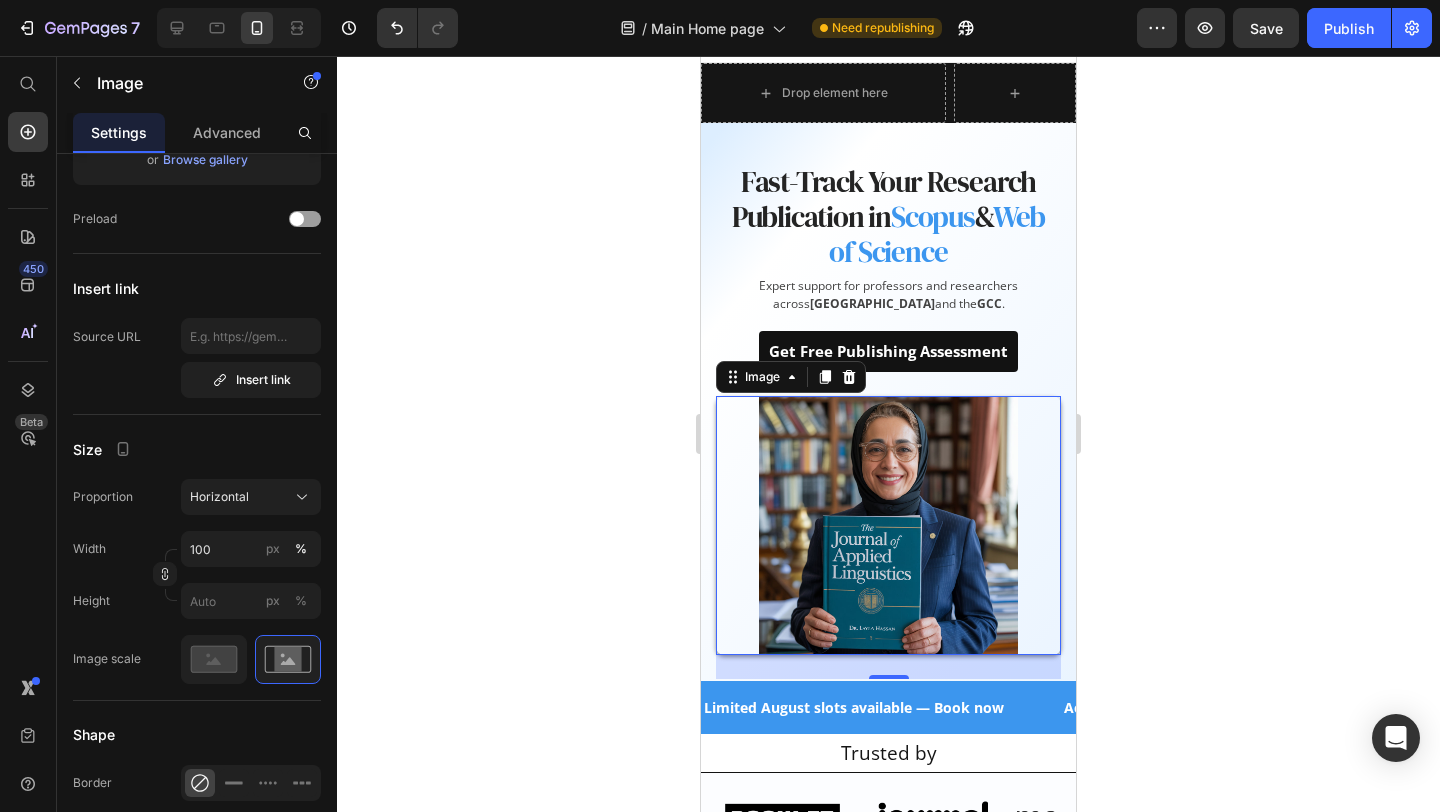 click 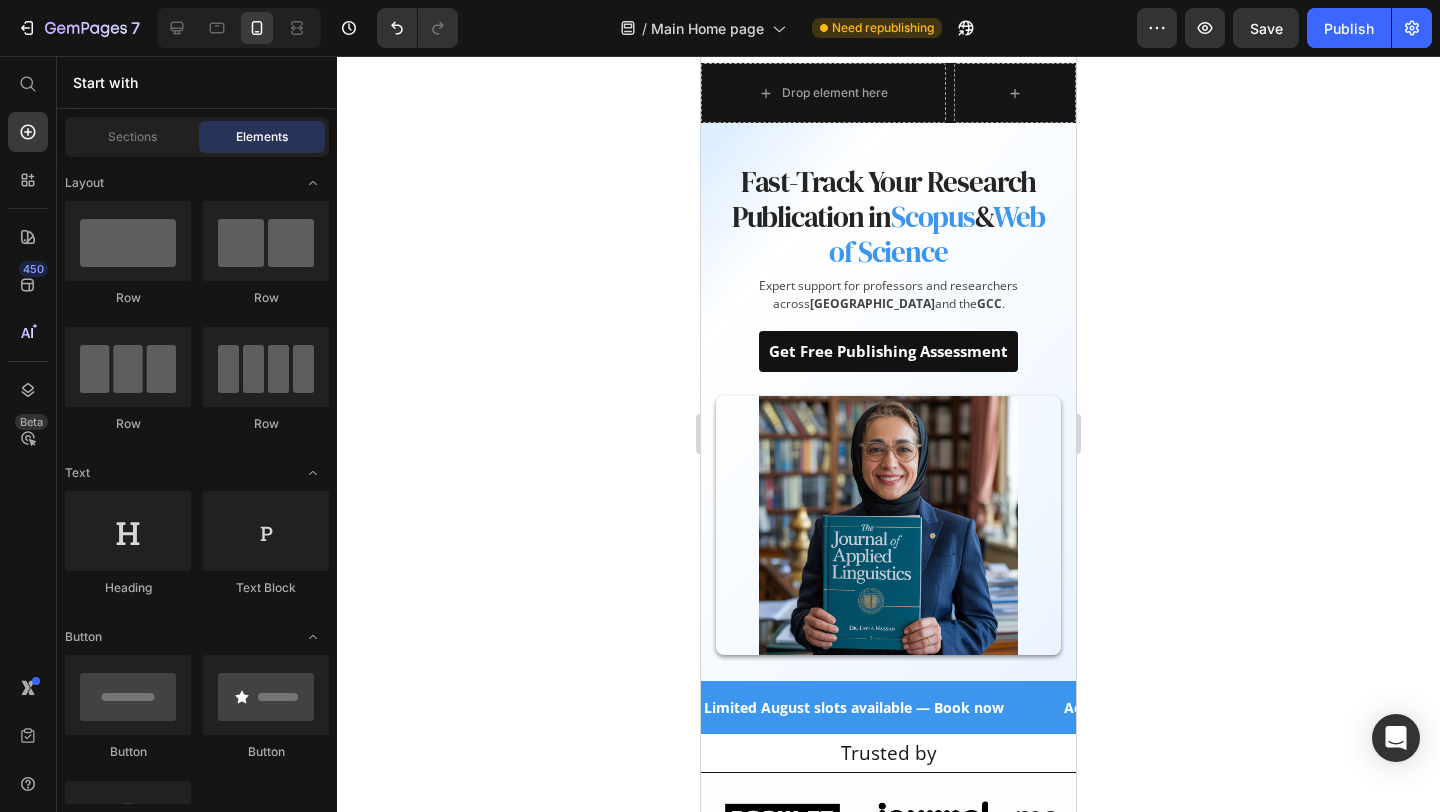 click 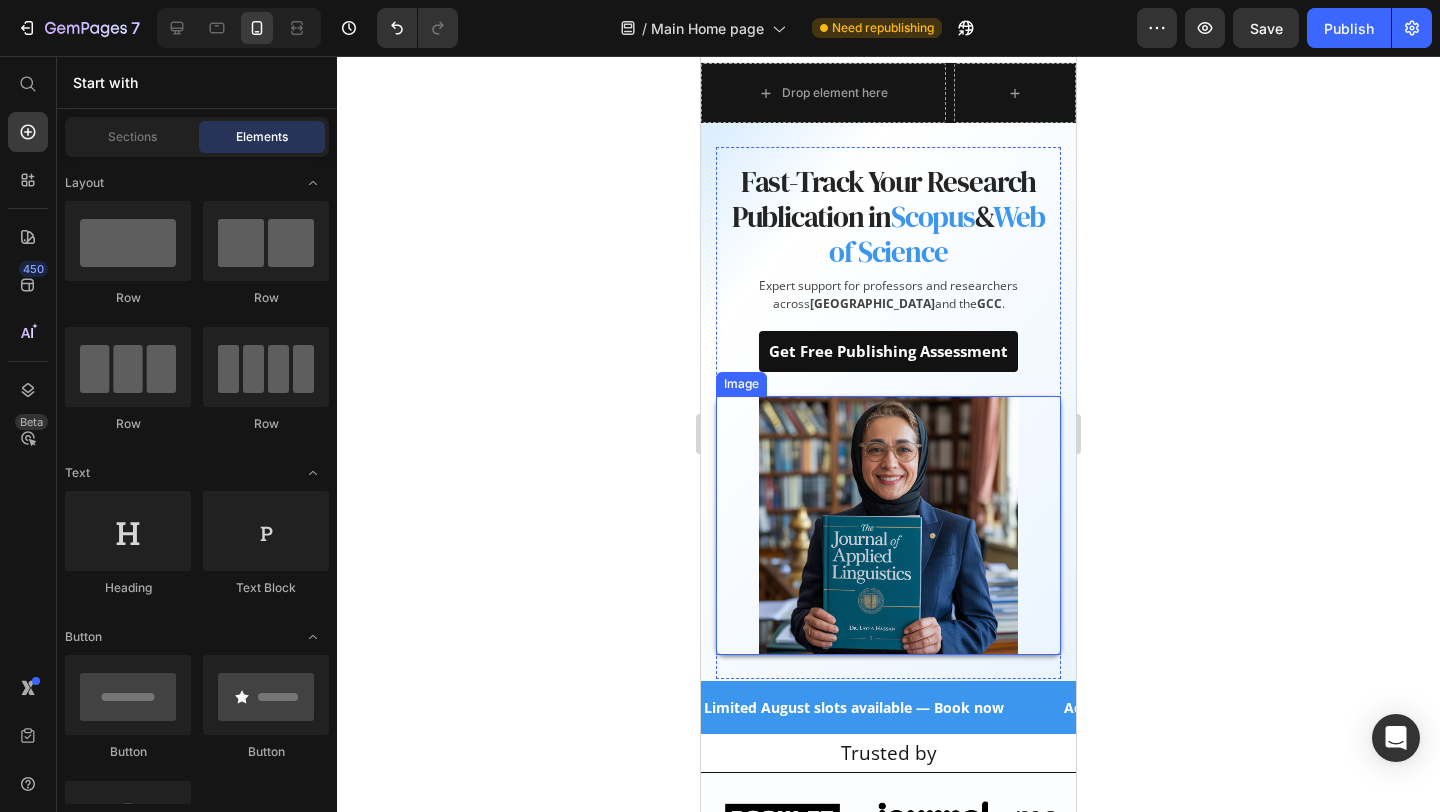 click at bounding box center [888, 525] 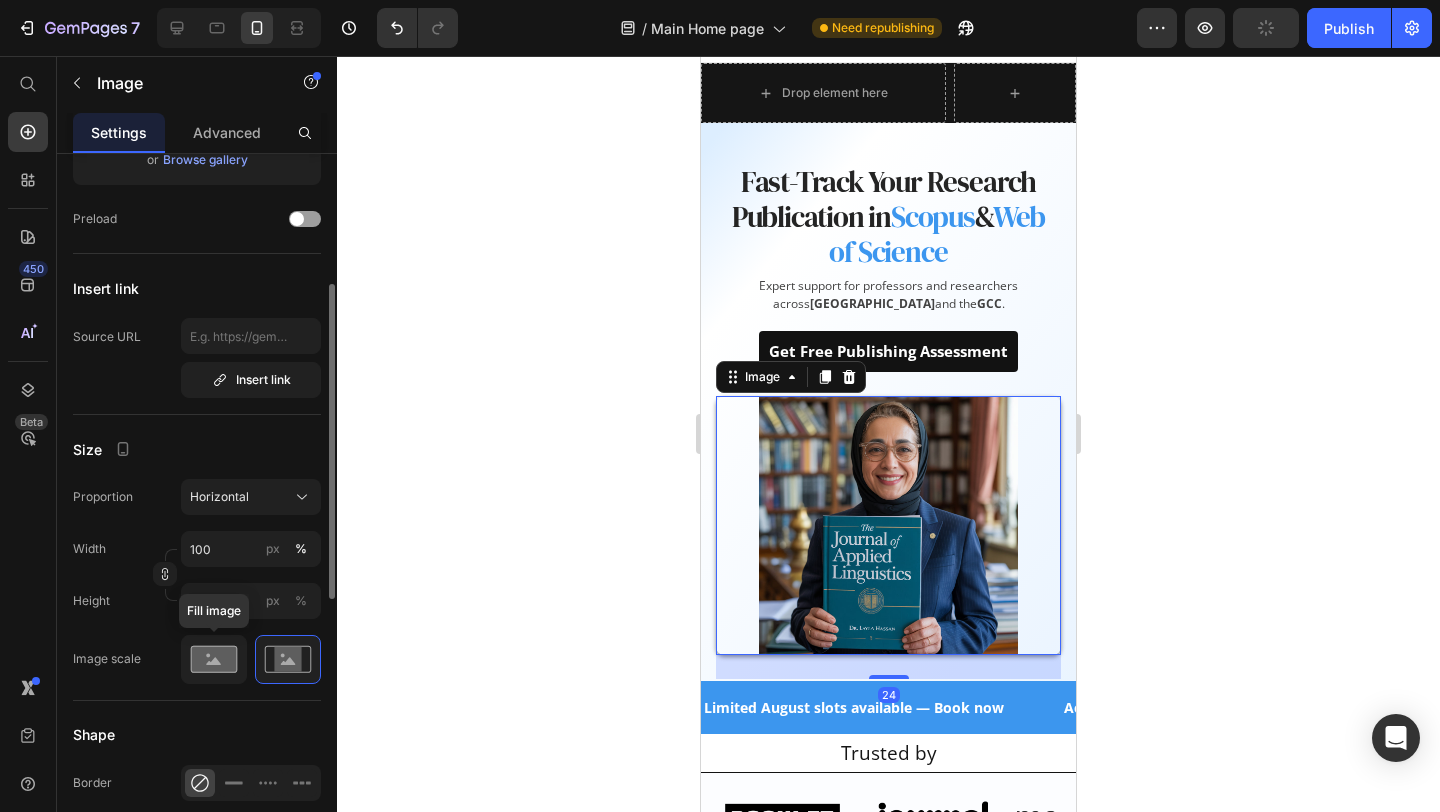 click 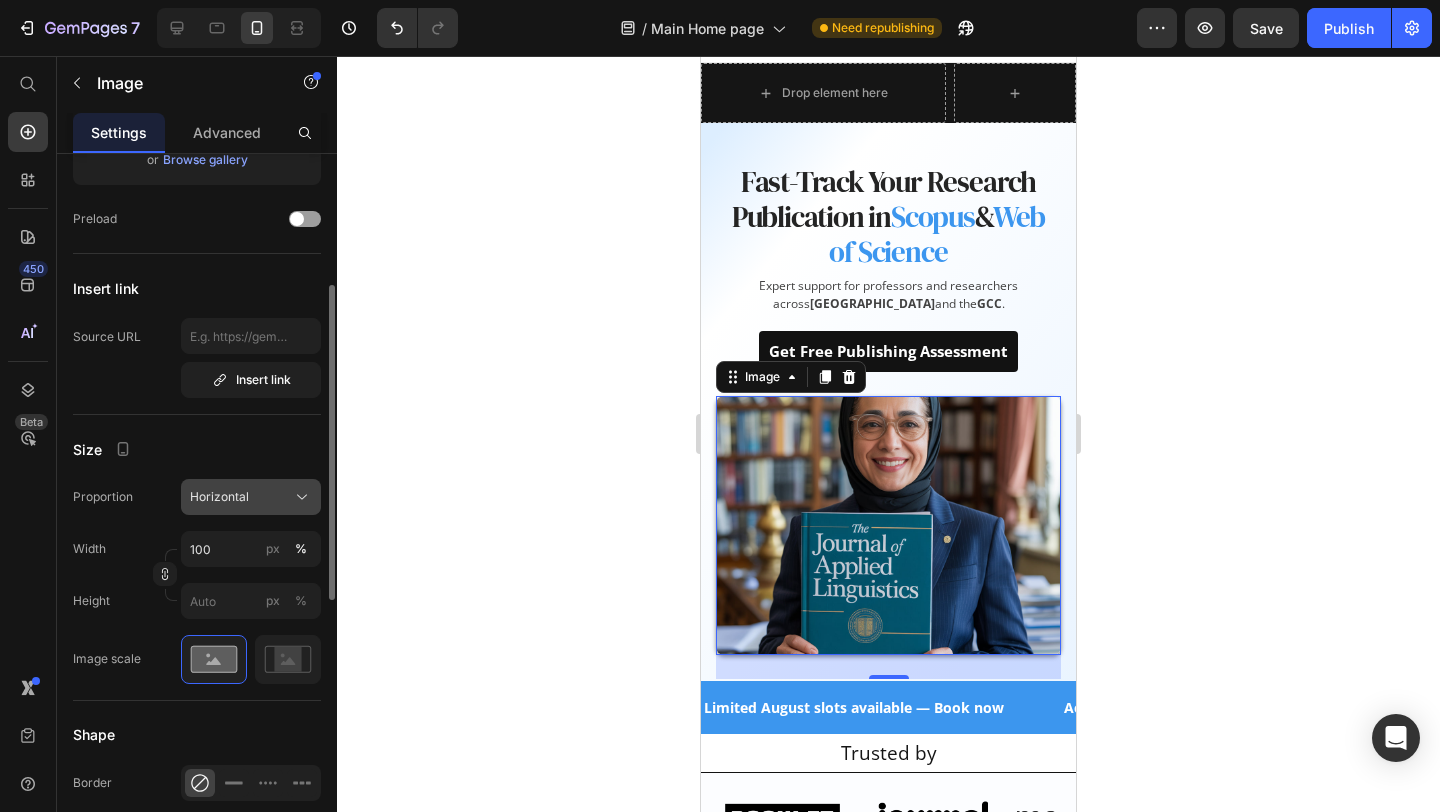 click on "Horizontal" at bounding box center (251, 497) 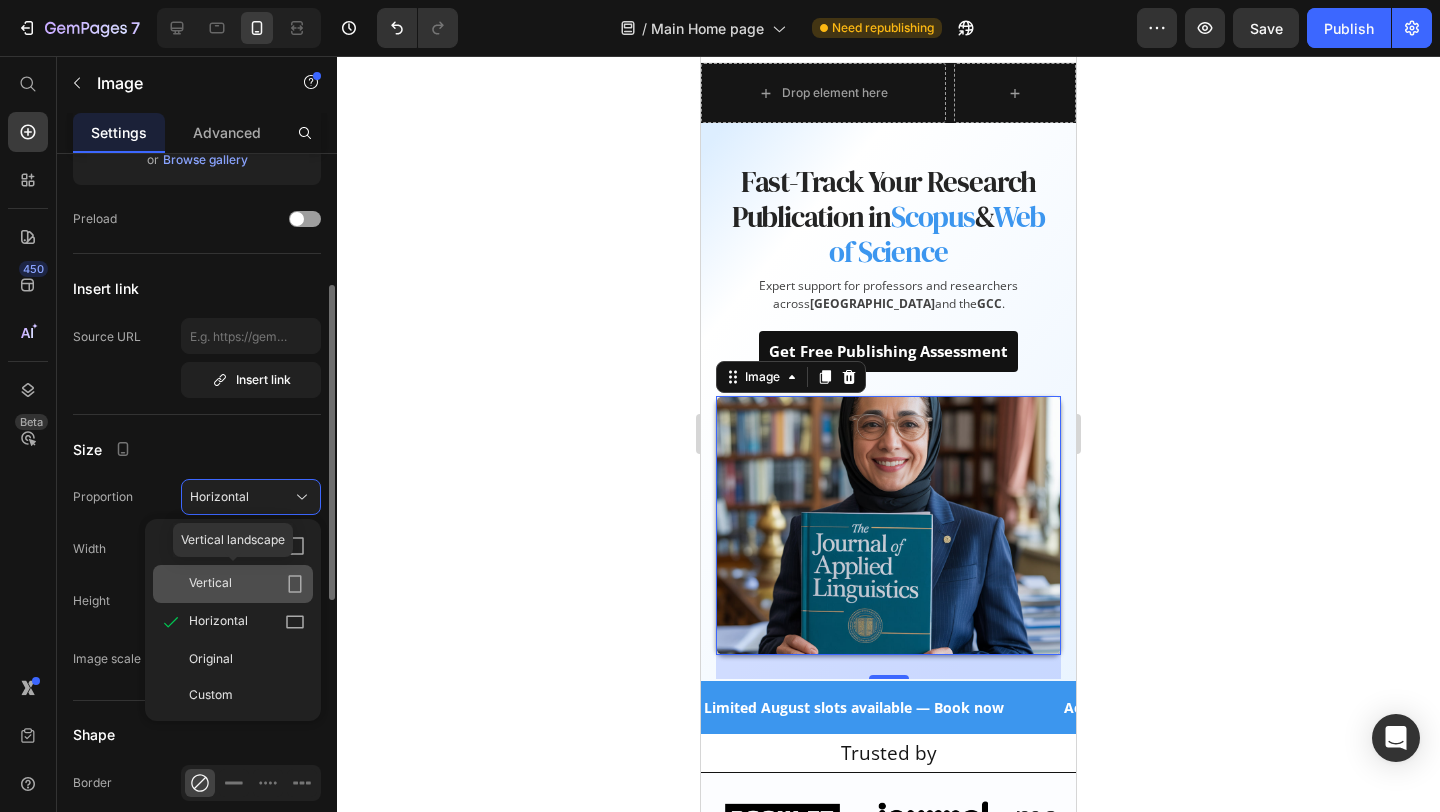 click on "Vertical" at bounding box center (247, 584) 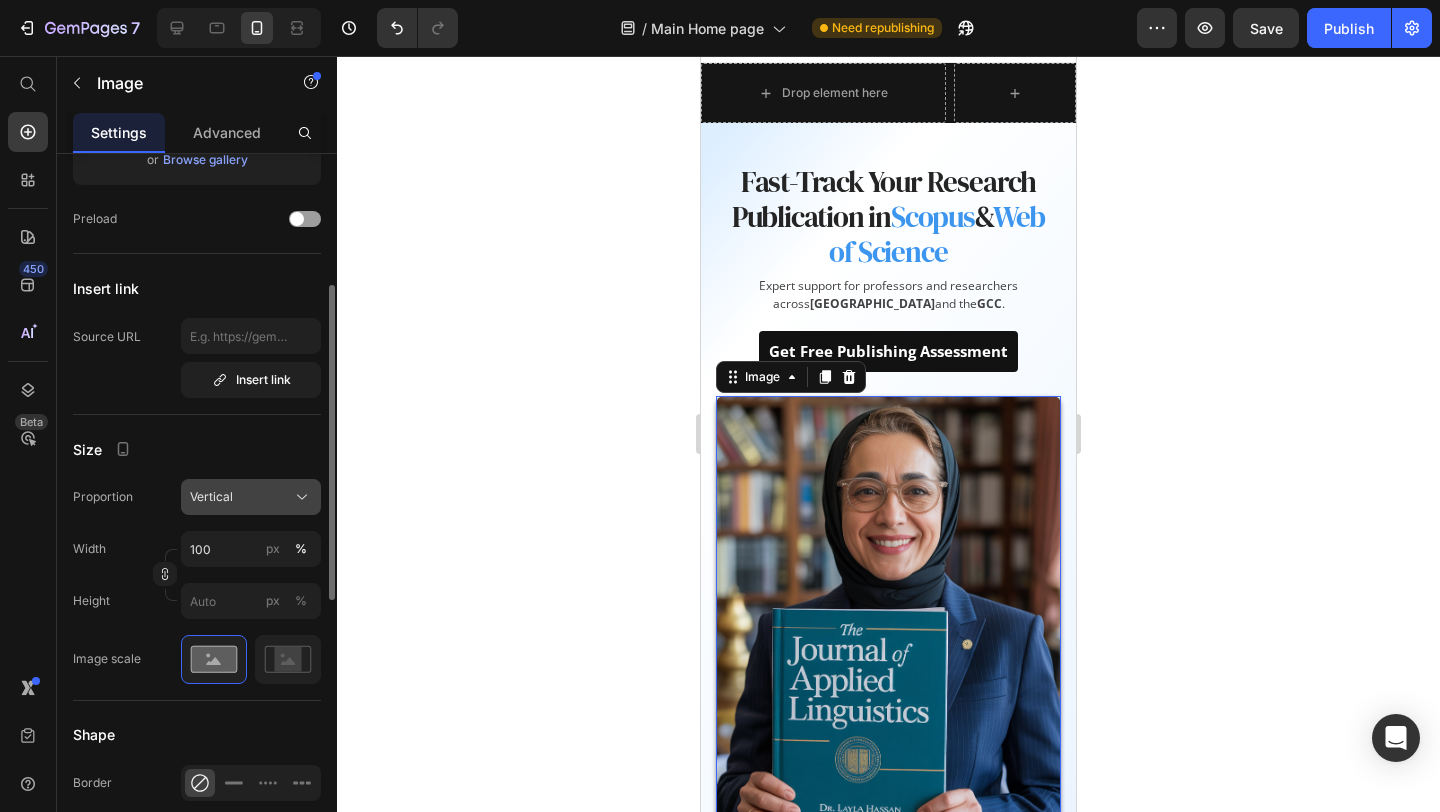 click on "Vertical" at bounding box center [251, 497] 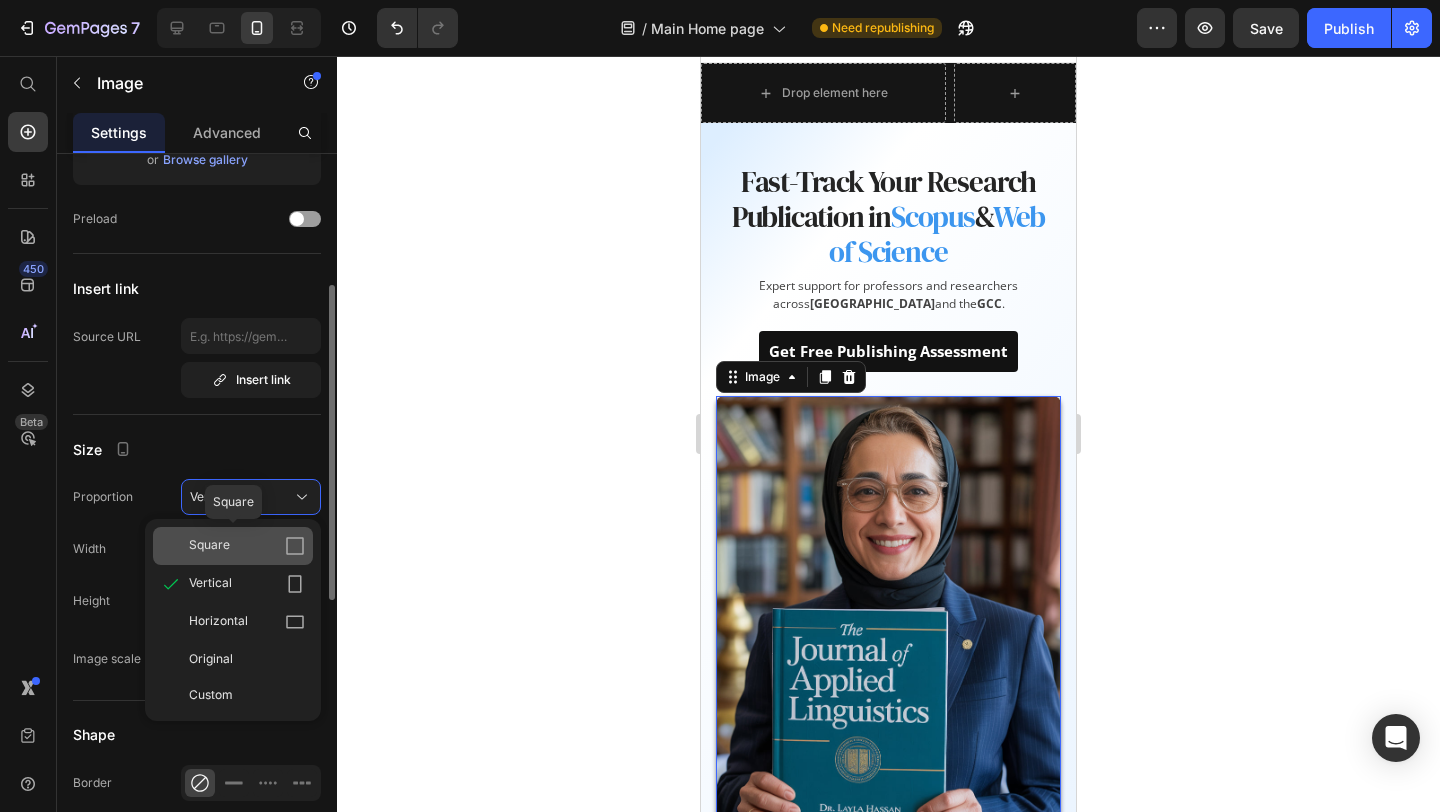 click on "Square" at bounding box center (247, 546) 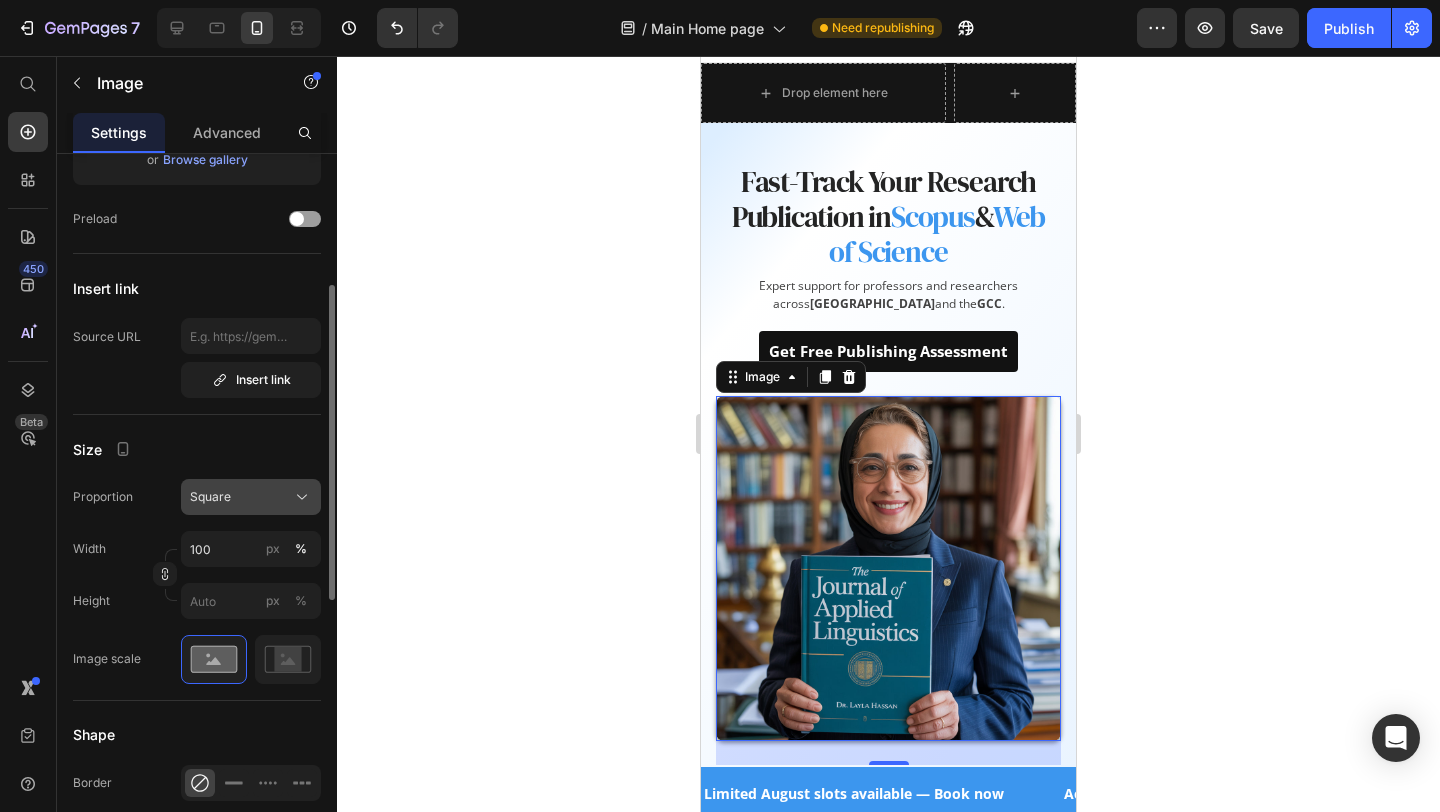 click on "Square" at bounding box center (251, 497) 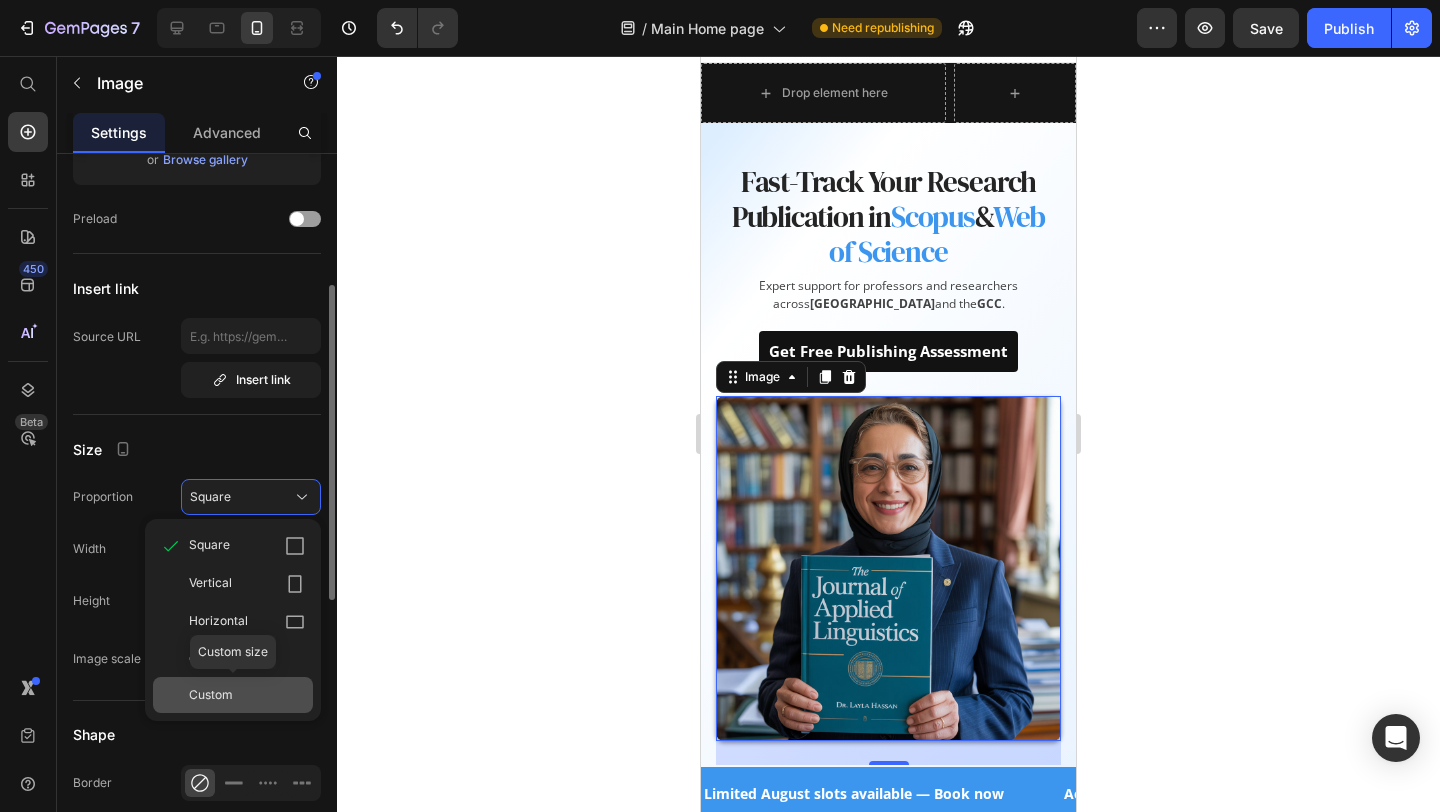 click on "Custom" at bounding box center [247, 695] 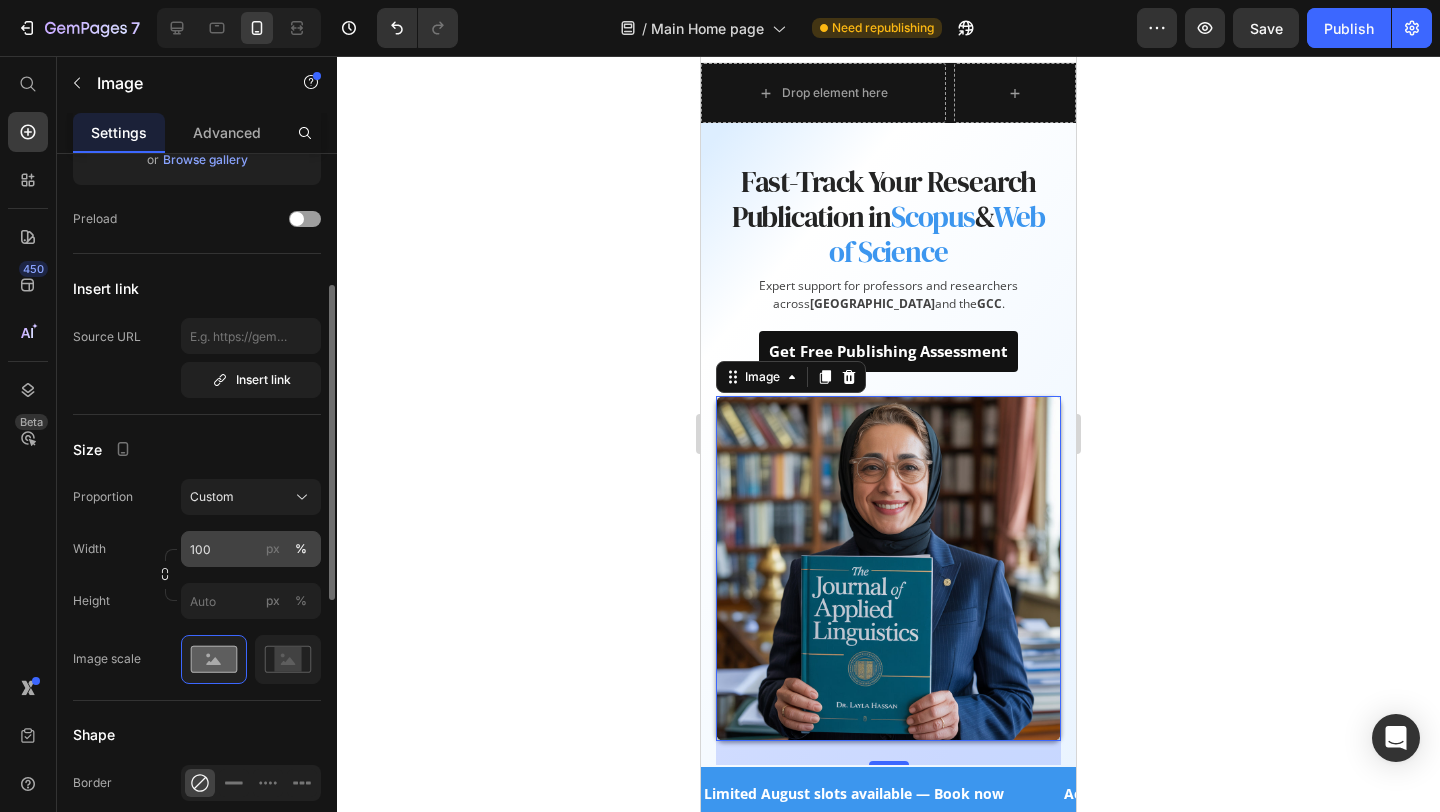 click on "px" at bounding box center (273, 549) 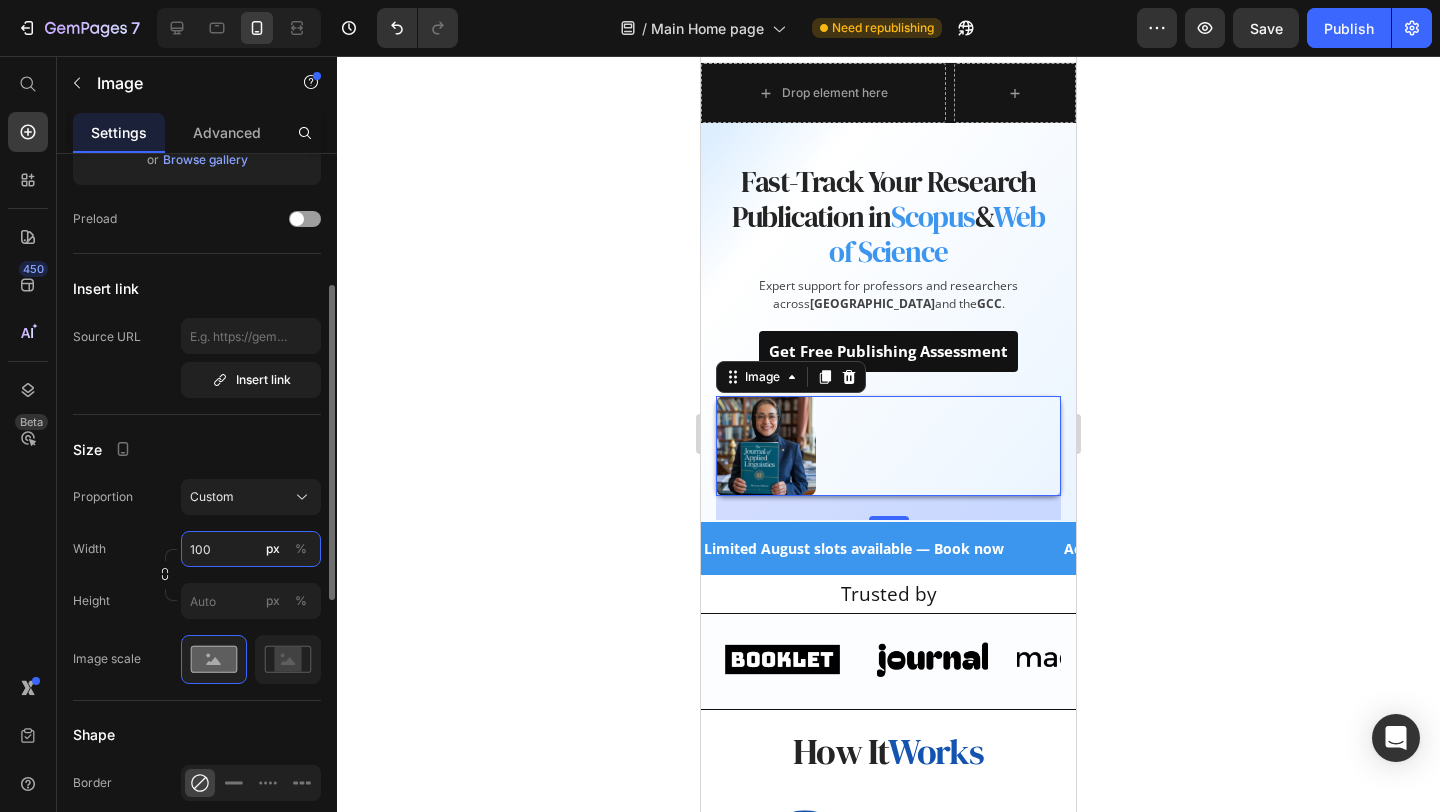 click on "100" at bounding box center [251, 549] 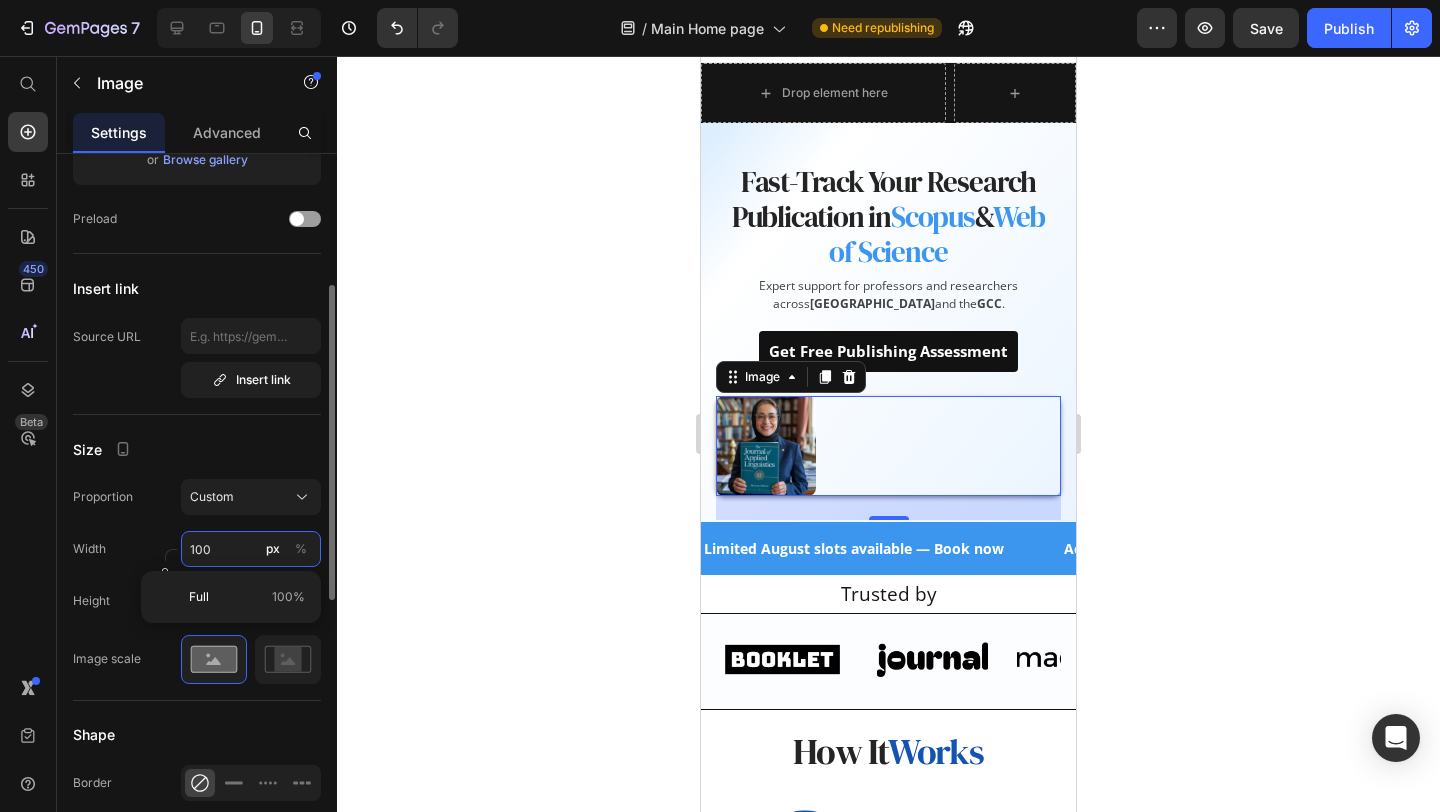click on "100" at bounding box center (251, 549) 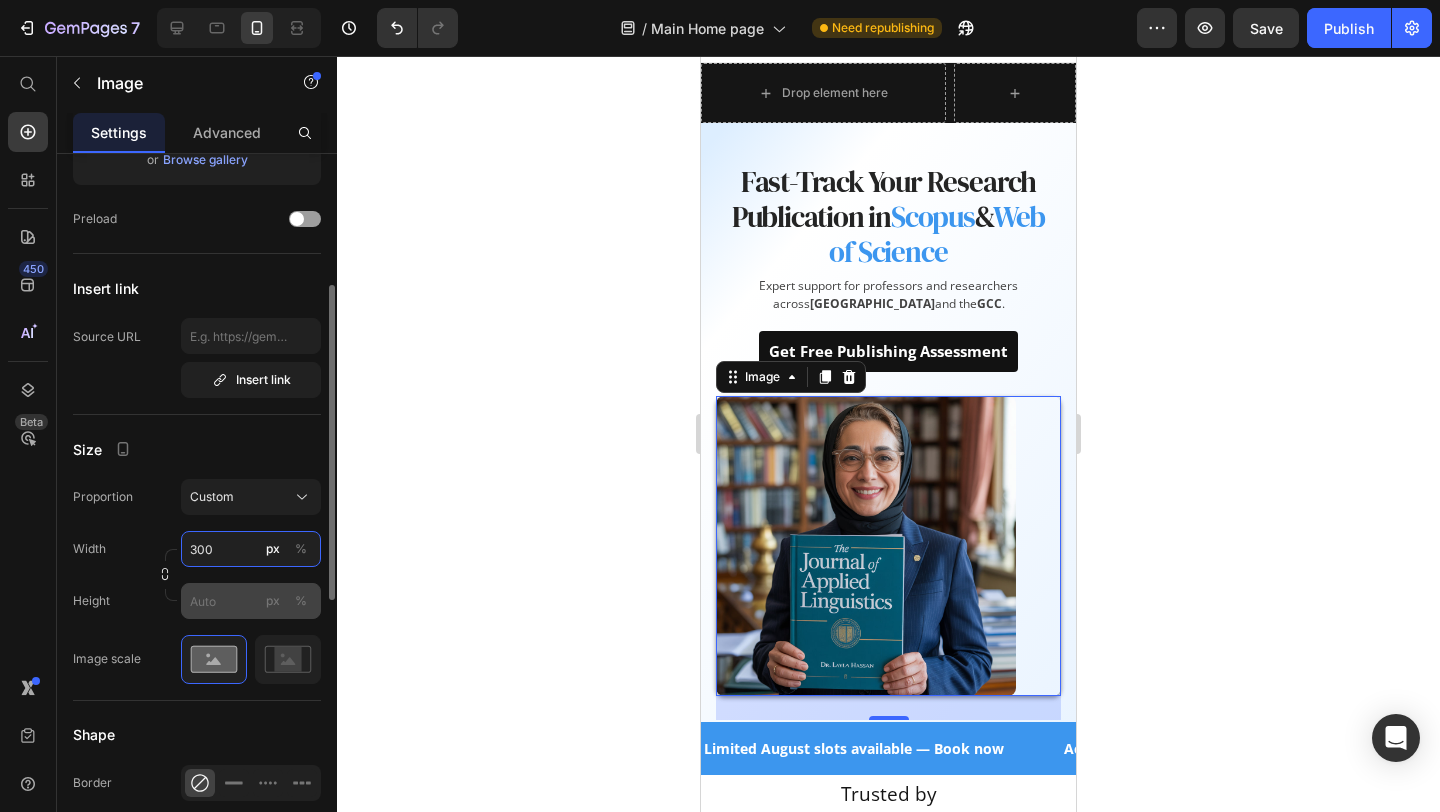 type on "300" 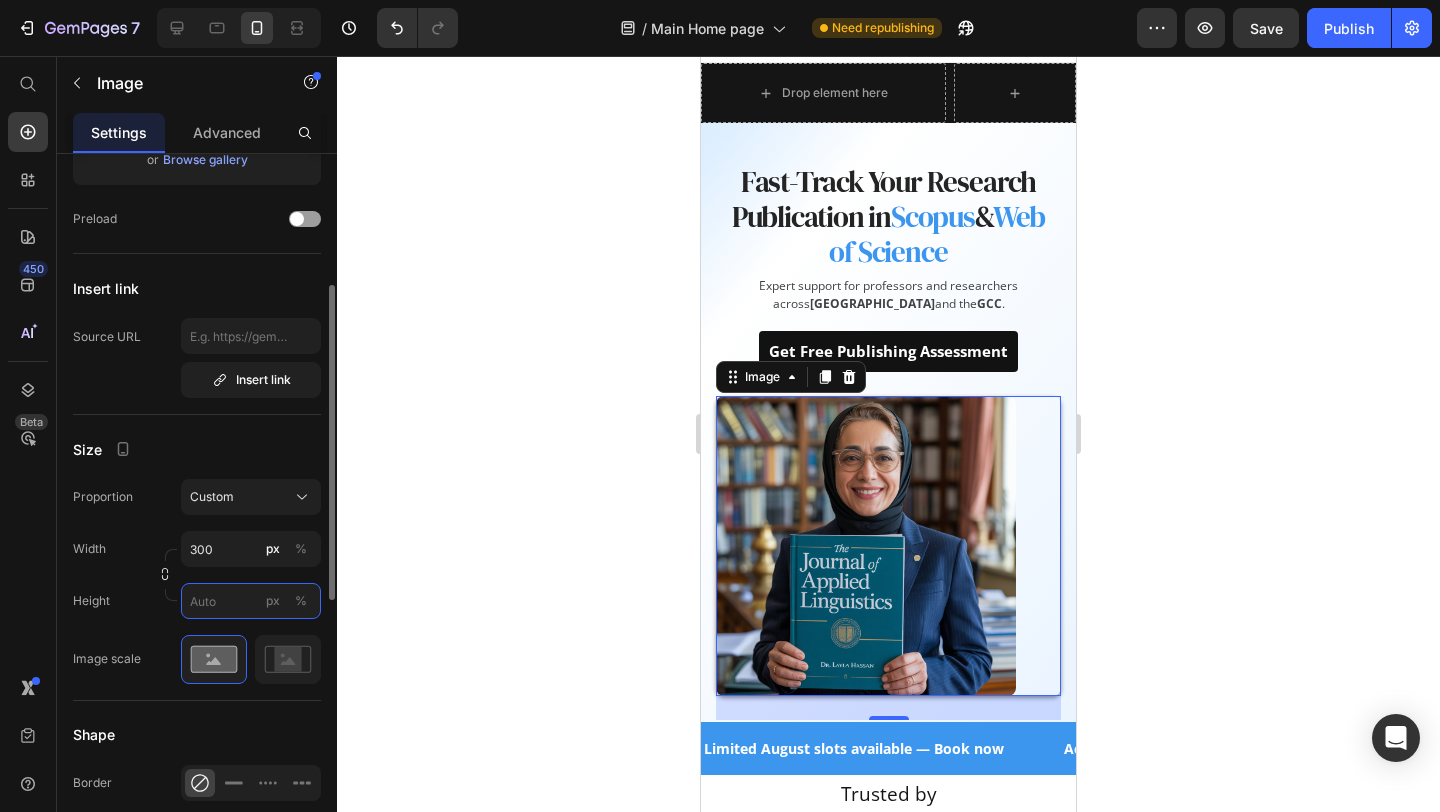 click on "px %" at bounding box center (251, 601) 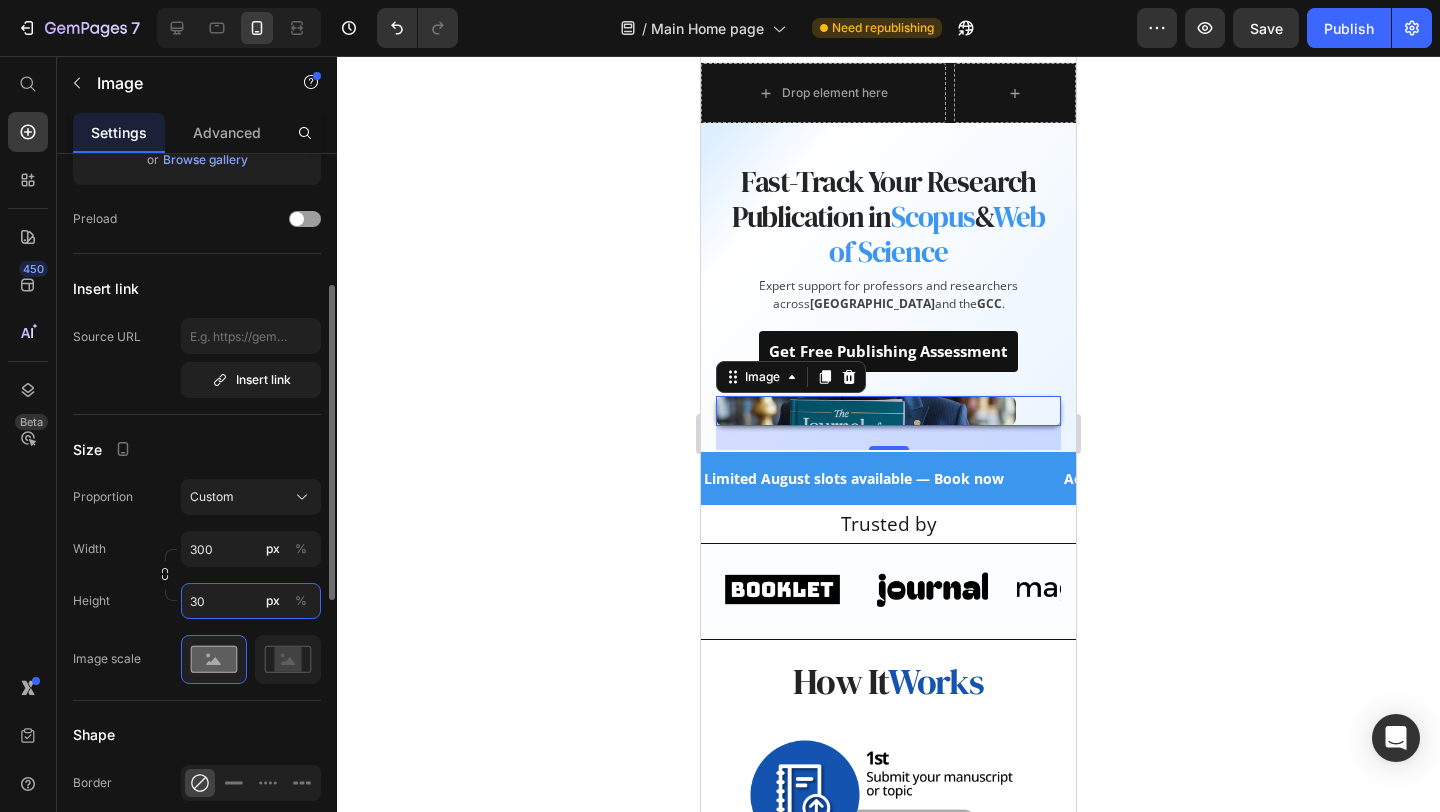 type on "300" 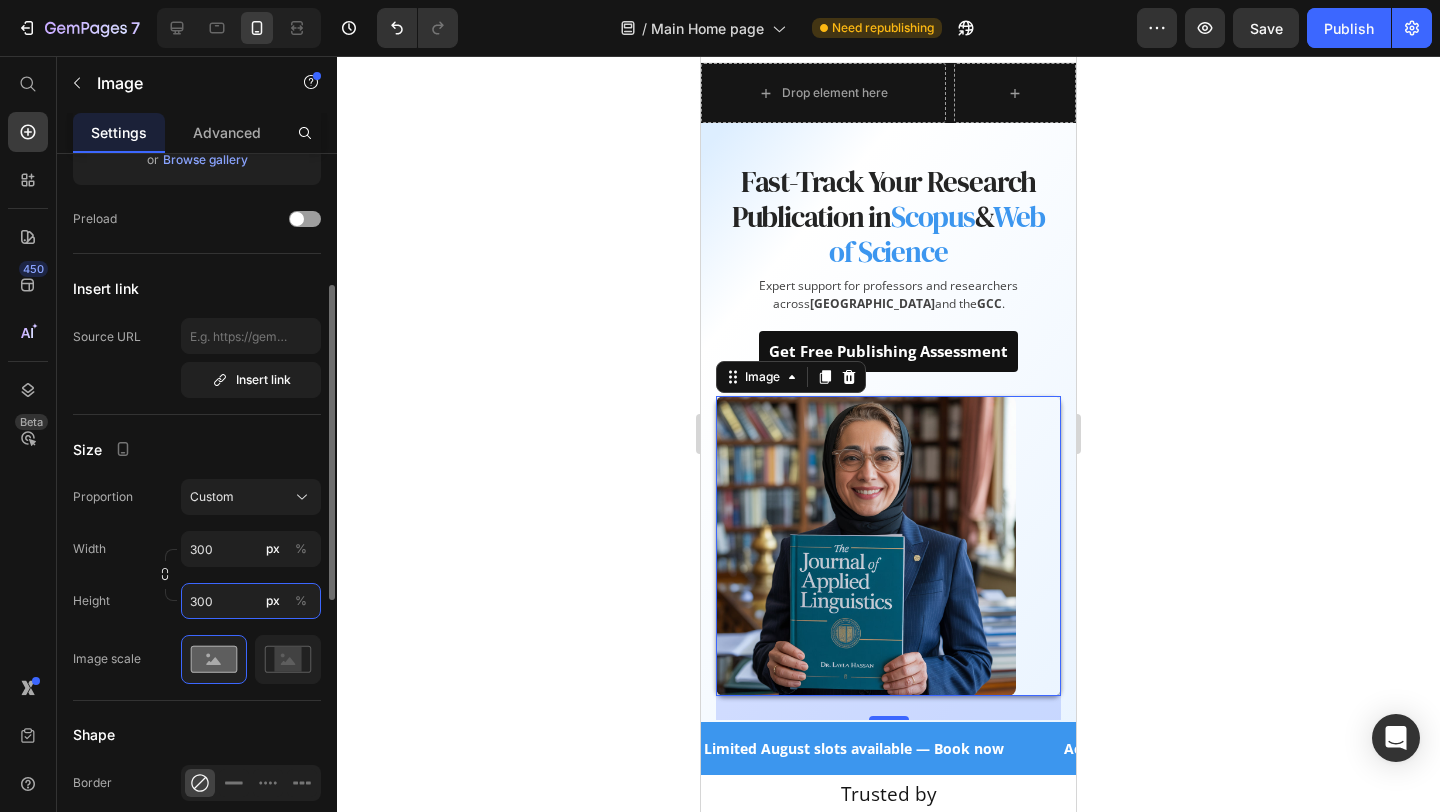 click on "300" at bounding box center (251, 601) 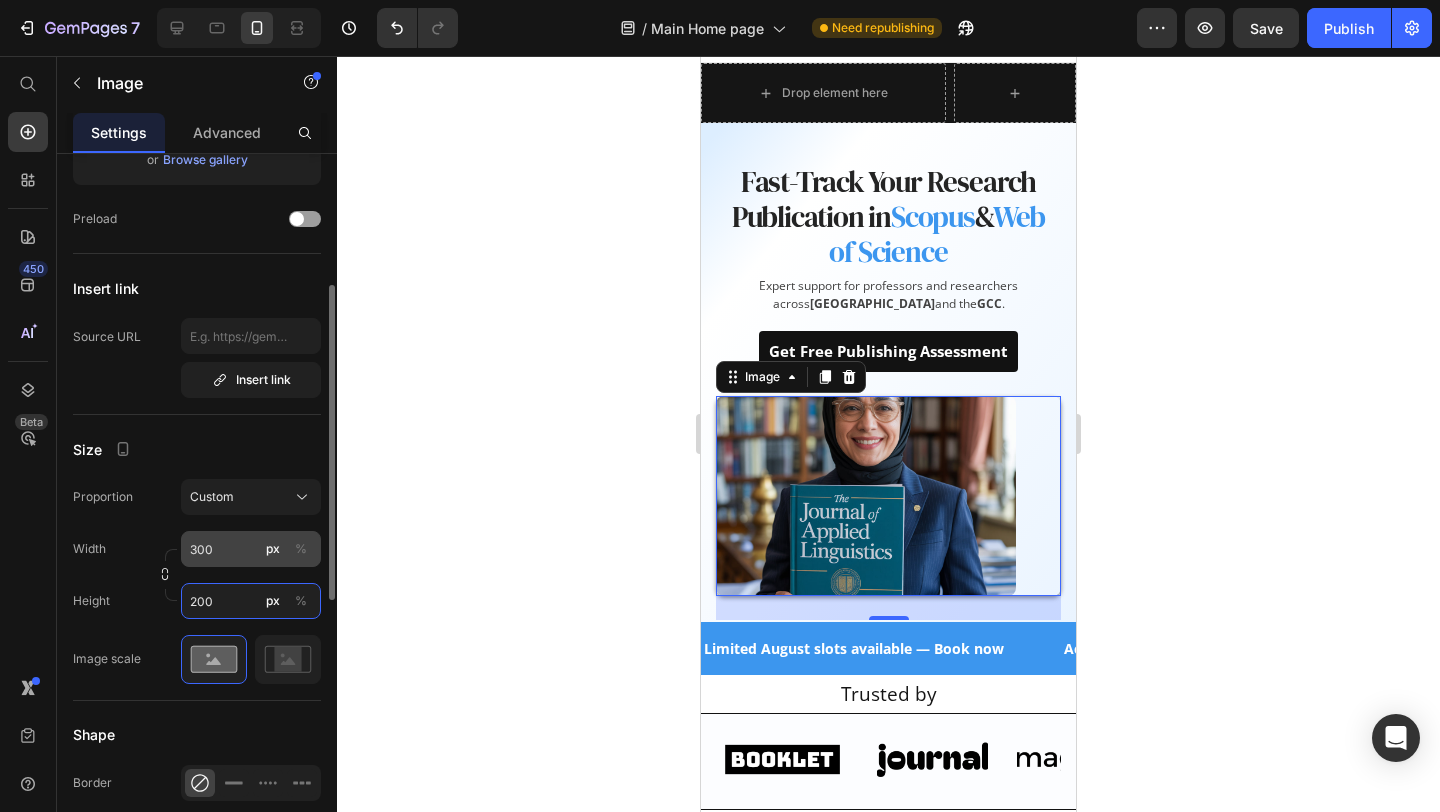 type on "200" 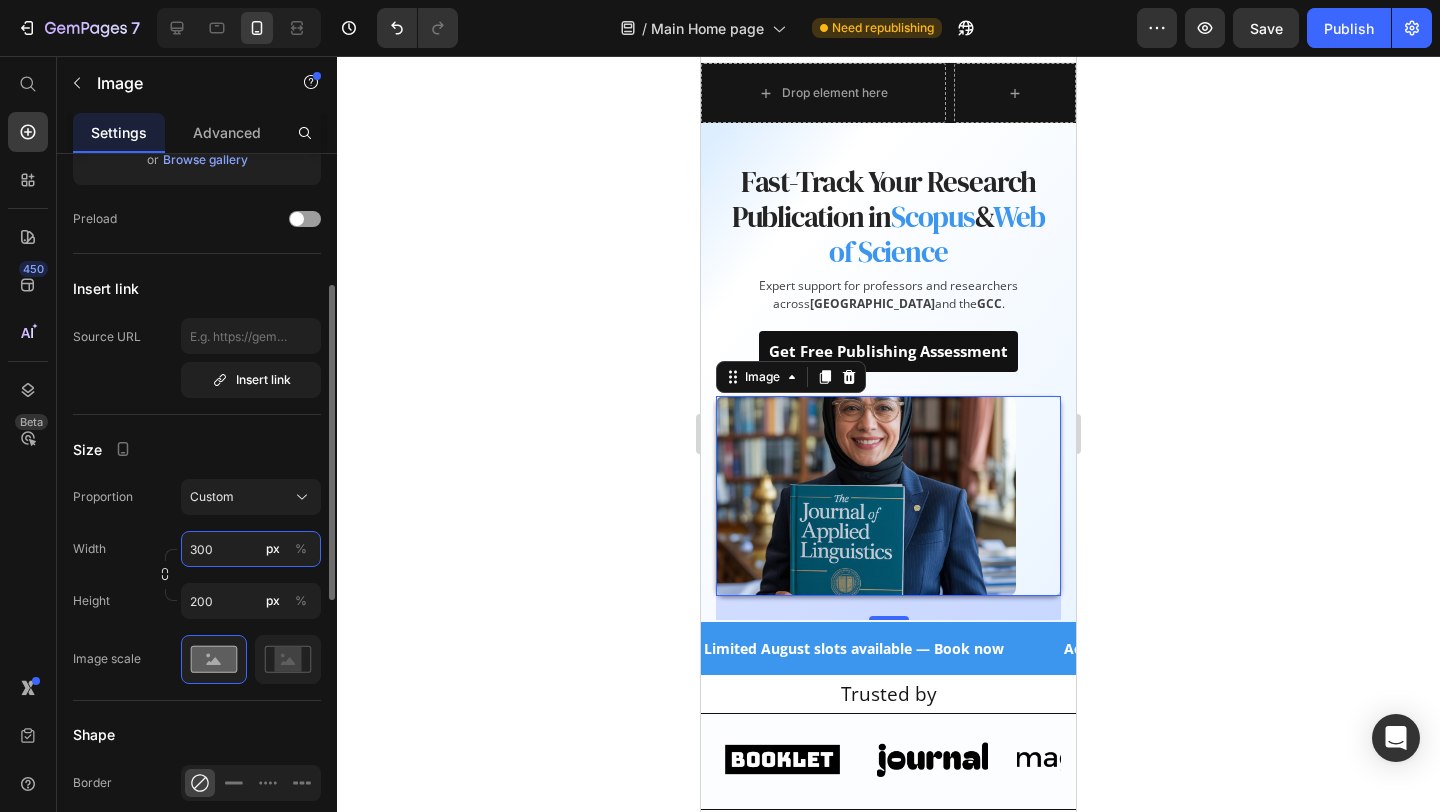 click on "300" at bounding box center (251, 549) 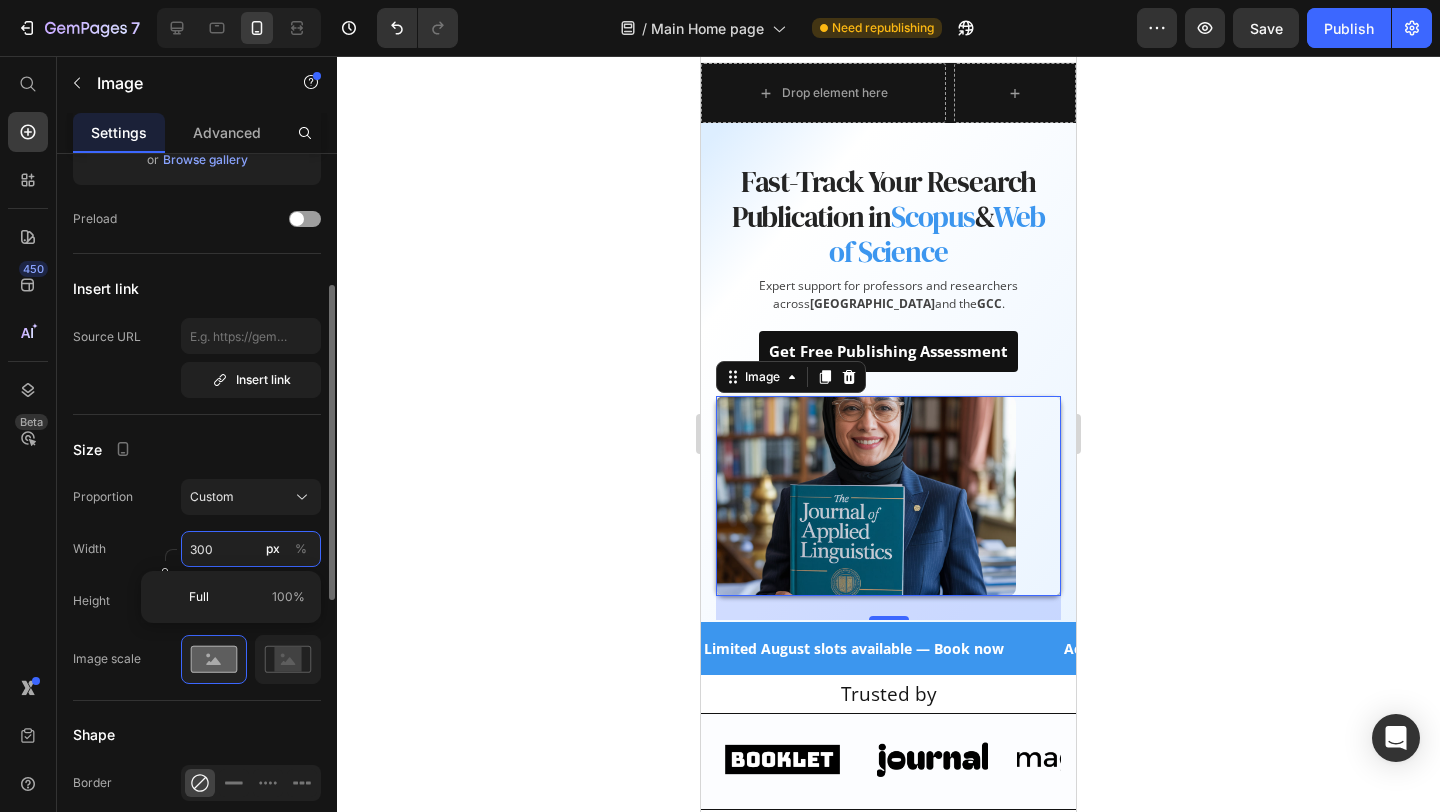 click on "300" at bounding box center (251, 549) 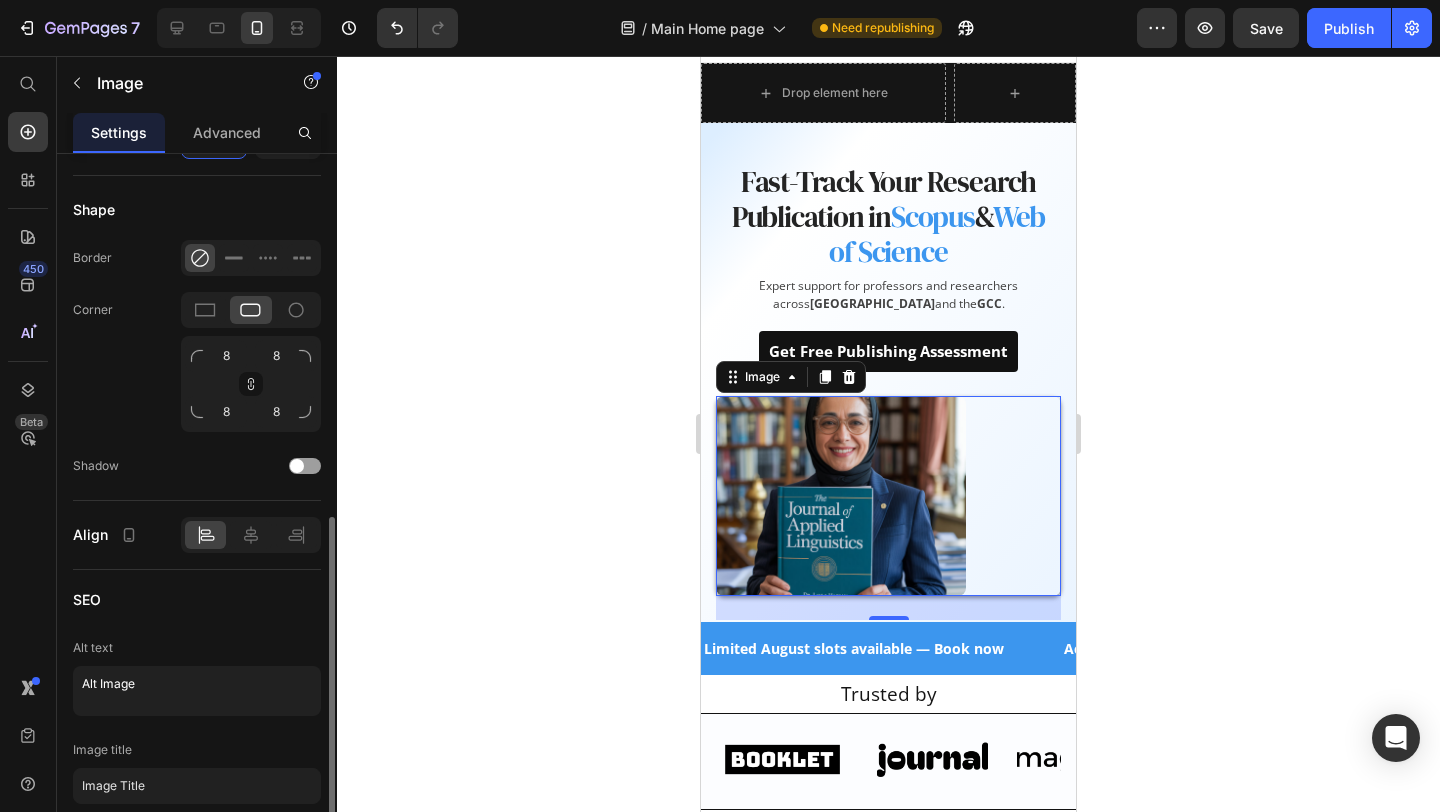 scroll, scrollTop: 821, scrollLeft: 0, axis: vertical 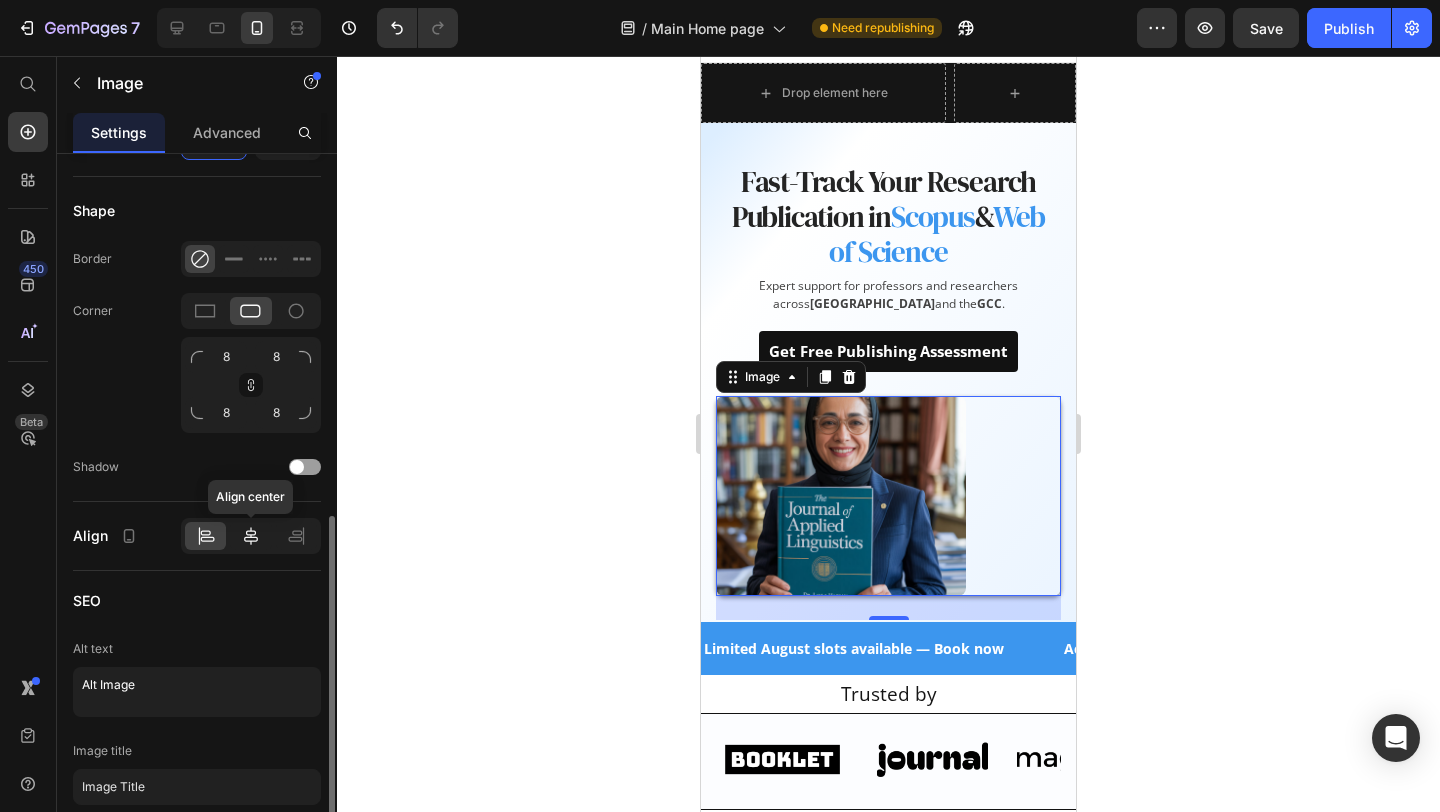 type on "250" 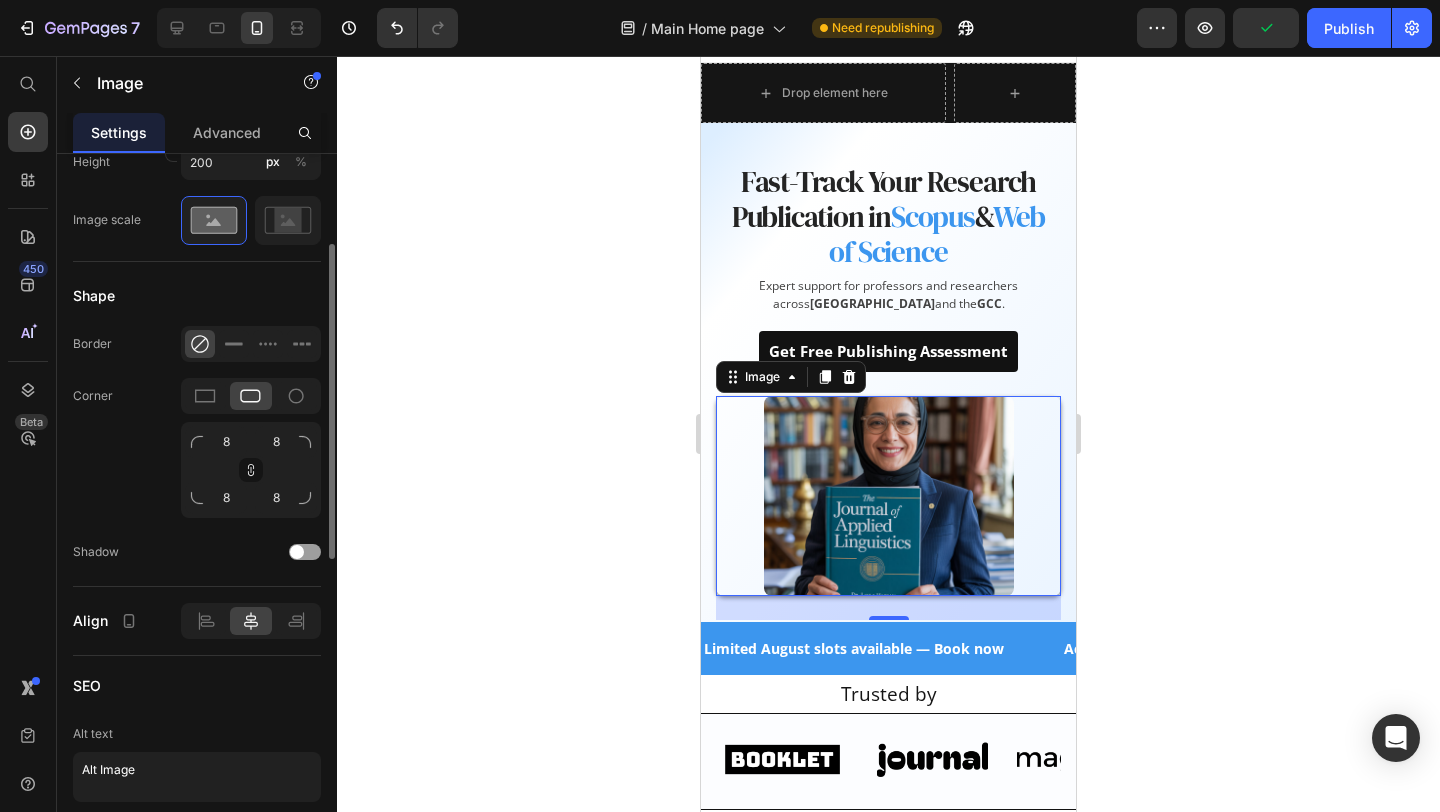 scroll, scrollTop: 0, scrollLeft: 0, axis: both 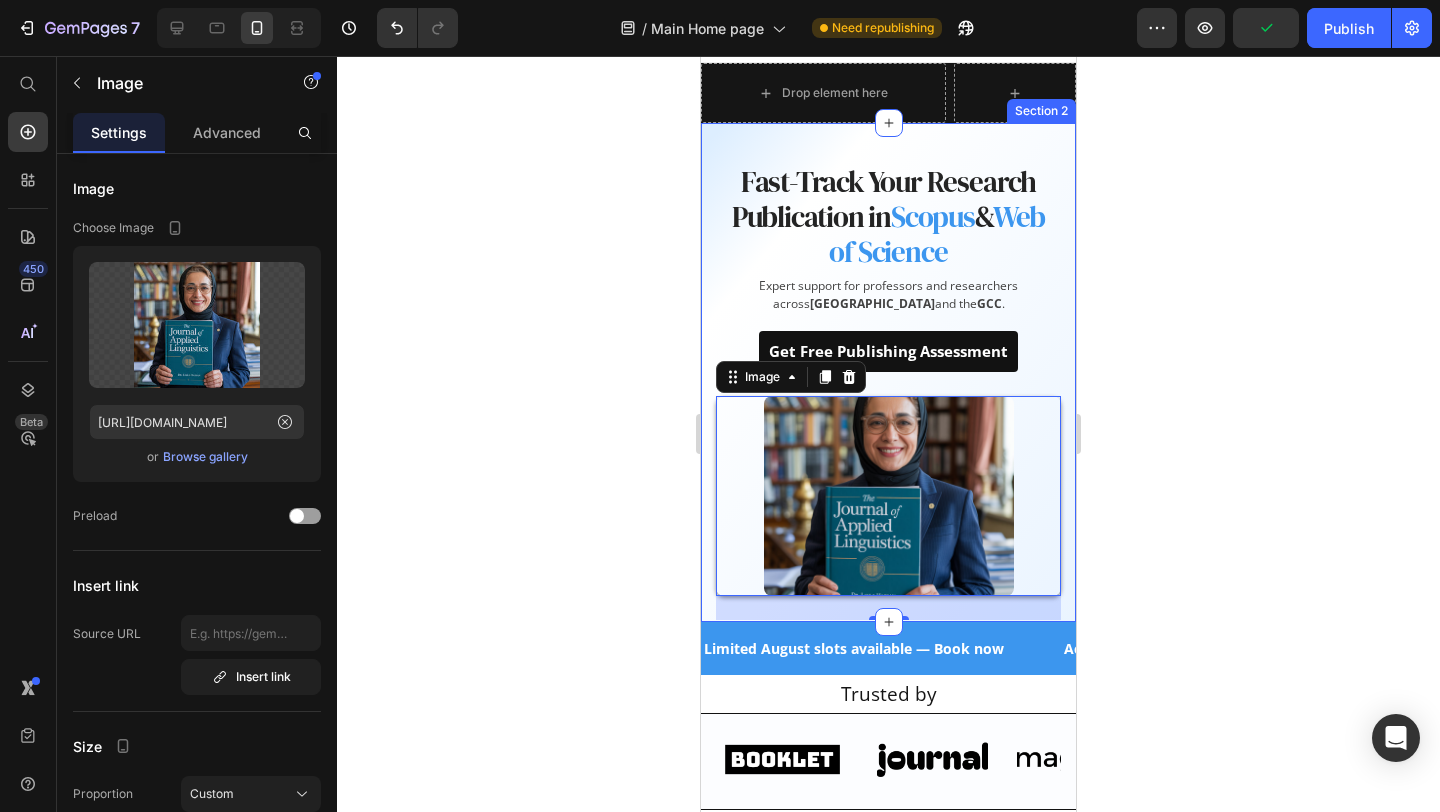 click 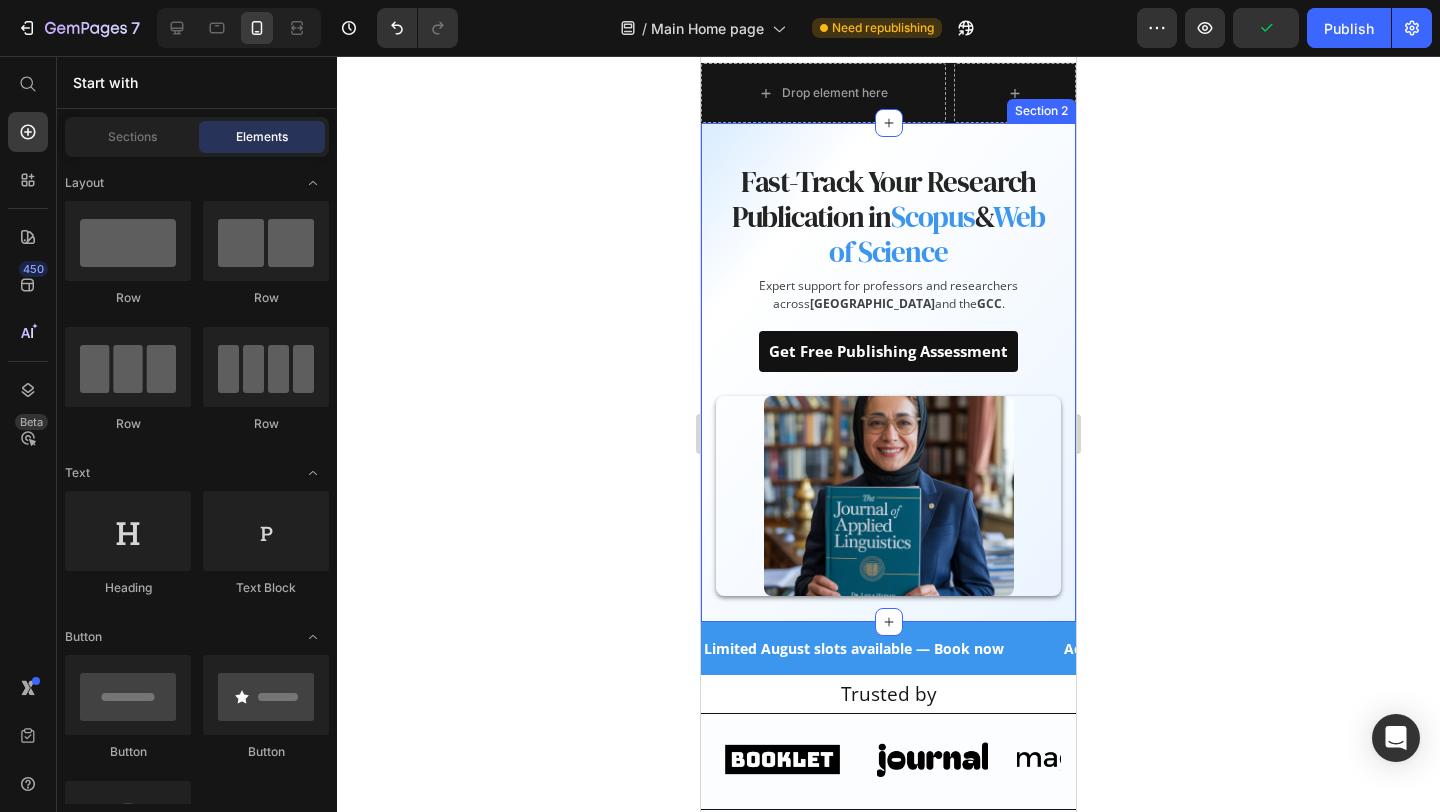 click 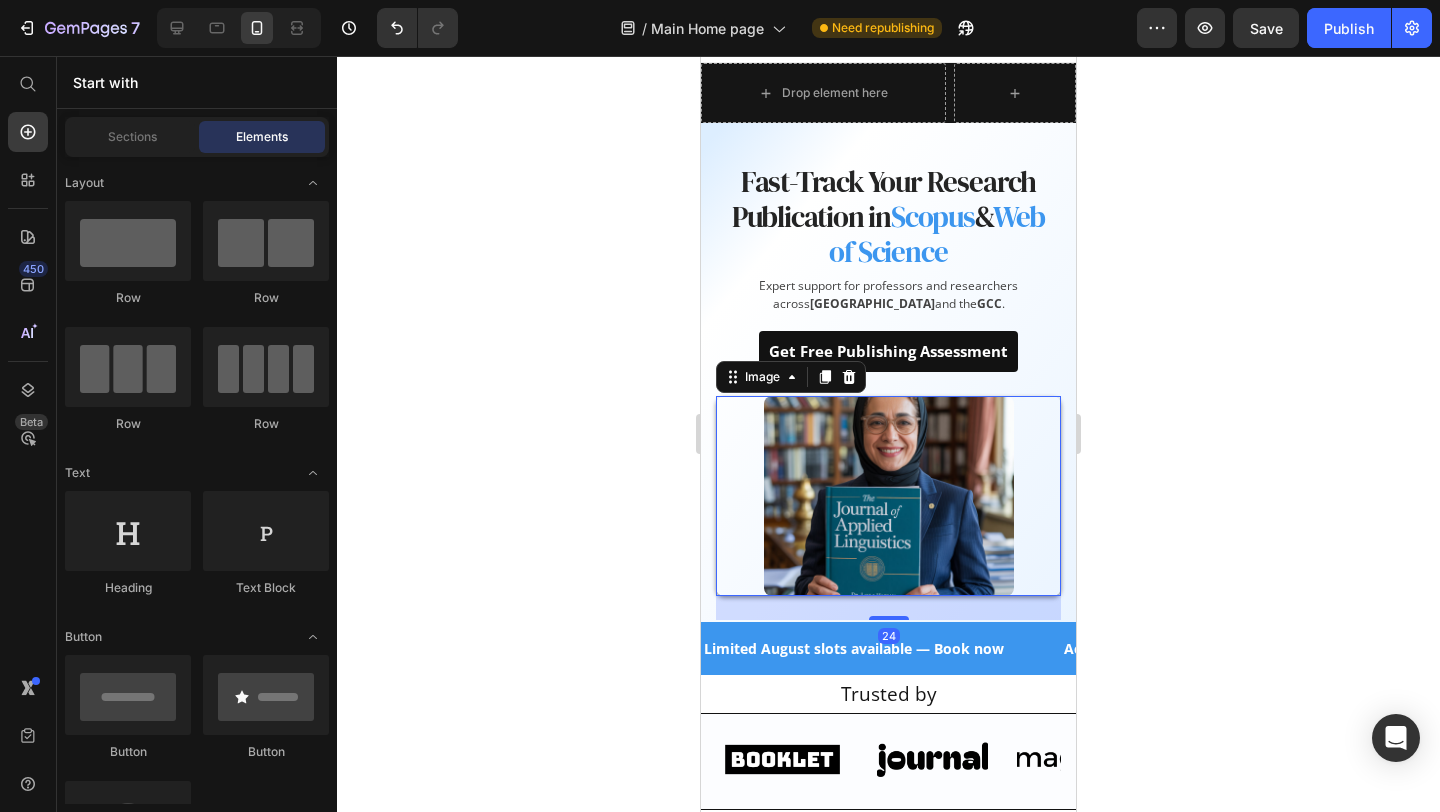 click at bounding box center [888, 496] 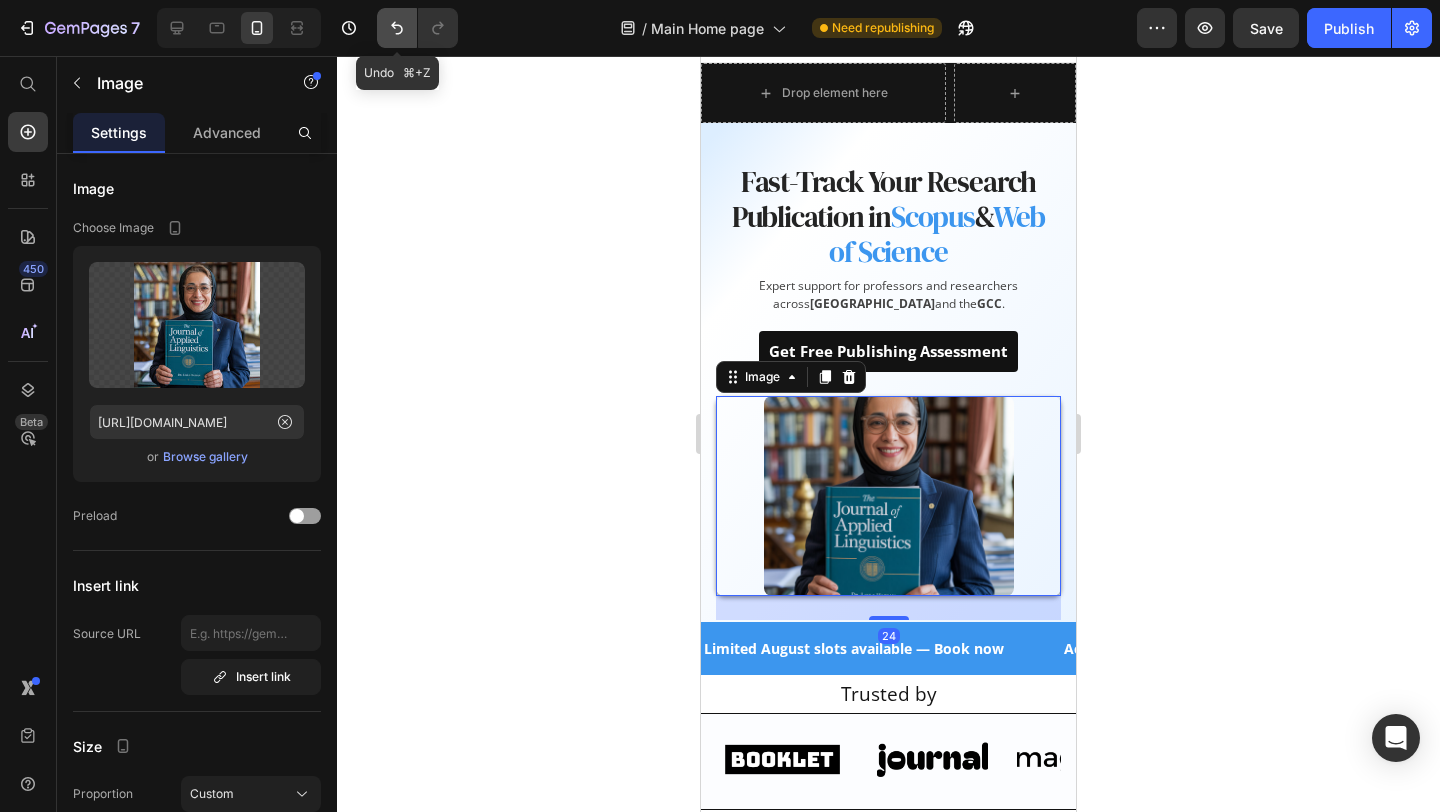 click 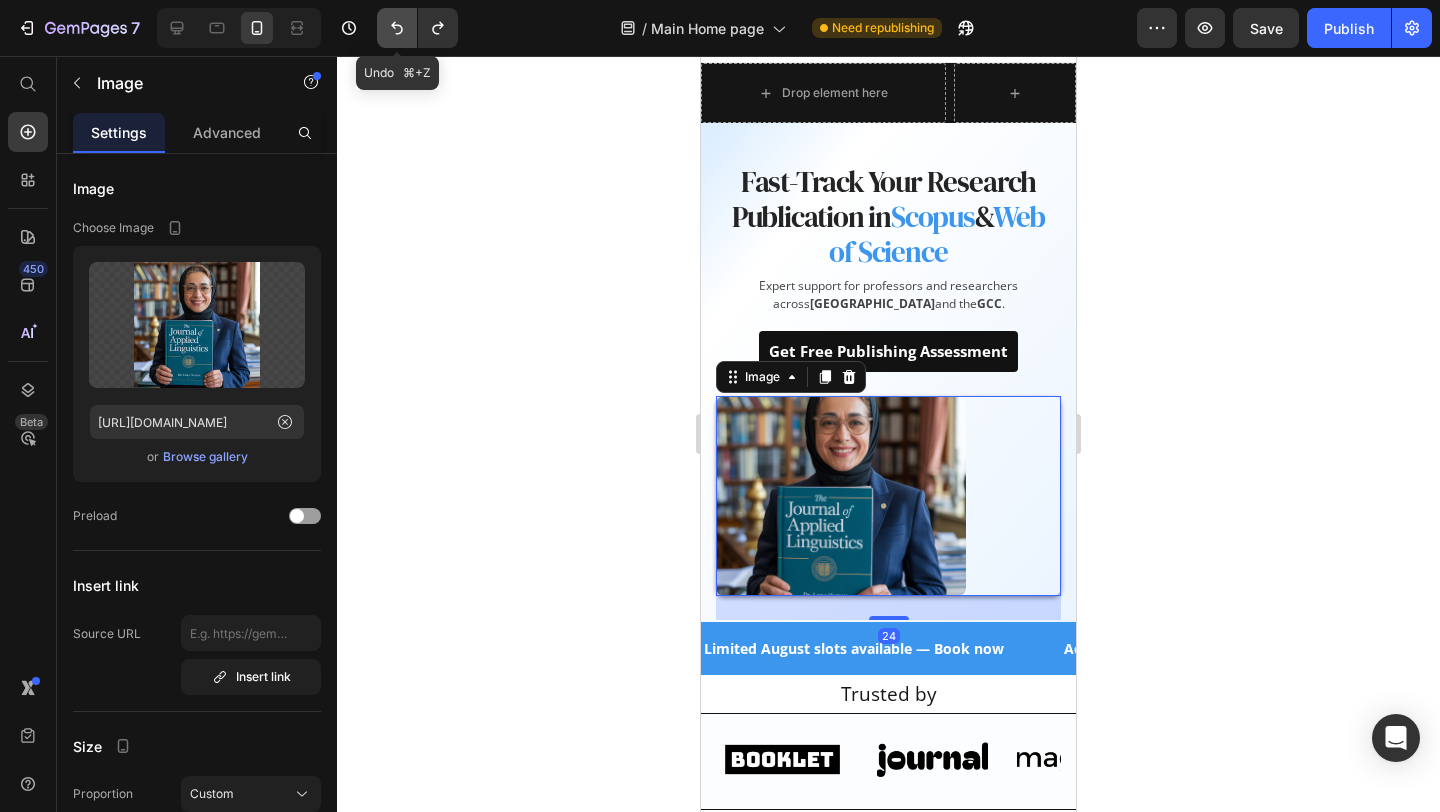 click 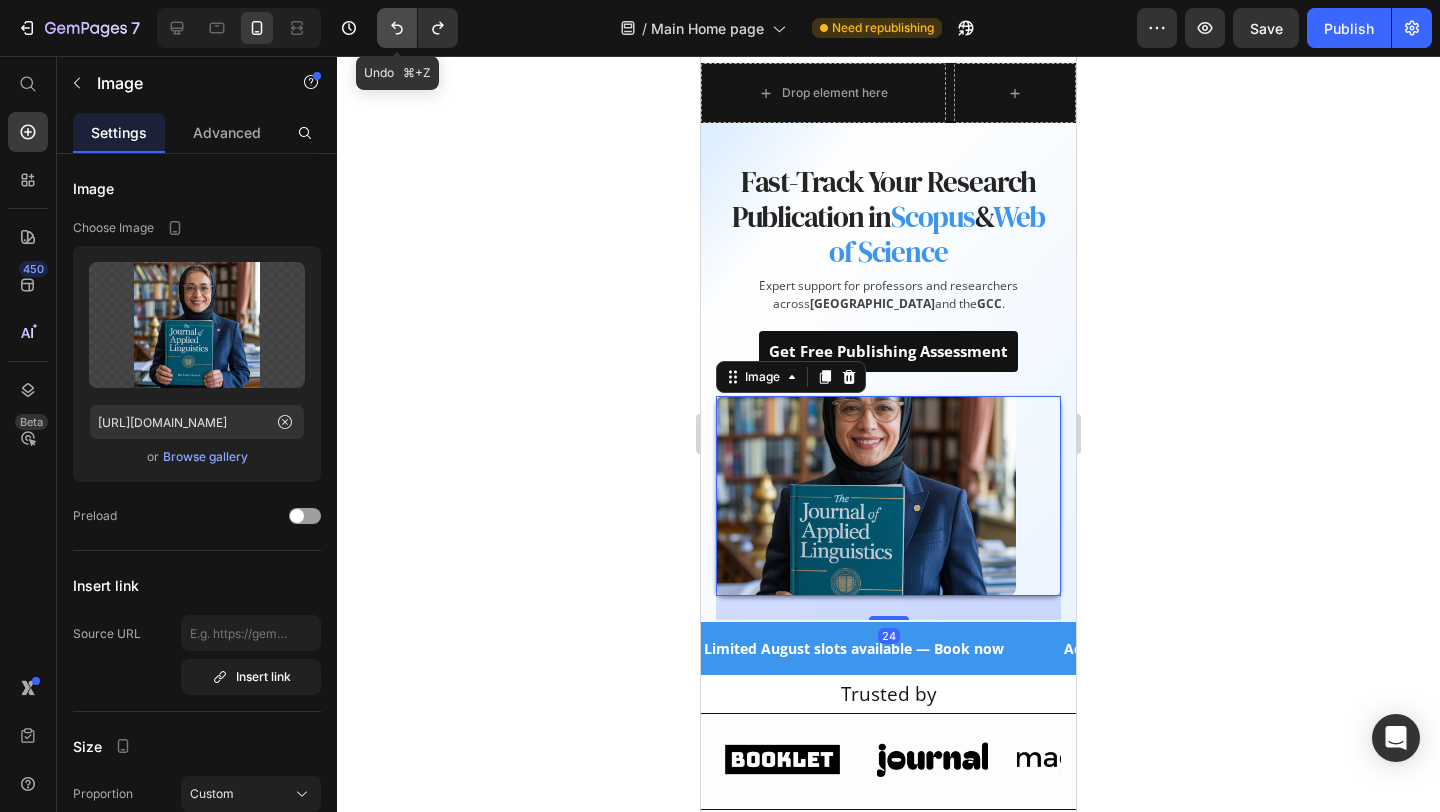 click 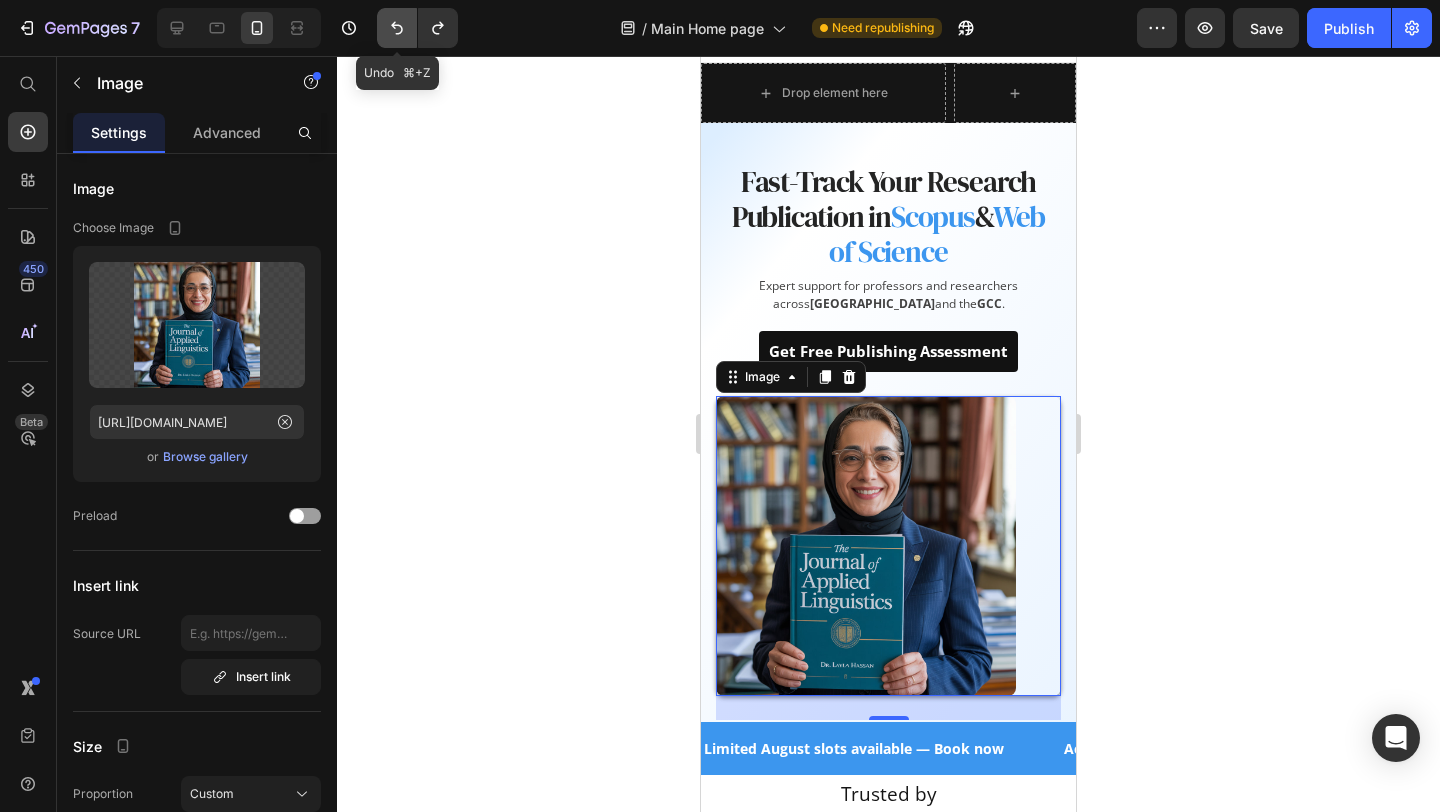 click 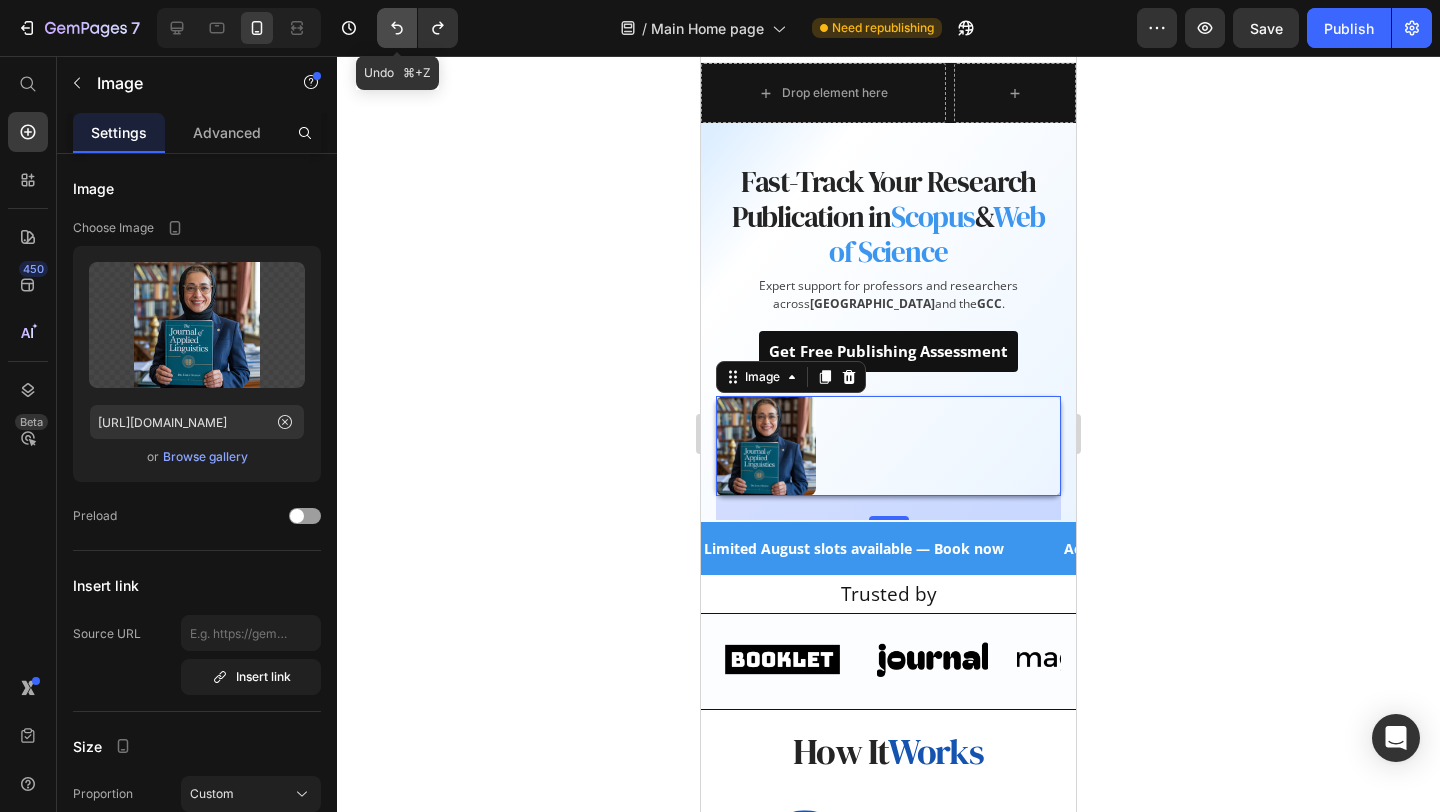 click 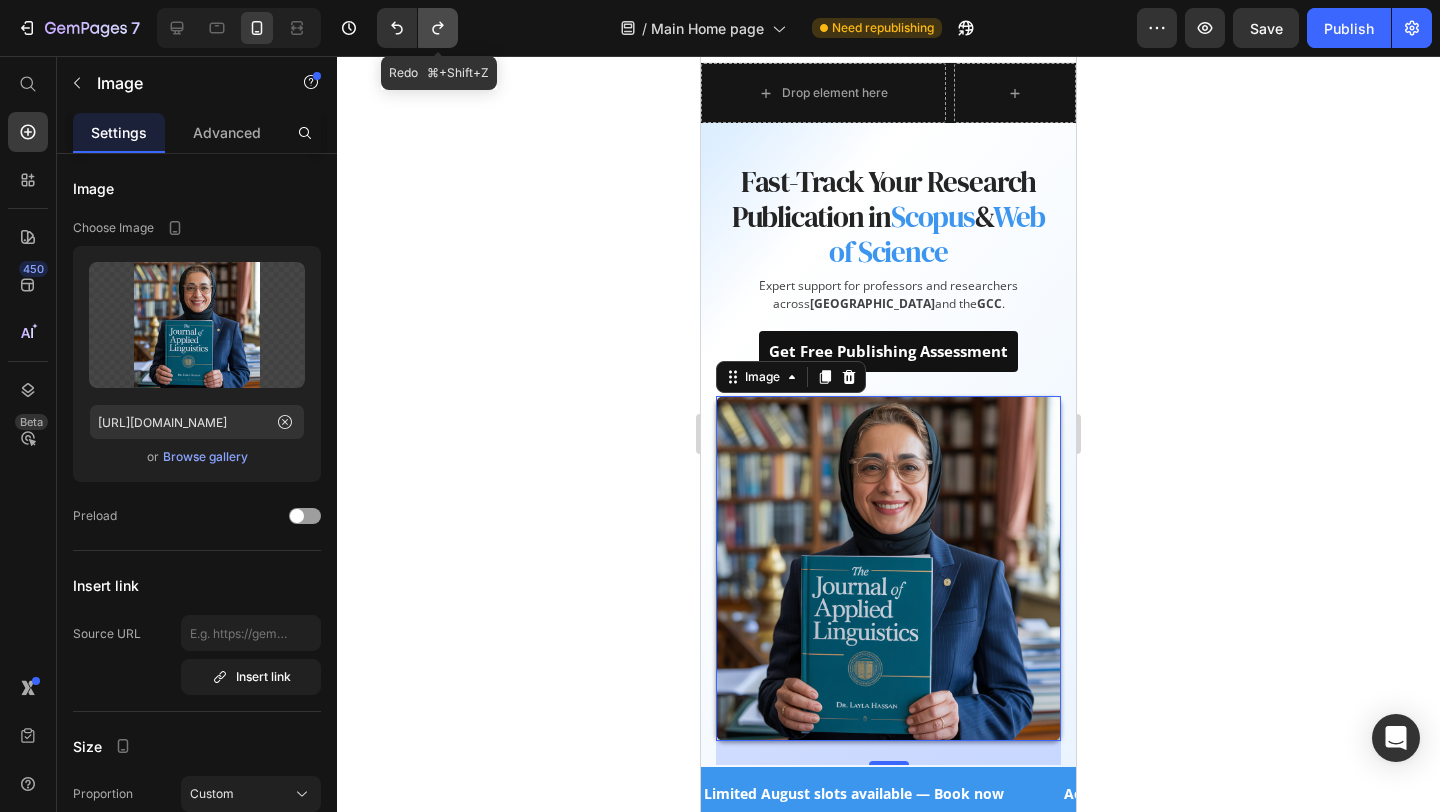 click 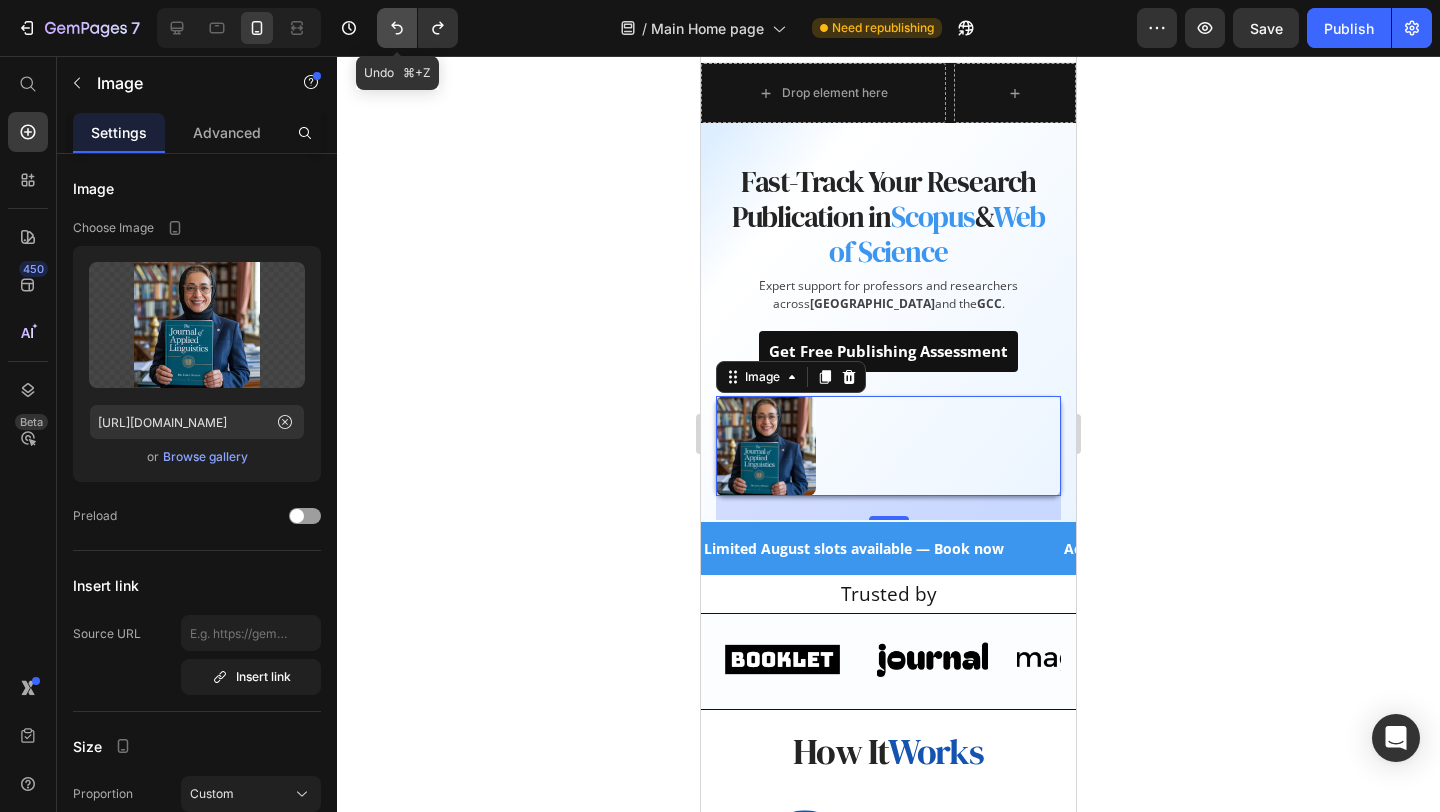 click 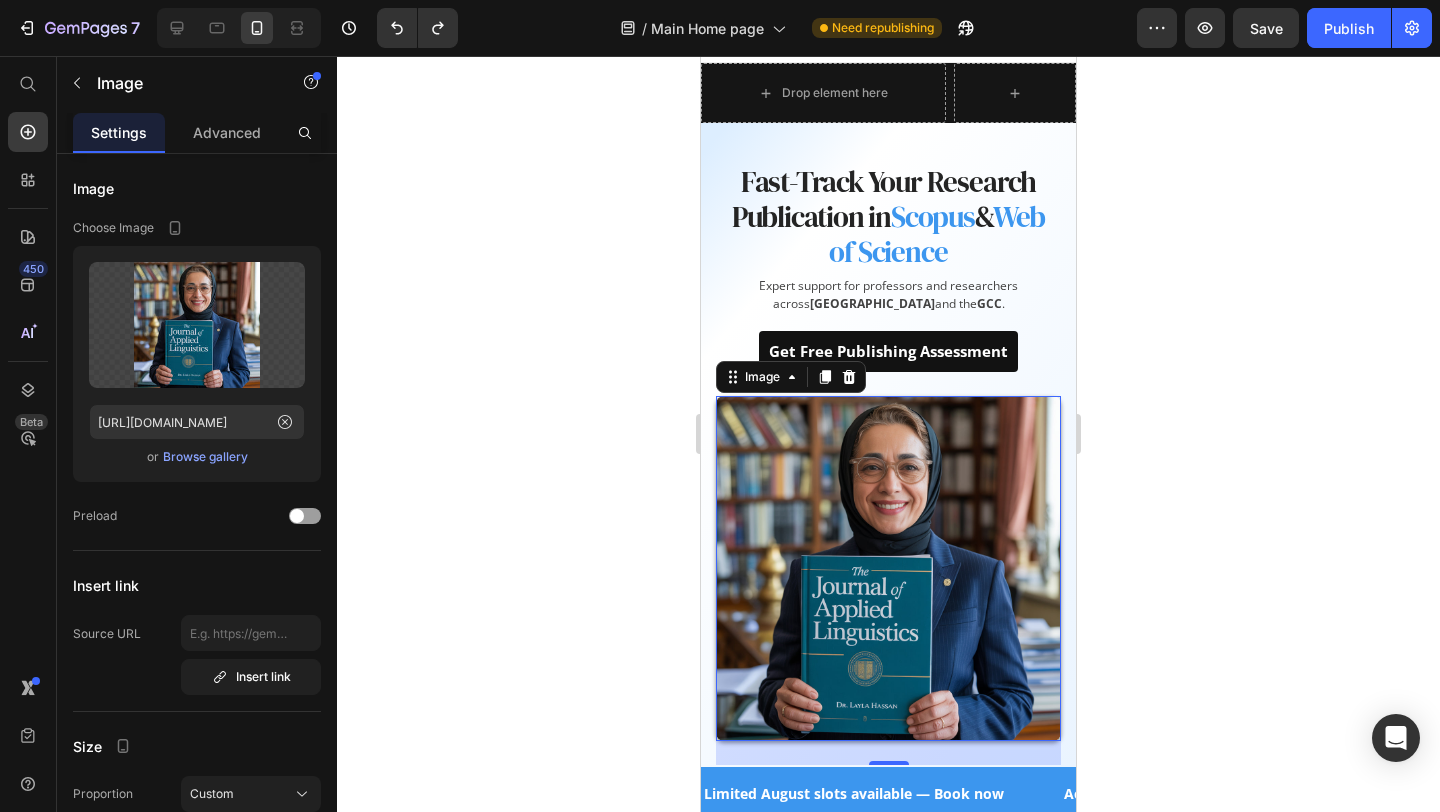 click 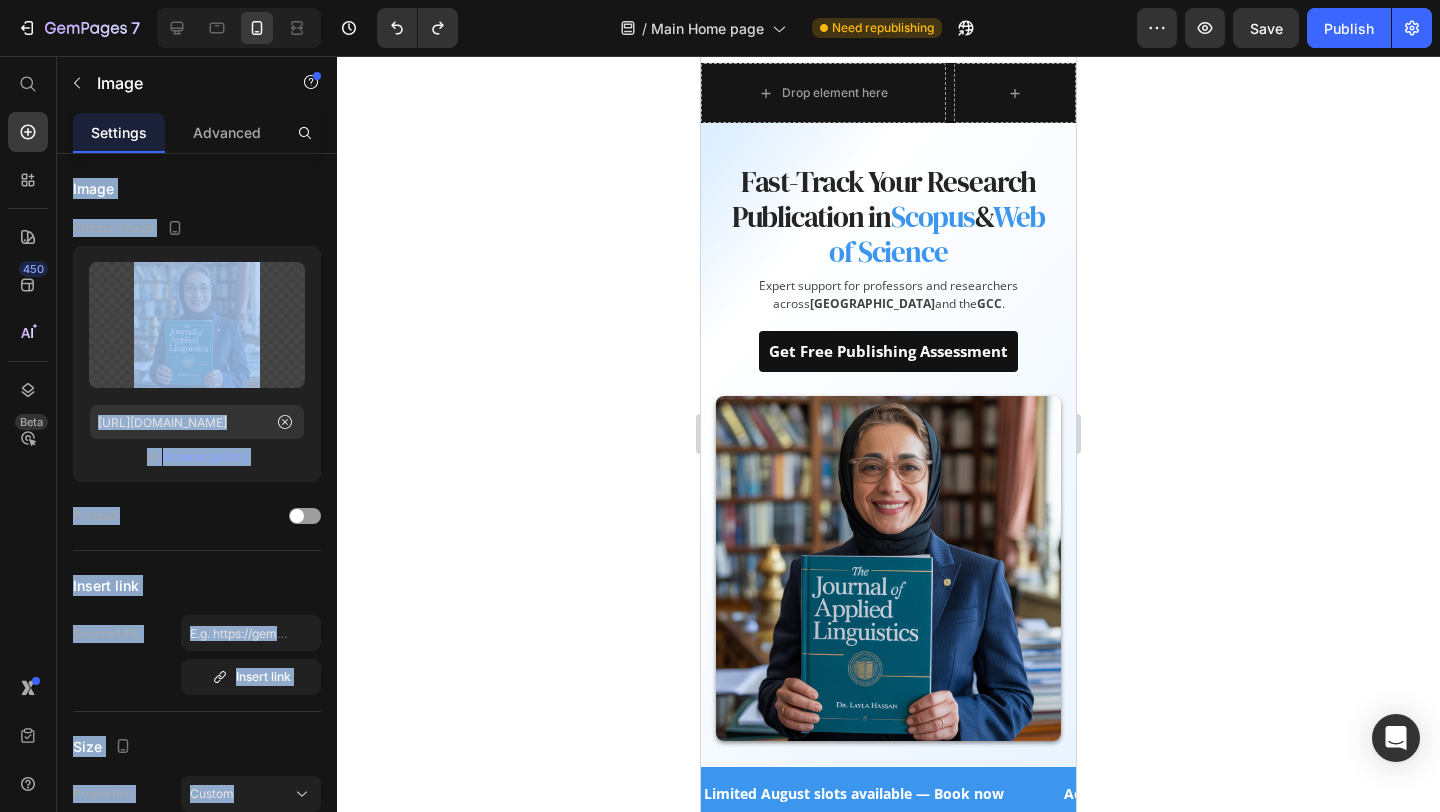 click 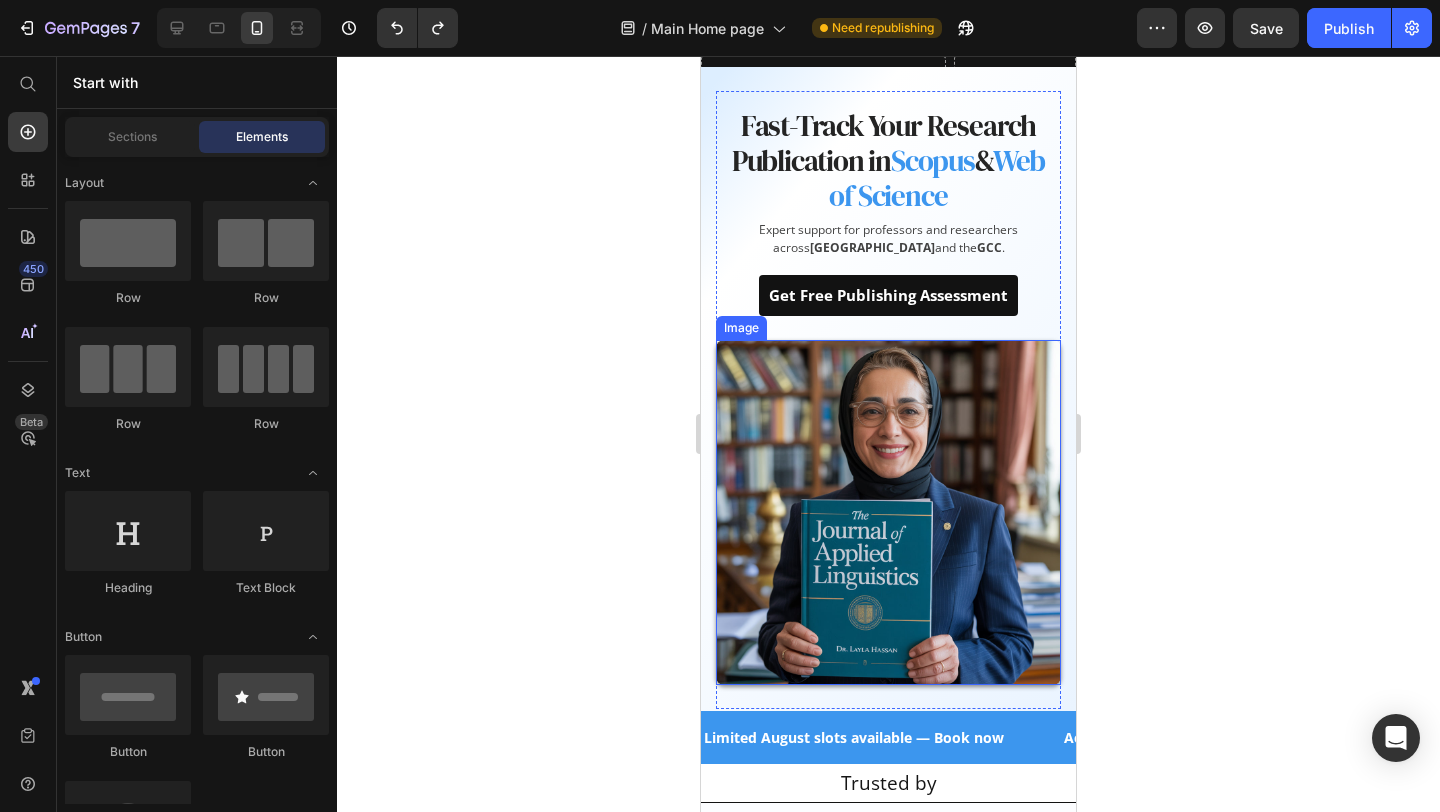 scroll, scrollTop: 105, scrollLeft: 0, axis: vertical 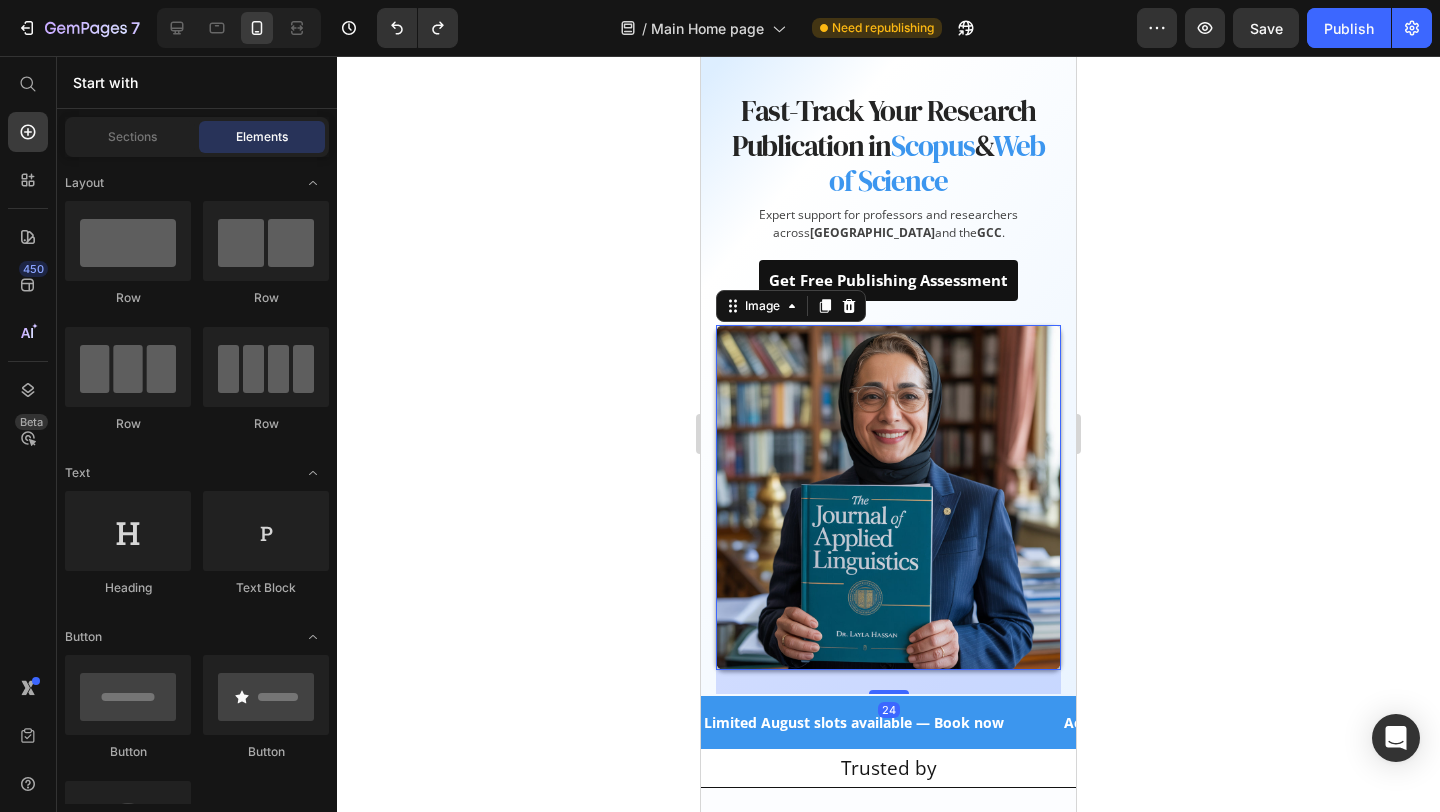 click at bounding box center [888, 497] 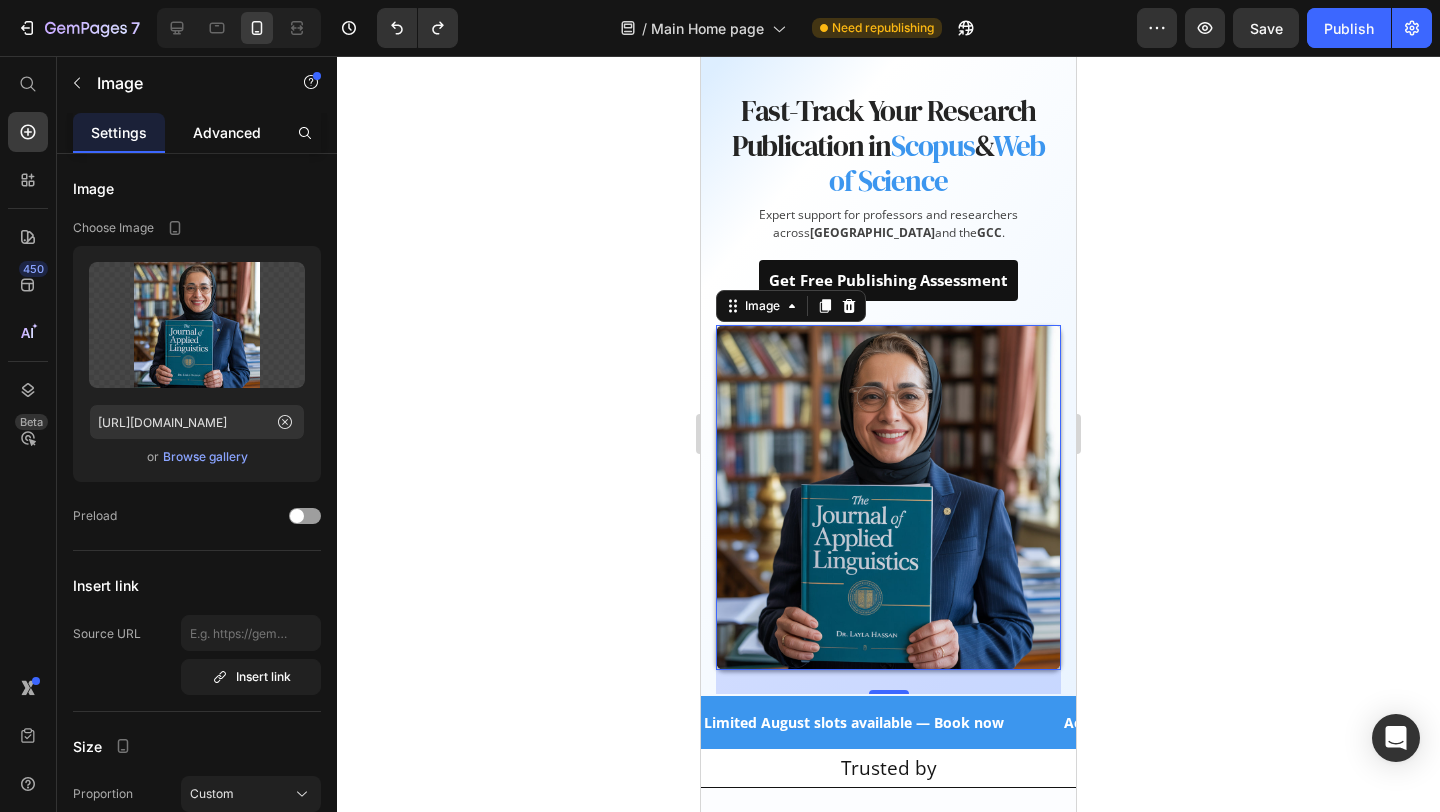 click on "Advanced" at bounding box center (227, 132) 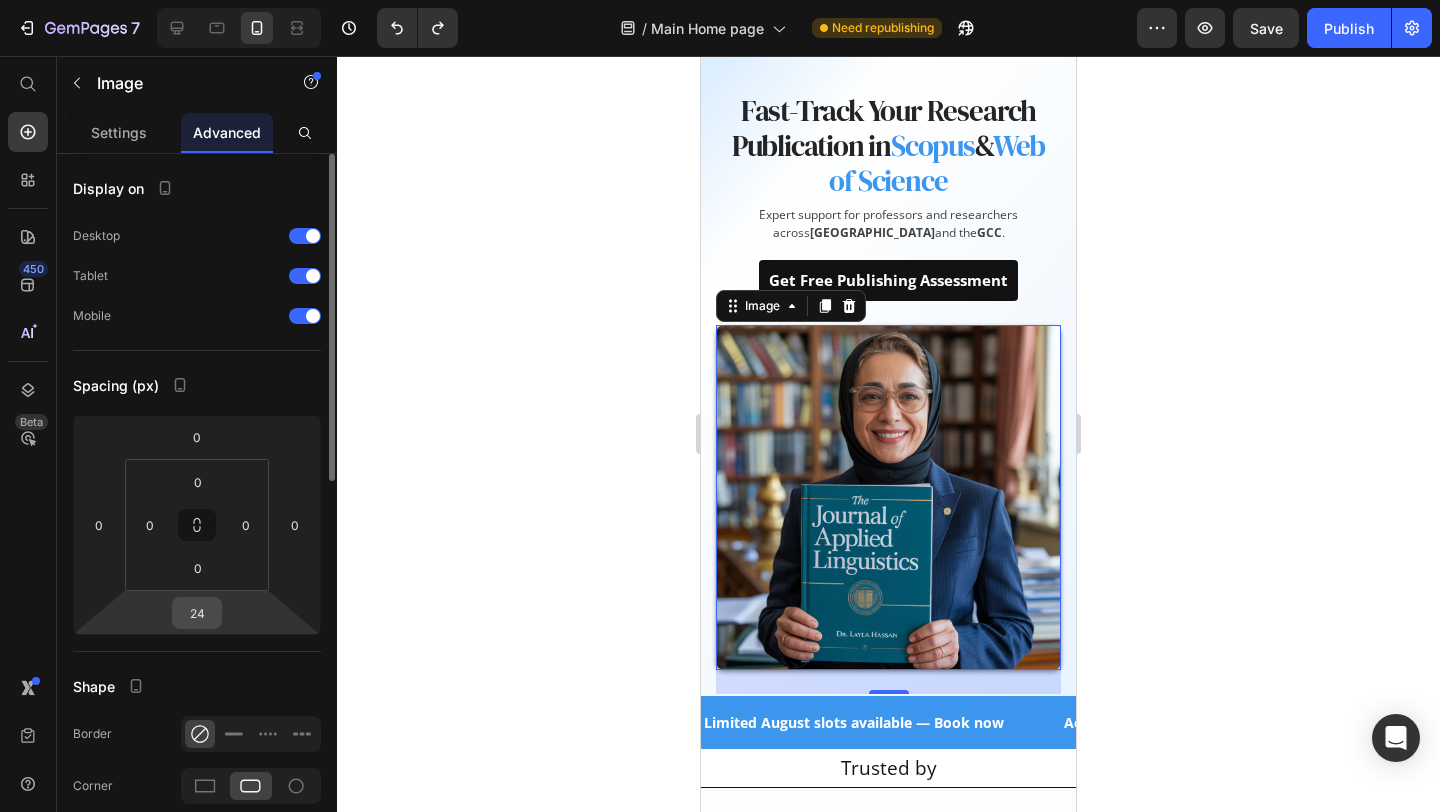 click on "24" at bounding box center [197, 613] 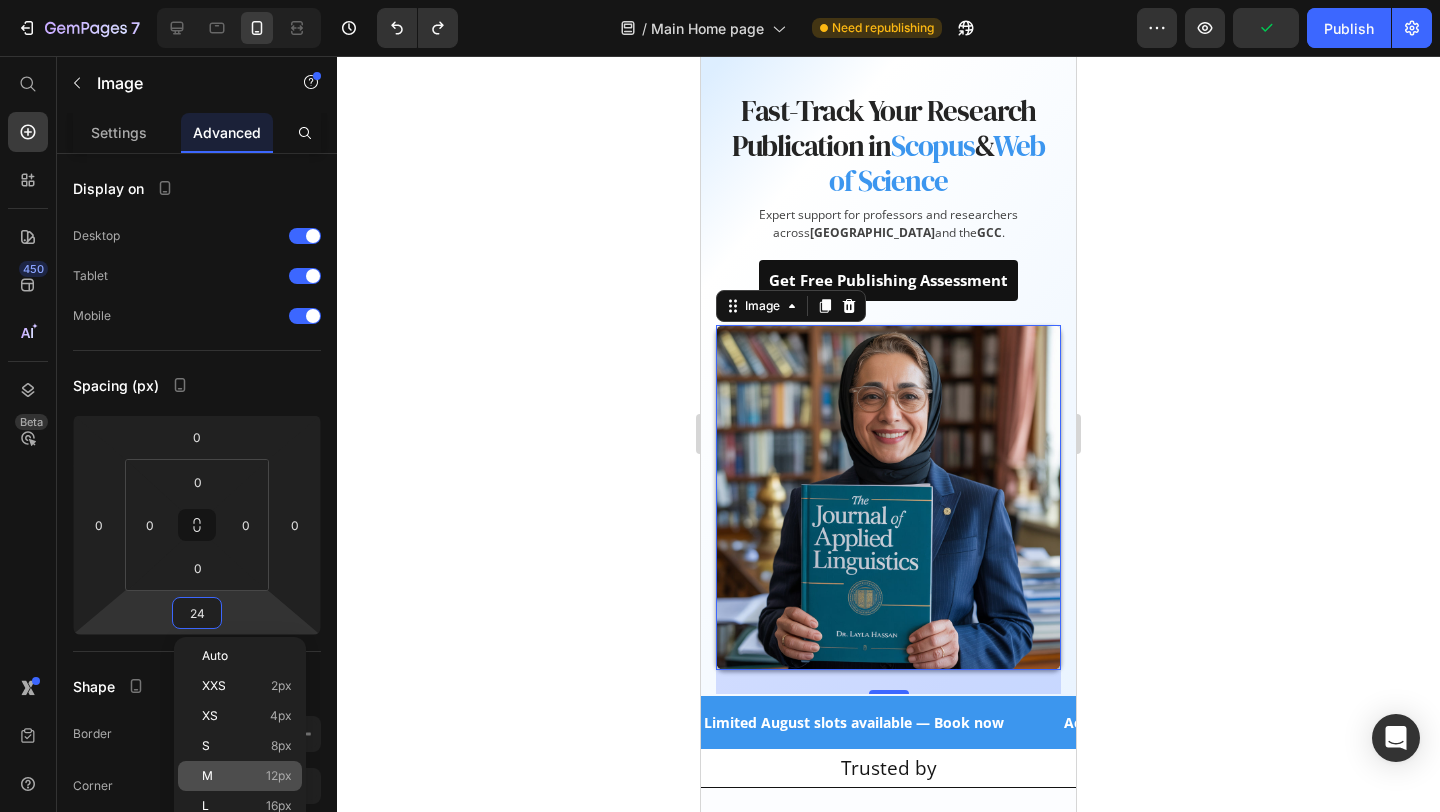click on "M 12px" at bounding box center (247, 776) 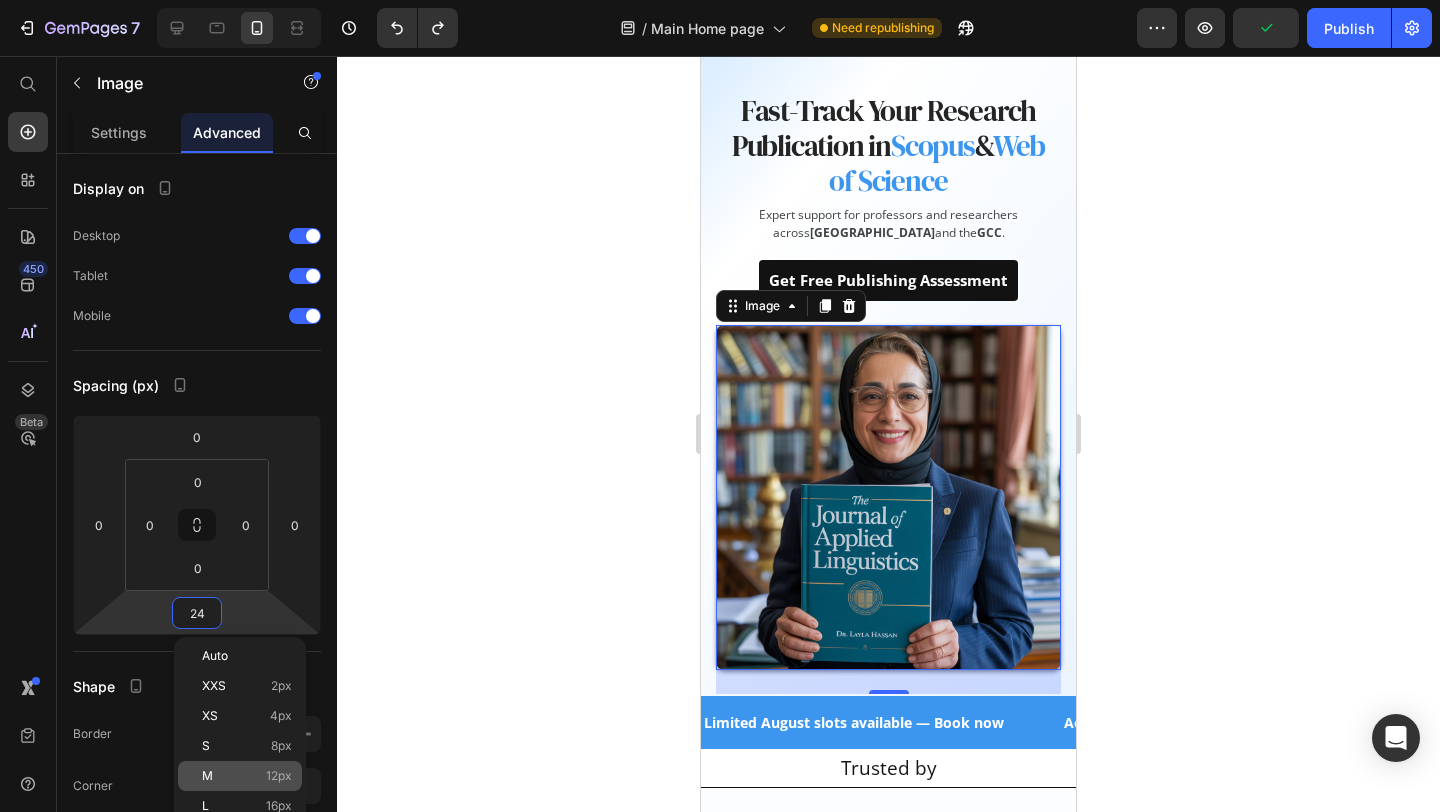 type on "12" 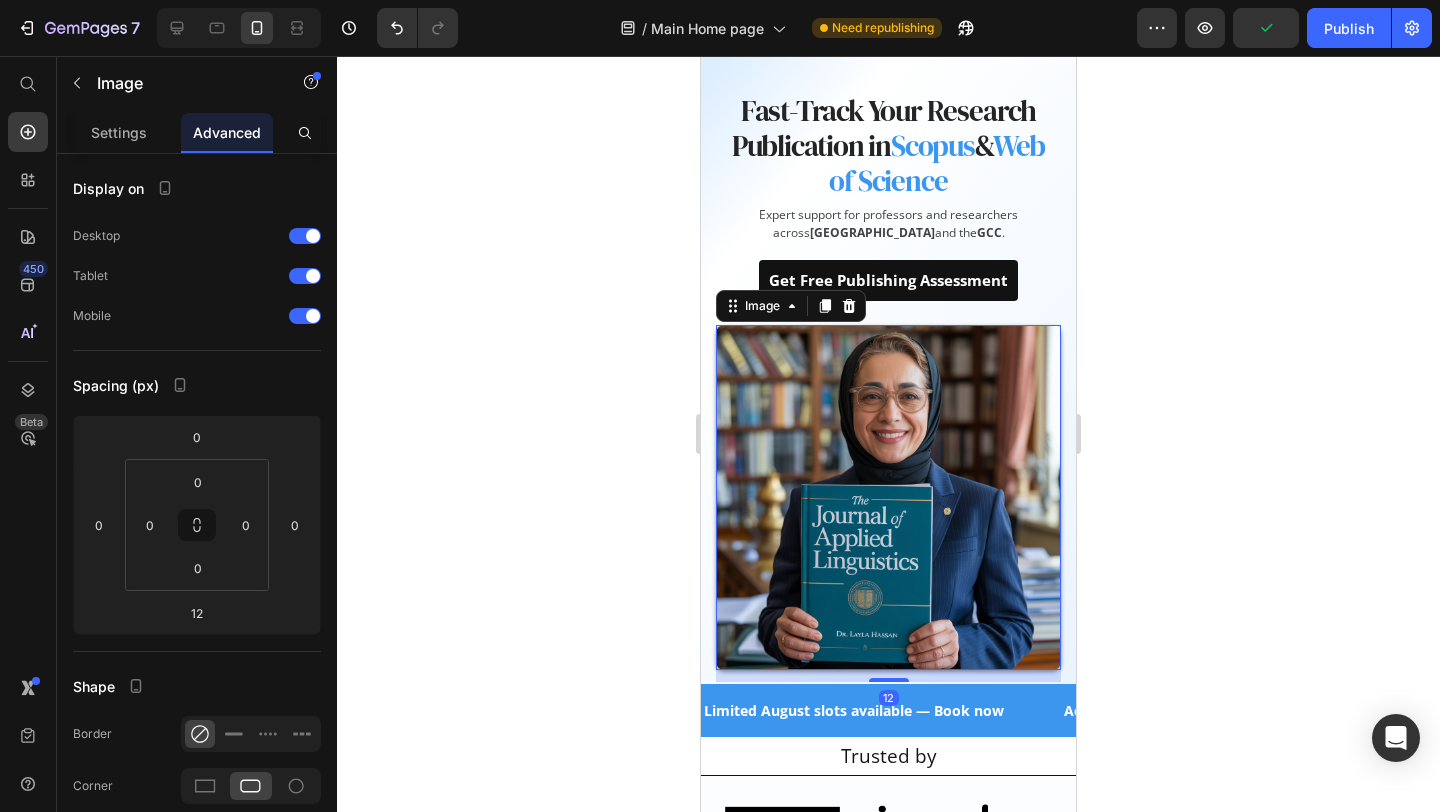 click 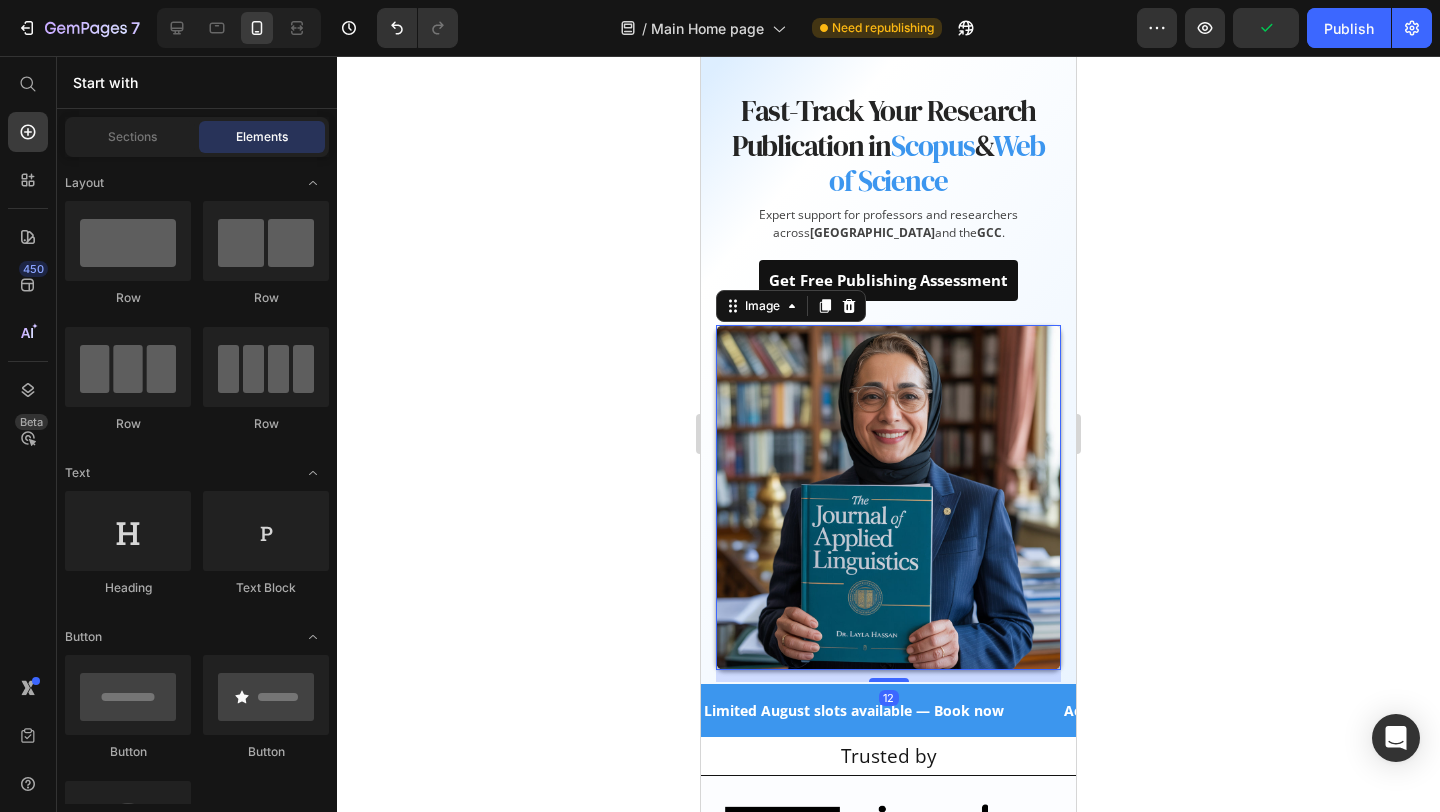 click 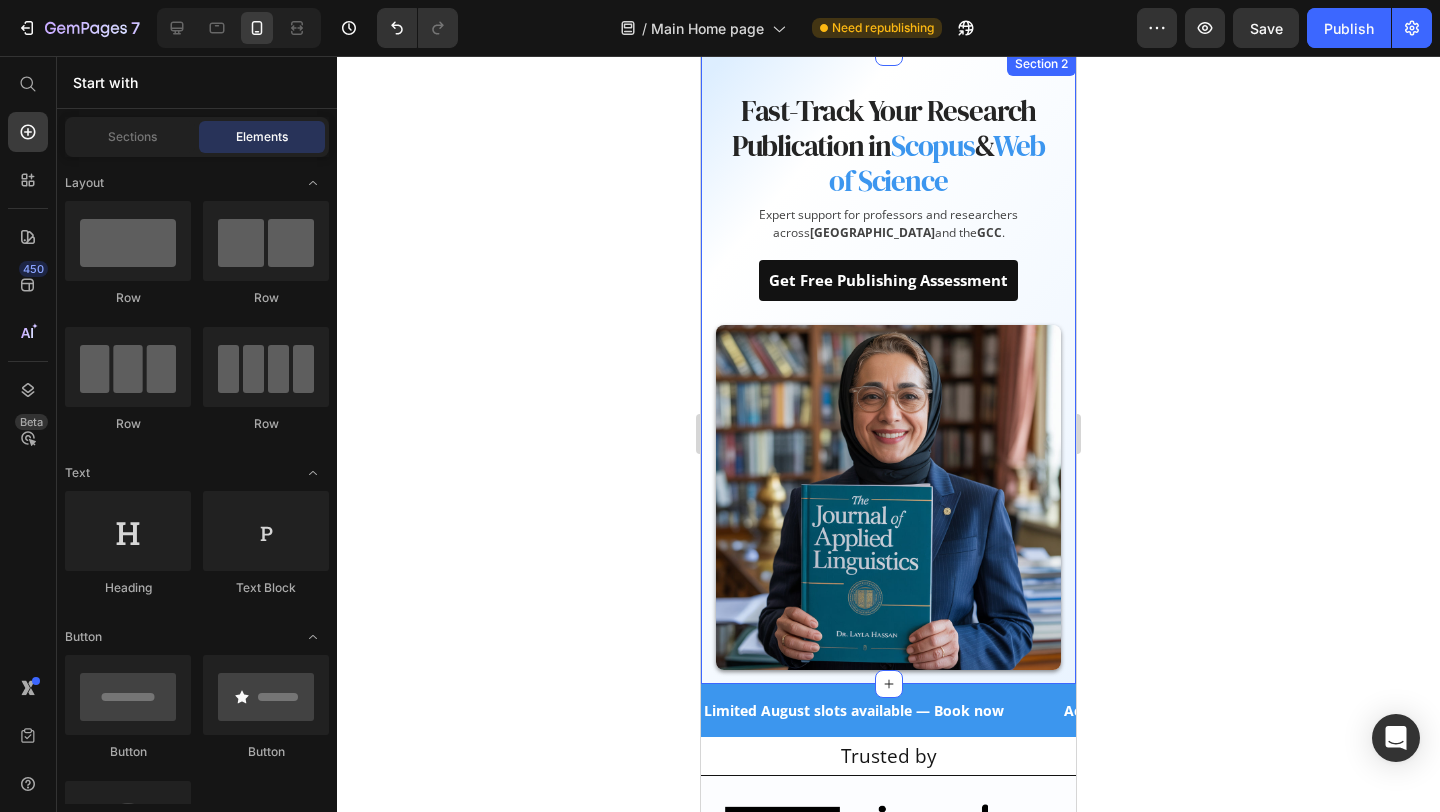 scroll, scrollTop: 0, scrollLeft: 0, axis: both 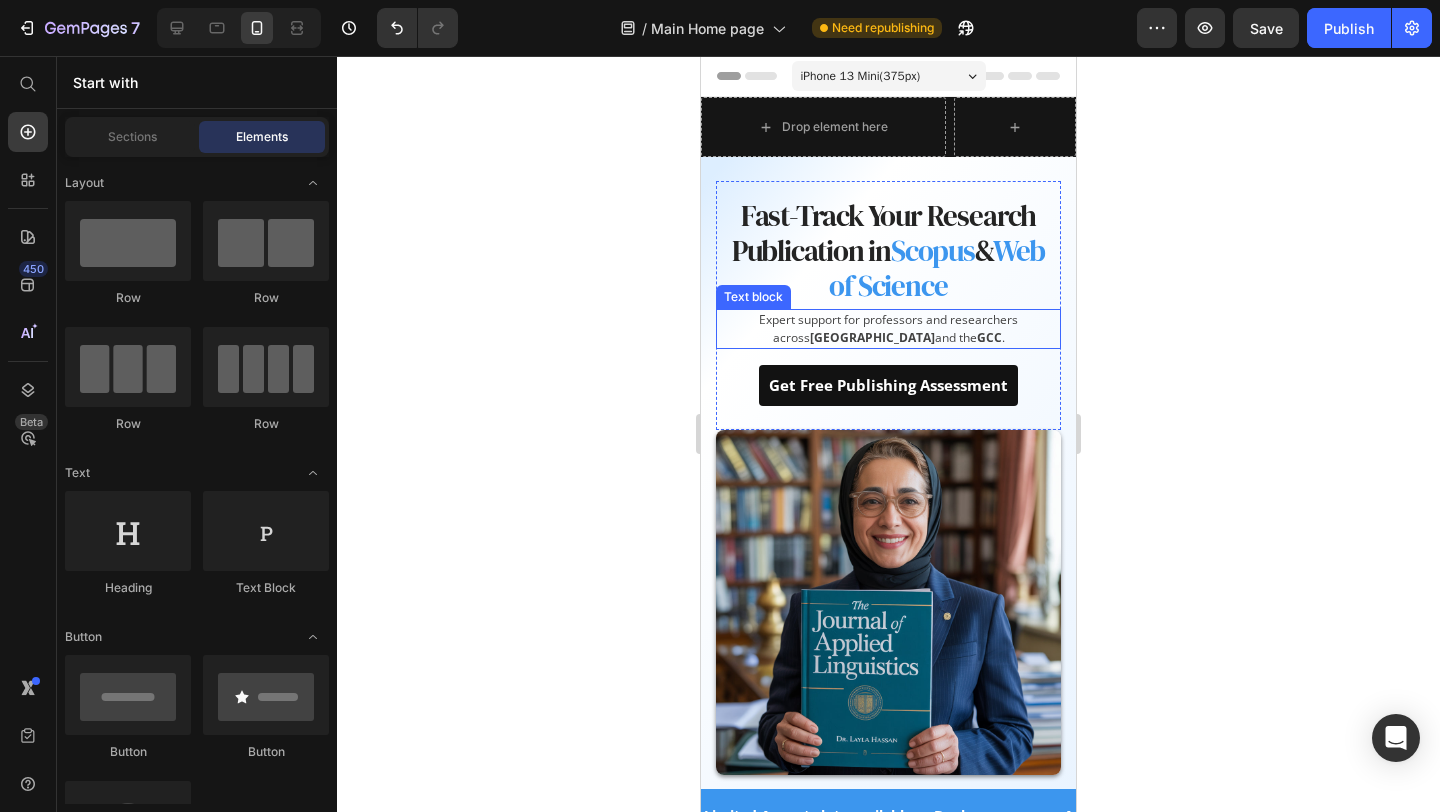 click on "[GEOGRAPHIC_DATA]" at bounding box center [872, 337] 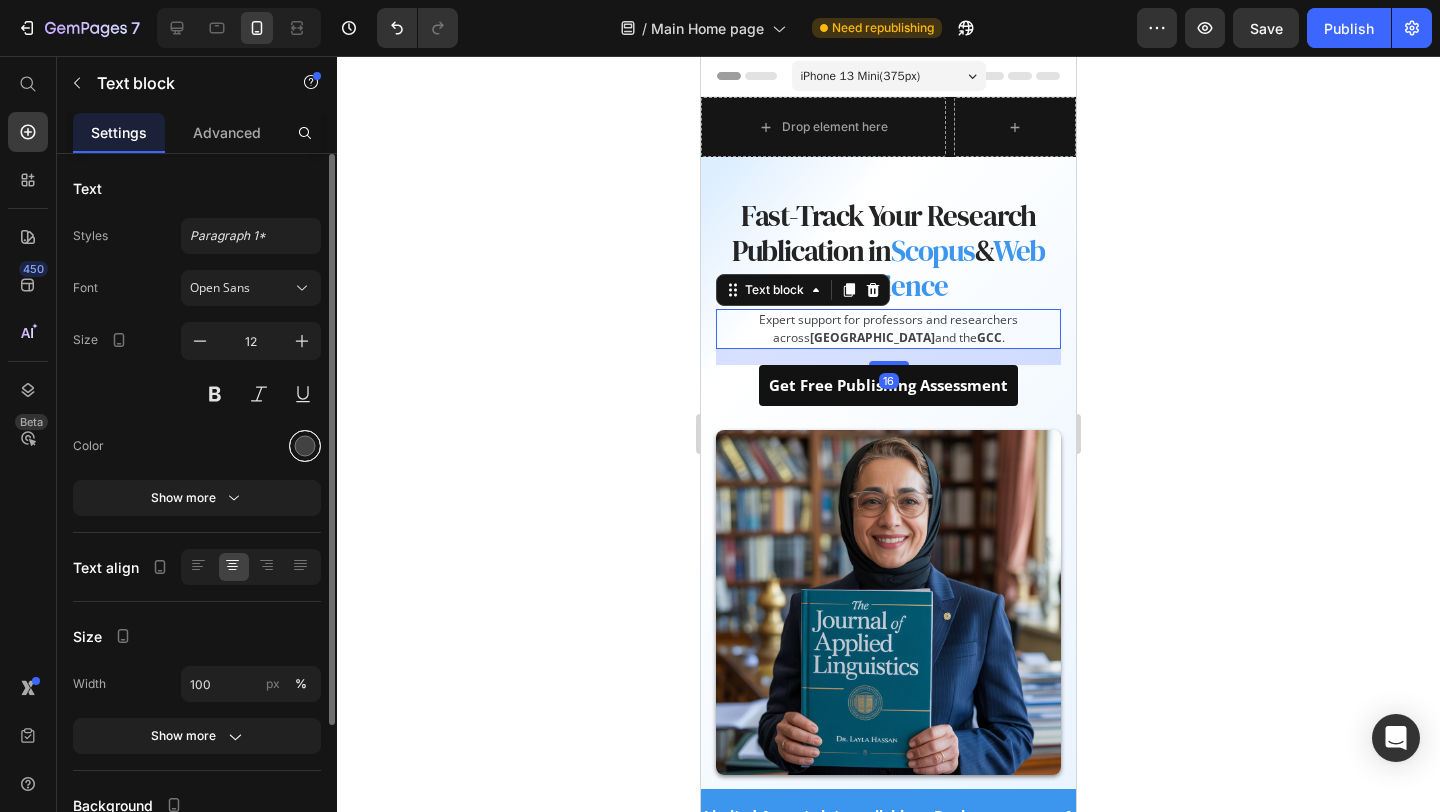 click at bounding box center (305, 446) 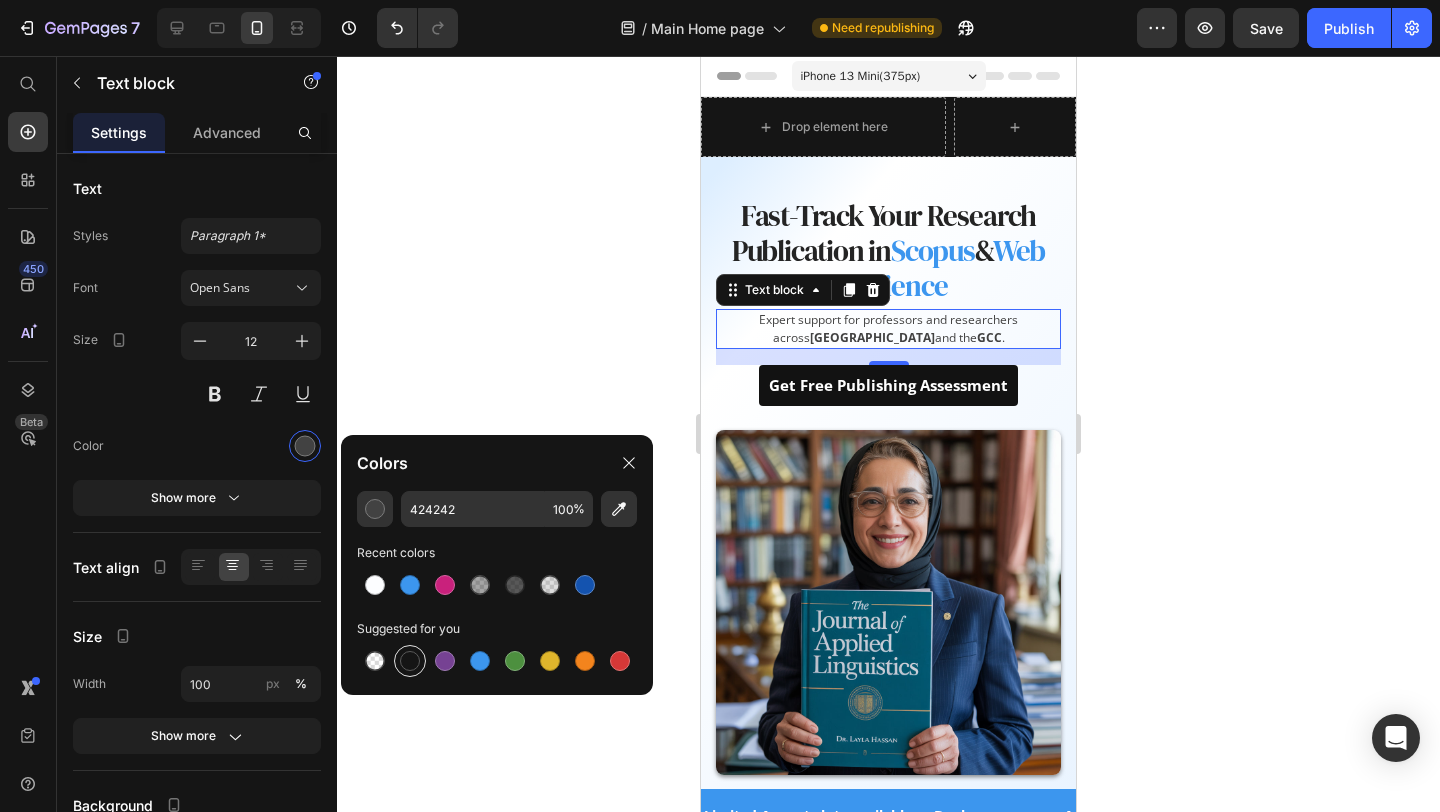 click at bounding box center (410, 661) 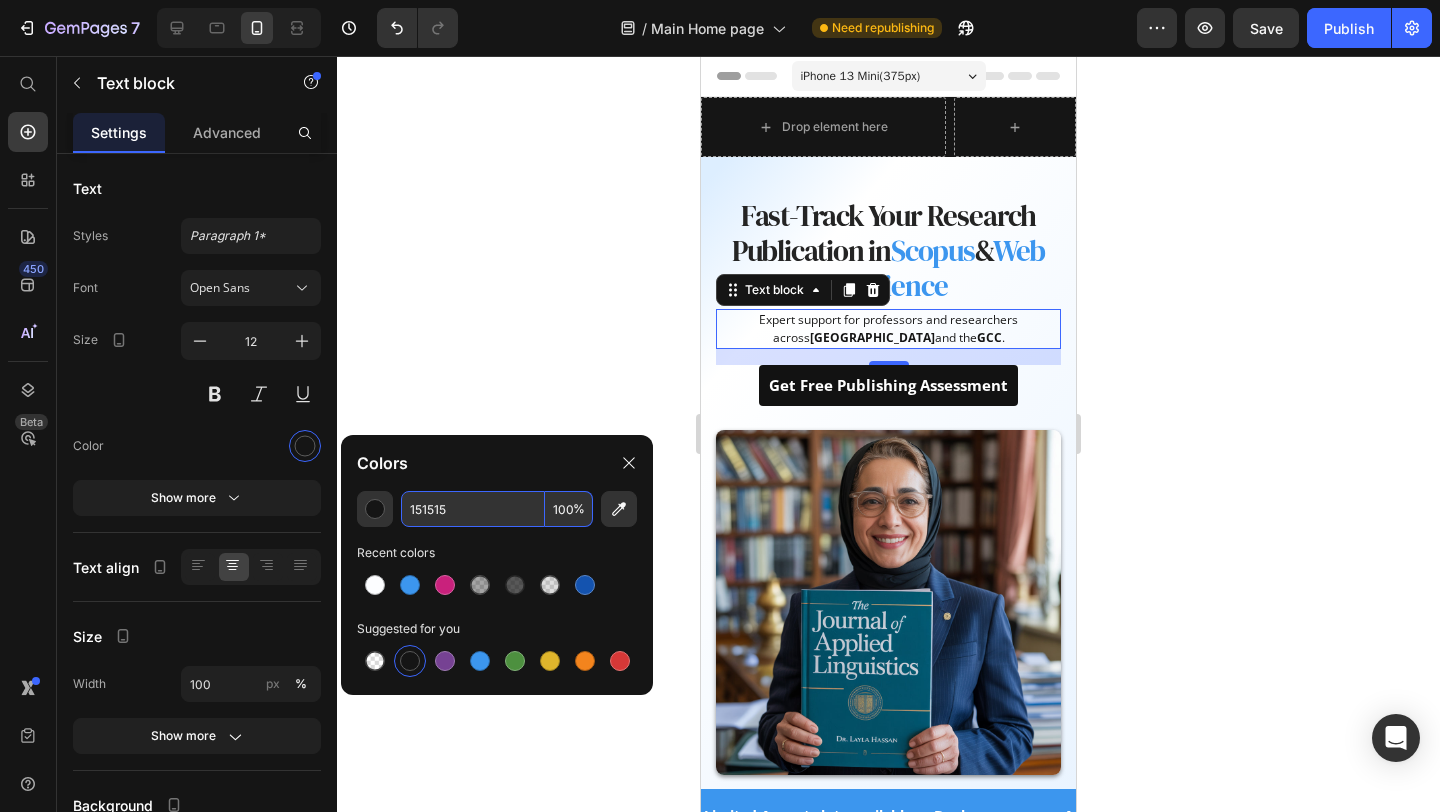 click on "151515" at bounding box center [473, 509] 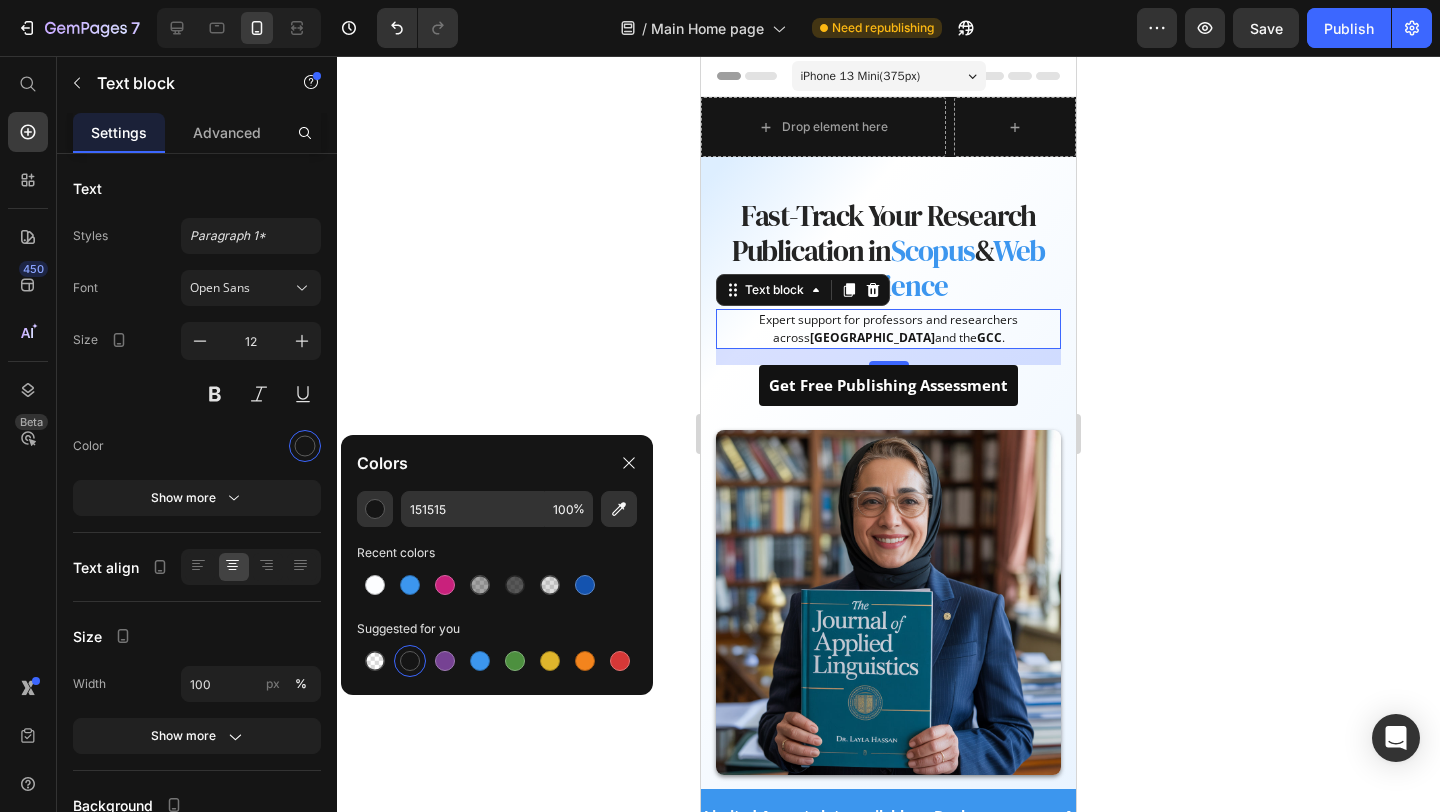 click 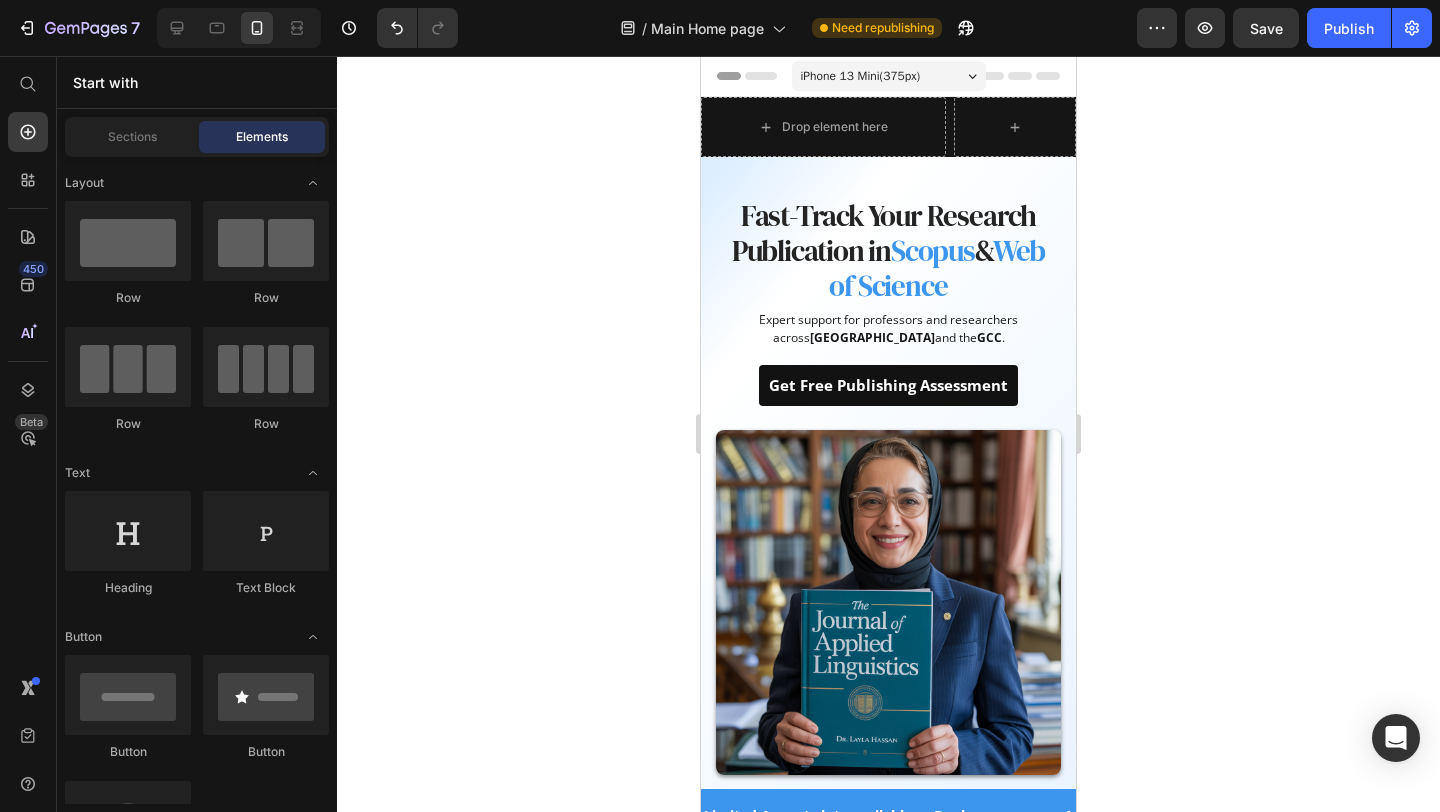 click 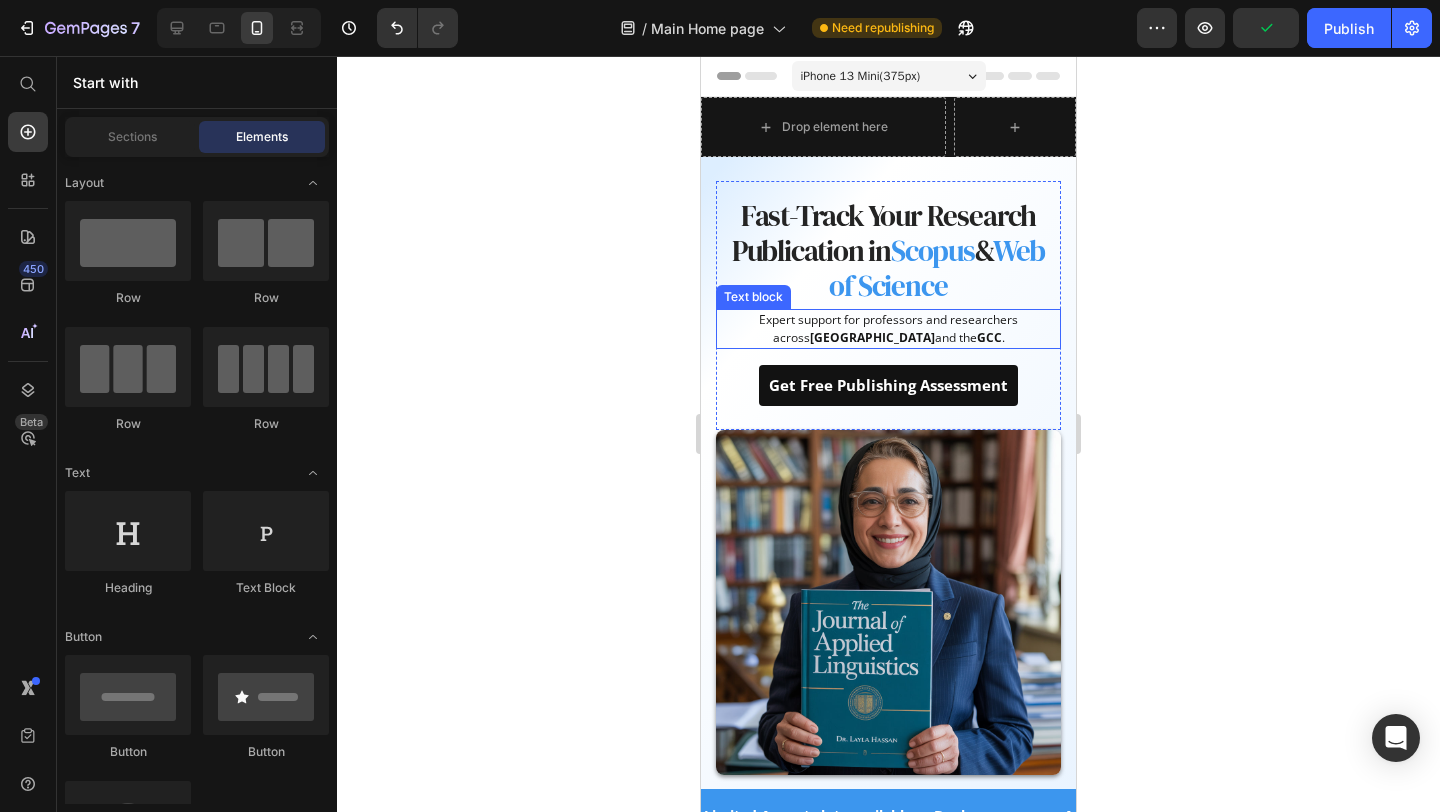 click on "Expert support for professors and researchers across  [GEOGRAPHIC_DATA]  and the  GCC ." at bounding box center (888, 329) 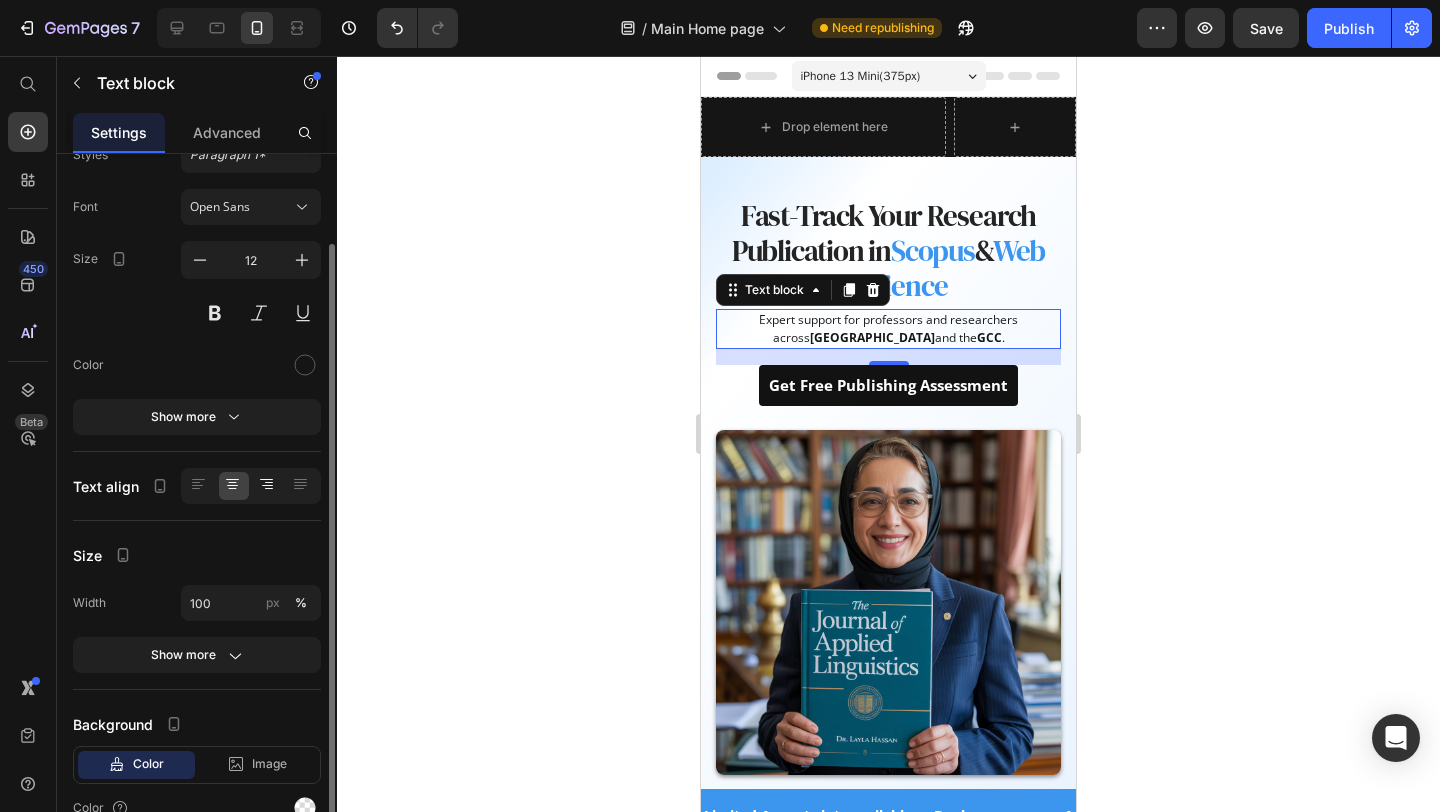 scroll, scrollTop: 98, scrollLeft: 0, axis: vertical 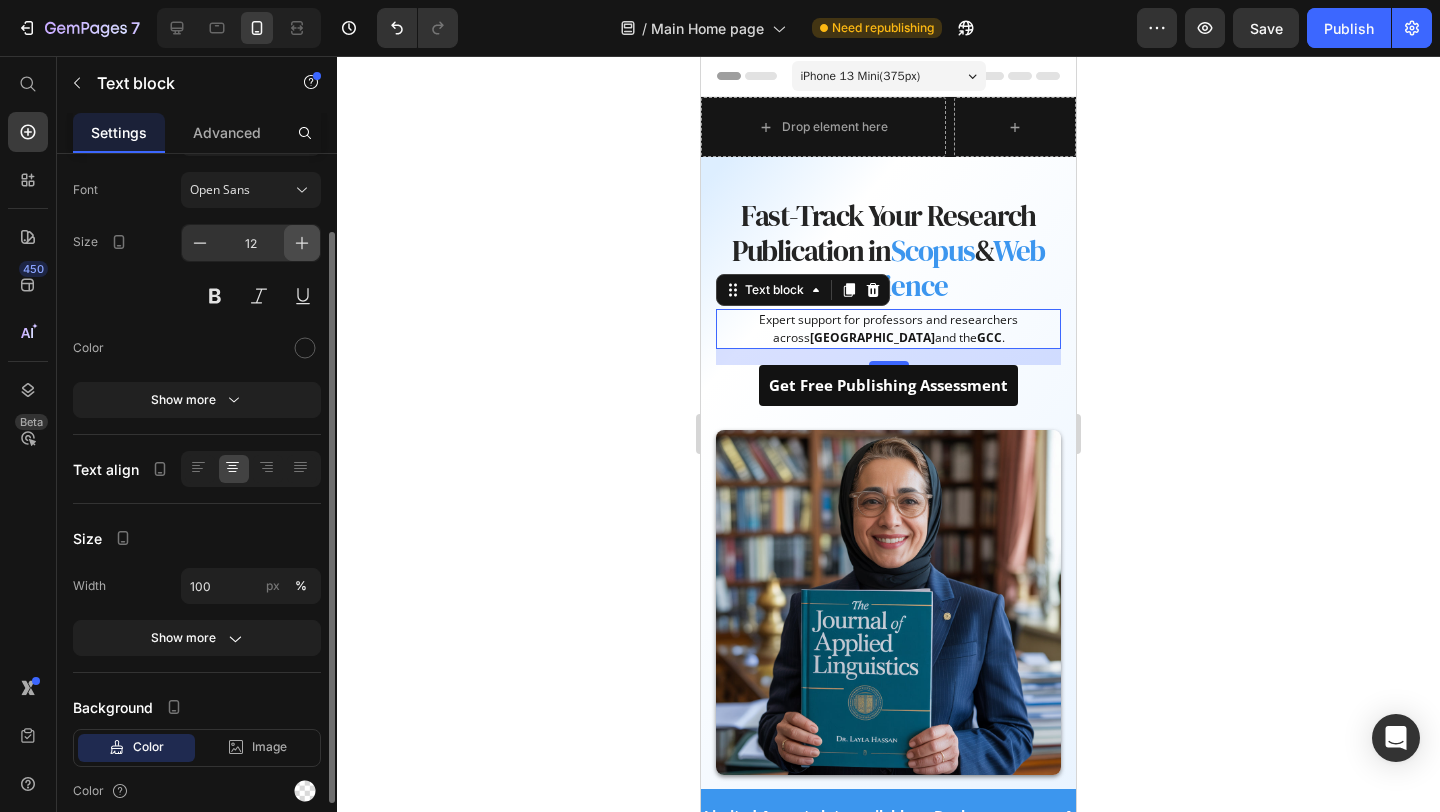 click 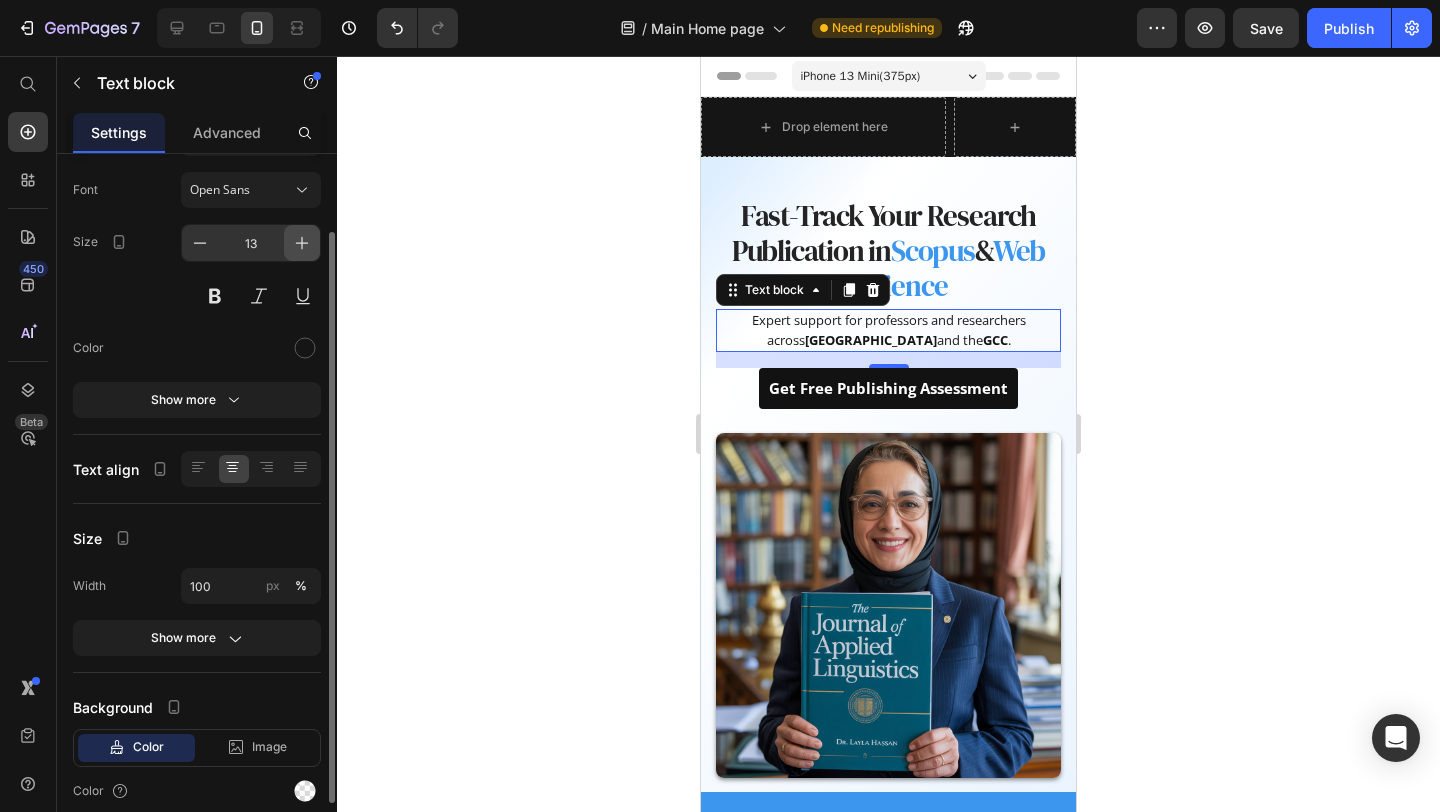 click 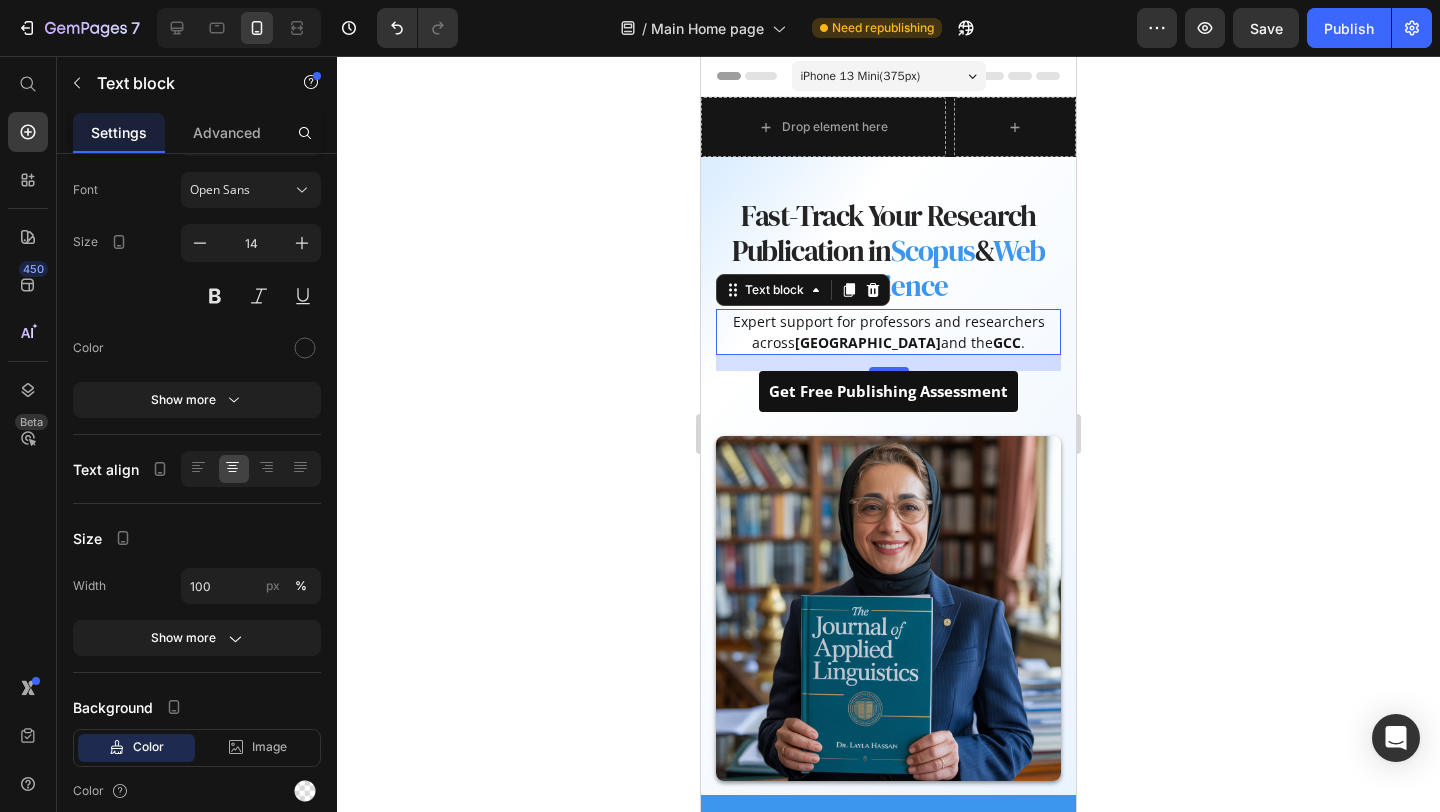 click 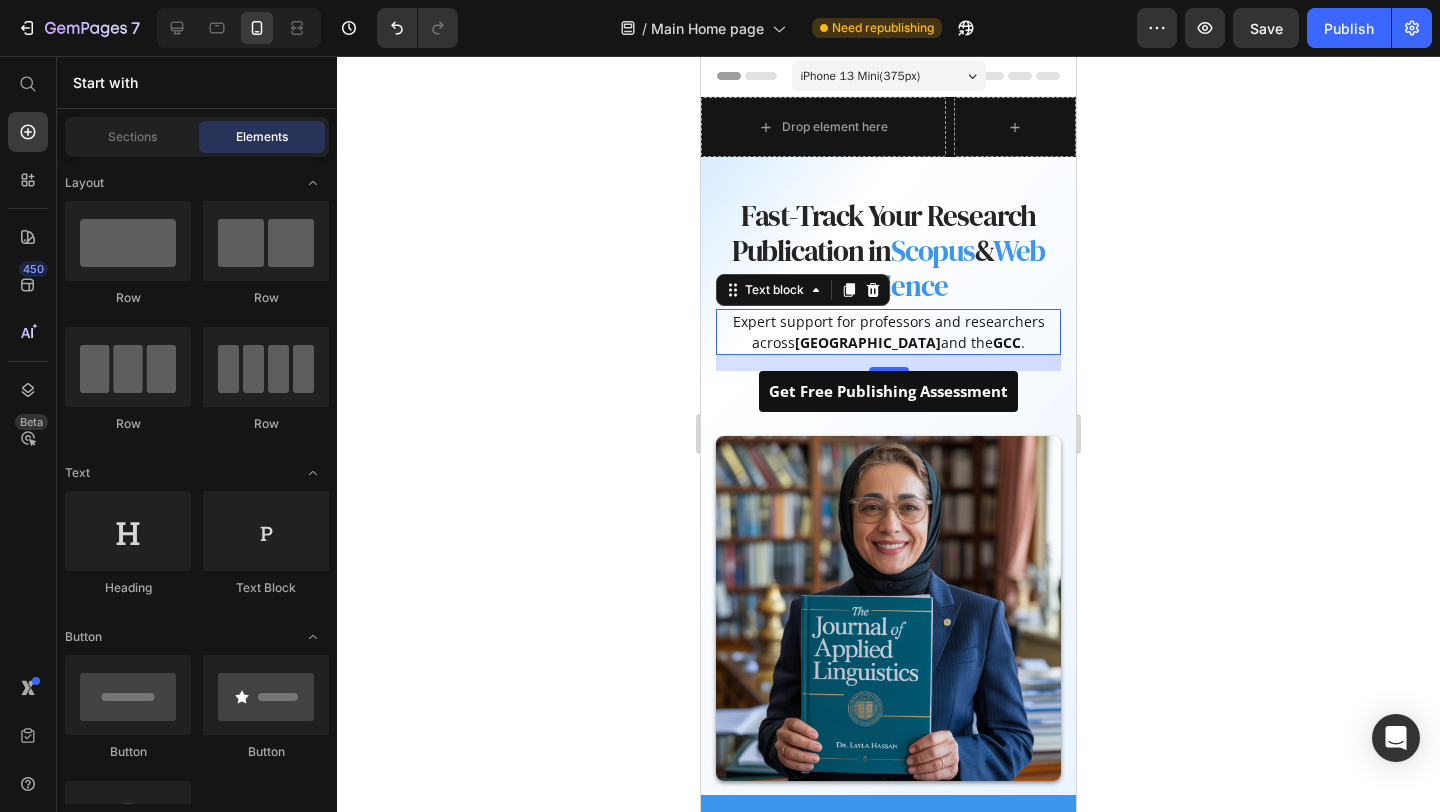 click 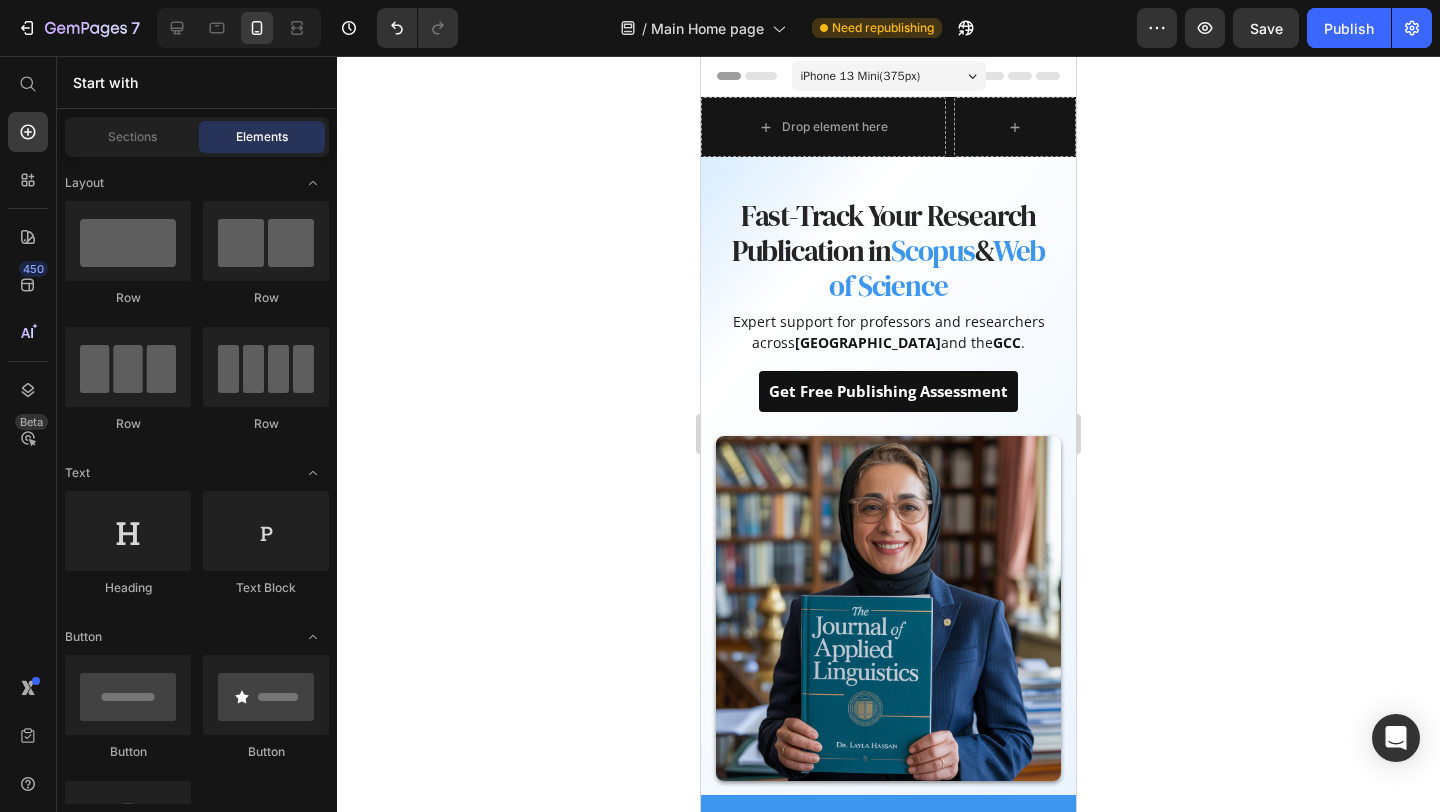 click 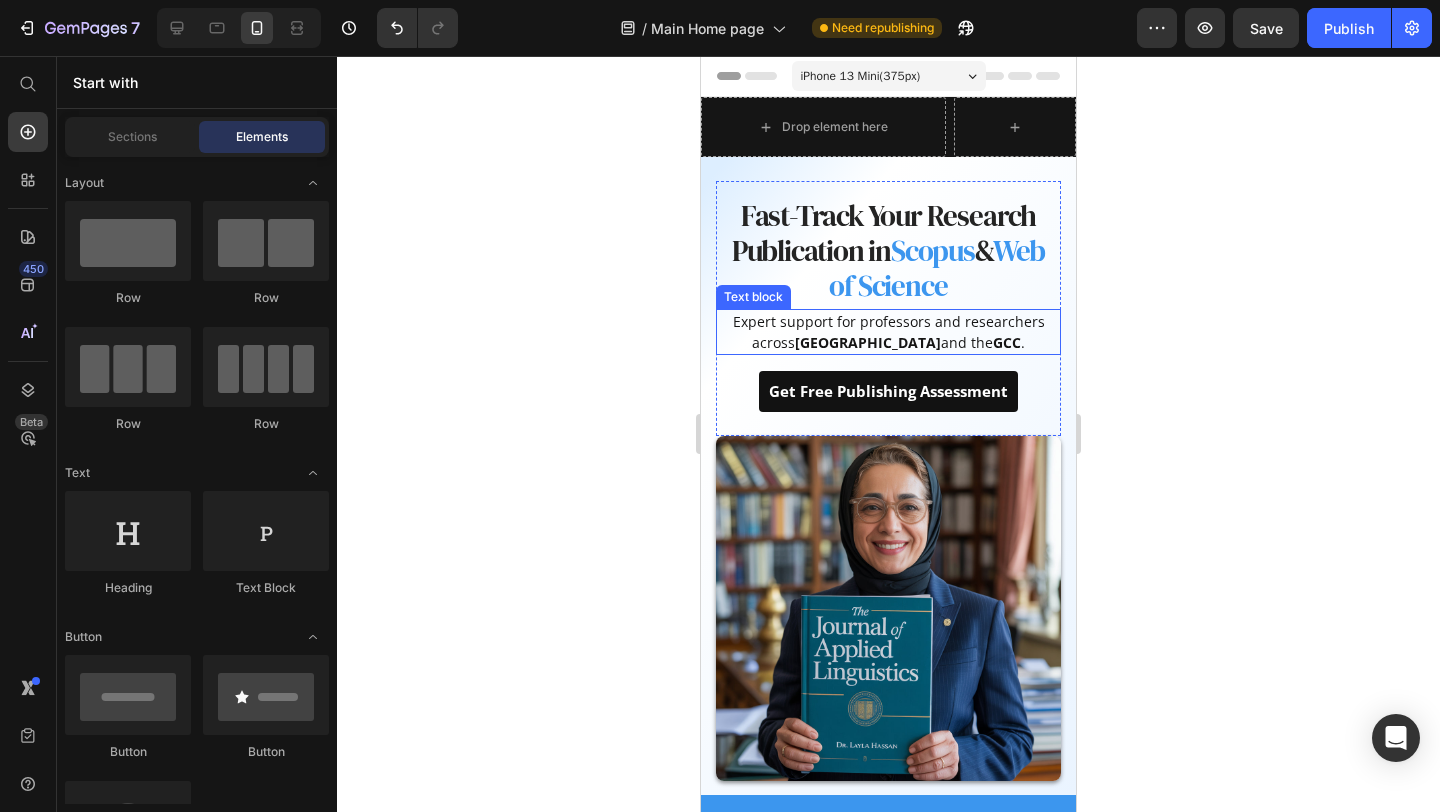 click on "Expert support for professors and researchers across  [GEOGRAPHIC_DATA]  and the  GCC ." at bounding box center [888, 332] 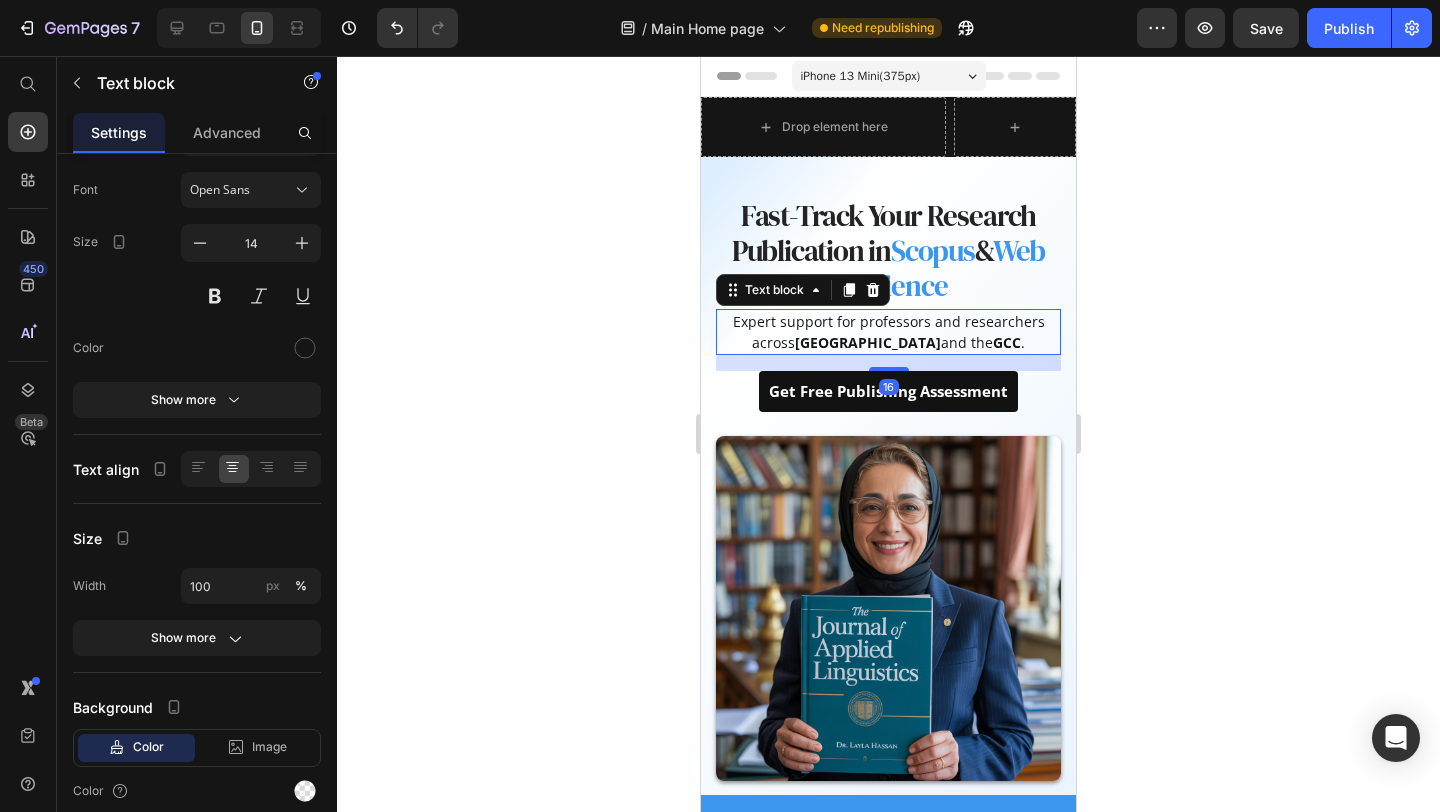 click 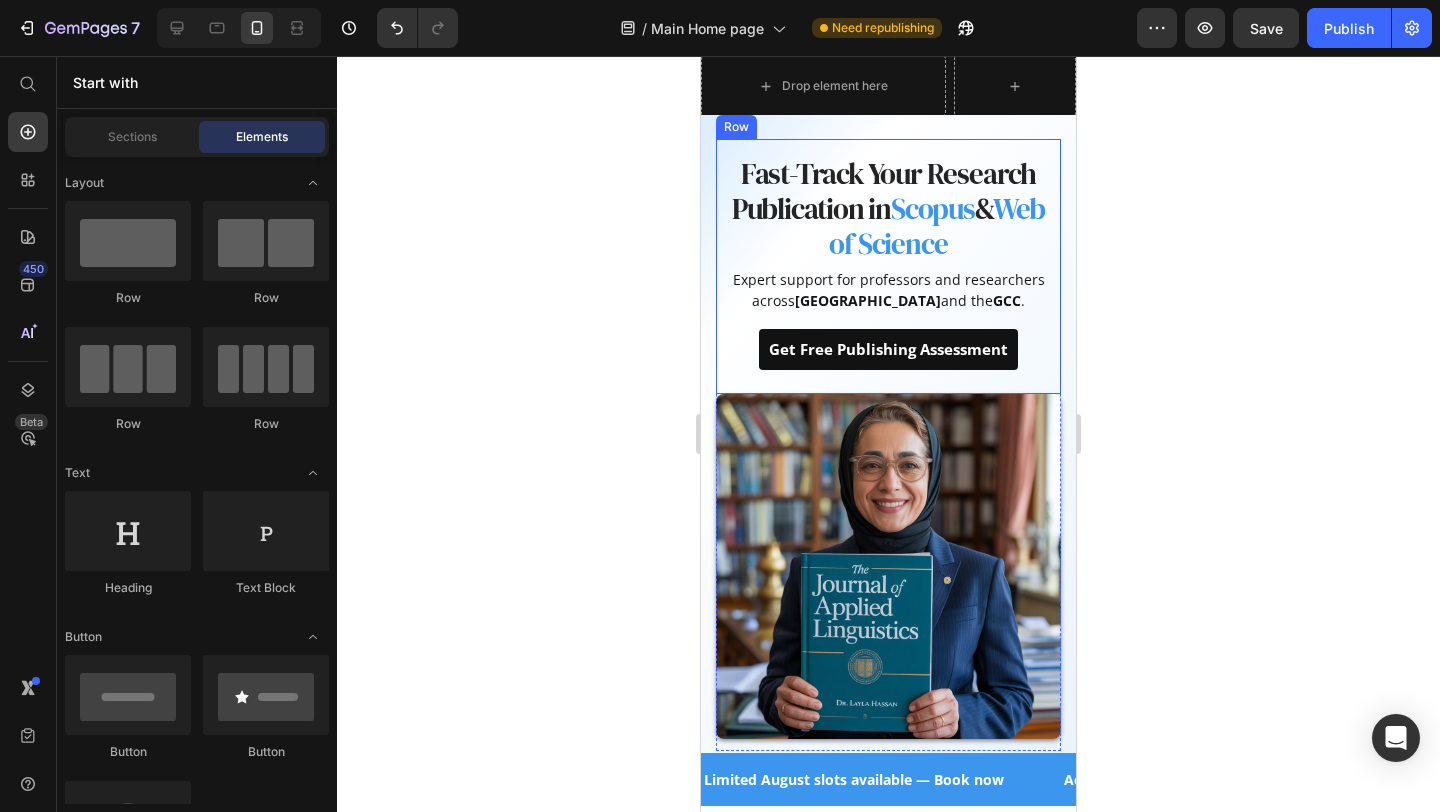 scroll, scrollTop: 50, scrollLeft: 0, axis: vertical 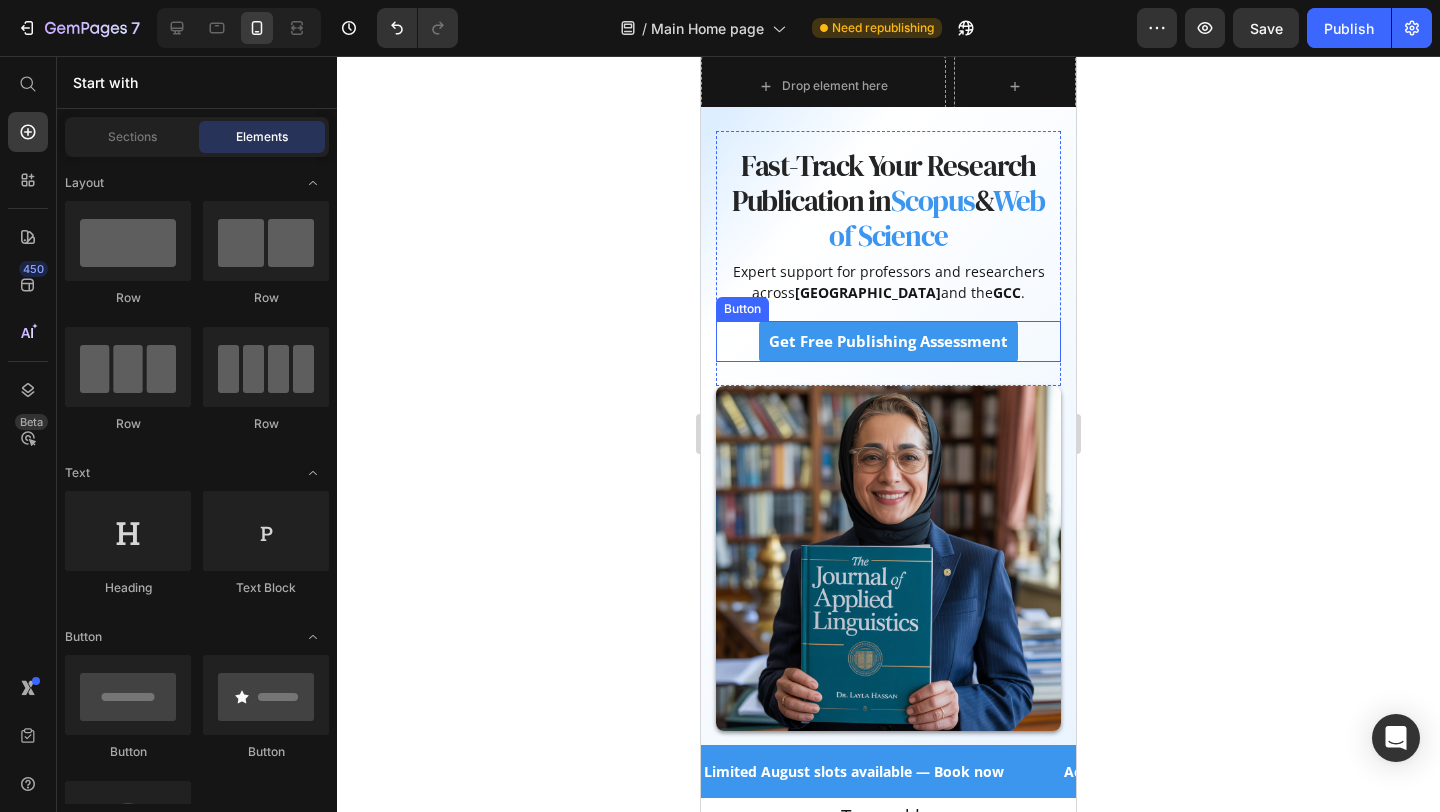 click on "Get Free Publishing Assessment" at bounding box center (888, 341) 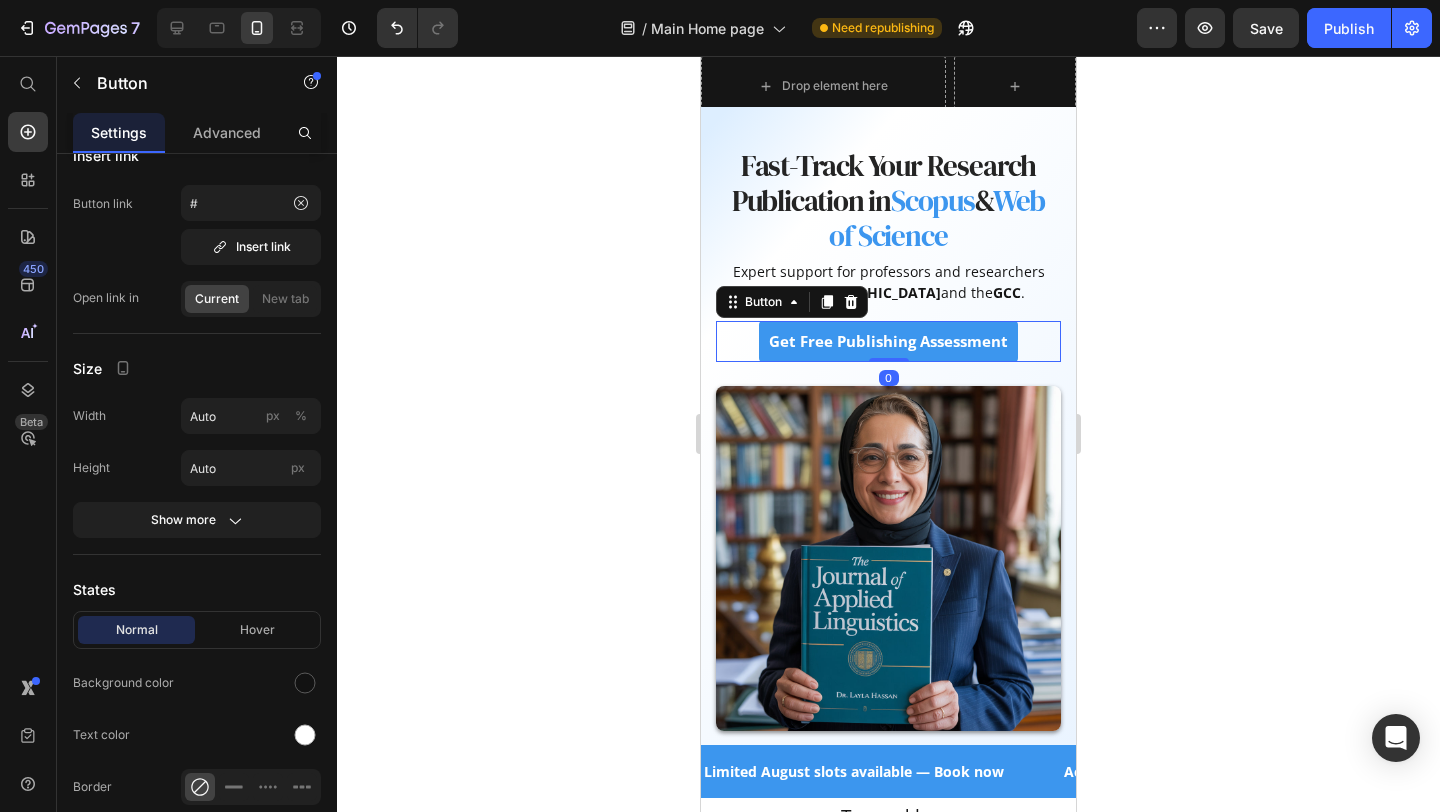 scroll, scrollTop: 0, scrollLeft: 0, axis: both 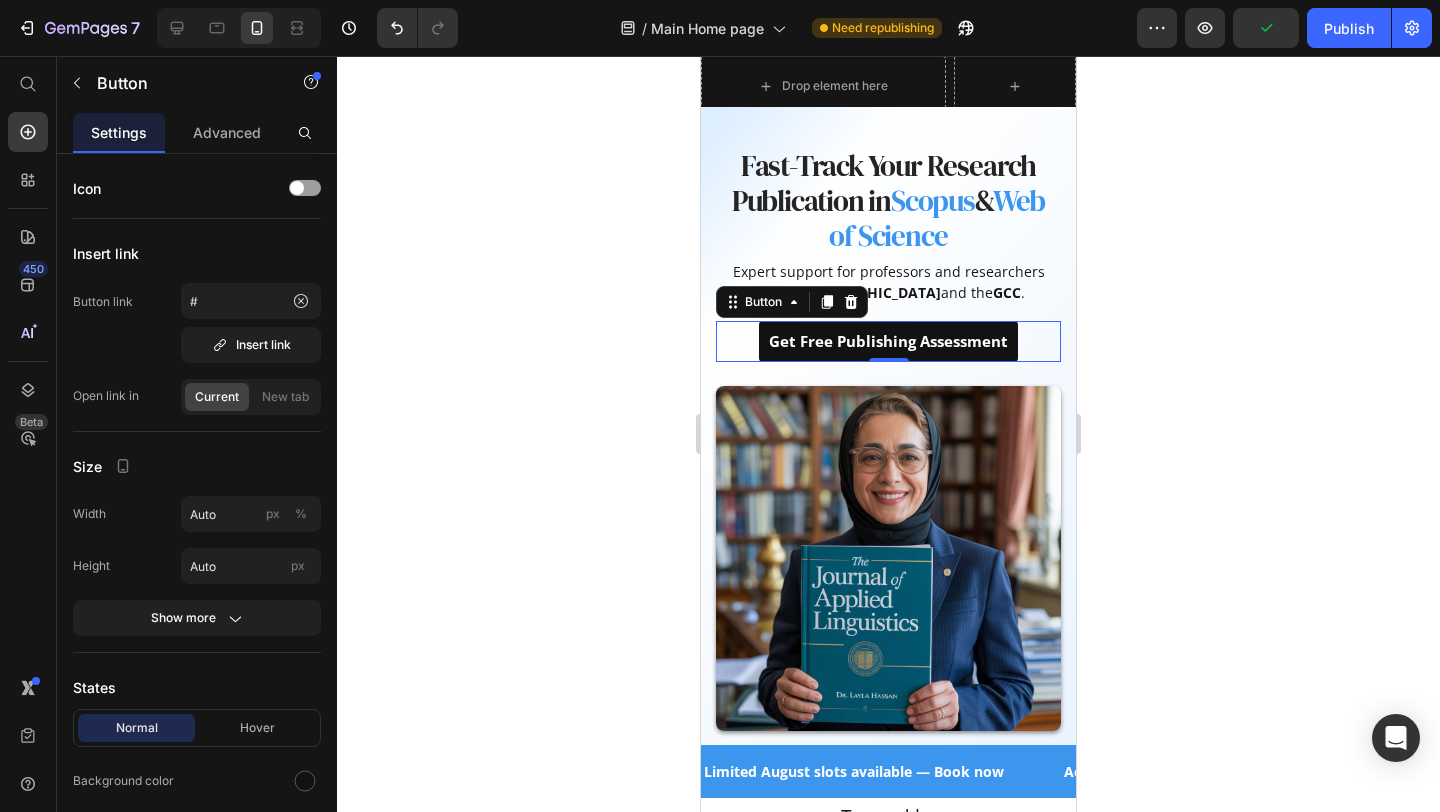 click 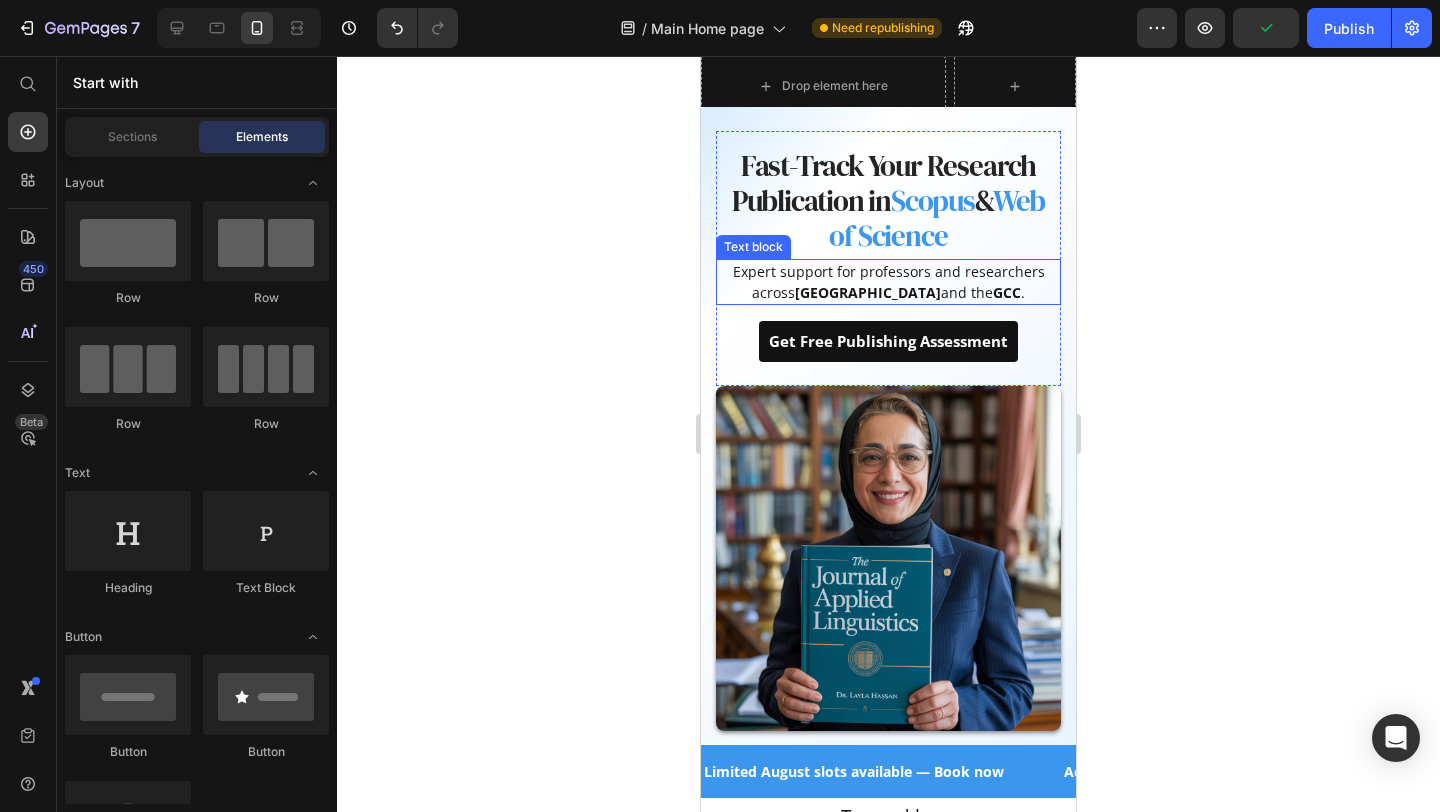 scroll, scrollTop: 0, scrollLeft: 0, axis: both 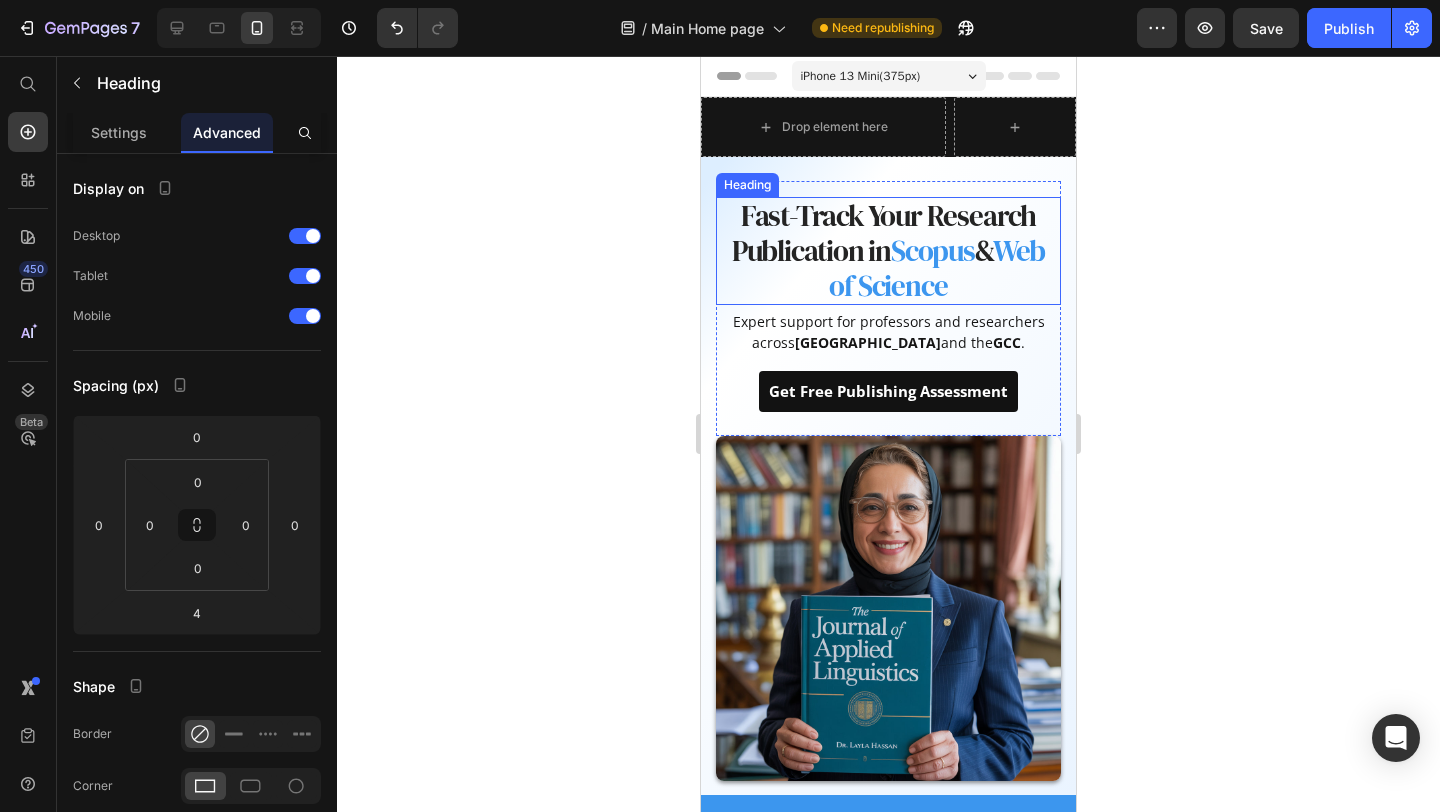 click on "Fast-Track Your Research Publication in  Scopus  &  Web of Science" at bounding box center [888, 251] 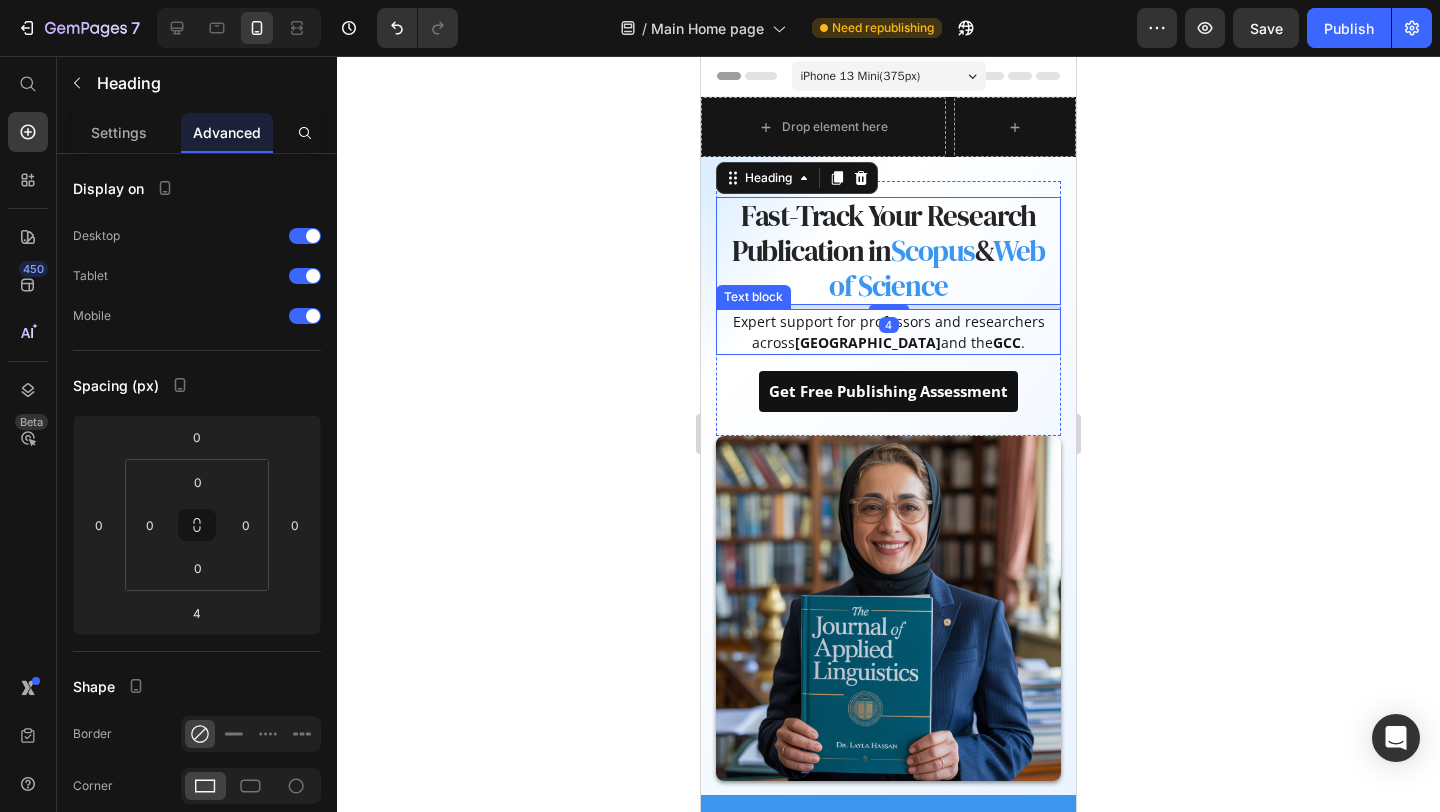 click on "Expert support for professors and researchers across  [GEOGRAPHIC_DATA]  and the  GCC ." at bounding box center (888, 332) 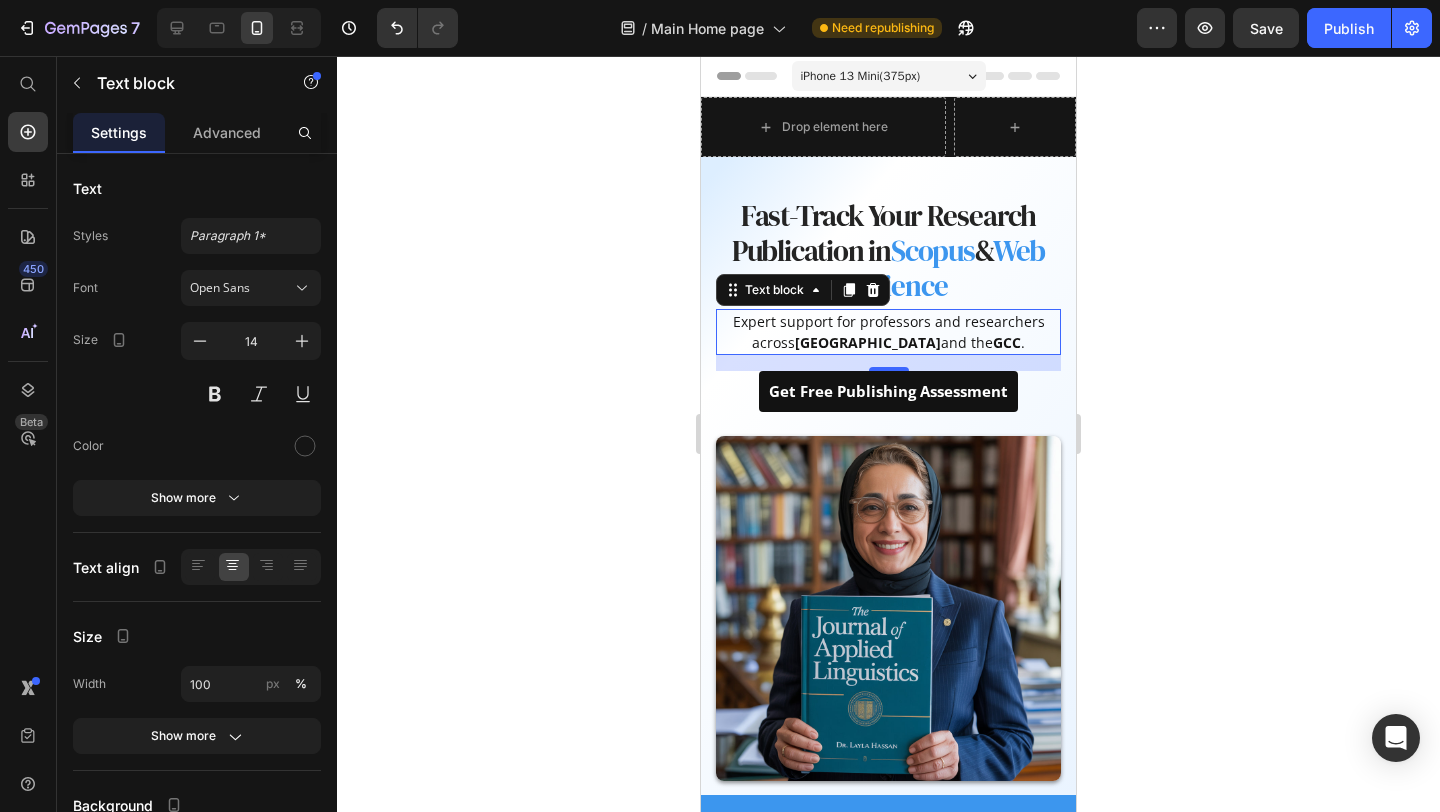 click 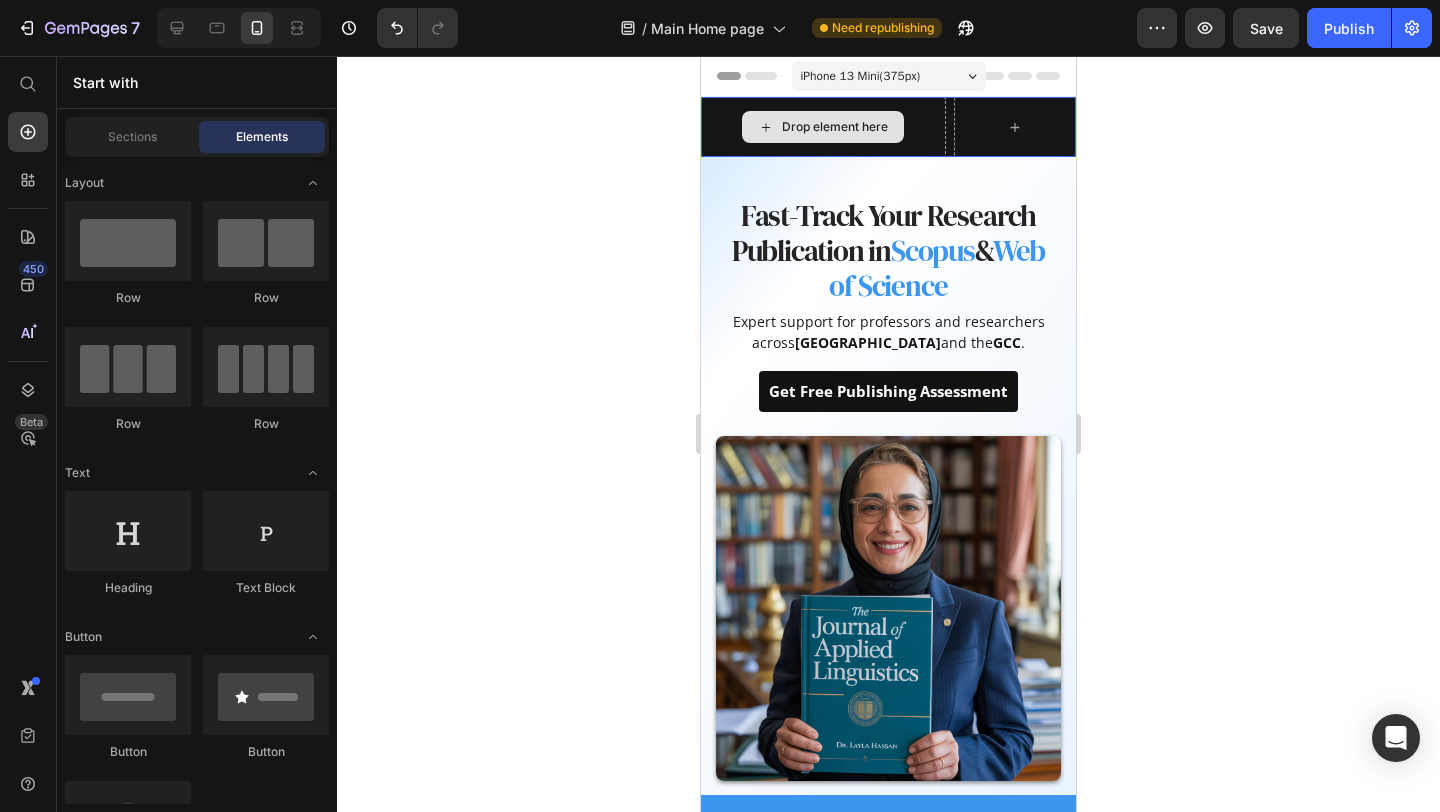 click on "Drop element here" at bounding box center (823, 127) 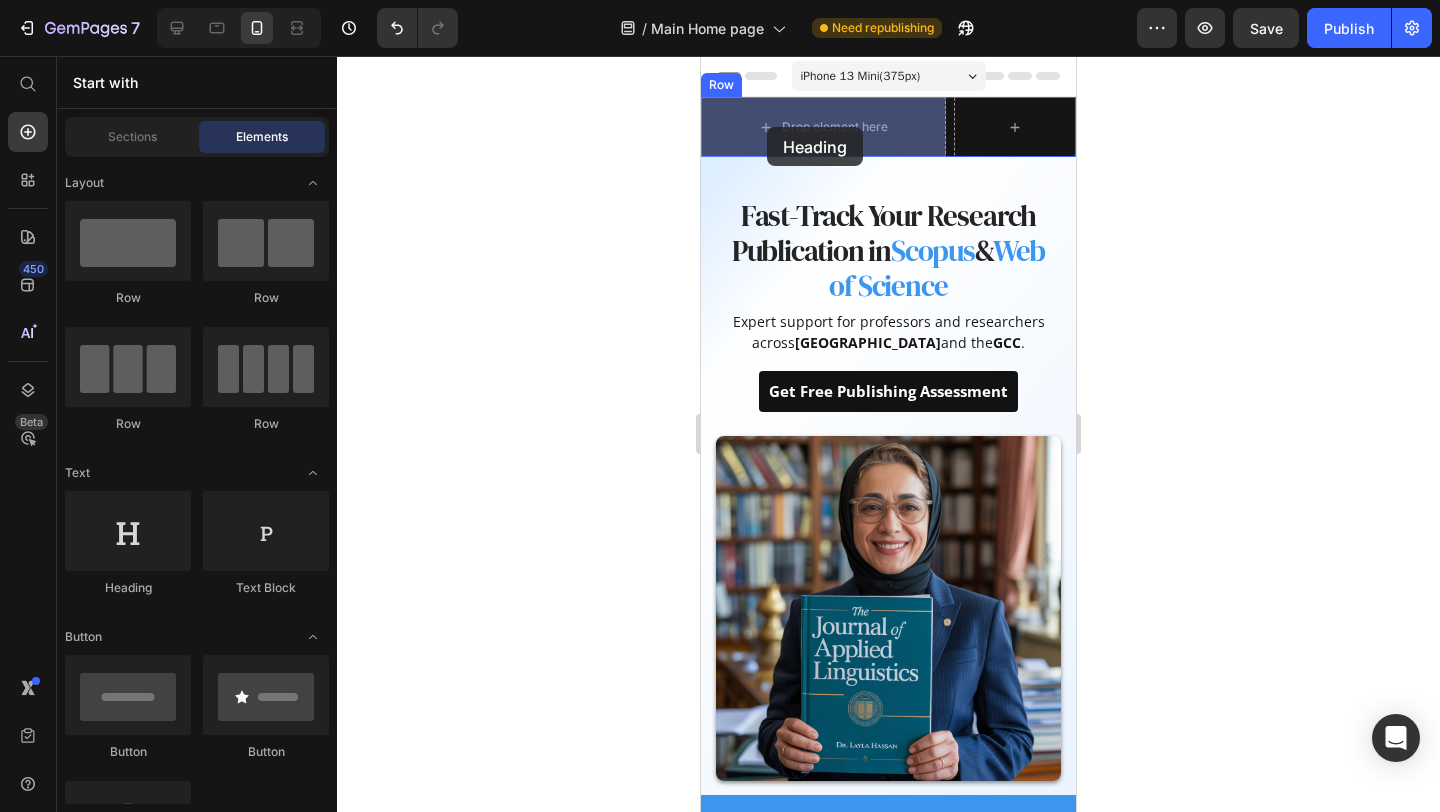 drag, startPoint x: 837, startPoint y: 614, endPoint x: 769, endPoint y: 127, distance: 491.72452 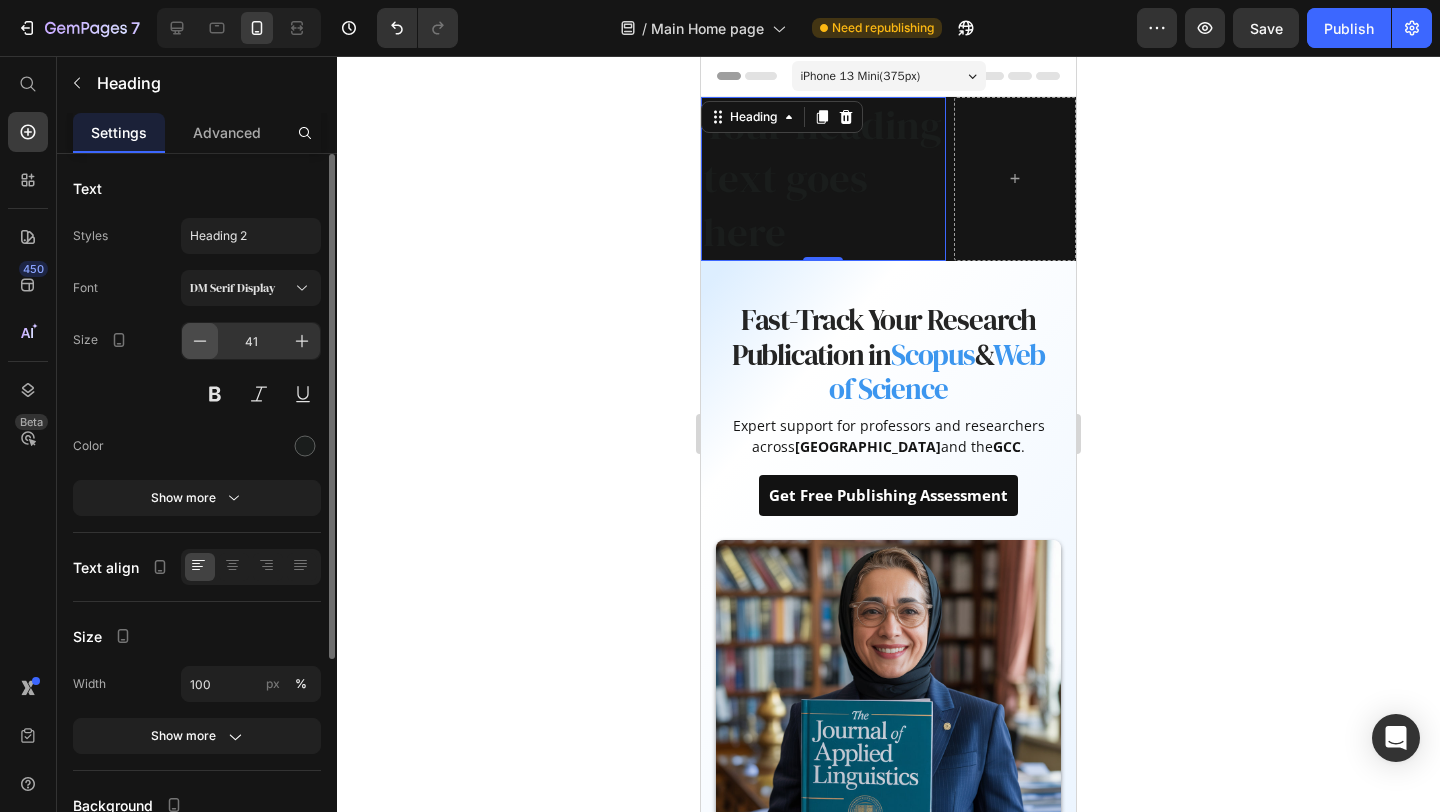 click 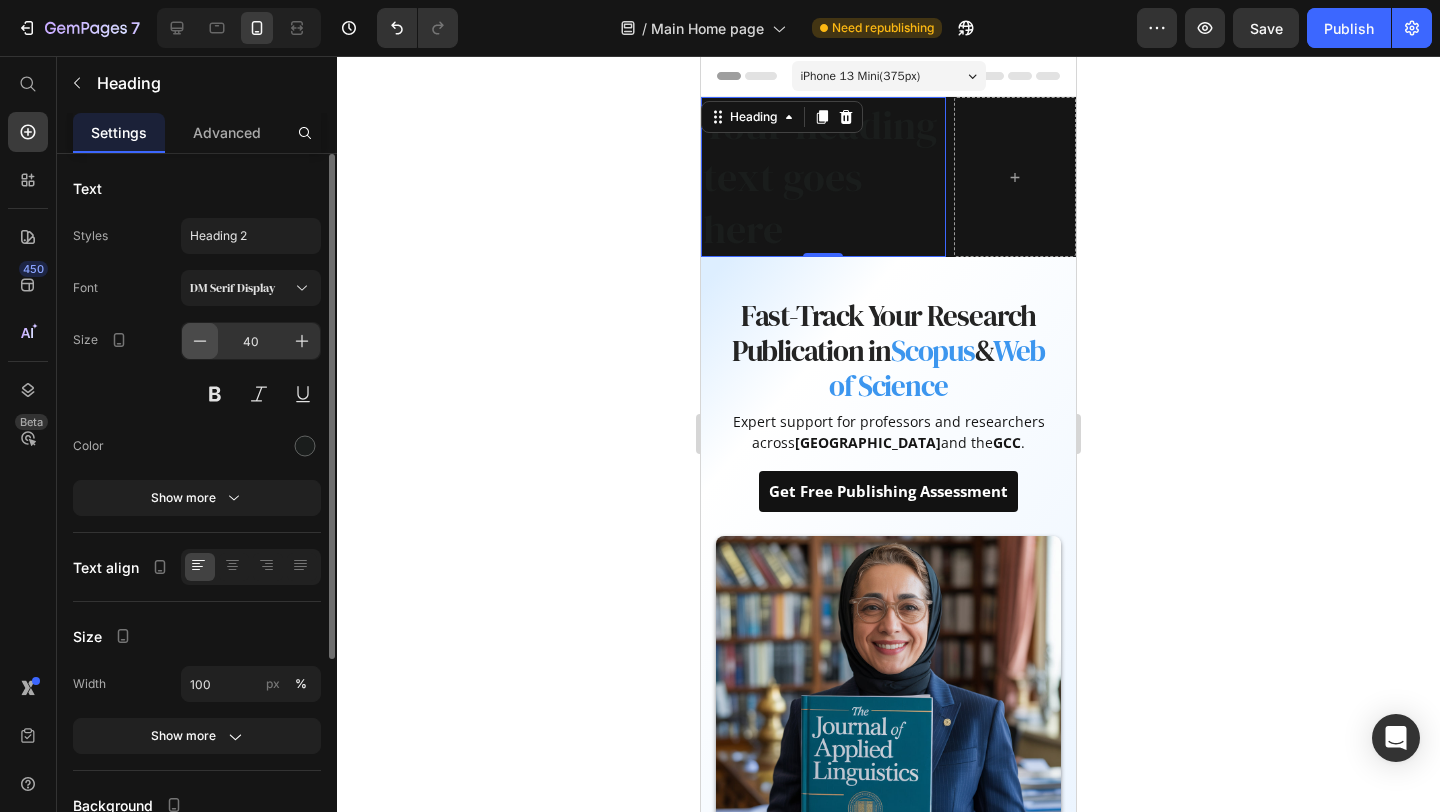 click 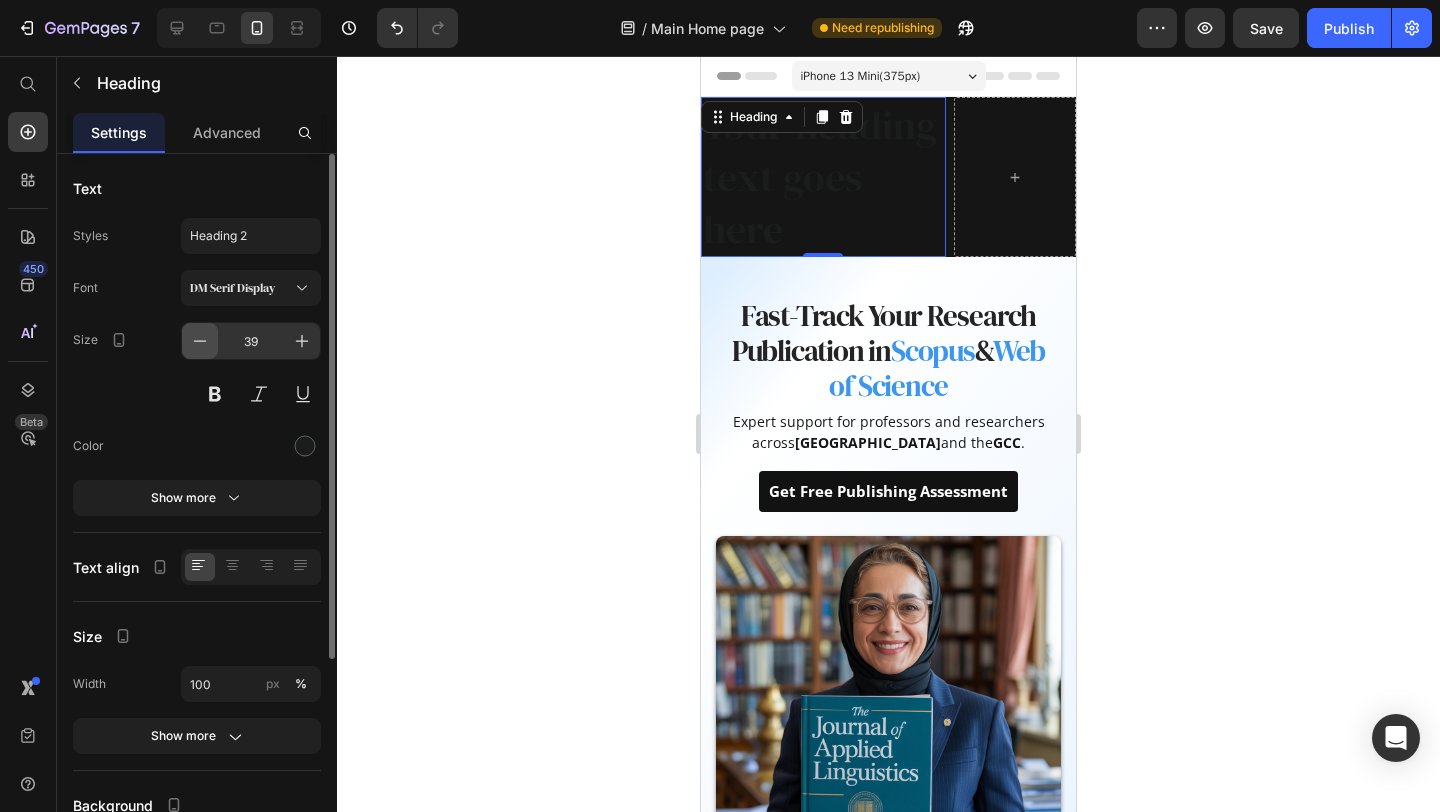 click 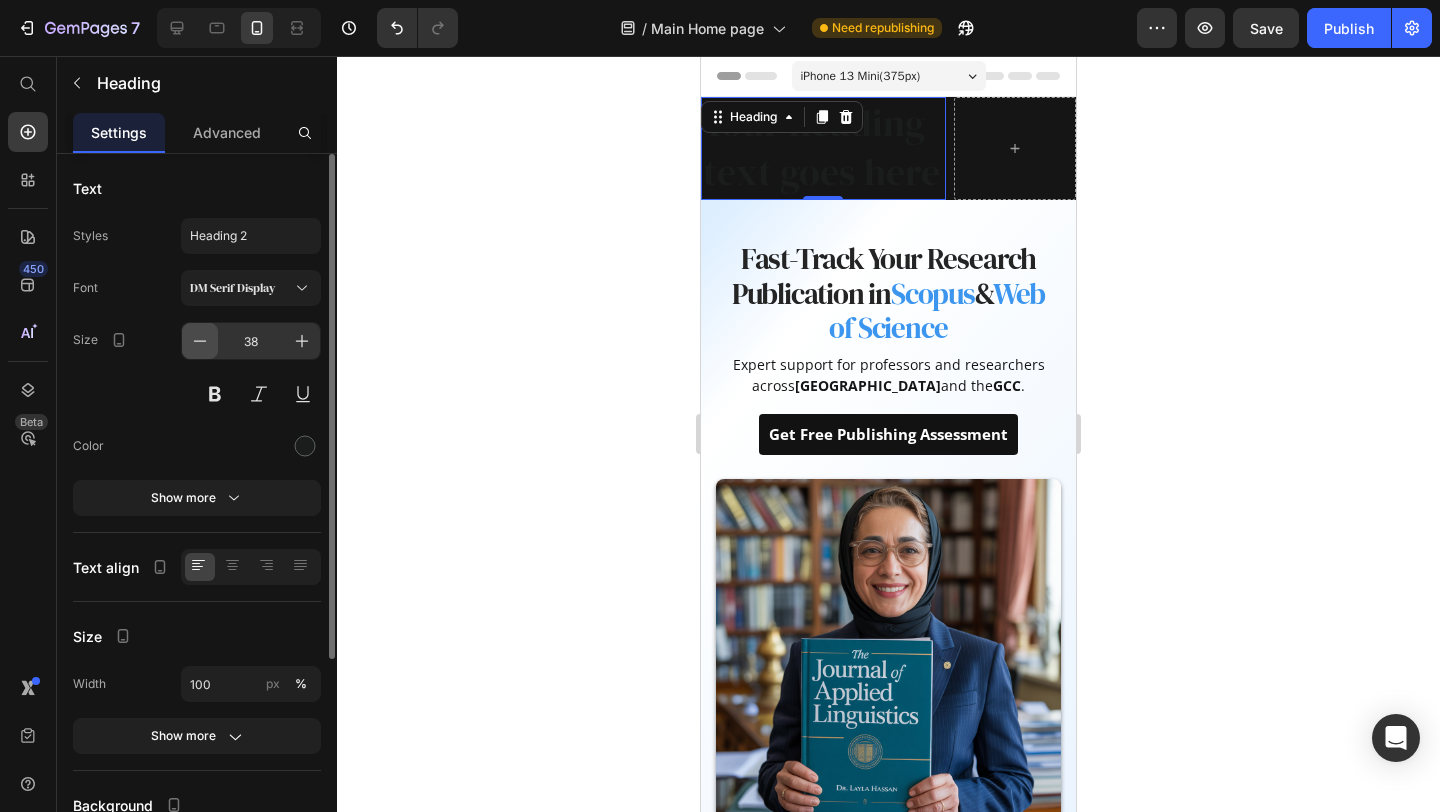 click 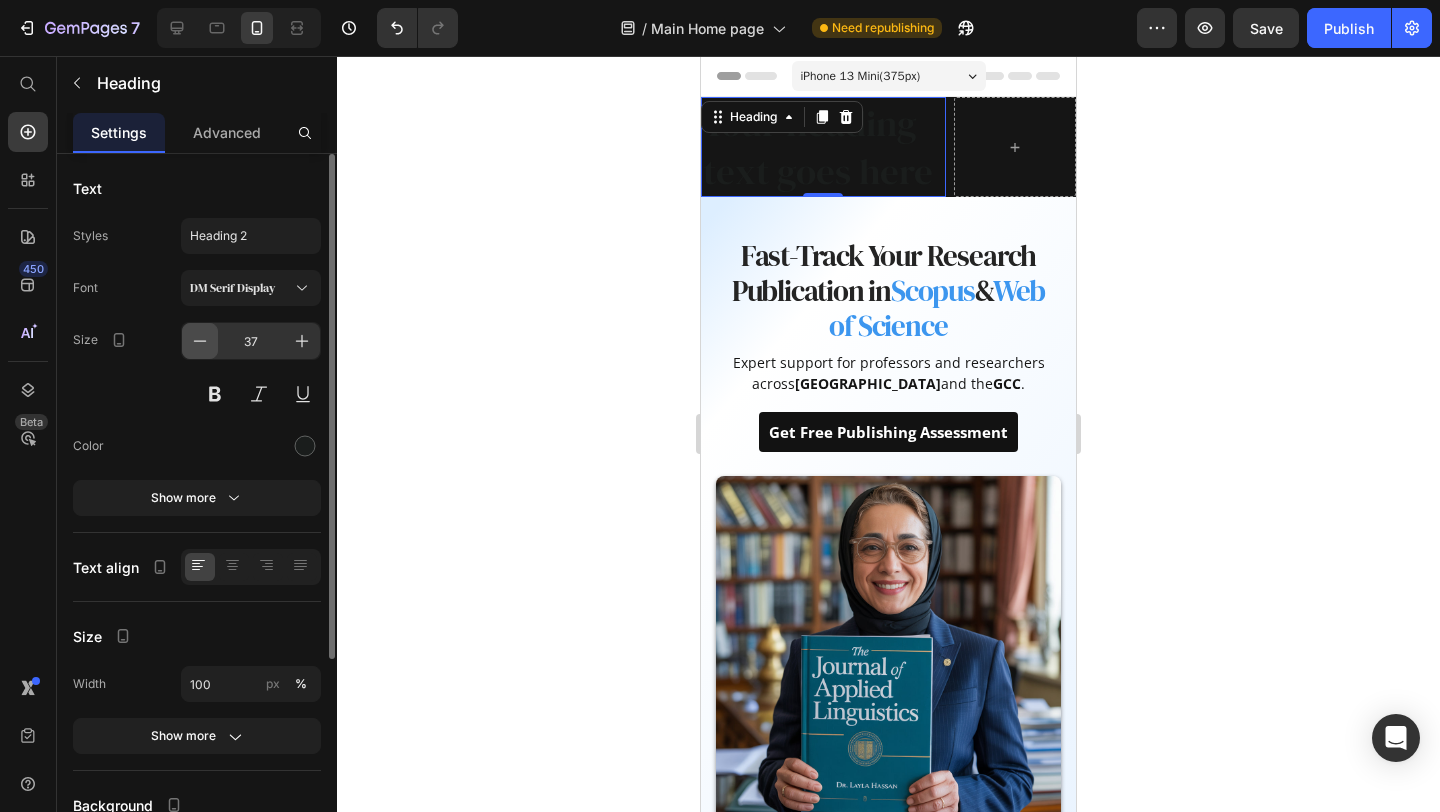 click 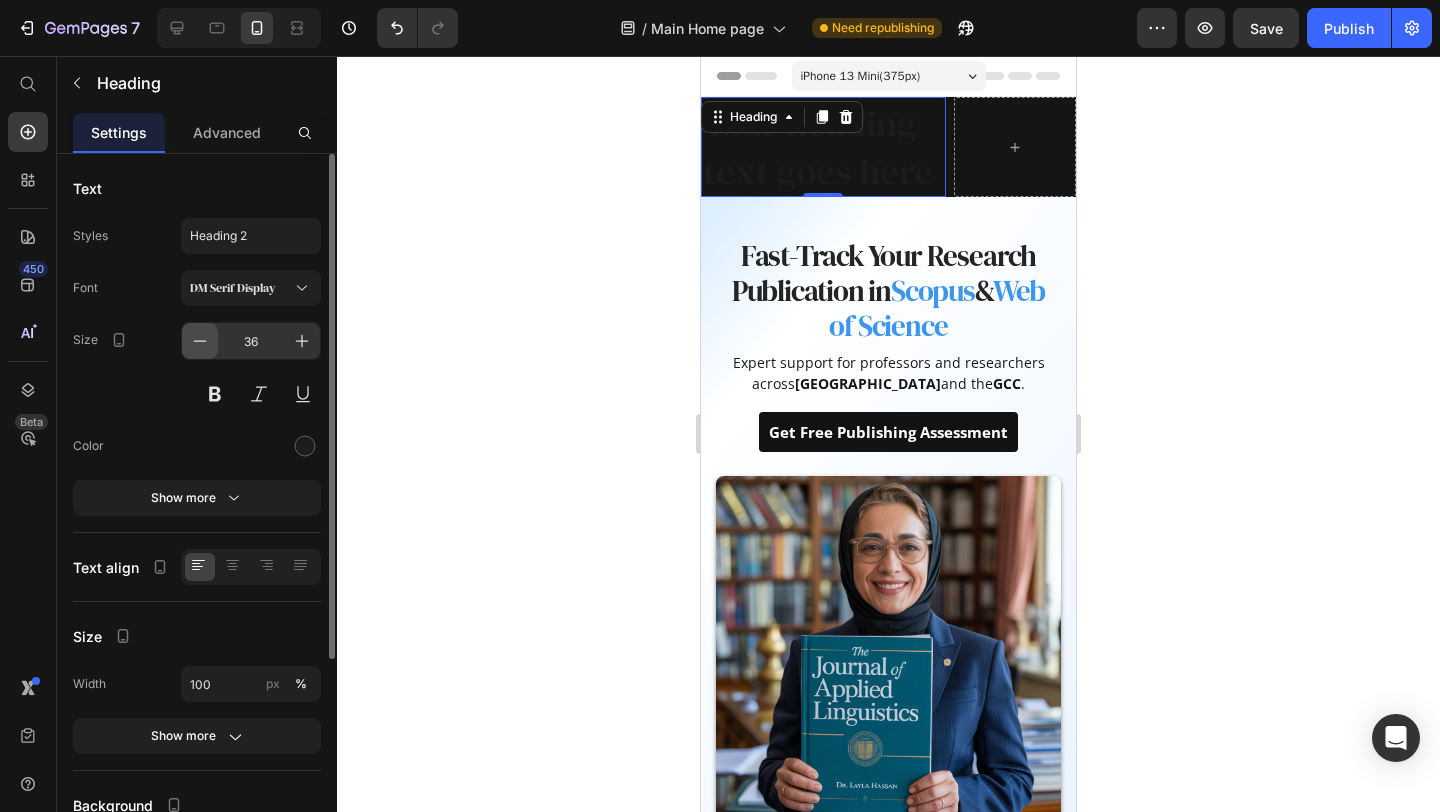click 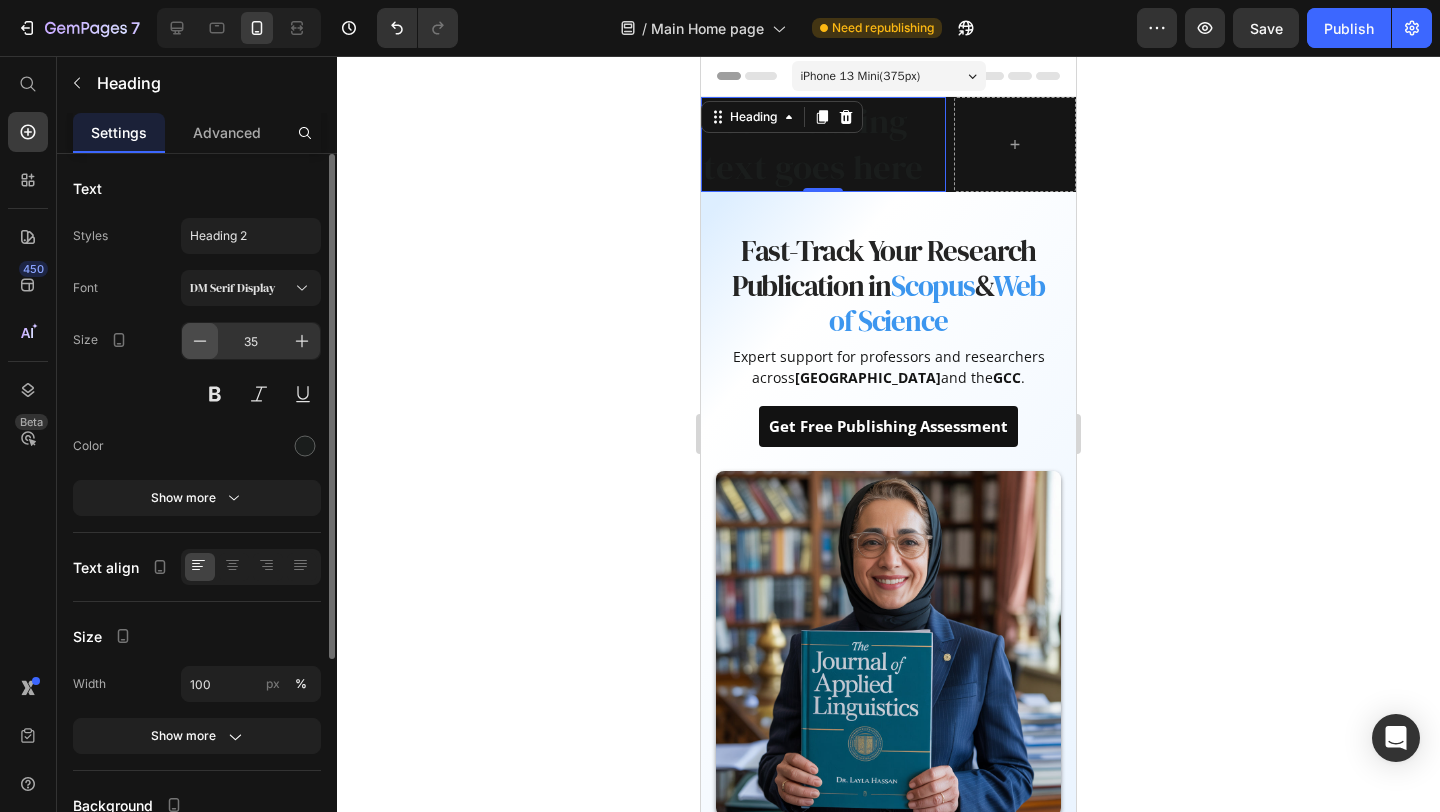 click 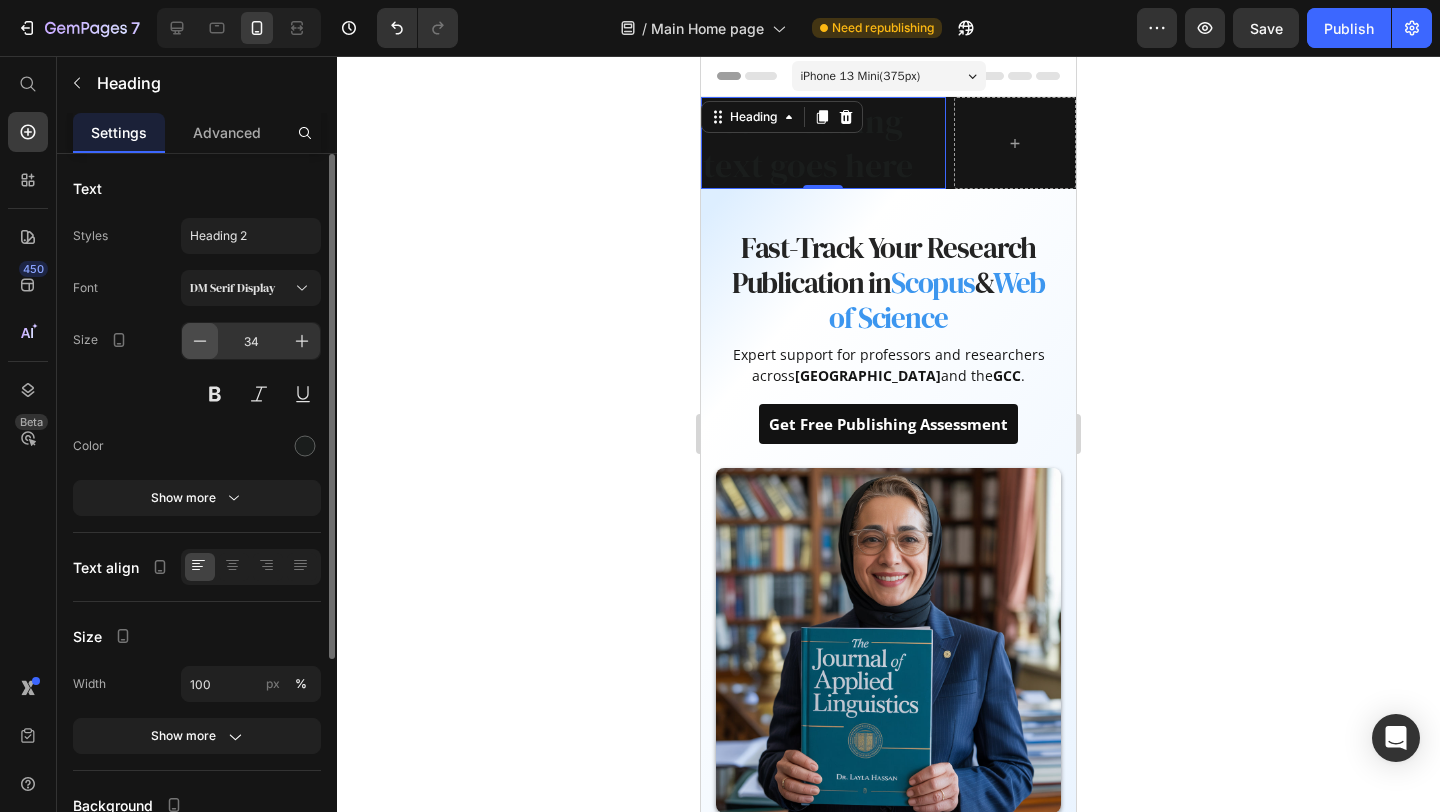 click 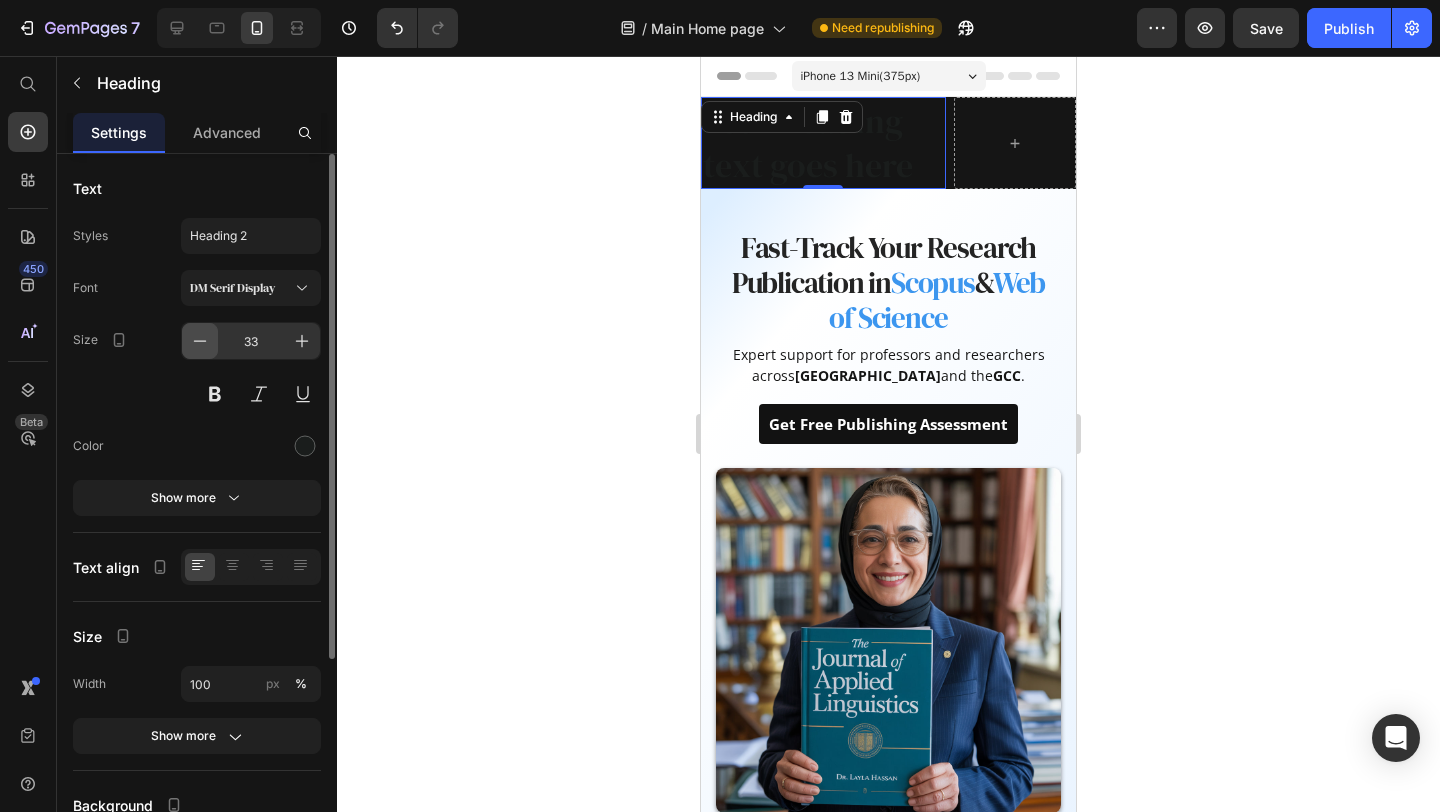 click 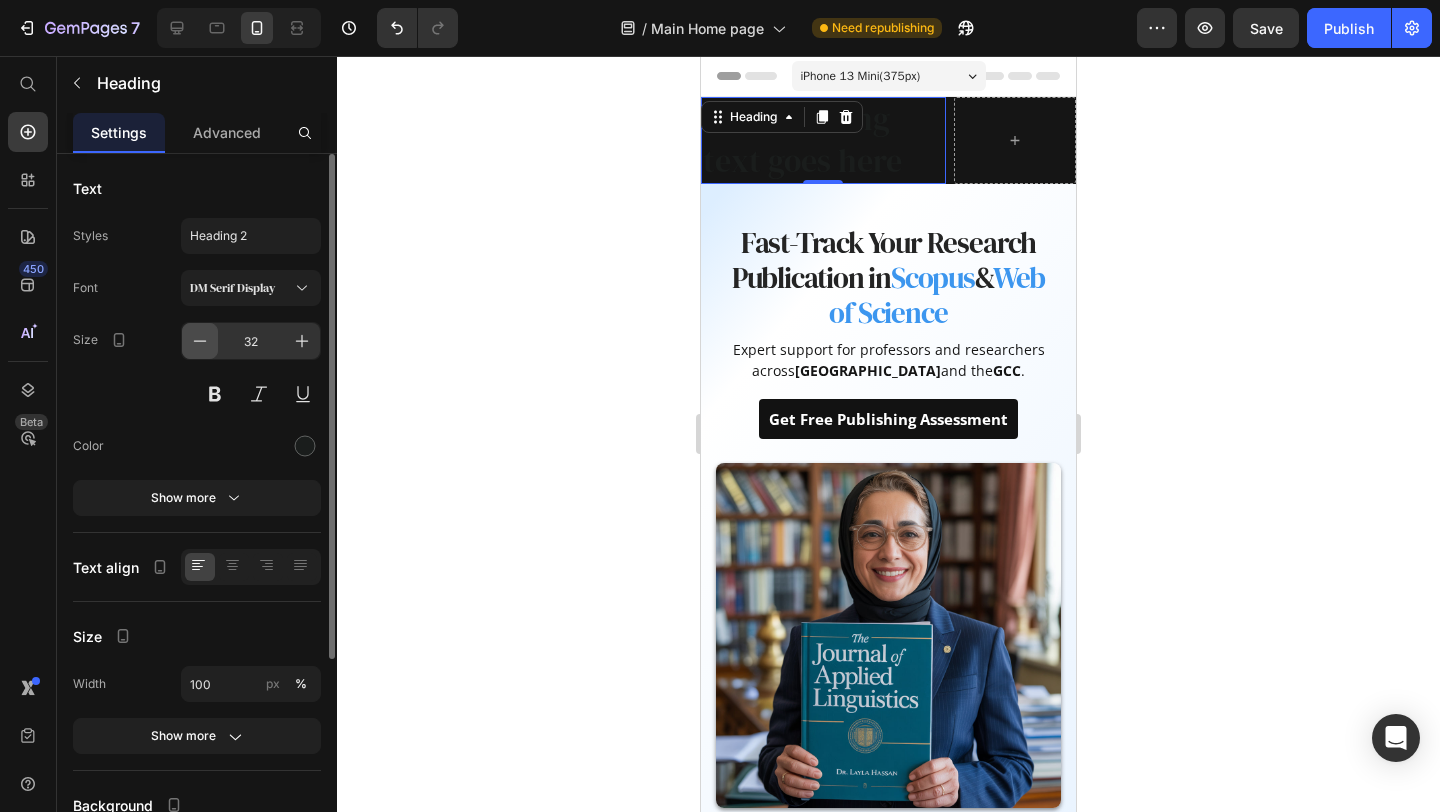 click 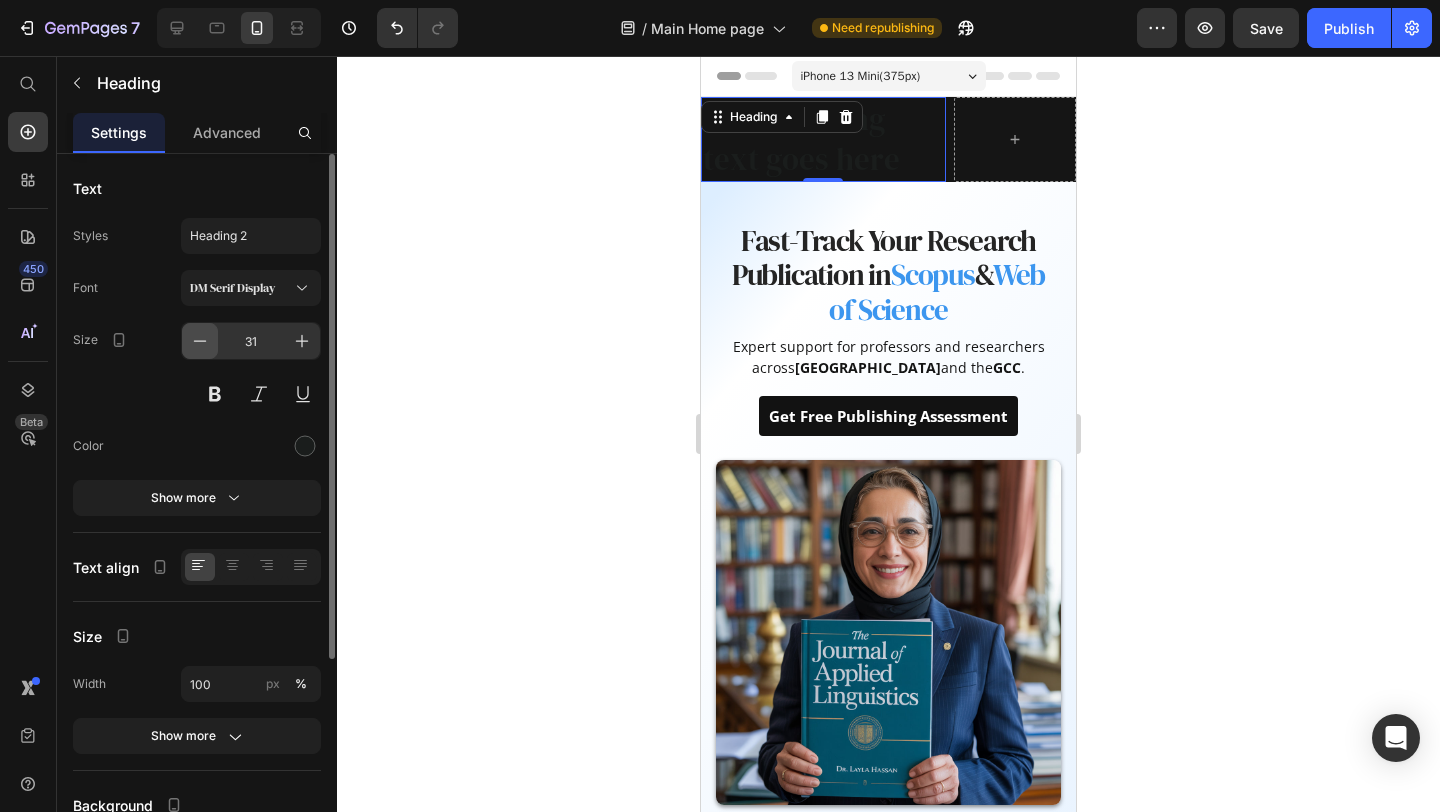 click 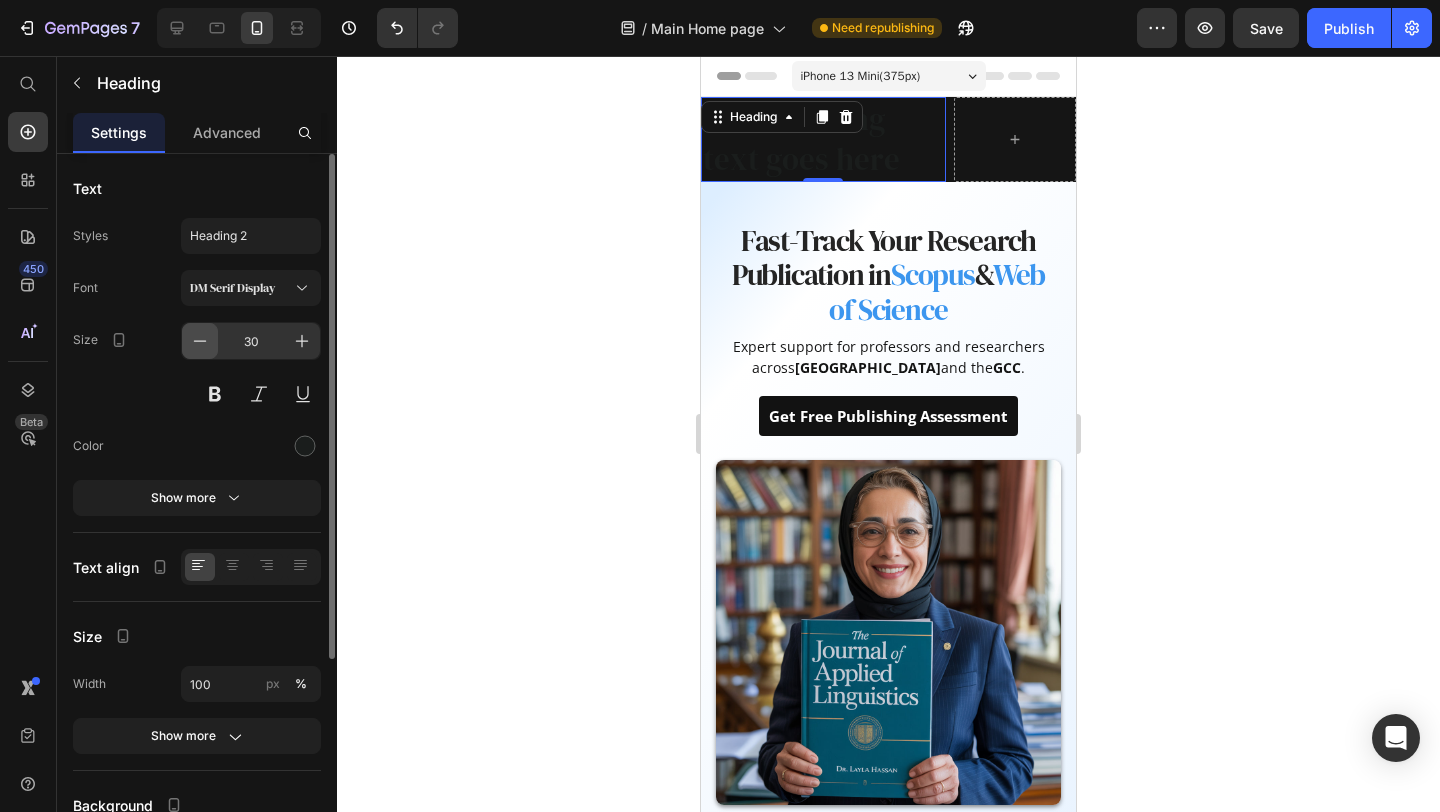 click 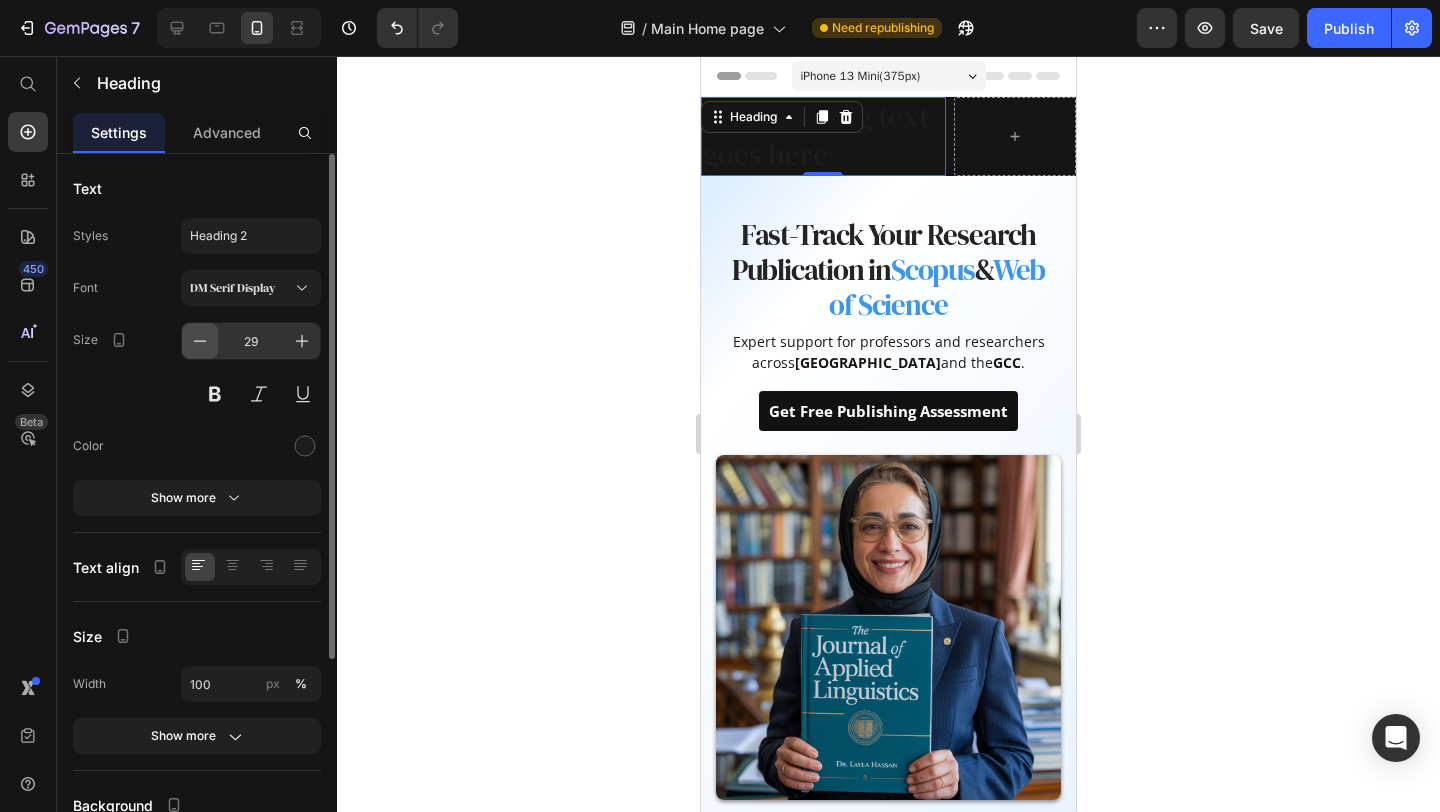 click 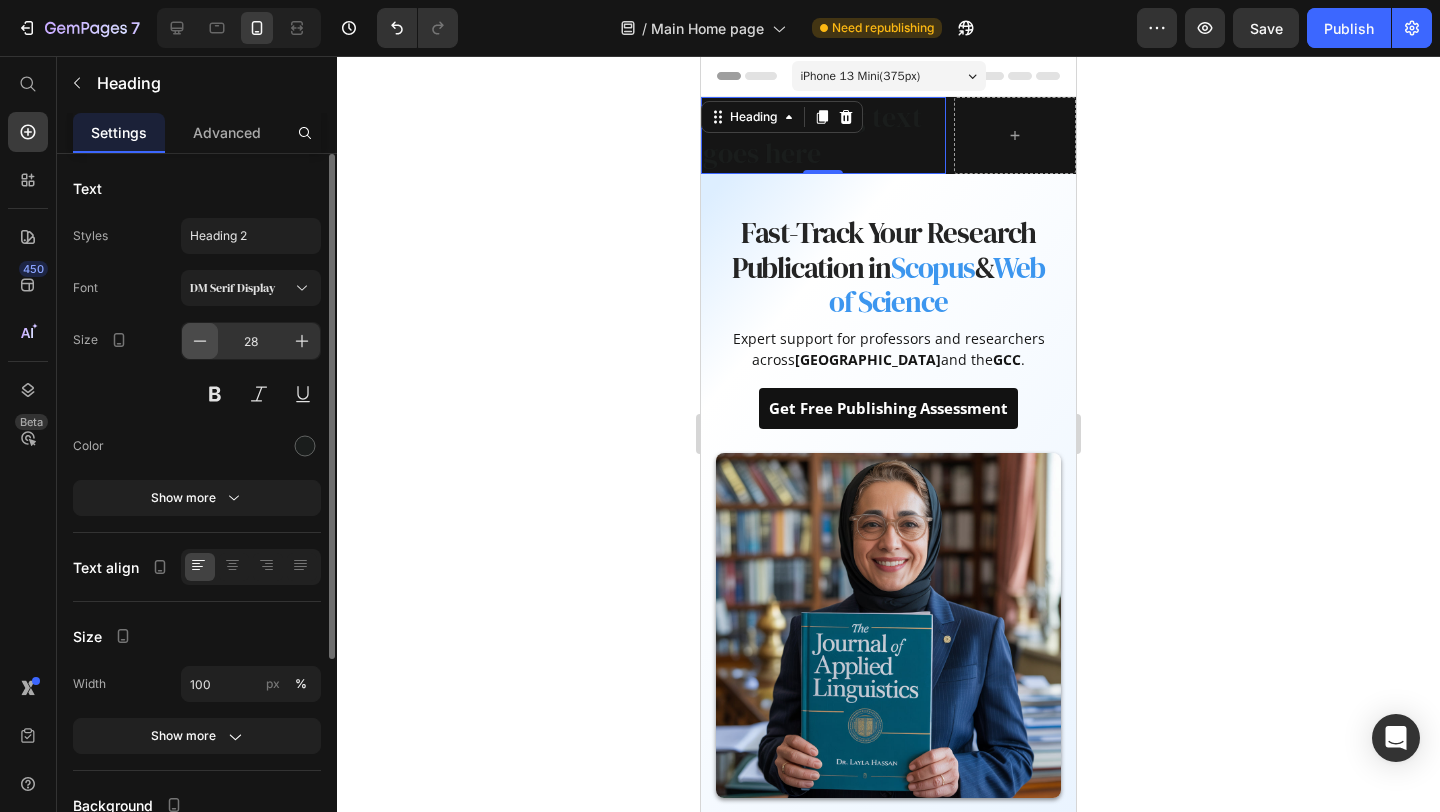 click 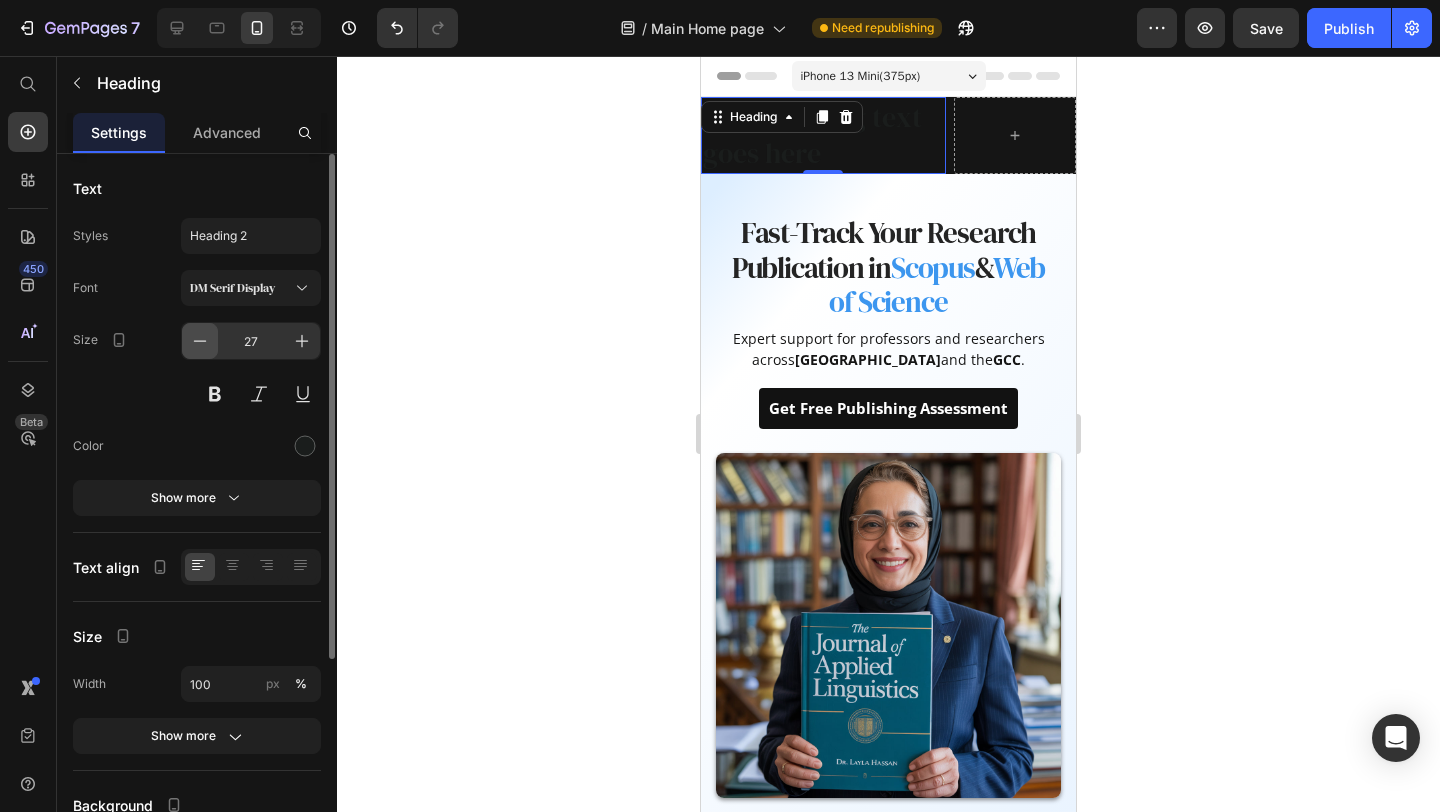 click 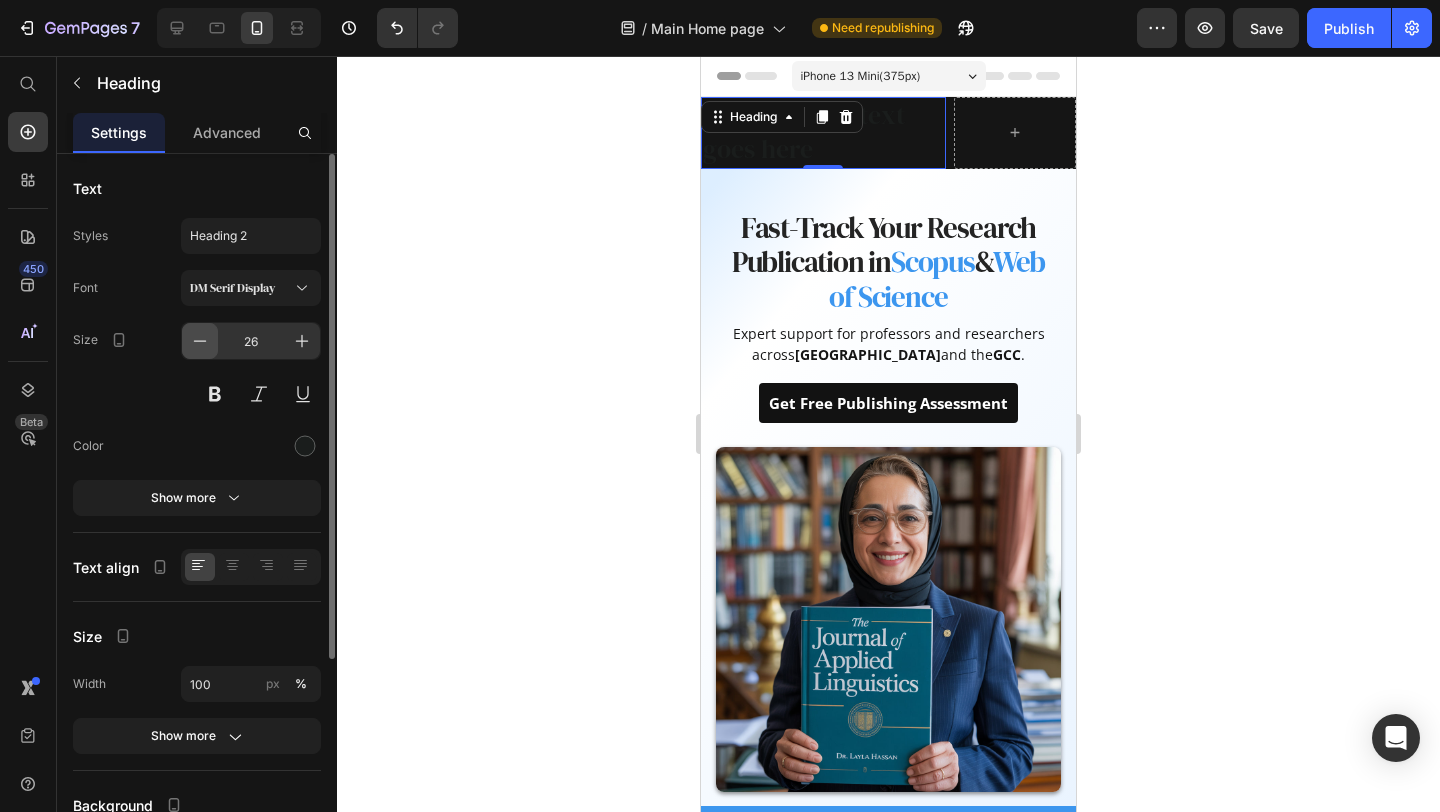 click 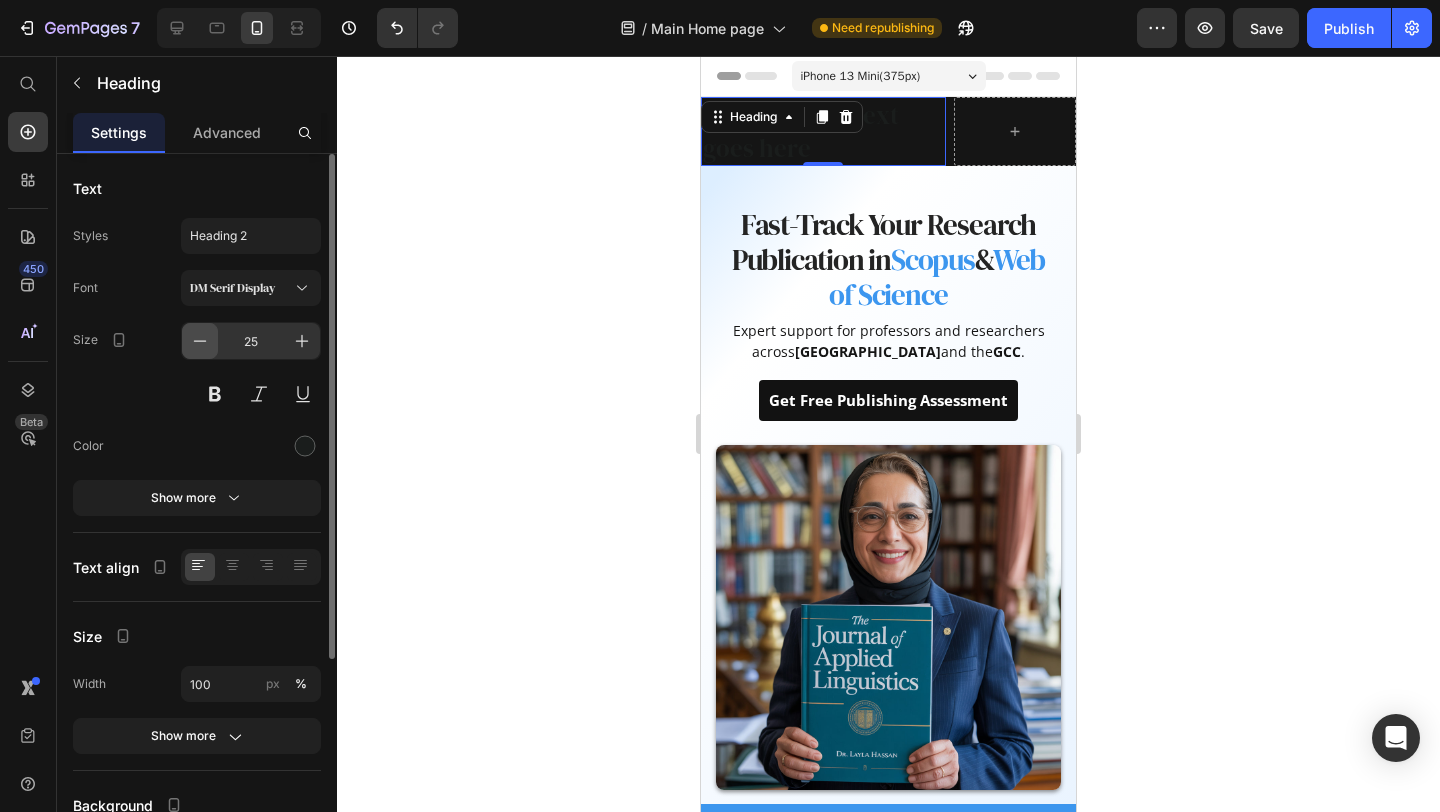 click 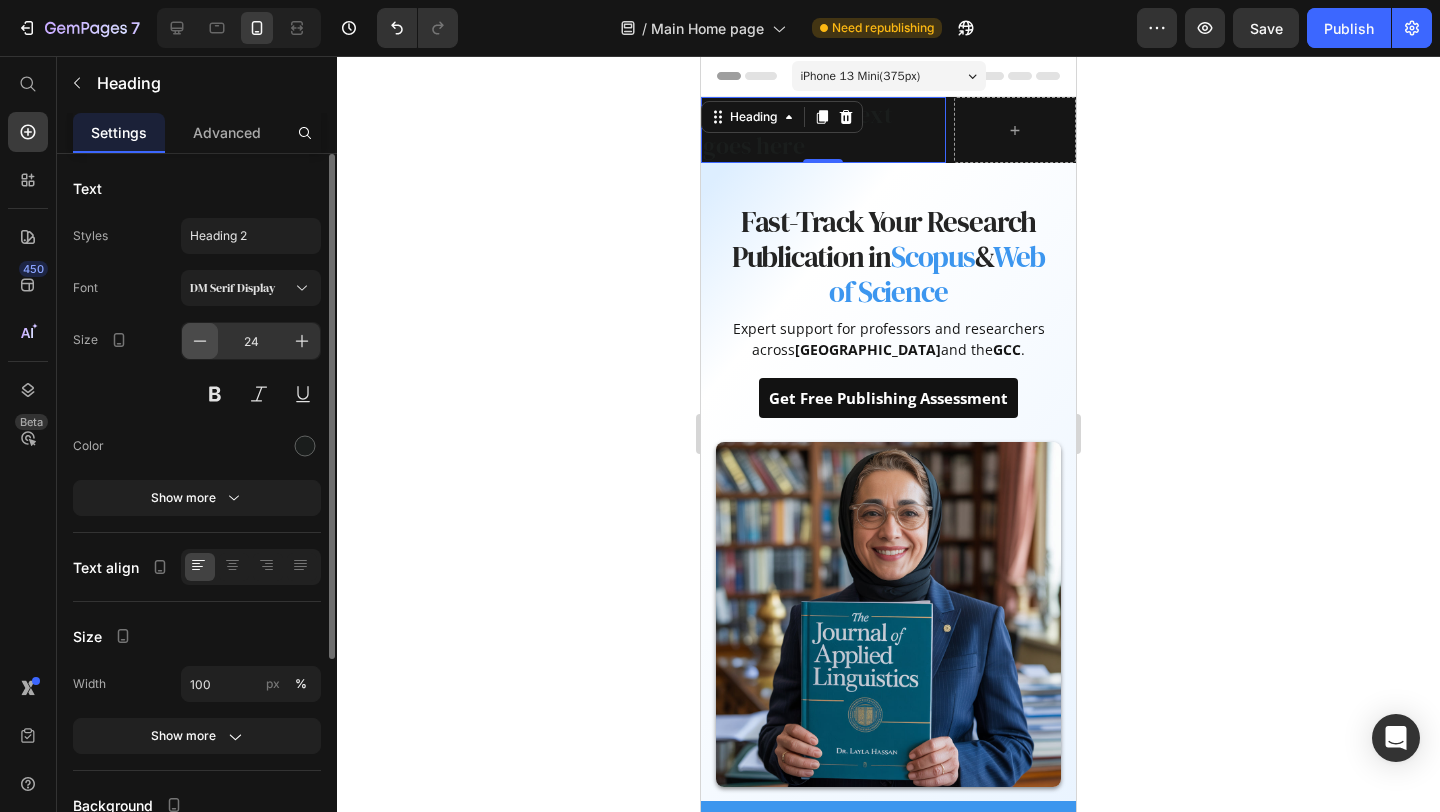 click 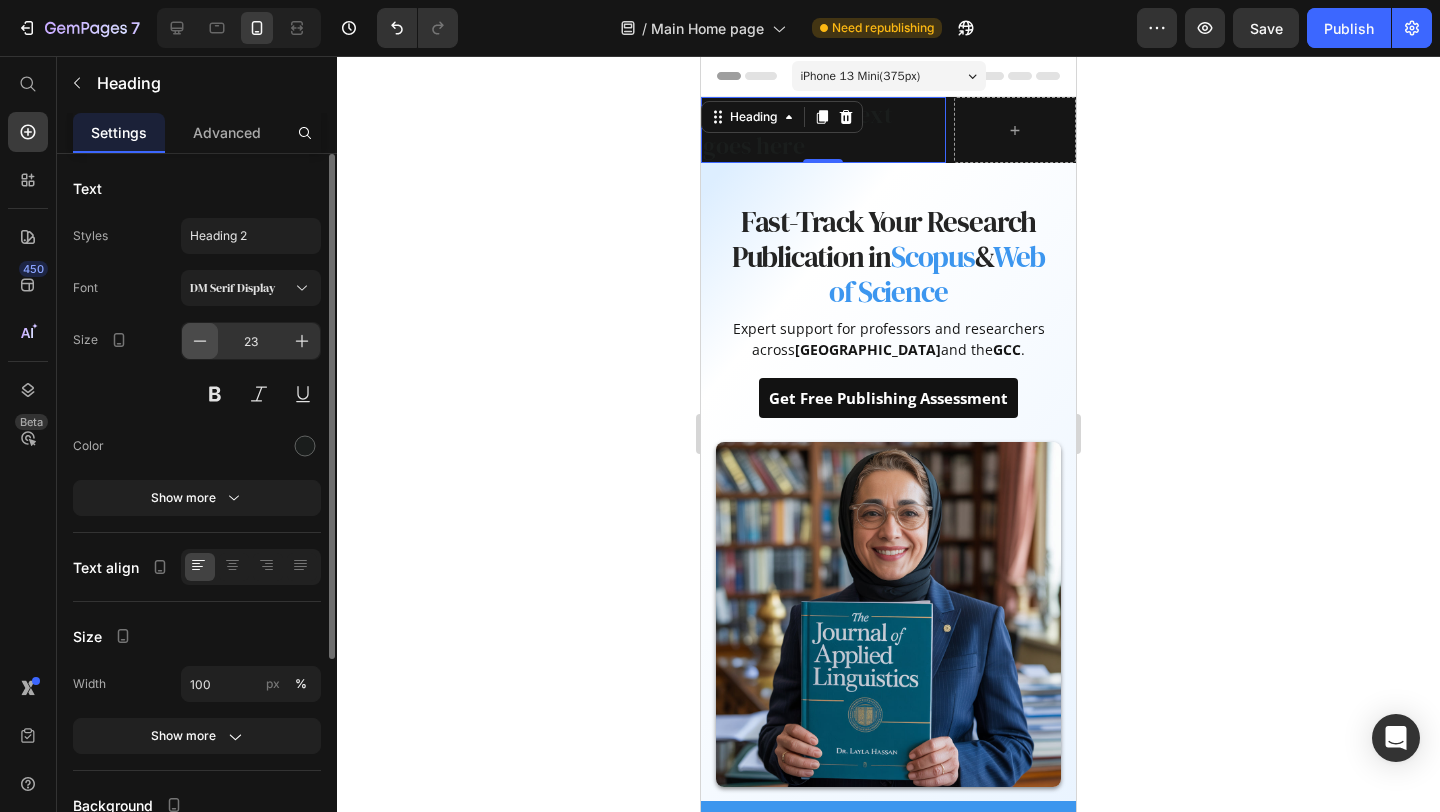 click 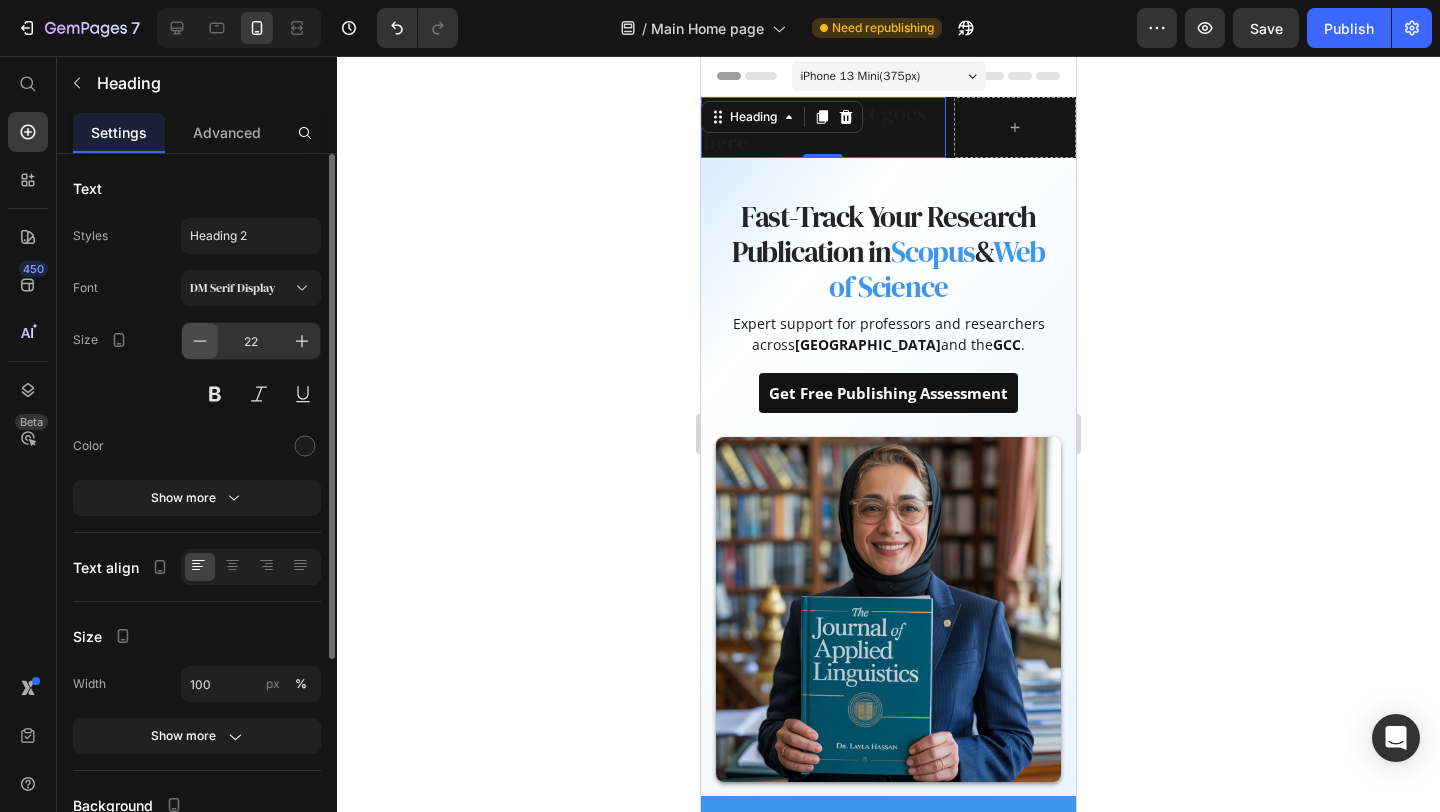 click 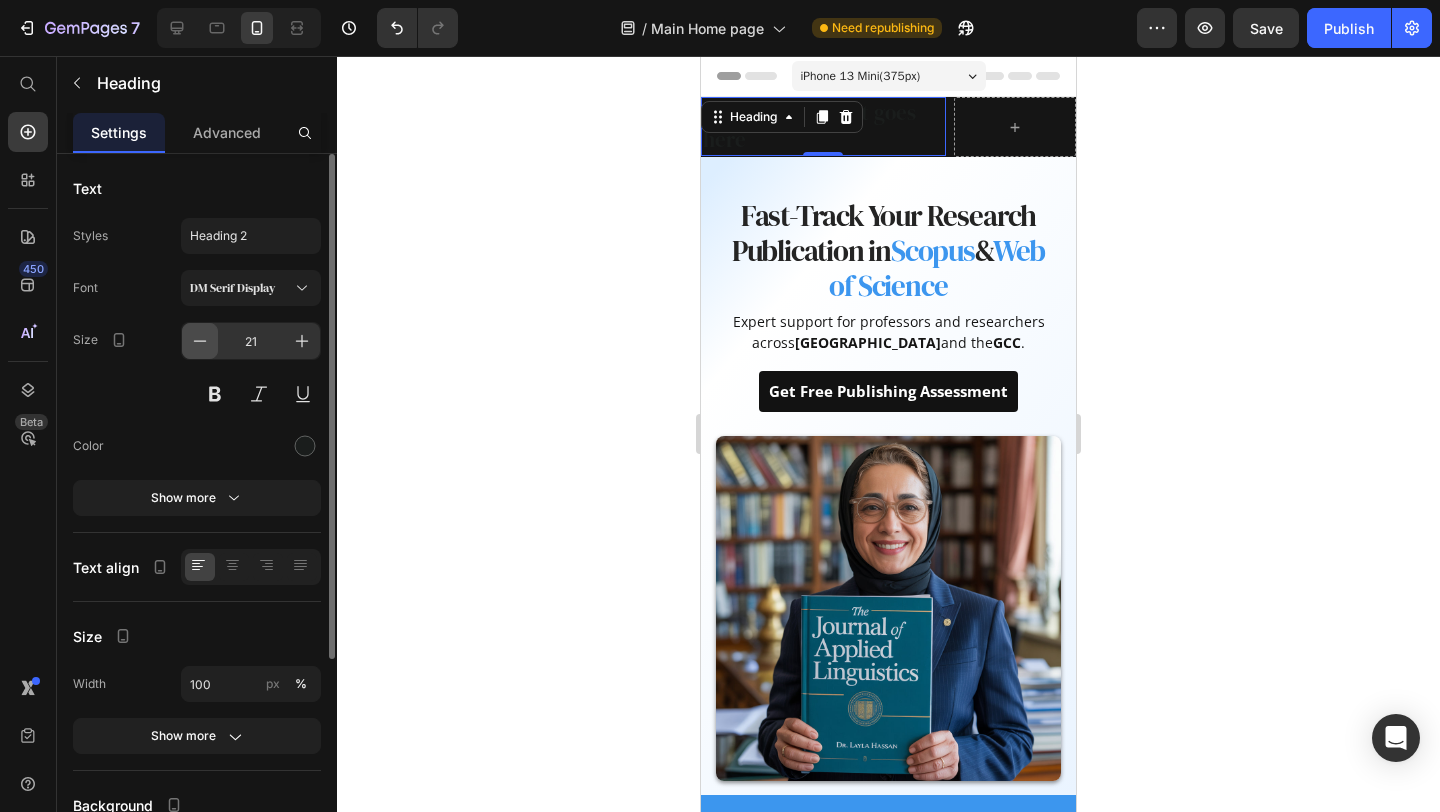 click 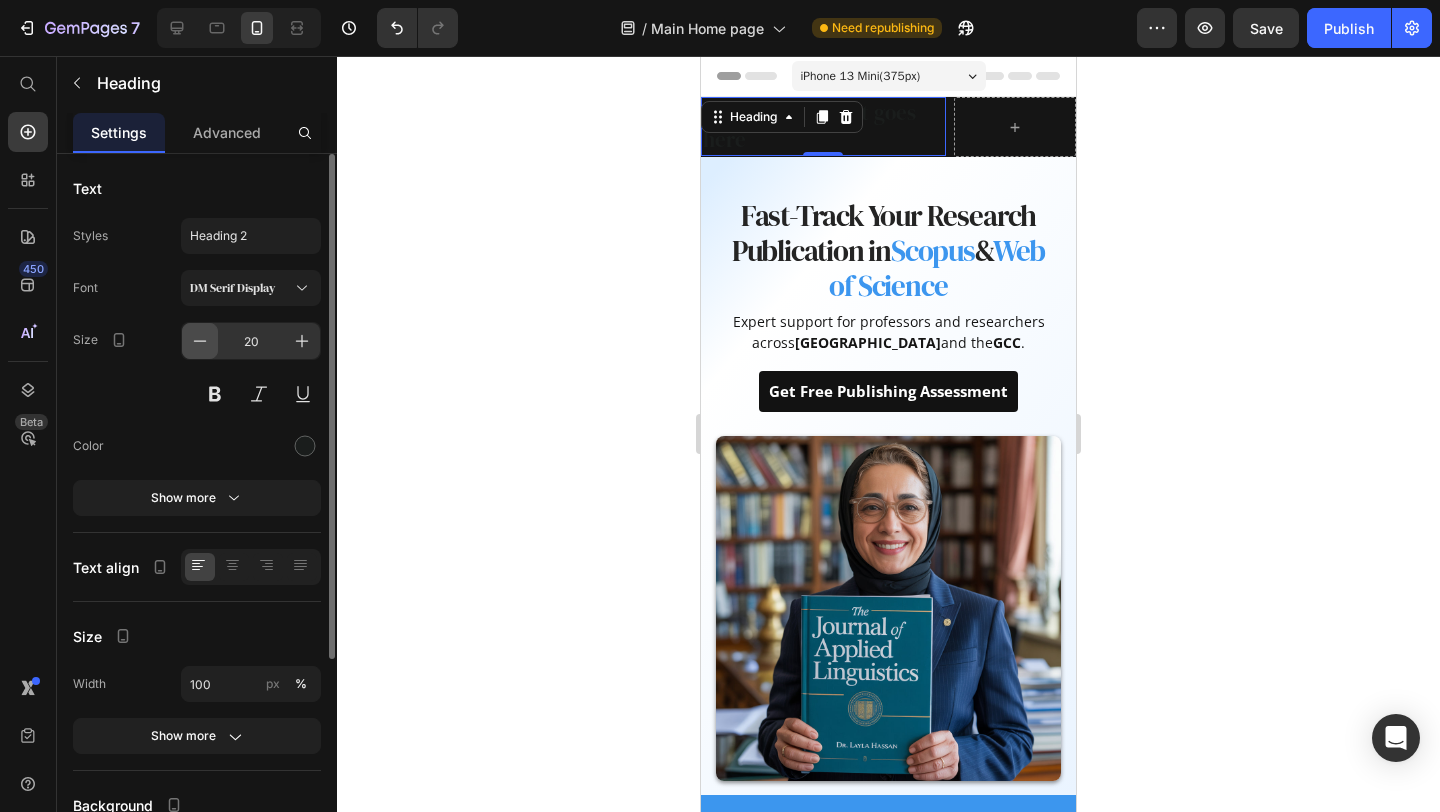 click 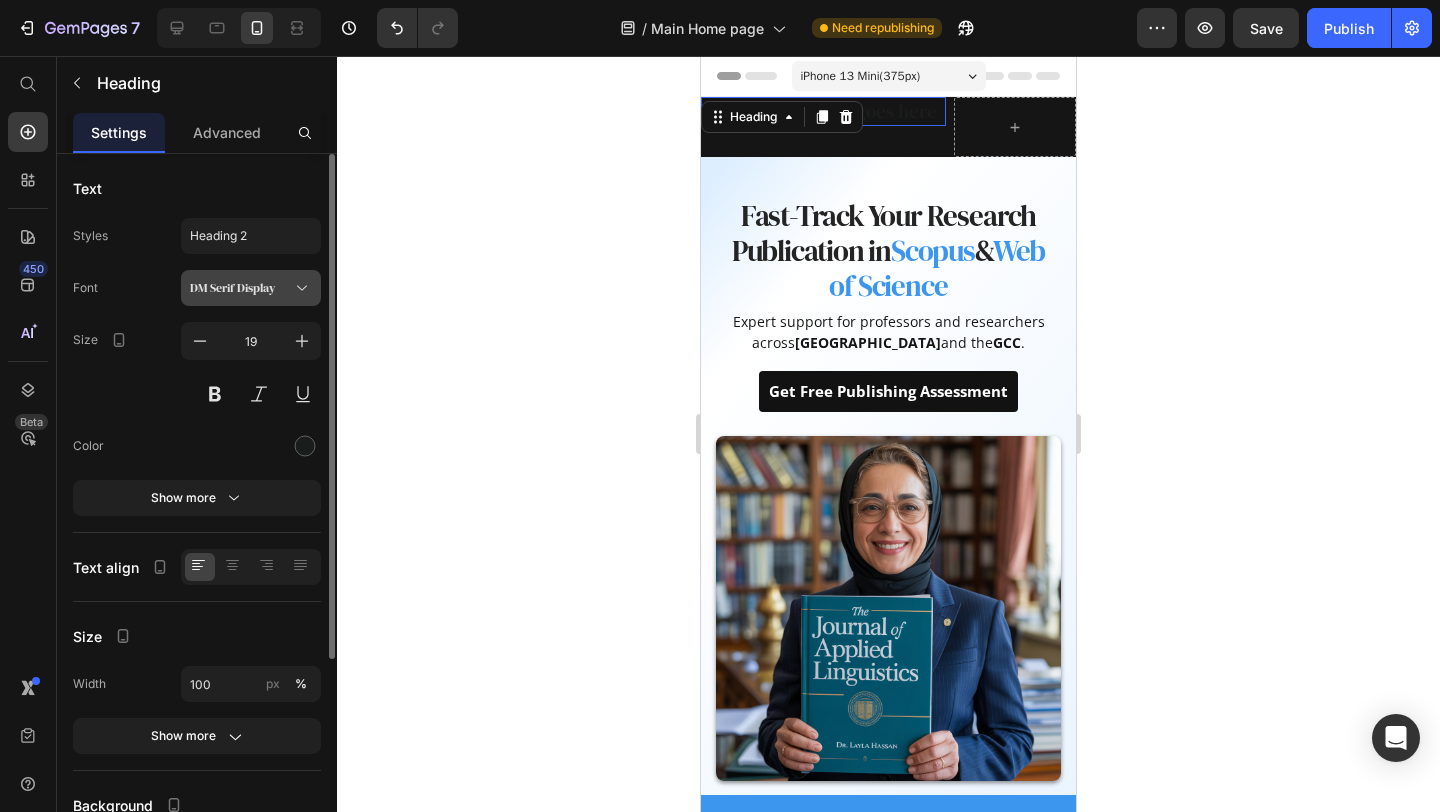 click on "DM Serif Display" at bounding box center [241, 288] 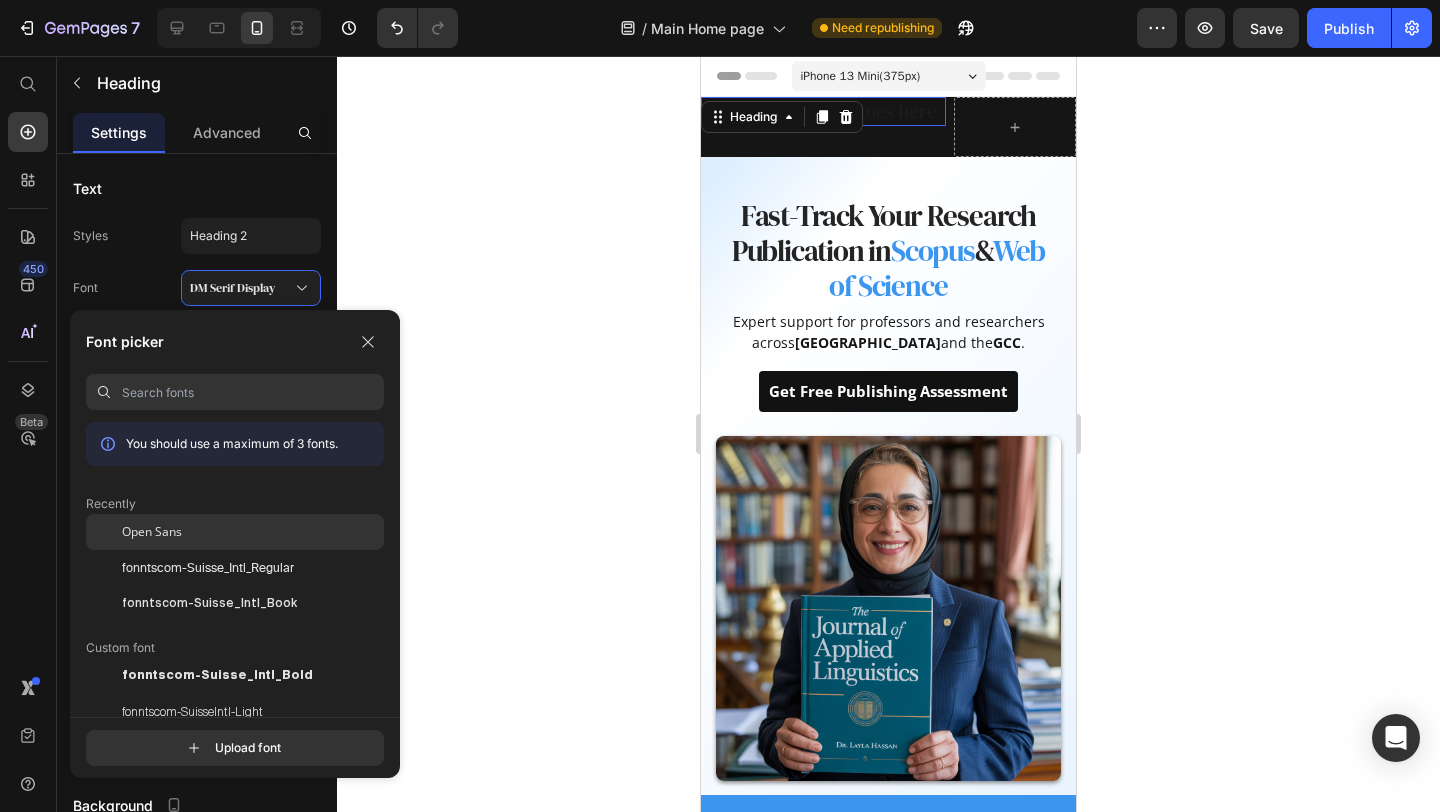 click on "Open Sans" 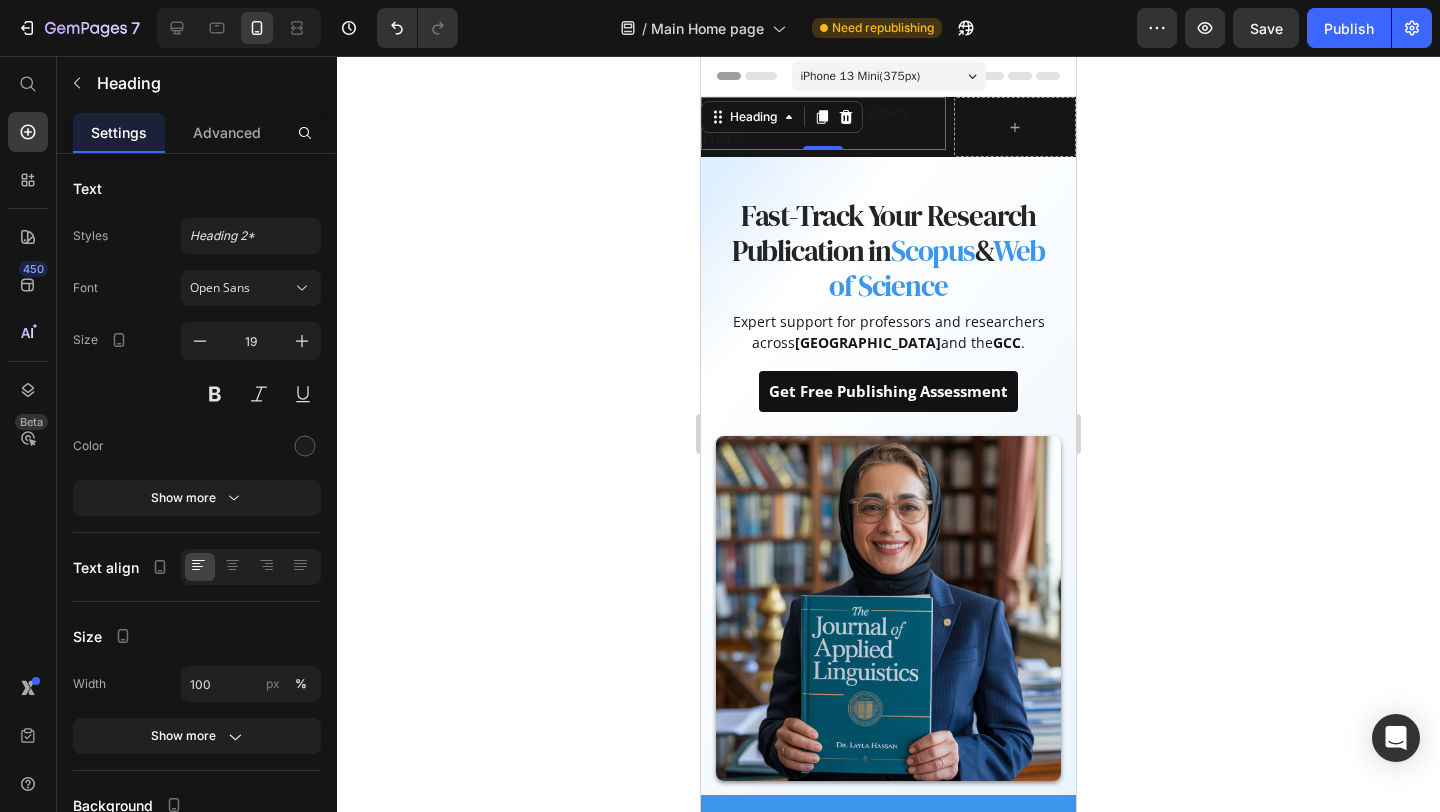 click 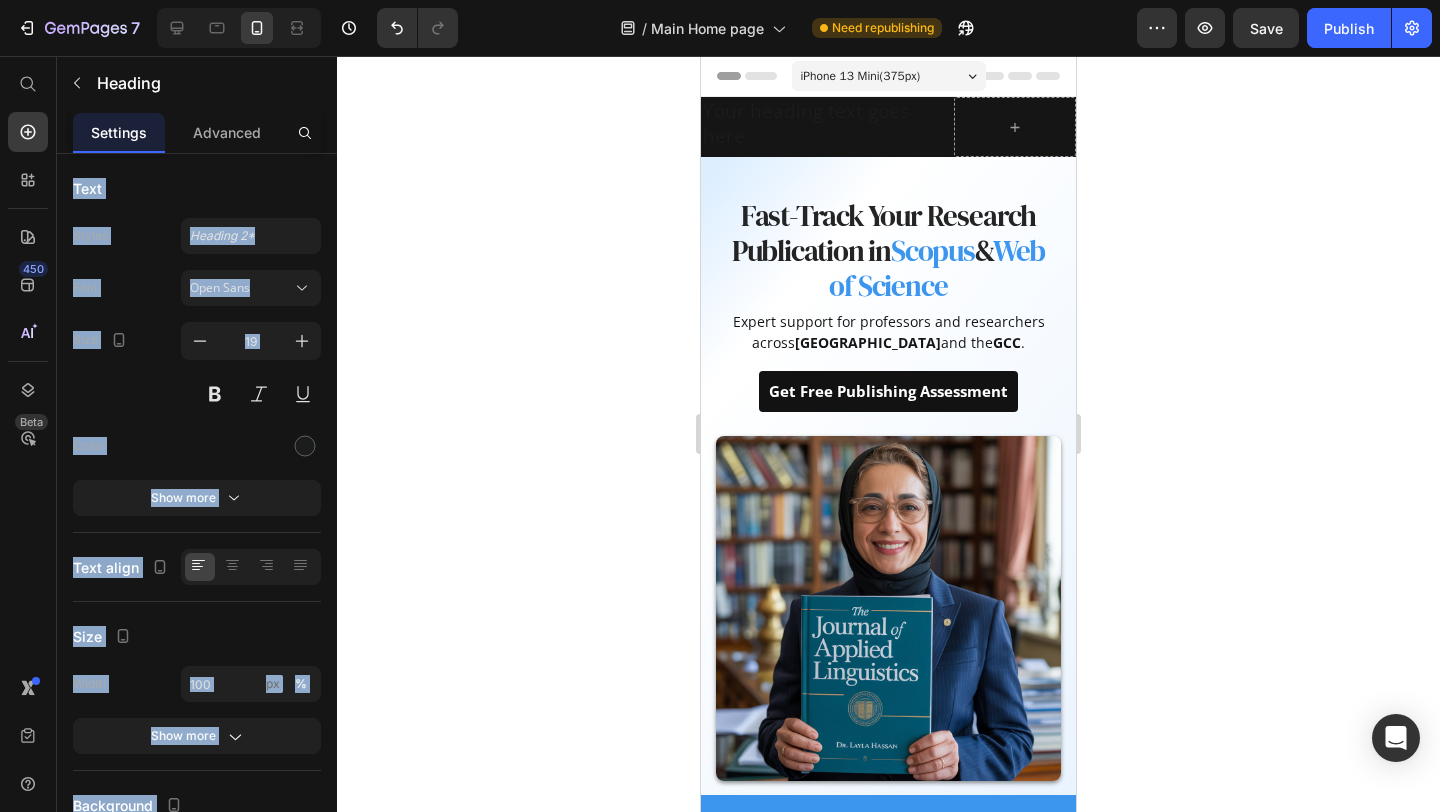 click 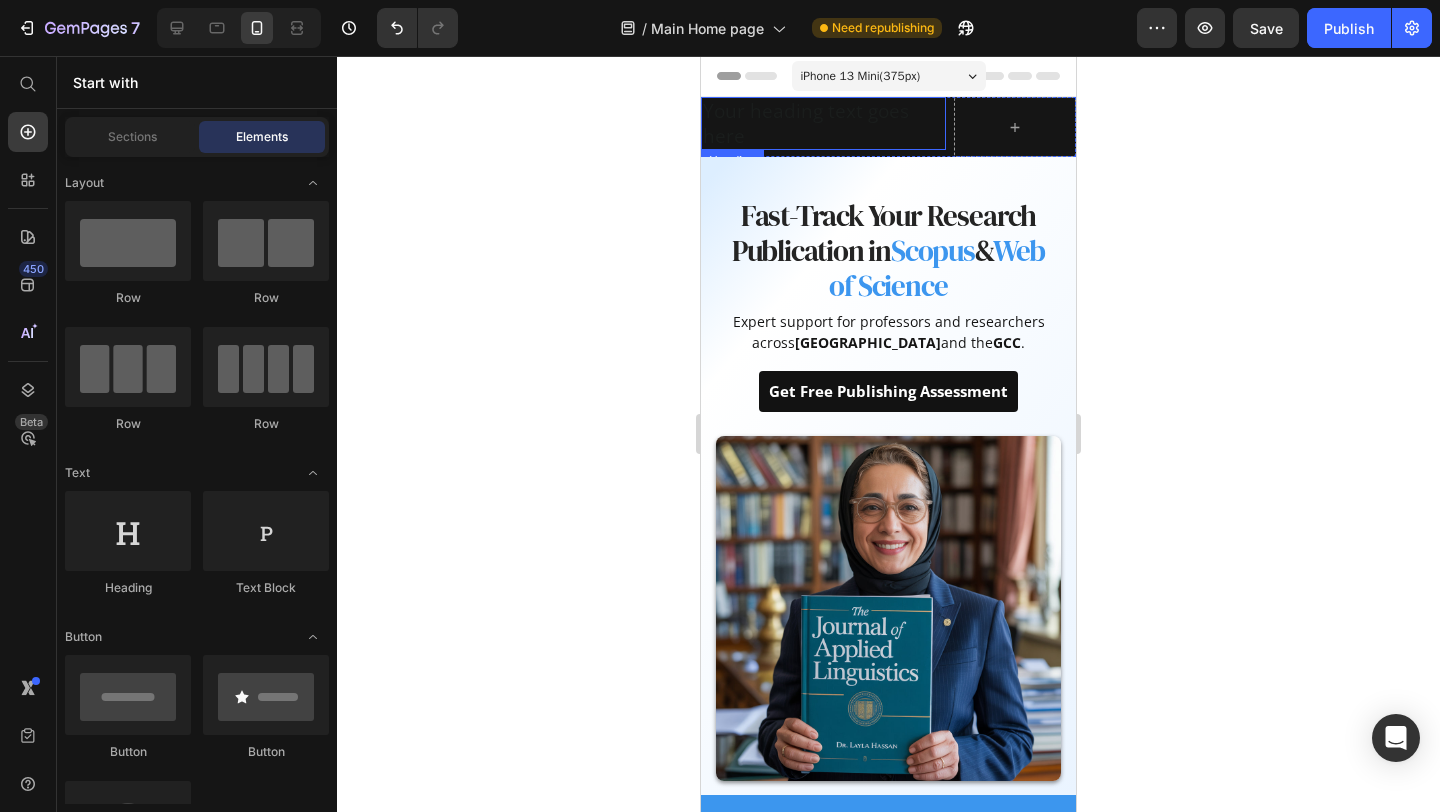 click on "Your heading text goes here" at bounding box center [823, 123] 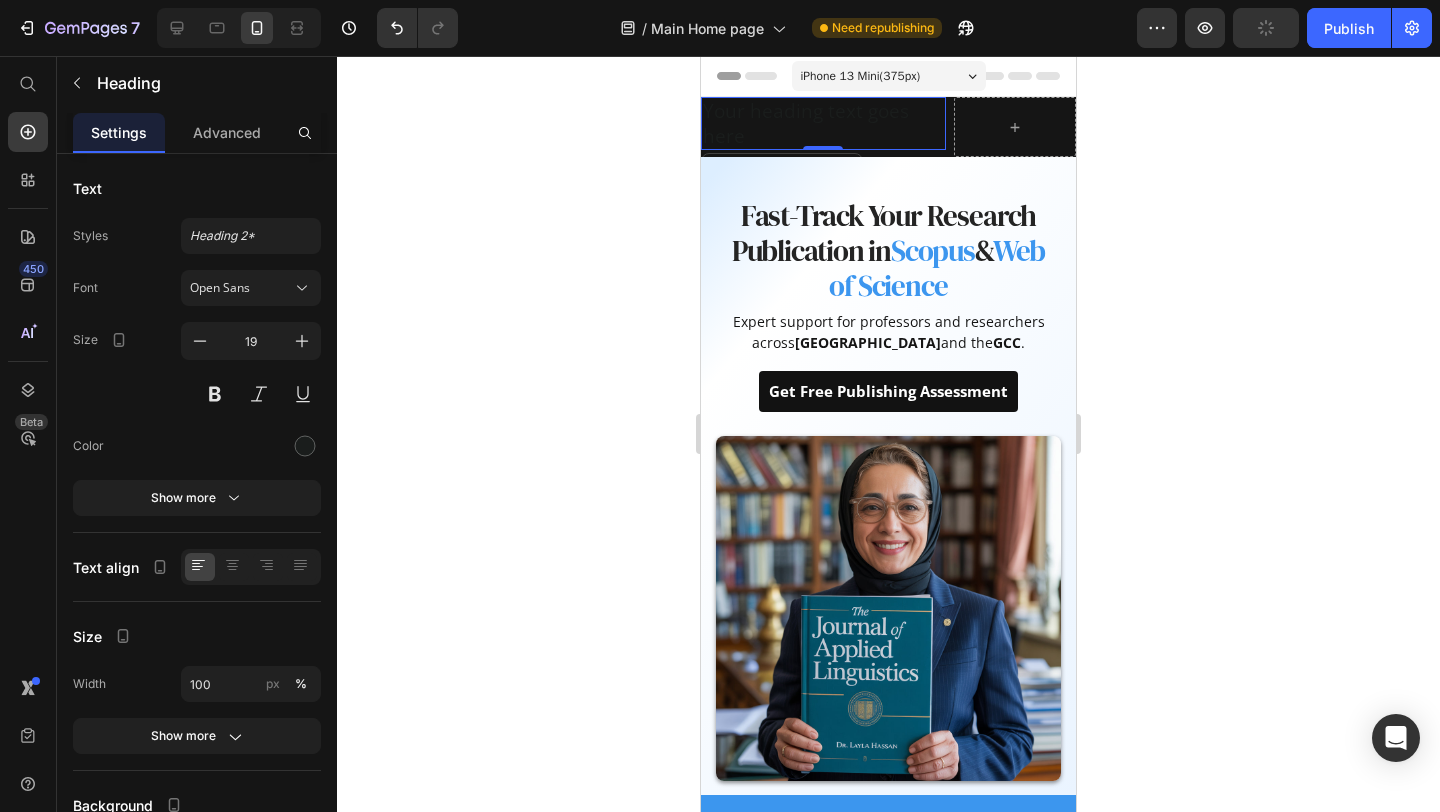 click on "Your heading text goes here" at bounding box center (823, 123) 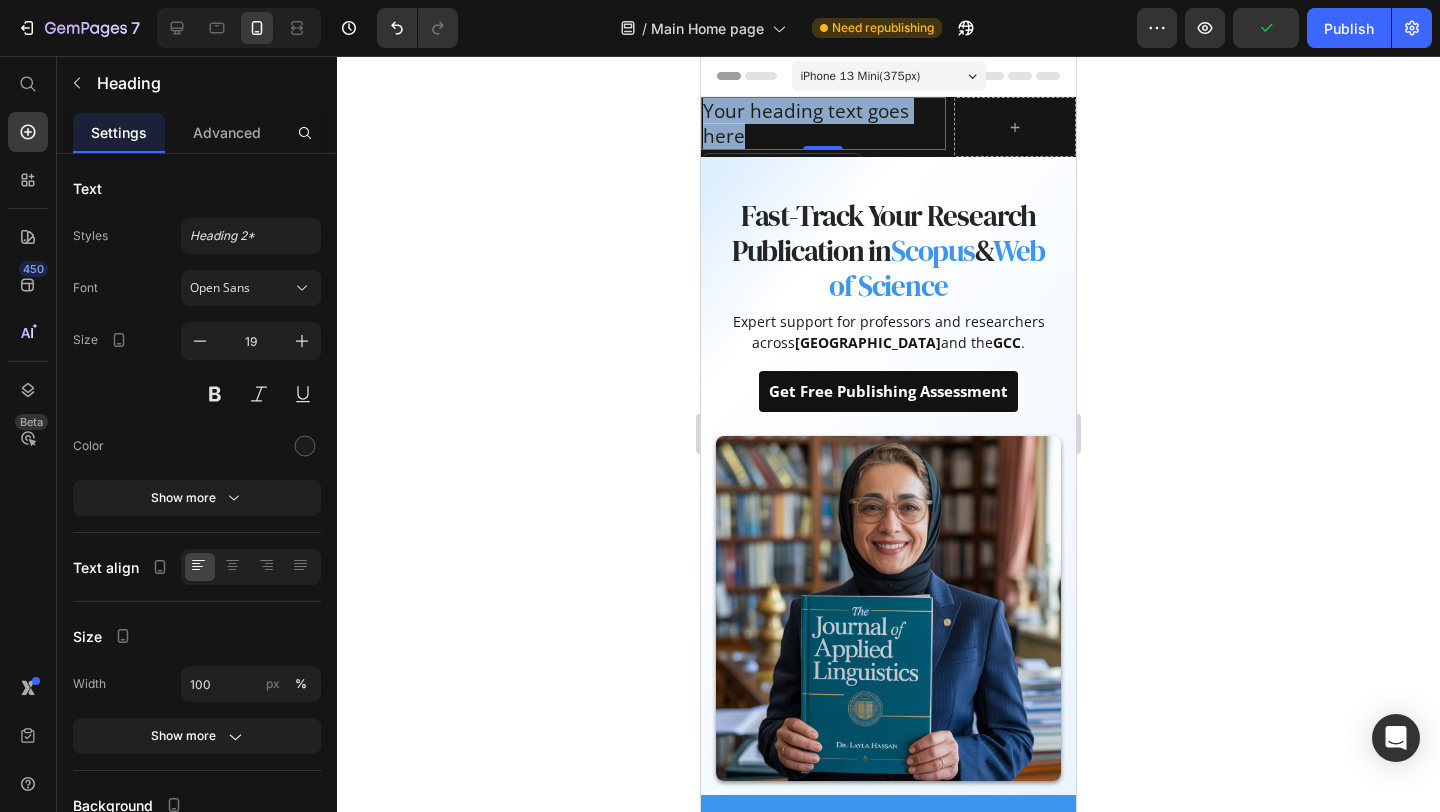 click on "Your heading text goes here" at bounding box center [823, 123] 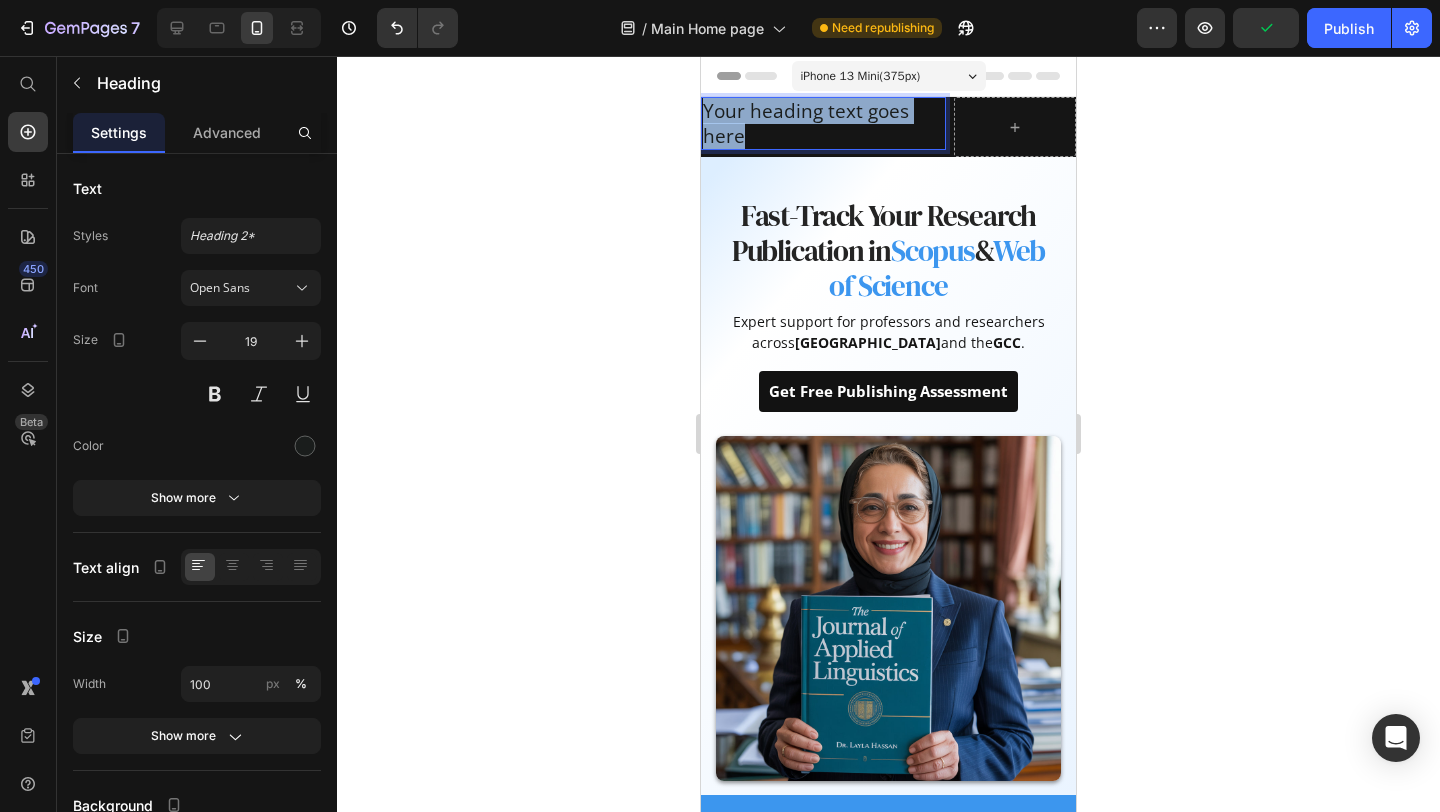 click on "Your heading text goes here" at bounding box center (823, 123) 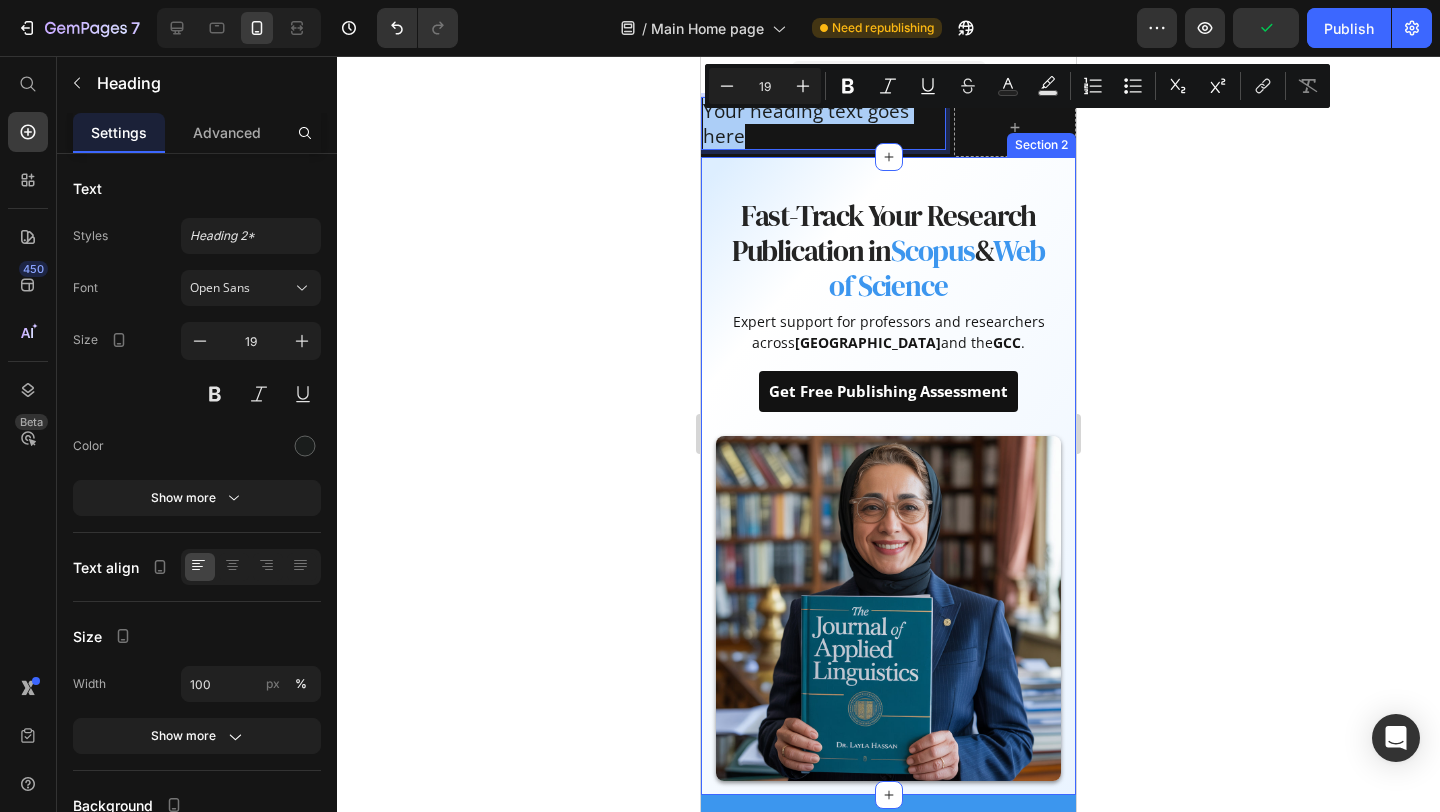 click 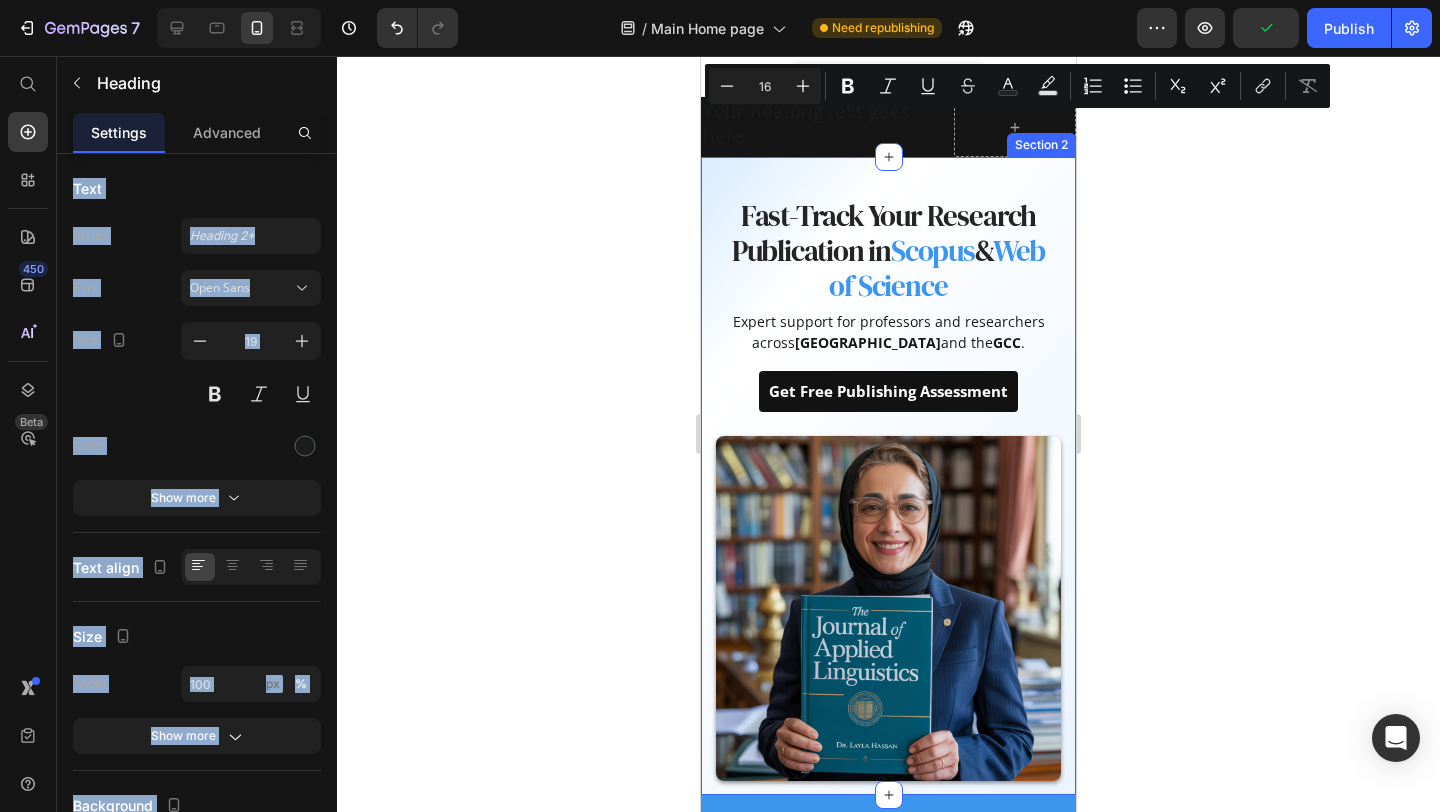 click 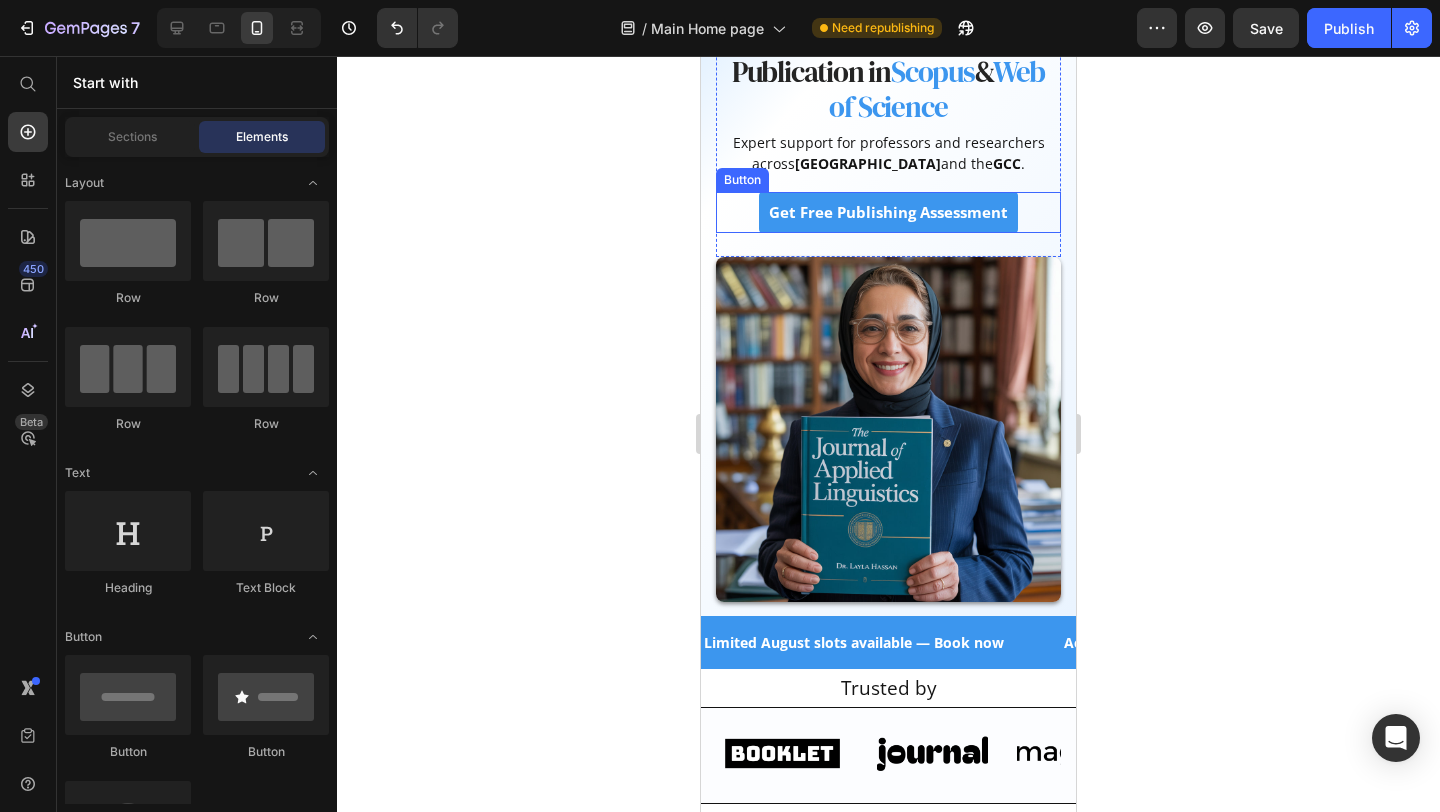 scroll, scrollTop: 0, scrollLeft: 0, axis: both 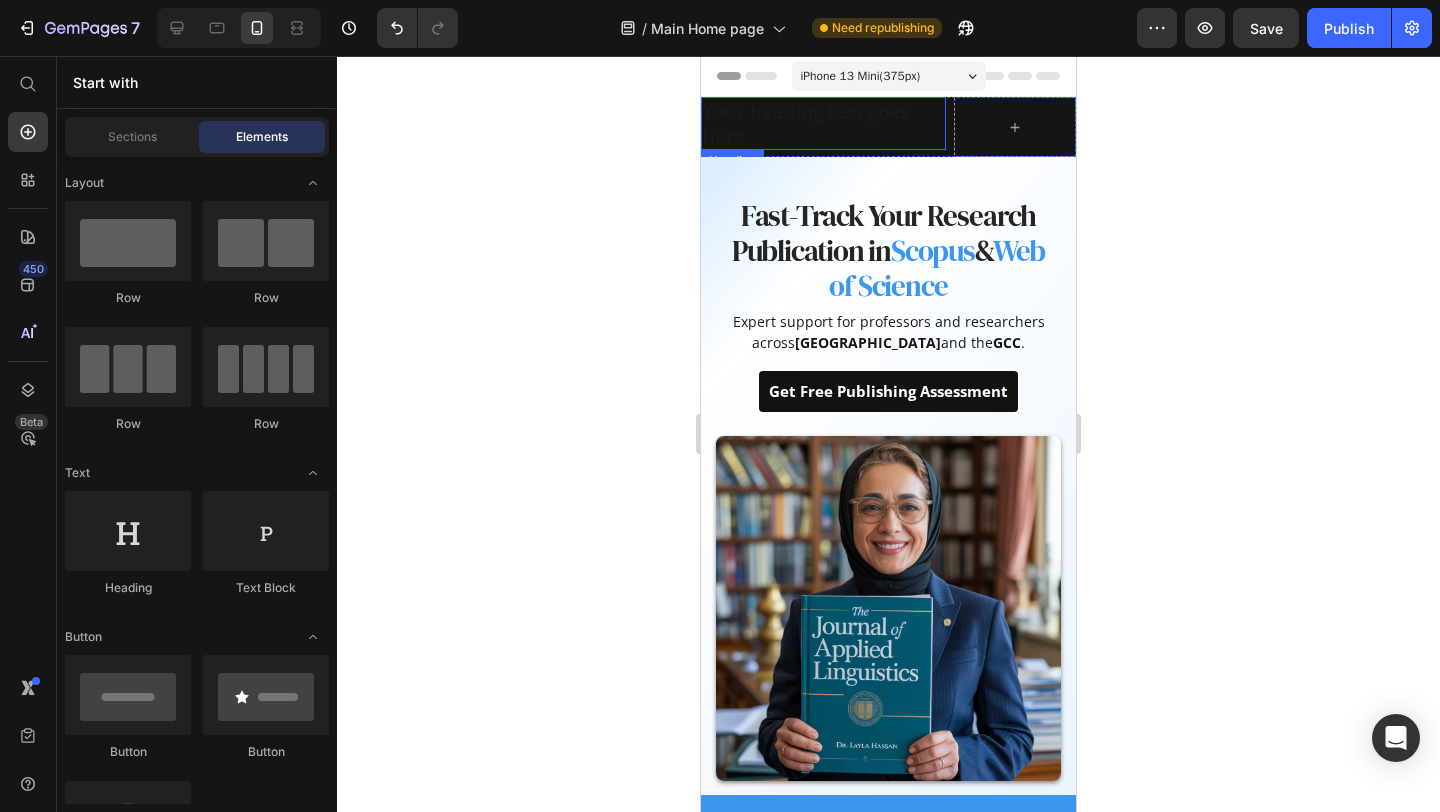 click on "Your heading text goes here" at bounding box center (823, 123) 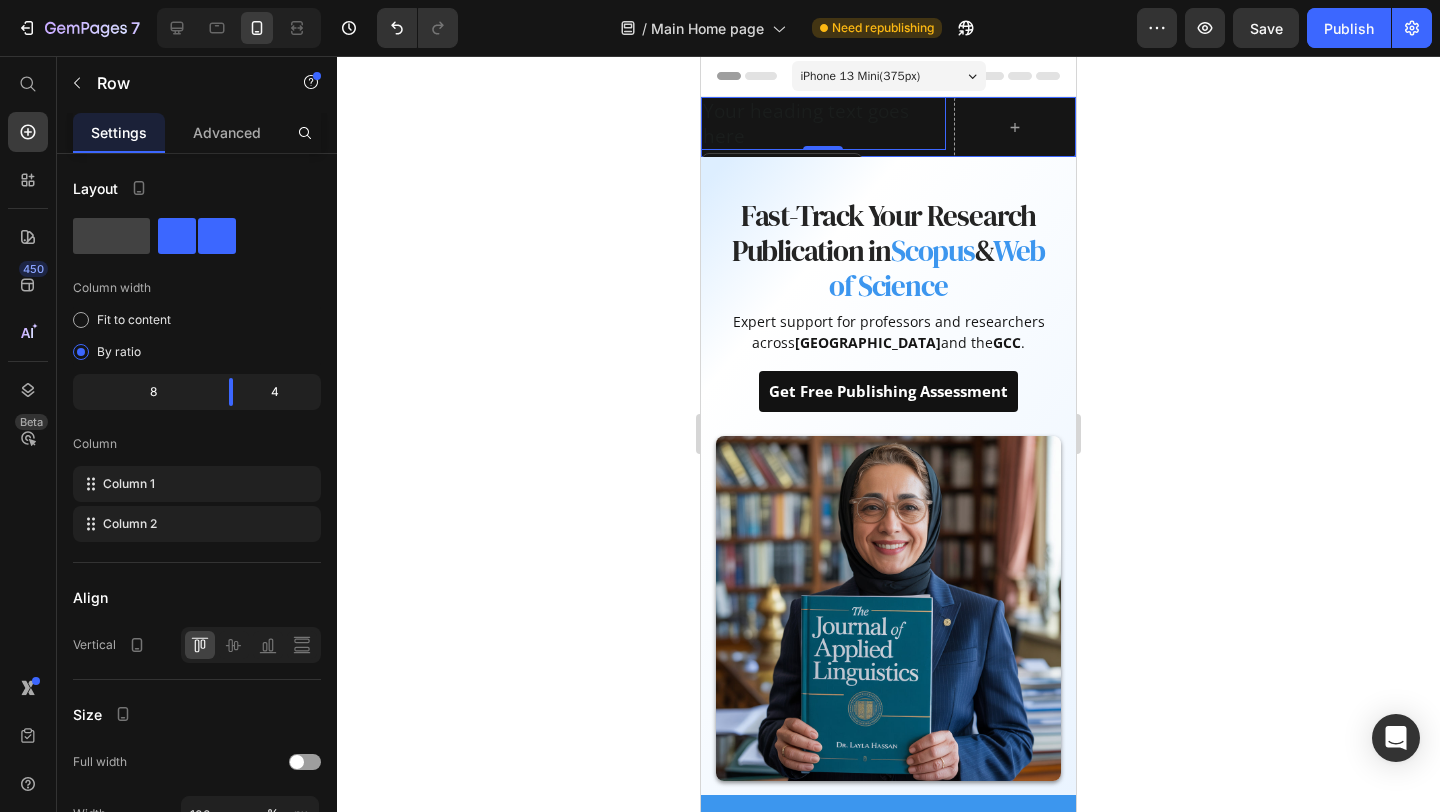 click on "Your heading text goes here Heading   0
Row" at bounding box center [888, 127] 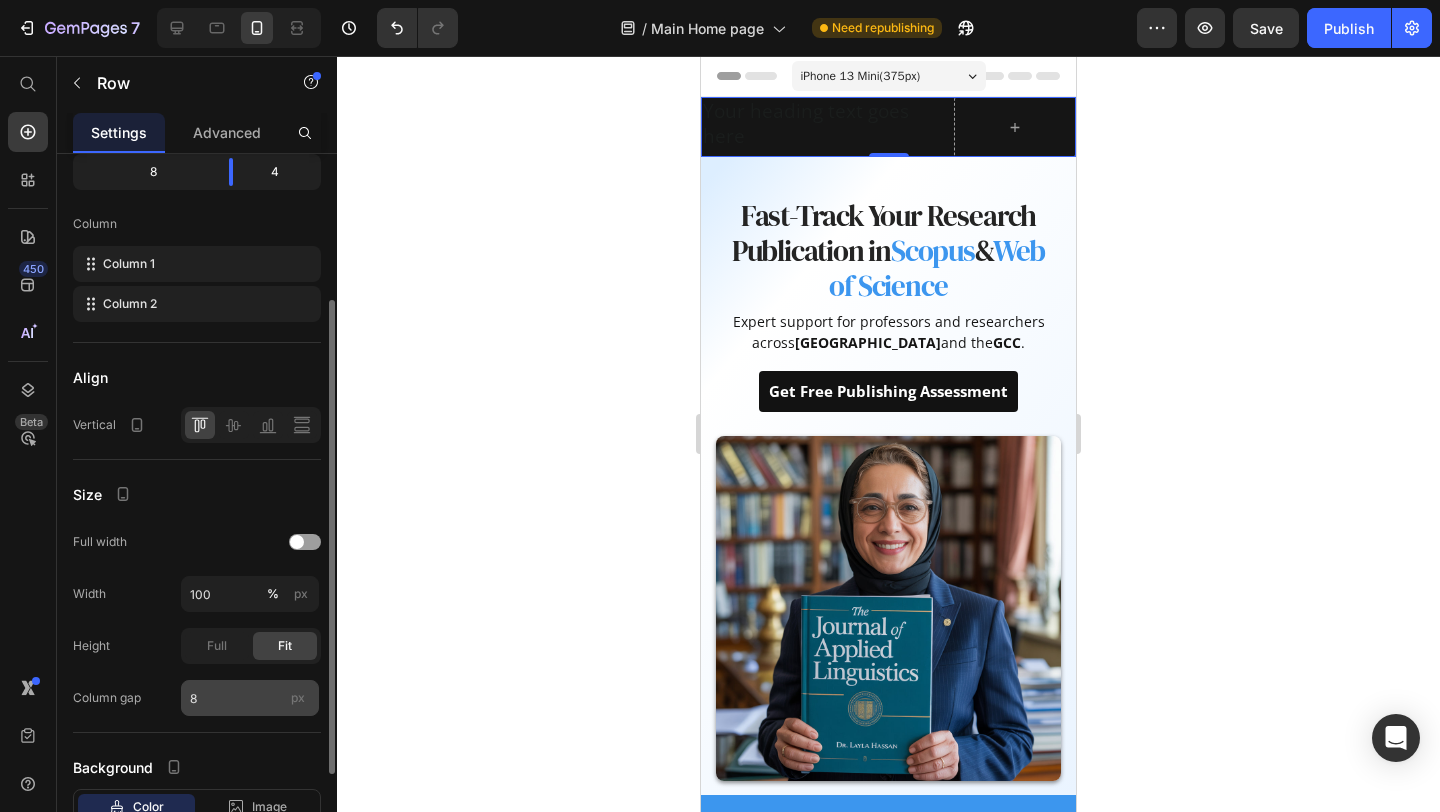 scroll, scrollTop: 362, scrollLeft: 0, axis: vertical 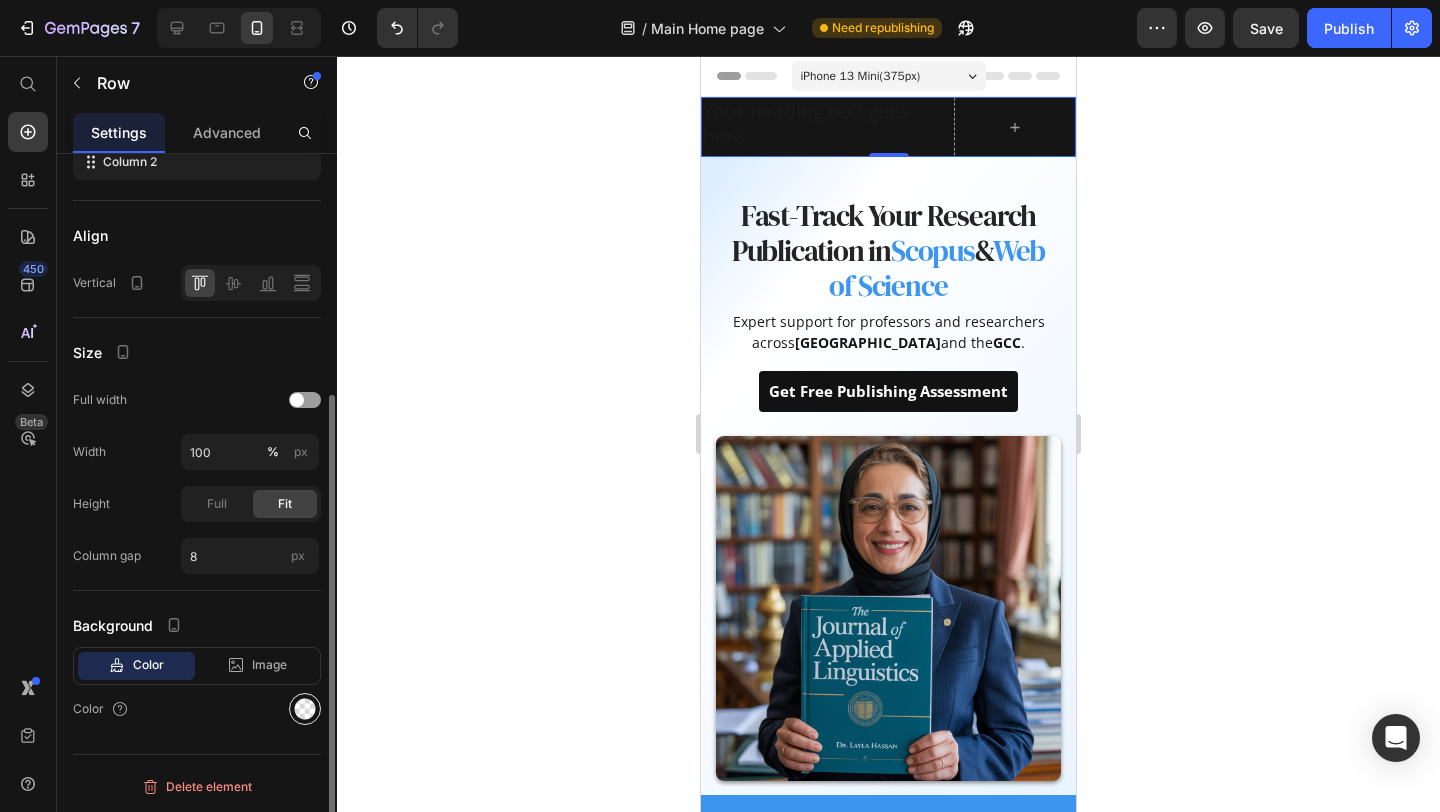 click at bounding box center (305, 709) 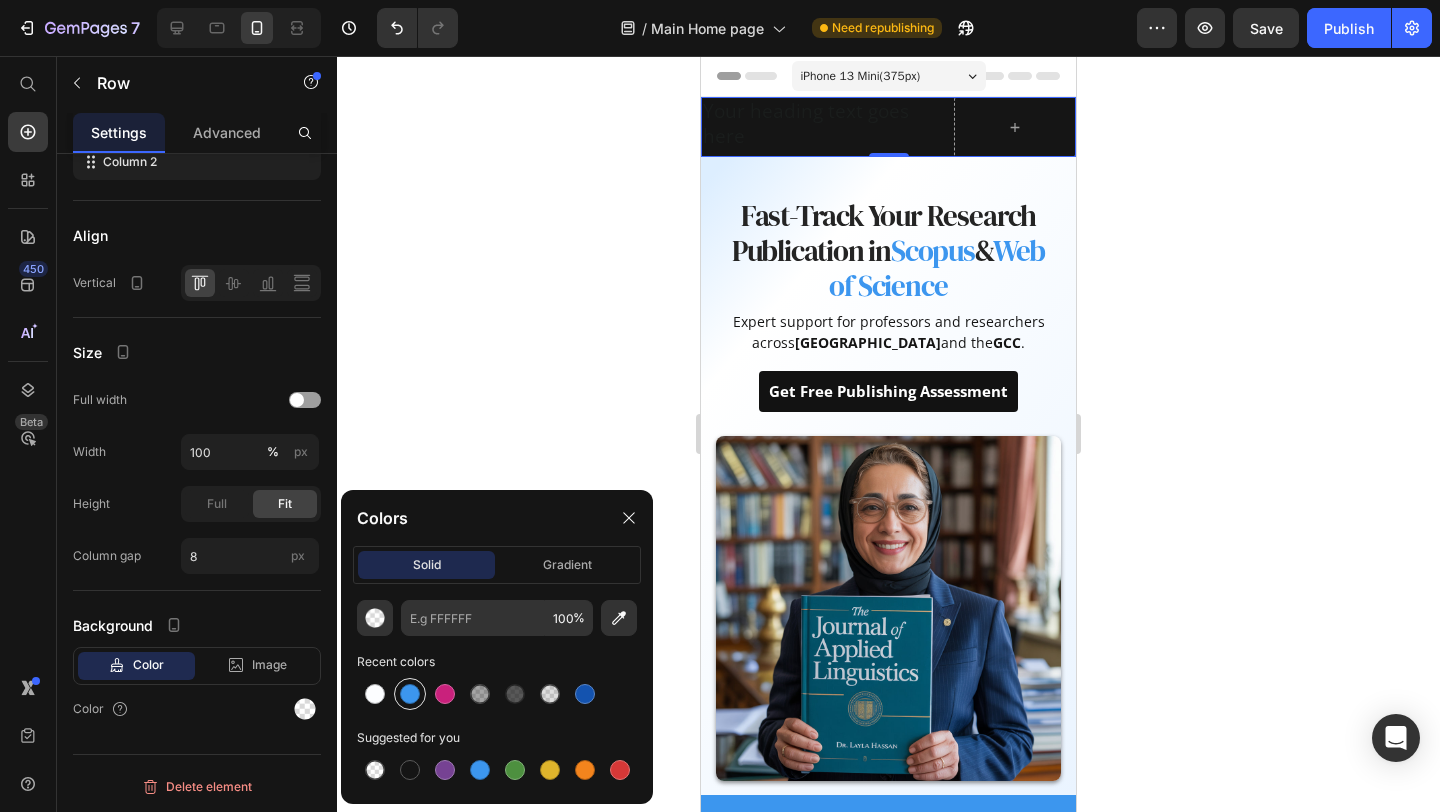 click at bounding box center [410, 694] 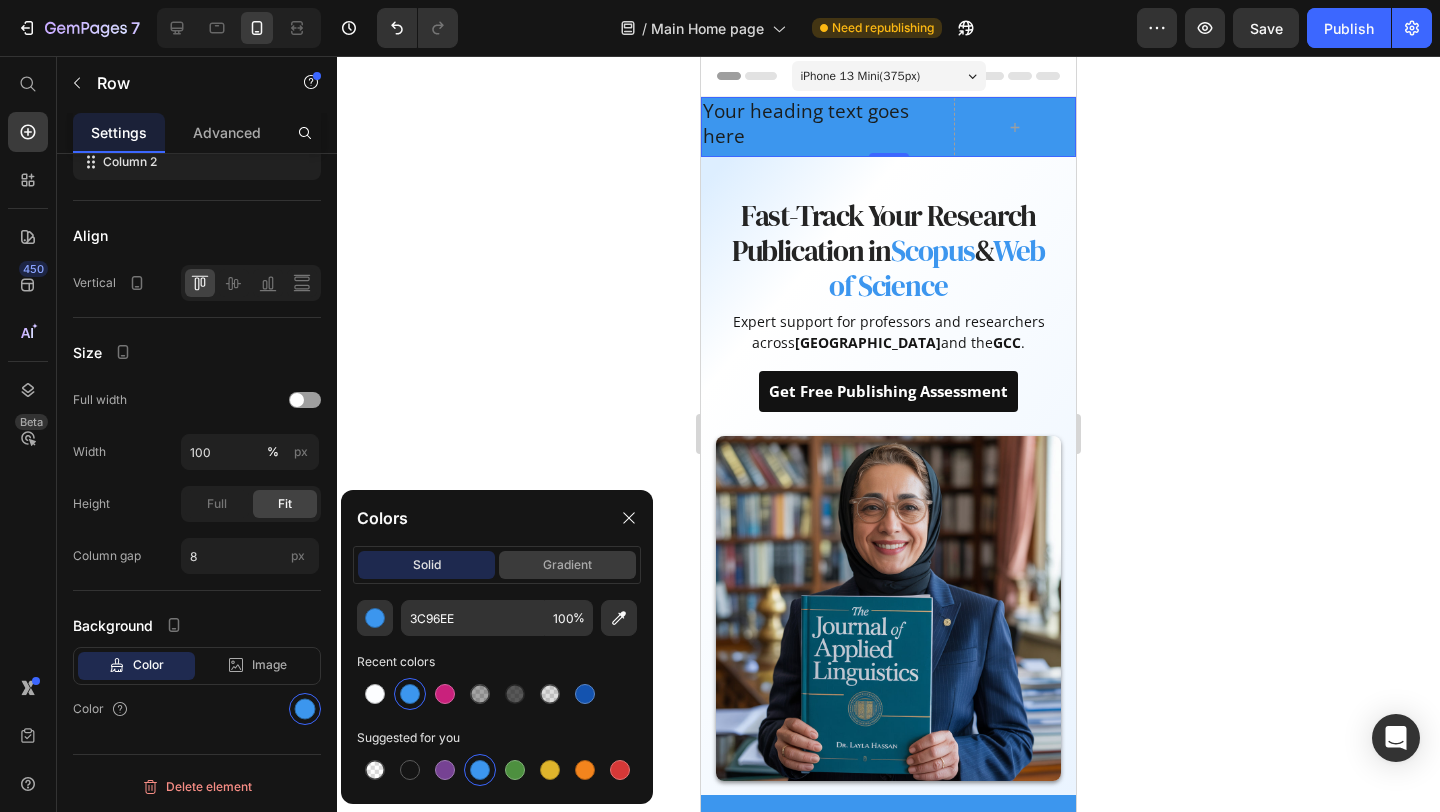 click on "gradient" 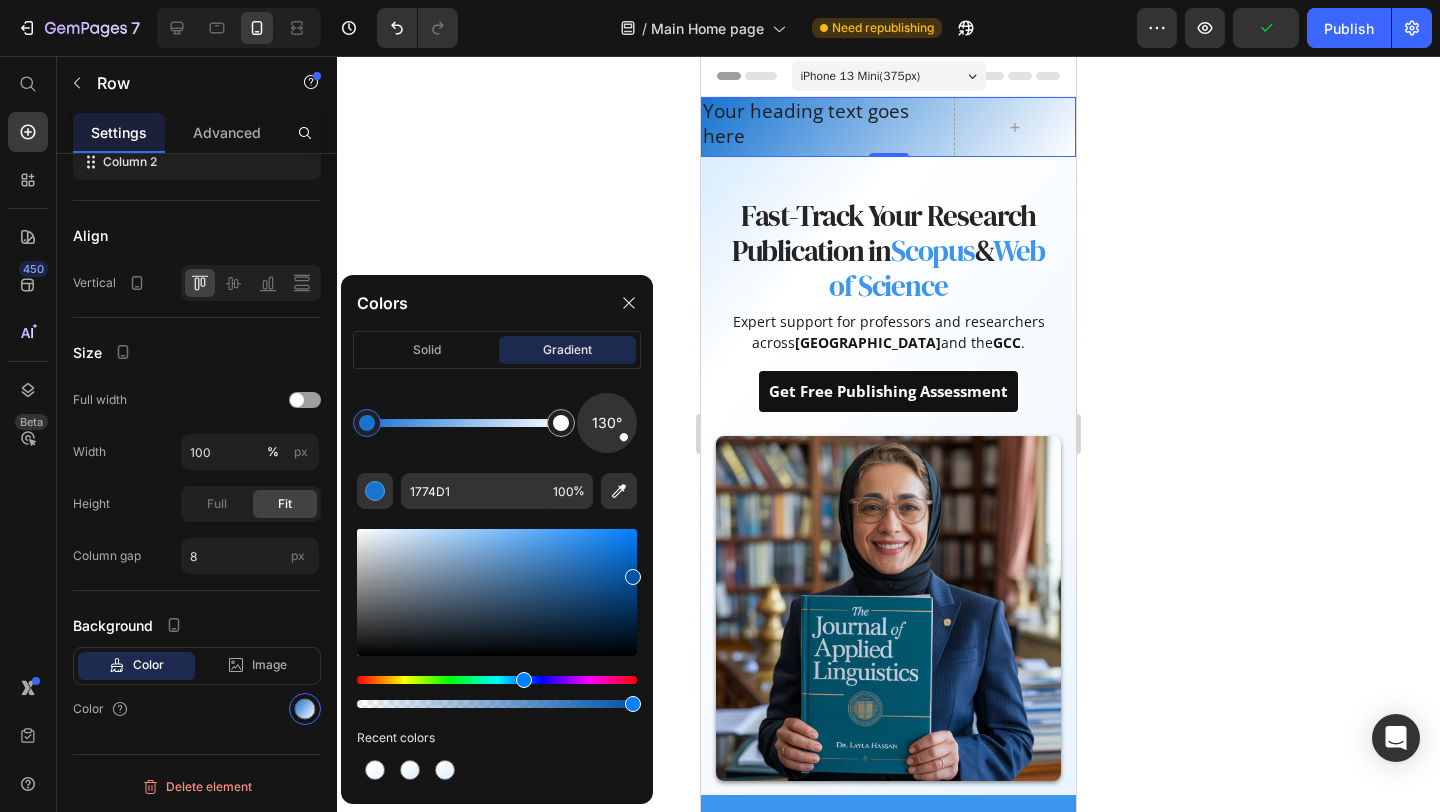 type on "0052A5" 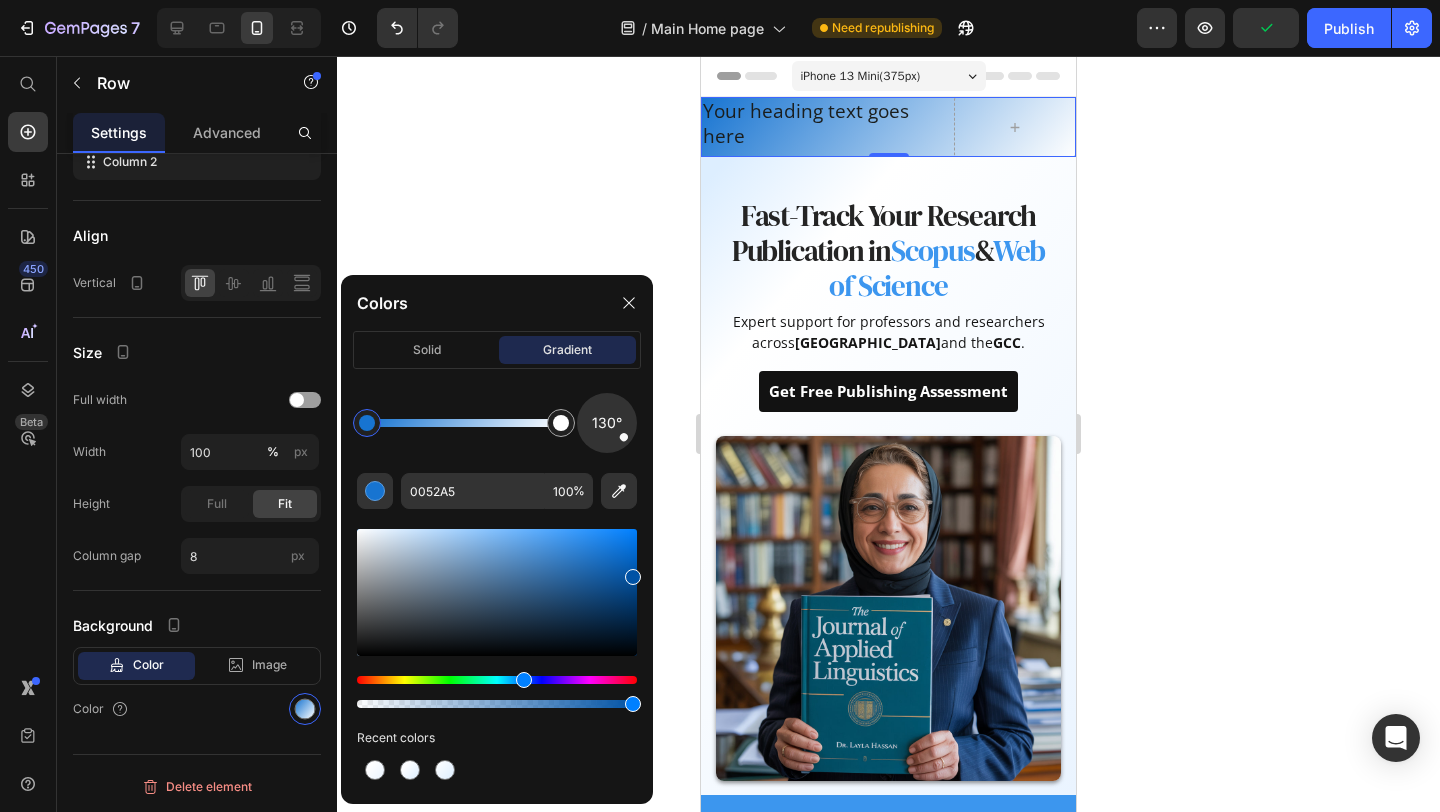 drag, startPoint x: 607, startPoint y: 551, endPoint x: 646, endPoint y: 573, distance: 44.777225 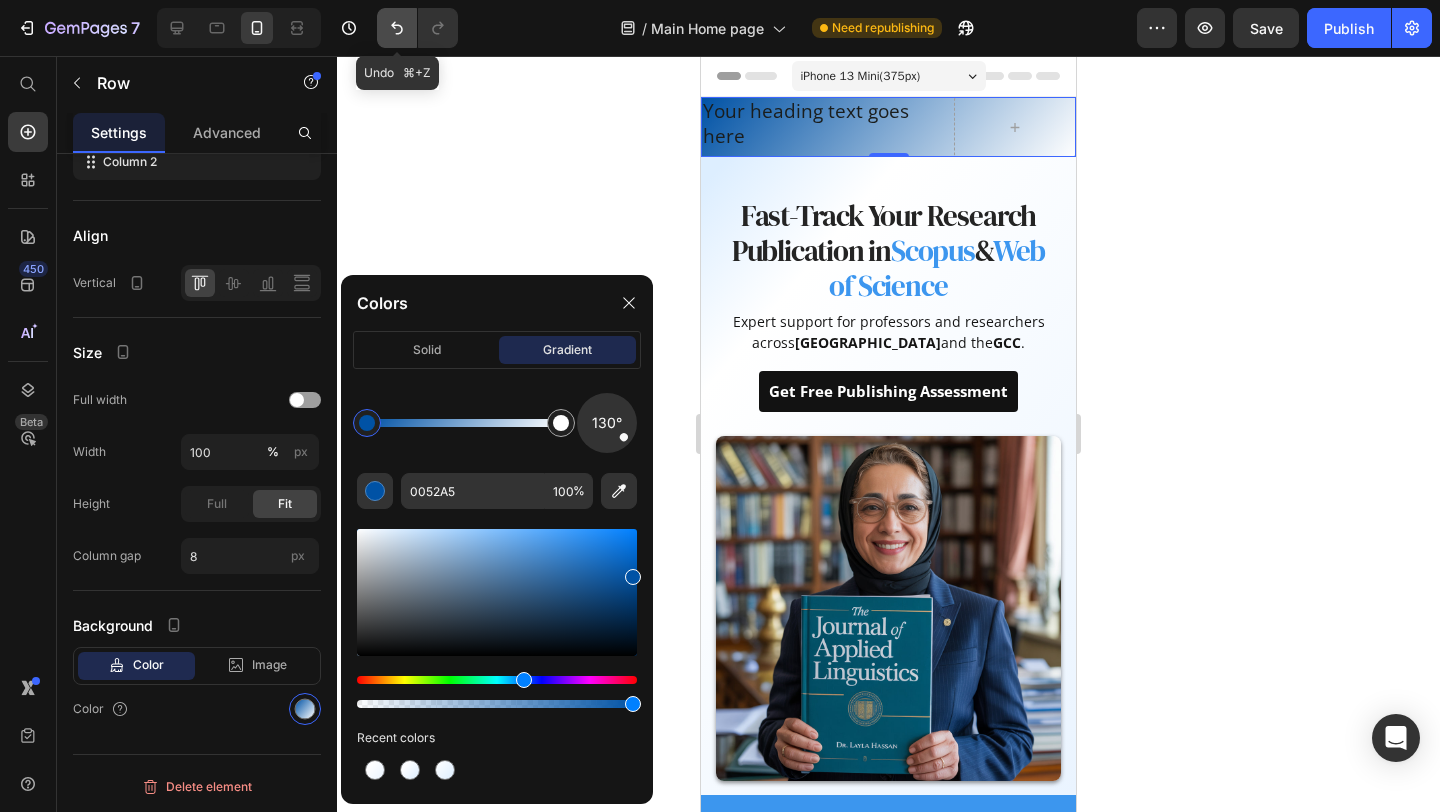 click 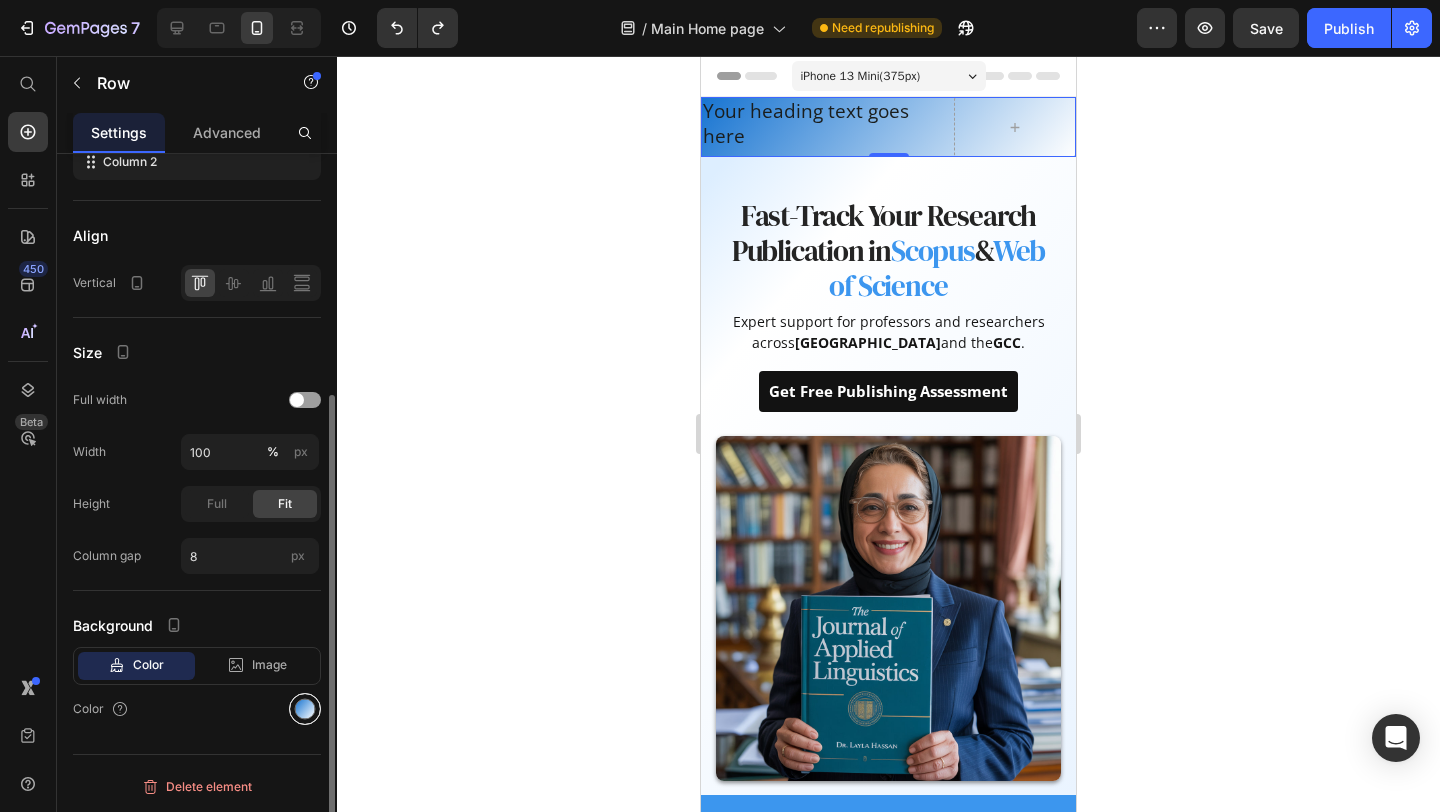click at bounding box center (305, 709) 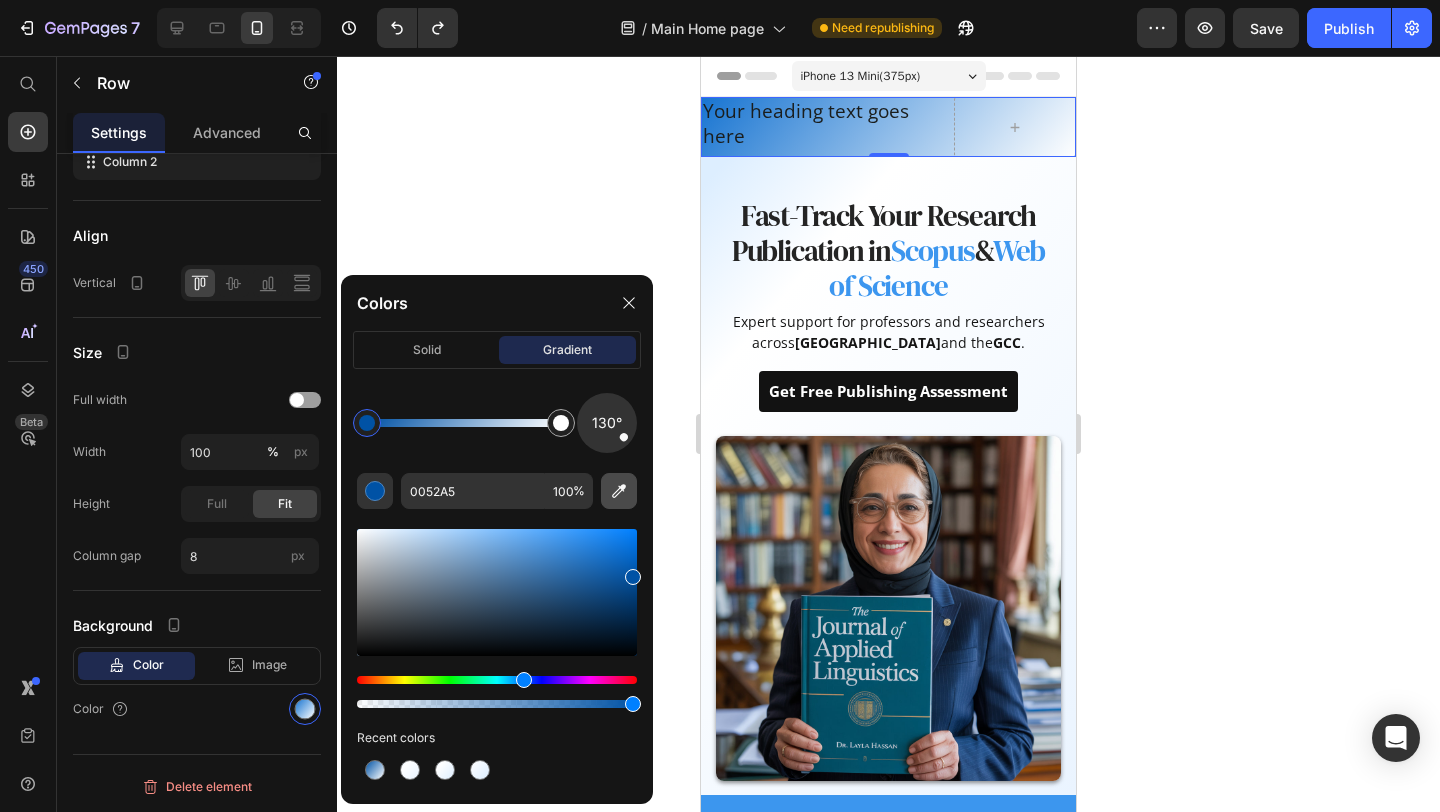 click 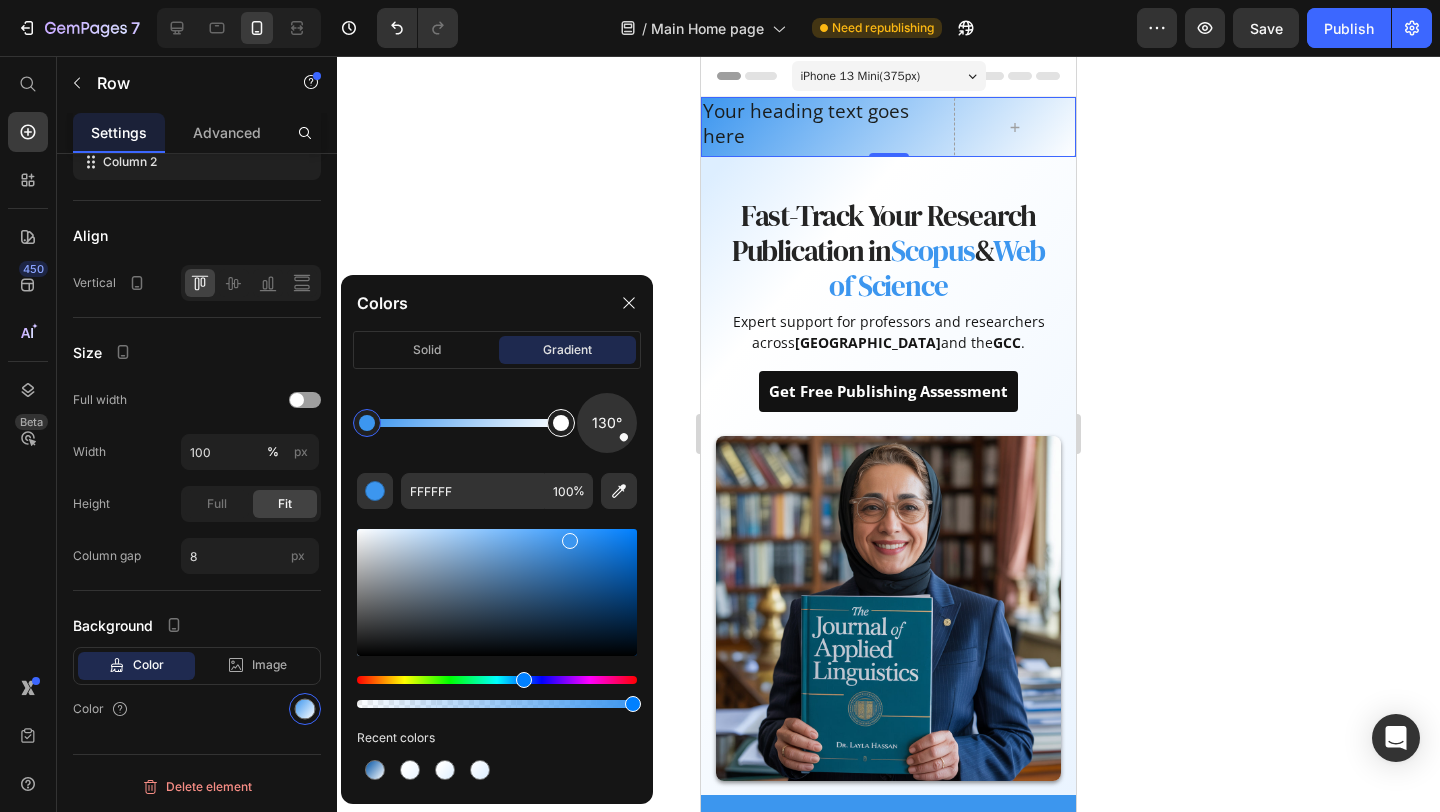 click at bounding box center (561, 423) 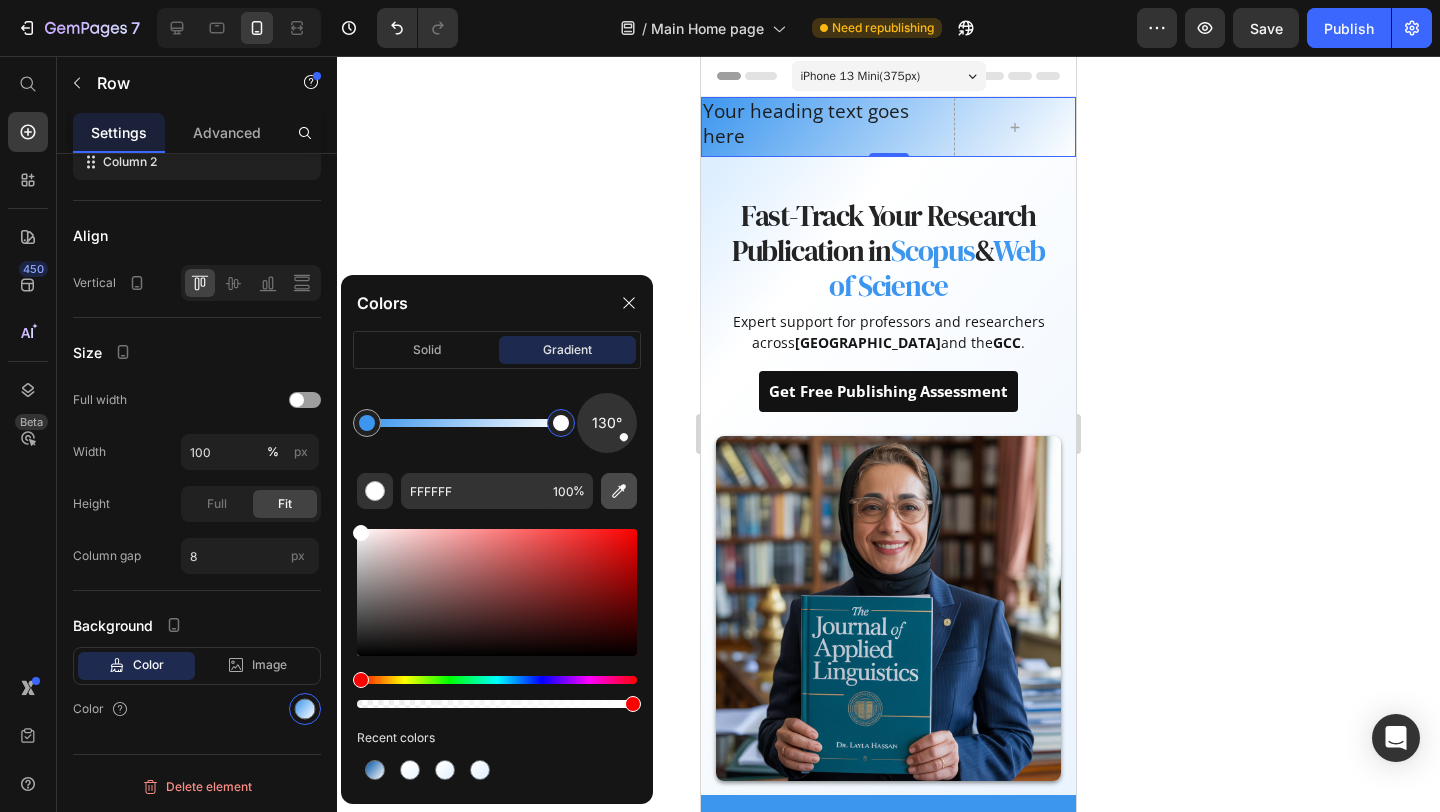 click 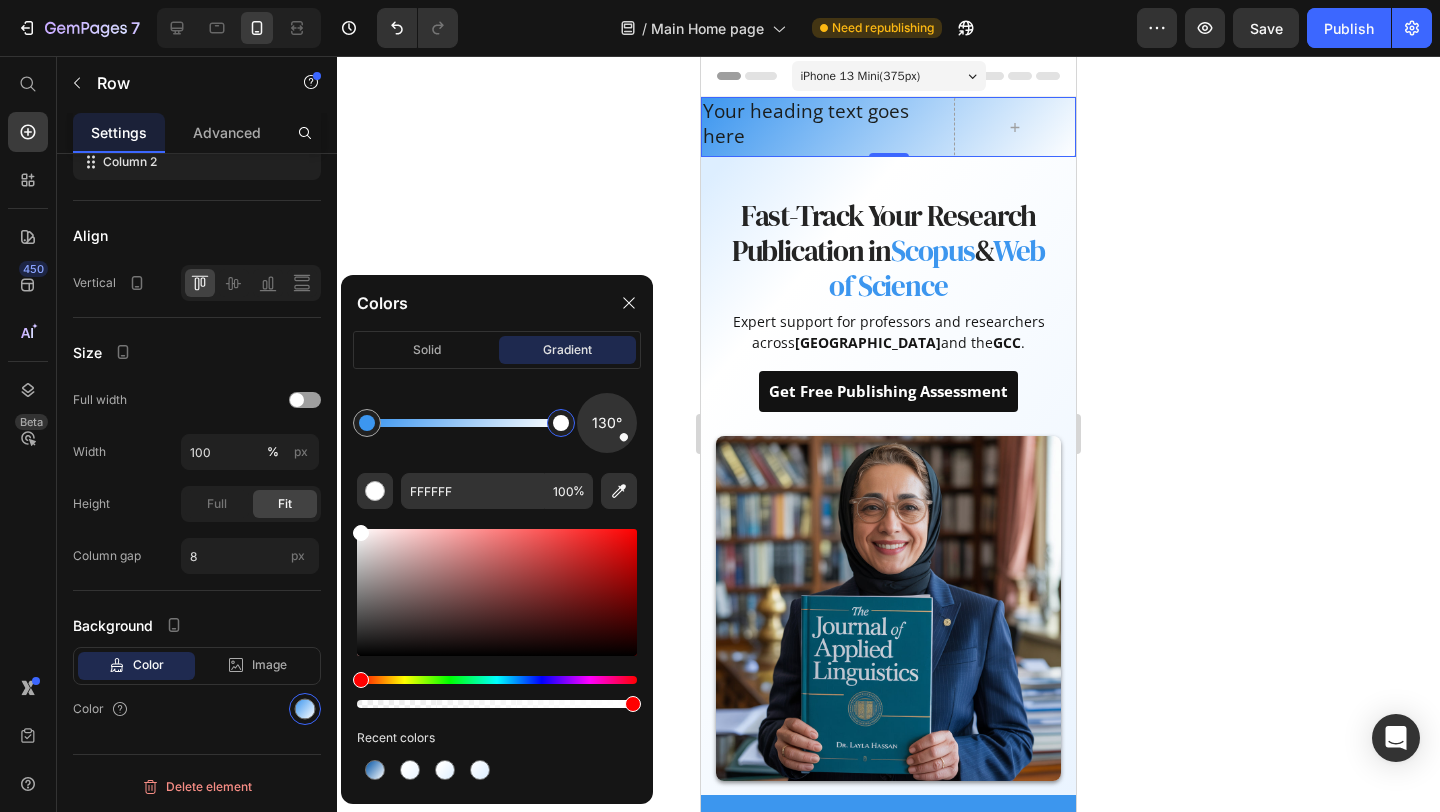 type on "3C96EF" 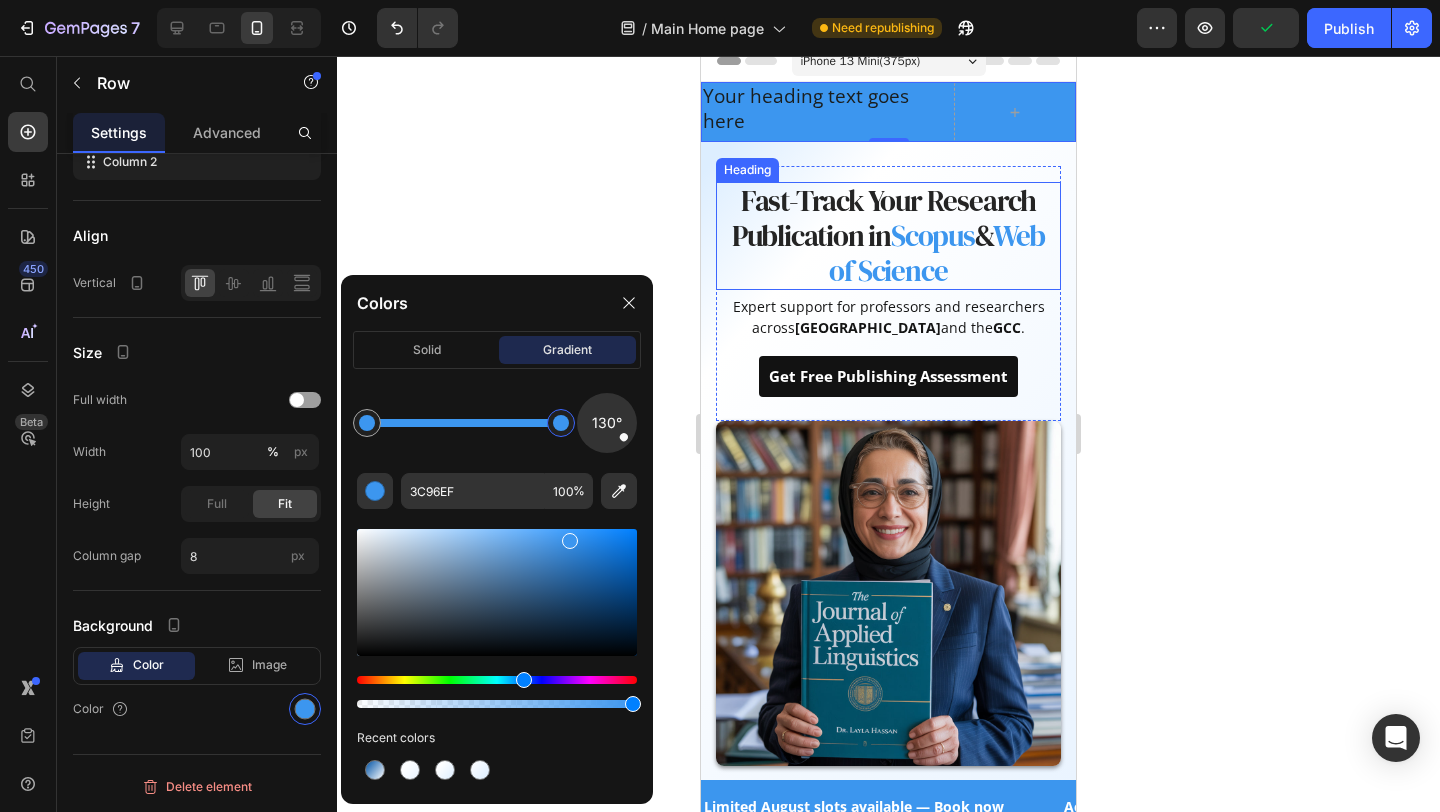 scroll, scrollTop: 1, scrollLeft: 0, axis: vertical 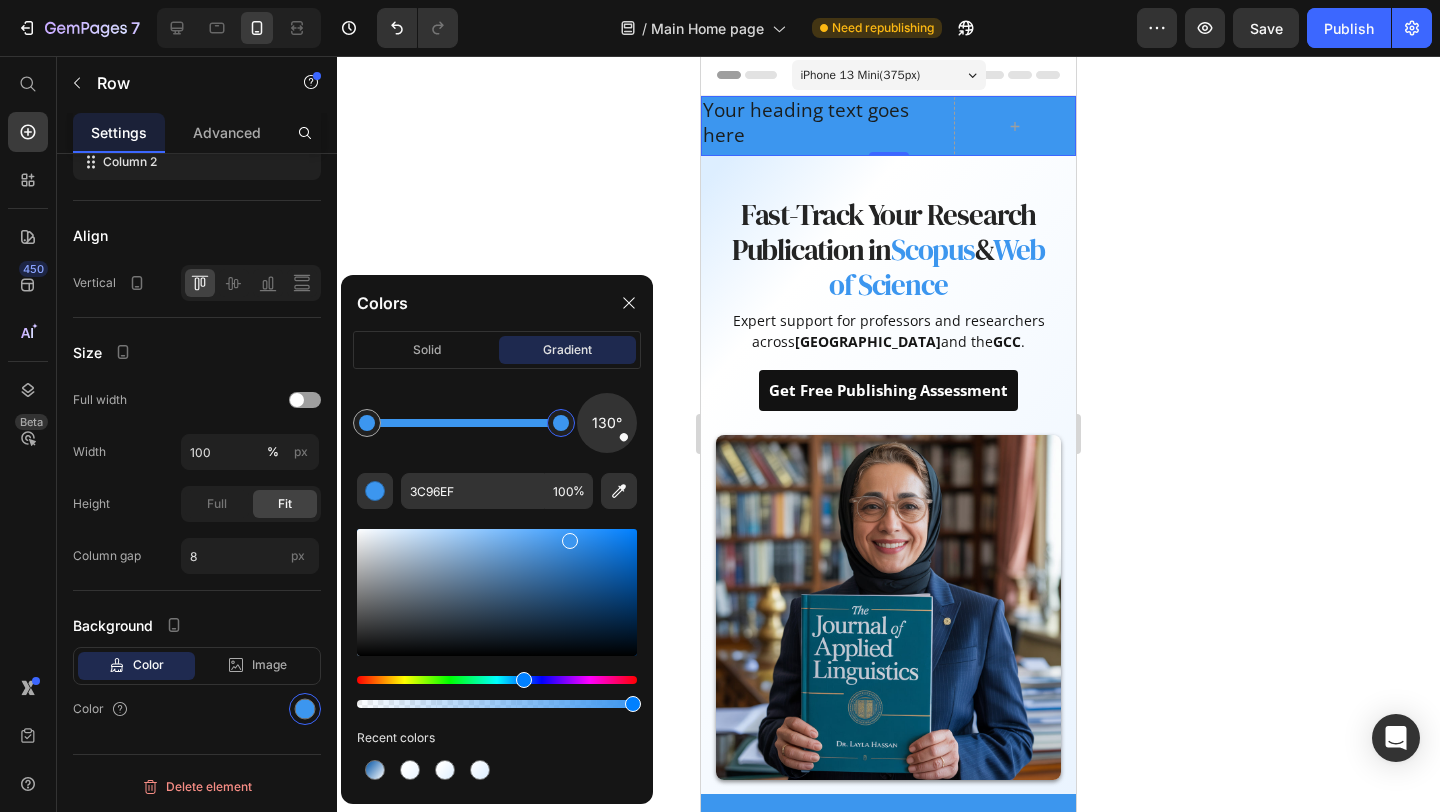 click 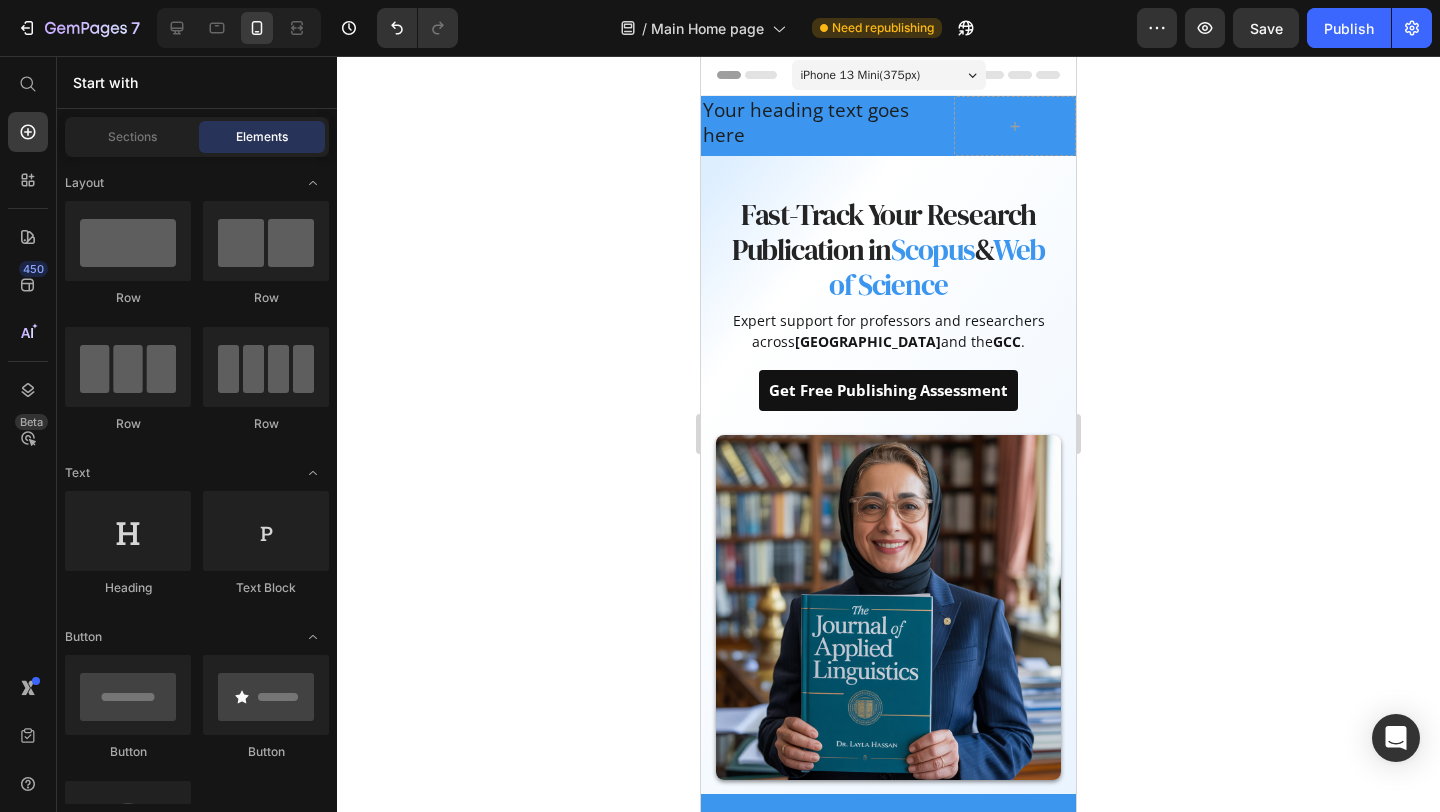 click 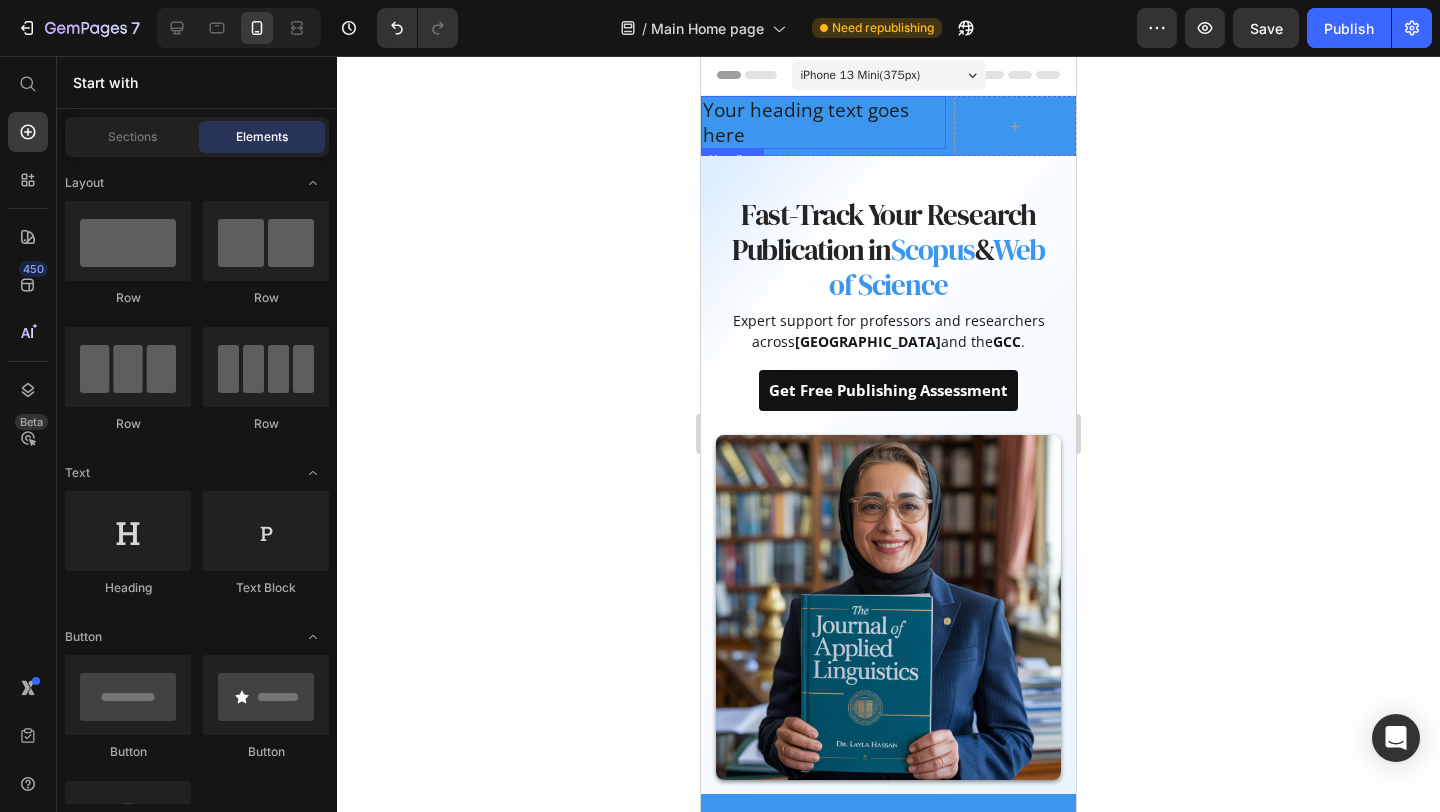click on "Your heading text goes here" at bounding box center [823, 122] 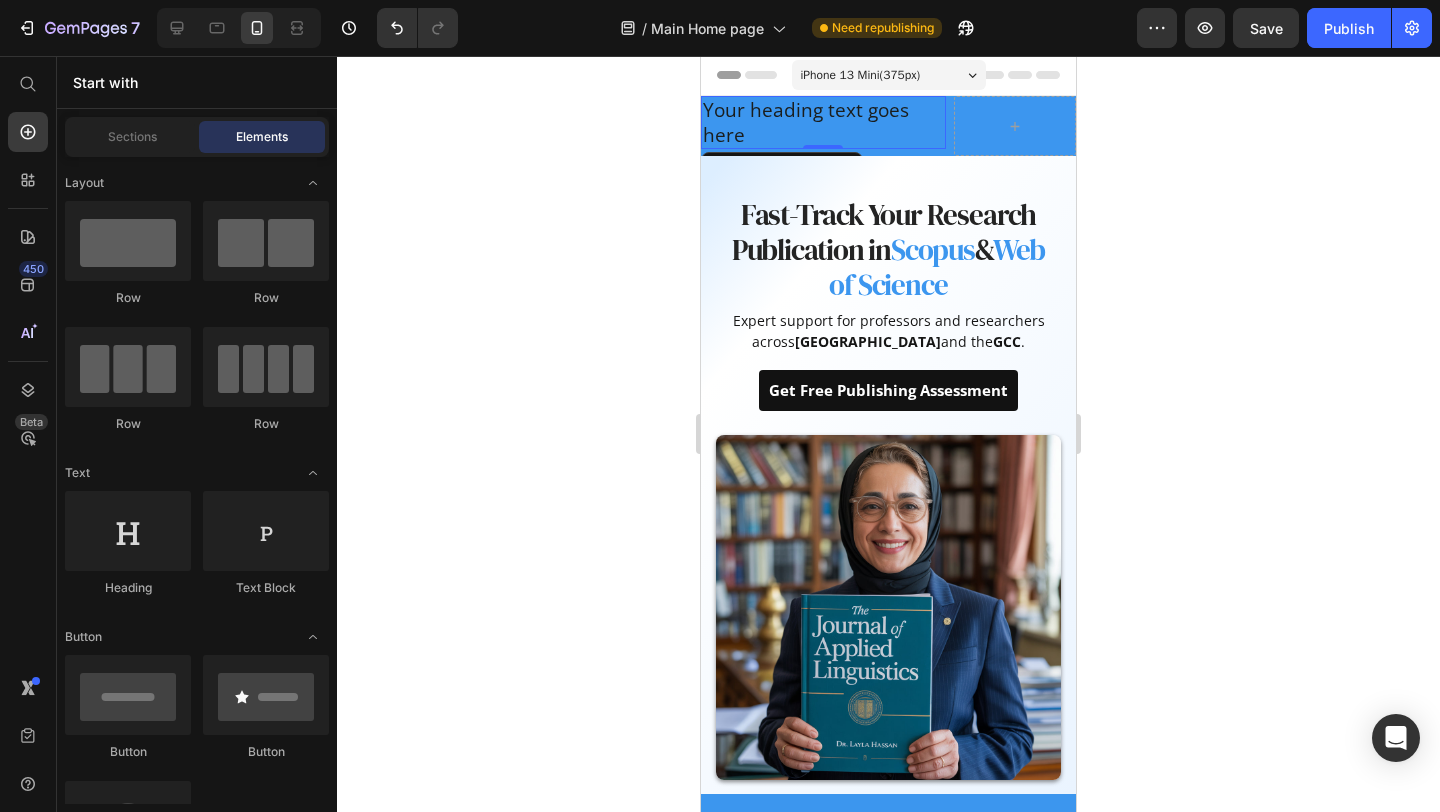 scroll, scrollTop: 0, scrollLeft: 0, axis: both 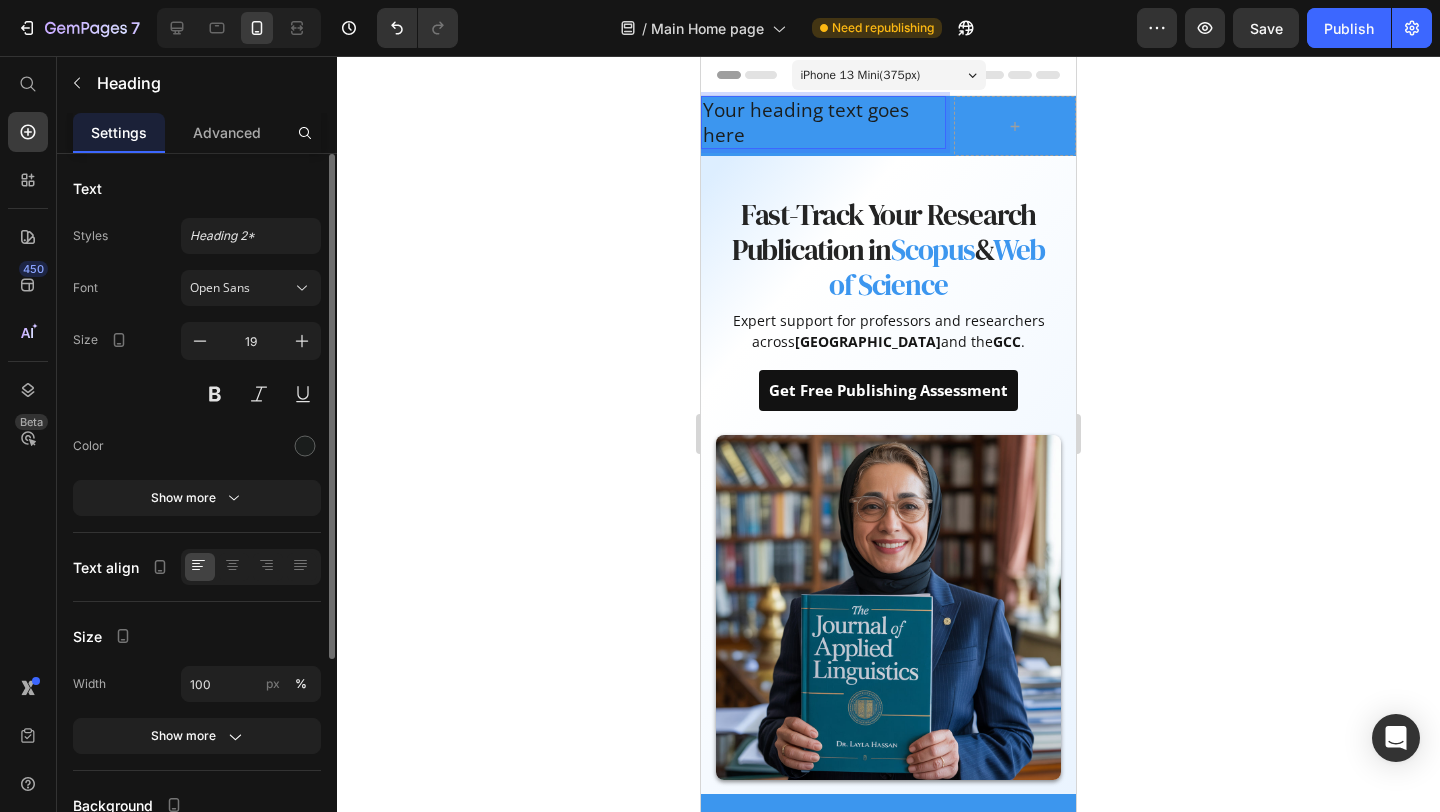click on "Your heading text goes here" at bounding box center [823, 122] 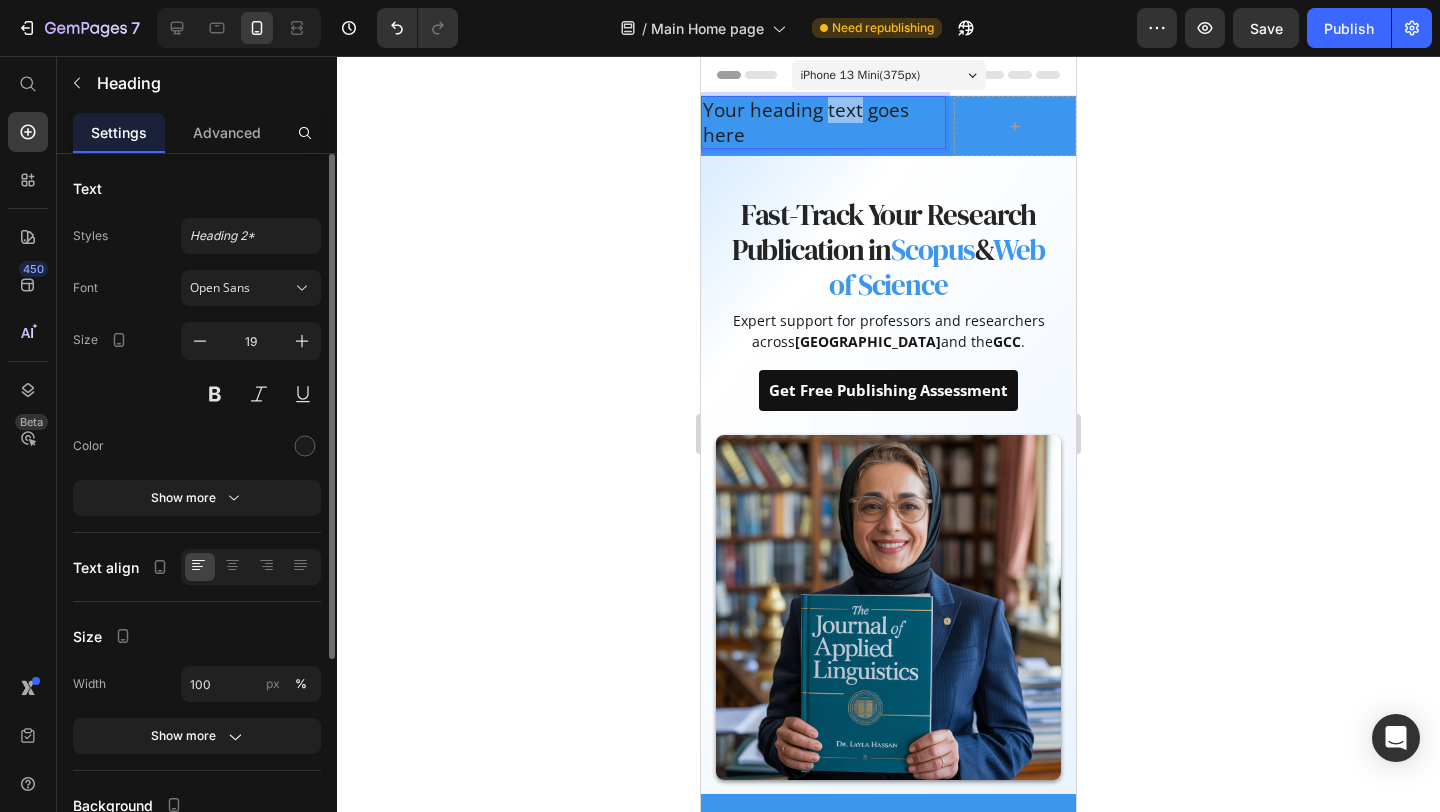 click on "Your heading text goes here" at bounding box center [823, 122] 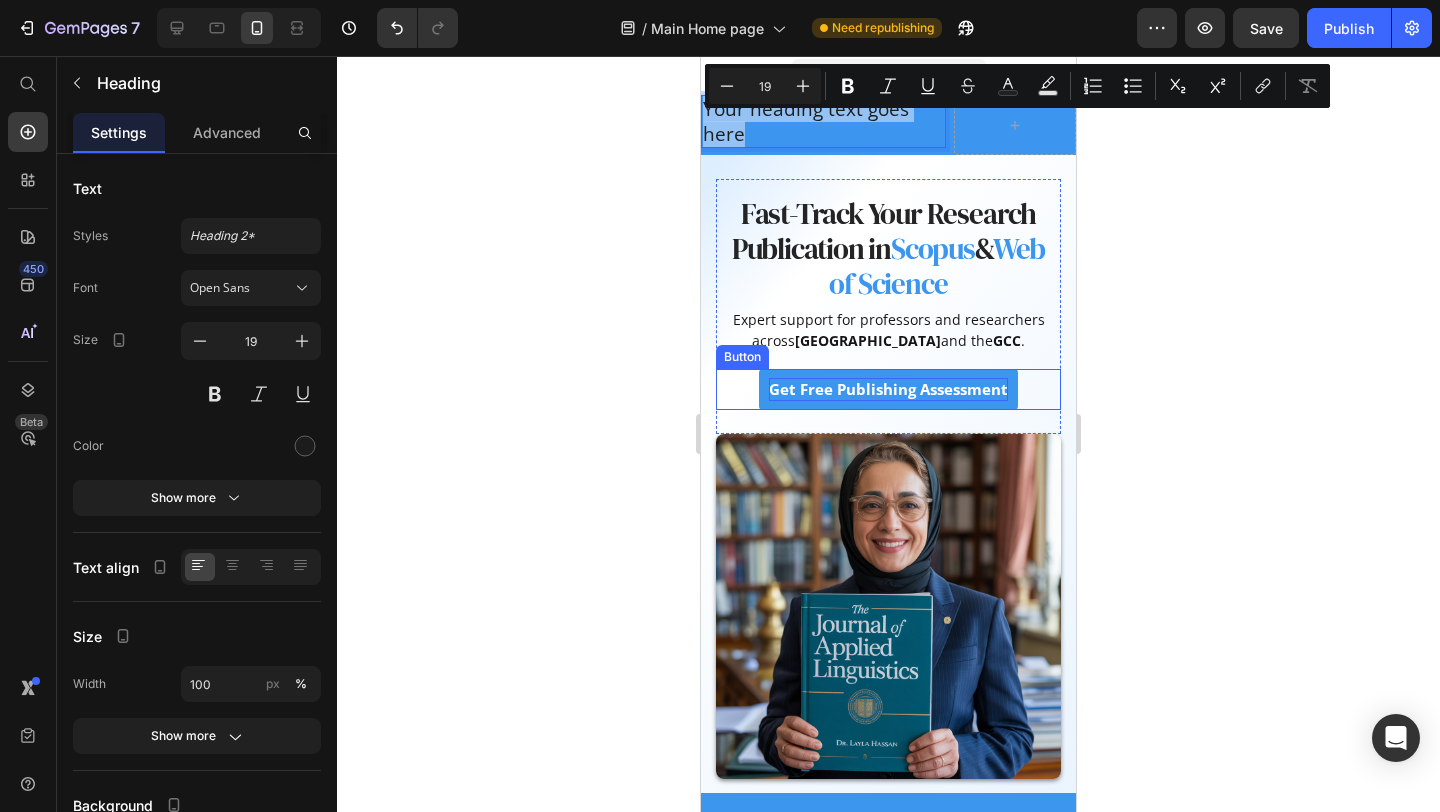 scroll, scrollTop: 1, scrollLeft: 0, axis: vertical 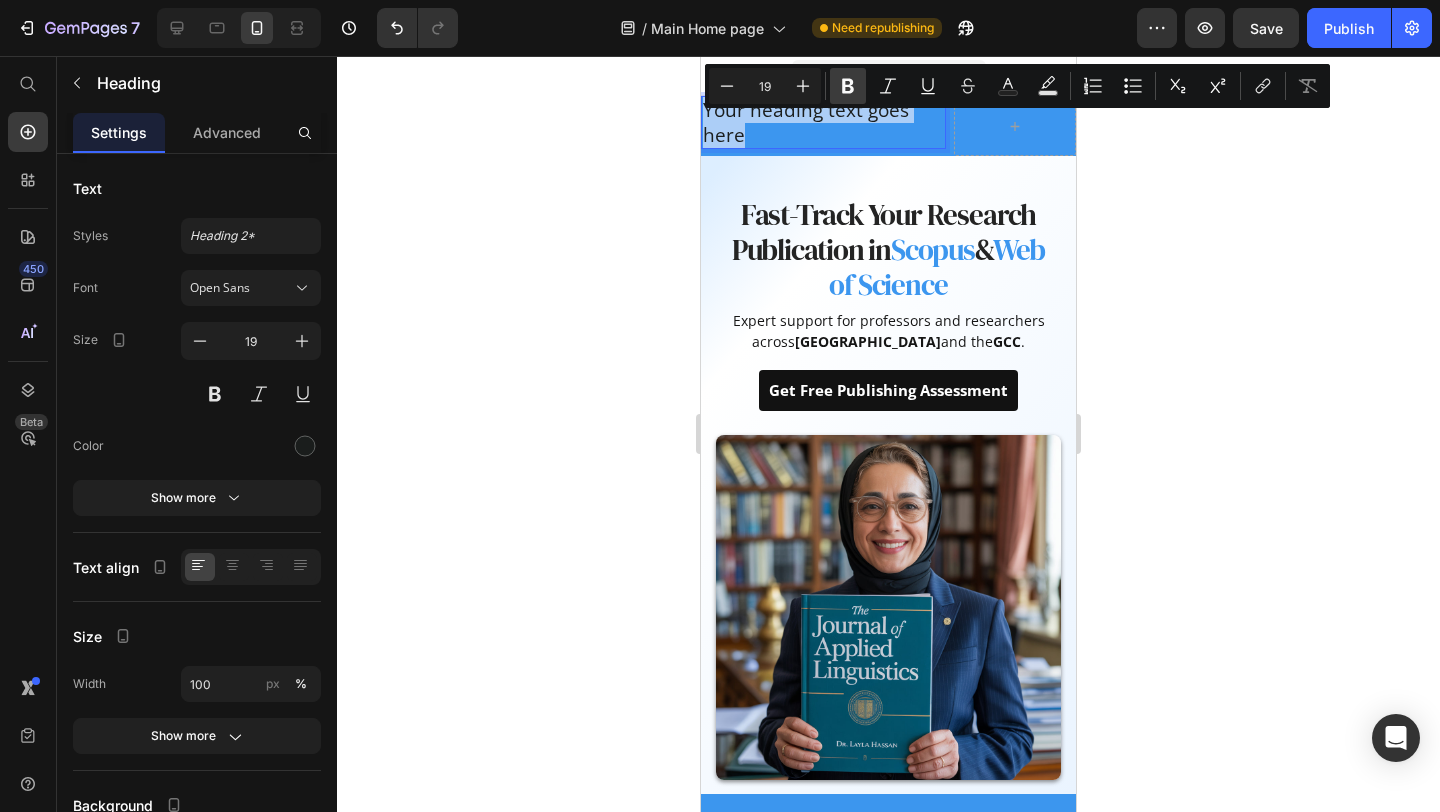click 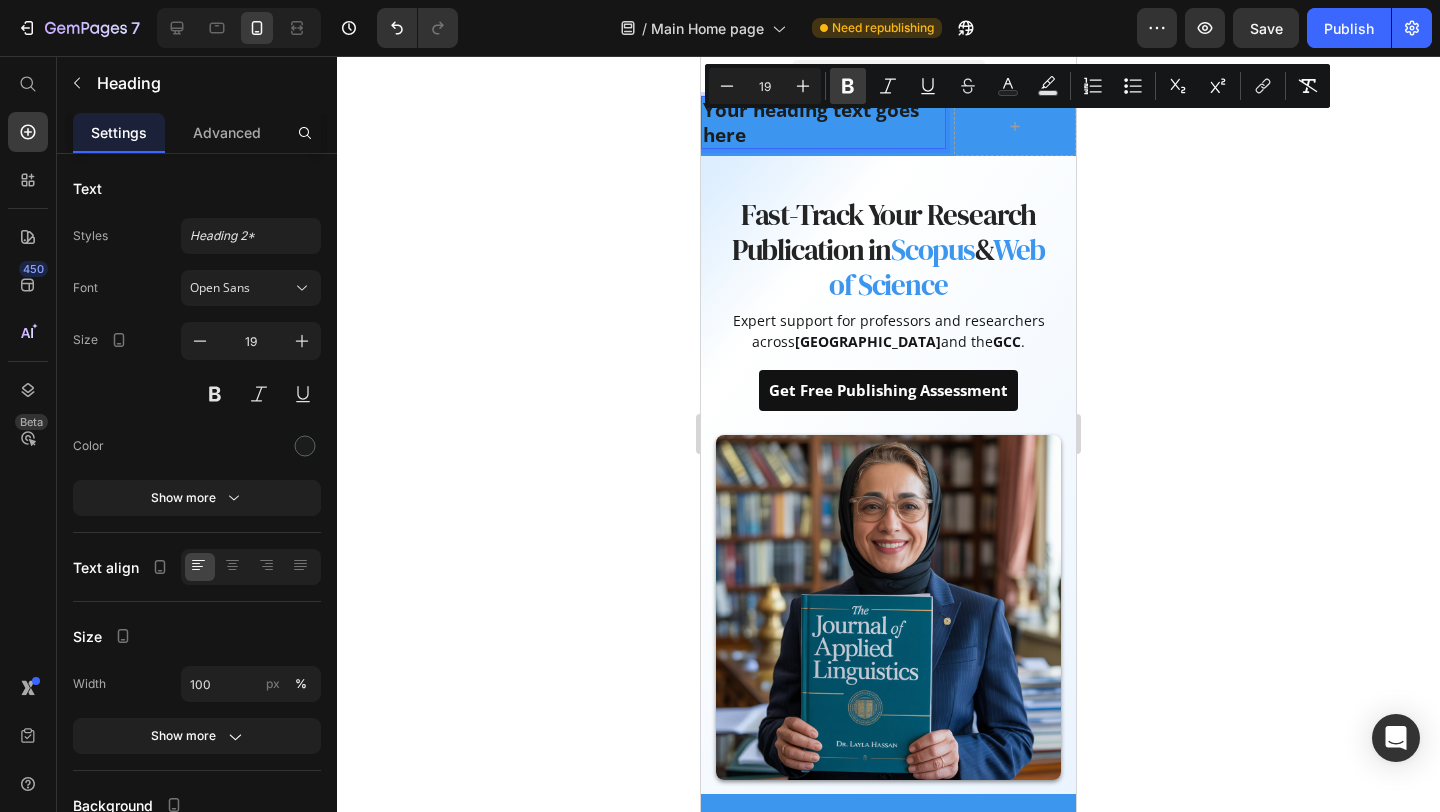 click 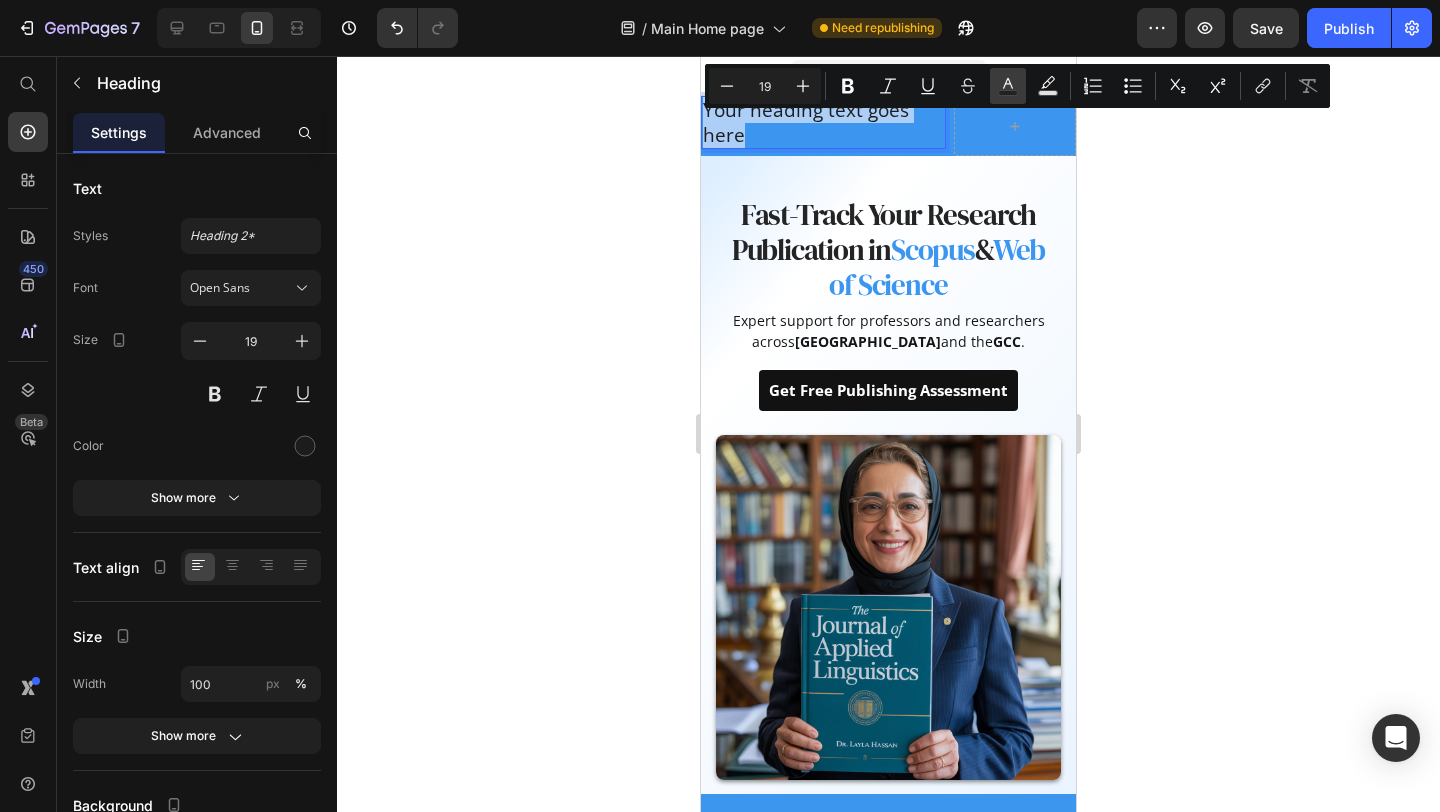 click 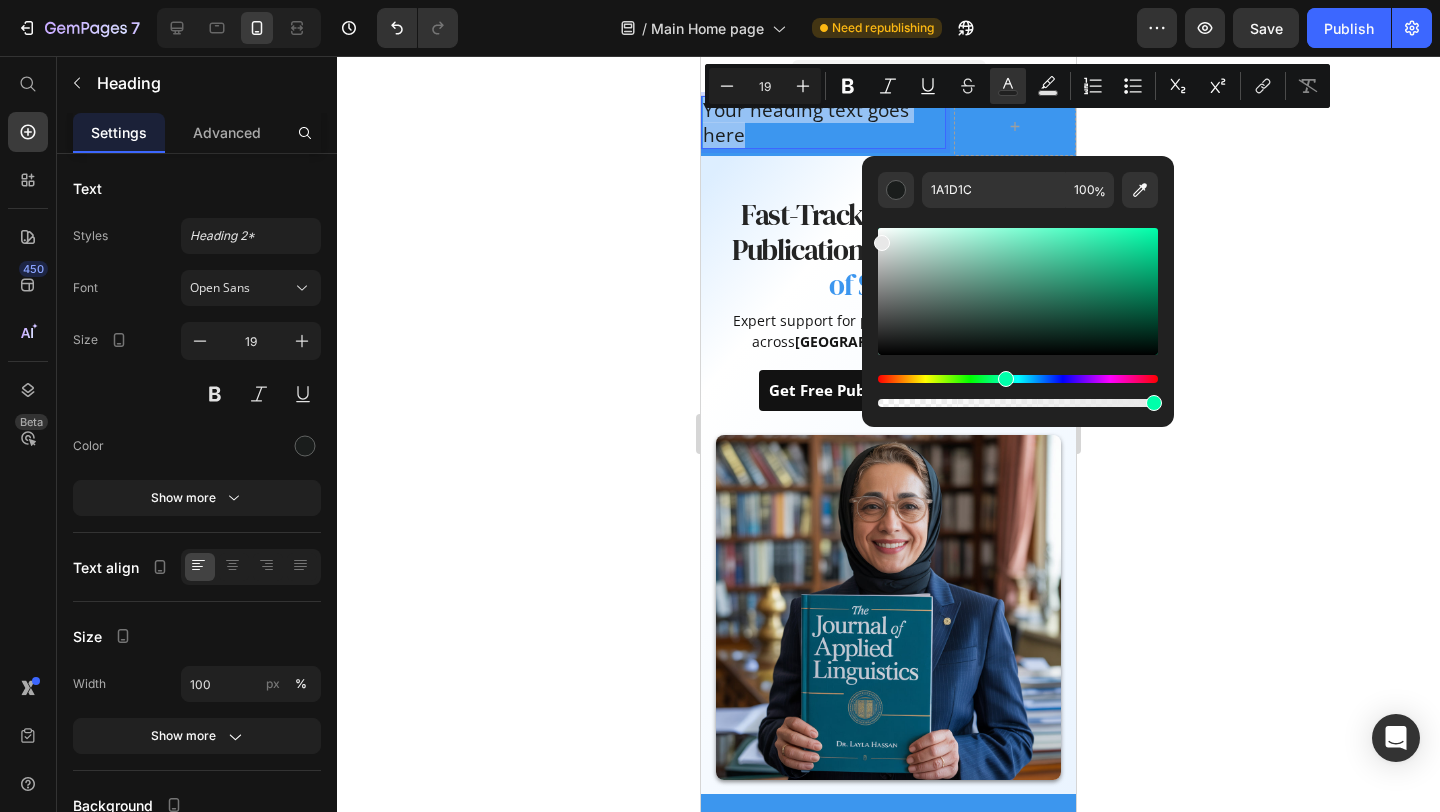 drag, startPoint x: 1647, startPoint y: 306, endPoint x: 708, endPoint y: 171, distance: 948.65485 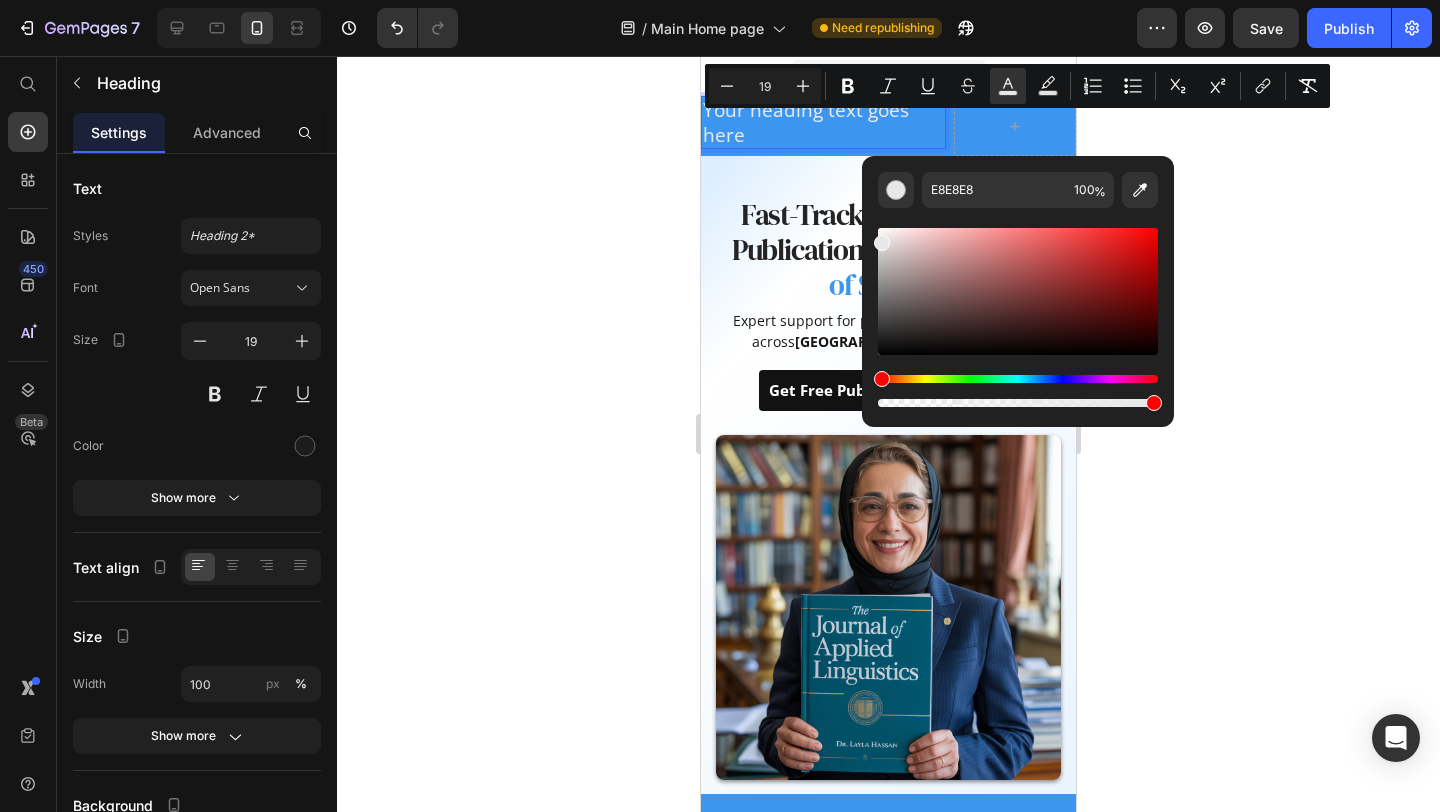 click 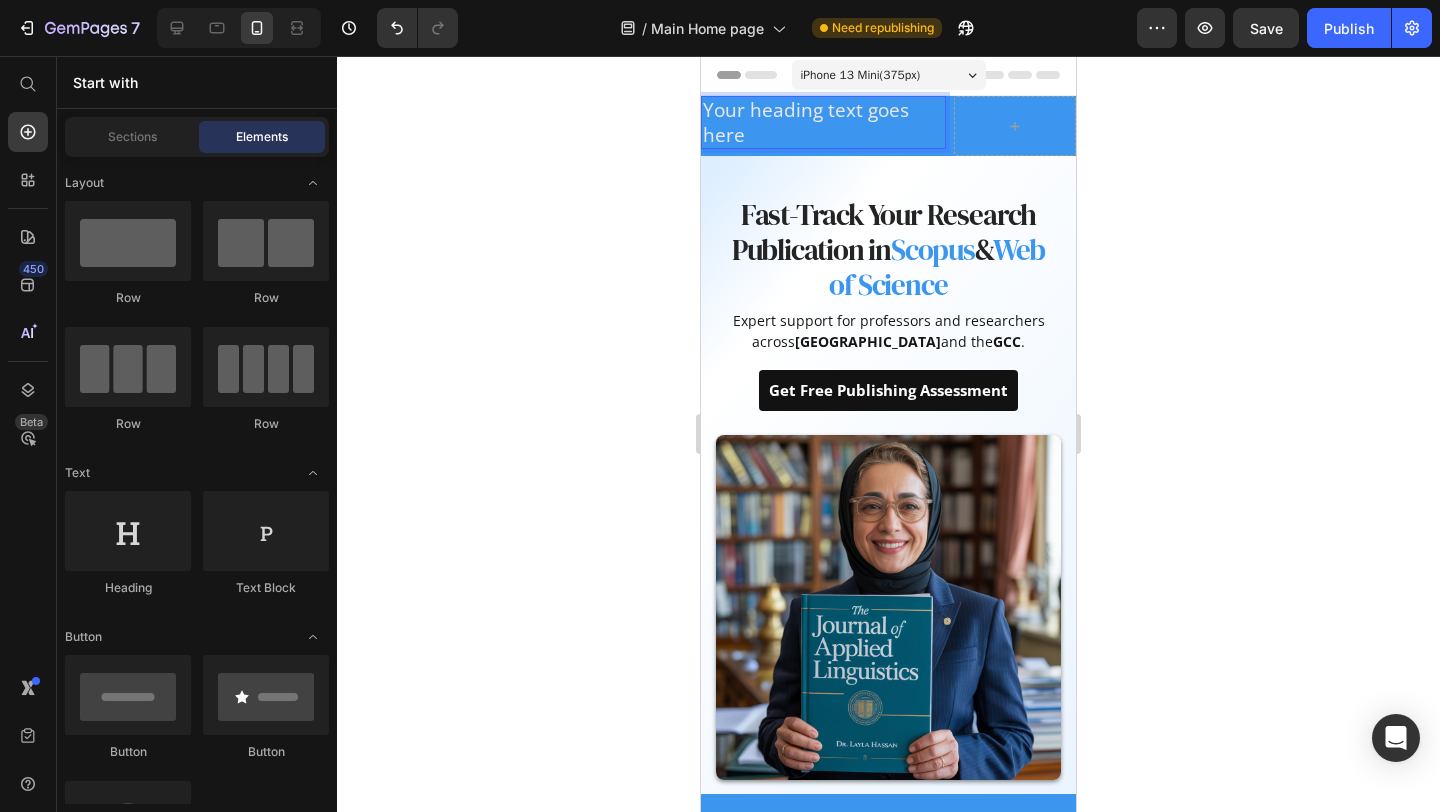click 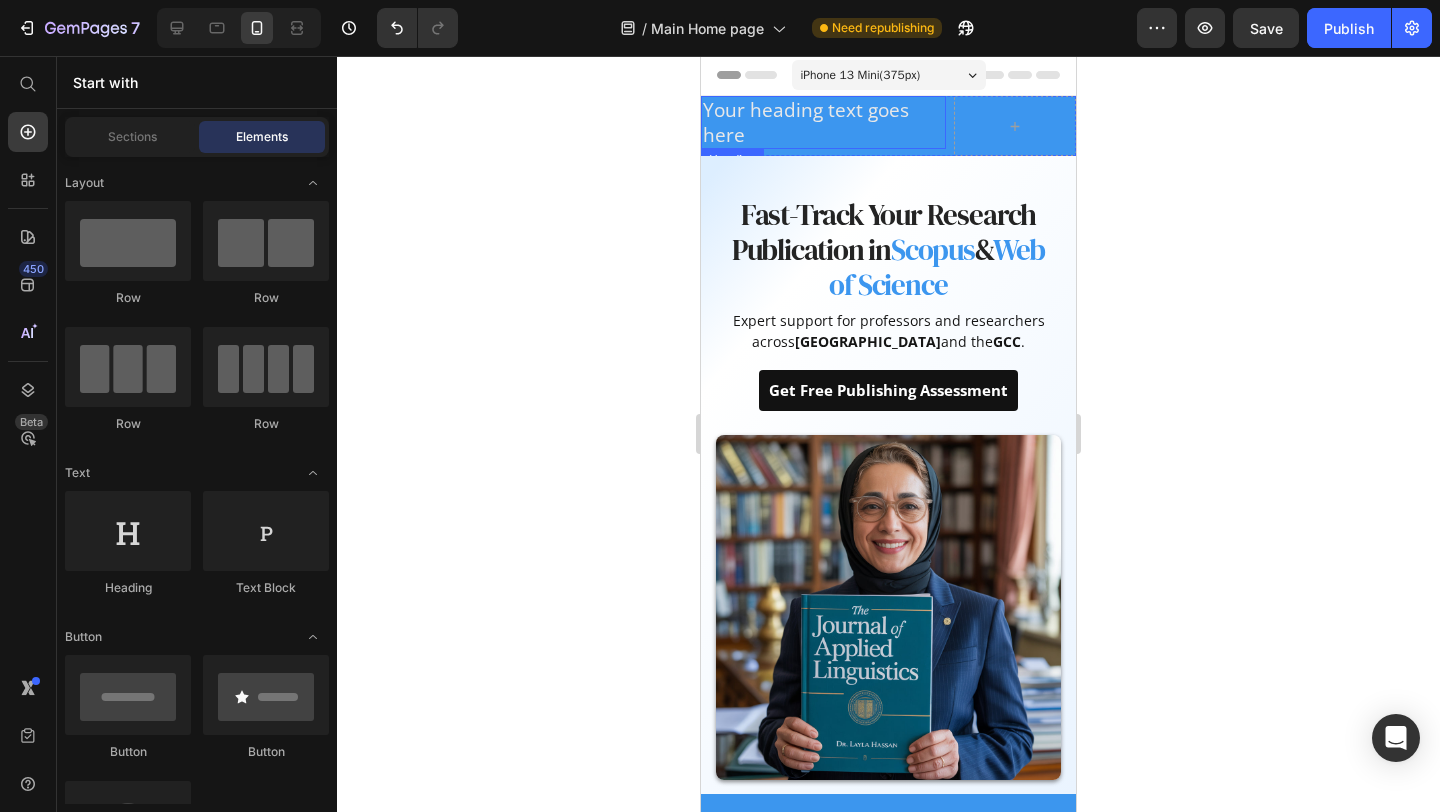 click on "Your heading text goes here" at bounding box center [806, 122] 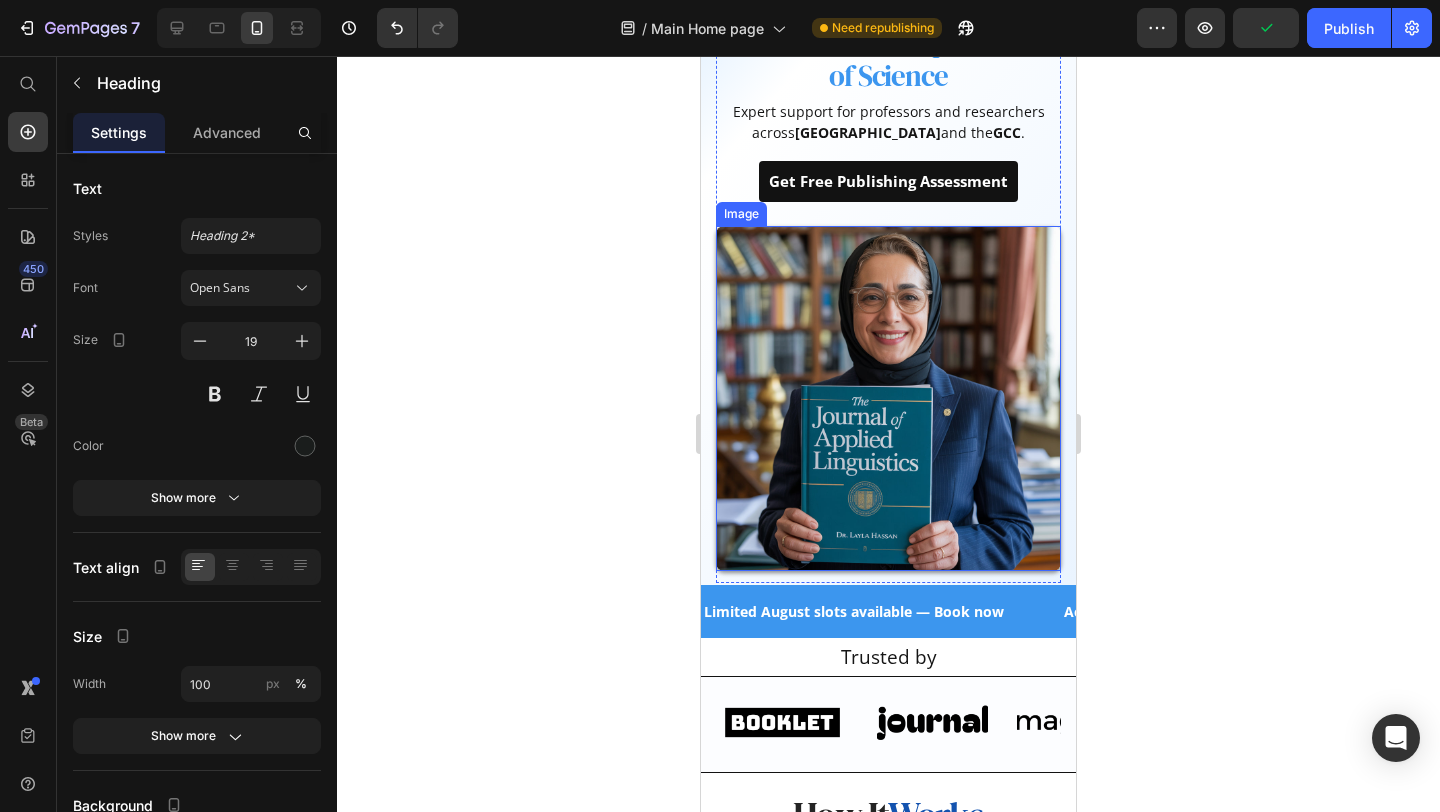 scroll, scrollTop: 0, scrollLeft: 0, axis: both 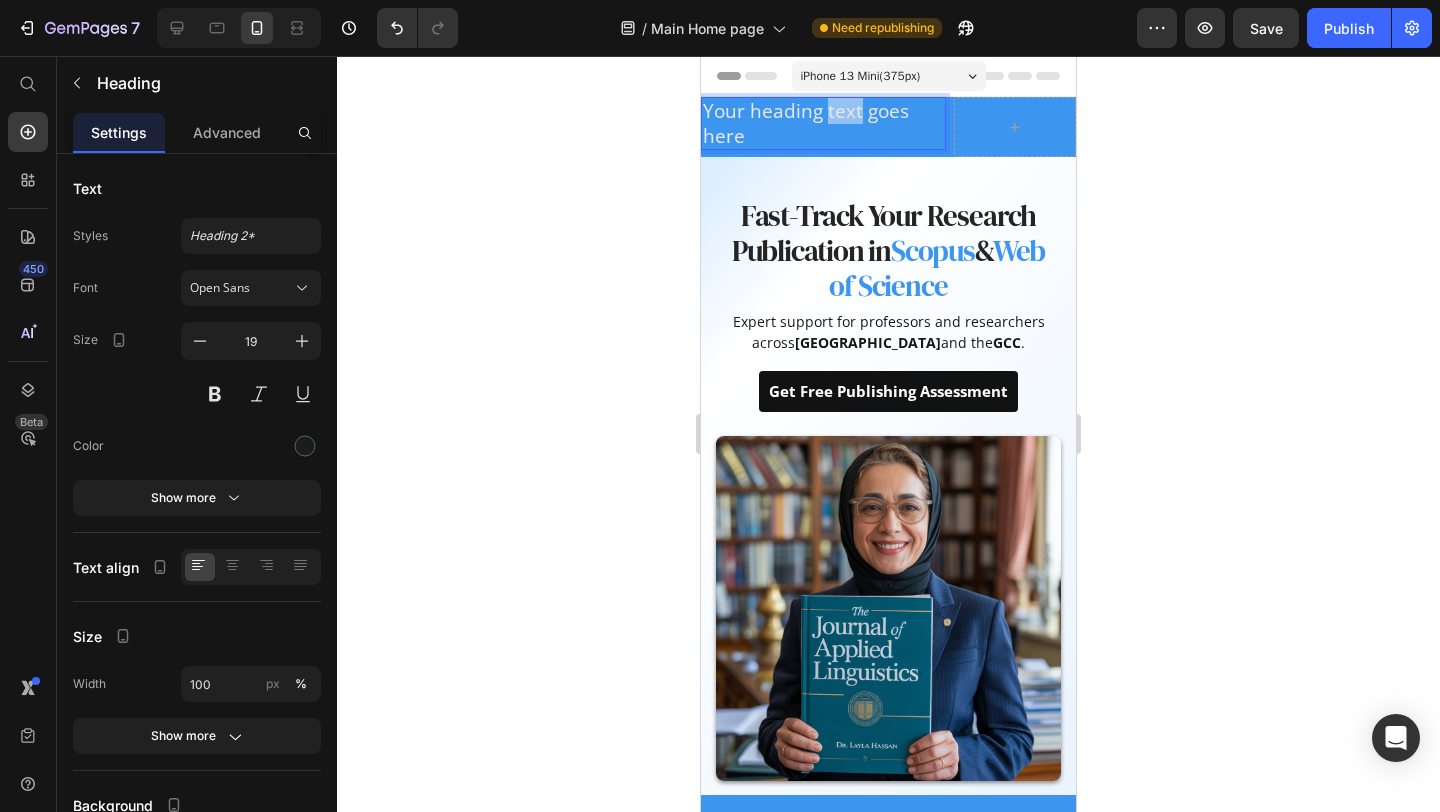 click on "Your heading text goes here" at bounding box center [806, 123] 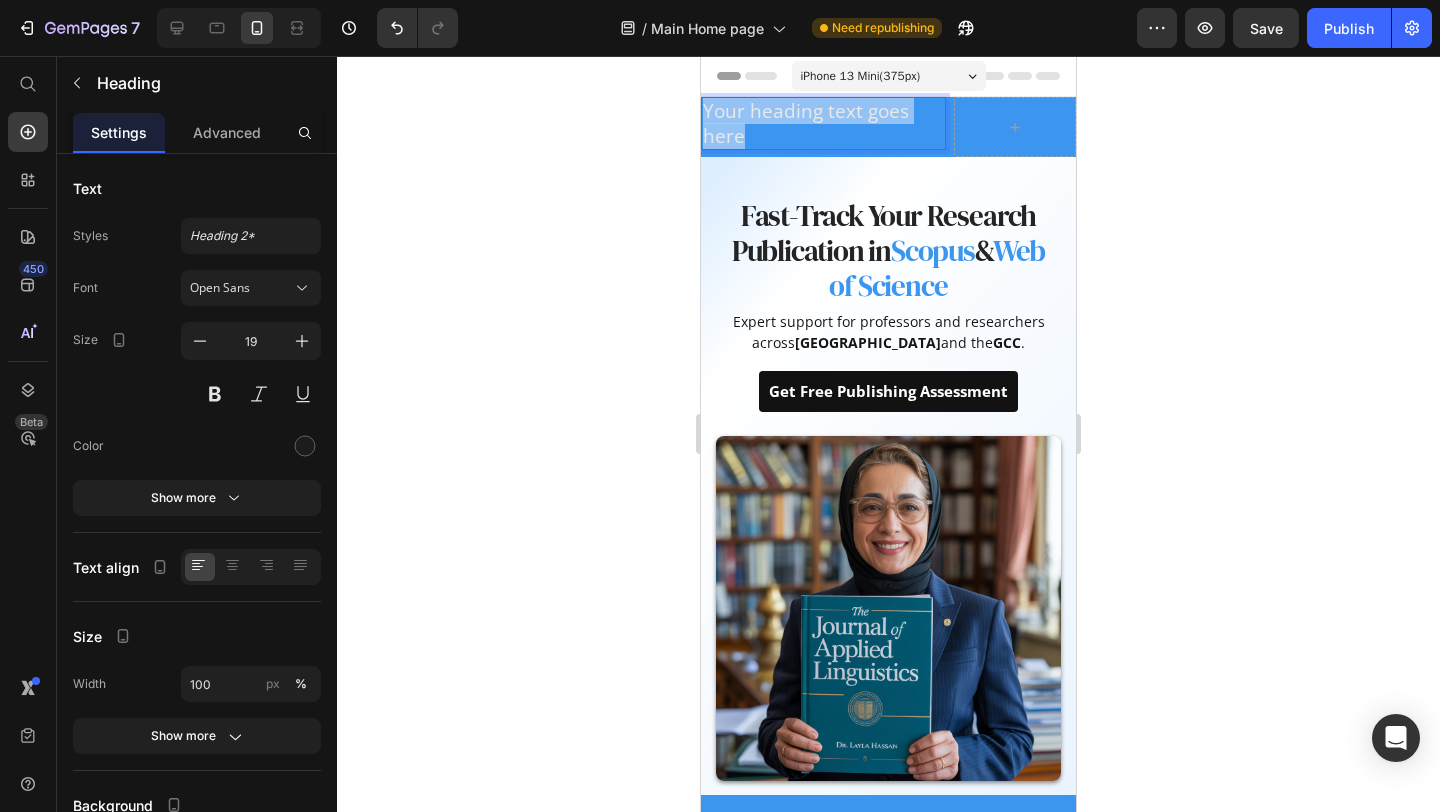 click on "Your heading text goes here" at bounding box center [806, 123] 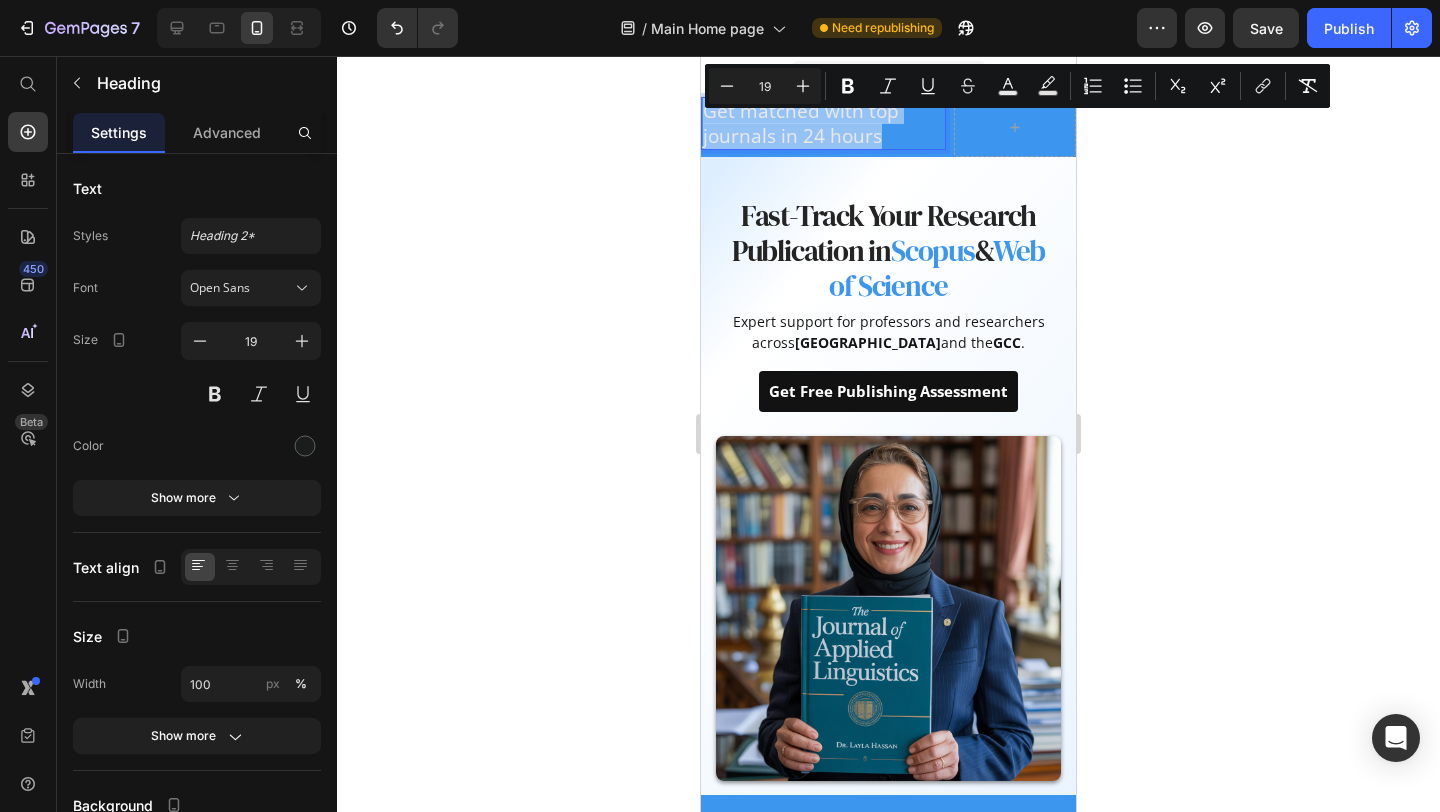drag, startPoint x: 905, startPoint y: 128, endPoint x: 685, endPoint y: 90, distance: 223.2577 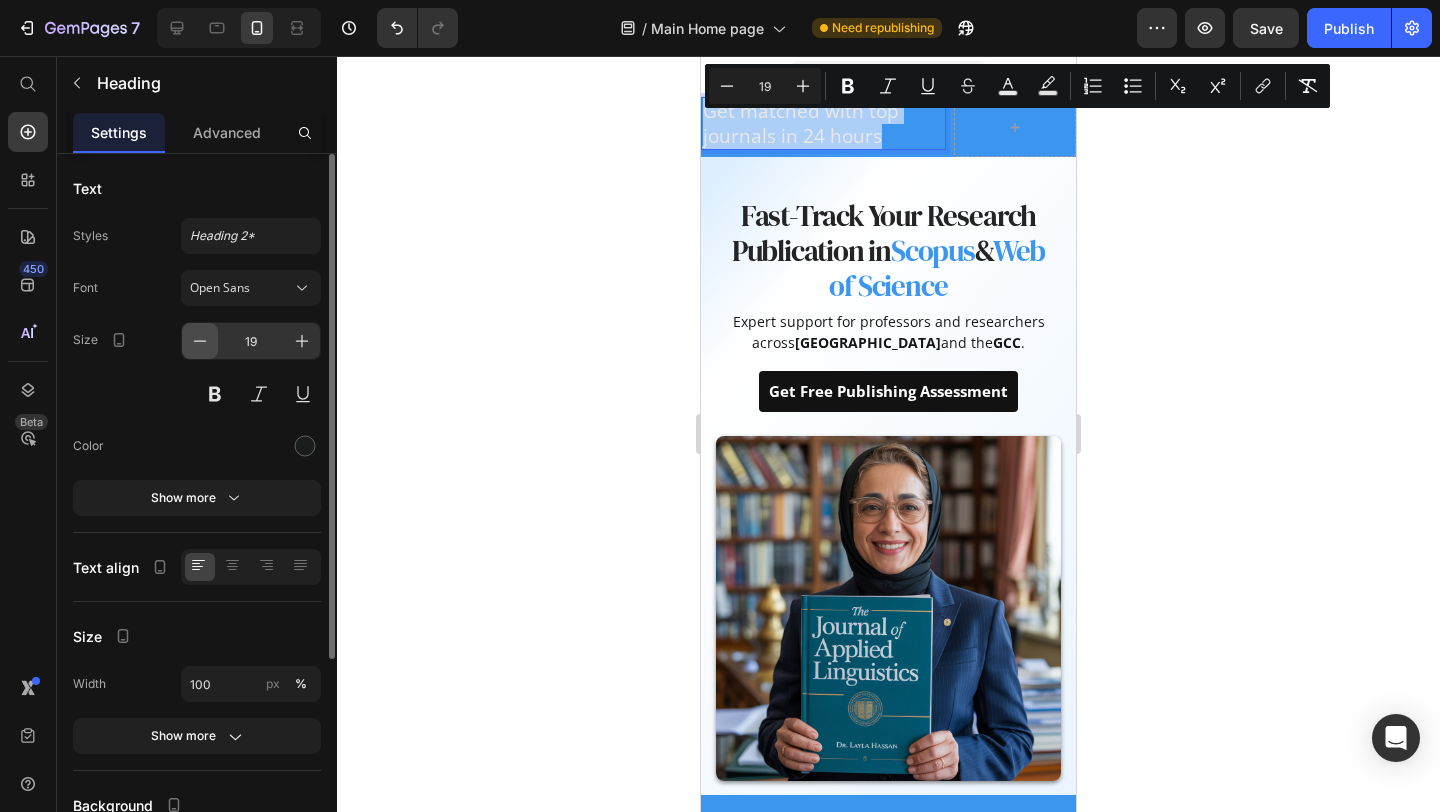 click 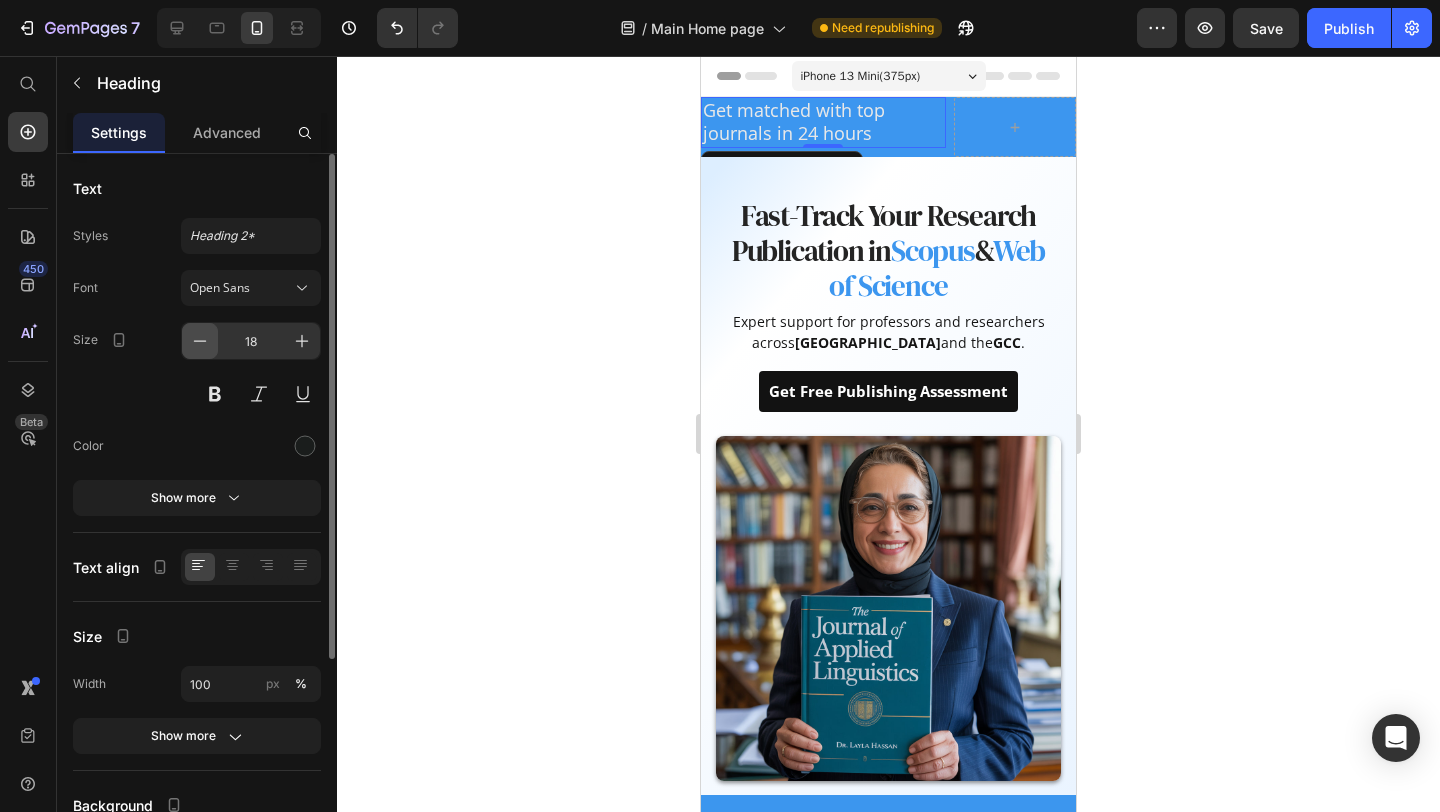 click 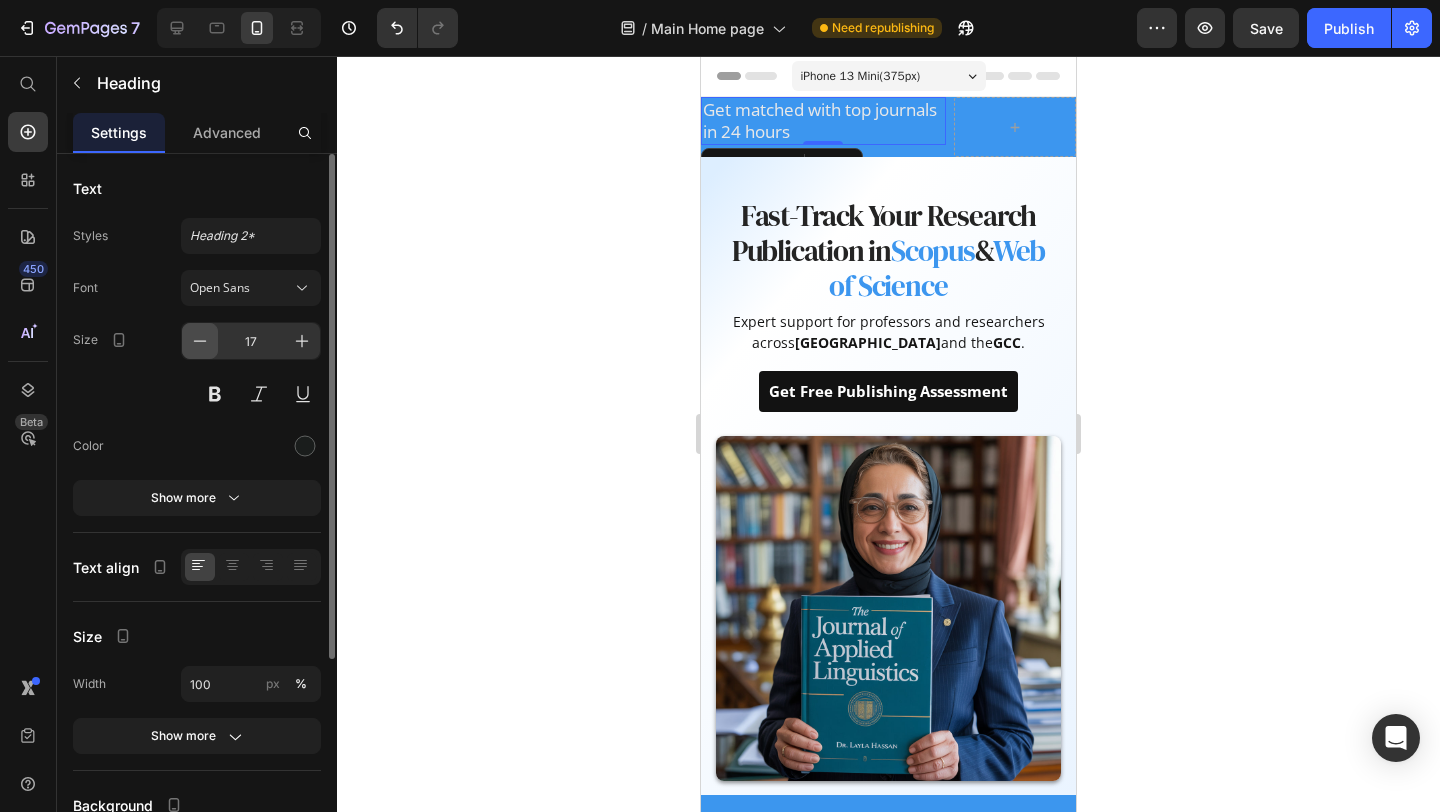 click 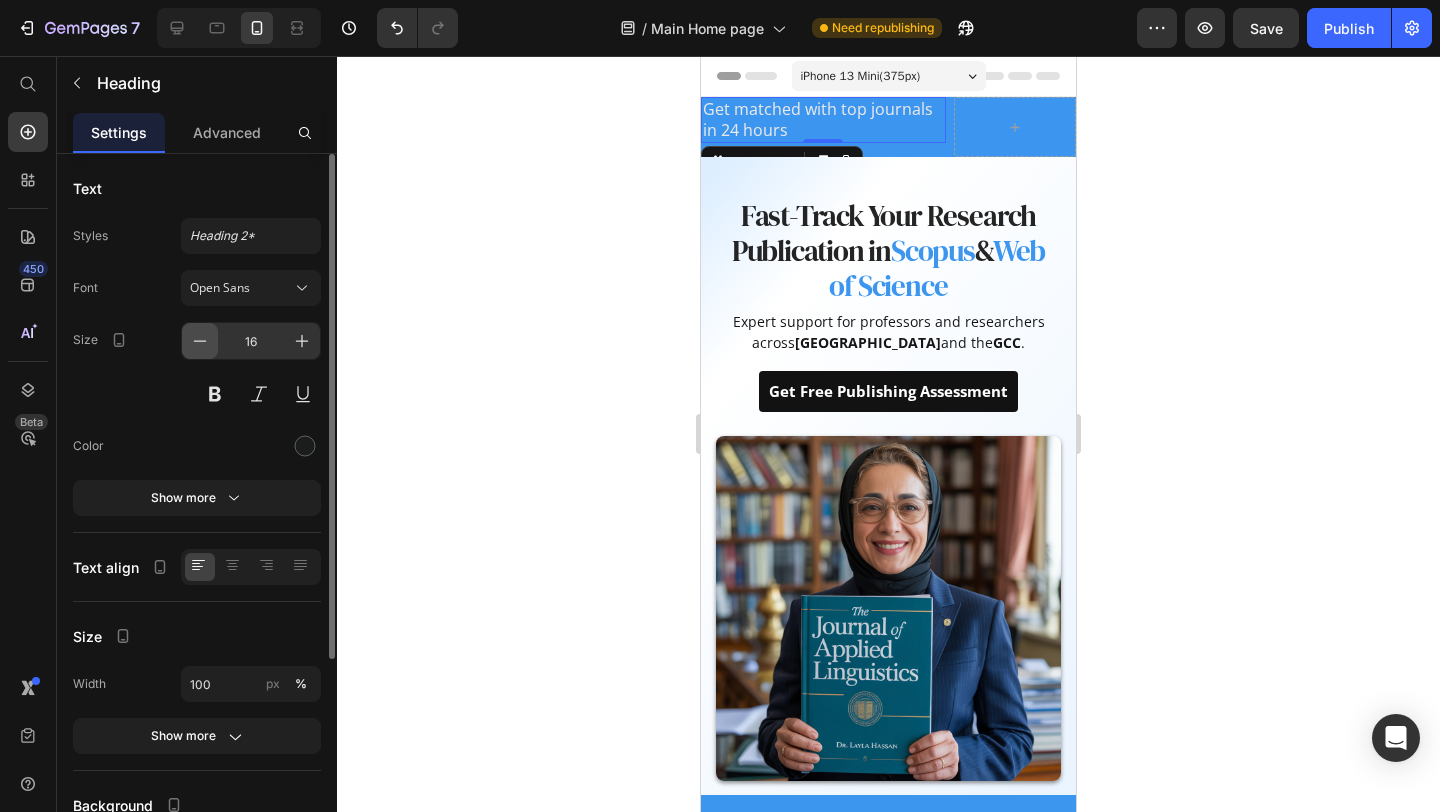 click 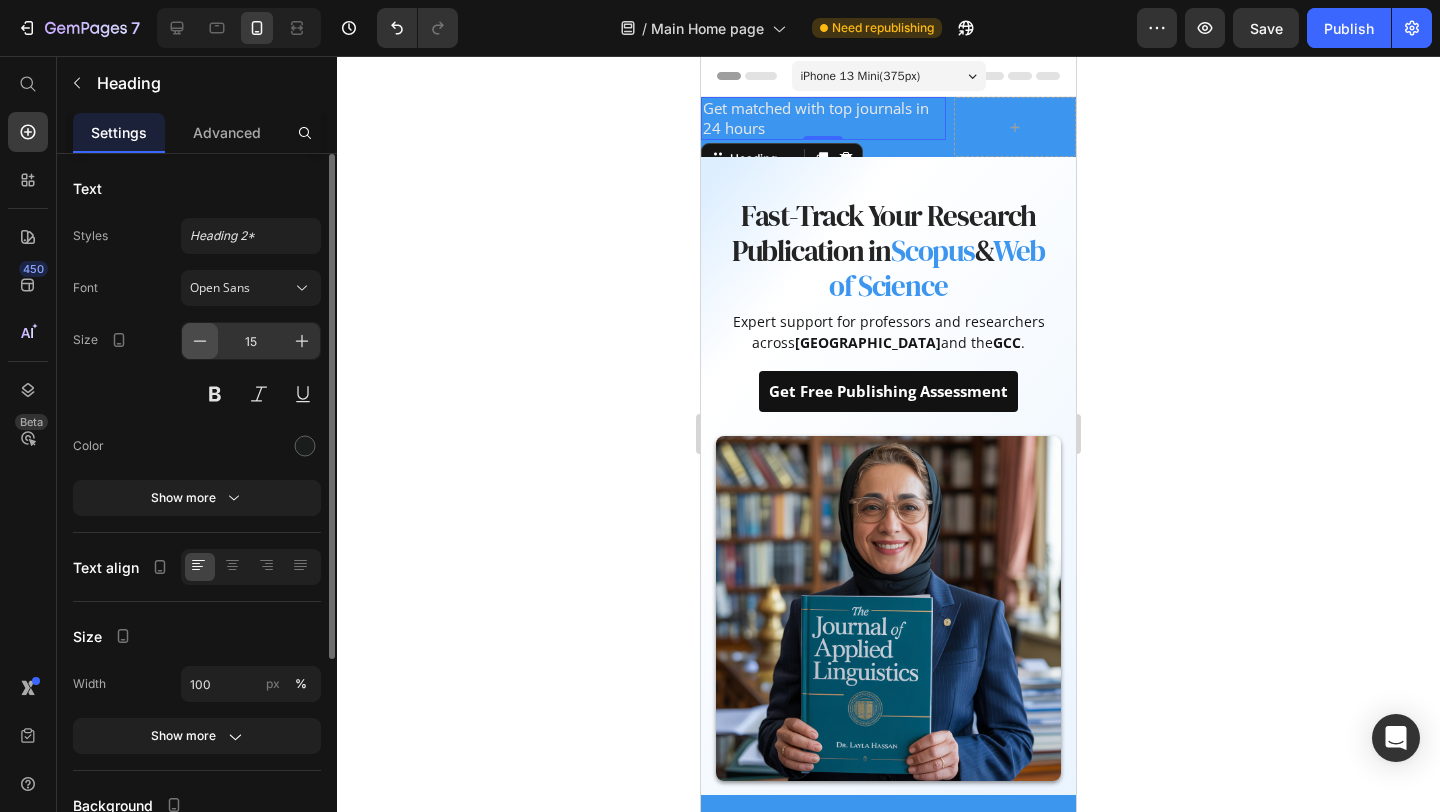 click 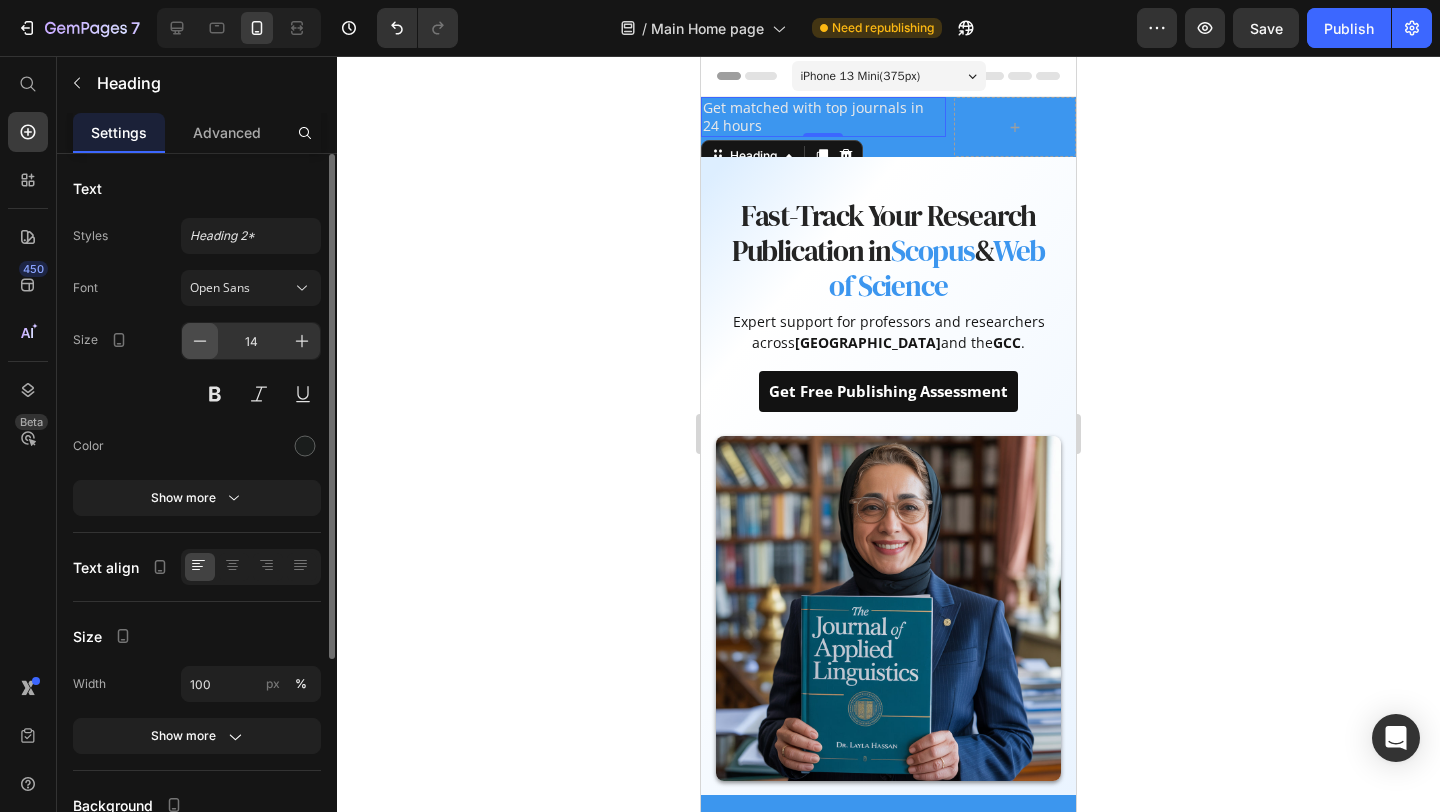 click 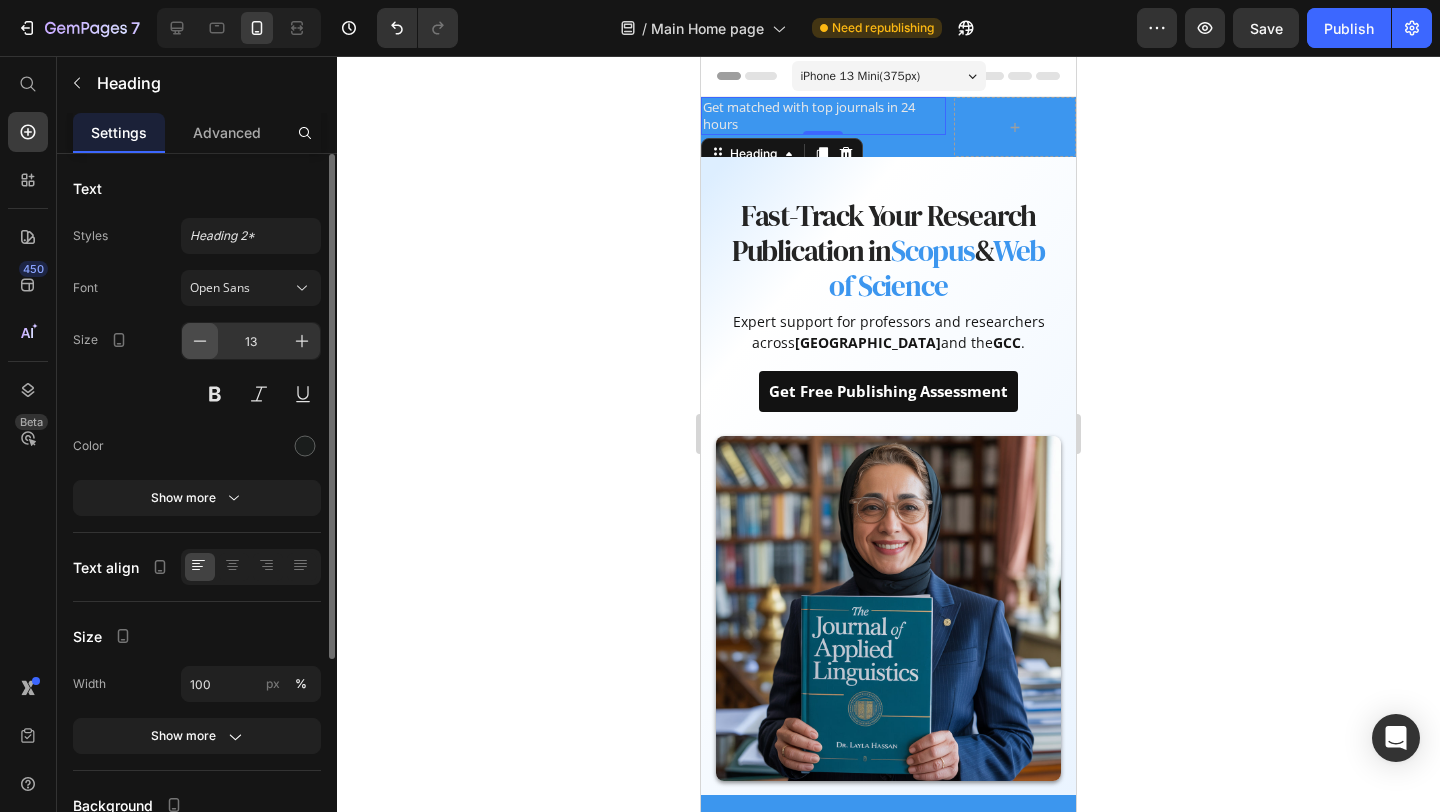 click 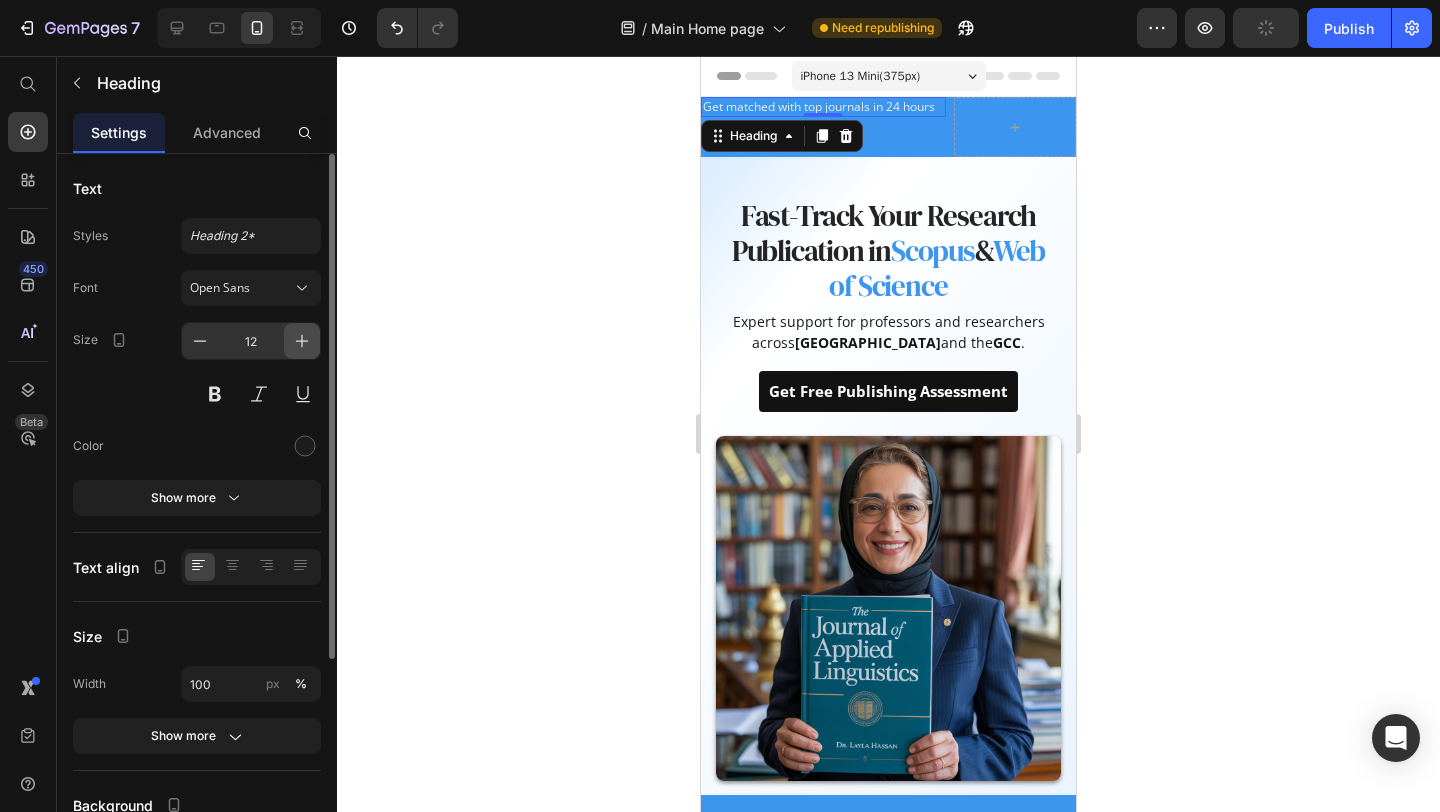 click 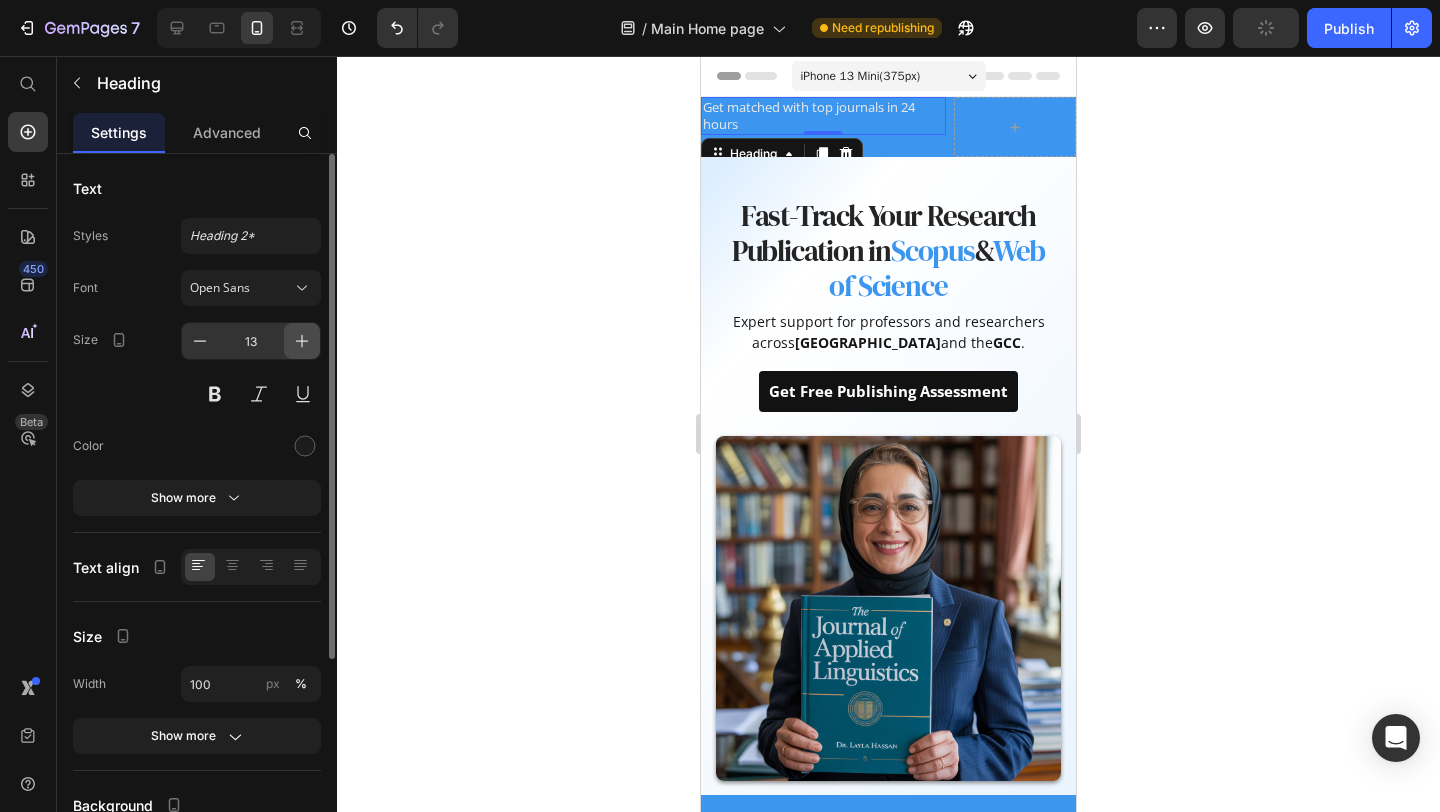 click 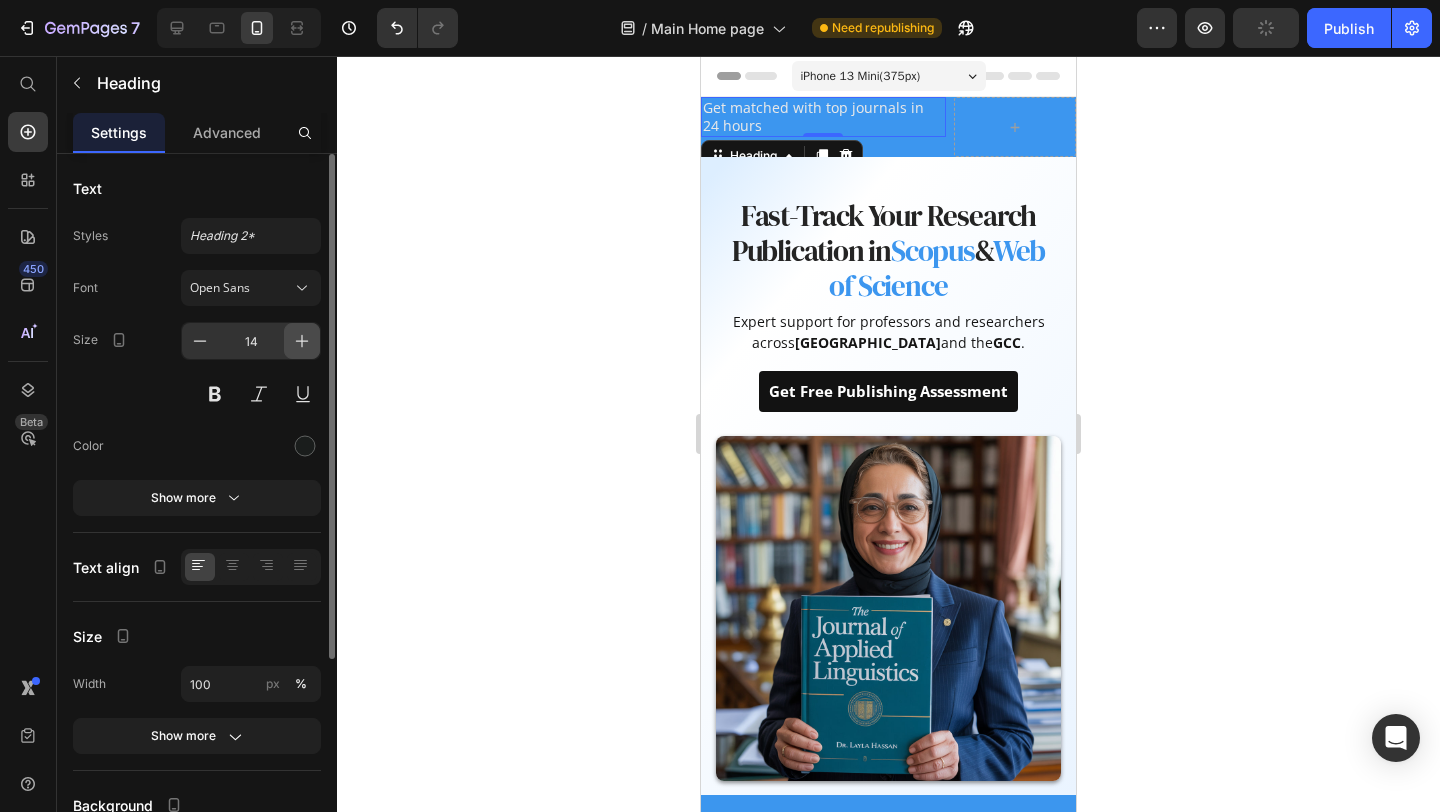click 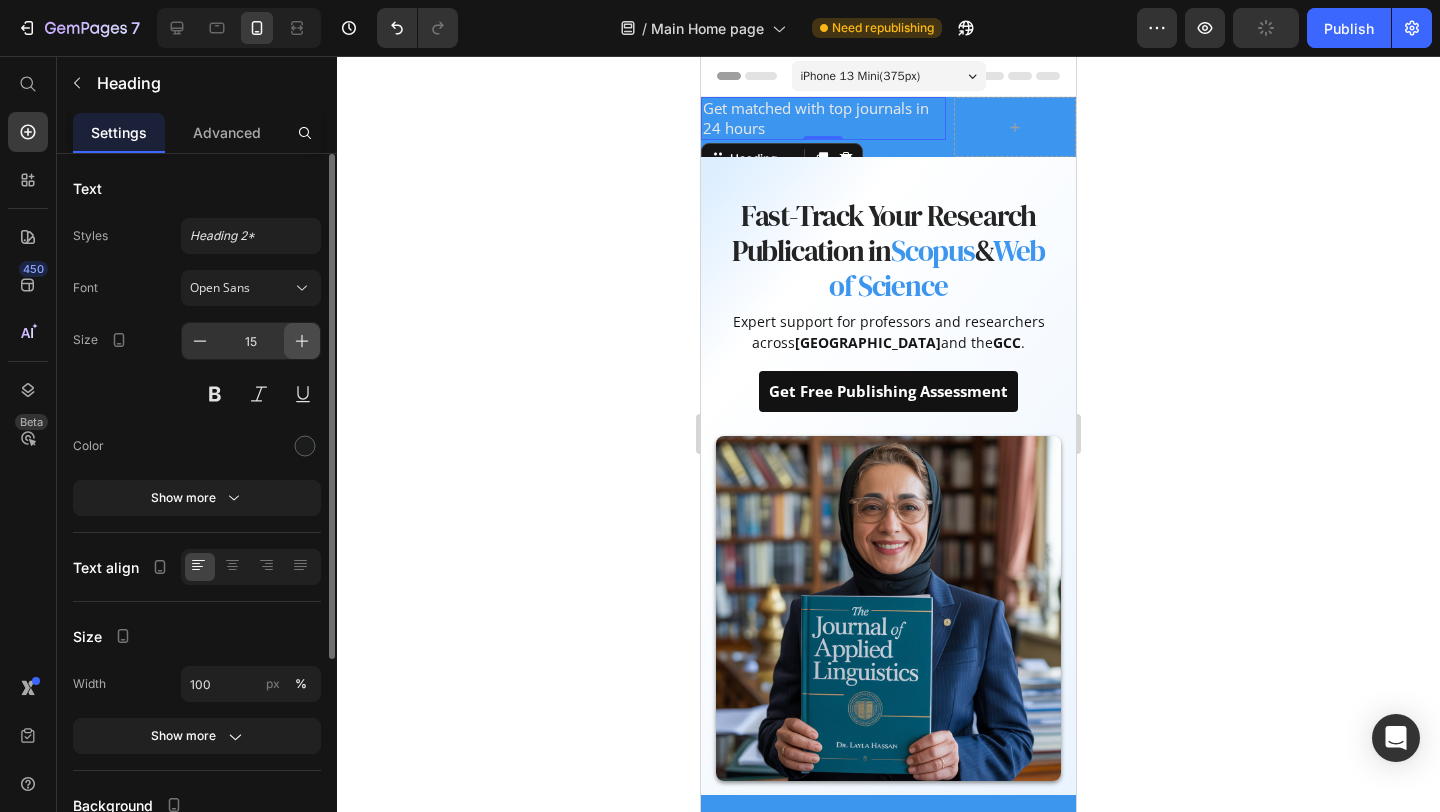 click 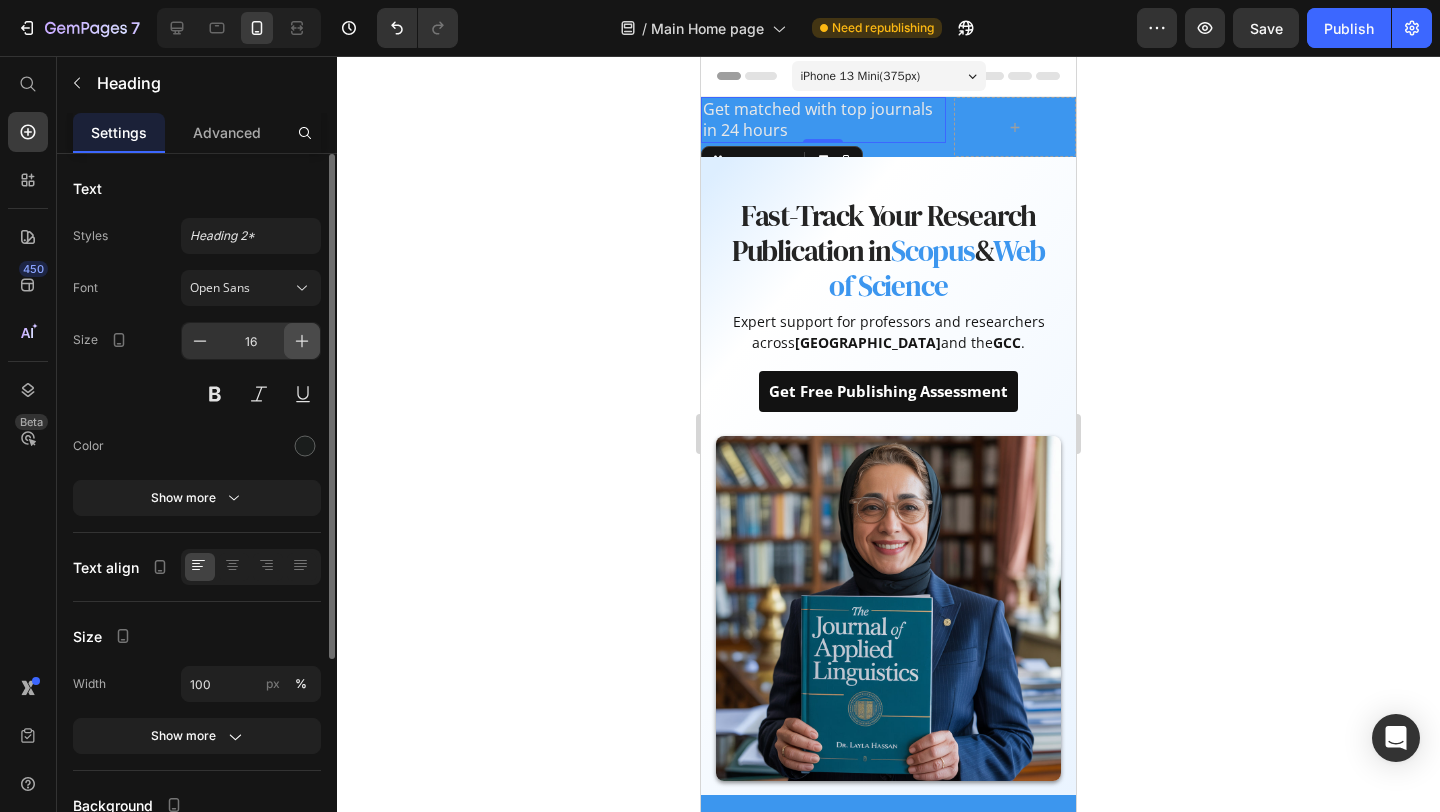 click 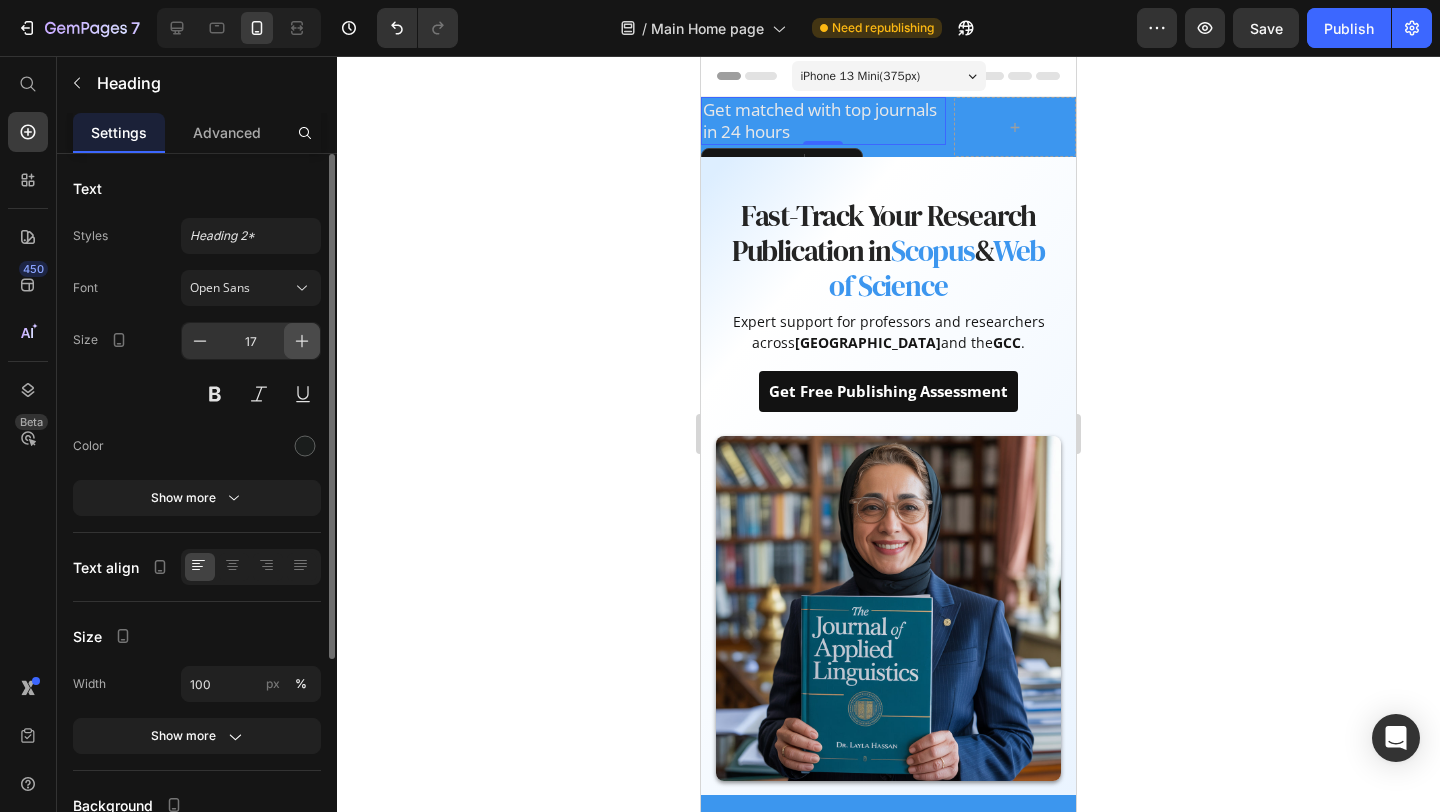 click 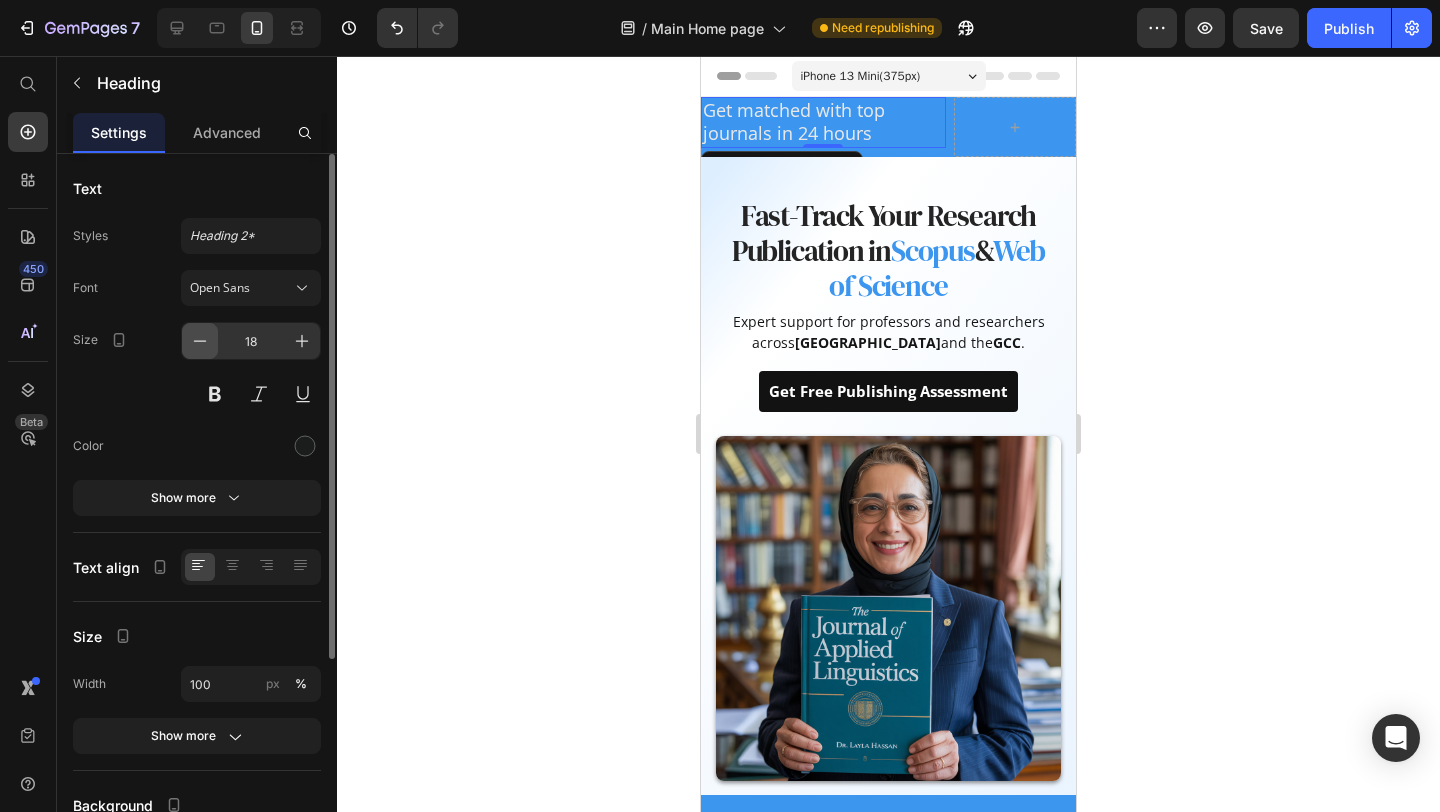 click 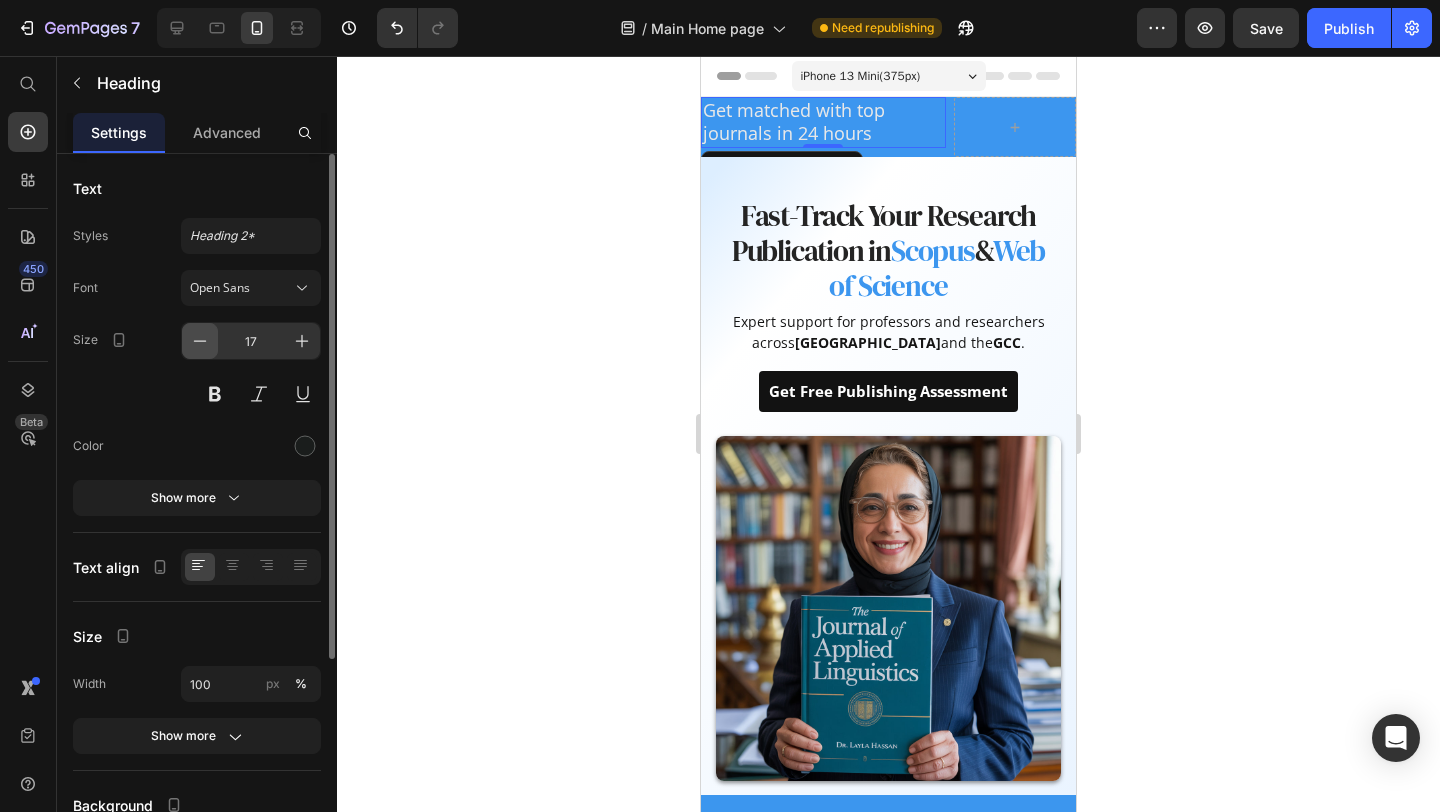 click 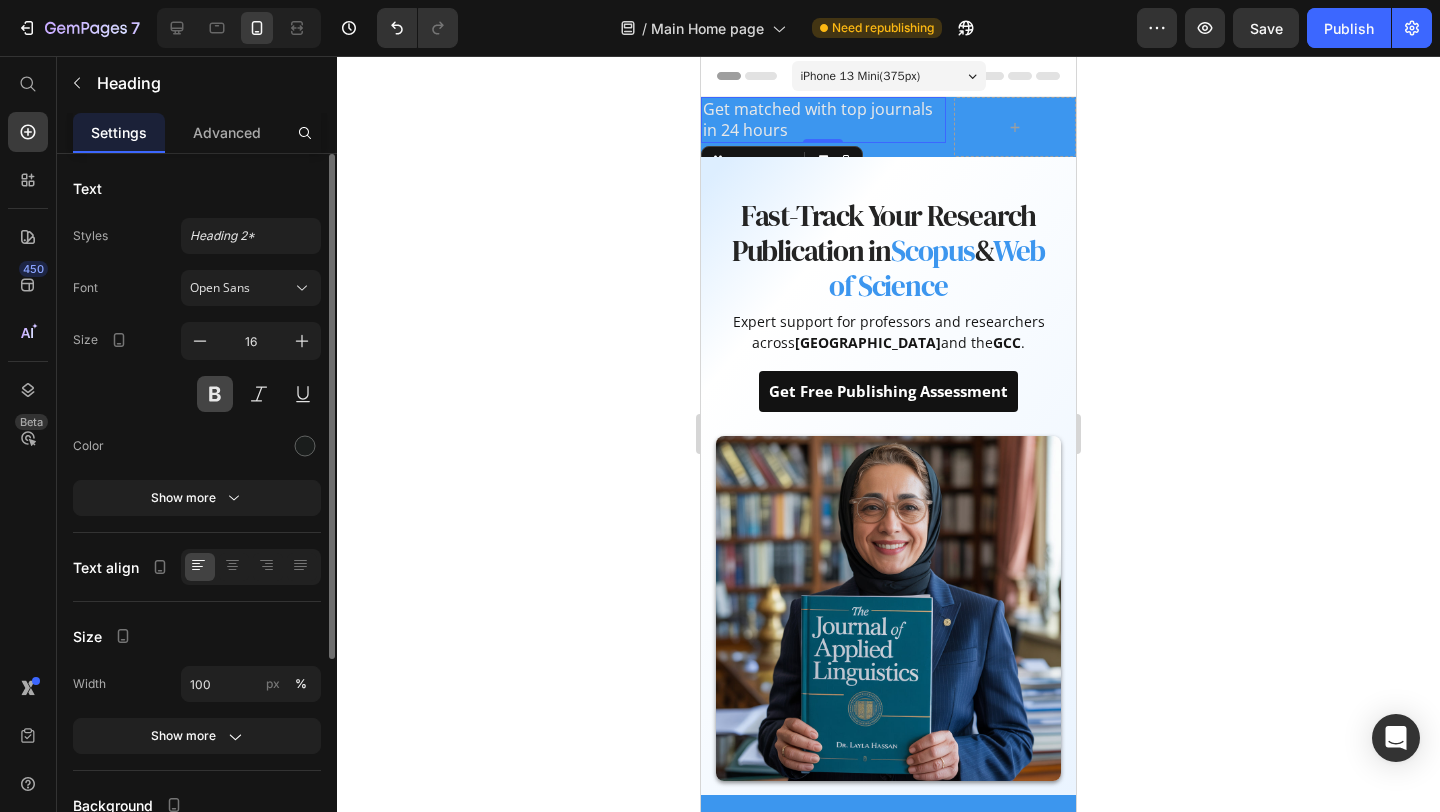 click at bounding box center [215, 394] 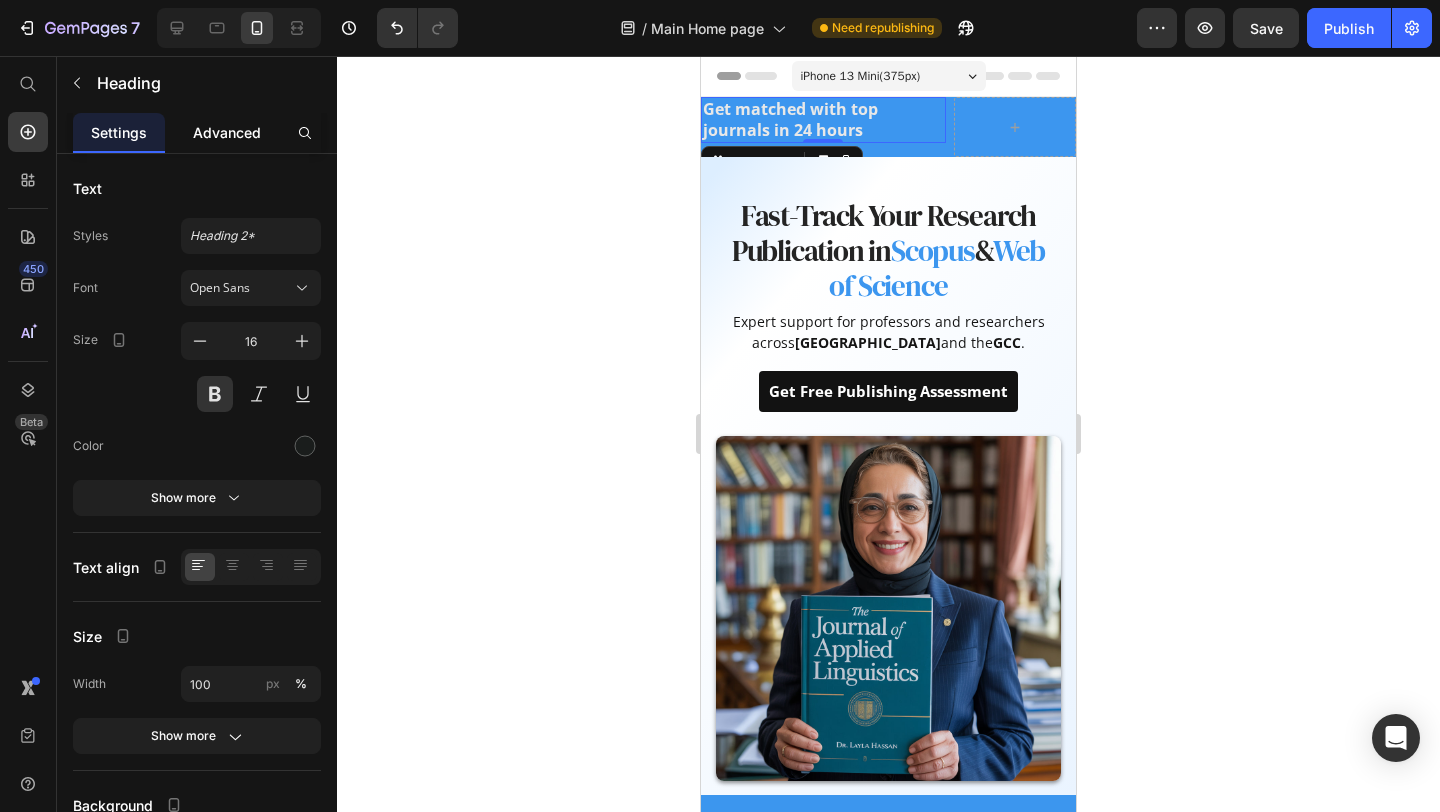 click on "Advanced" 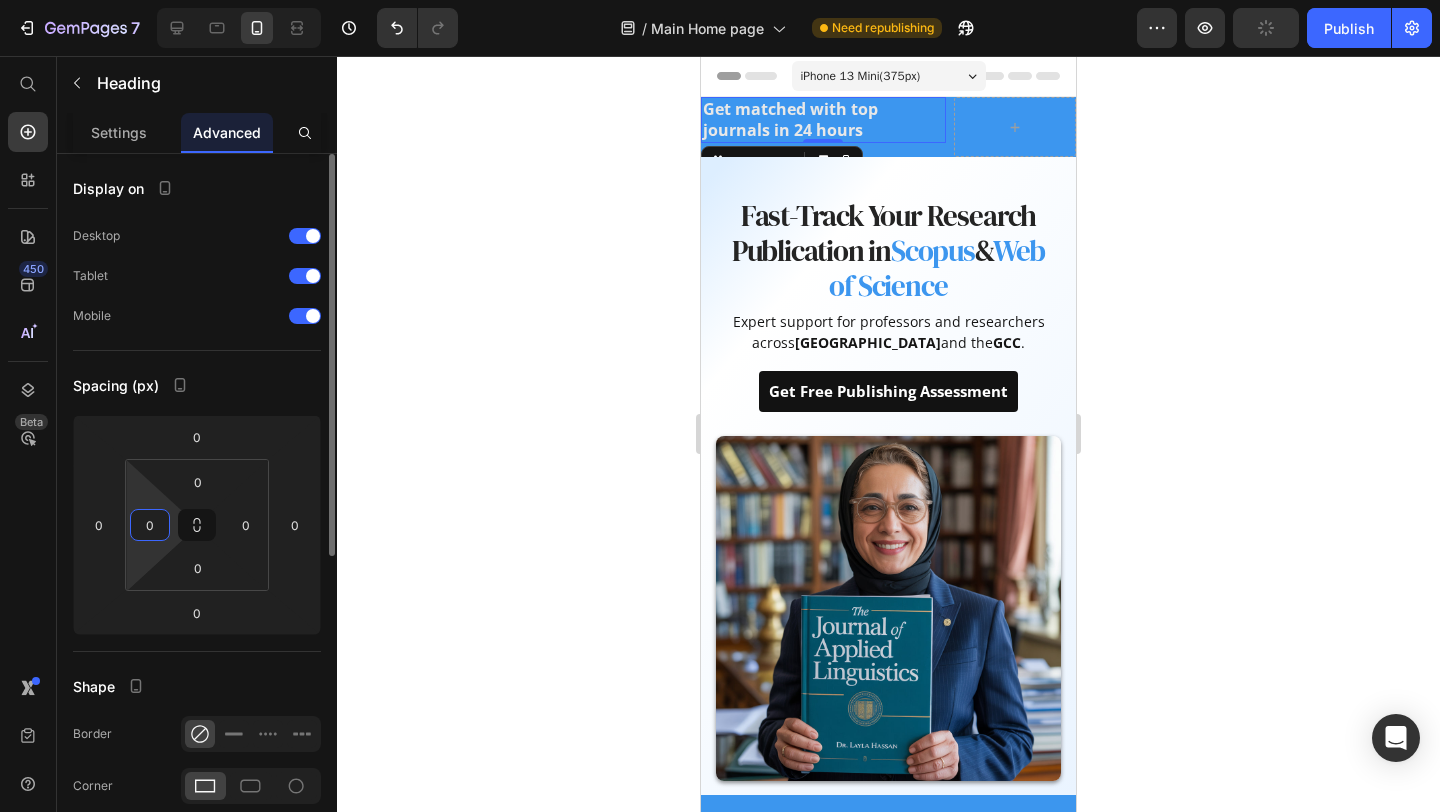 click on "0" at bounding box center (150, 525) 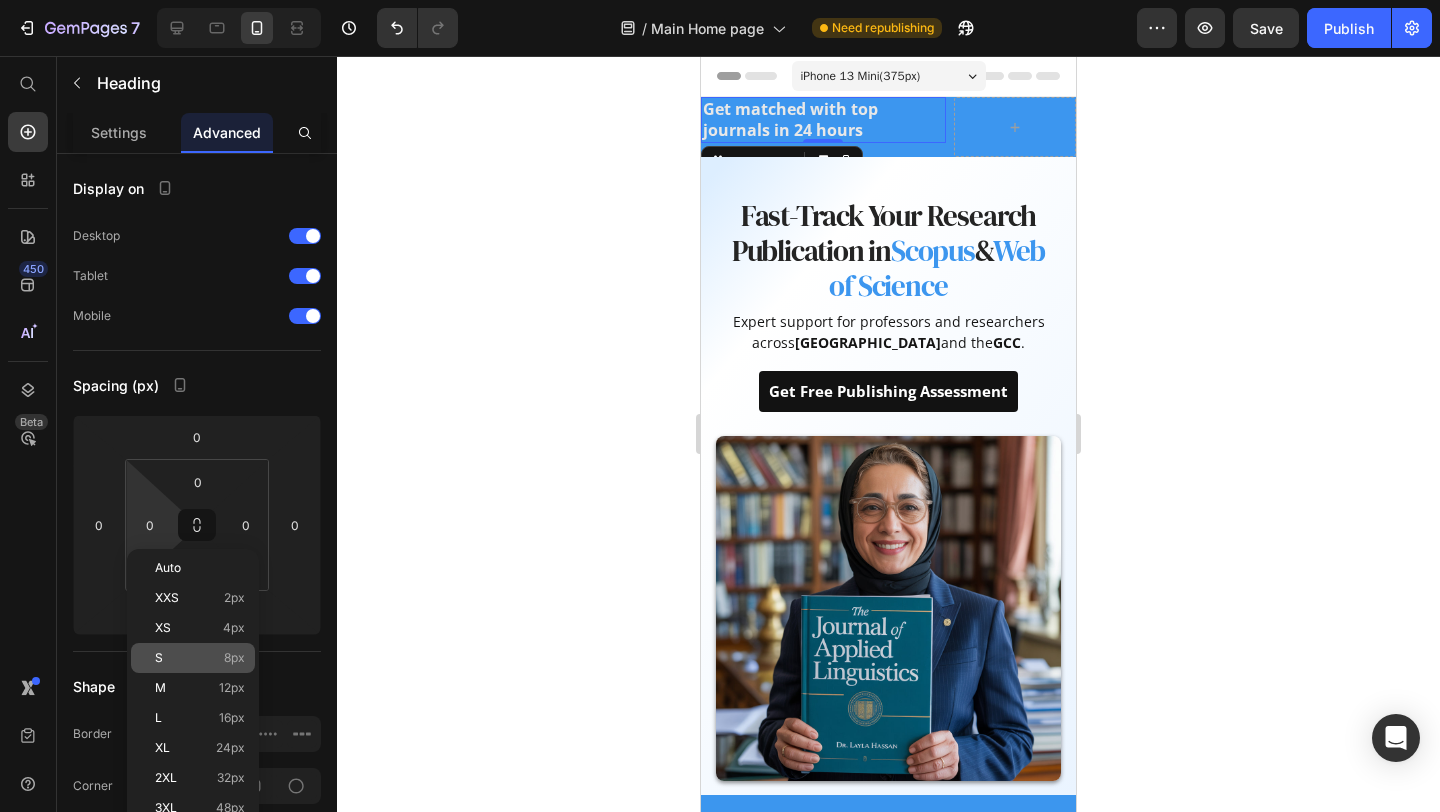 click on "S 8px" at bounding box center (200, 658) 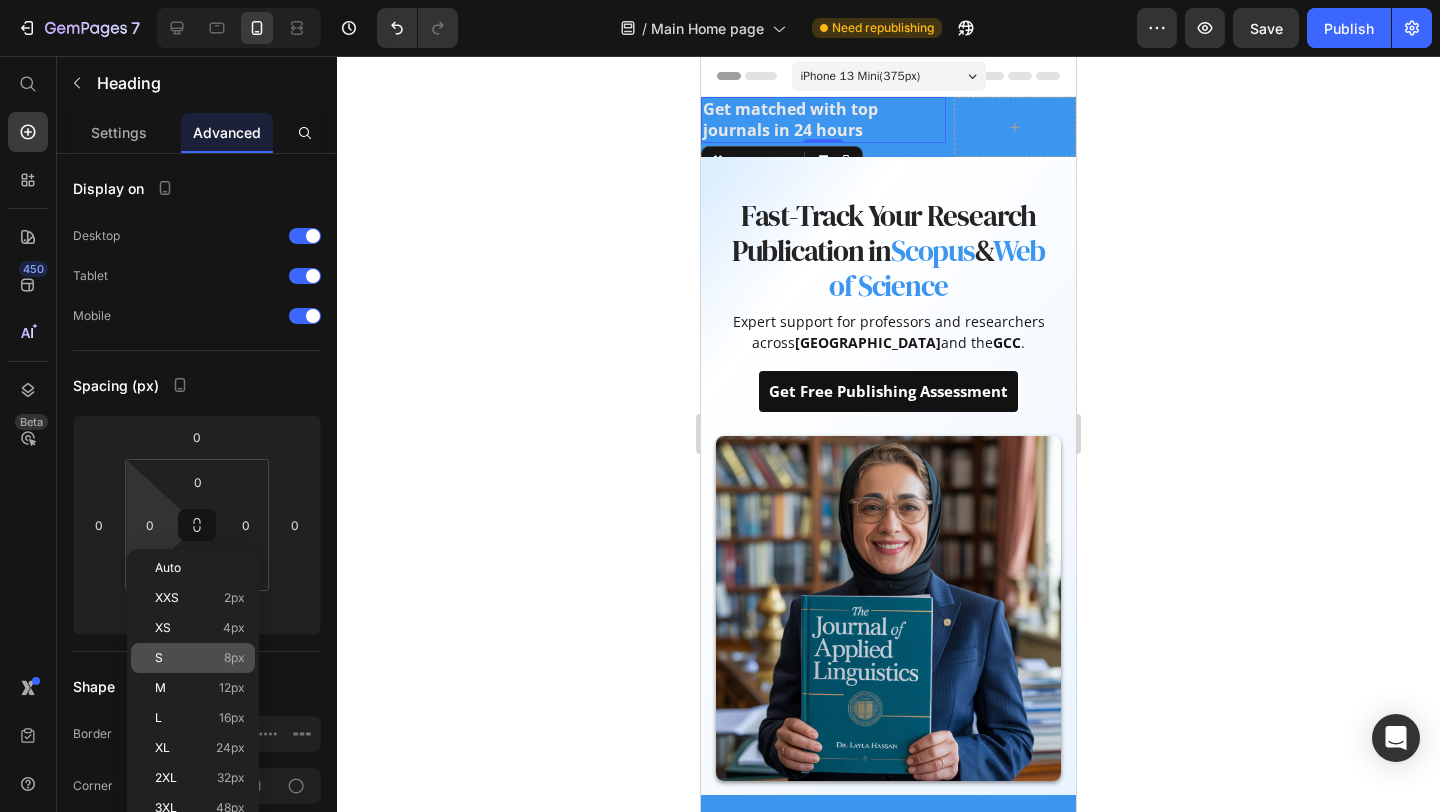 type on "8" 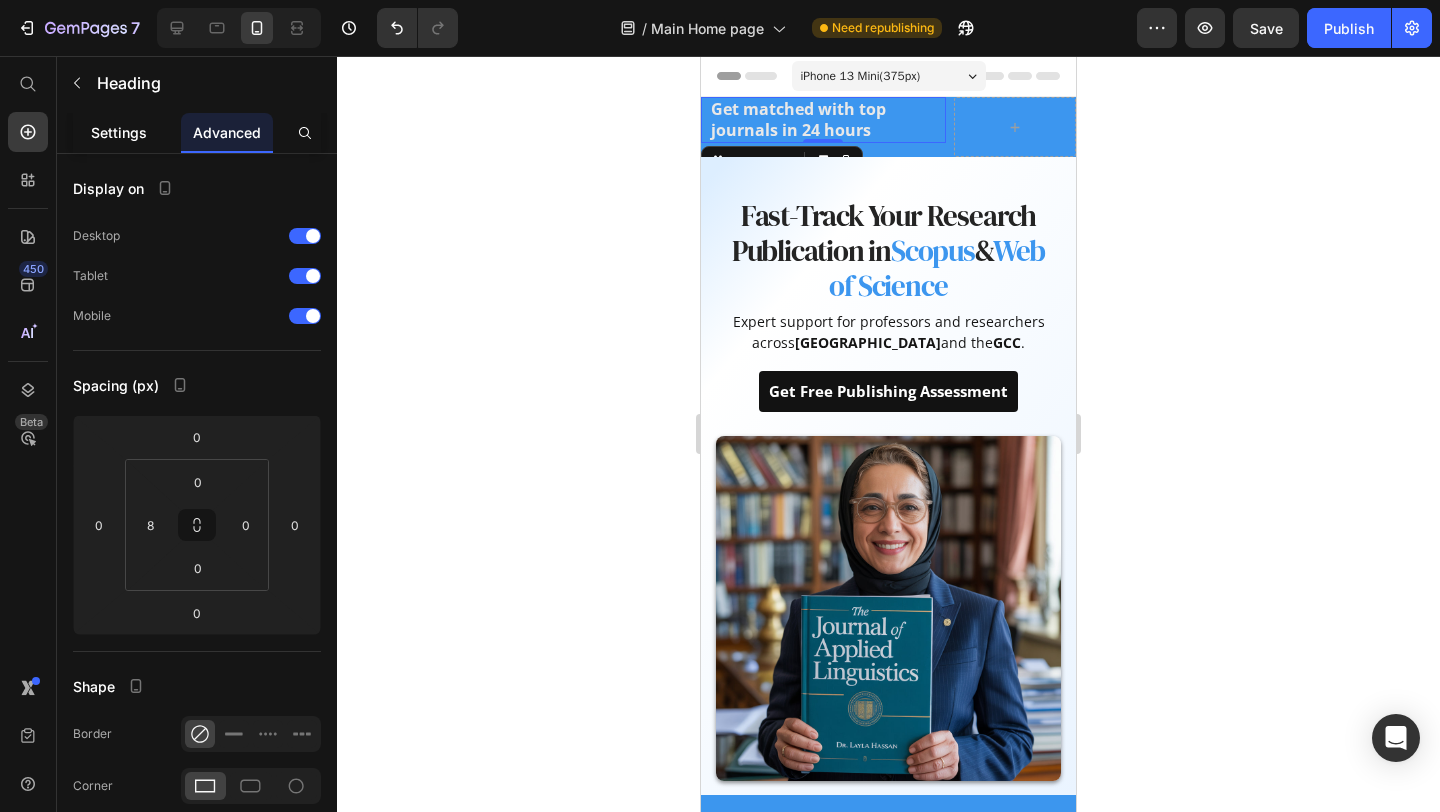 click on "Settings" 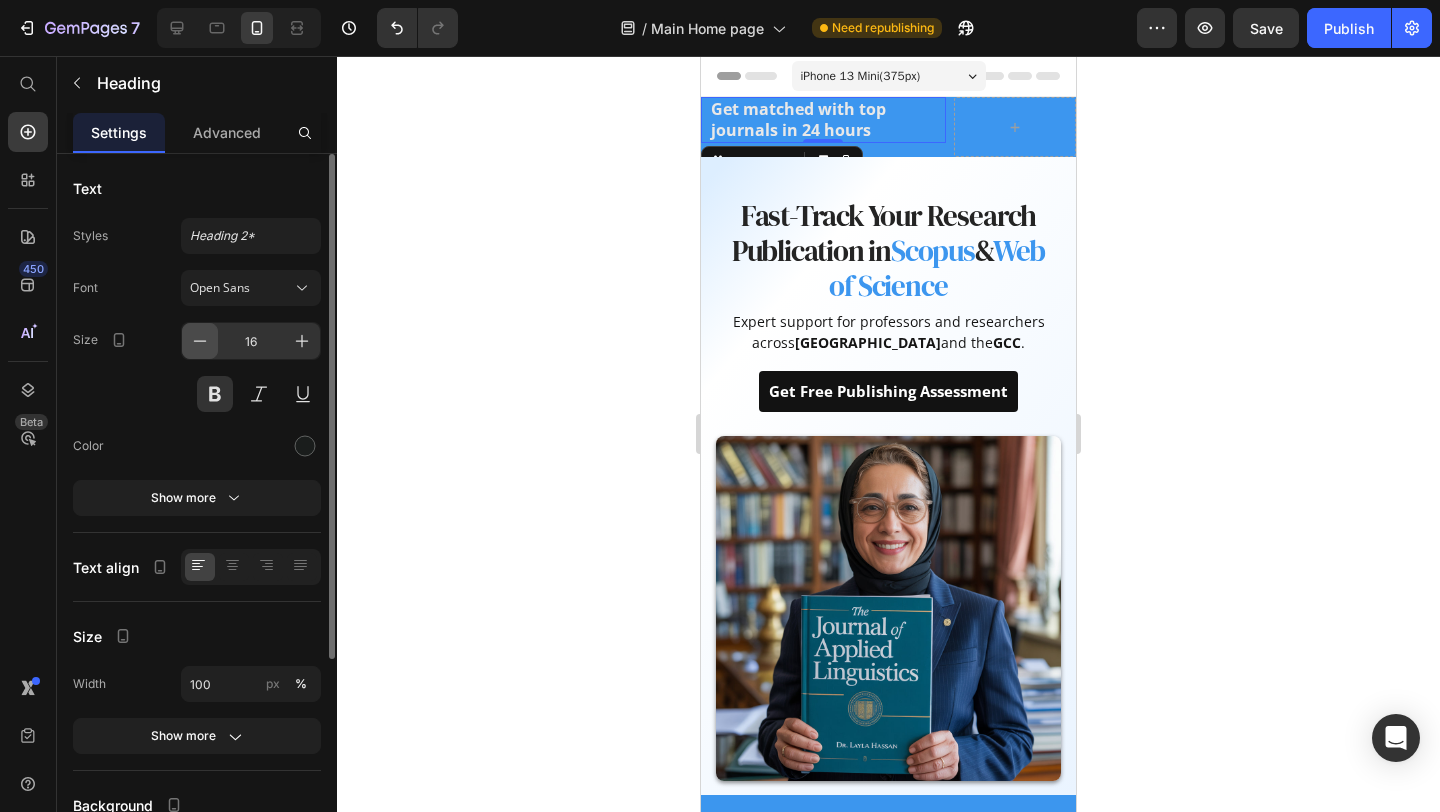 click 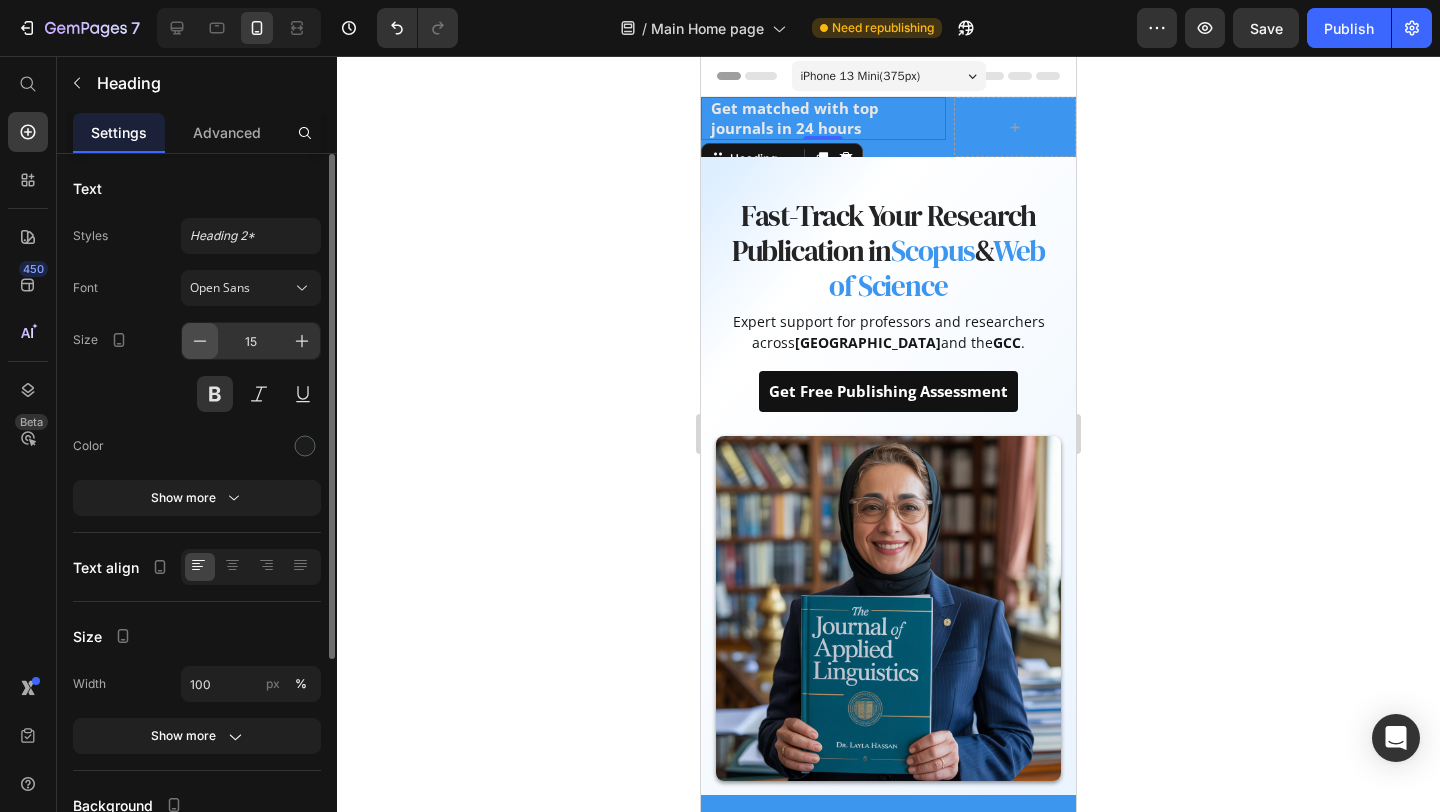 click 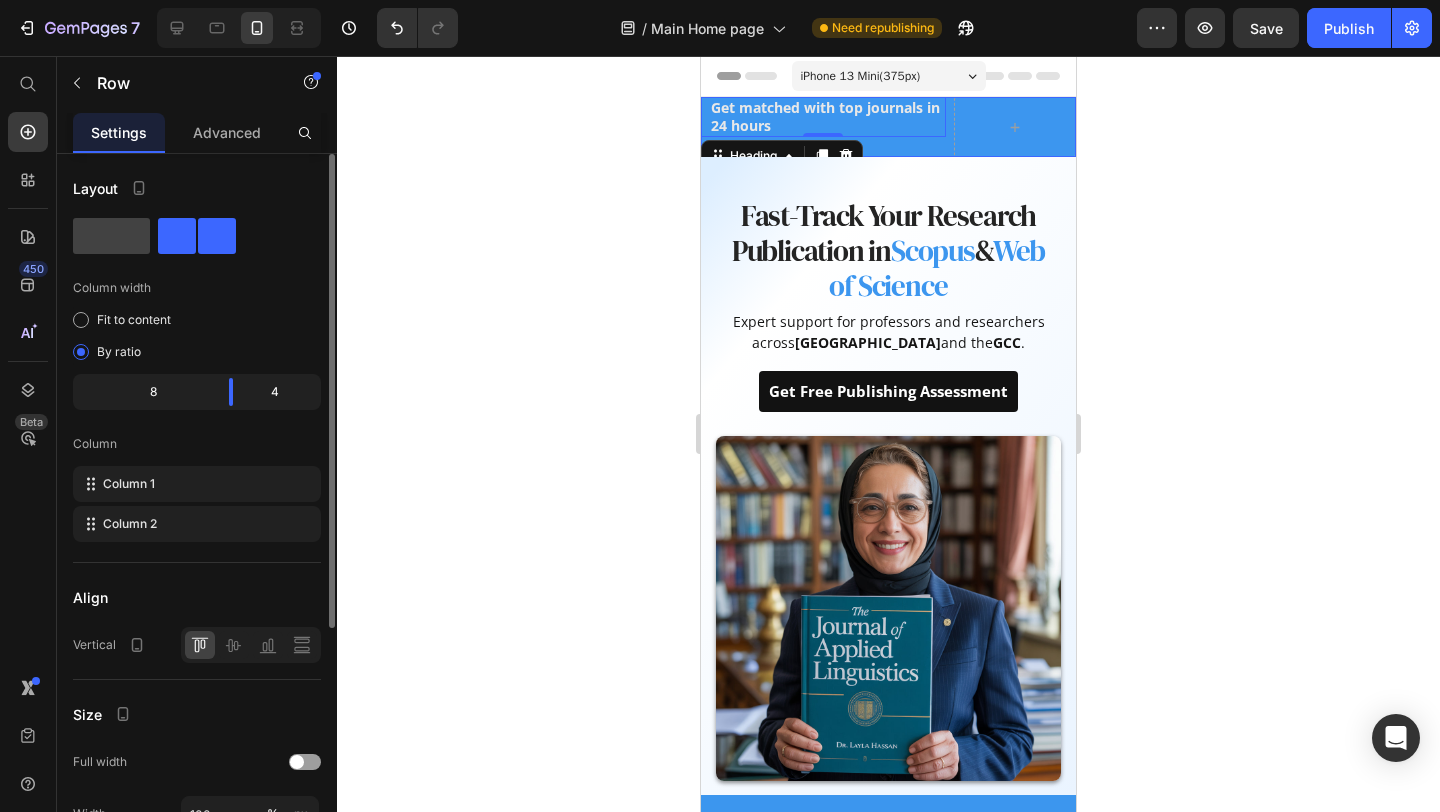 click on "⁠⁠⁠⁠⁠⁠⁠ Get matched with top journals in 24 hours Heading   0" at bounding box center (823, 127) 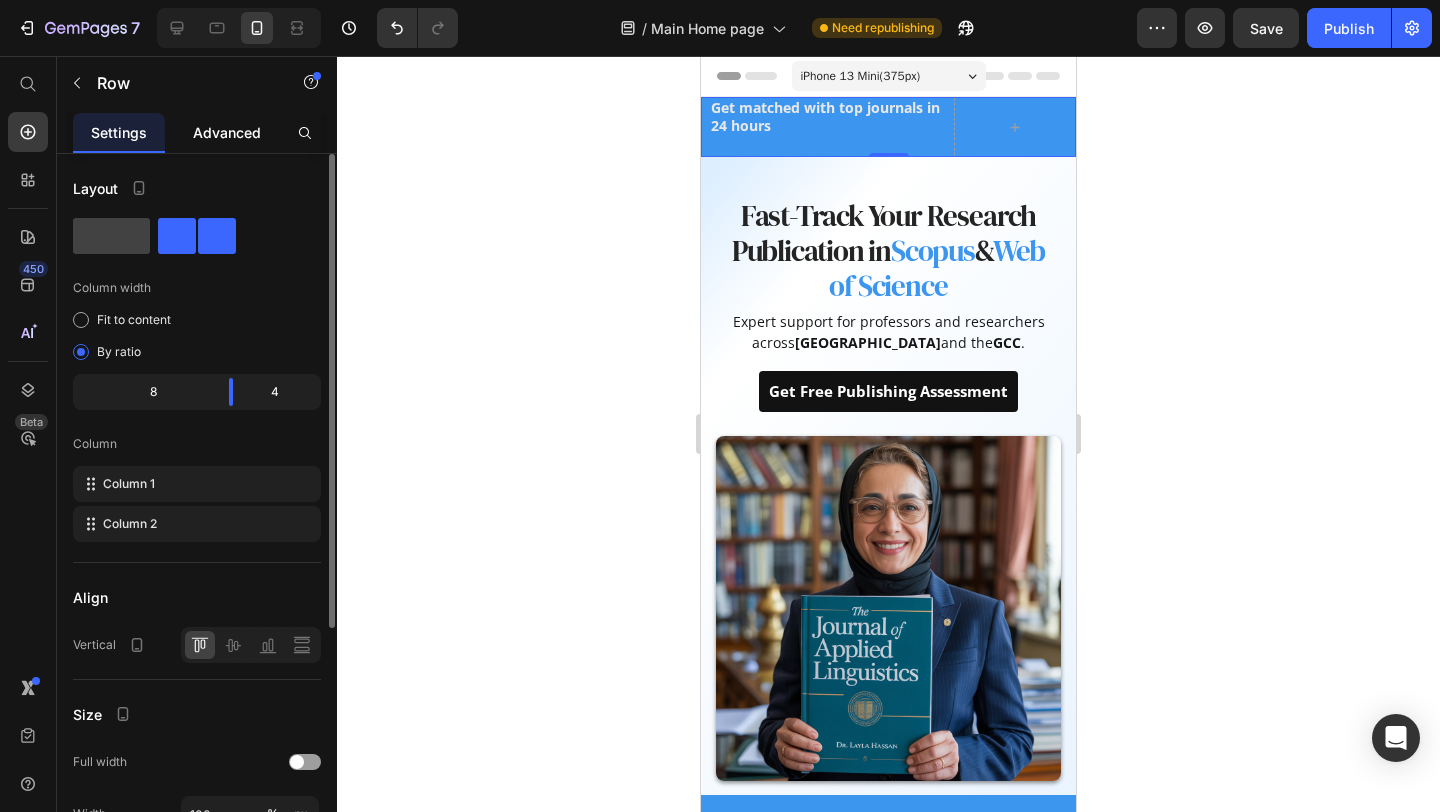 click on "Advanced" 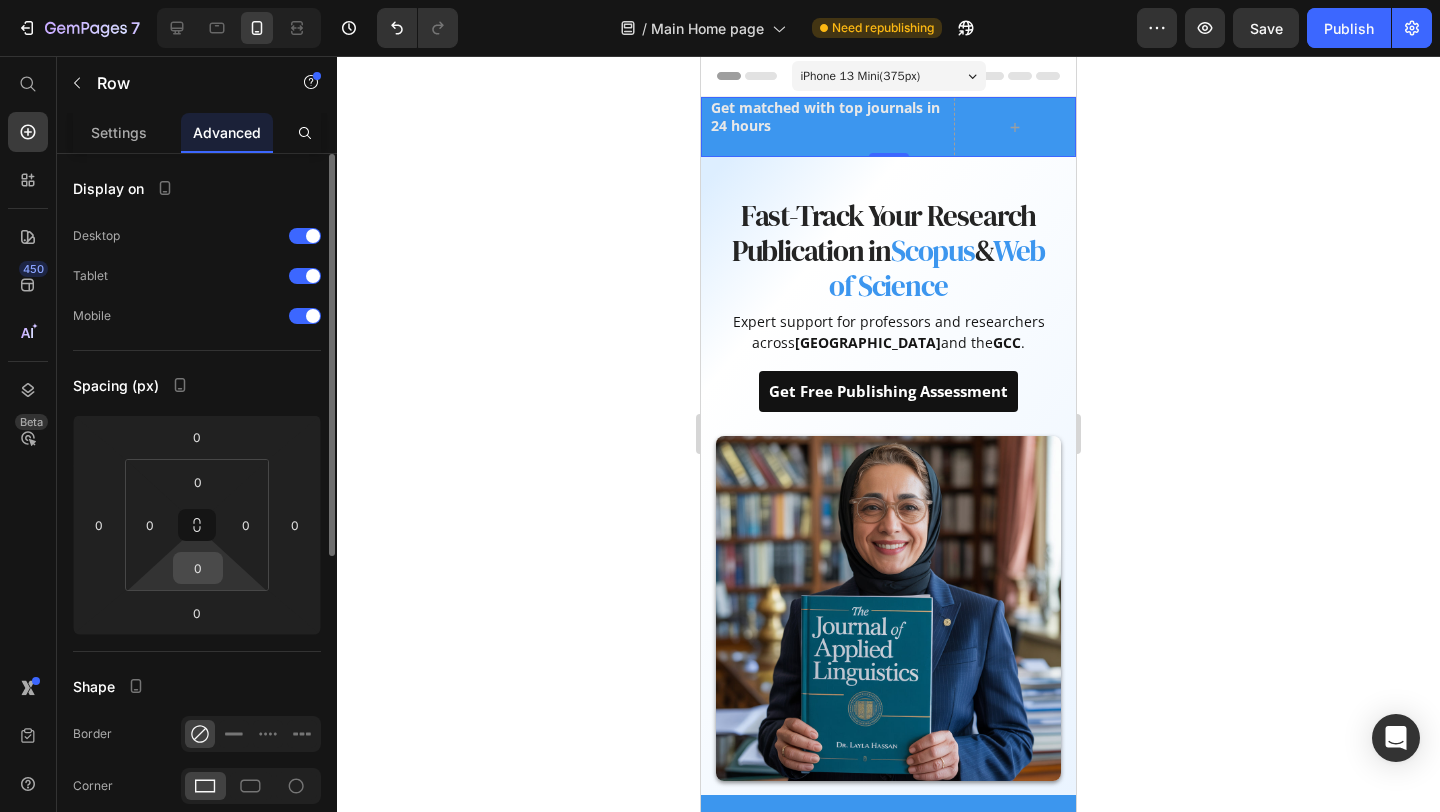 click on "0" at bounding box center (198, 568) 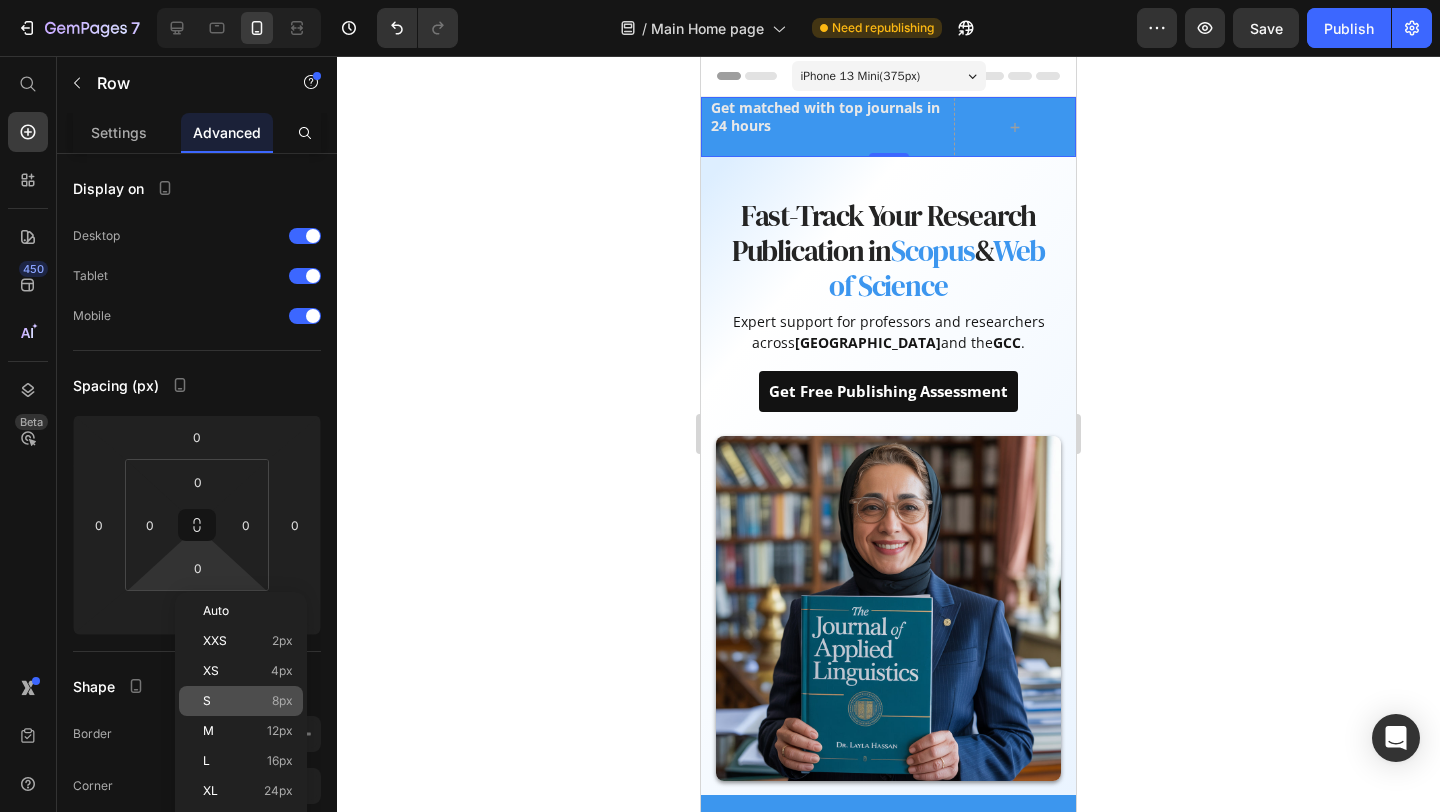 click on "8px" at bounding box center (282, 701) 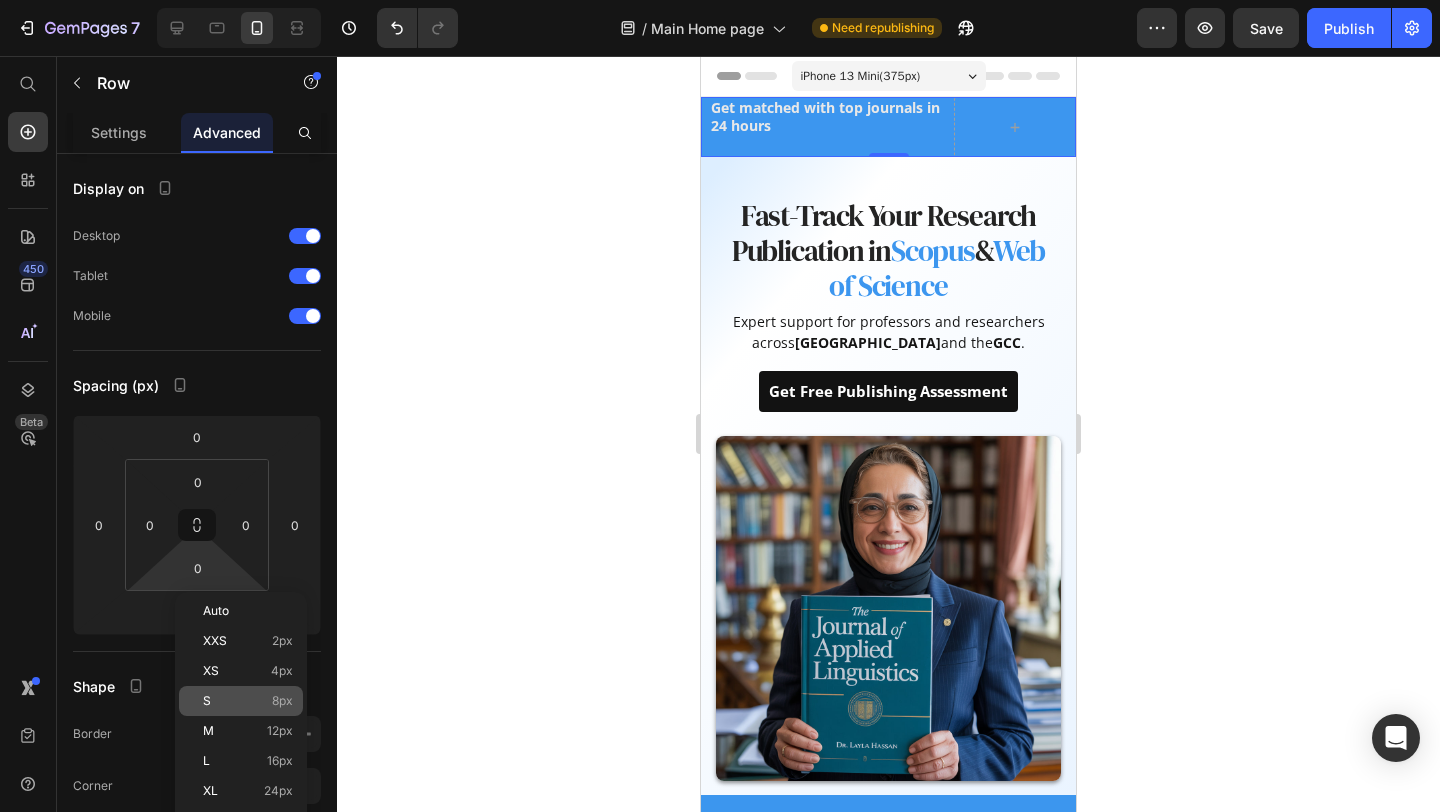 type on "8" 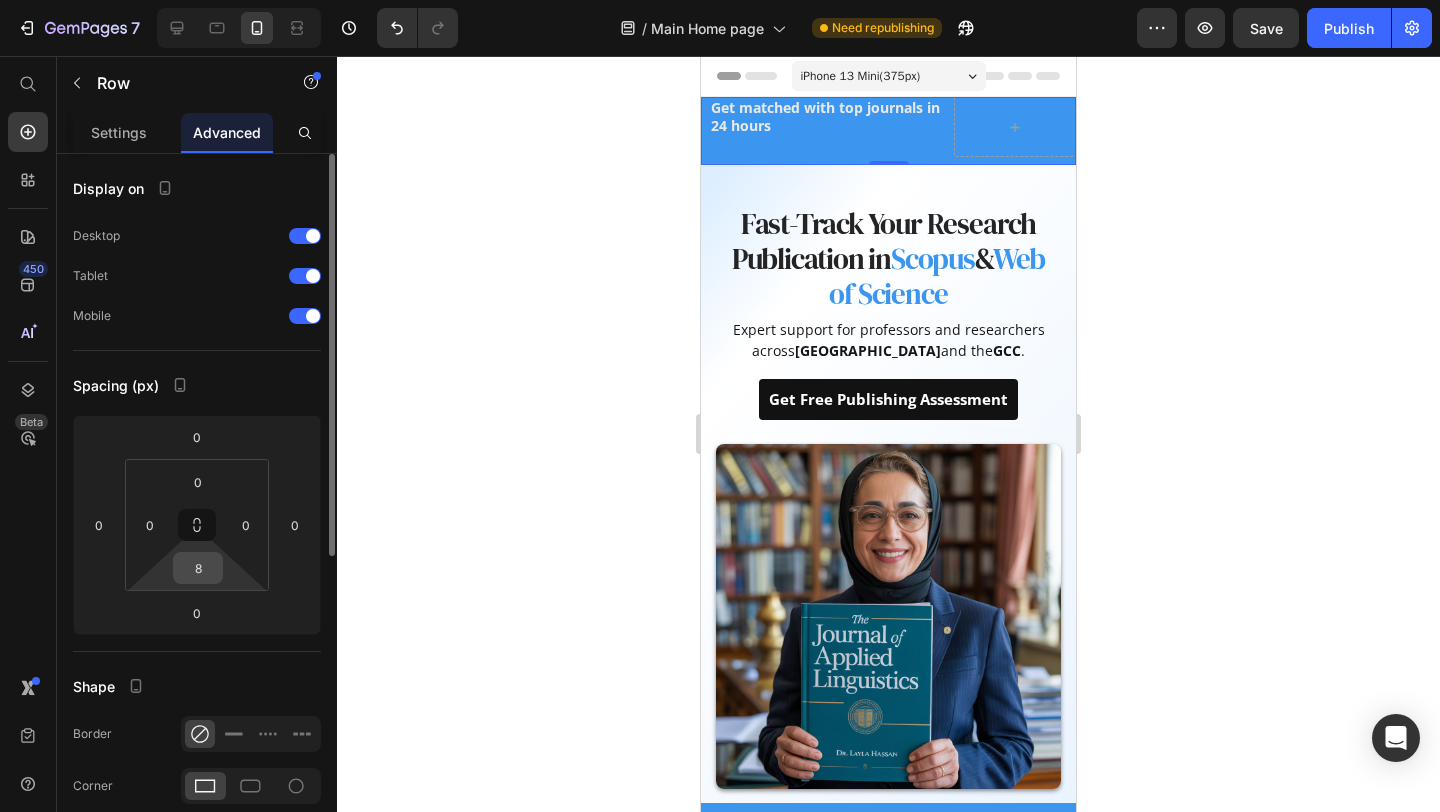 click on "8" at bounding box center [198, 568] 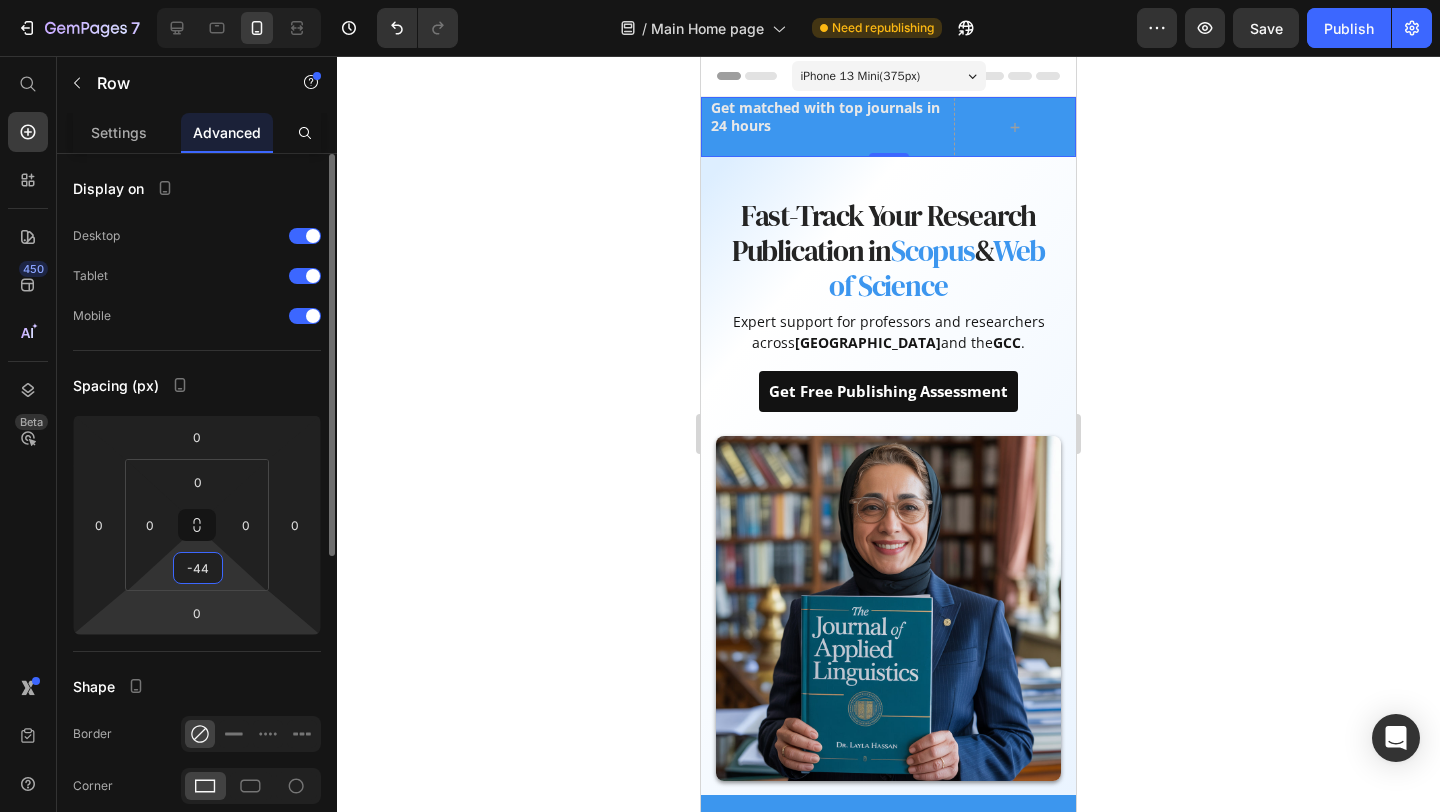 type on "-4" 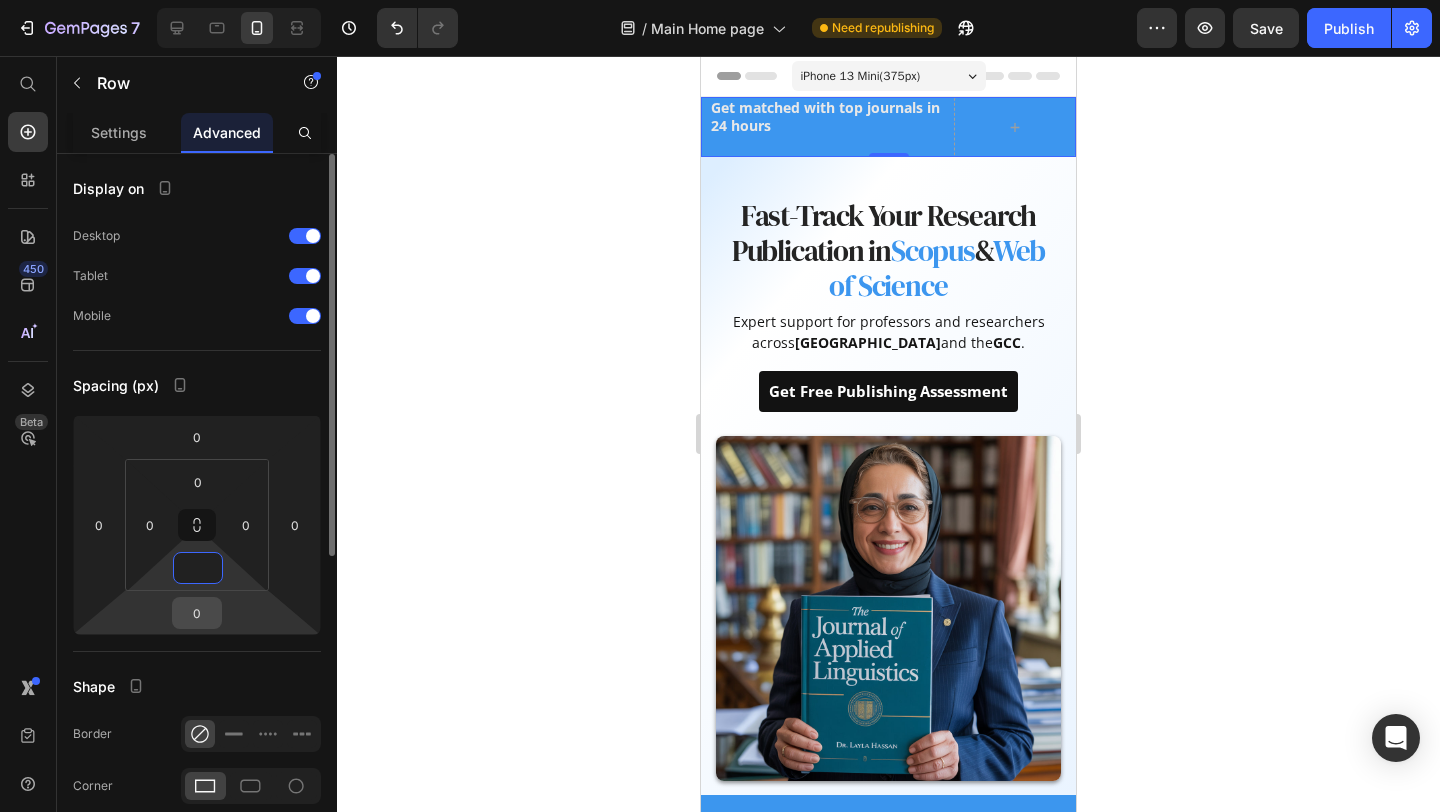 type on "0" 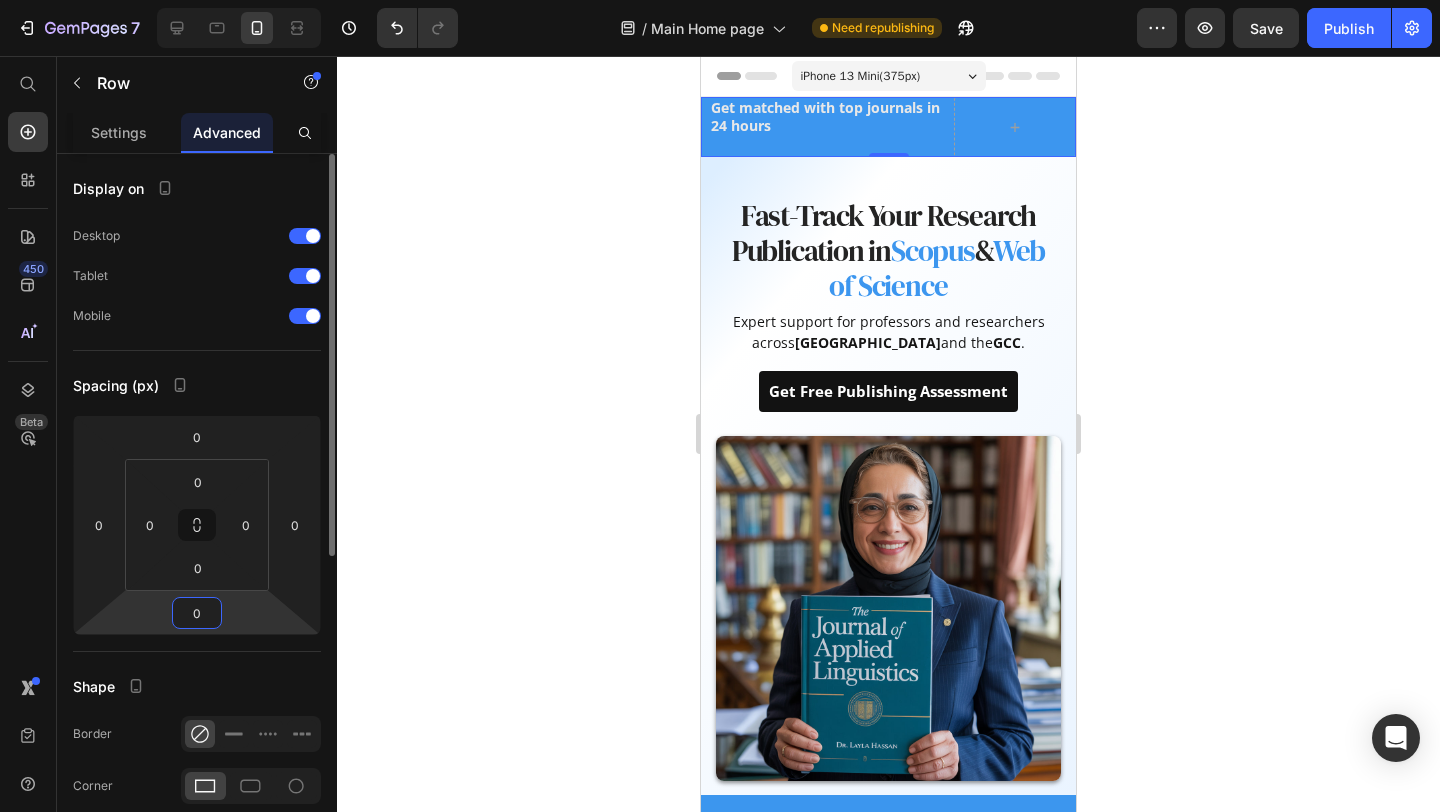 click on "0" at bounding box center [197, 613] 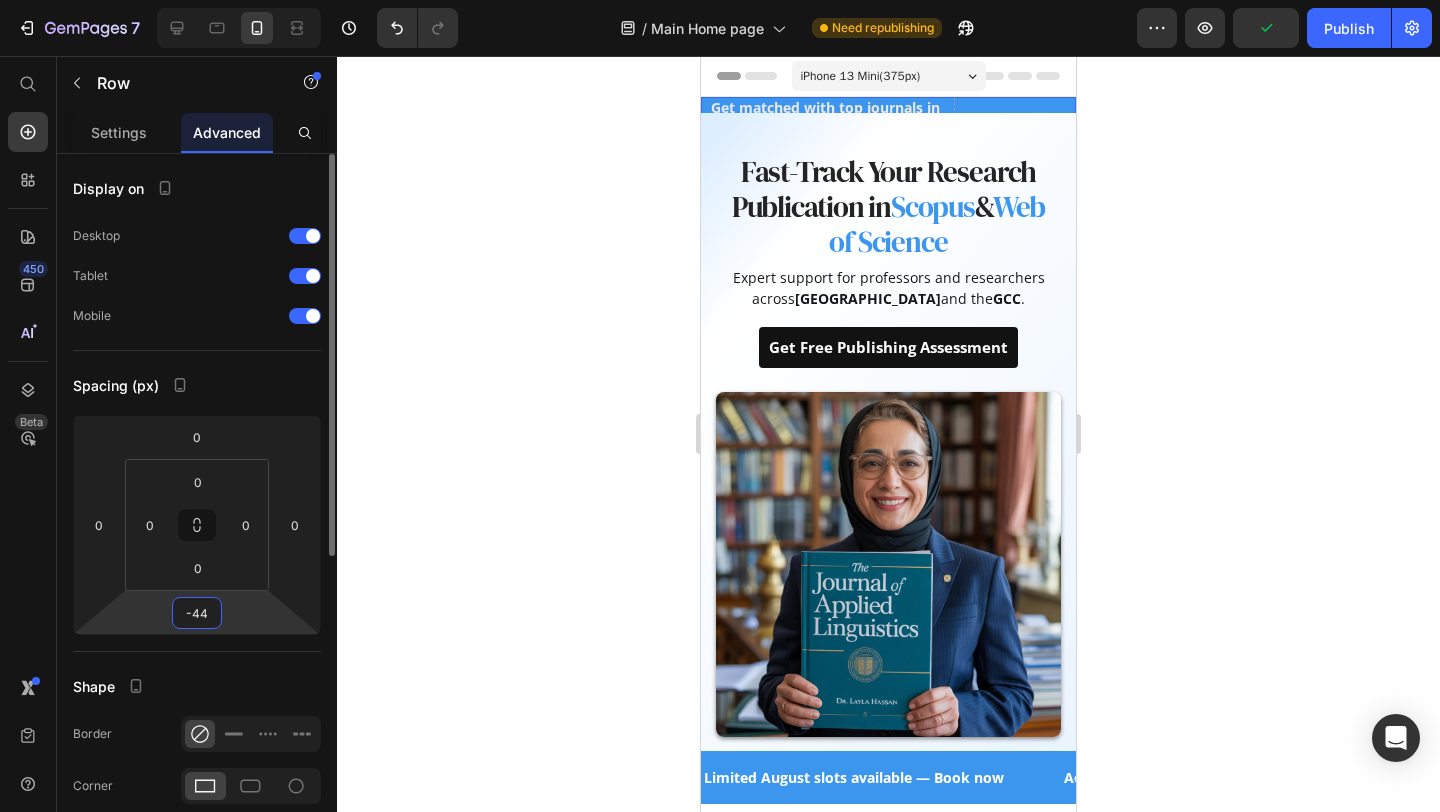 type on "-4" 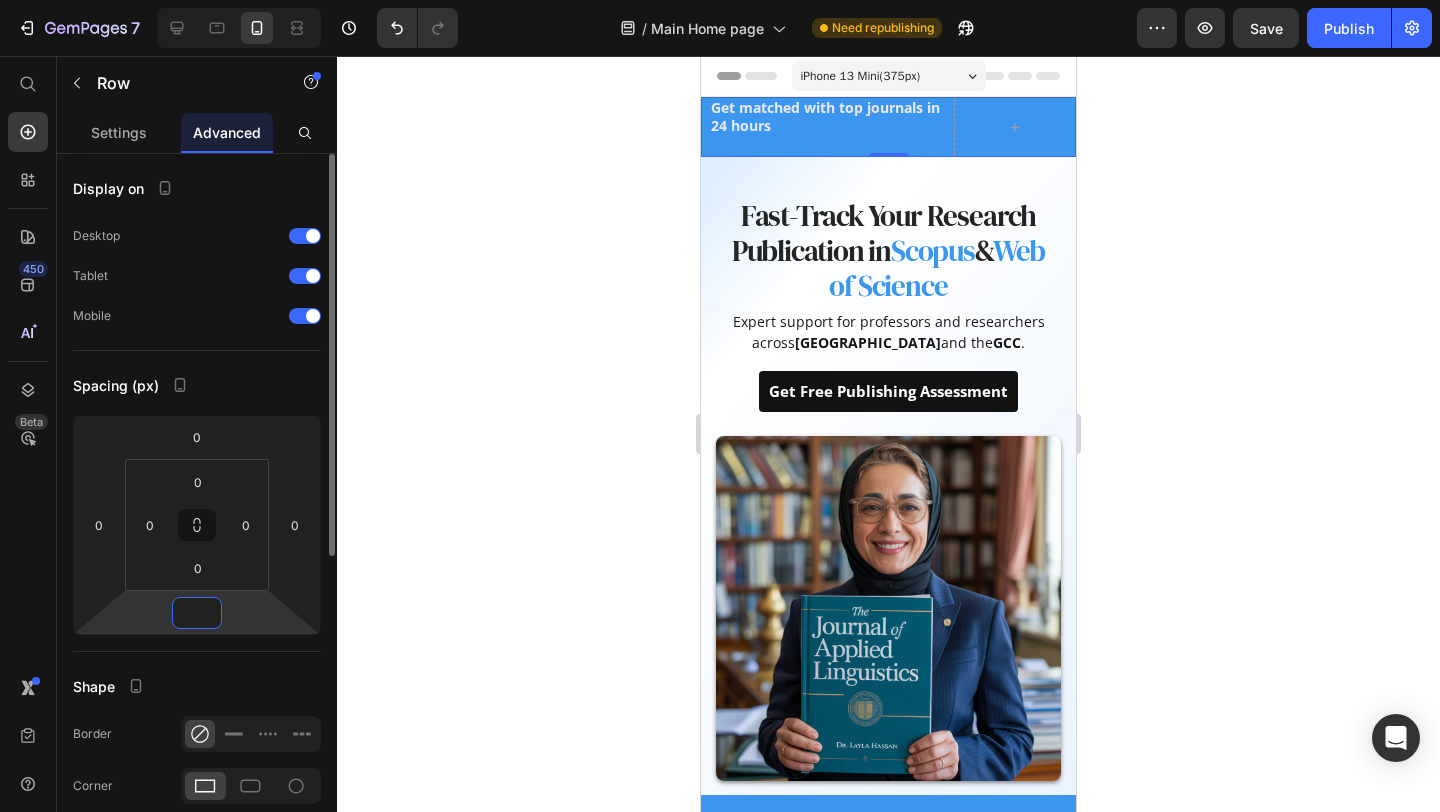 type on "-8" 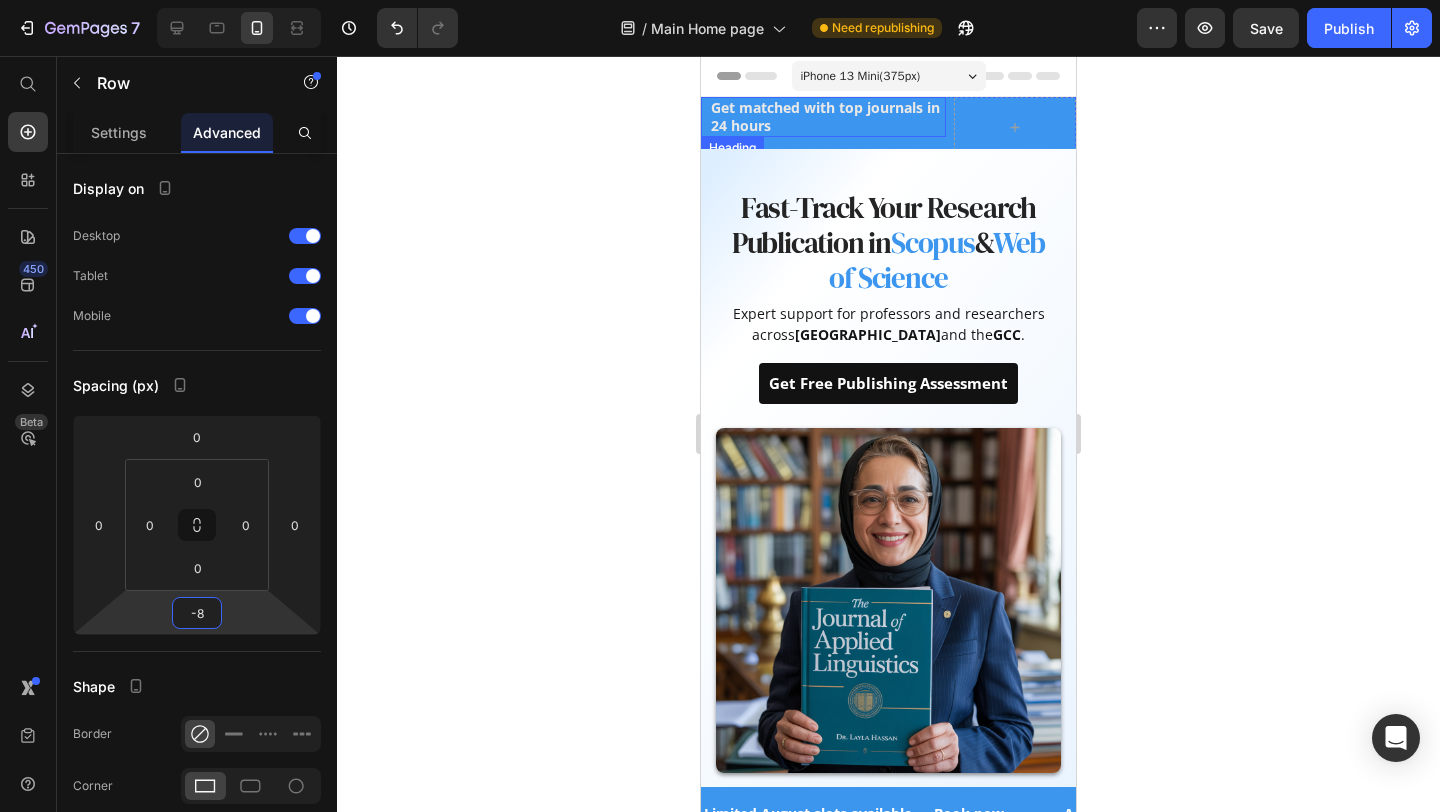 click on "⁠⁠⁠⁠⁠⁠⁠ Get matched with top journals in 24 hours" at bounding box center [827, 117] 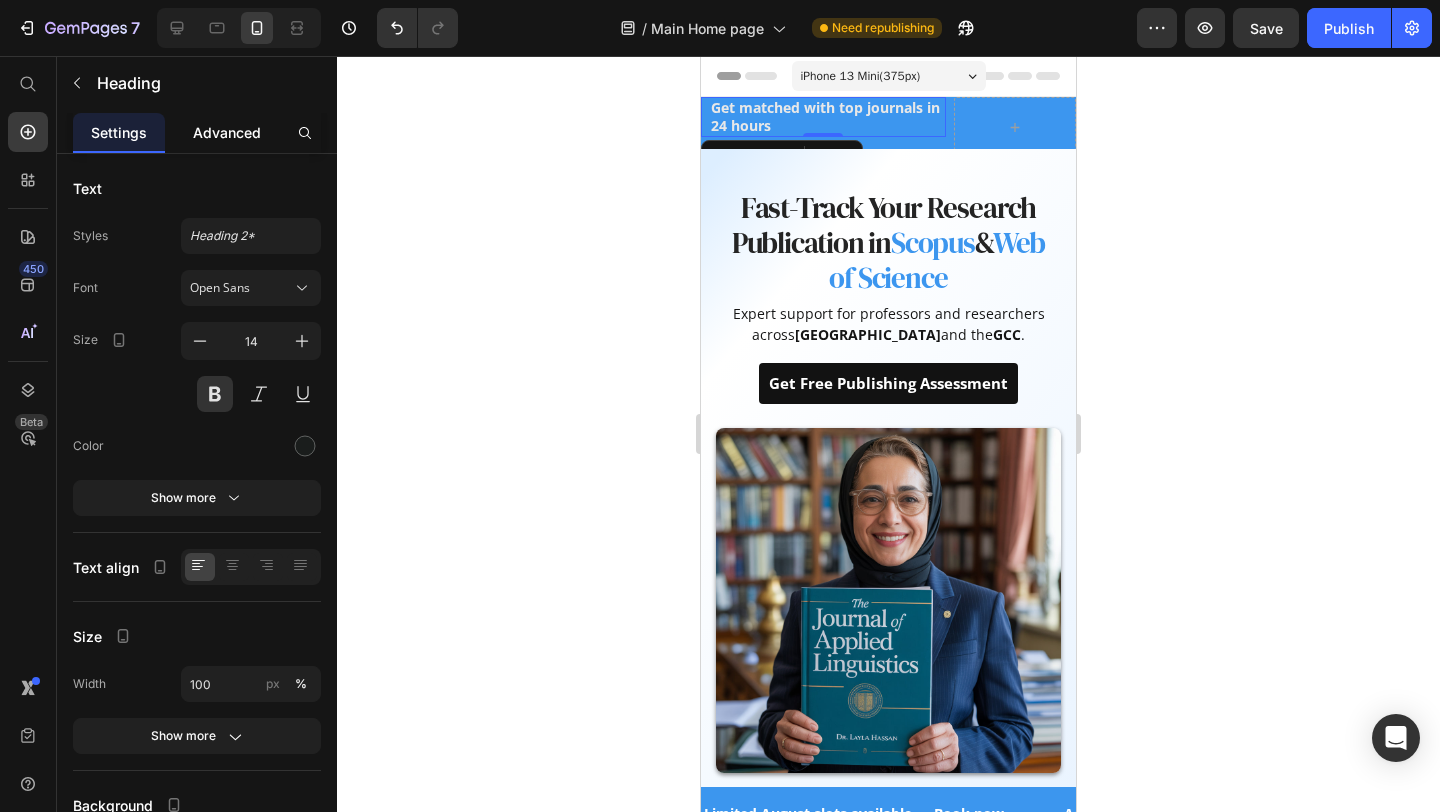 click on "Advanced" at bounding box center (227, 132) 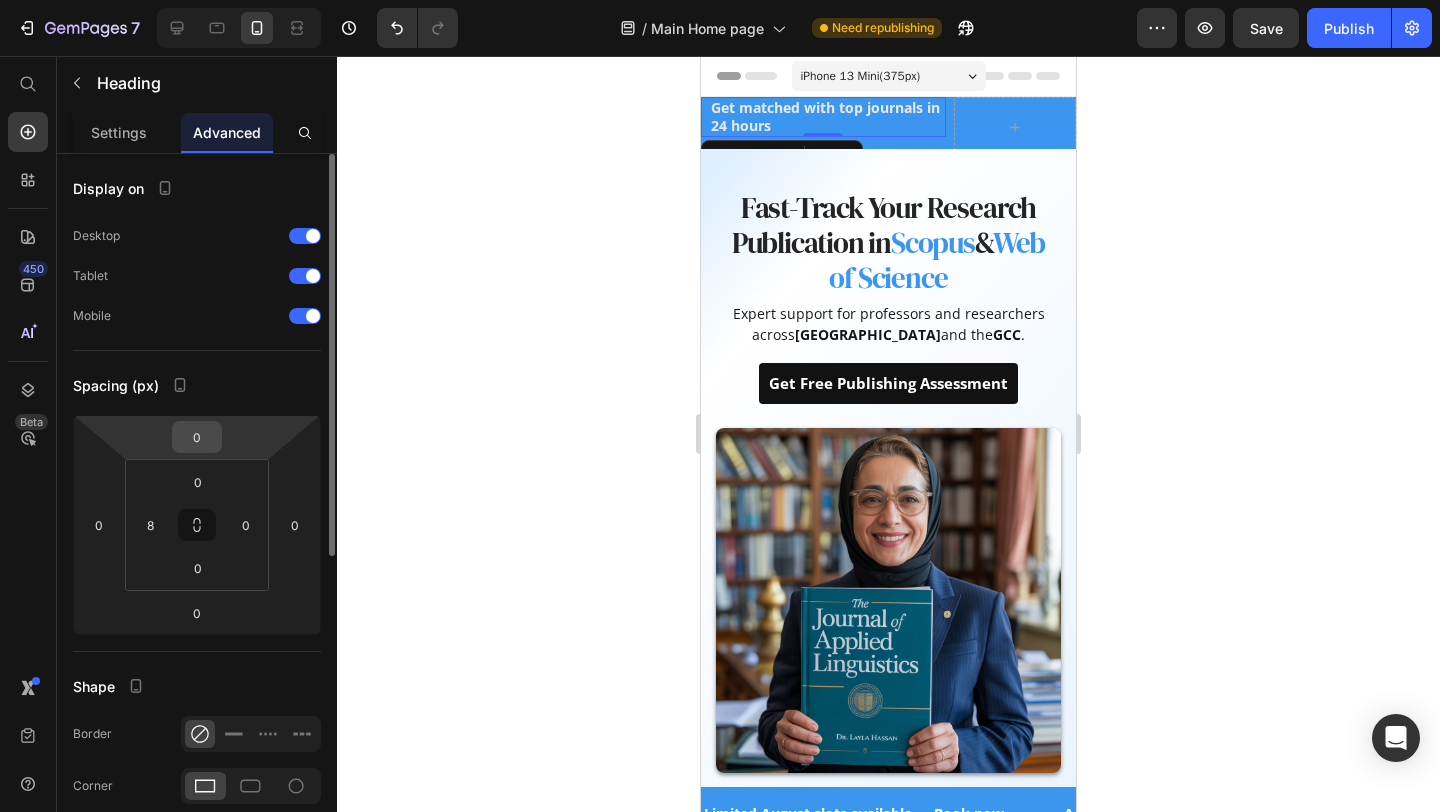 click on "0" at bounding box center [197, 437] 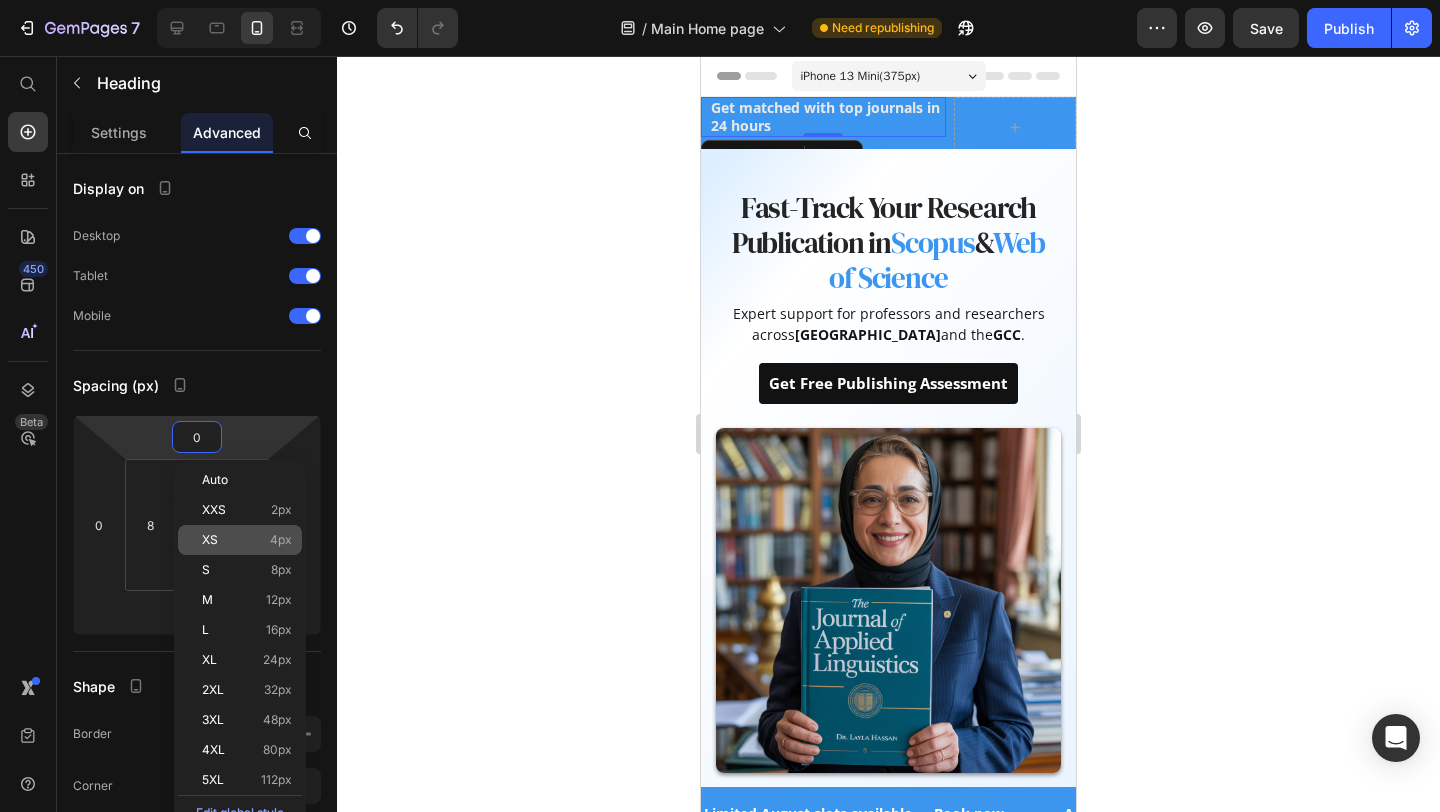 click on "XS 4px" at bounding box center (247, 540) 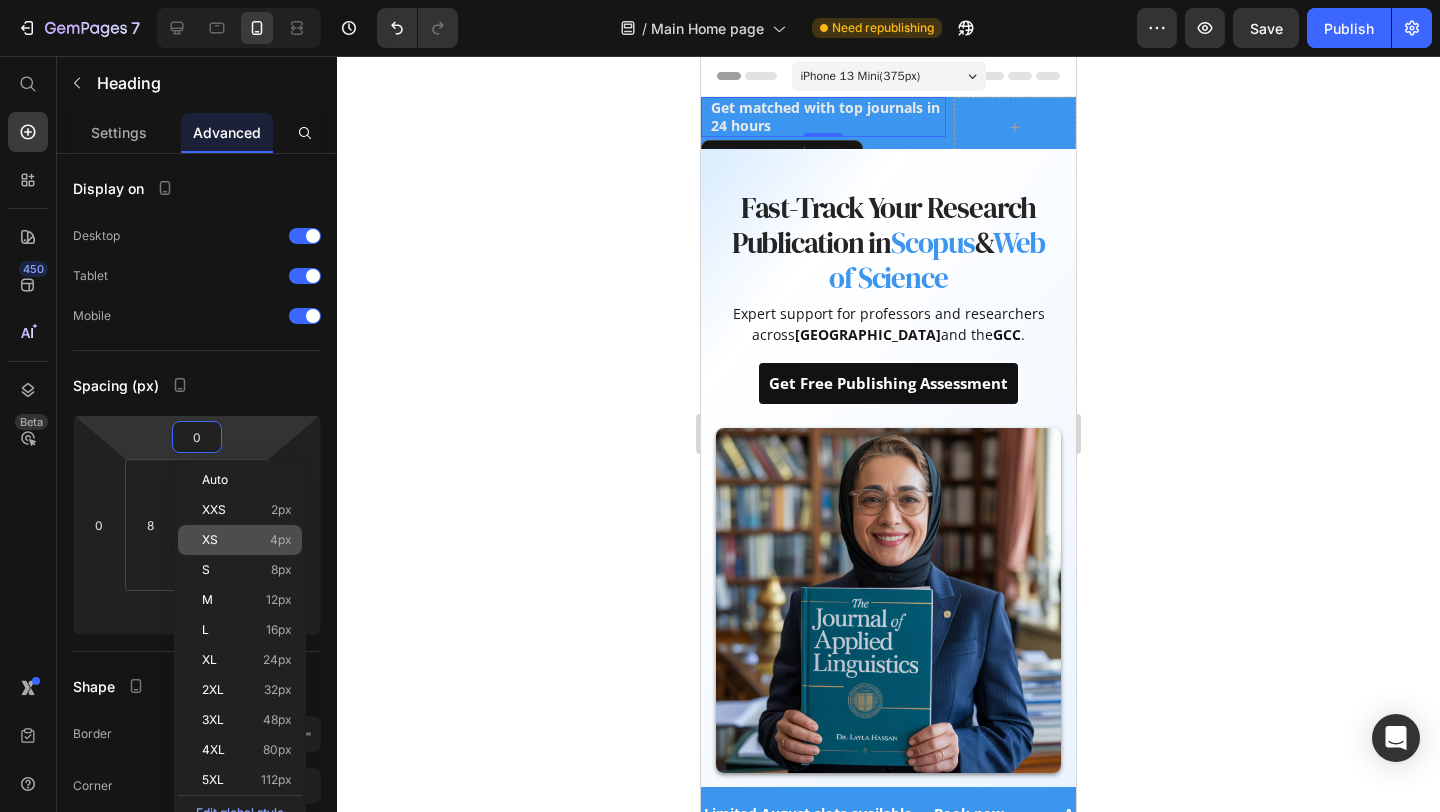 type on "4" 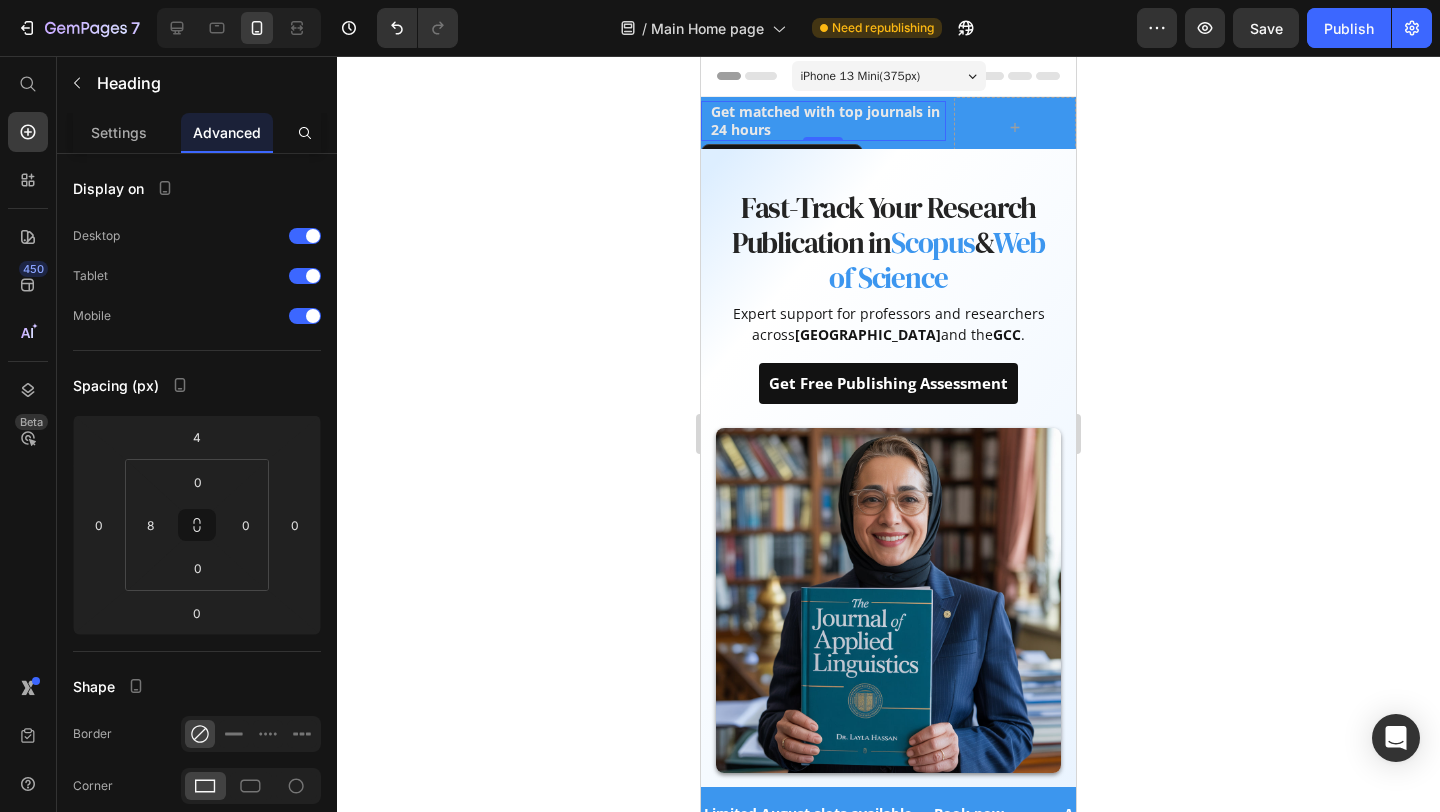 click 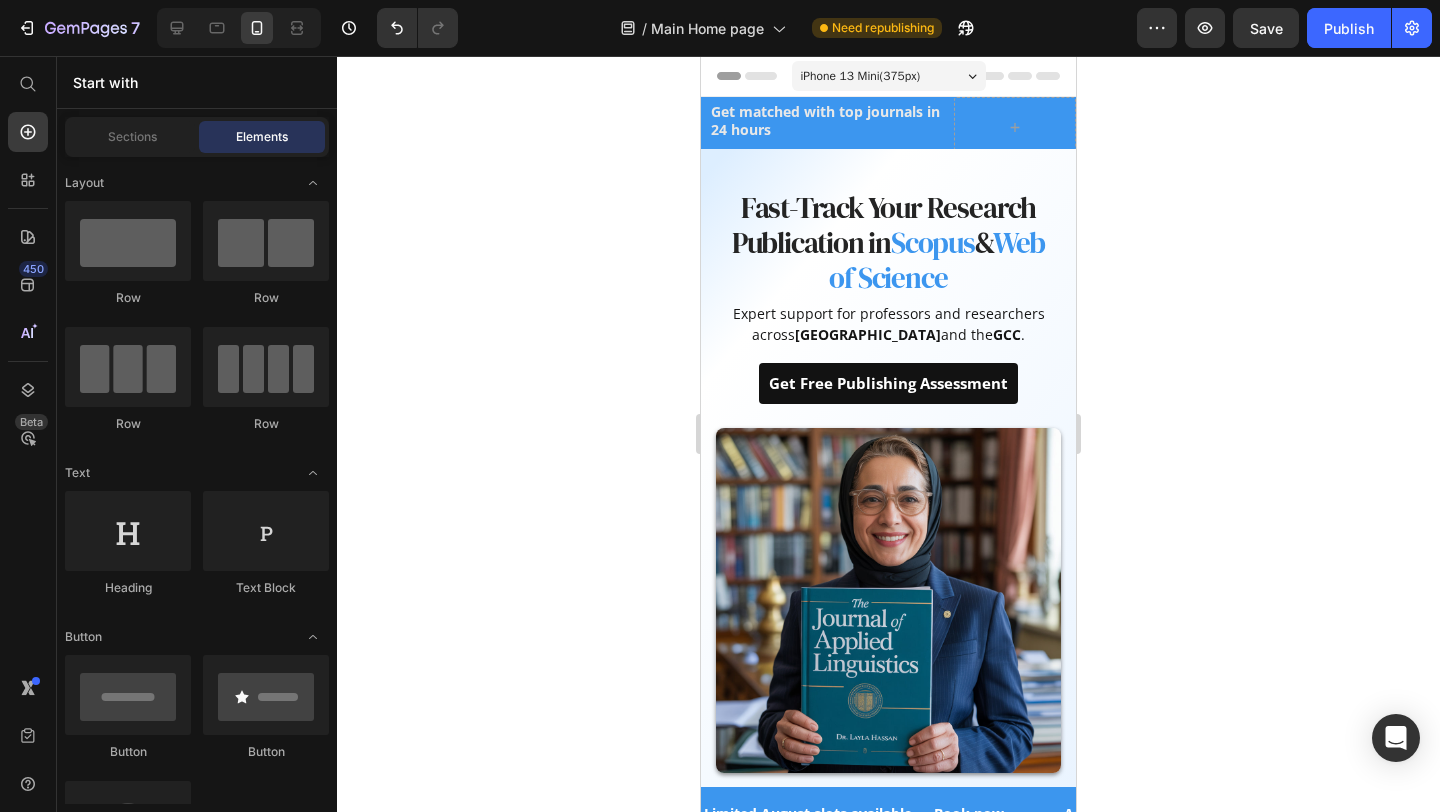 click 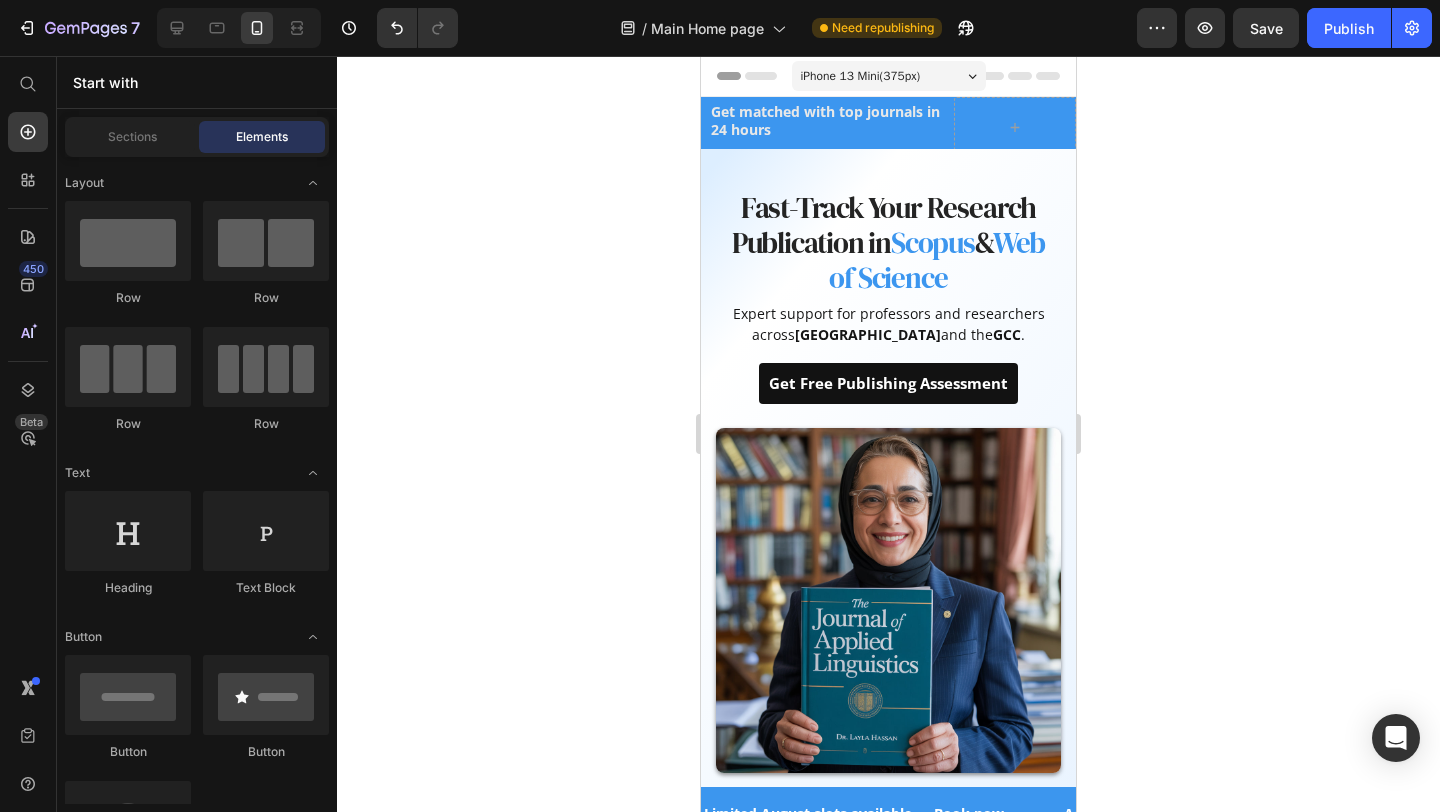 click 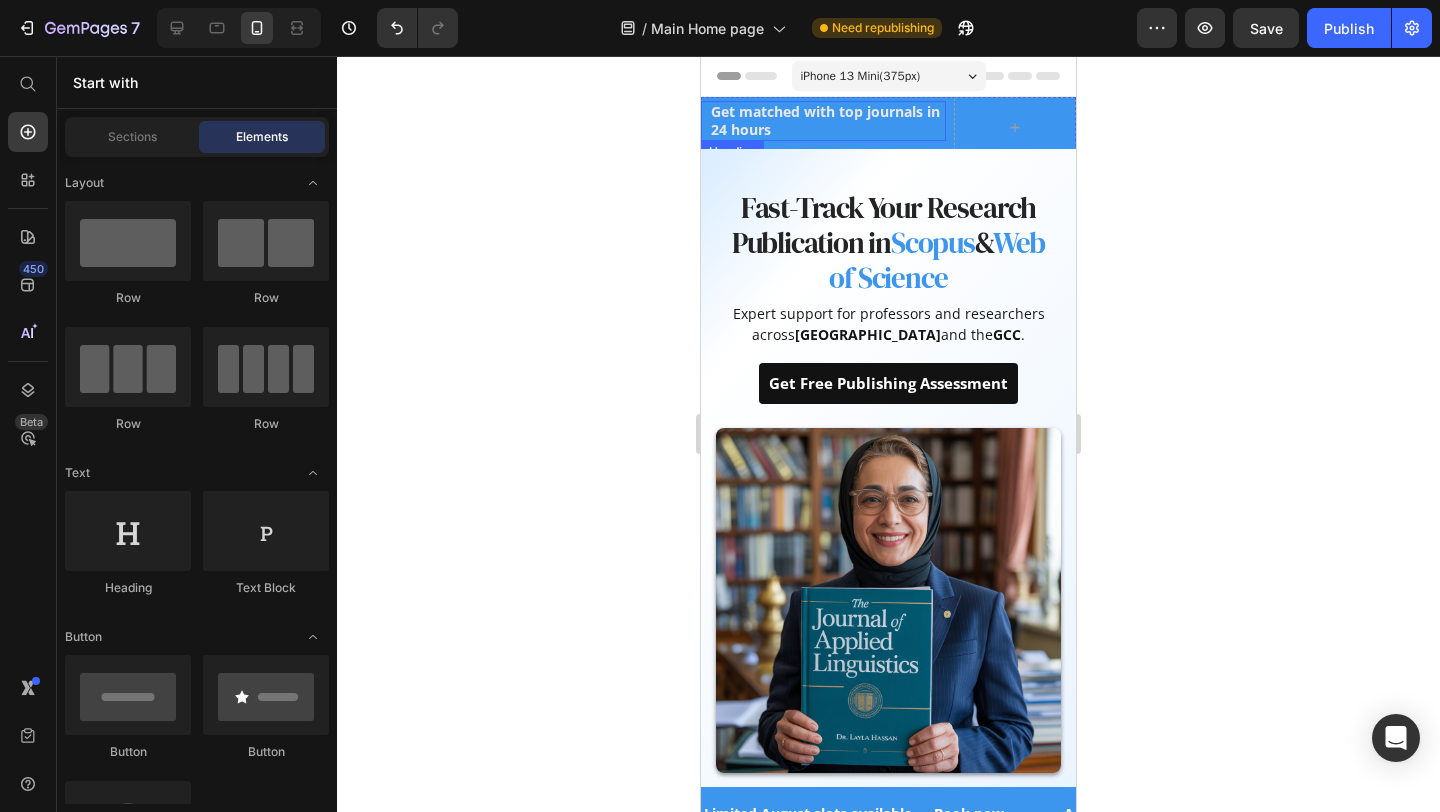 click on "Get matched with top journals in 24 hours" at bounding box center (825, 120) 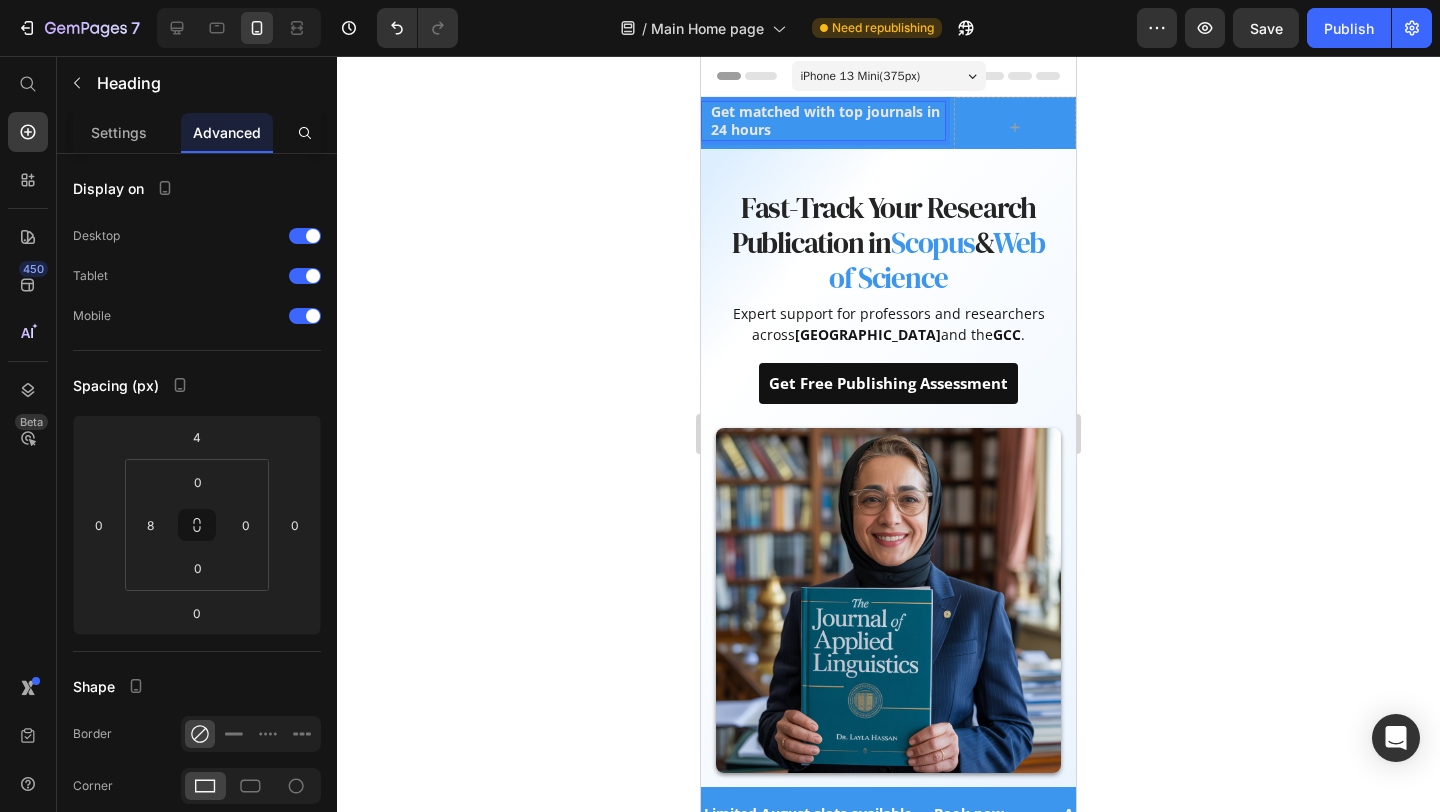 click on "Get matched with top journals in 24 hours" at bounding box center (825, 120) 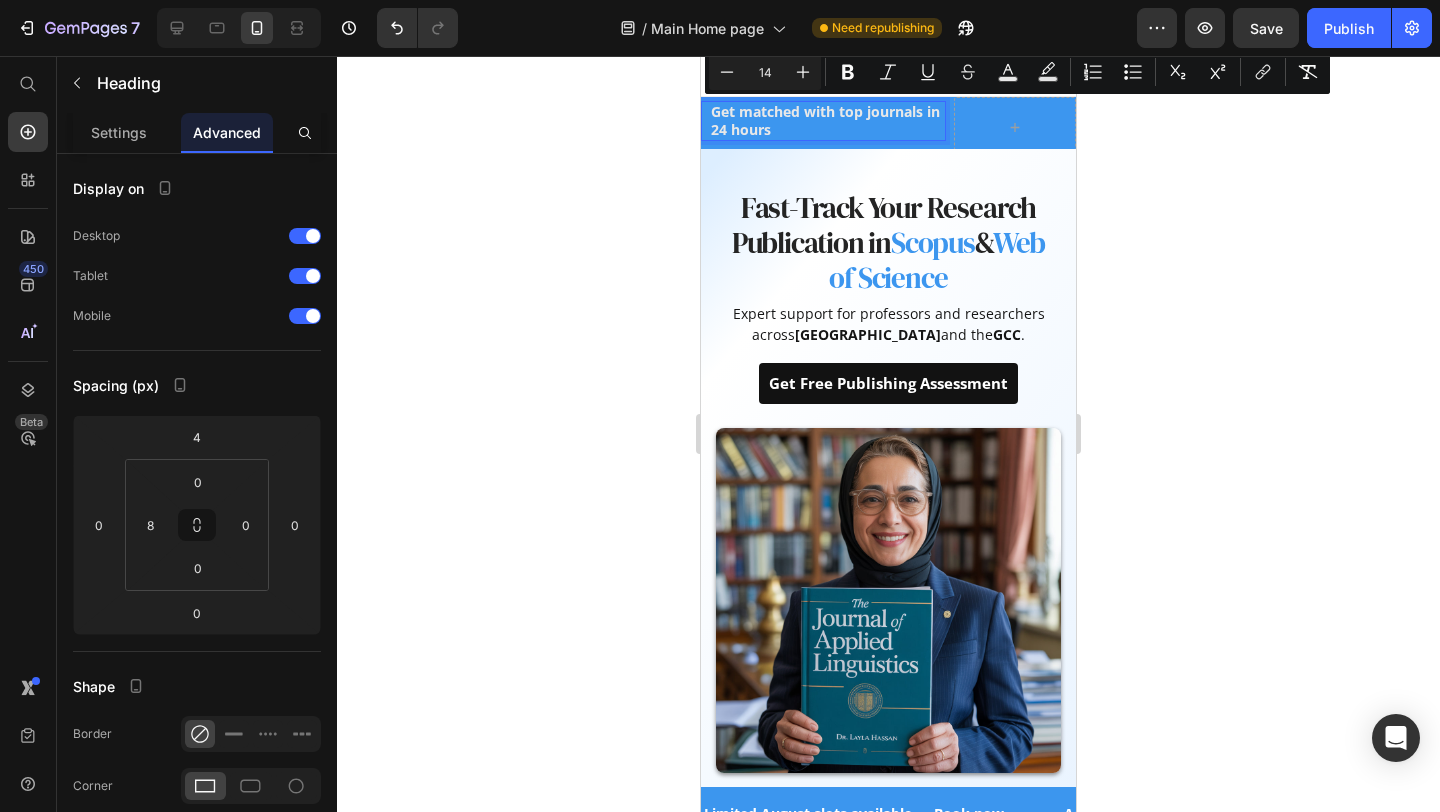 click 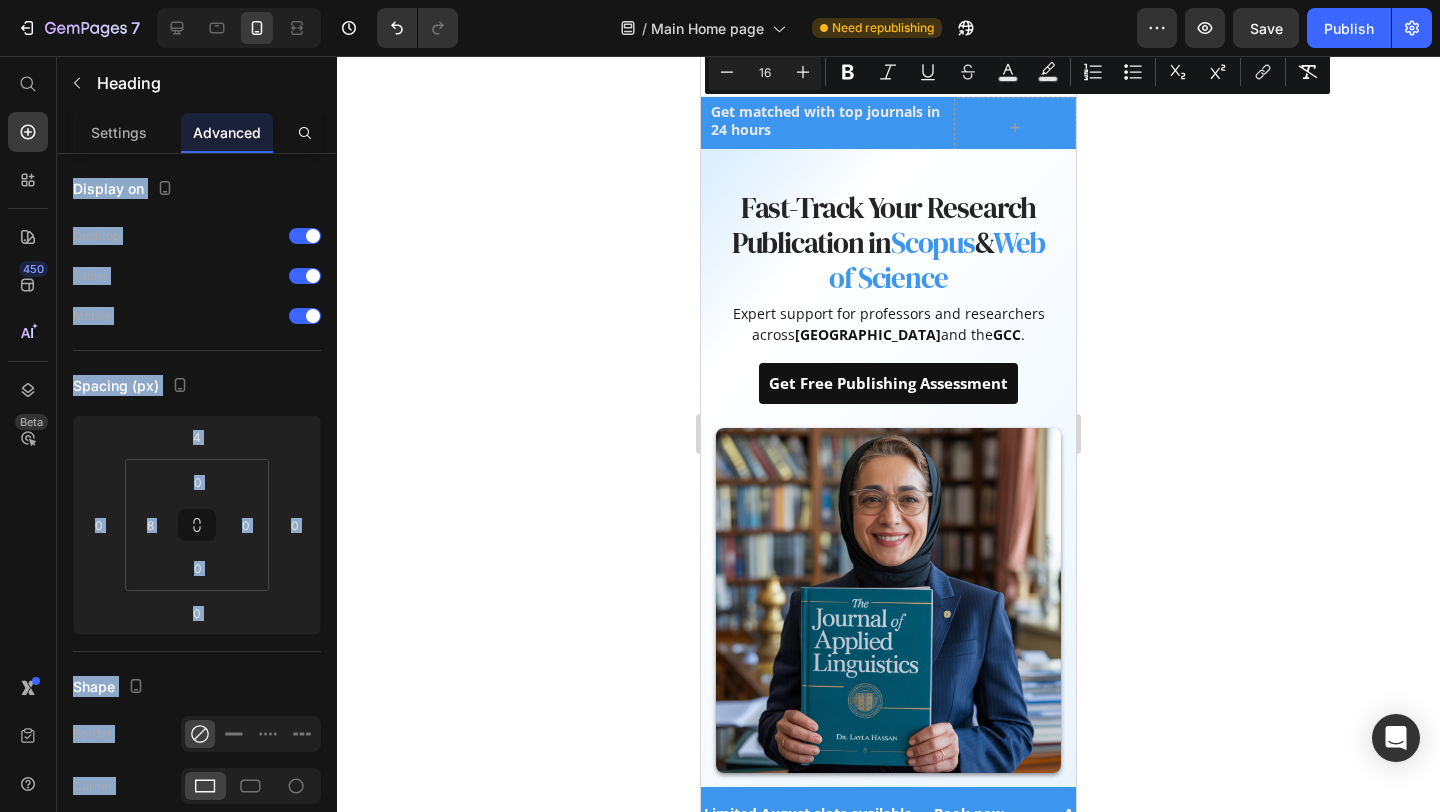 click 